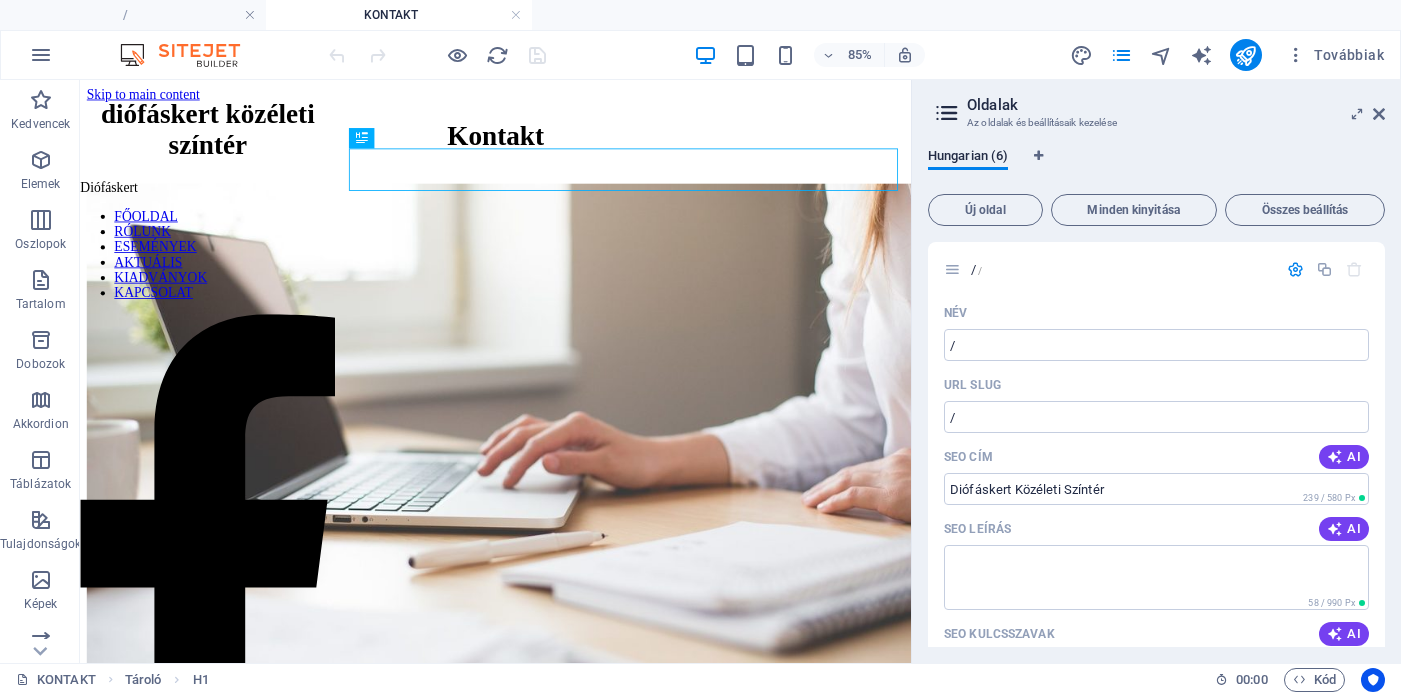 scroll, scrollTop: 0, scrollLeft: 0, axis: both 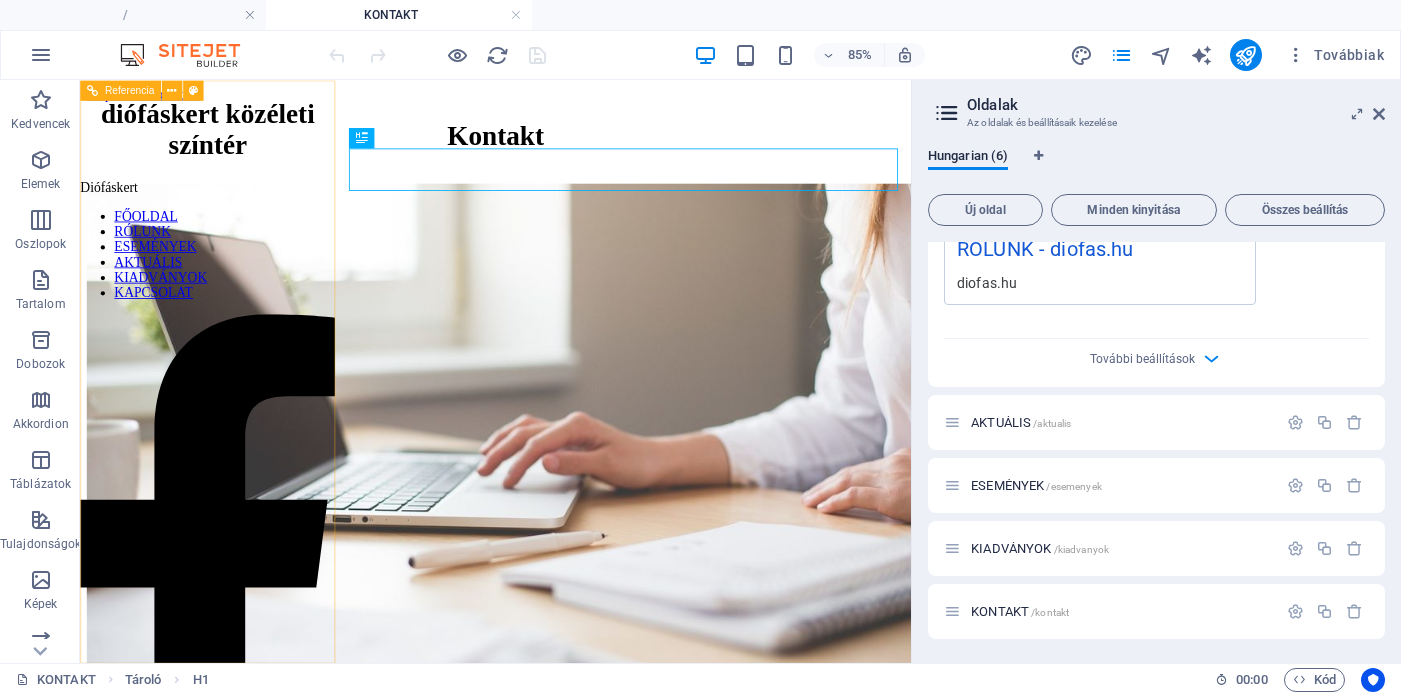 click on "FŐOLDAL RÓLUNK ESEMÉNYEK AKTUÁLIS KIADVÁNYOK KAPCSOLAT" at bounding box center (230, 285) 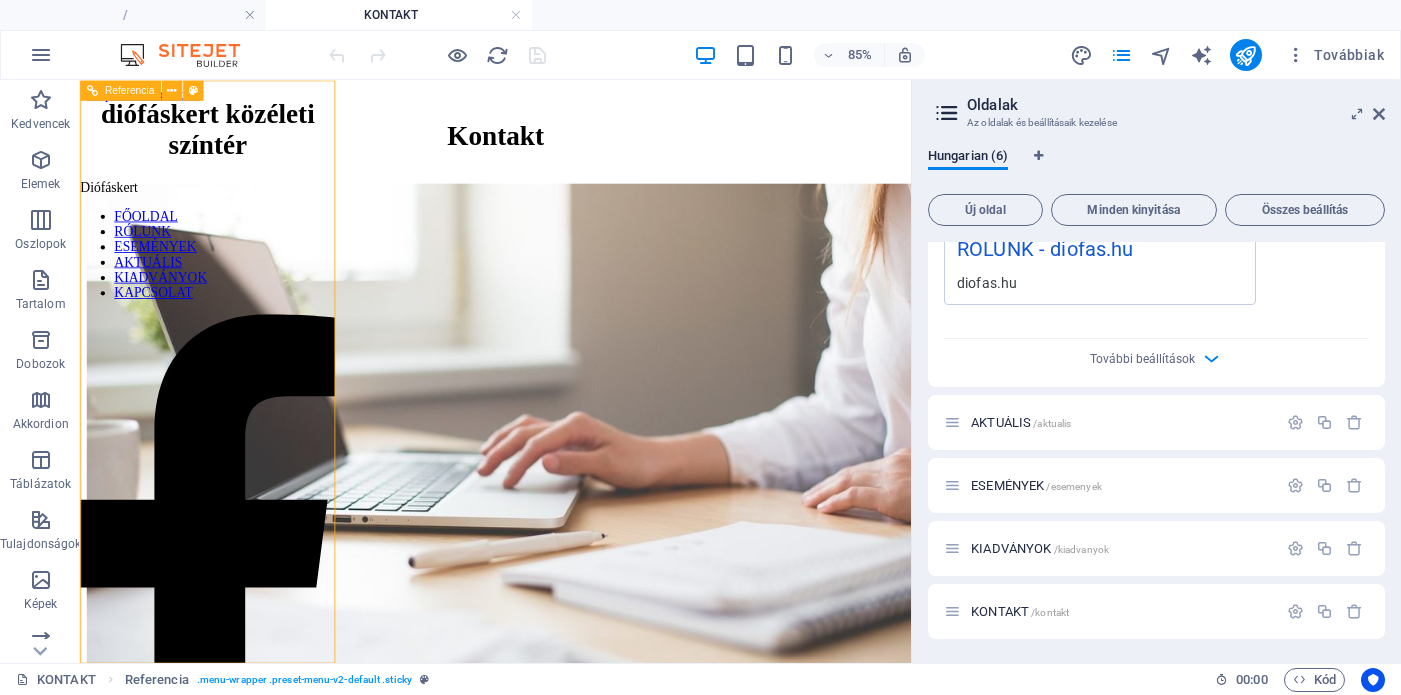 click on "FŐOLDAL RÓLUNK ESEMÉNYEK AKTUÁLIS KIADVÁNYOK KAPCSOLAT" at bounding box center (230, 285) 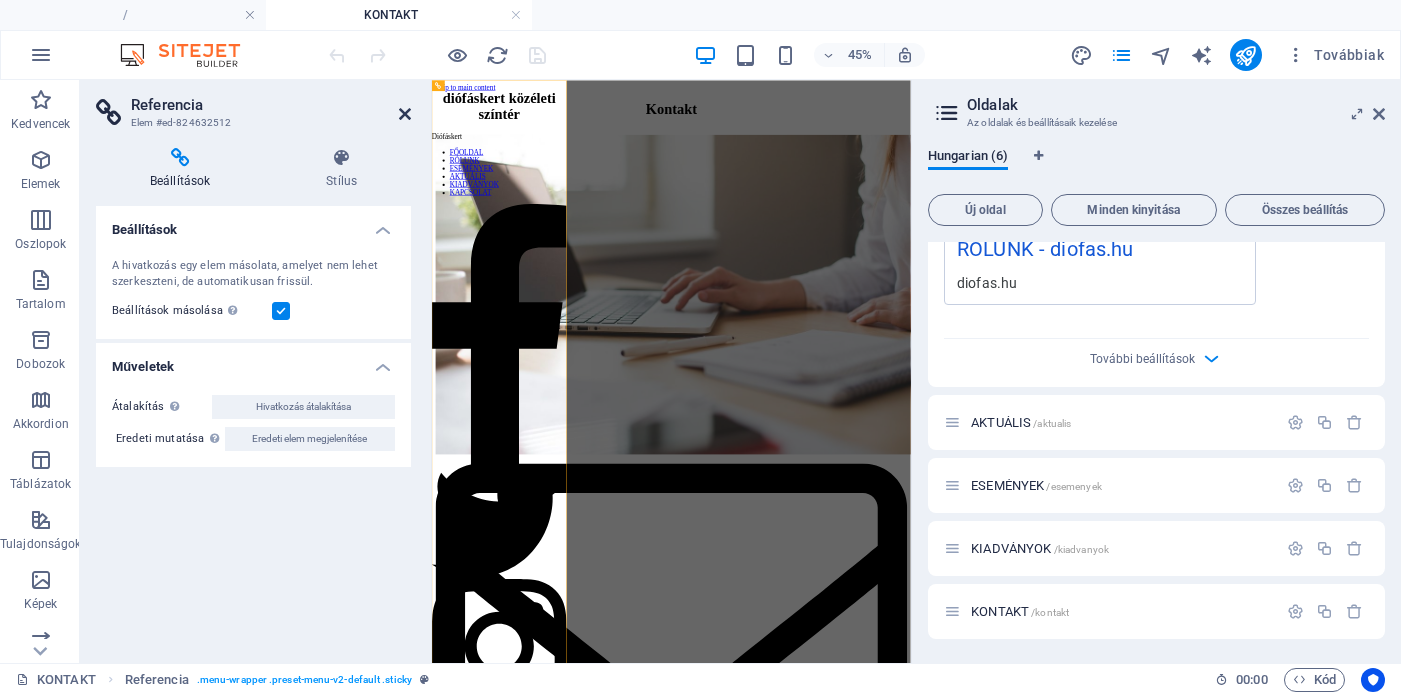 click at bounding box center (405, 114) 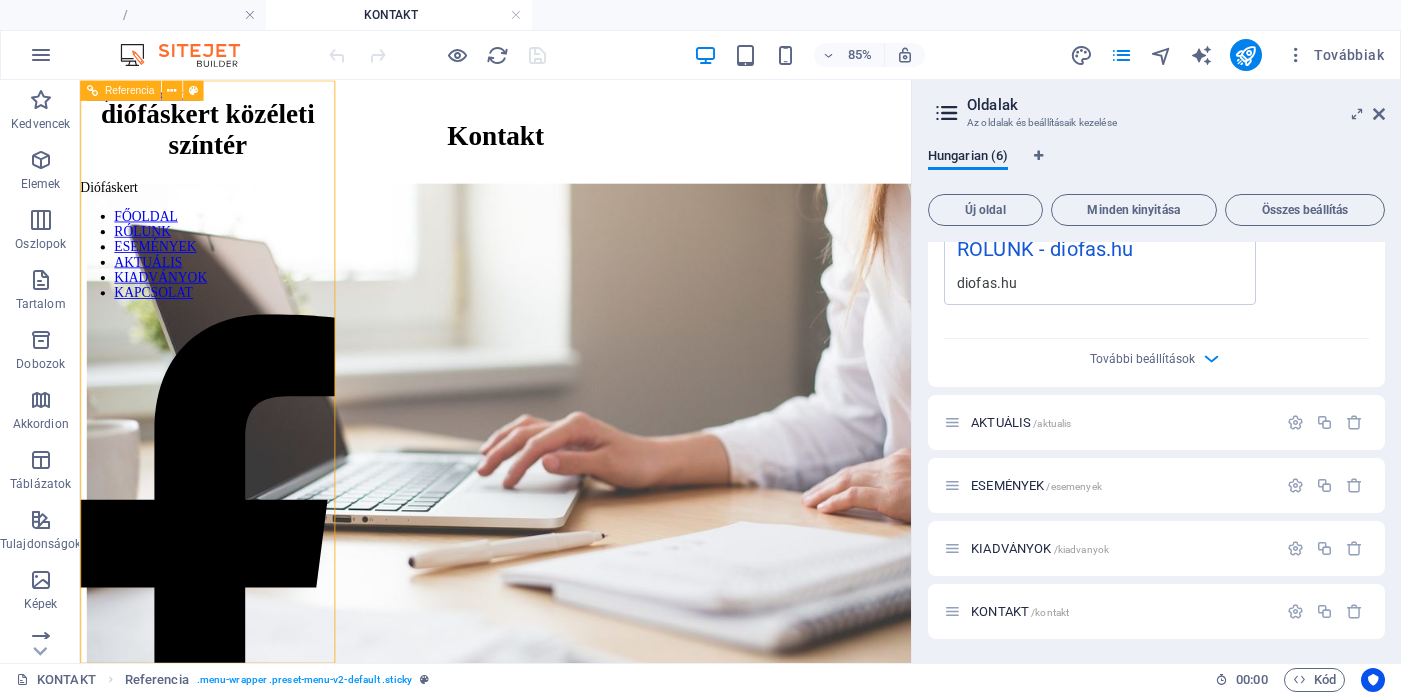 click on "FŐOLDAL RÓLUNK ESEMÉNYEK AKTUÁLIS KIADVÁNYOK KAPCSOLAT" at bounding box center (230, 285) 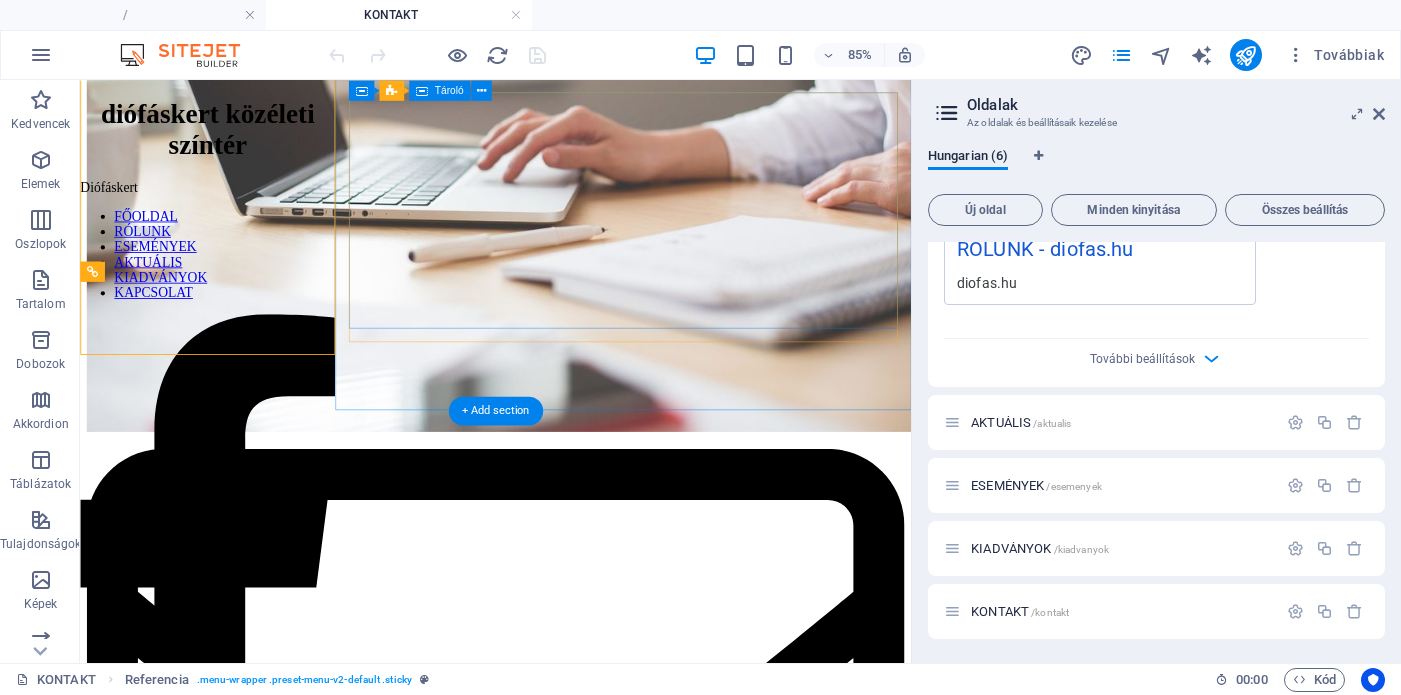 scroll, scrollTop: 358, scrollLeft: 0, axis: vertical 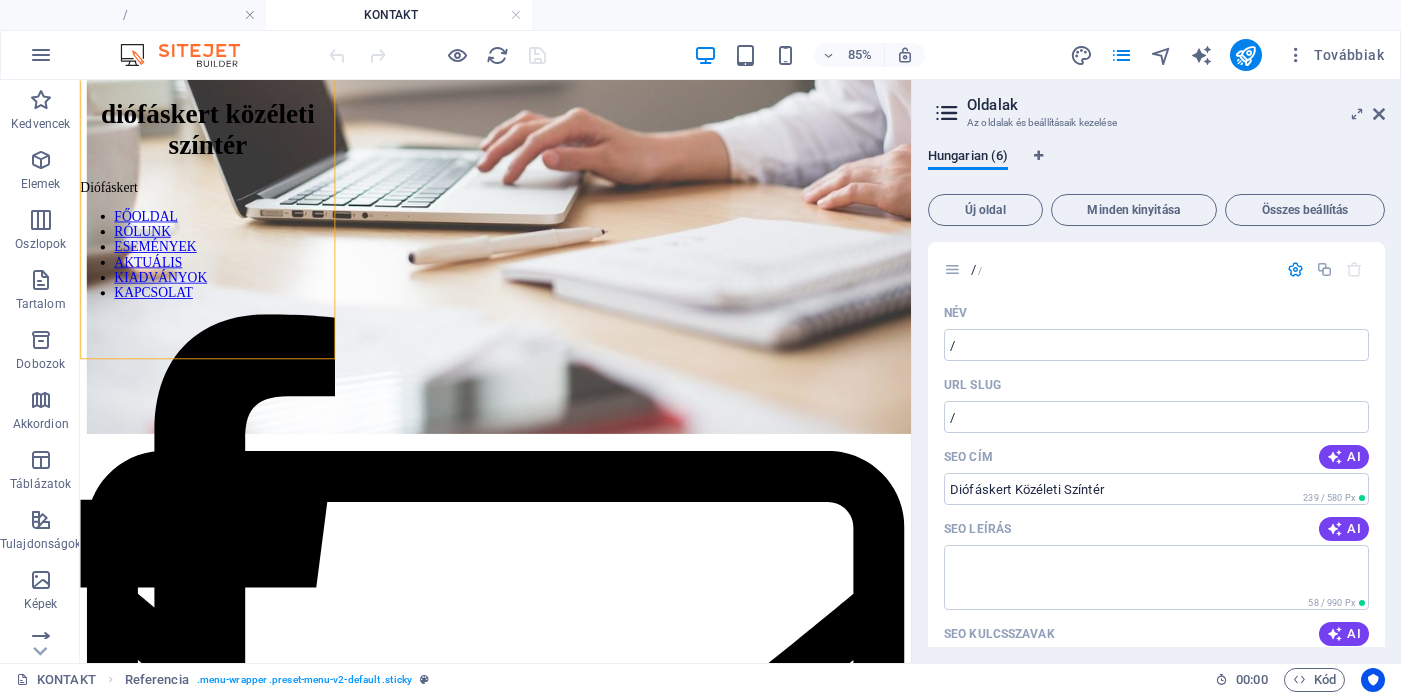 click on "diófáskert közéleti színtér" at bounding box center [230, 138] 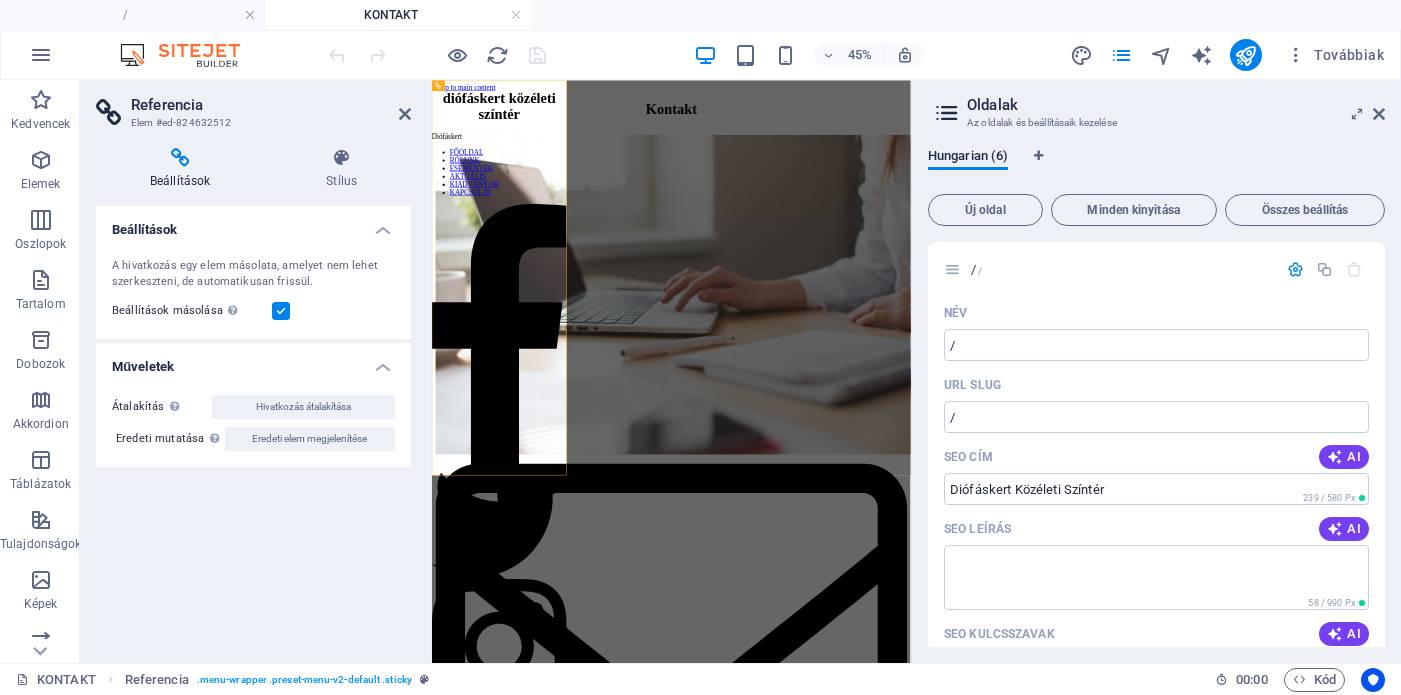 click on "Beállítások" at bounding box center [253, 224] 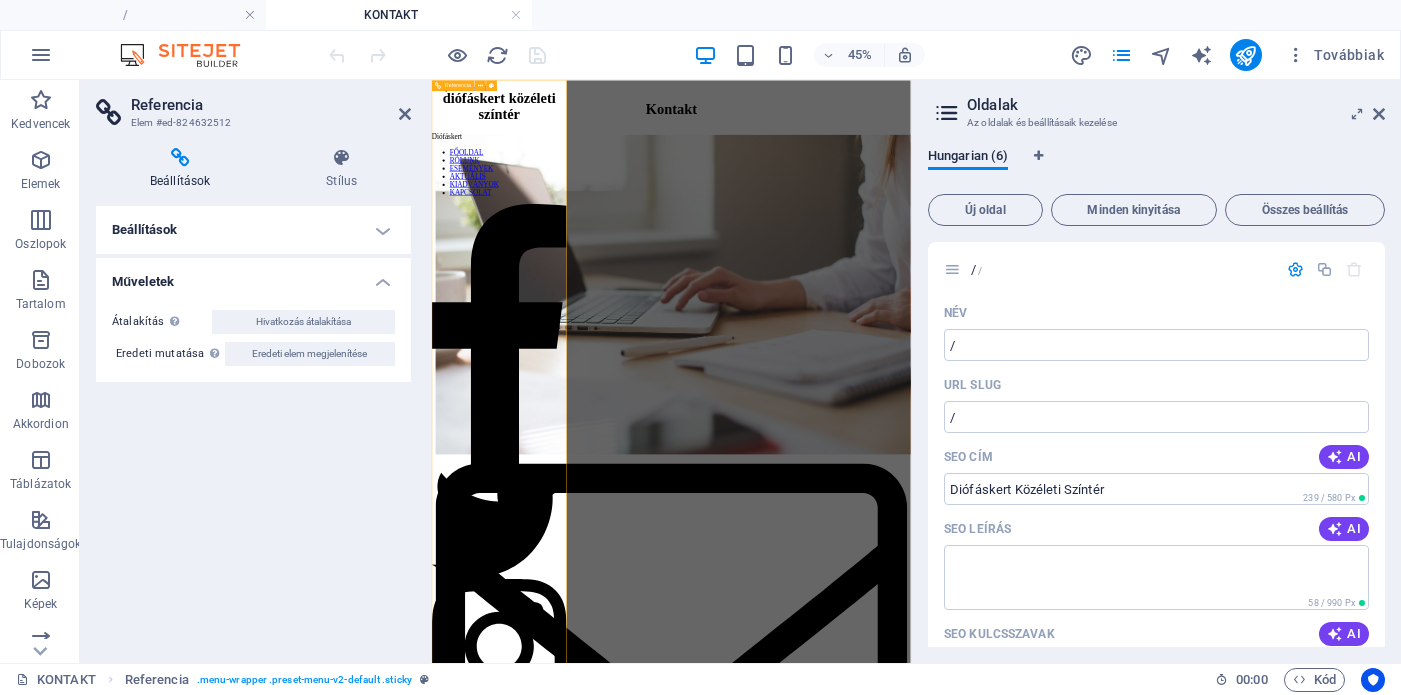 click on "FŐOLDAL RÓLUNK ESEMÉNYEK AKTUÁLIS KIADVÁNYOK KAPCSOLAT" at bounding box center [582, 285] 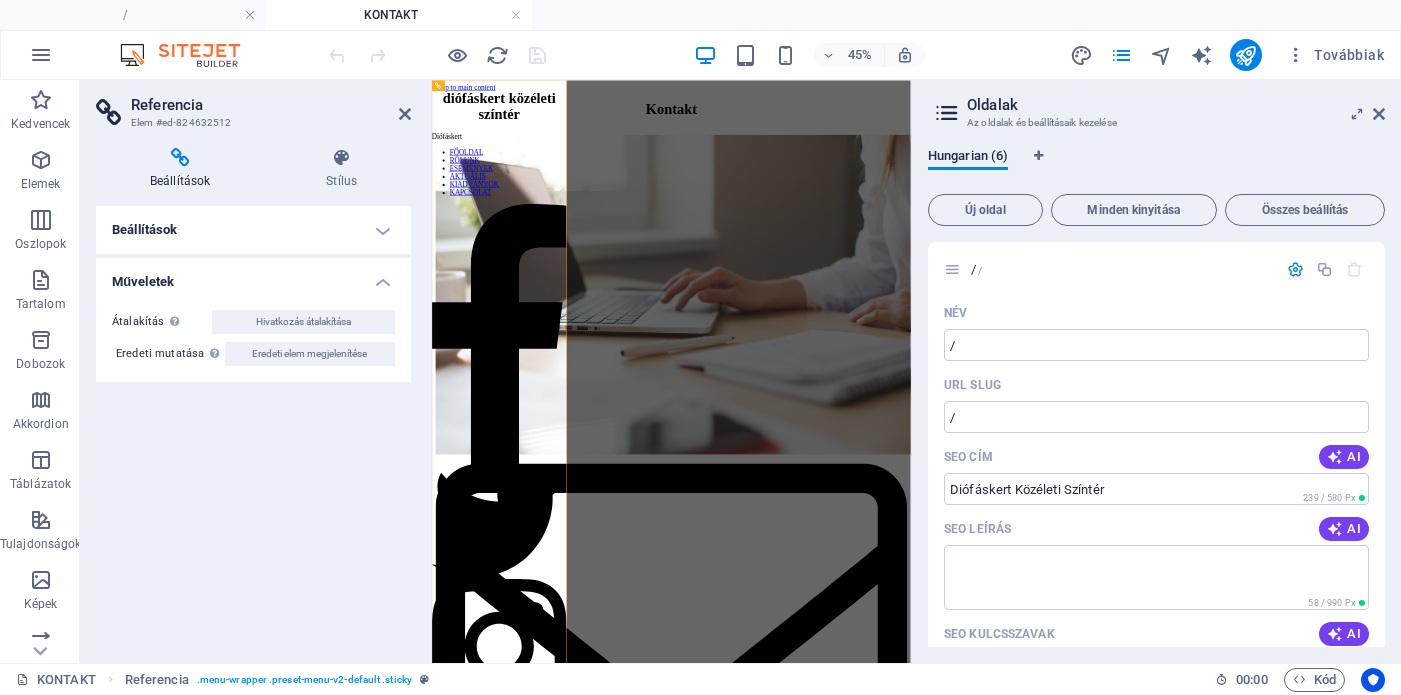 click on "Beállítások" at bounding box center [253, 230] 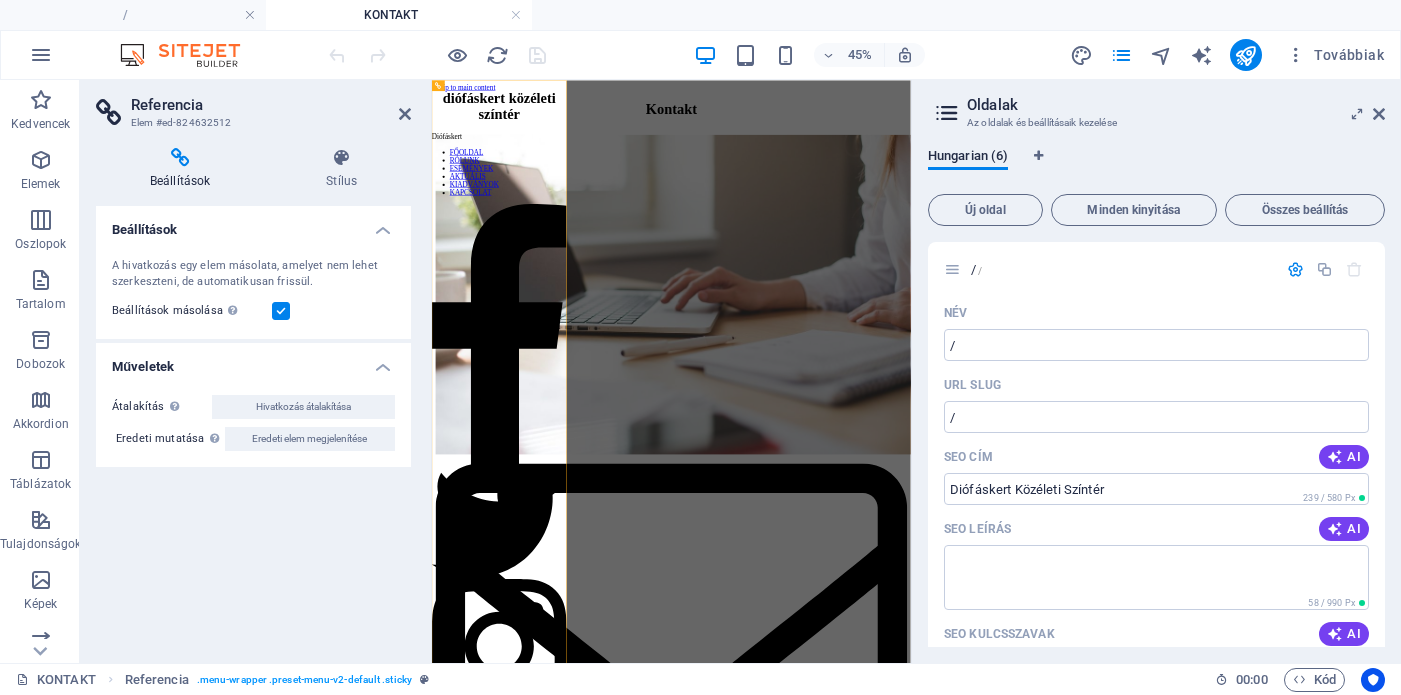 click on "Műveletek" at bounding box center [253, 361] 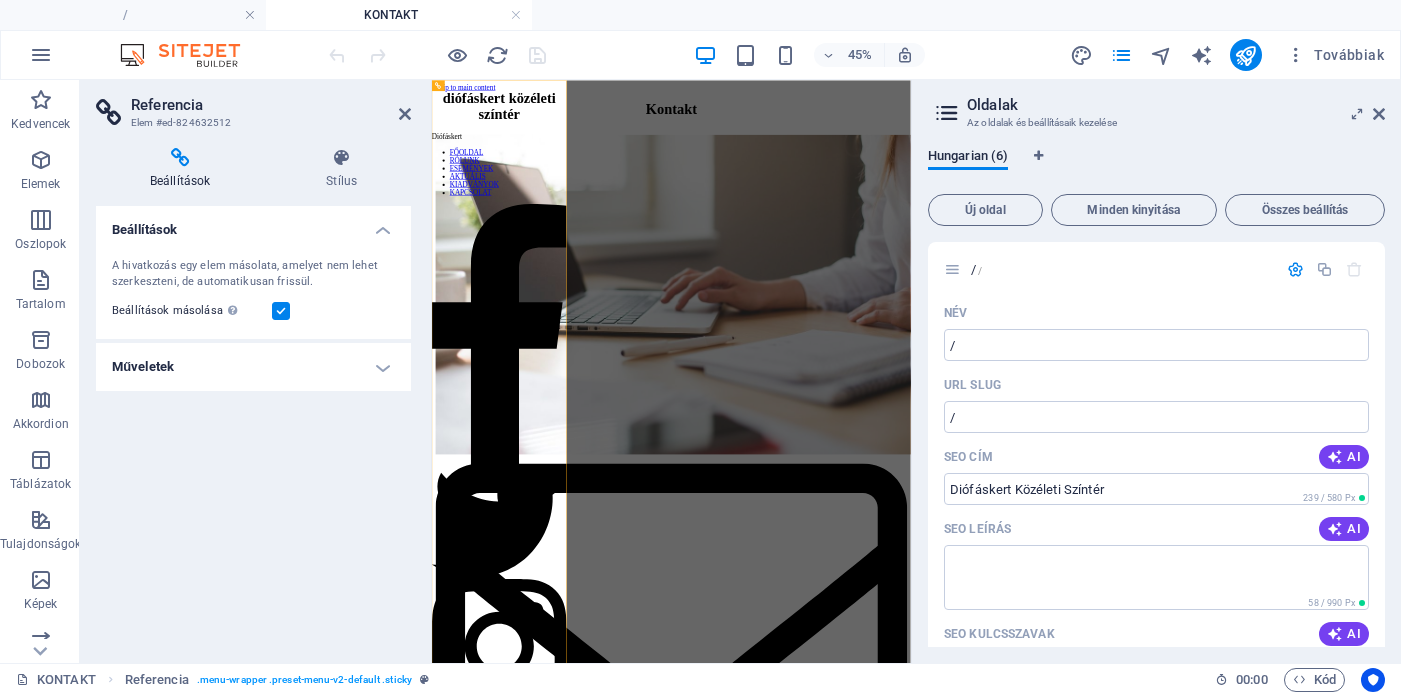 click on "Műveletek" at bounding box center [253, 367] 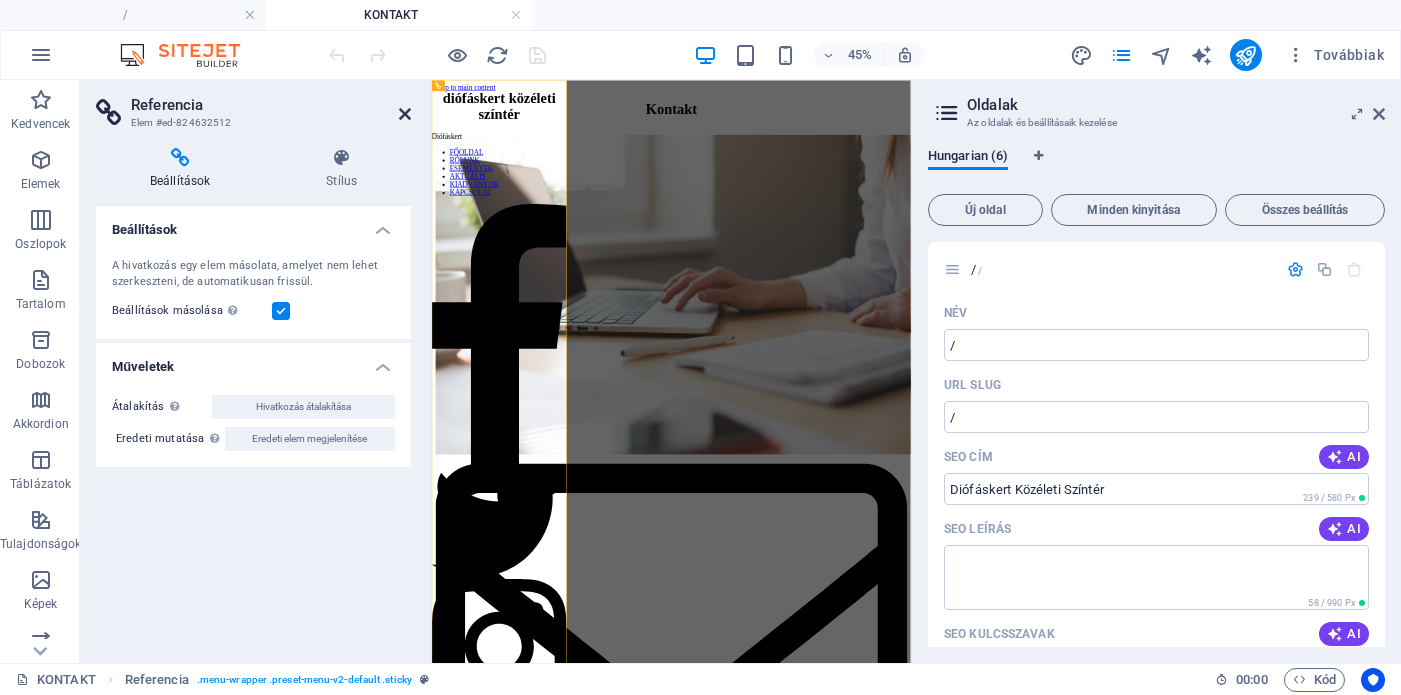 click at bounding box center (405, 114) 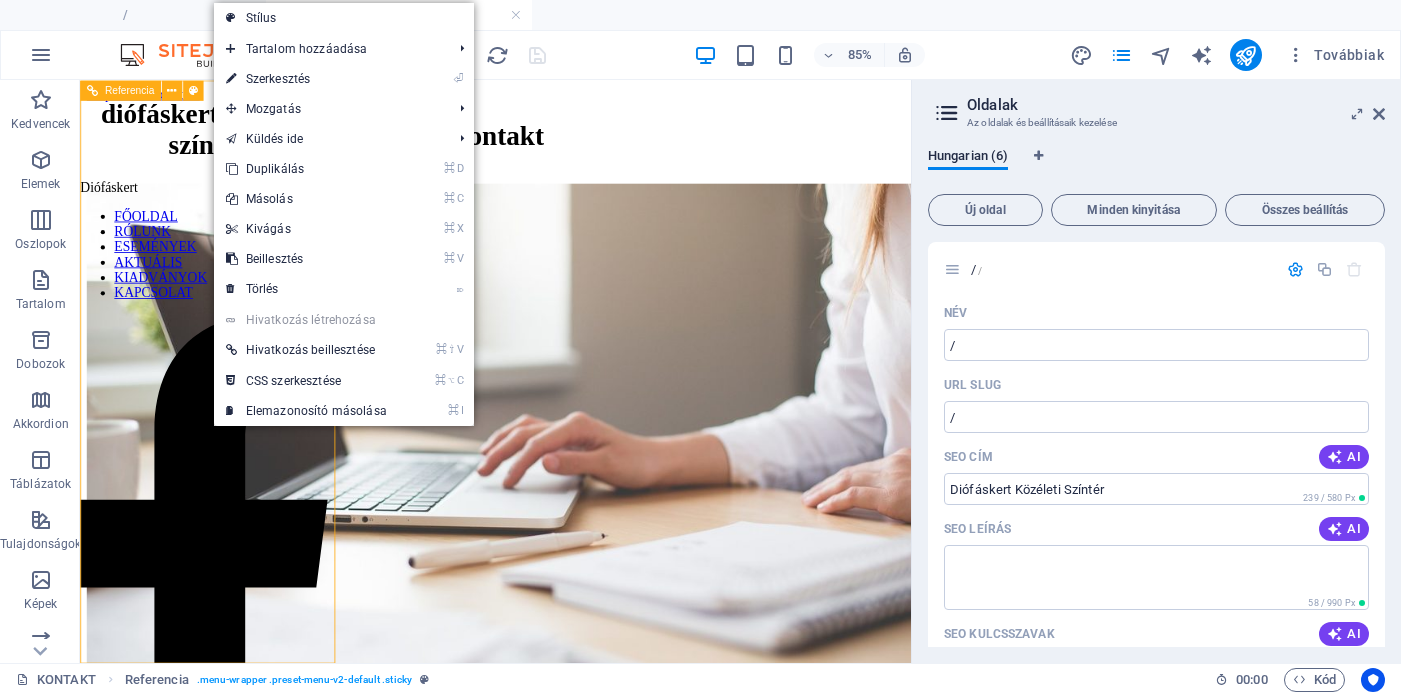 click on "FŐOLDAL RÓLUNK ESEMÉNYEK AKTUÁLIS KIADVÁNYOK KAPCSOLAT" at bounding box center (230, 285) 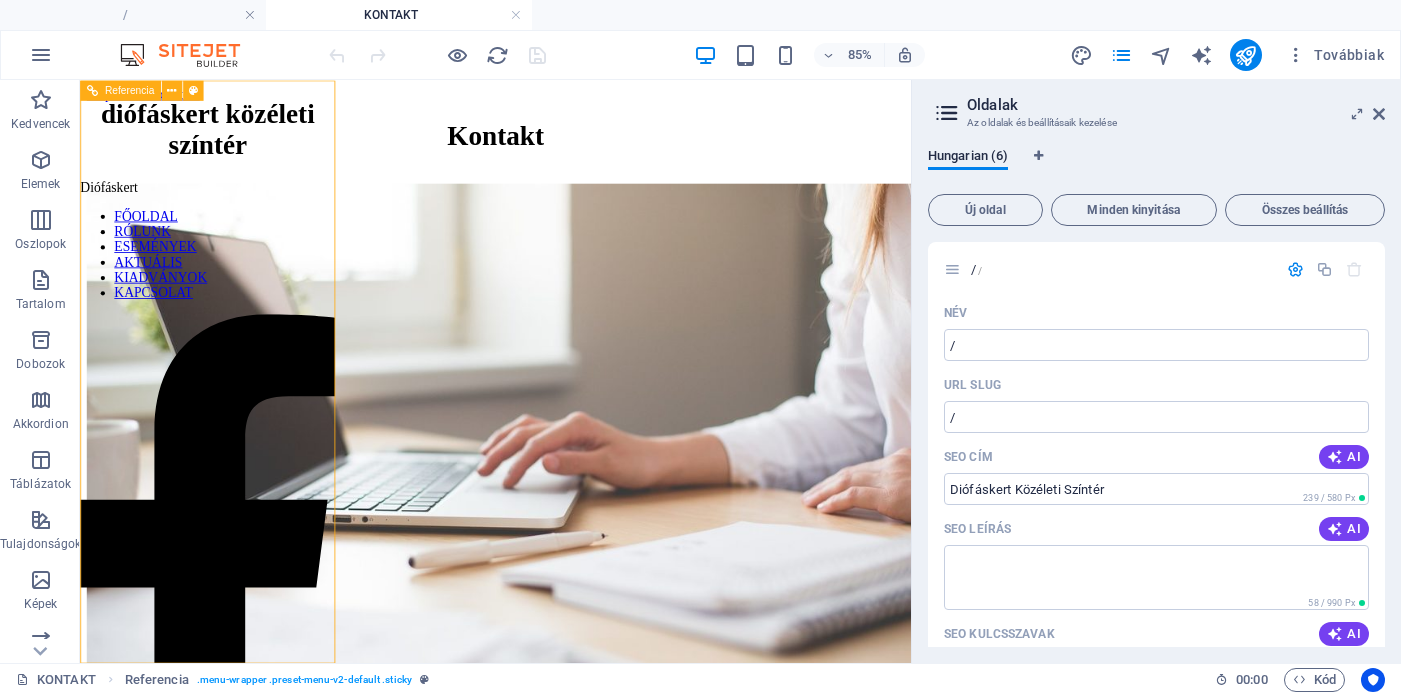 click on "FŐOLDAL RÓLUNK ESEMÉNYEK AKTUÁLIS KIADVÁNYOK KAPCSOLAT" at bounding box center (230, 285) 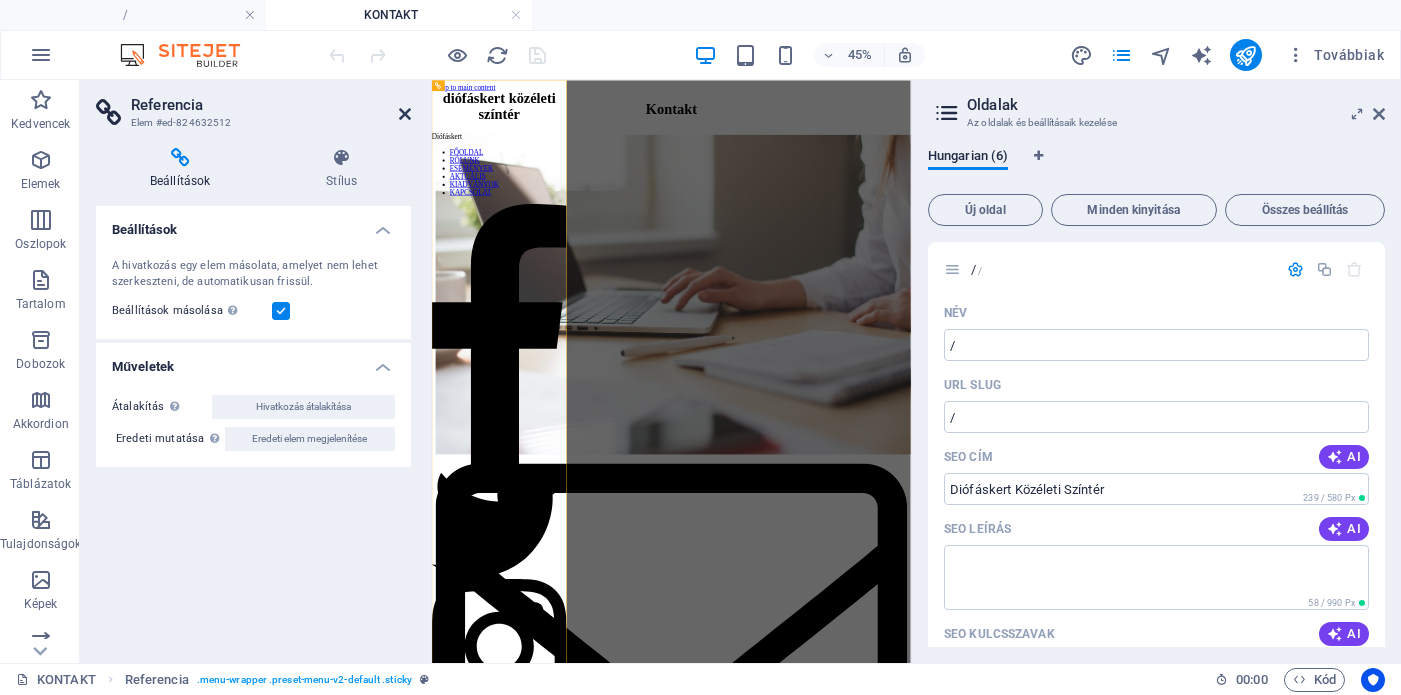 click at bounding box center (405, 114) 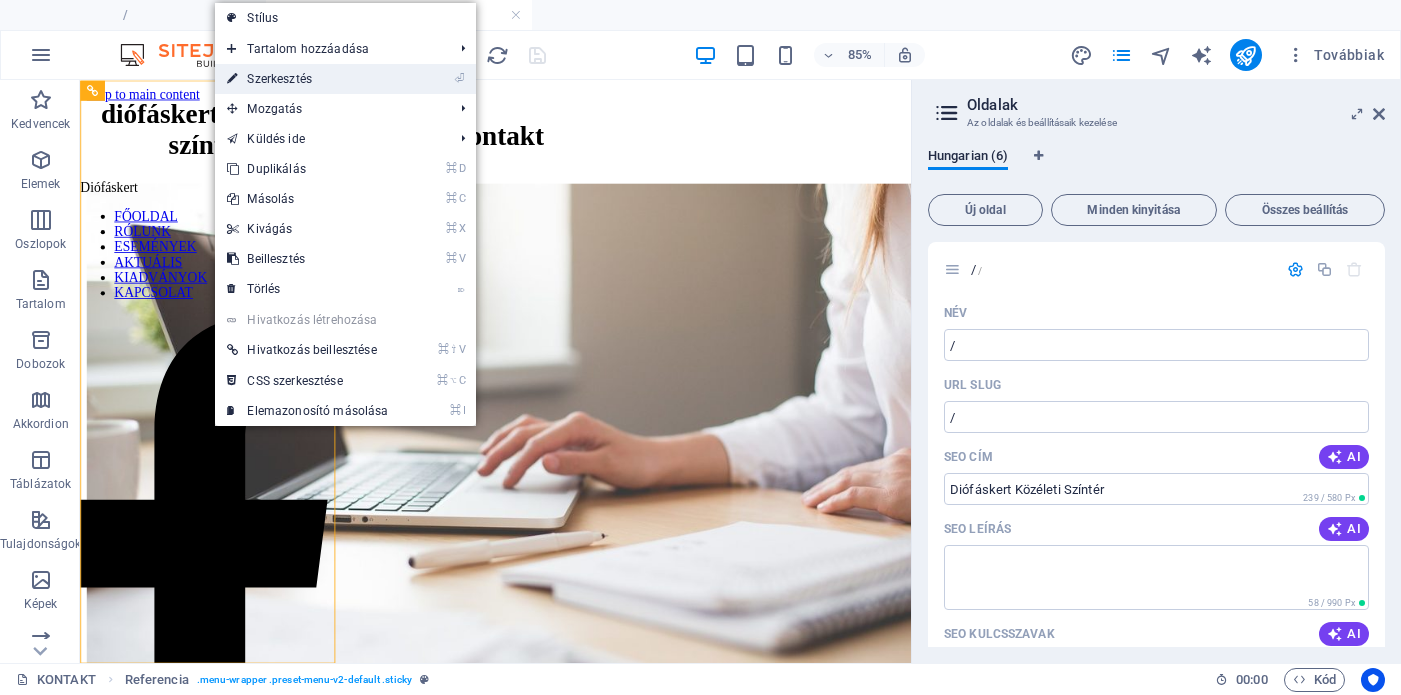 click on "⏎  Szerkesztés" at bounding box center (307, 79) 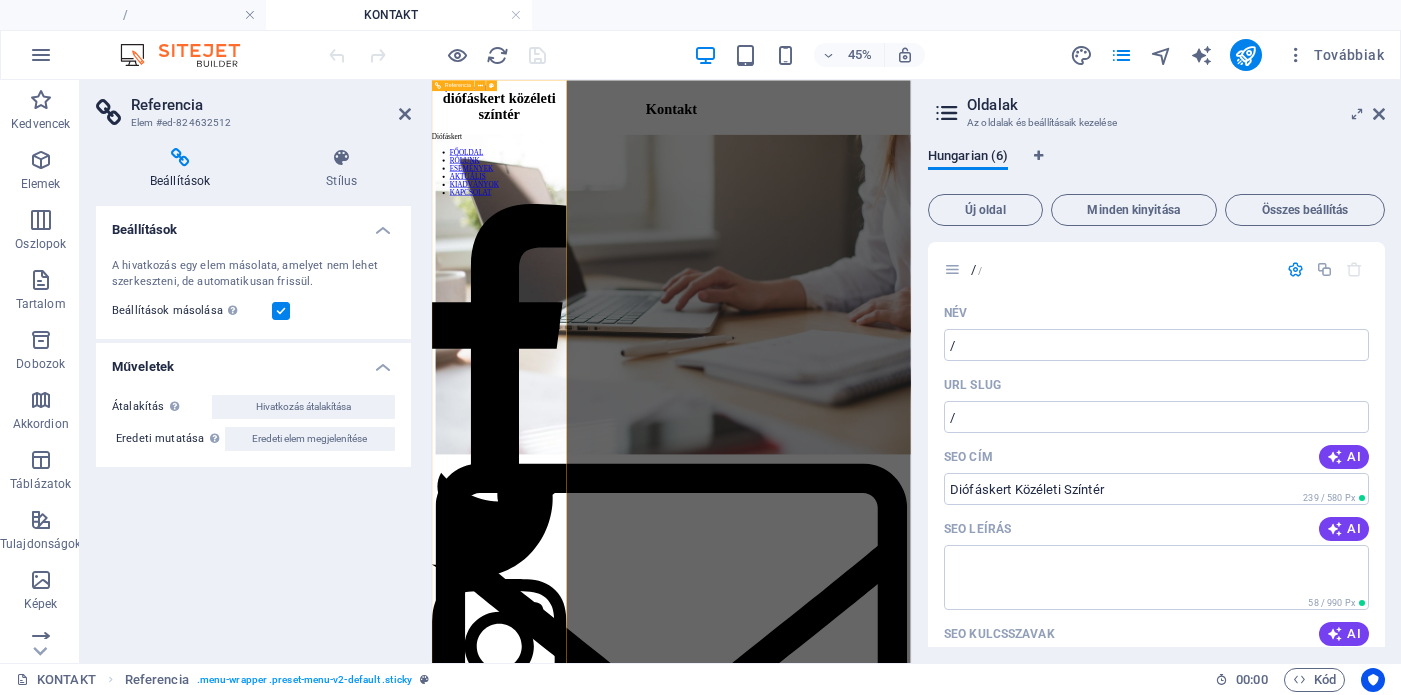 click on "FŐOLDAL RÓLUNK ESEMÉNYEK AKTUÁLIS KIADVÁNYOK KAPCSOLAT" at bounding box center (582, 285) 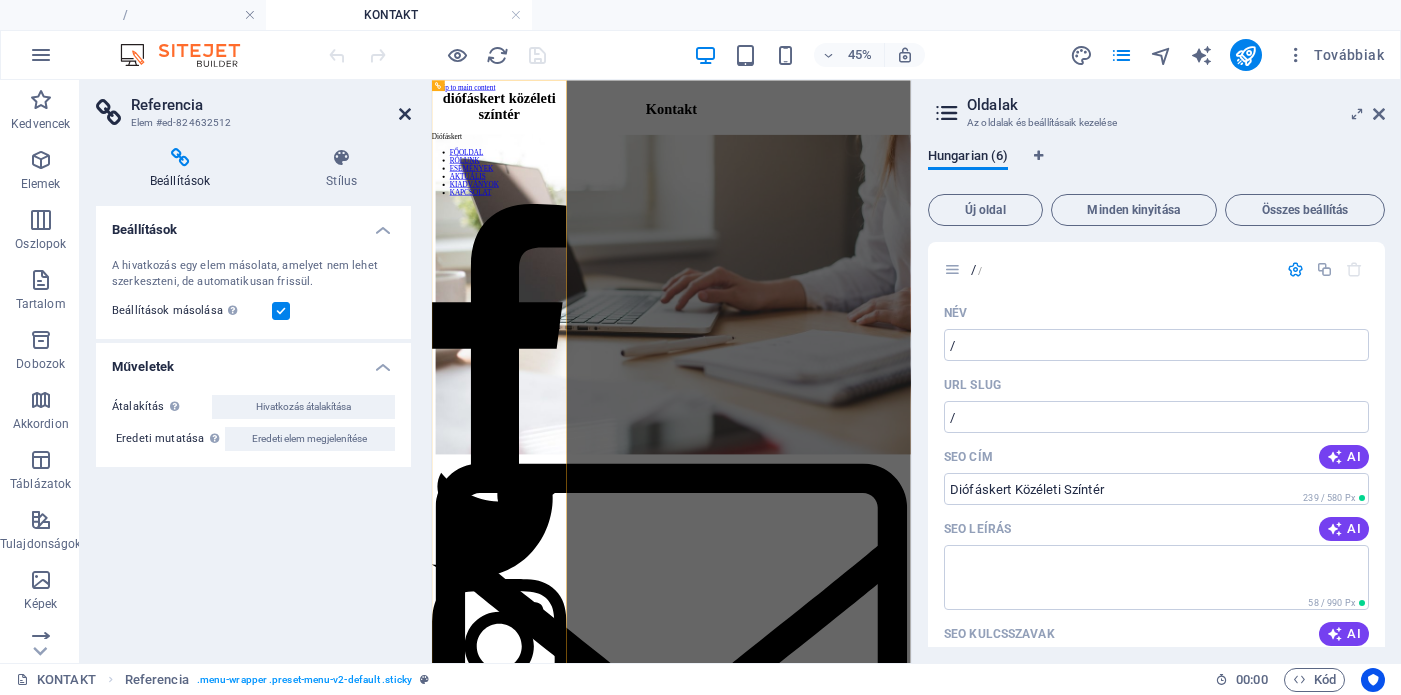 click at bounding box center [405, 114] 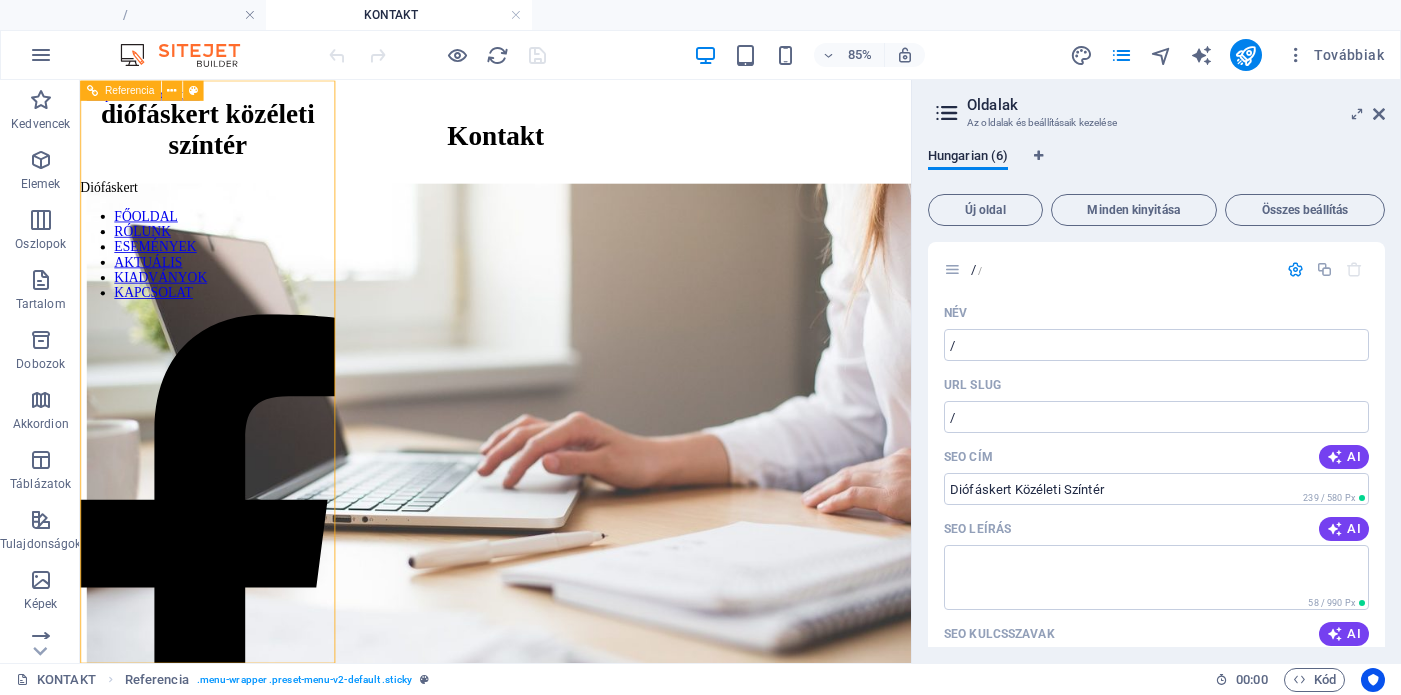 click on "FŐOLDAL RÓLUNK ESEMÉNYEK AKTUÁLIS KIADVÁNYOK KAPCSOLAT" at bounding box center [230, 285] 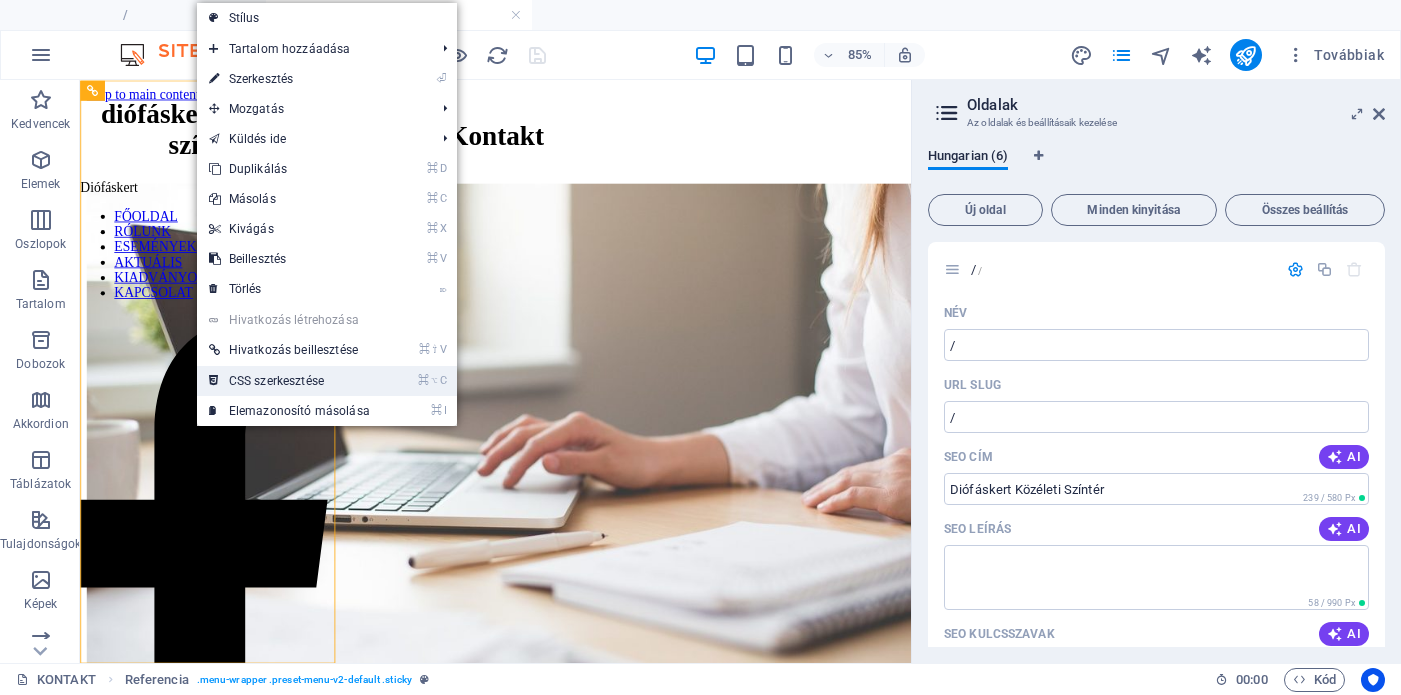 click on "⌘ ⌥ C  CSS szerkesztése" at bounding box center [289, 381] 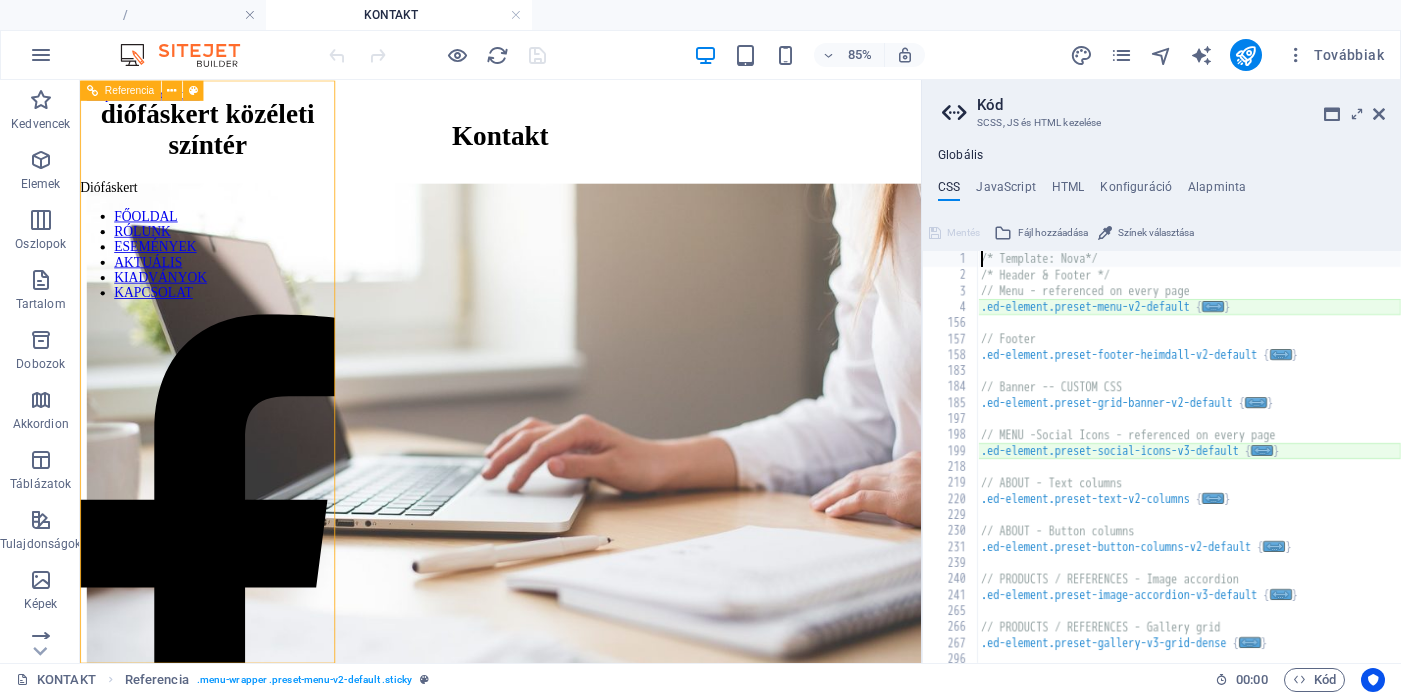 type on "@include menu-v2(" 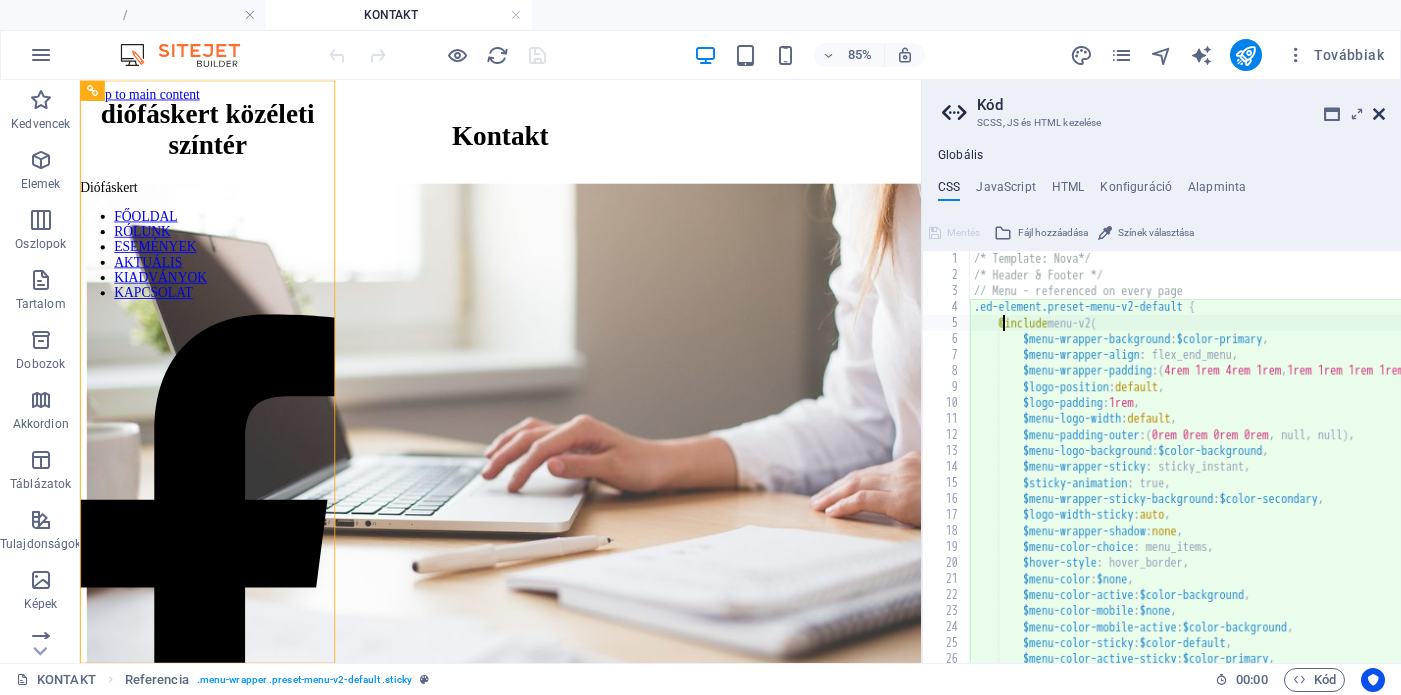click at bounding box center [1379, 114] 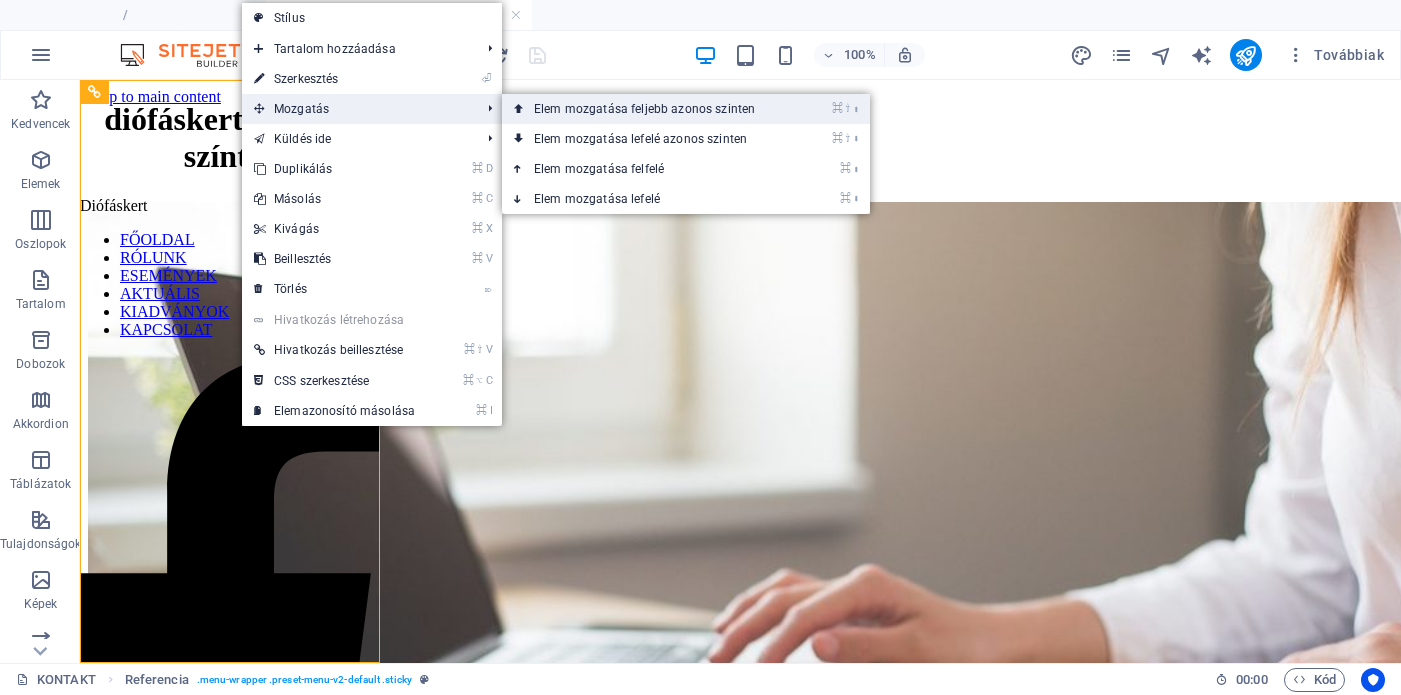 click on "⌘ ⇧ ⬆  Elem mozgatása feljebb azonos szinten" at bounding box center (648, 109) 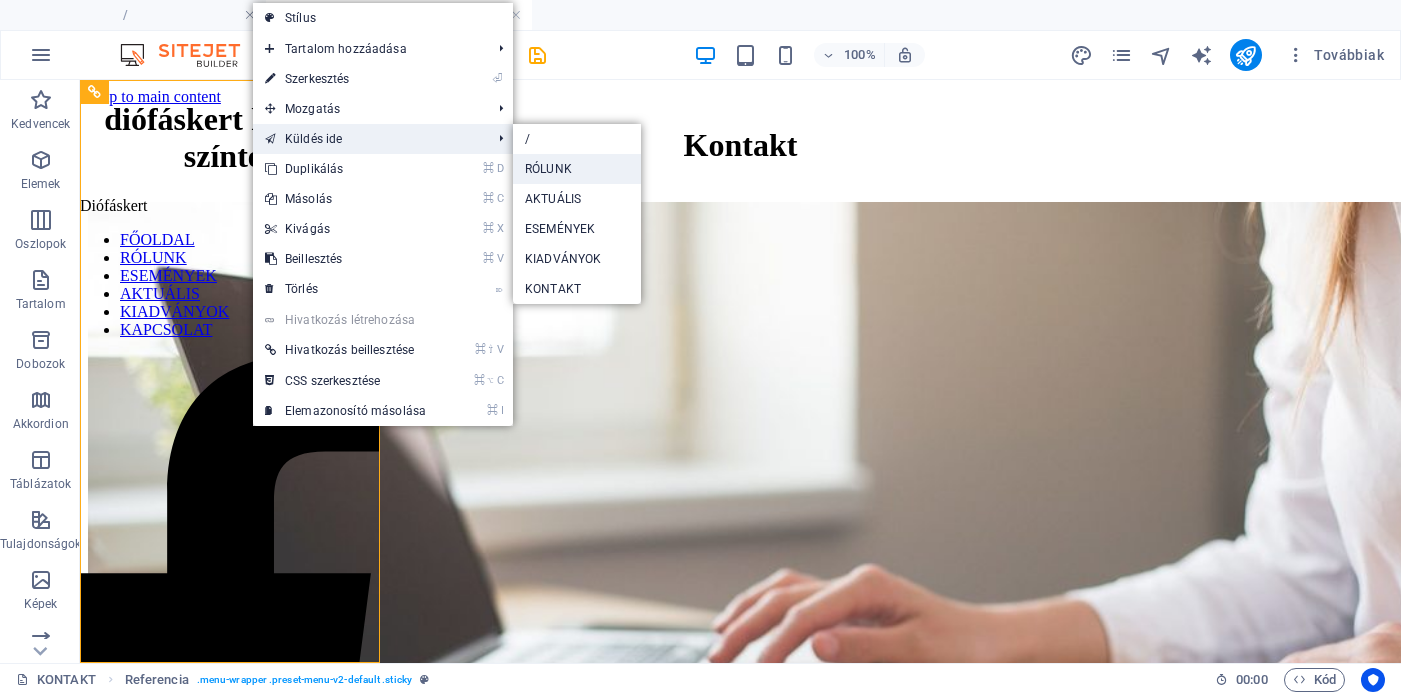 click on "RÓLUNK" at bounding box center [577, 169] 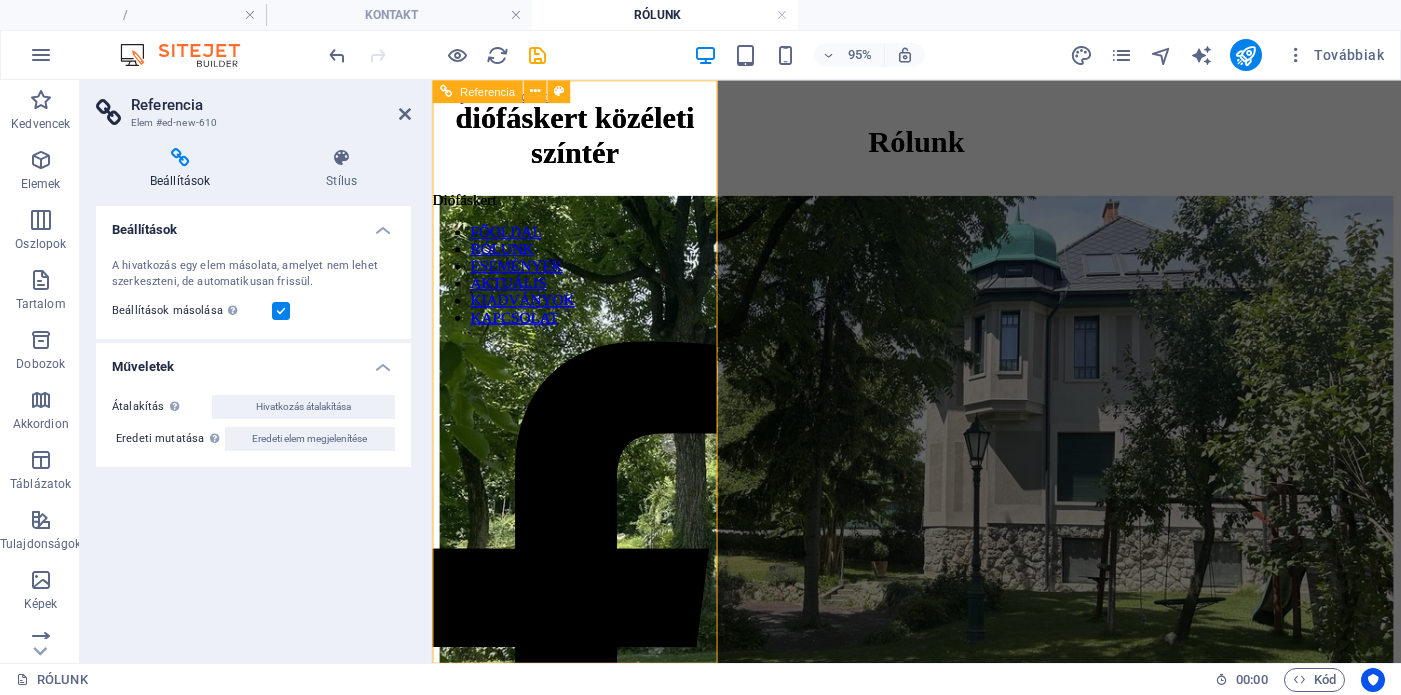 scroll, scrollTop: 0, scrollLeft: 0, axis: both 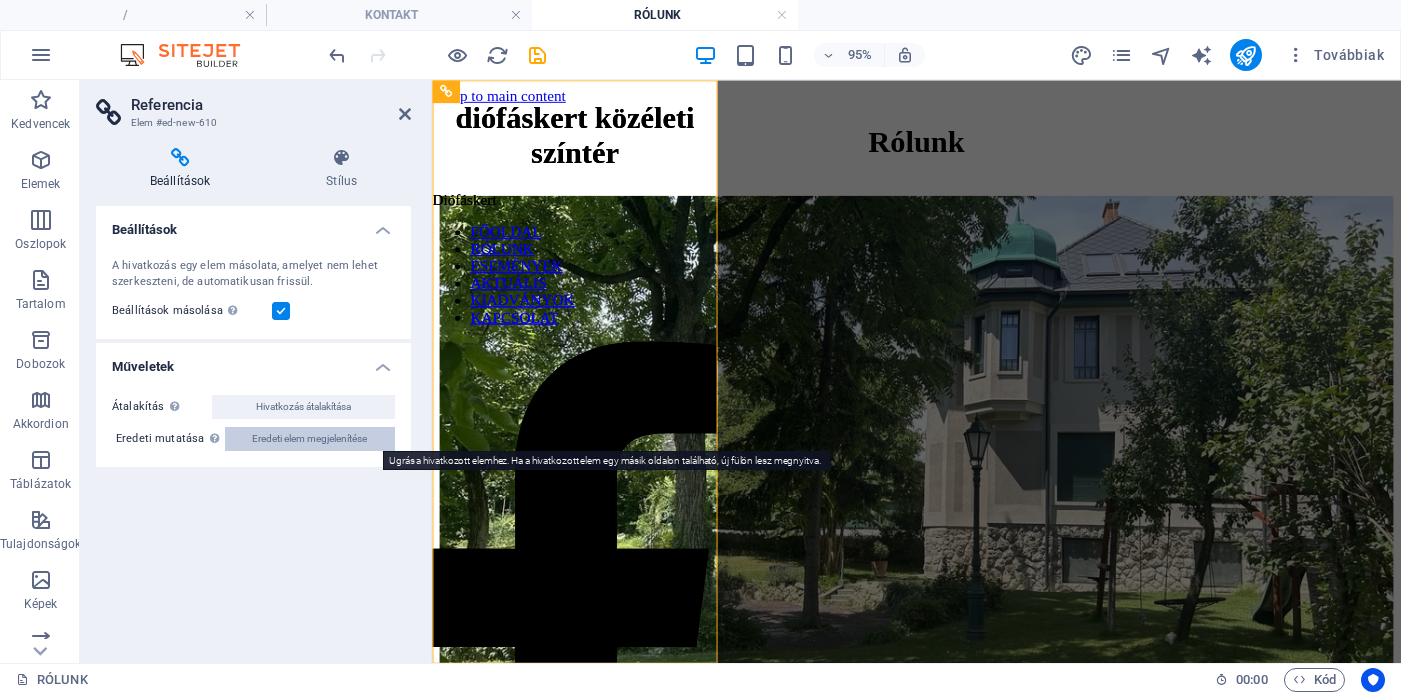 click on "Eredeti elem megjelenítése" at bounding box center (309, 439) 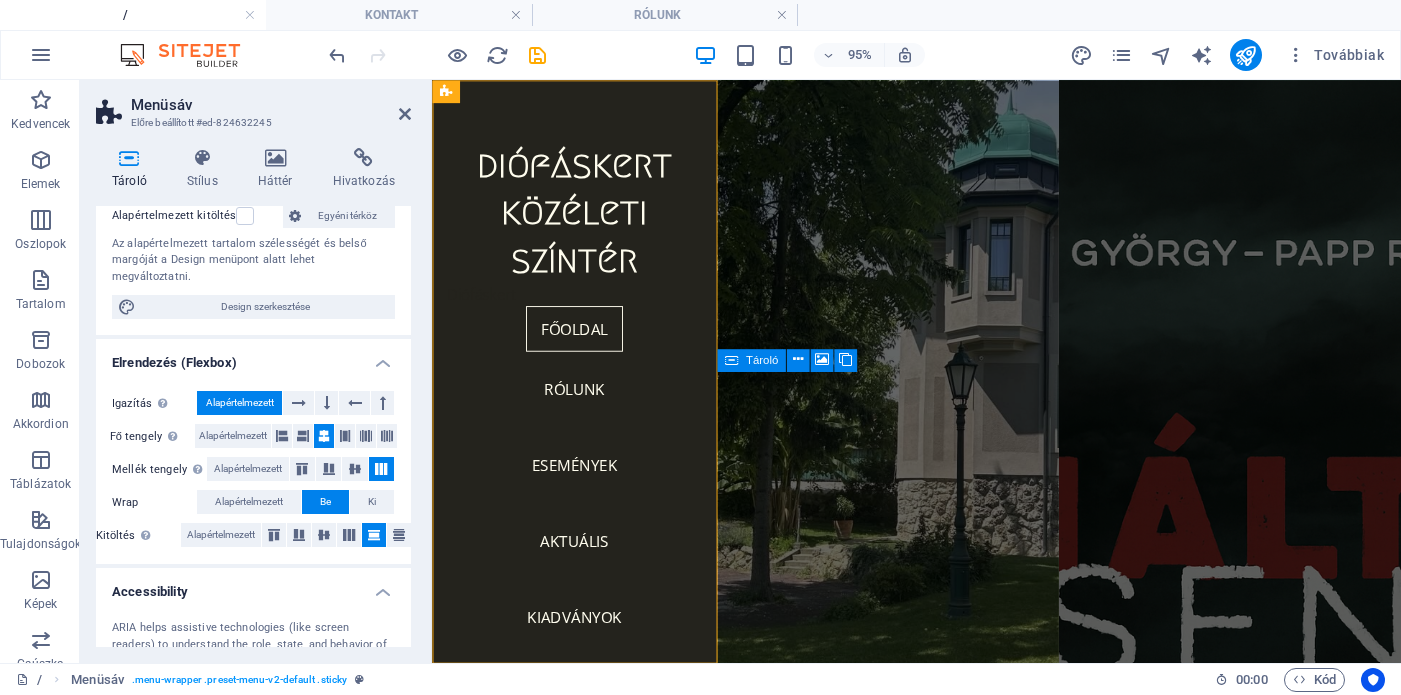 scroll, scrollTop: 0, scrollLeft: 0, axis: both 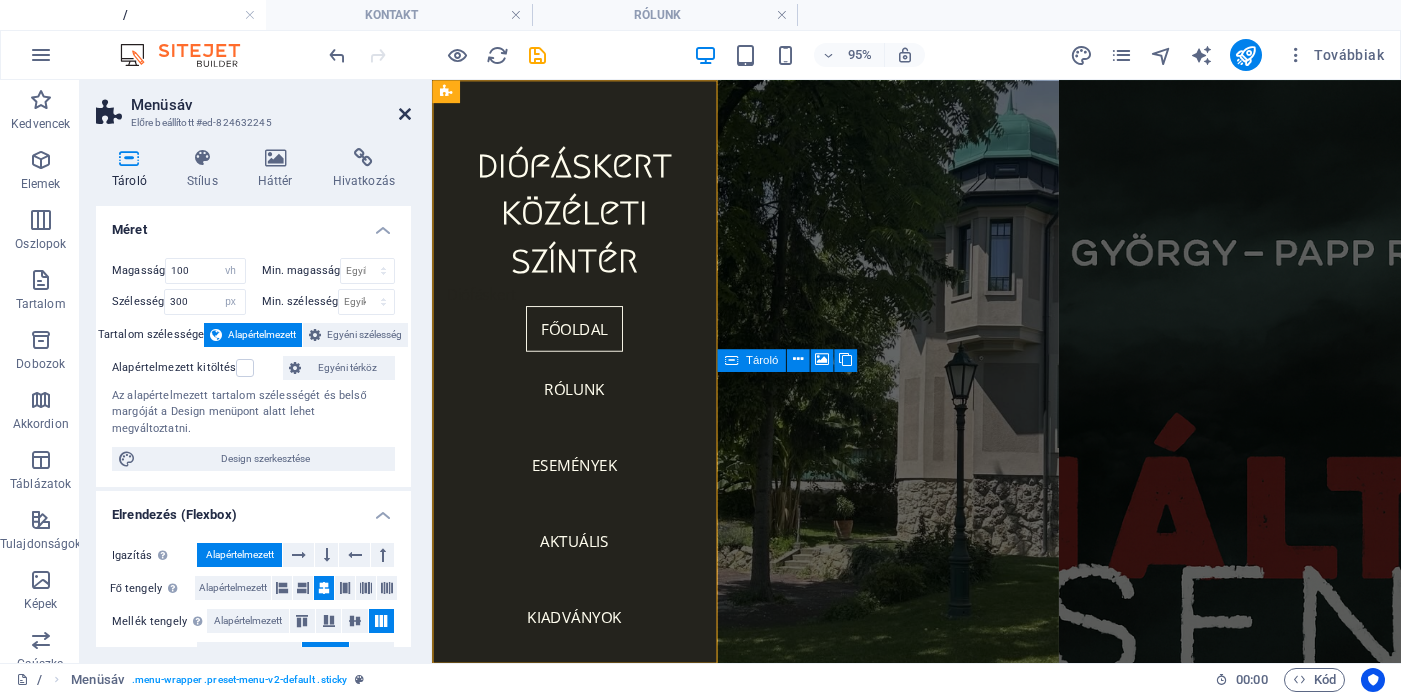 click at bounding box center (405, 114) 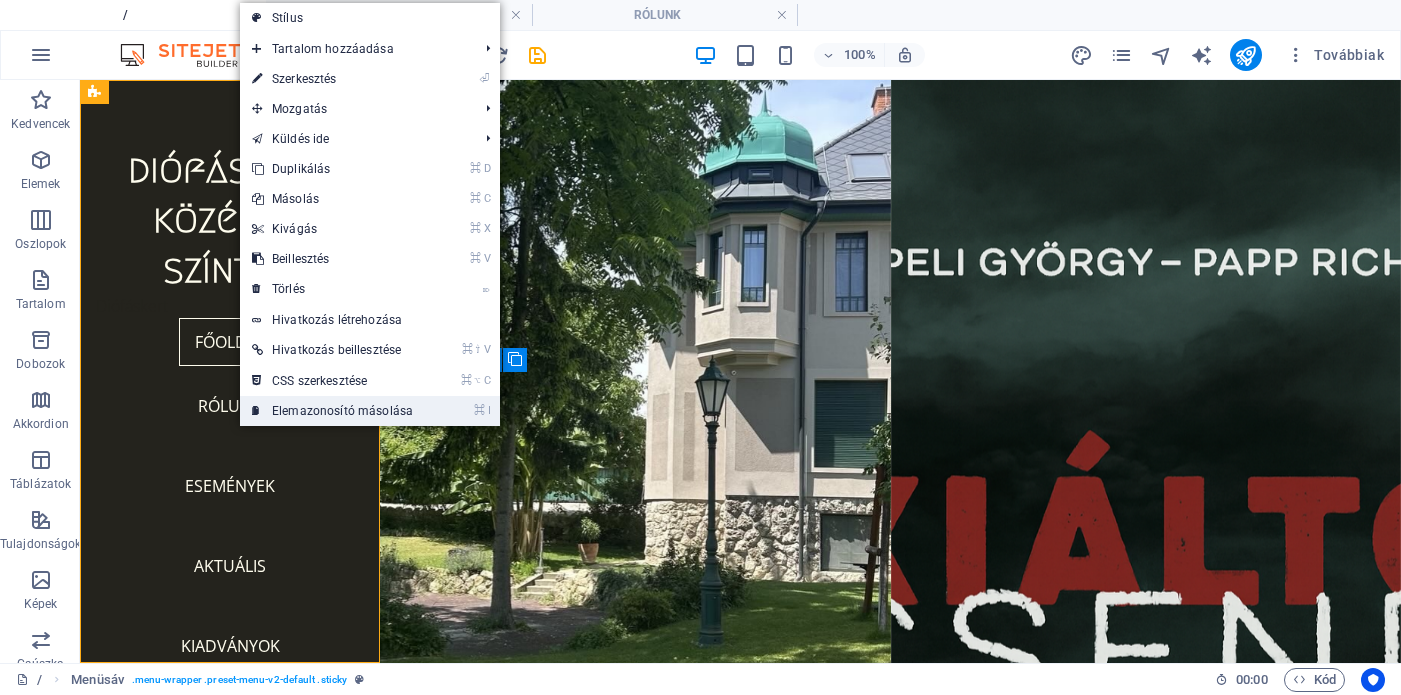 click on "⌘ I  Elemazonosító másolása" at bounding box center [332, 411] 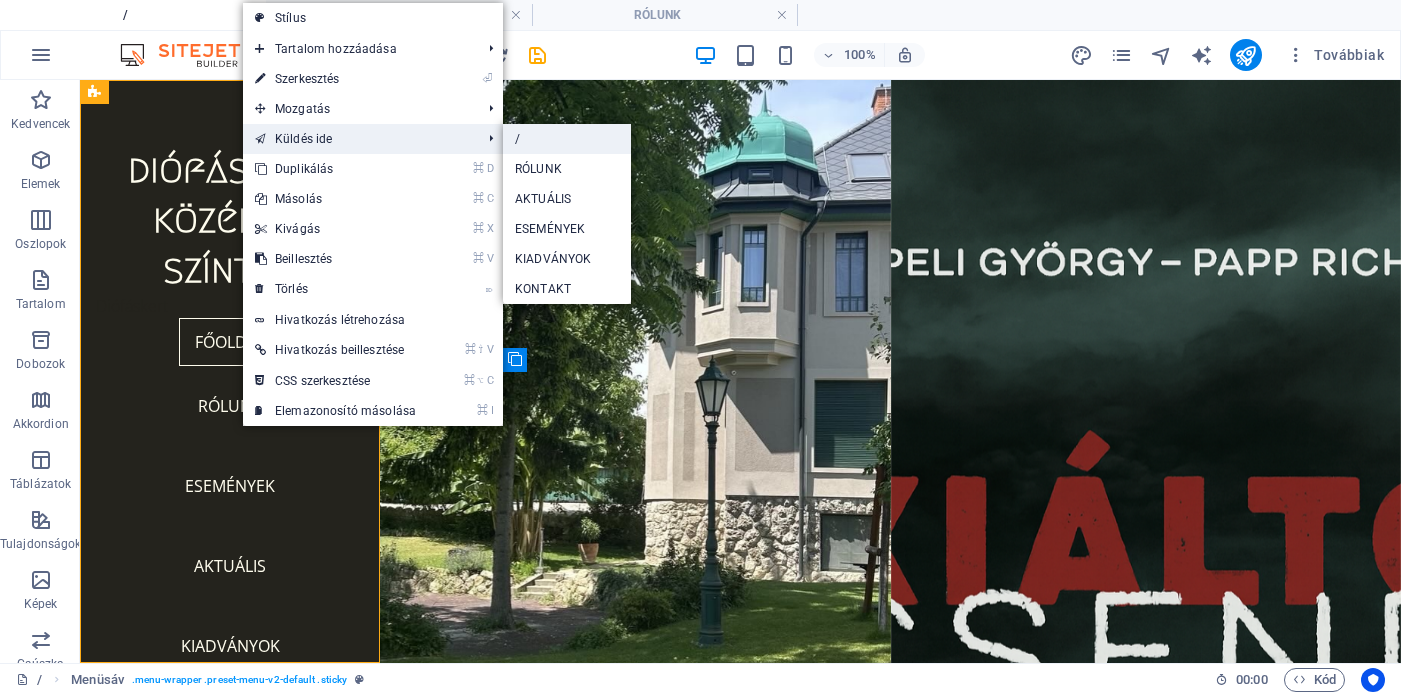 click on "/" at bounding box center (567, 139) 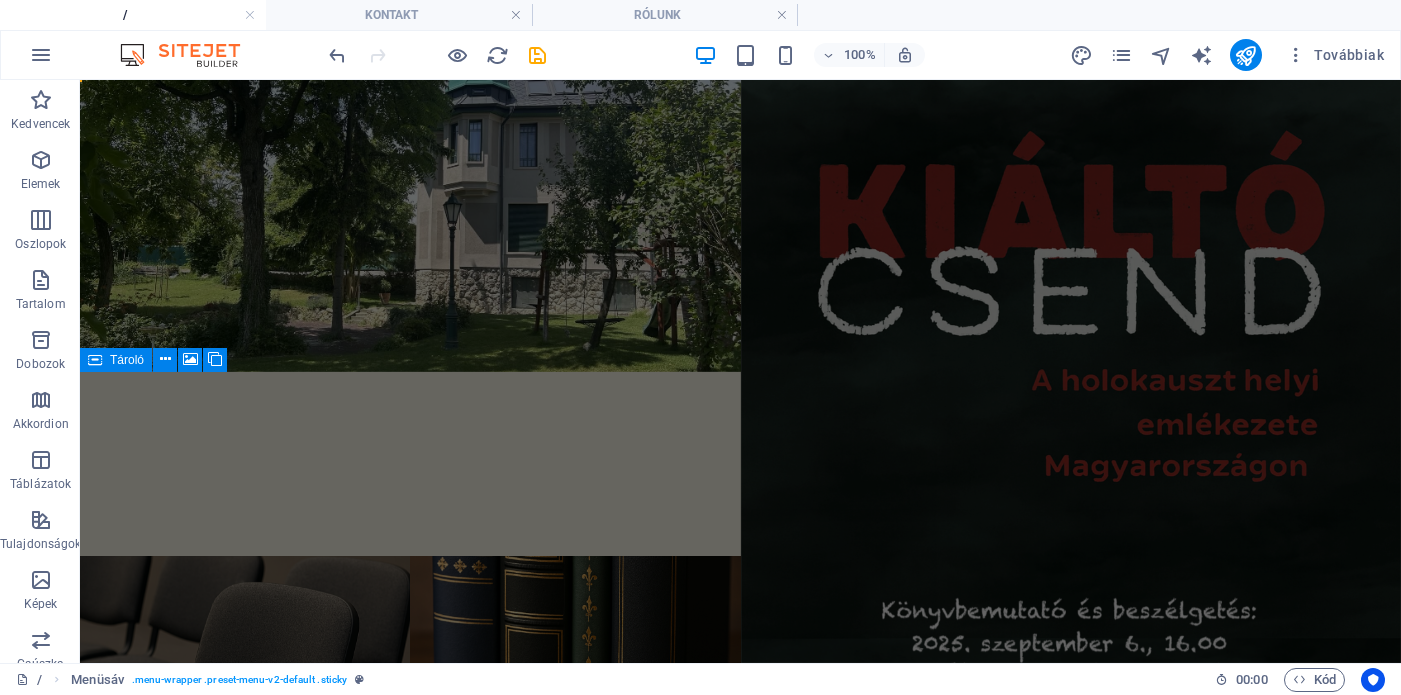 click on "100% Továbbiak" at bounding box center [858, 55] 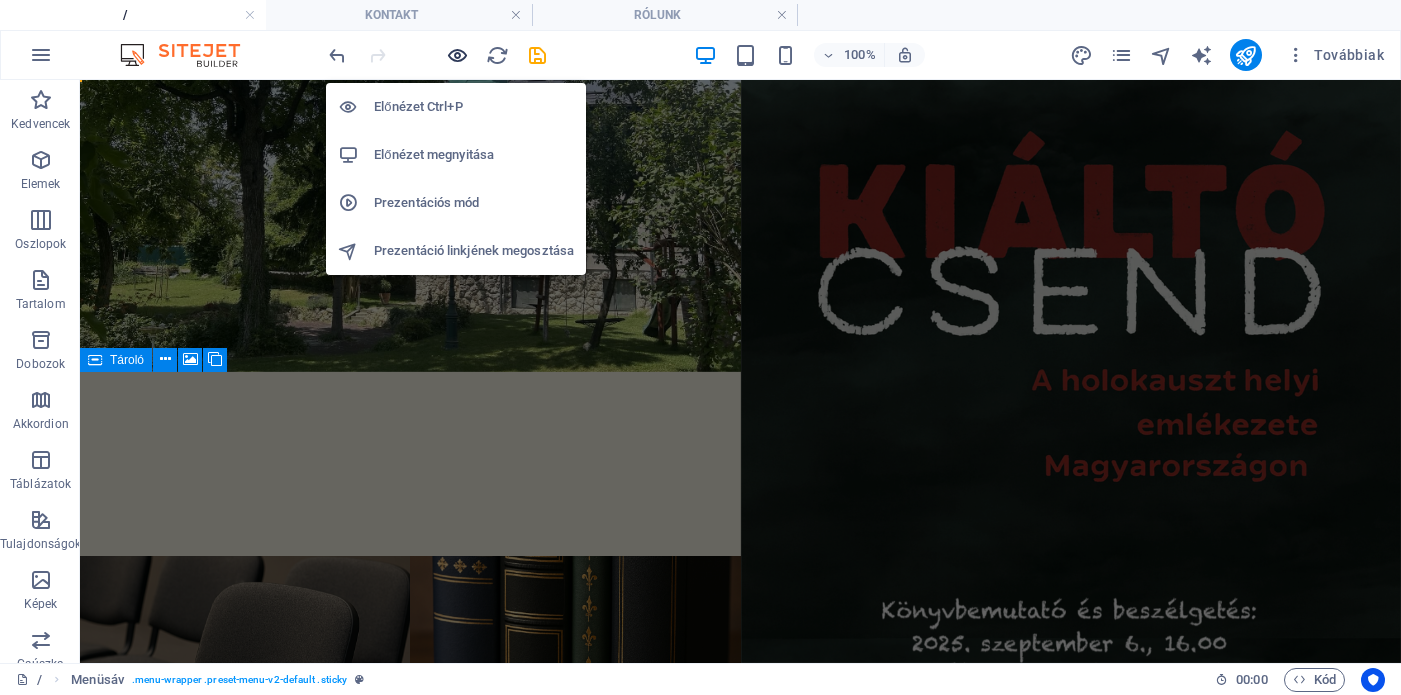 click at bounding box center (457, 55) 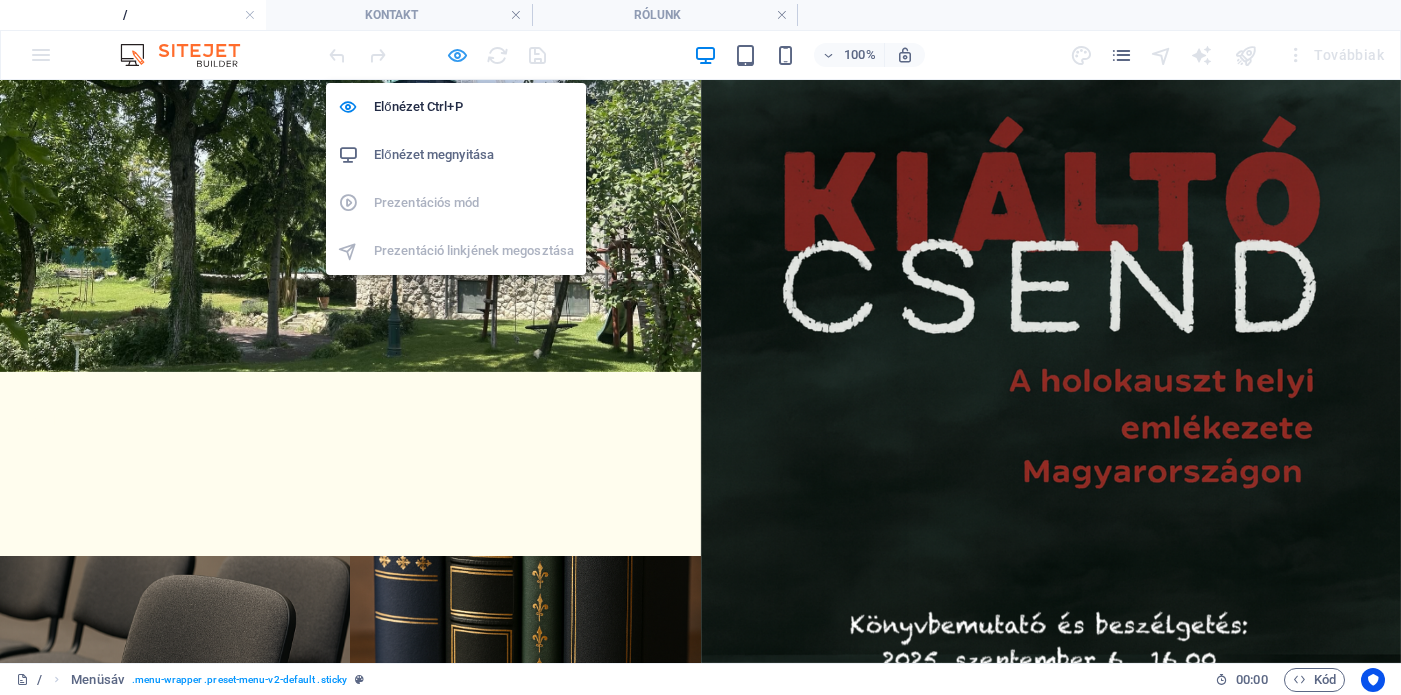 click at bounding box center [457, 55] 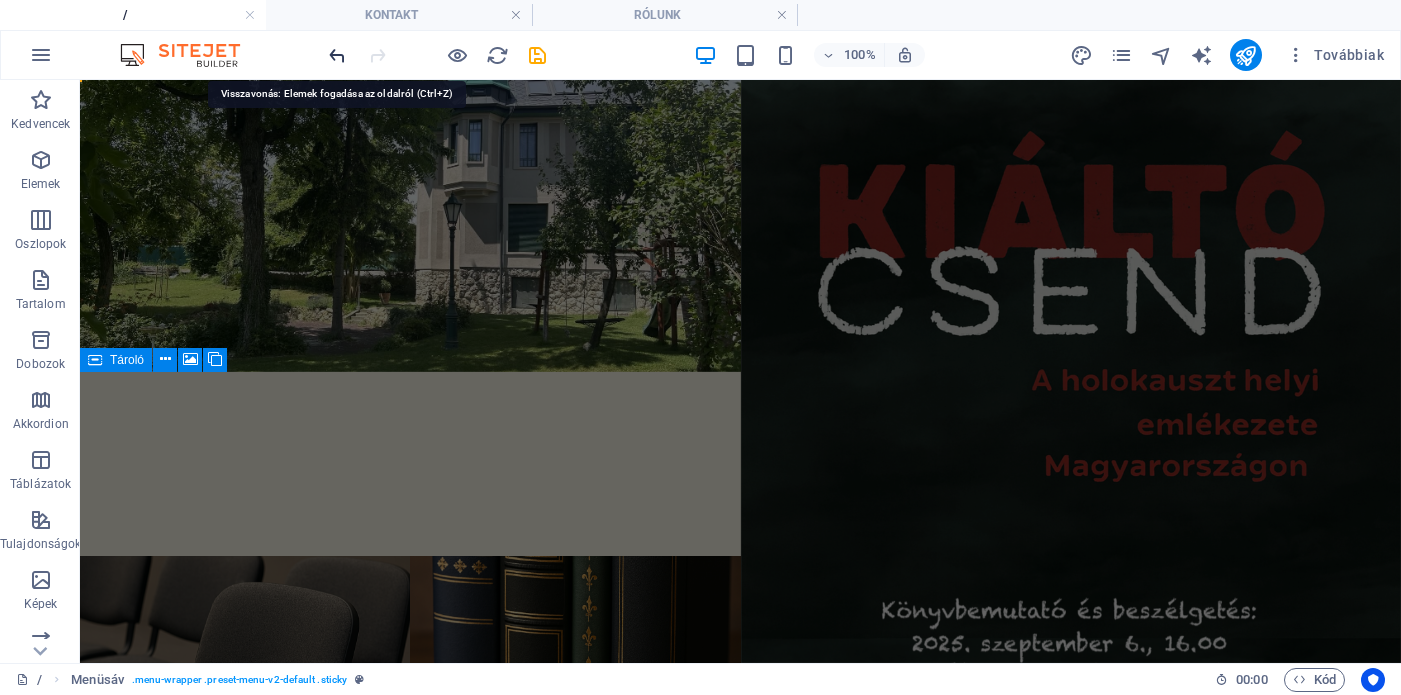 click at bounding box center [337, 55] 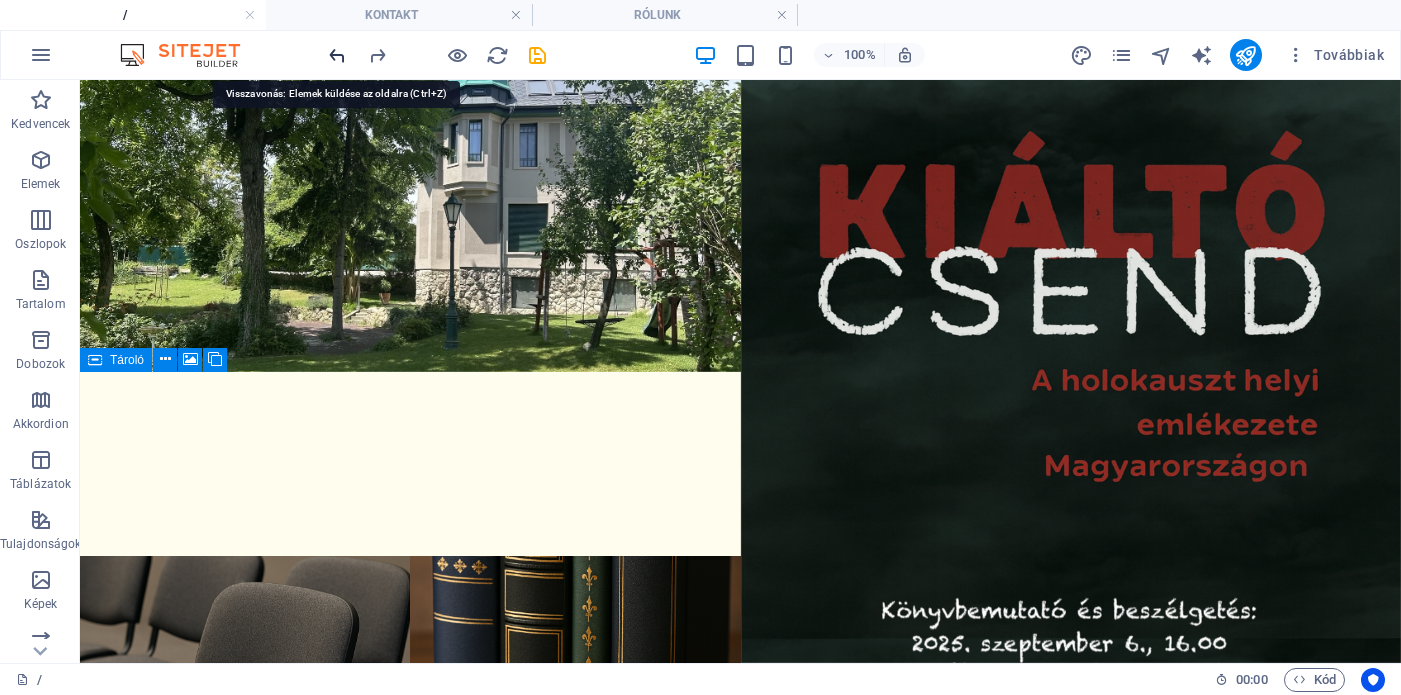 type 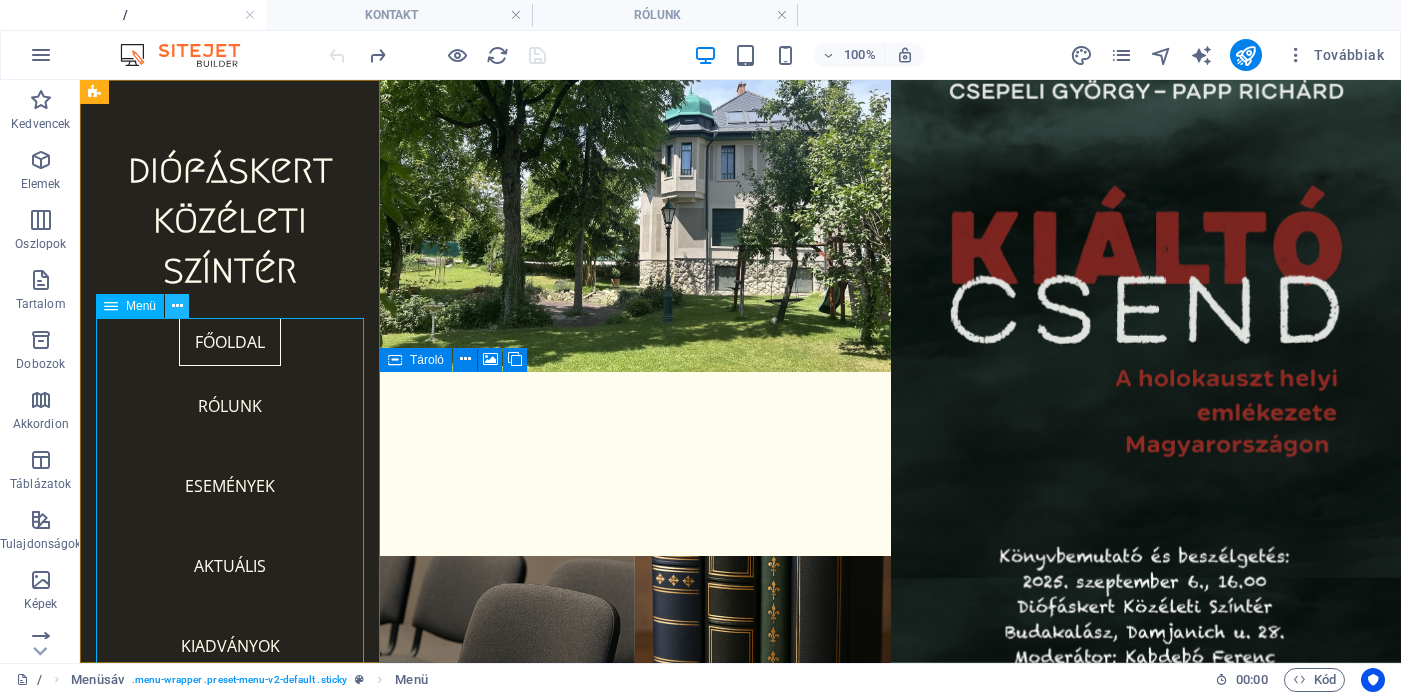 click at bounding box center [177, 306] 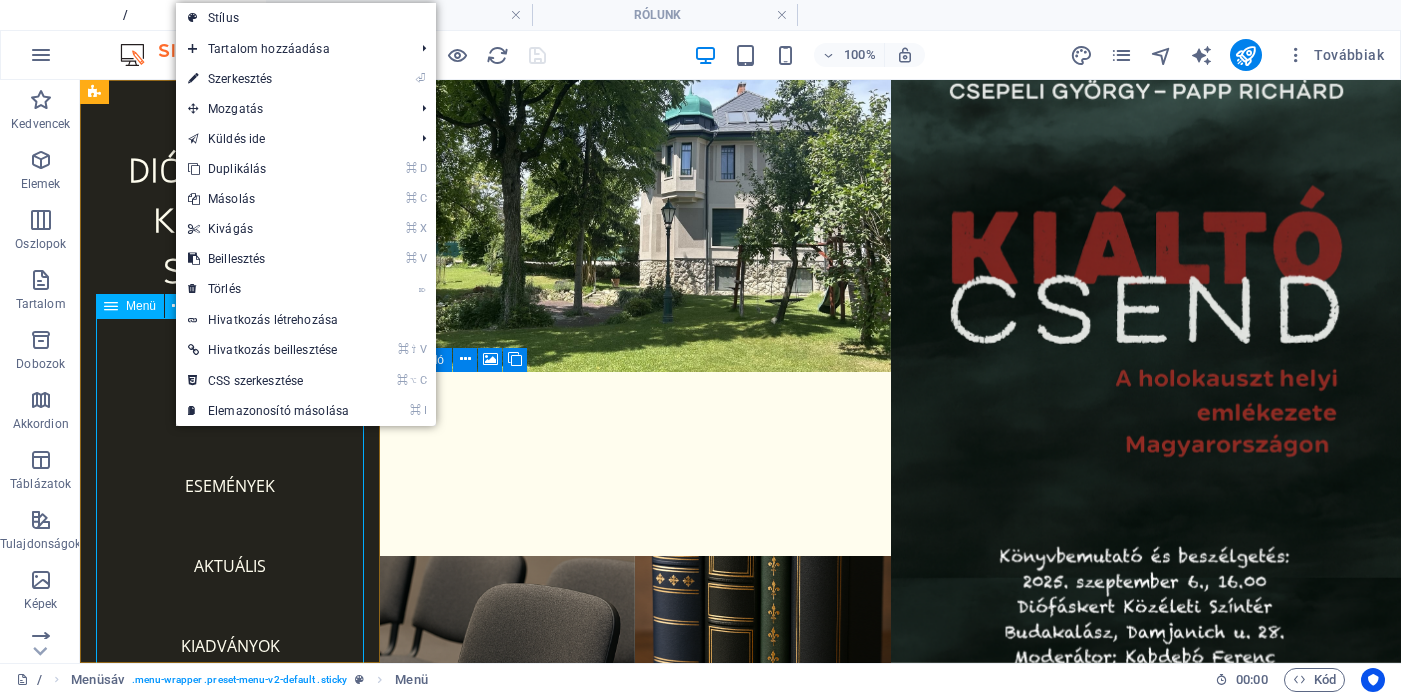 click on "FŐOLDAL RÓLUNK ESEMÉNYEK AKTUÁLIS KIADVÁNYOK KAPCSOLAT" at bounding box center [230, 542] 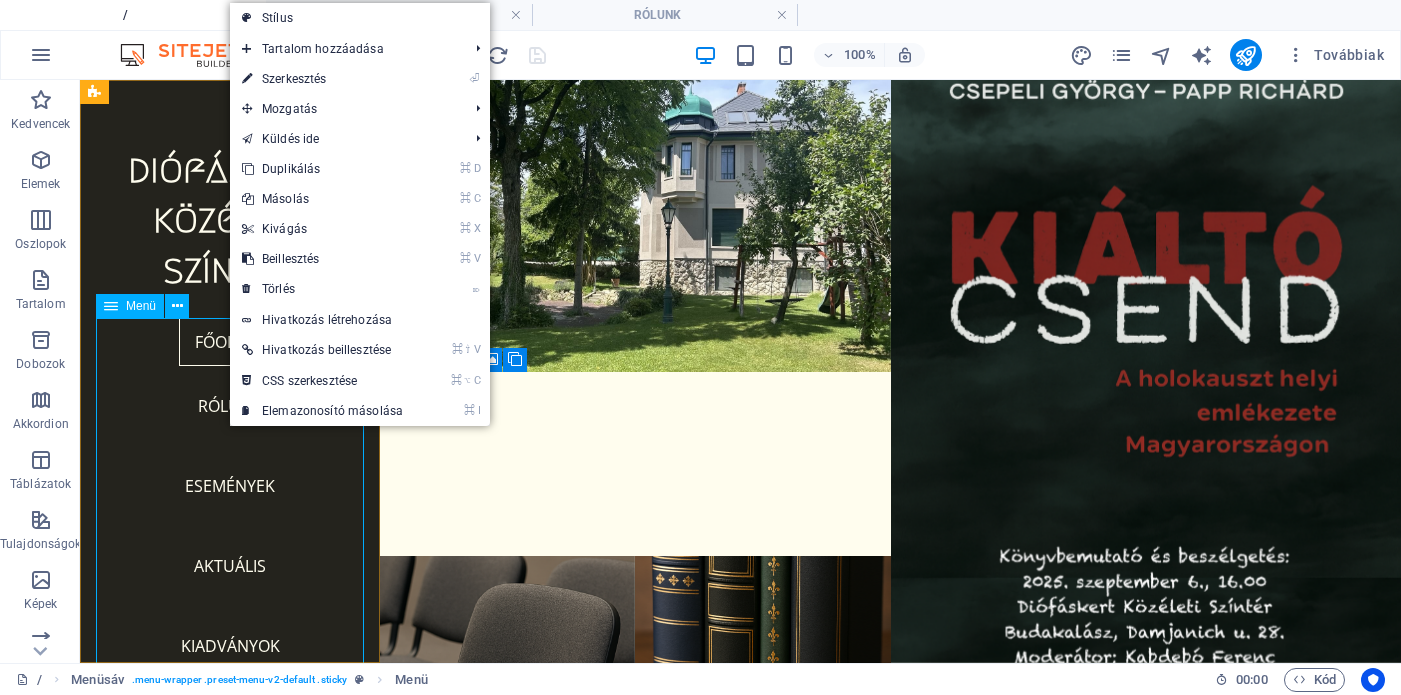 click on "FŐOLDAL RÓLUNK ESEMÉNYEK AKTUÁLIS KIADVÁNYOK KAPCSOLAT" at bounding box center [230, 542] 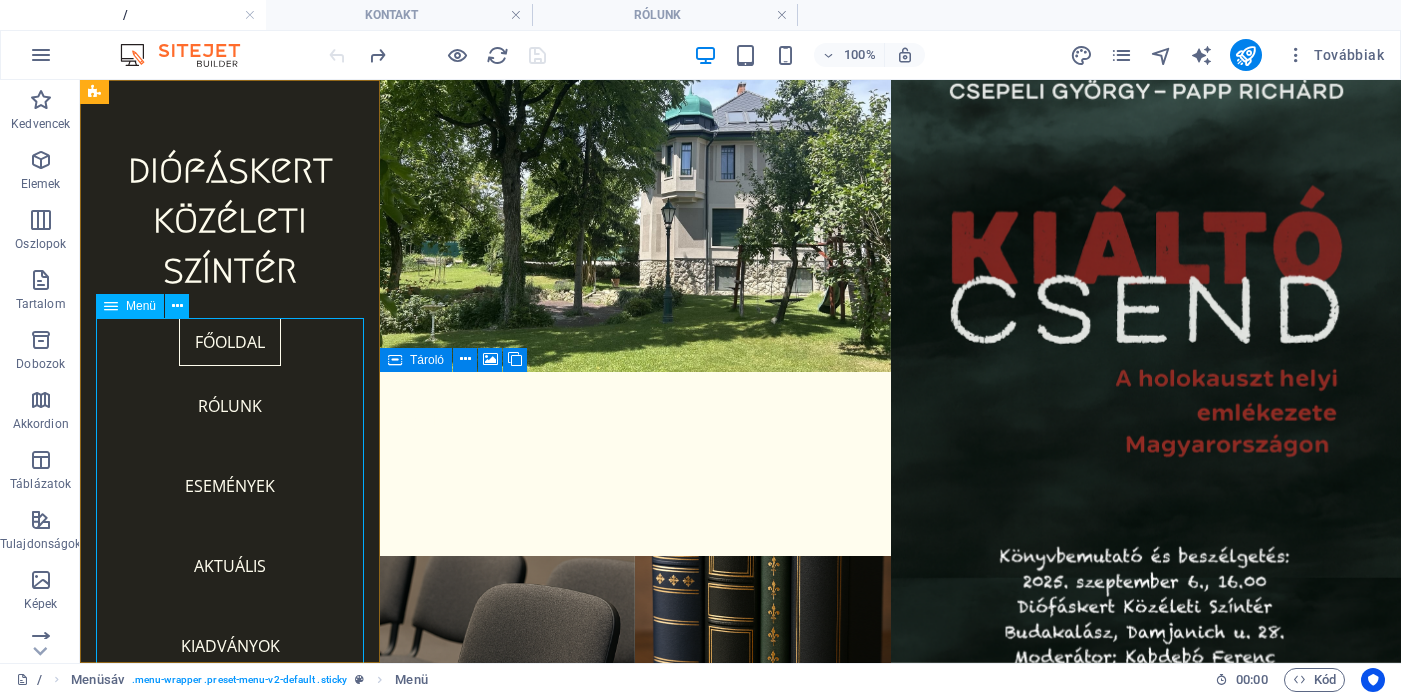click on "FŐOLDAL RÓLUNK ESEMÉNYEK AKTUÁLIS KIADVÁNYOK KAPCSOLAT" at bounding box center (230, 542) 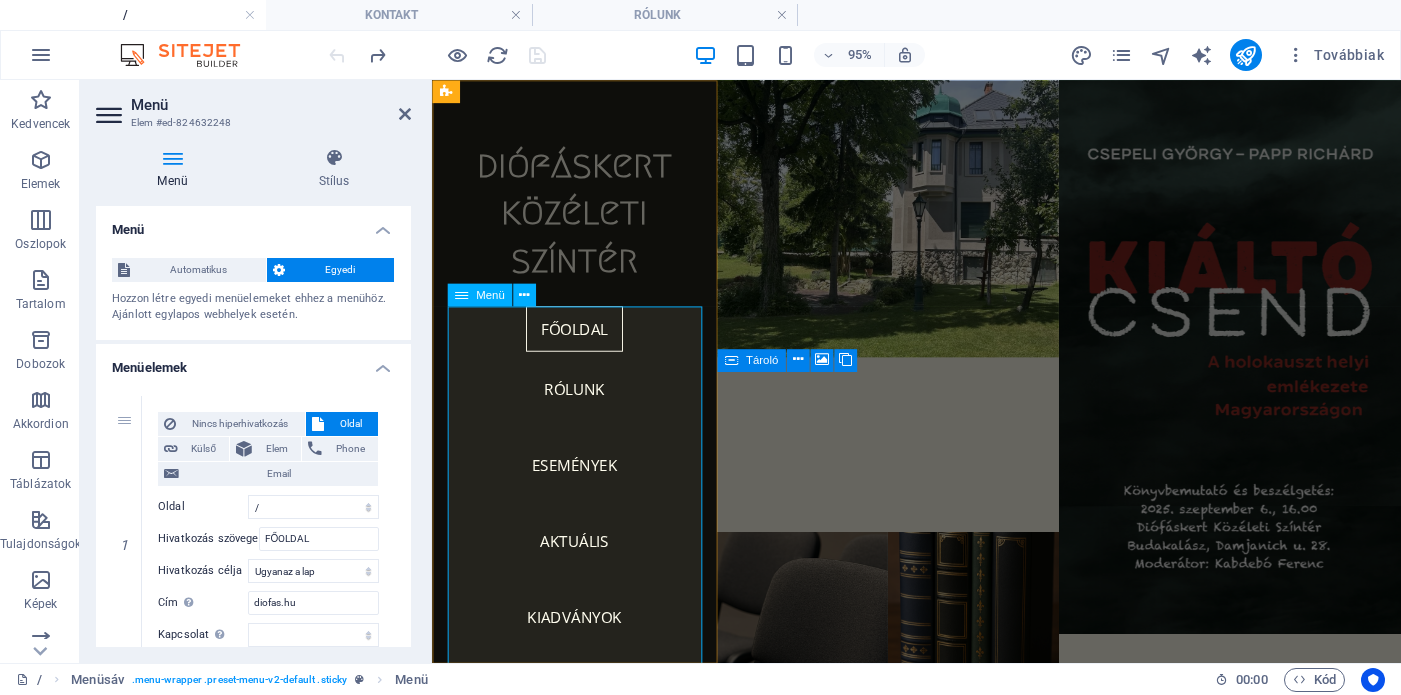 click on "FŐOLDAL RÓLUNK ESEMÉNYEK AKTUÁLIS KIADVÁNYOK KAPCSOLAT" at bounding box center (582, 542) 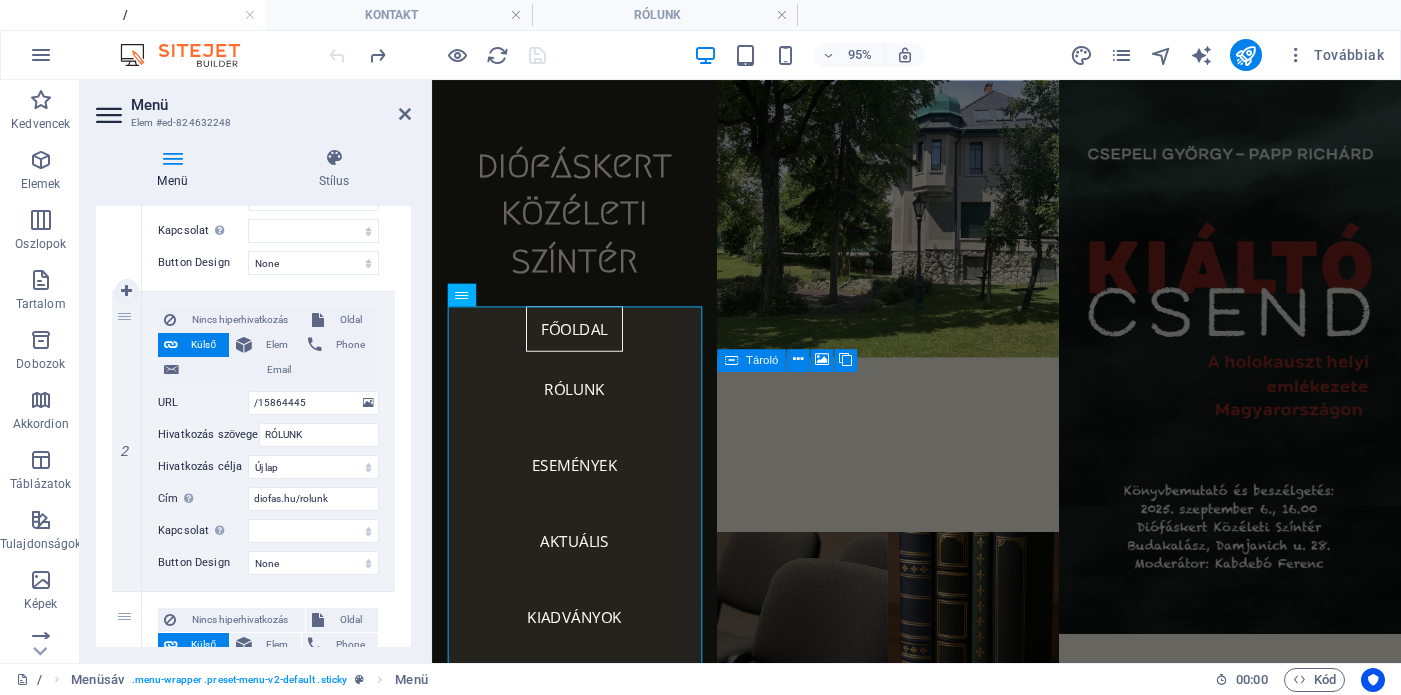 scroll, scrollTop: 410, scrollLeft: 0, axis: vertical 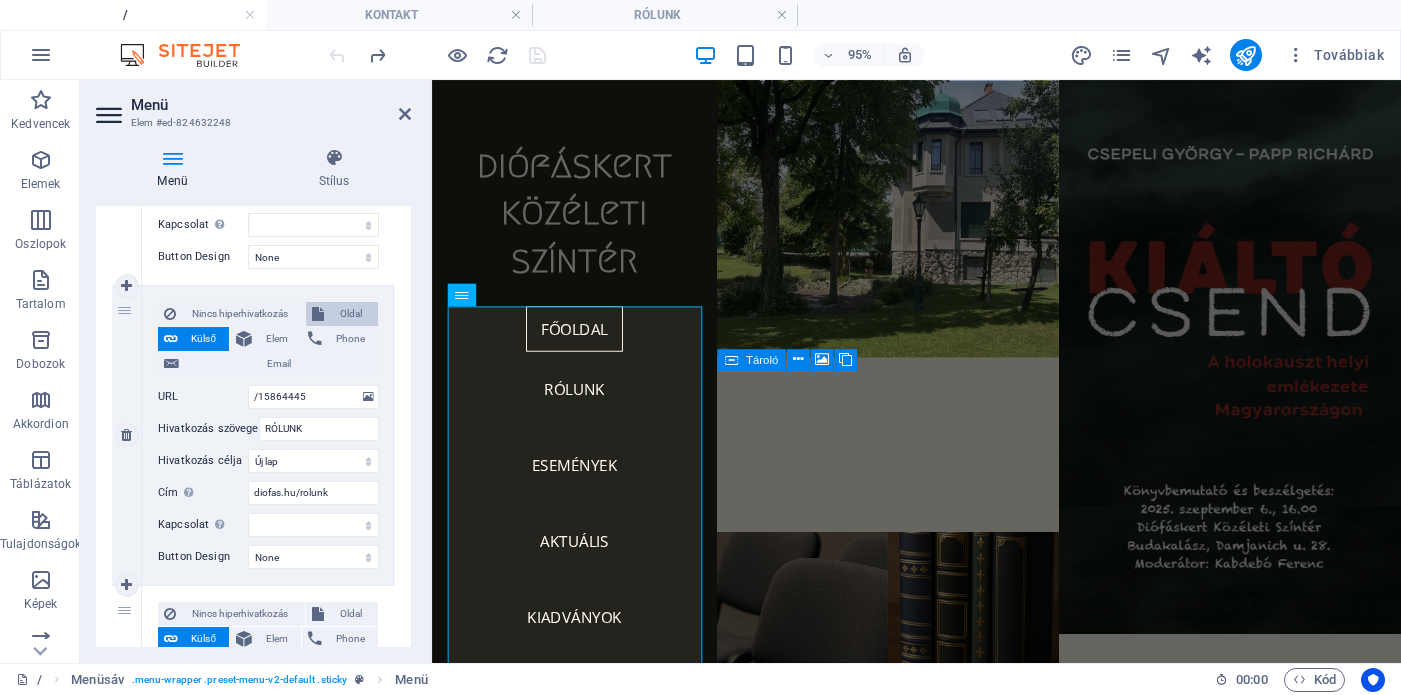 click on "Oldal" at bounding box center (351, 314) 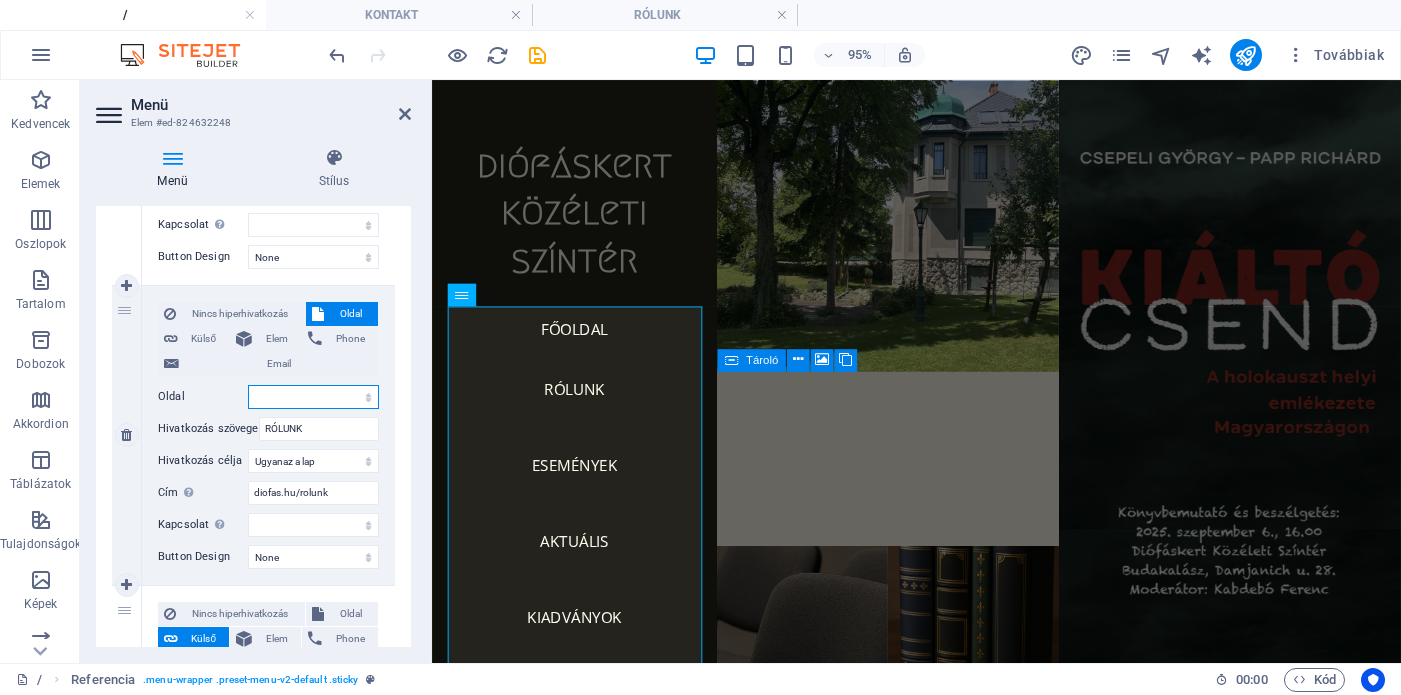 click on "/ RÓLUNK AKTUÁLIS ESEMÉNYEK KIADVÁNYOK KONTAKT" at bounding box center (313, 397) 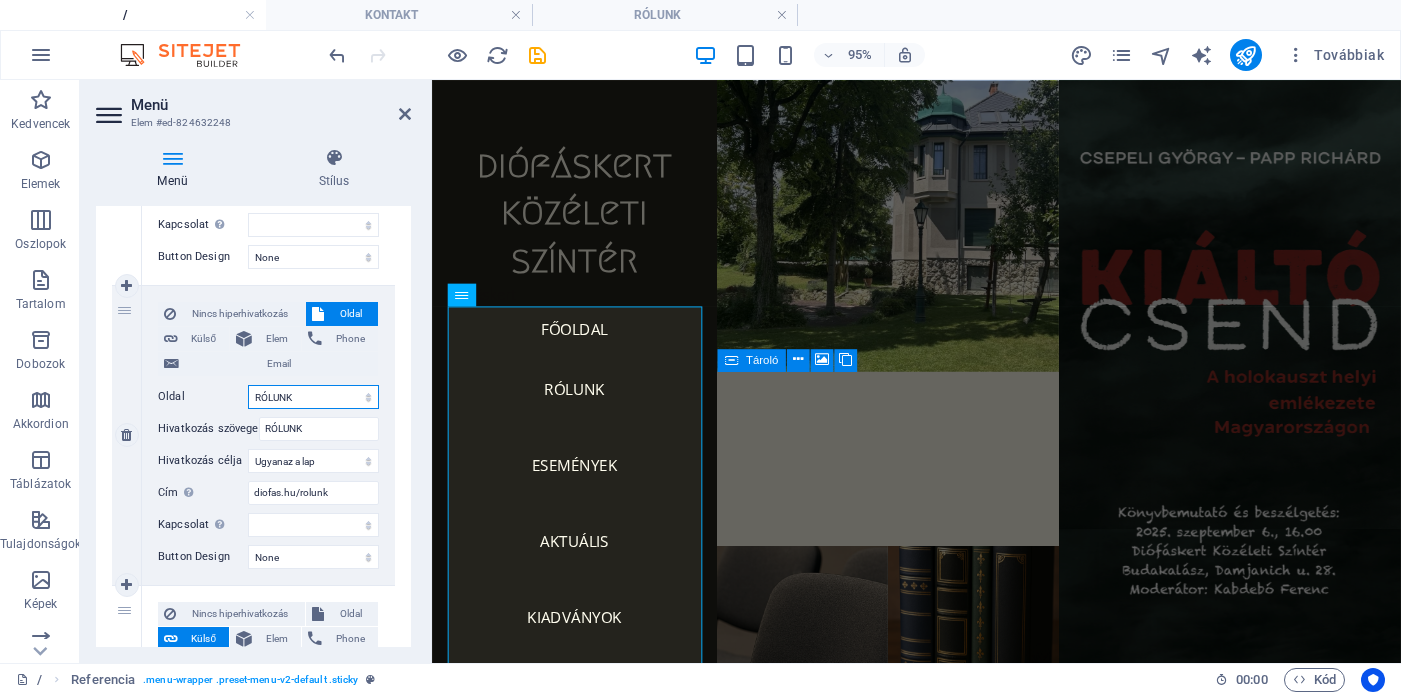 select 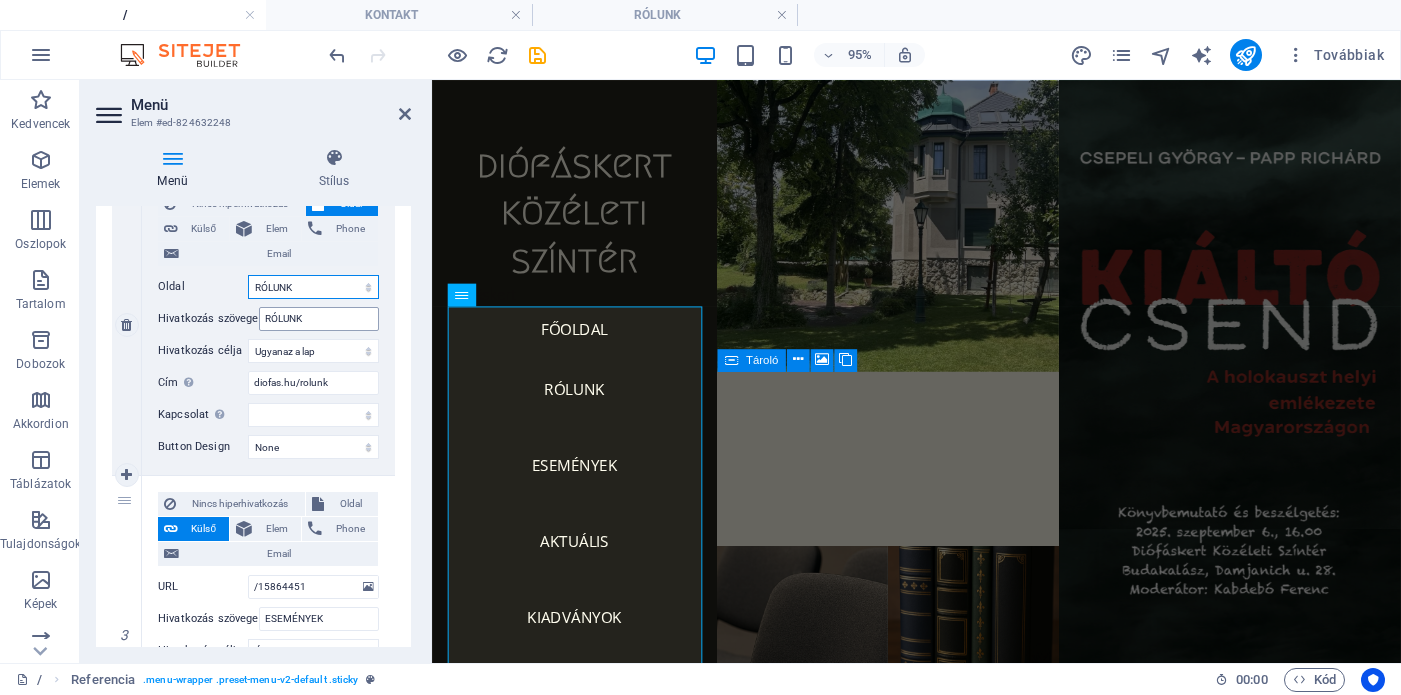 scroll, scrollTop: 541, scrollLeft: 0, axis: vertical 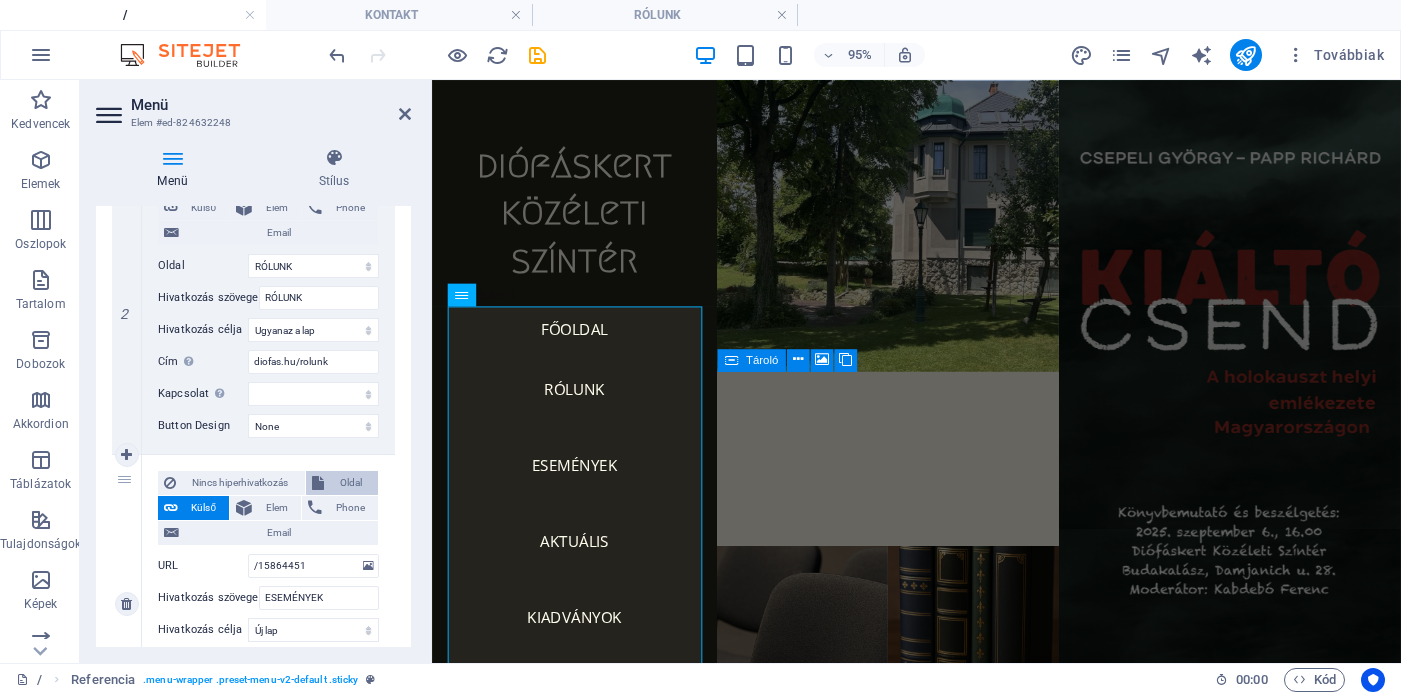click on "Oldal" at bounding box center (351, 483) 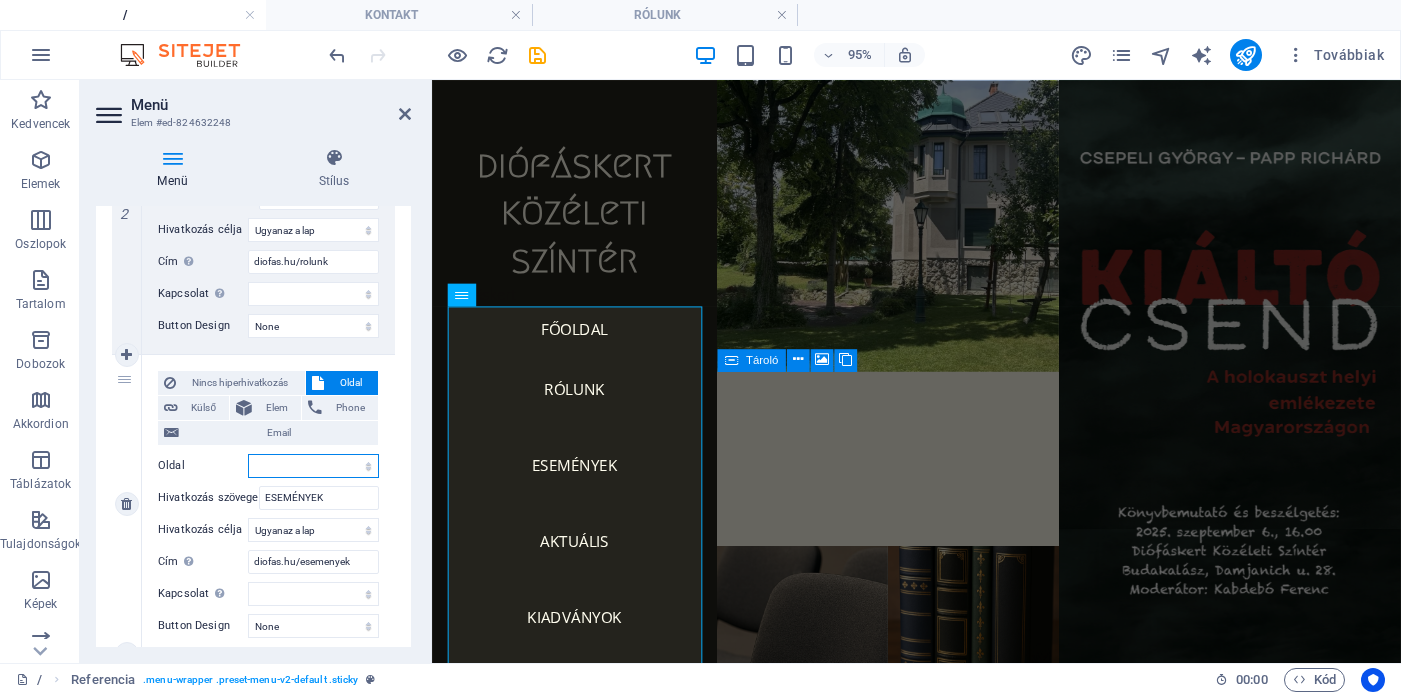 scroll, scrollTop: 642, scrollLeft: 0, axis: vertical 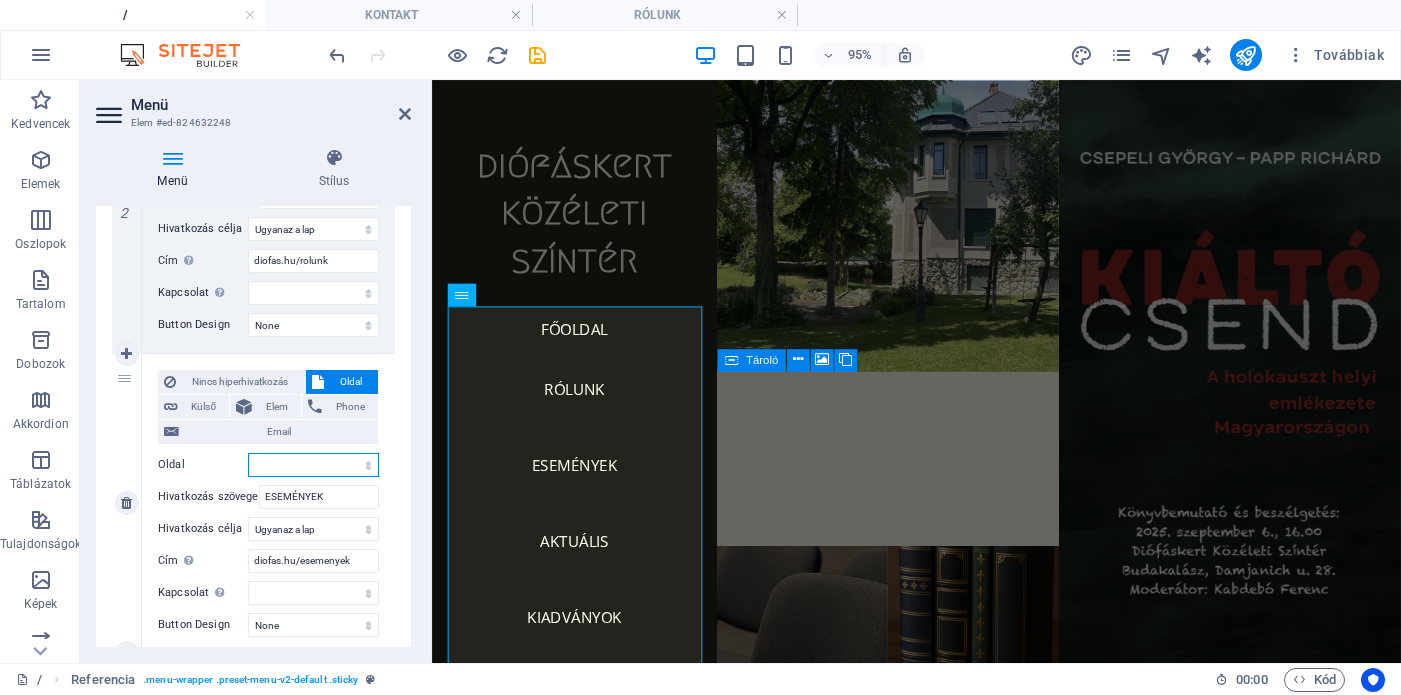 click on "/ RÓLUNK AKTUÁLIS ESEMÉNYEK KIADVÁNYOK KONTAKT" at bounding box center (313, 465) 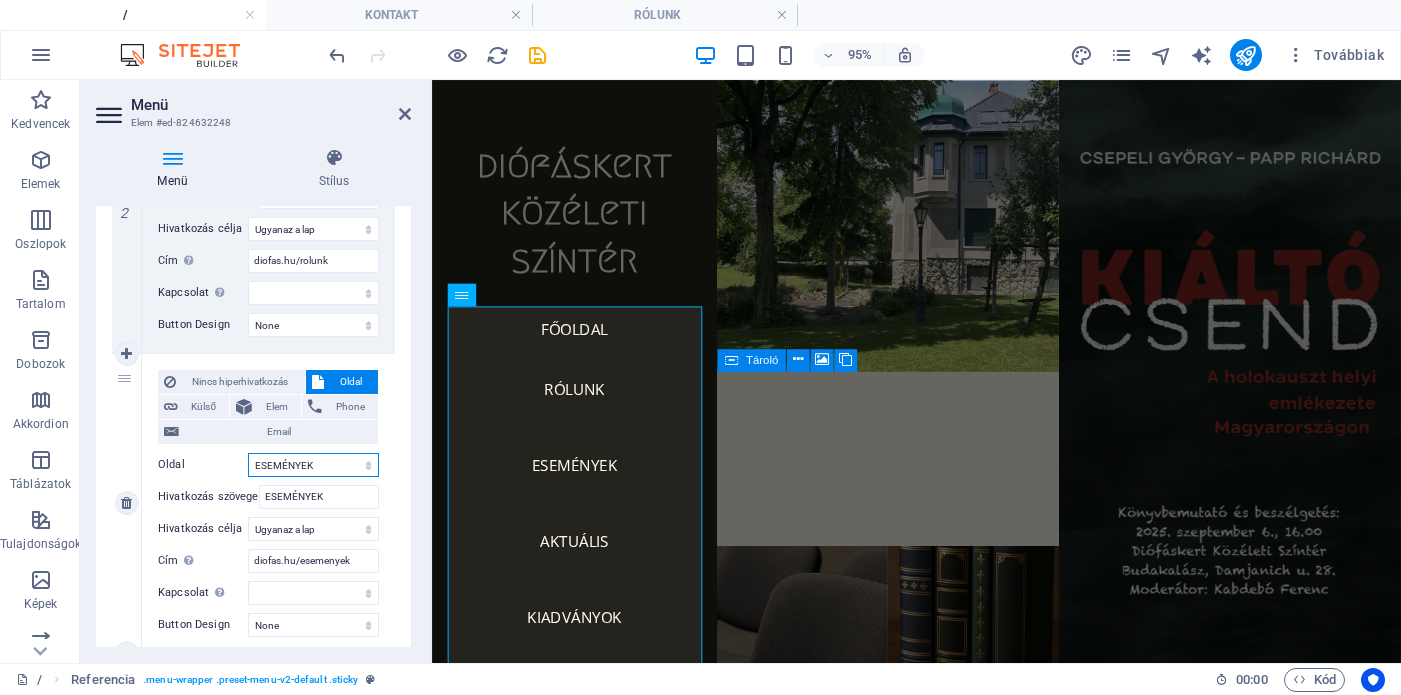select 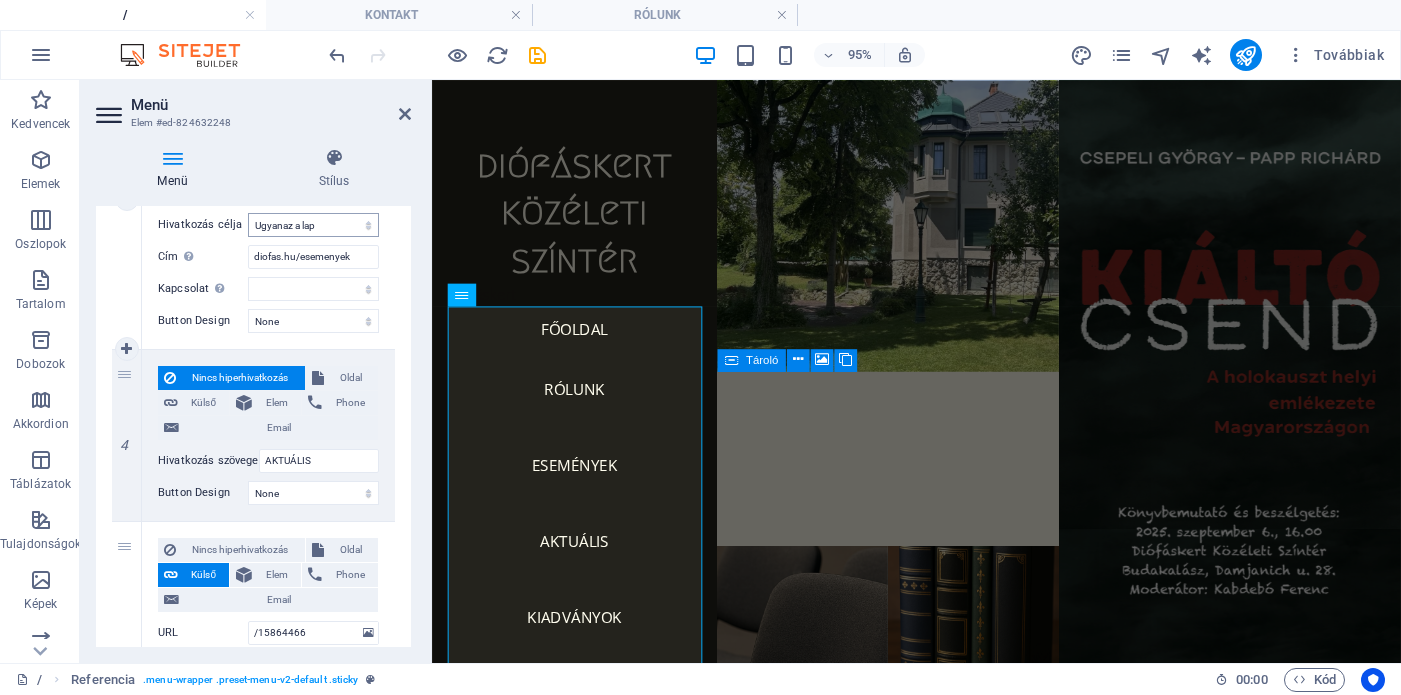 scroll, scrollTop: 968, scrollLeft: 0, axis: vertical 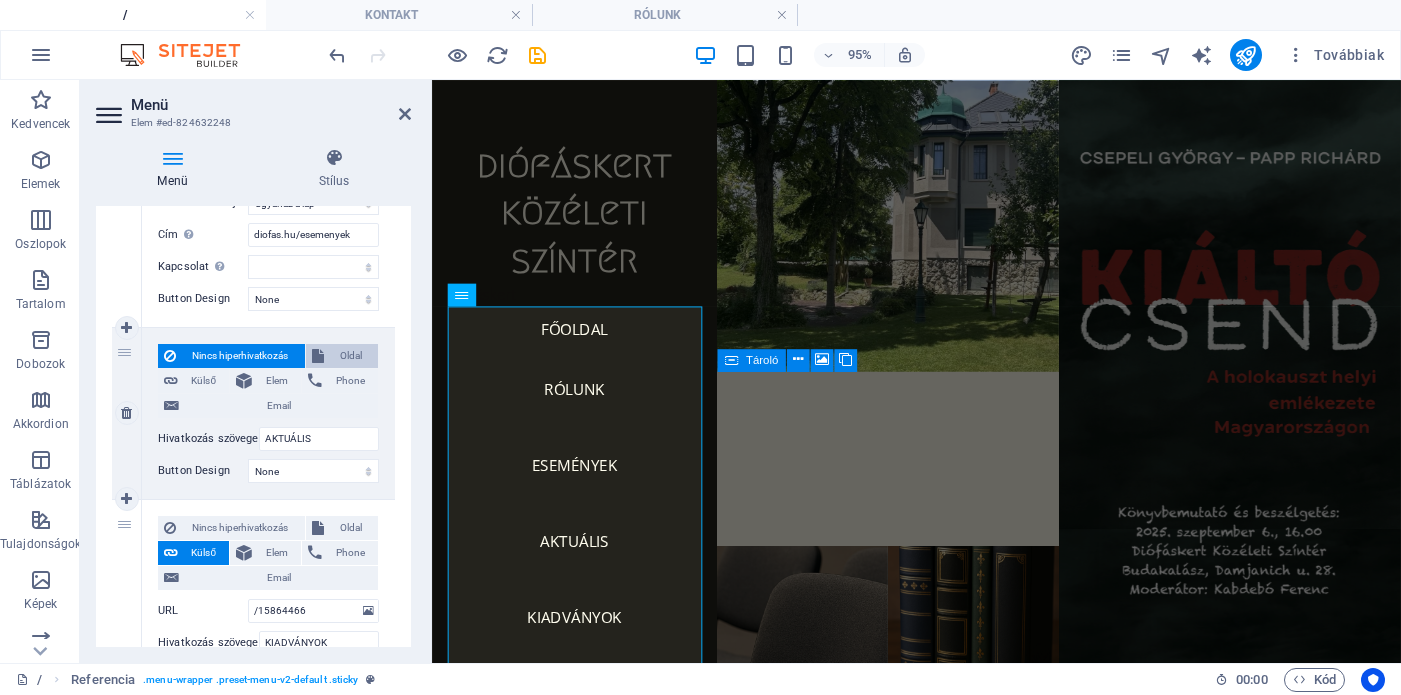 click on "Oldal" at bounding box center (351, 356) 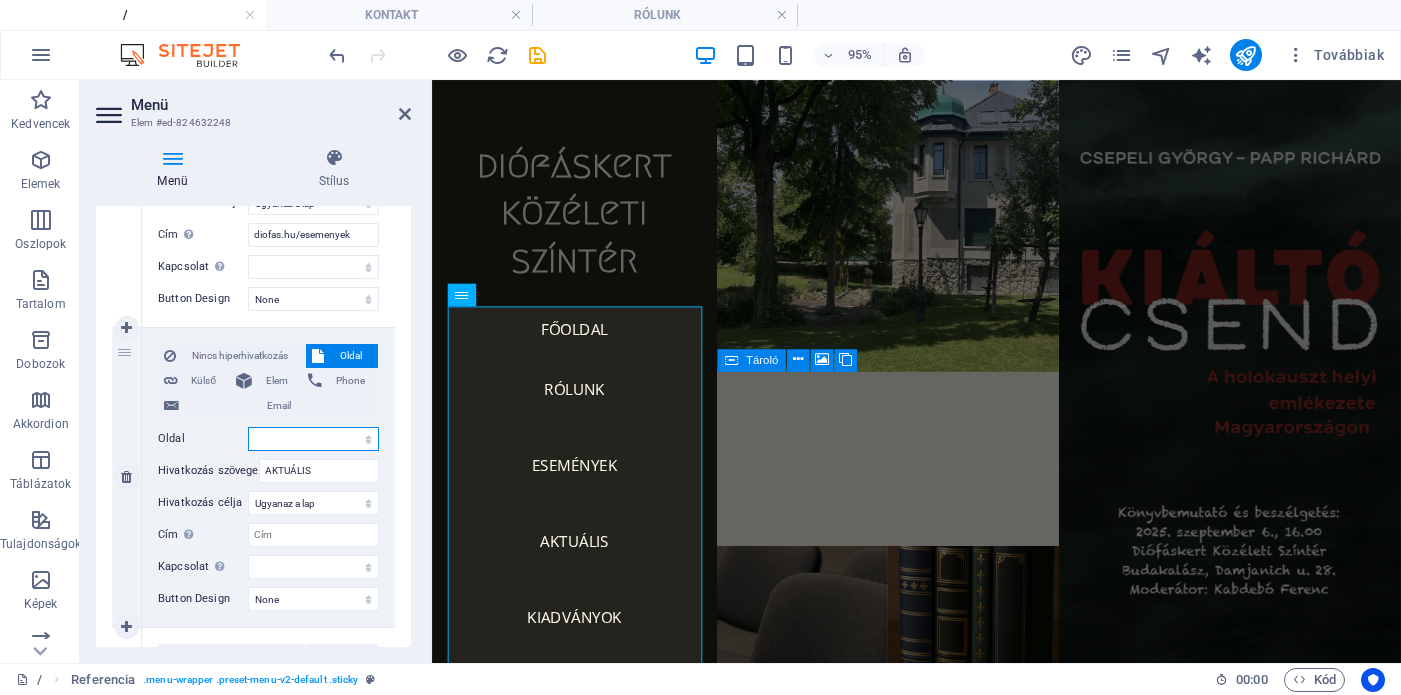 click on "/ RÓLUNK AKTUÁLIS ESEMÉNYEK KIADVÁNYOK KONTAKT" at bounding box center [313, 439] 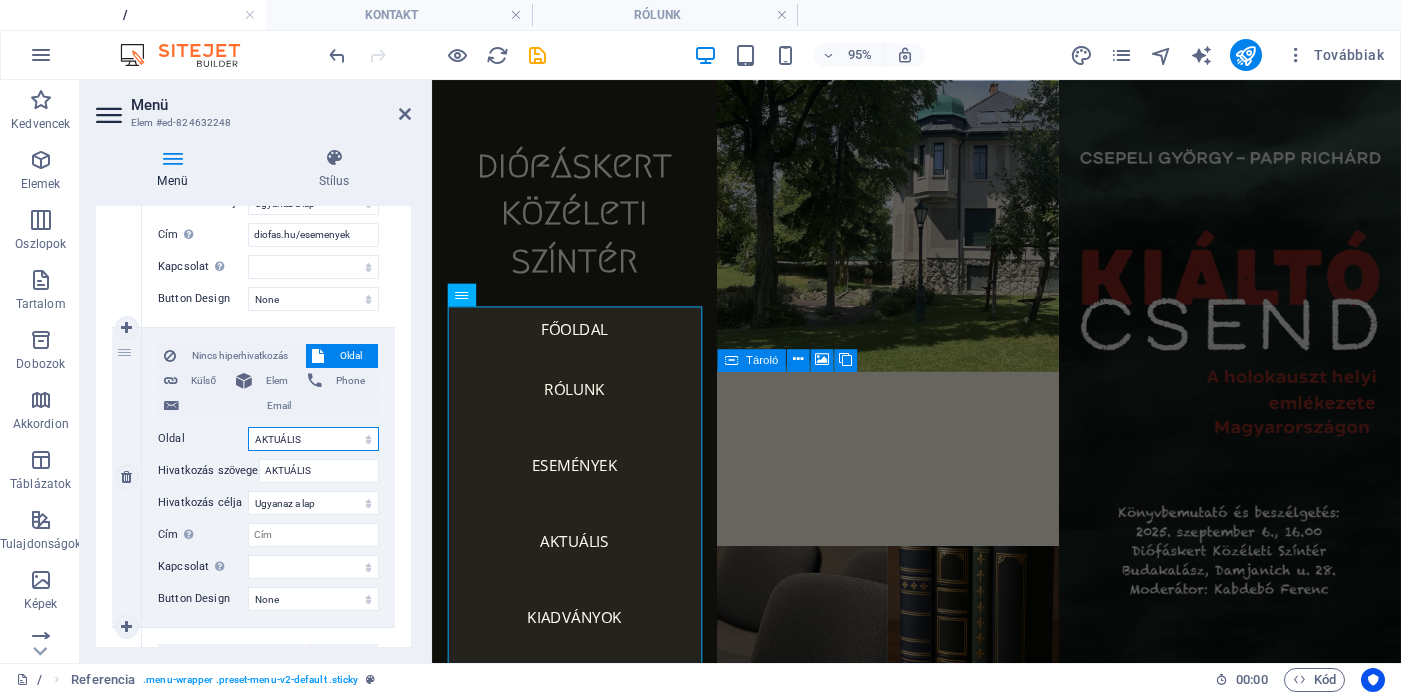 select 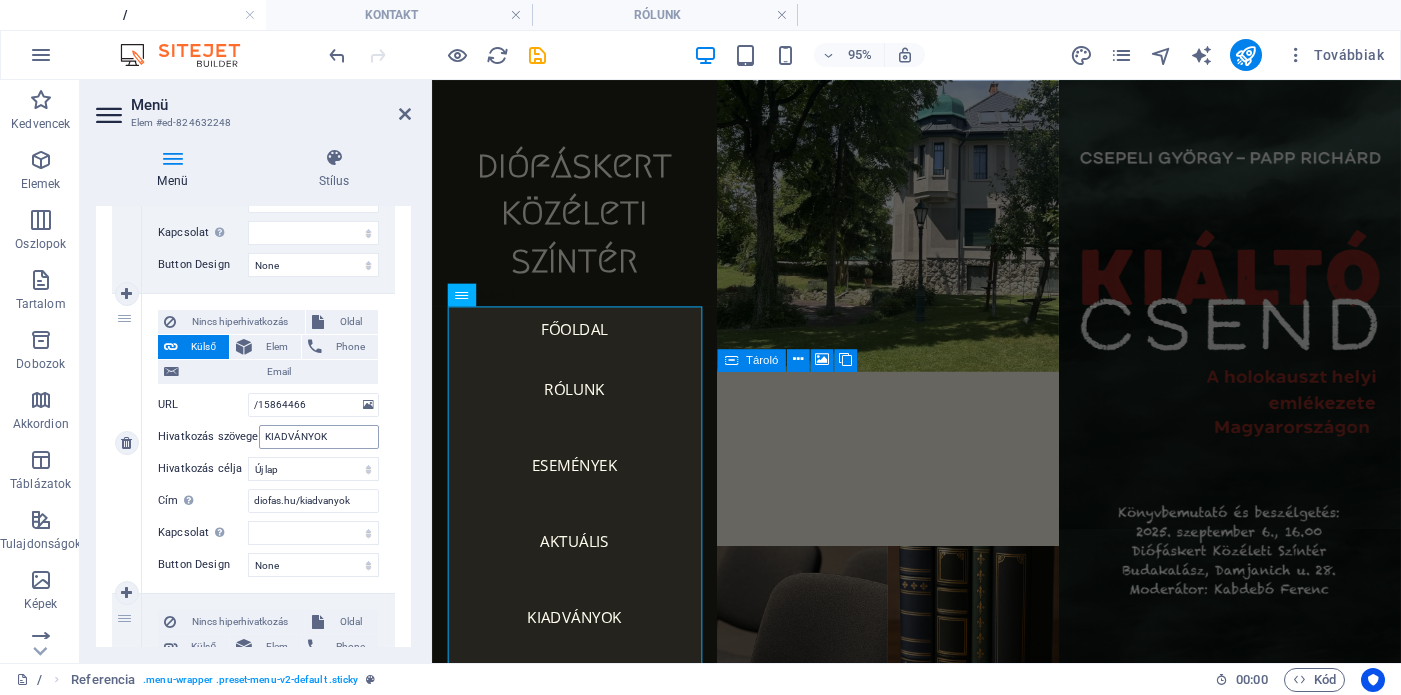 scroll, scrollTop: 1303, scrollLeft: 0, axis: vertical 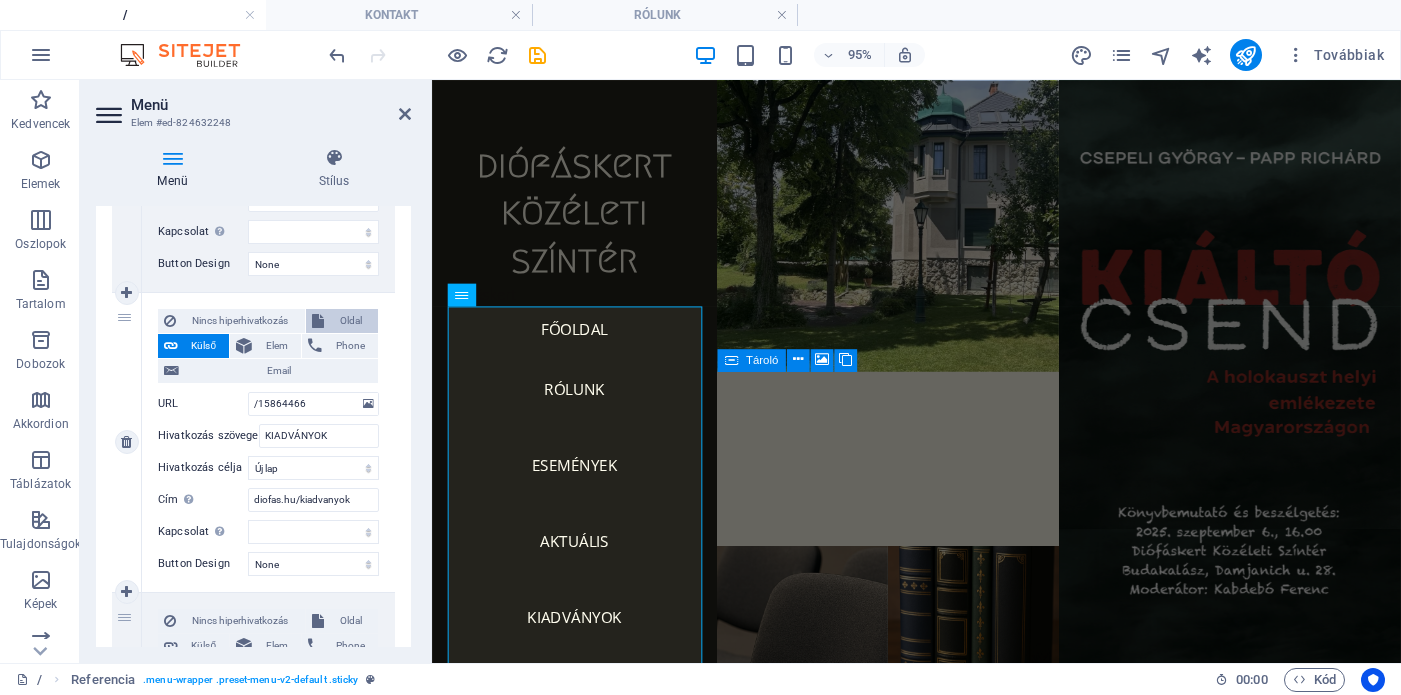 click on "Oldal" at bounding box center [351, 321] 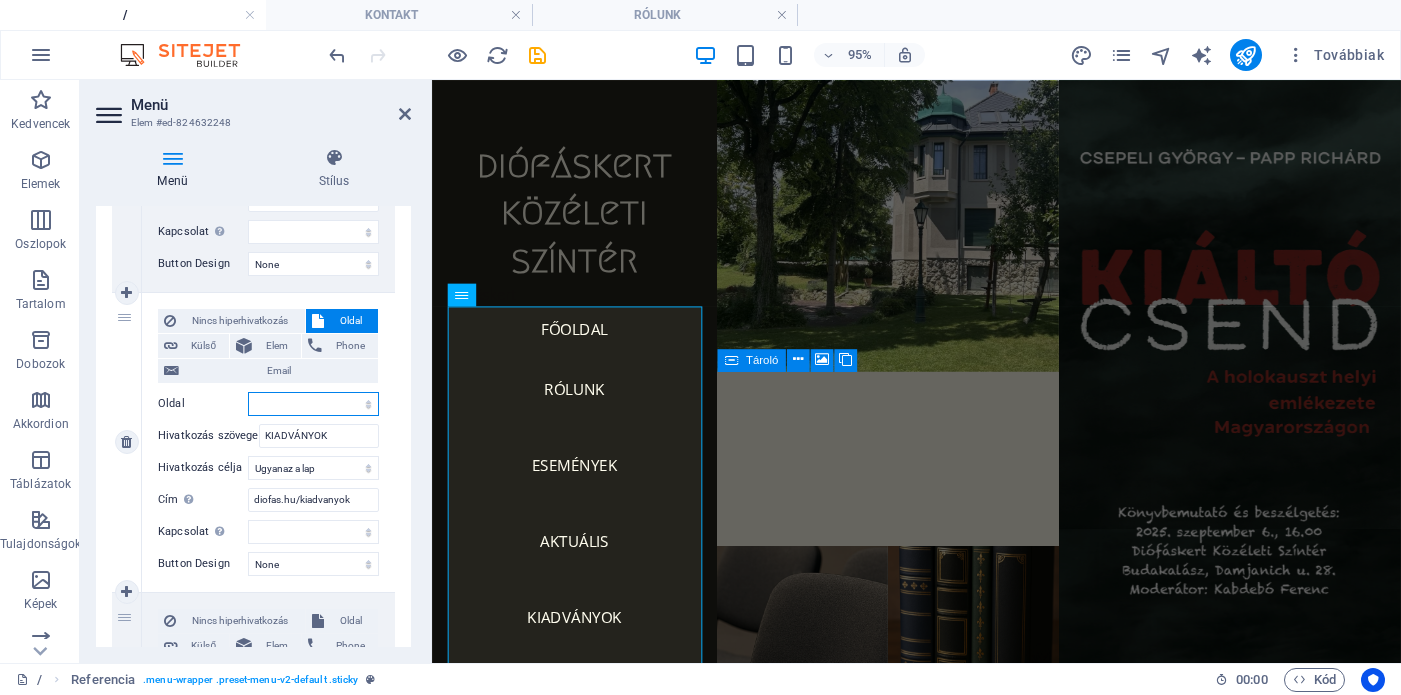 click on "/ RÓLUNK AKTUÁLIS ESEMÉNYEK KIADVÁNYOK KONTAKT" at bounding box center (313, 404) 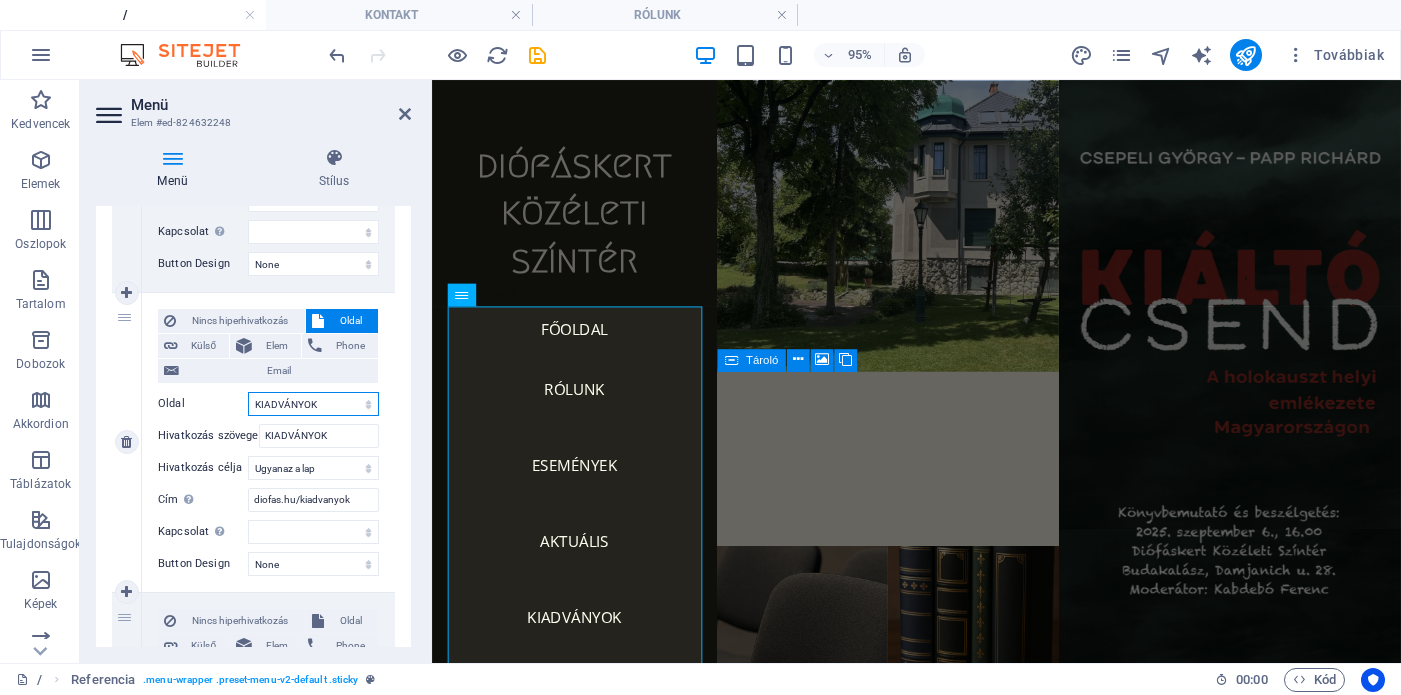 select 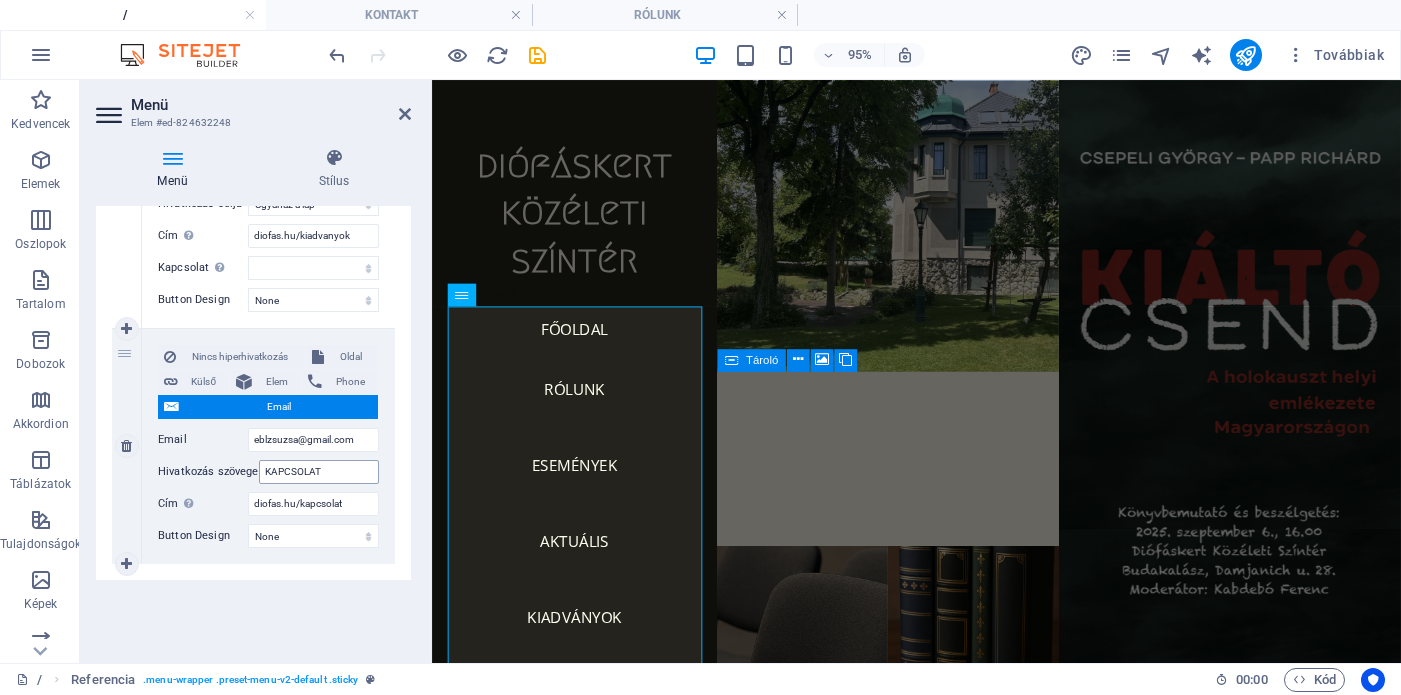 scroll, scrollTop: 1570, scrollLeft: 0, axis: vertical 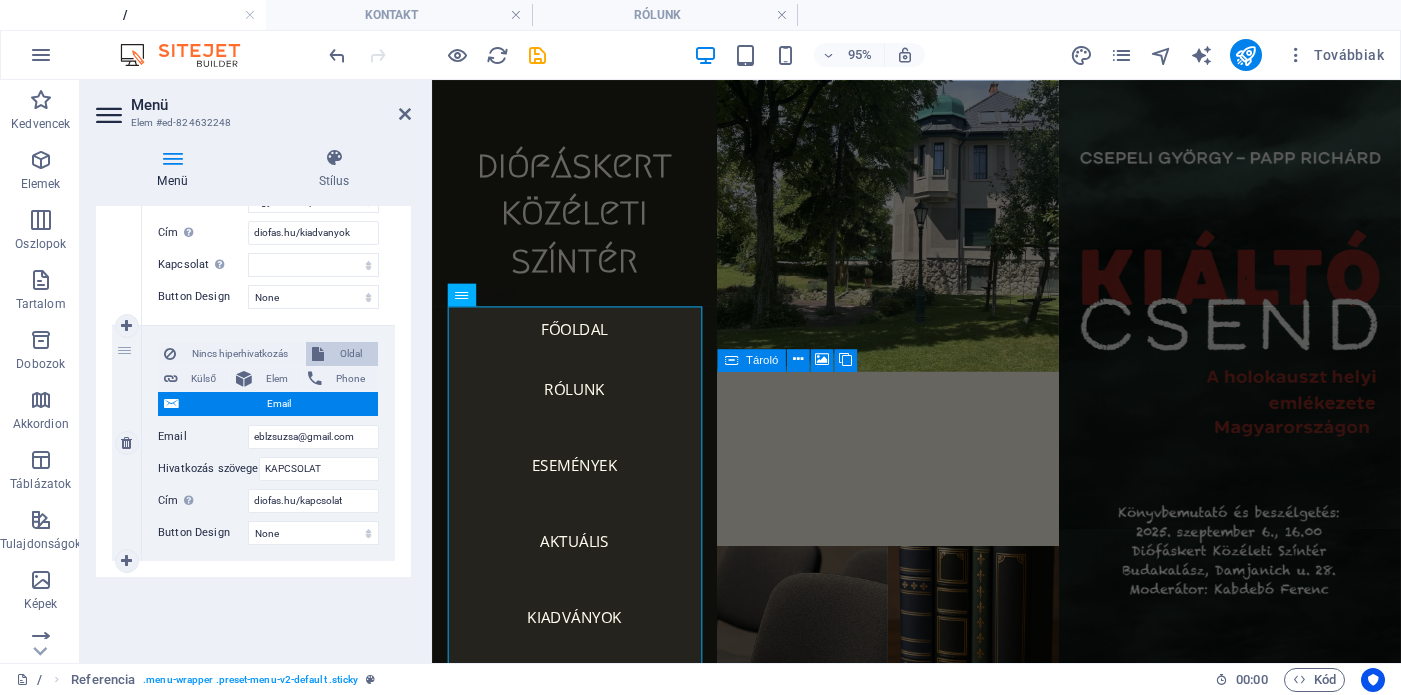 click on "Oldal" at bounding box center (351, 354) 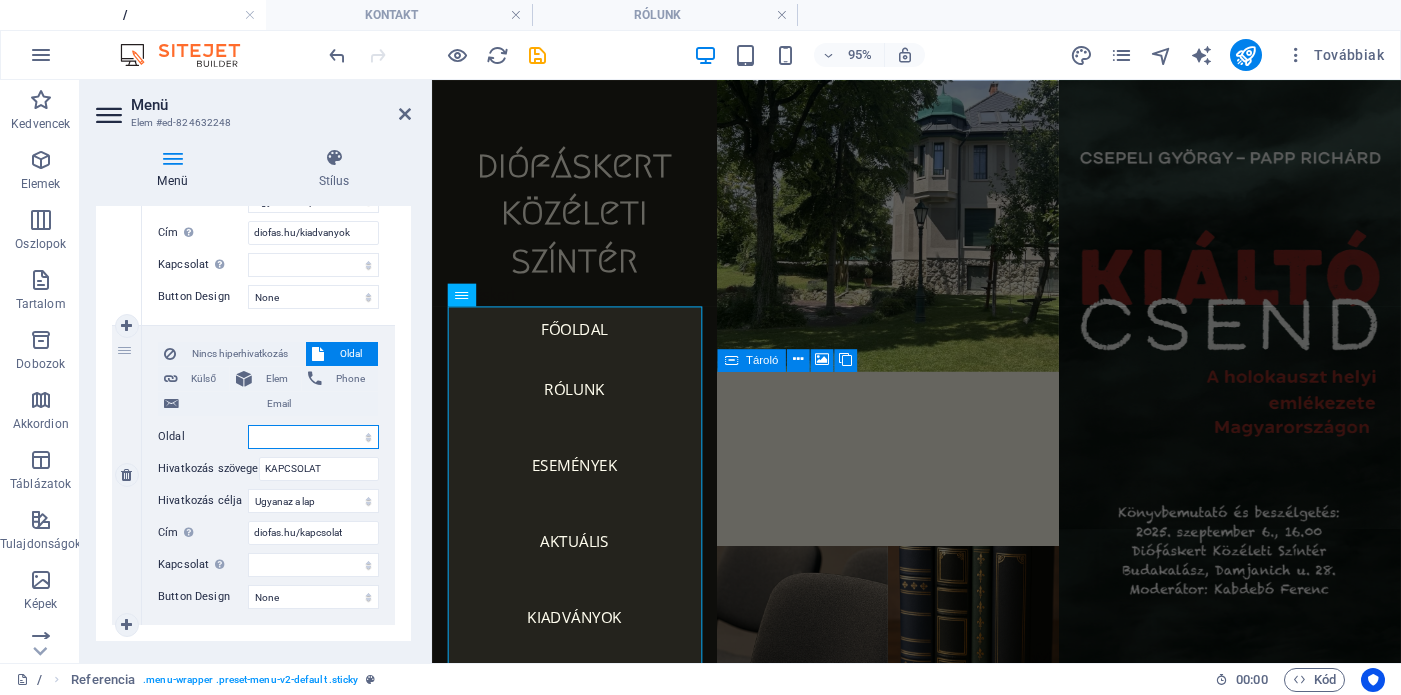 click on "/ RÓLUNK AKTUÁLIS ESEMÉNYEK KIADVÁNYOK KONTAKT" at bounding box center [313, 437] 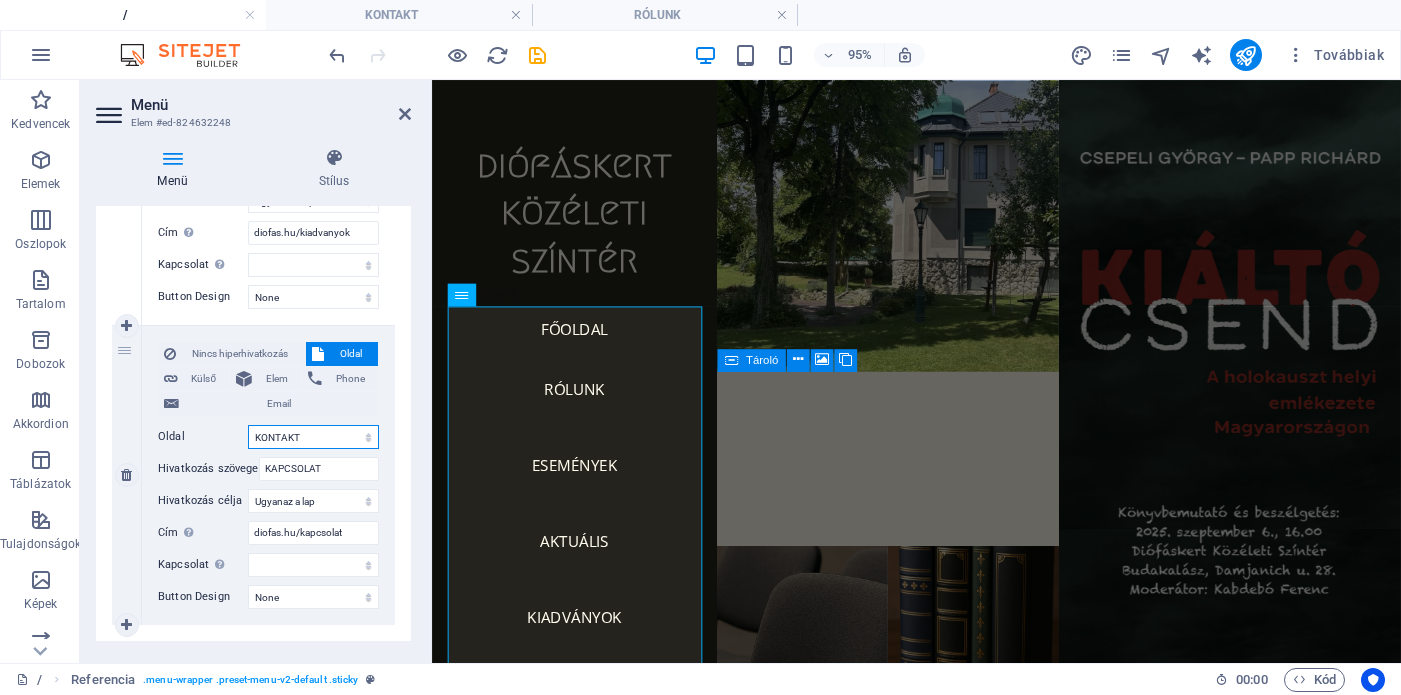 select 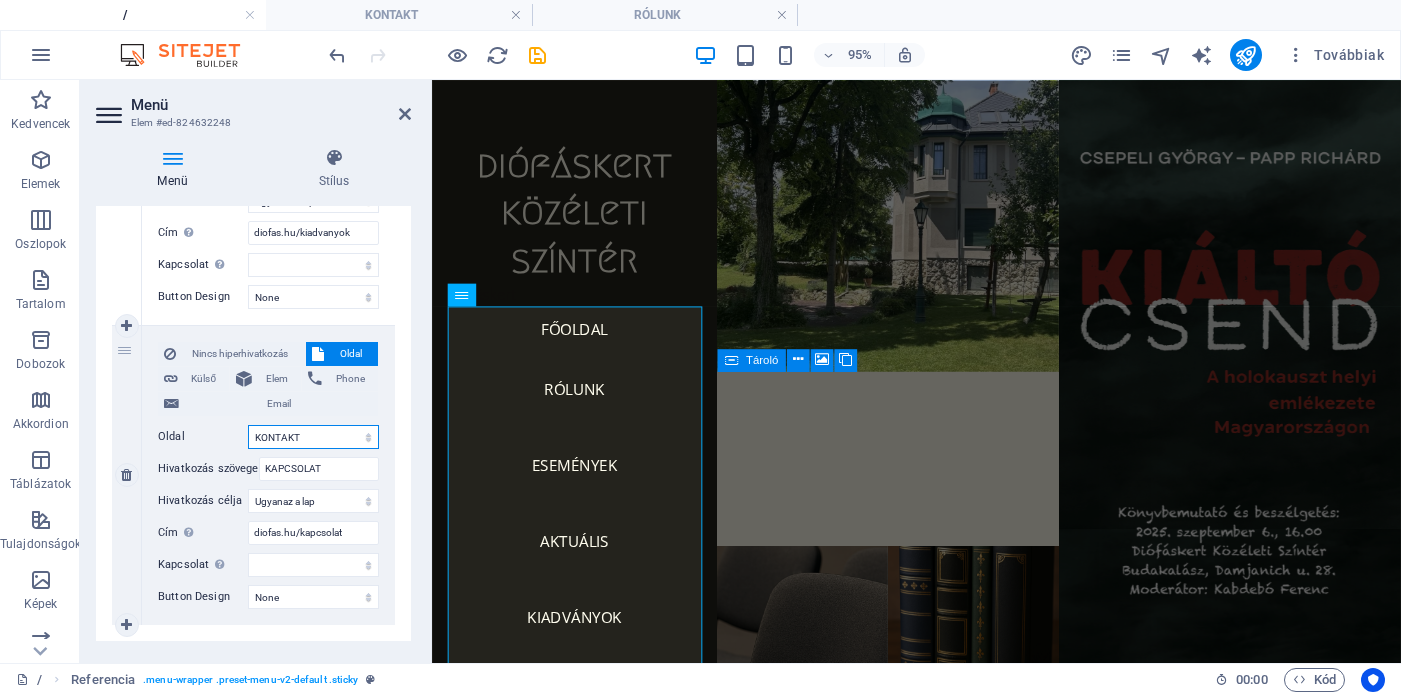 scroll, scrollTop: 1619, scrollLeft: 0, axis: vertical 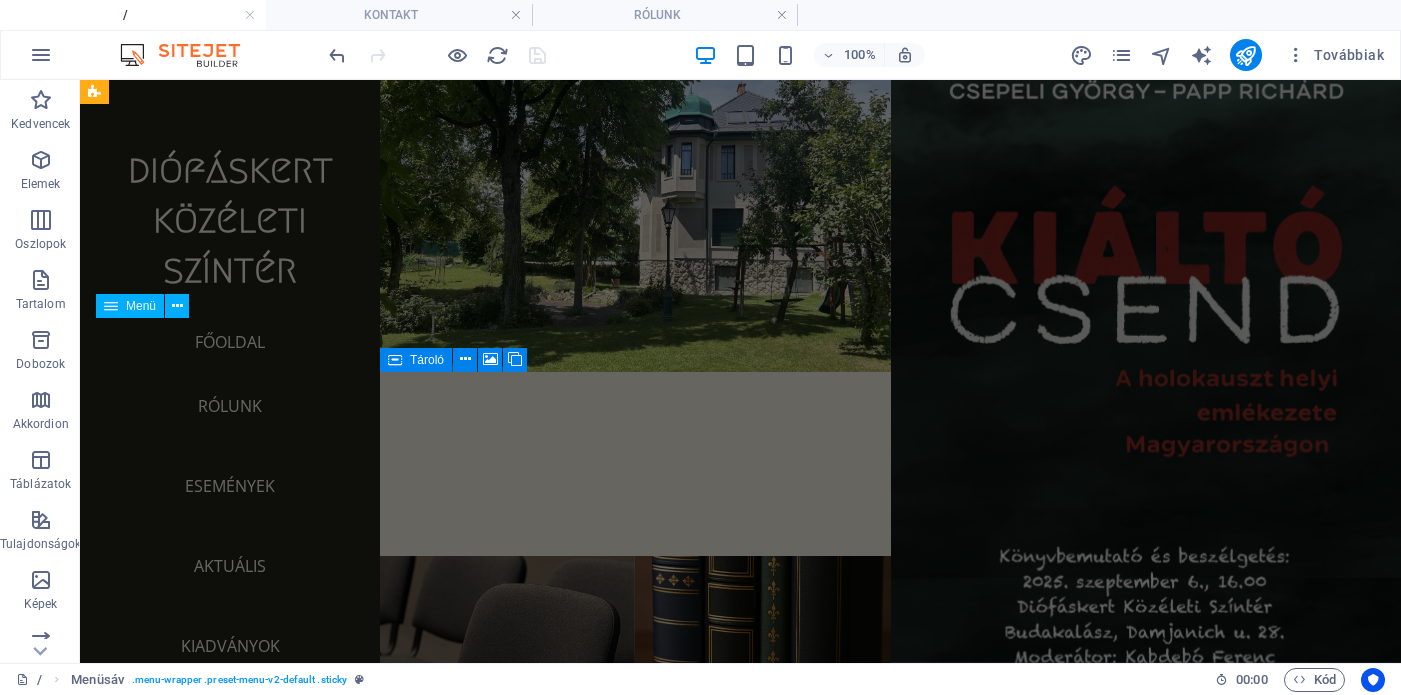 click on "FŐOLDAL RÓLUNK ESEMÉNYEK AKTUÁLIS KIADVÁNYOK KAPCSOLAT" at bounding box center [230, 542] 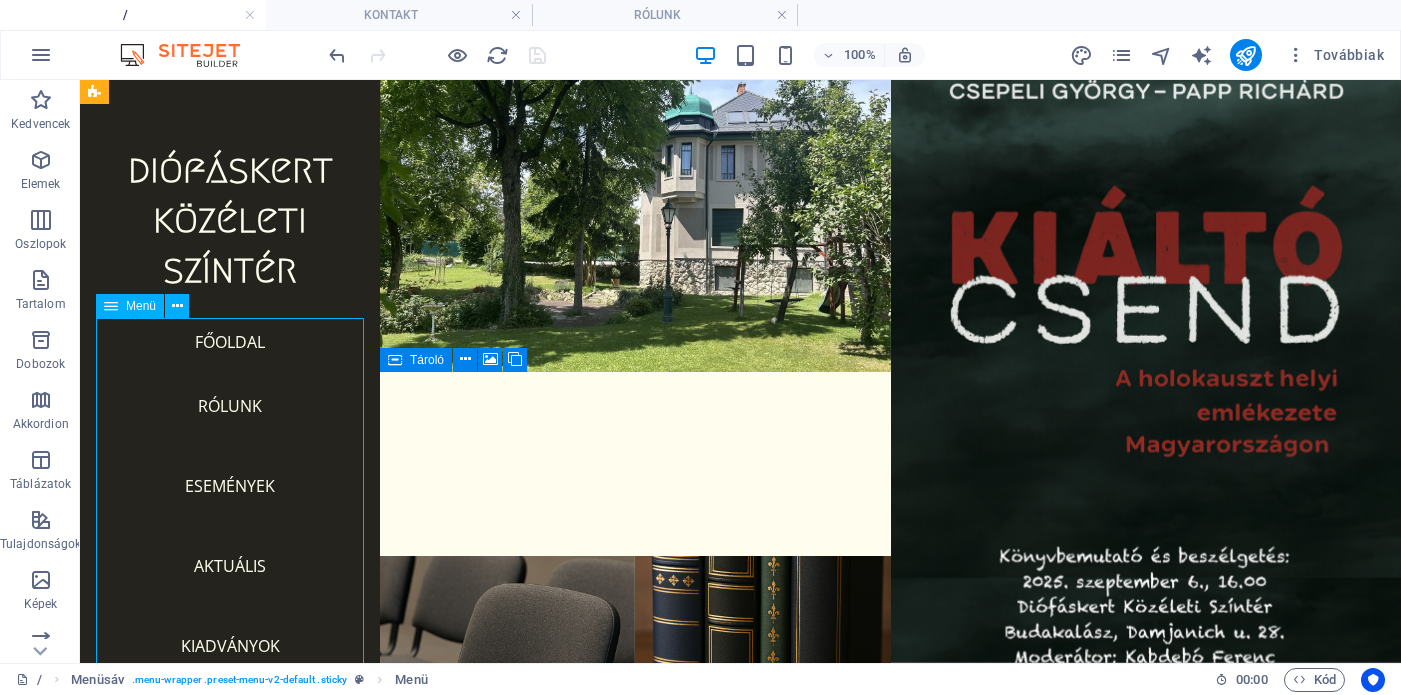 click on "FŐOLDAL RÓLUNK ESEMÉNYEK AKTUÁLIS KIADVÁNYOK KAPCSOLAT" at bounding box center (230, 542) 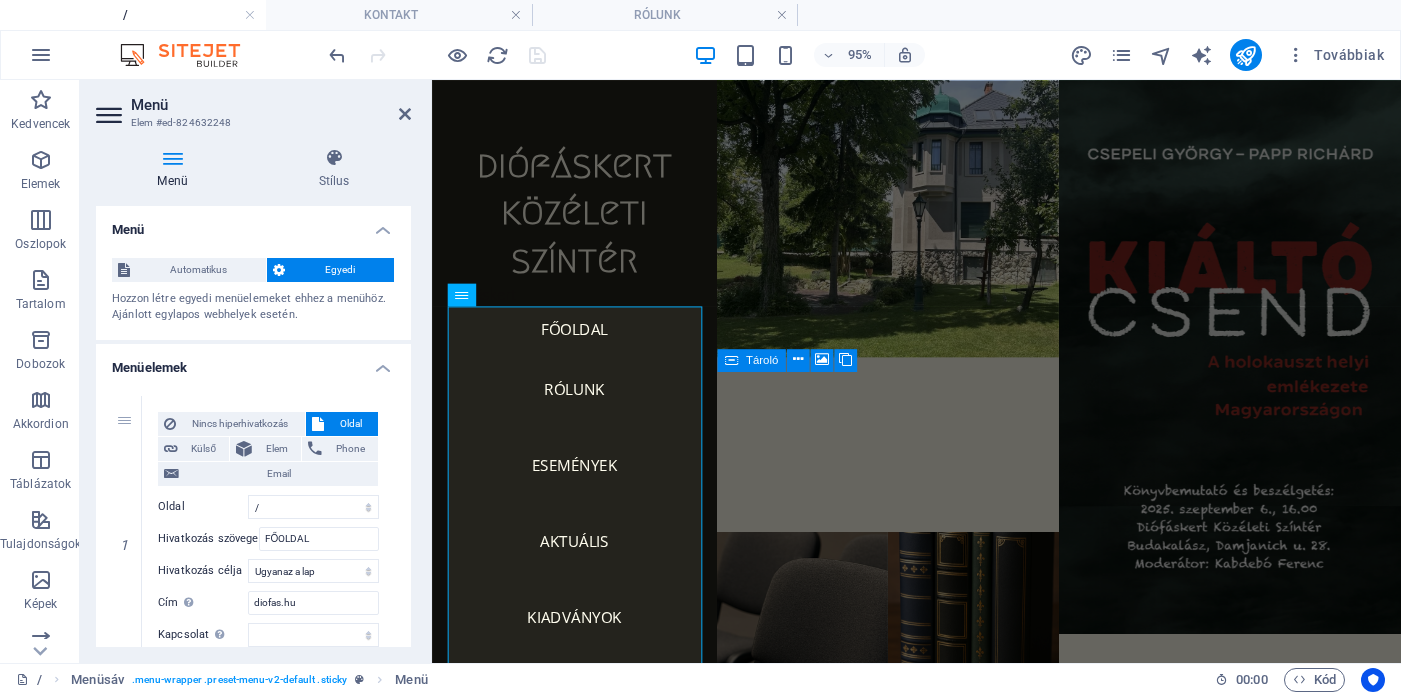 click on "95% Továbbiak" at bounding box center (858, 55) 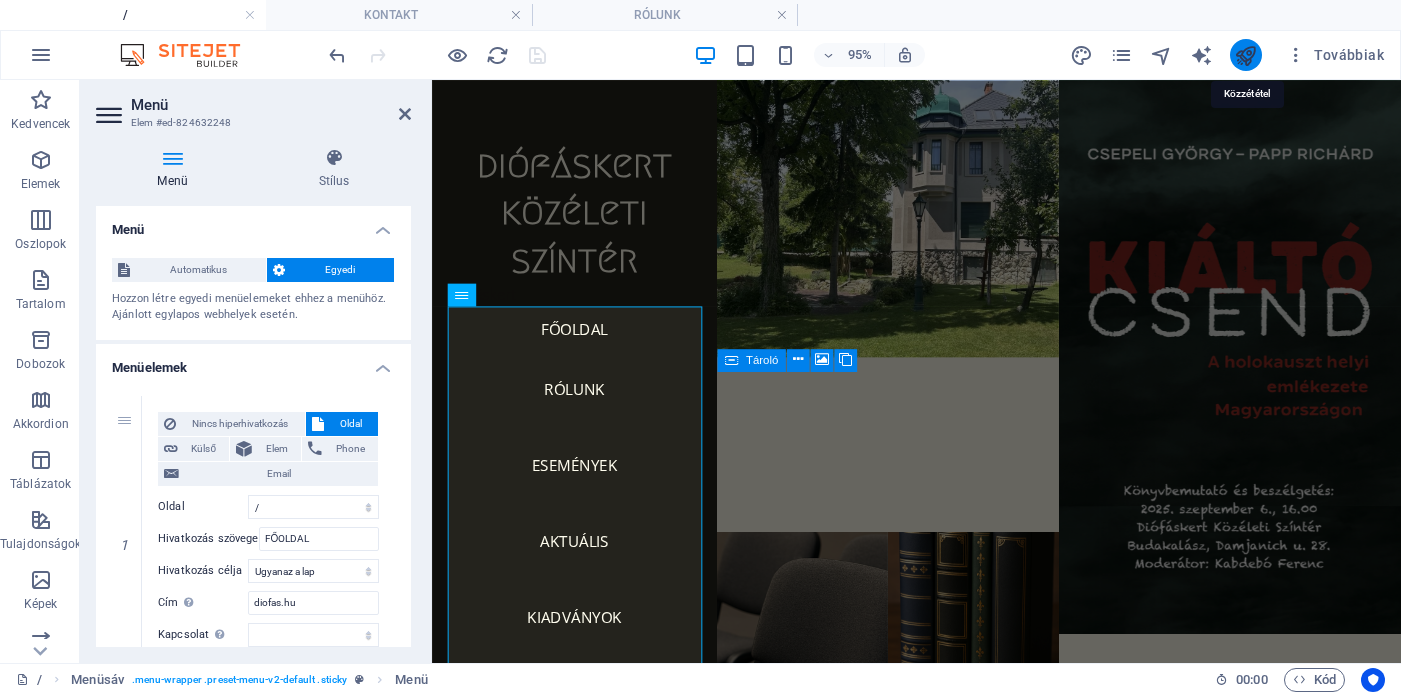 click at bounding box center (1245, 55) 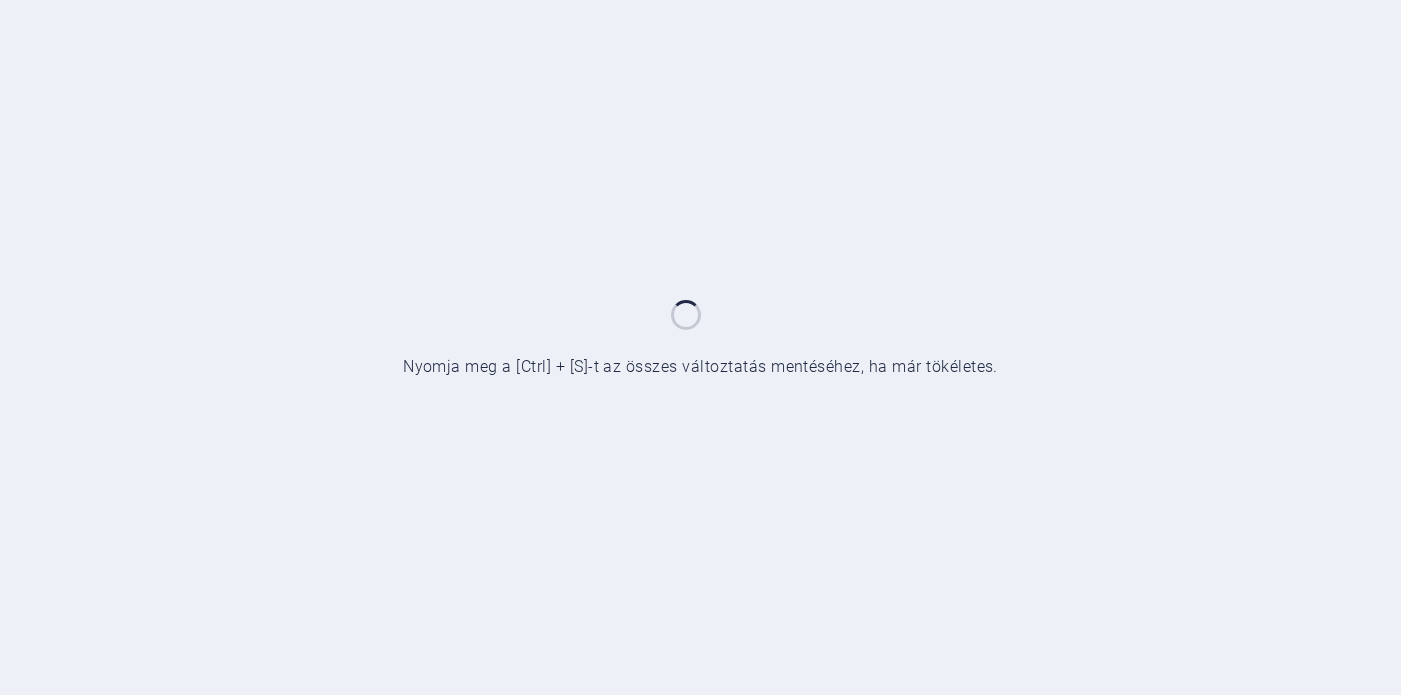 scroll, scrollTop: 0, scrollLeft: 0, axis: both 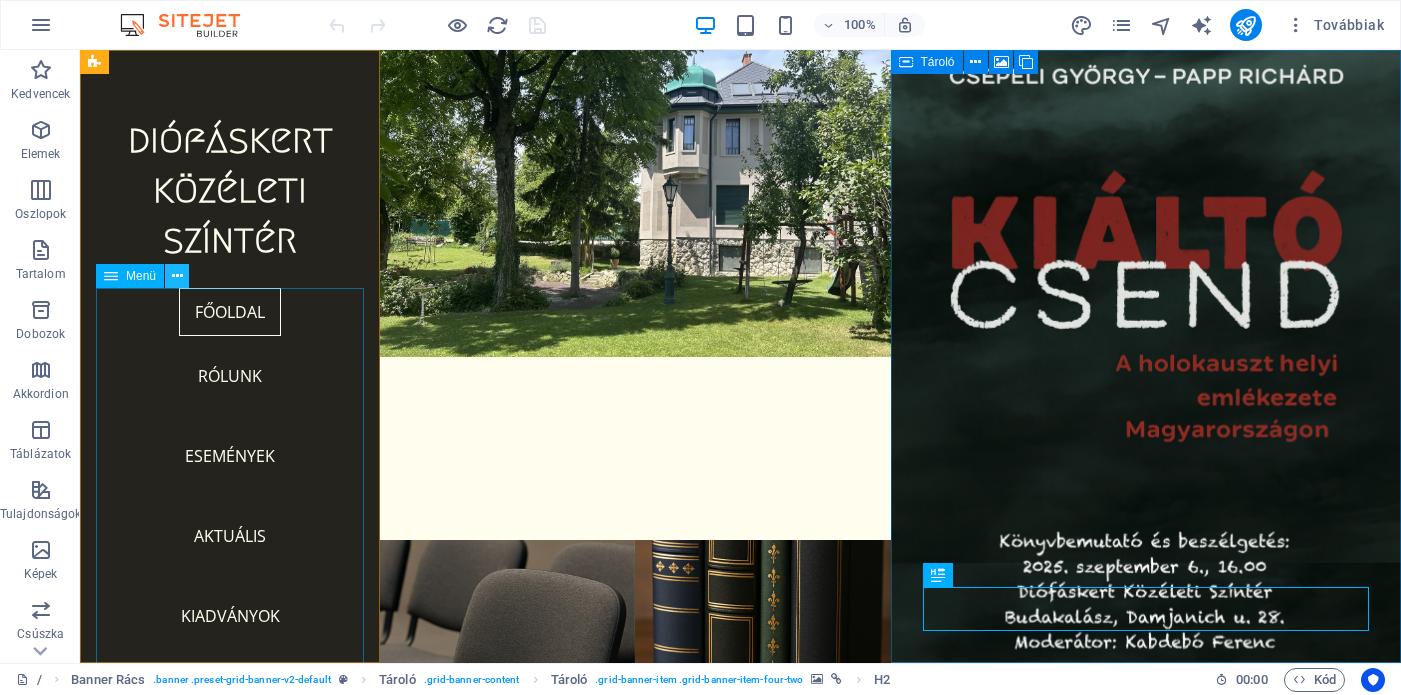 click at bounding box center (177, 276) 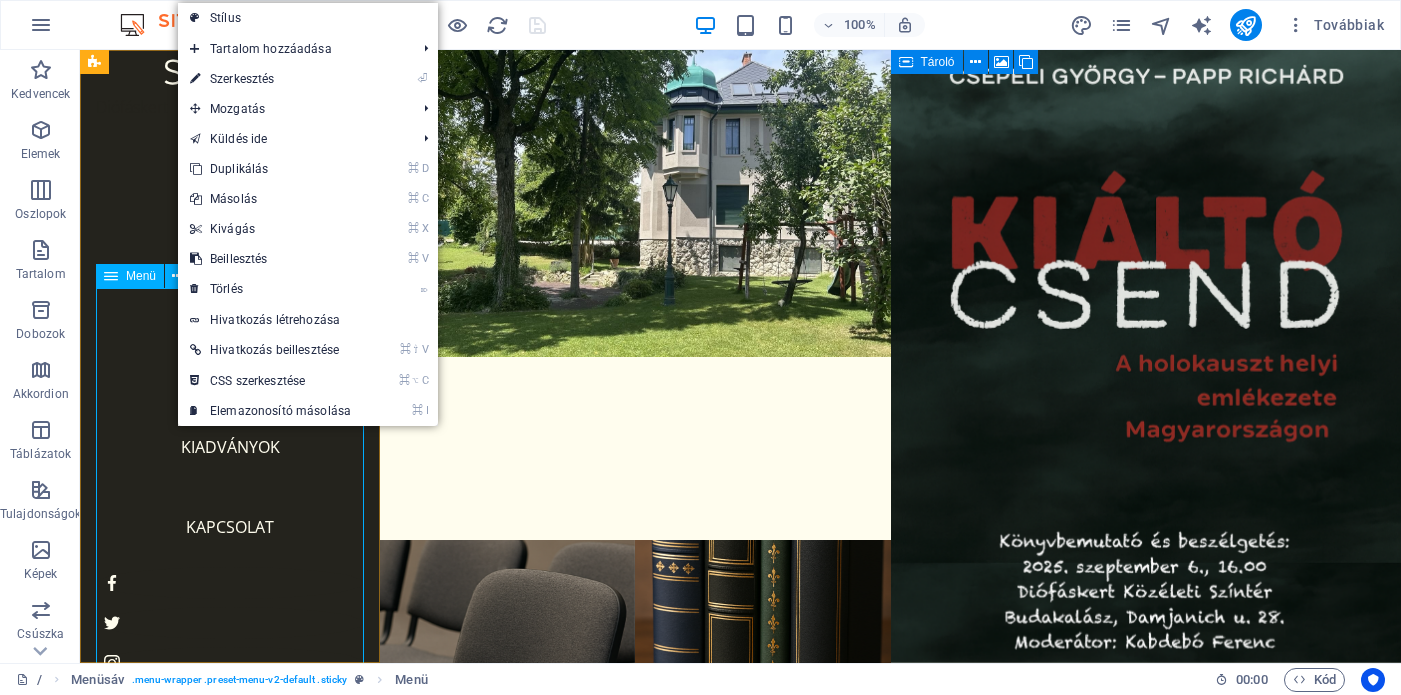 scroll, scrollTop: 0, scrollLeft: 0, axis: both 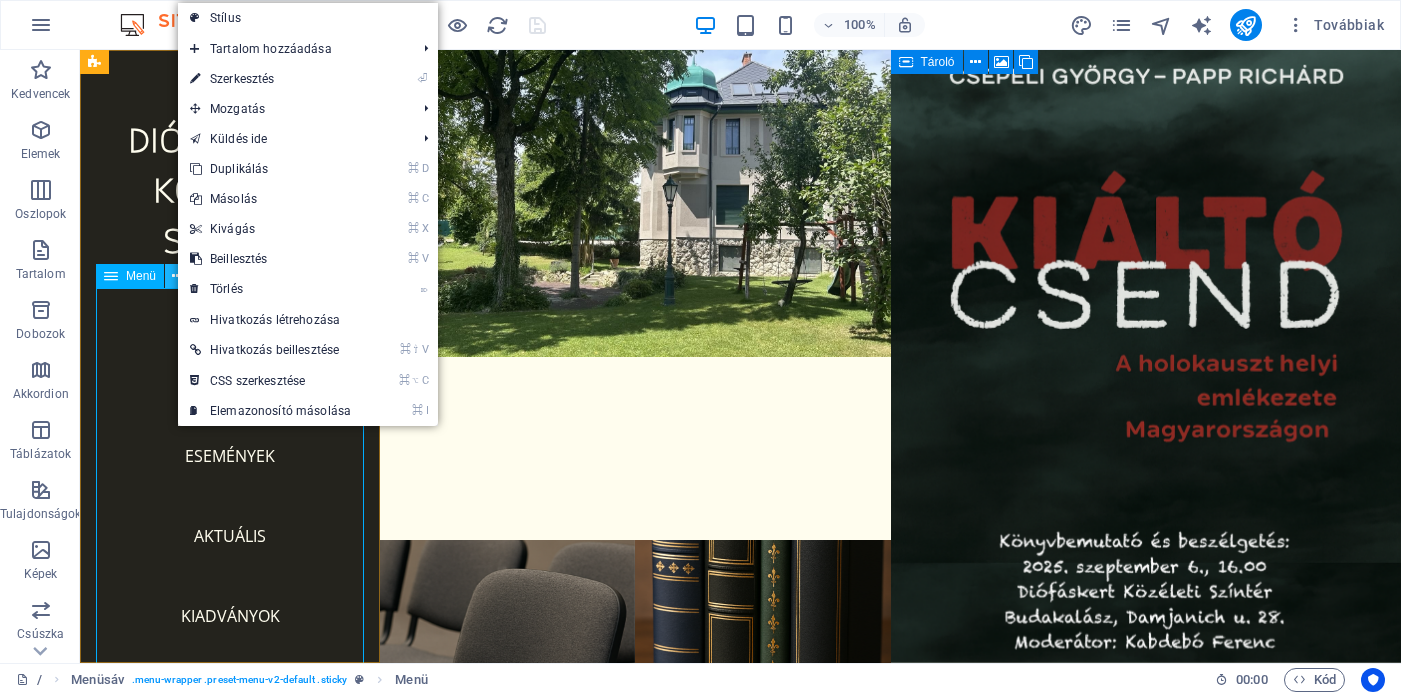 click at bounding box center [177, 276] 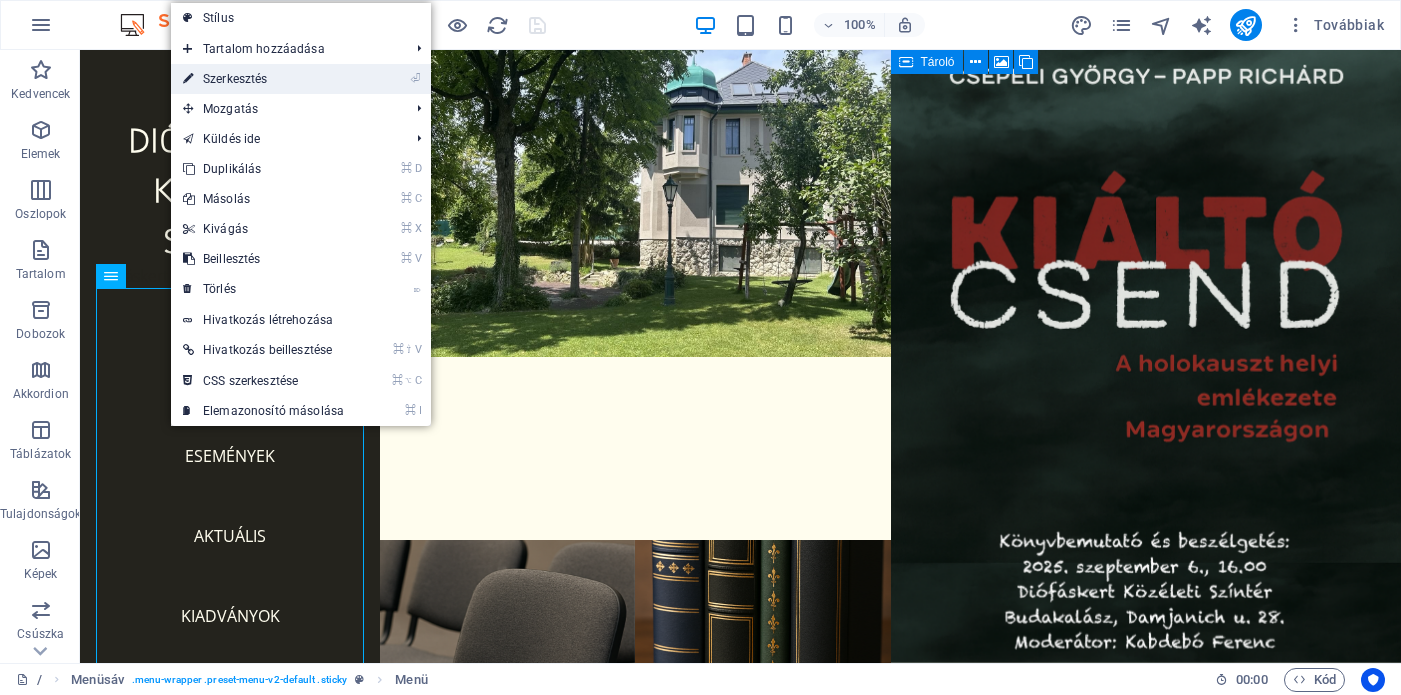 click on "⏎  Szerkesztés" at bounding box center (263, 79) 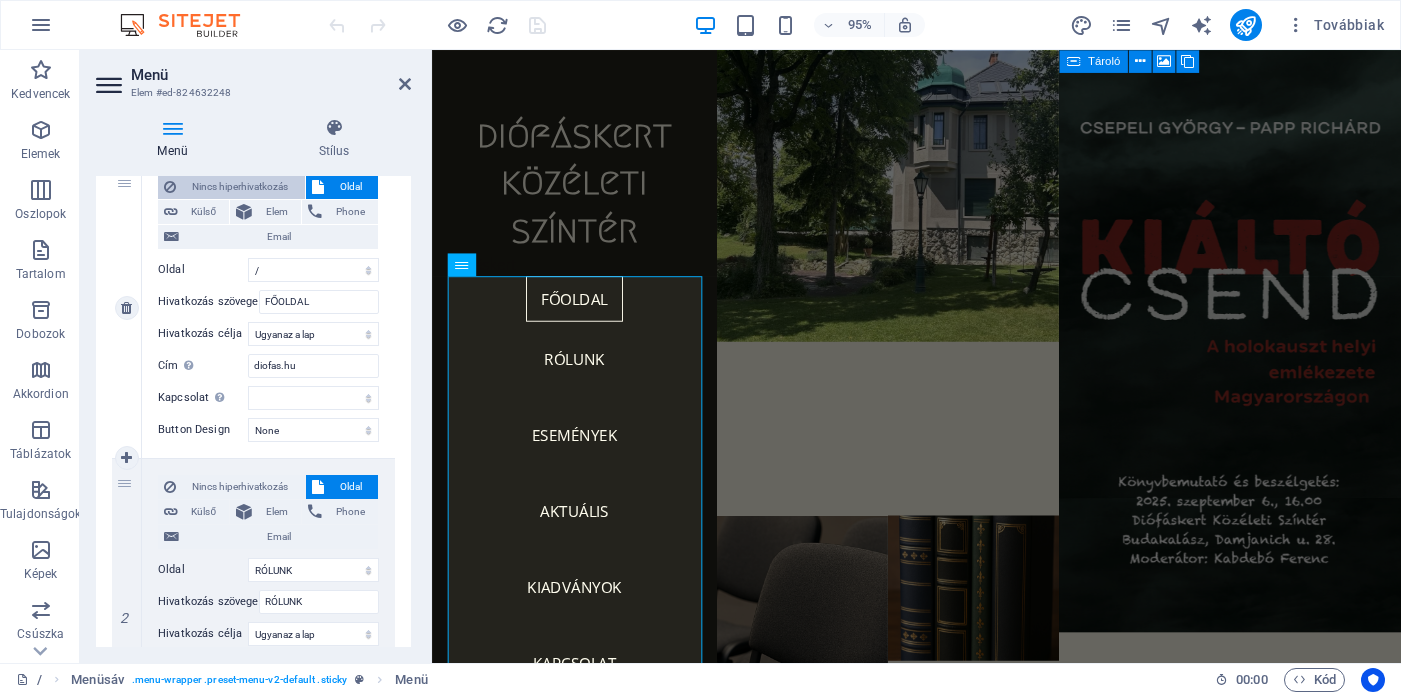 scroll, scrollTop: 210, scrollLeft: 0, axis: vertical 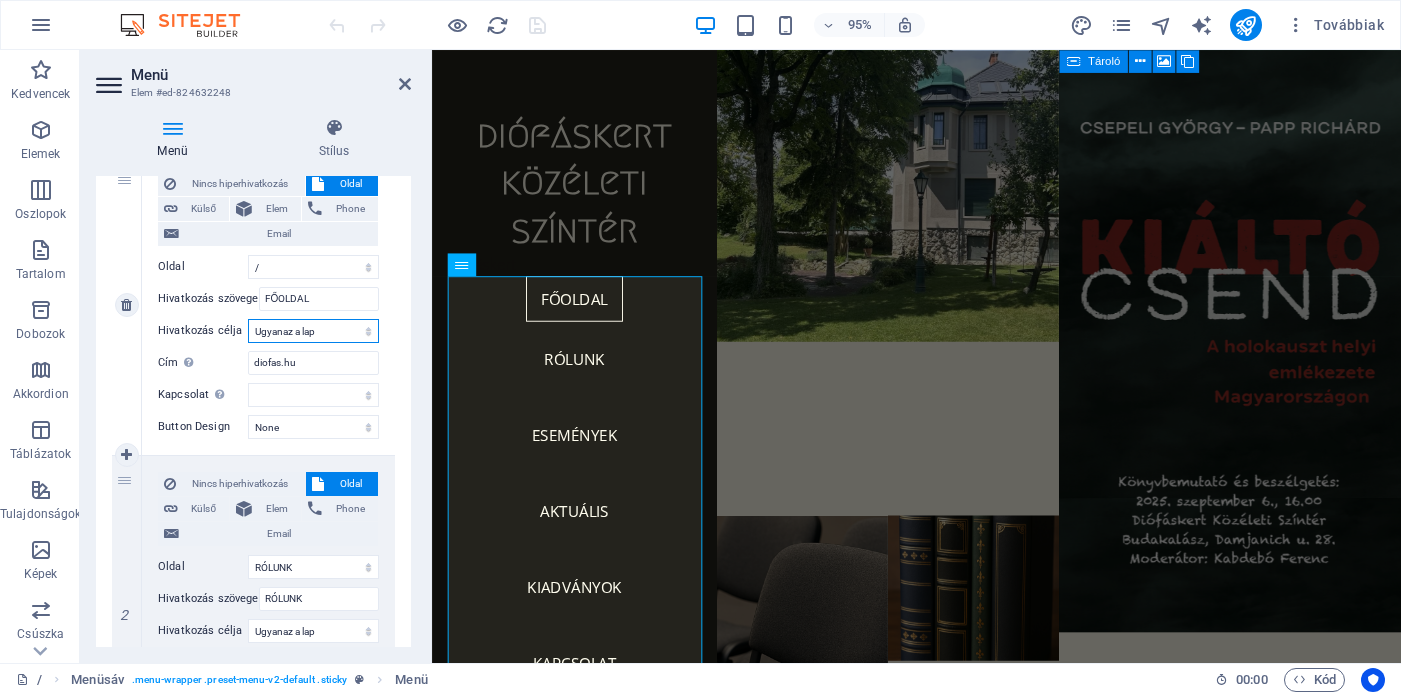 click on "Új lap Ugyanaz a lap Átfedés" at bounding box center [313, 331] 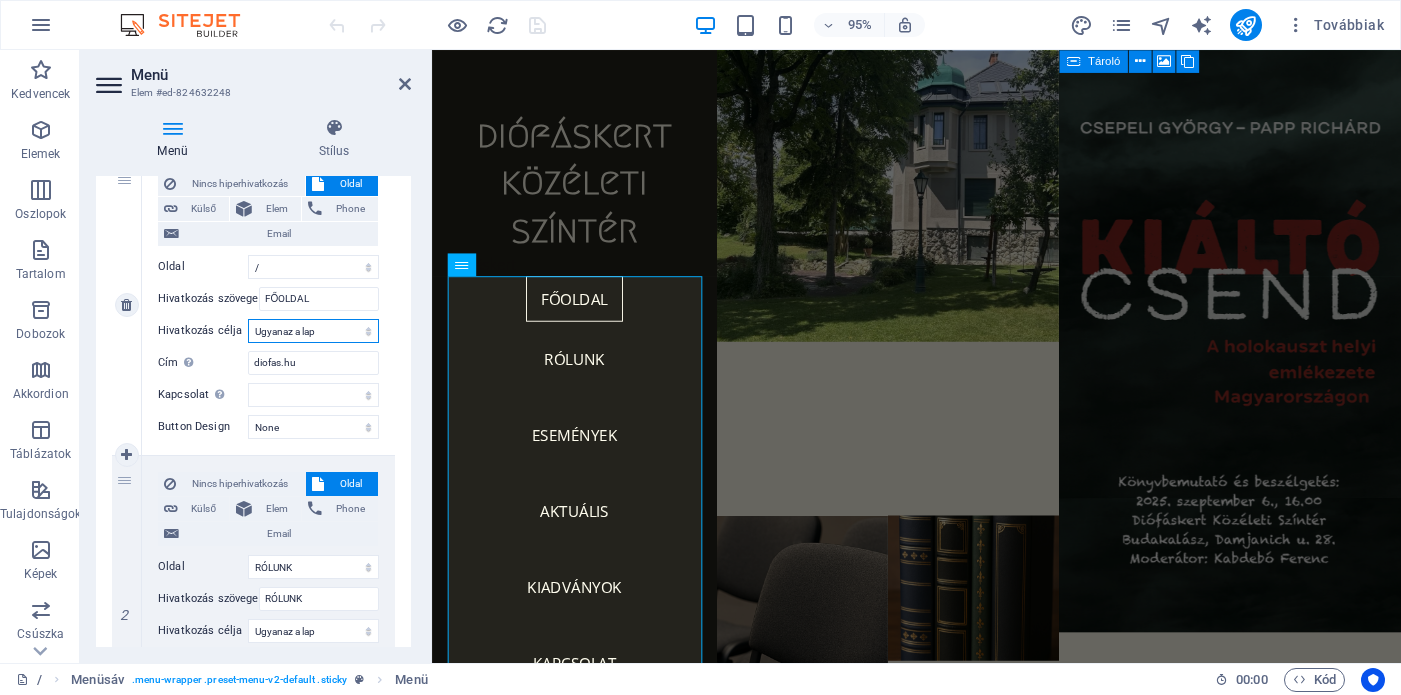 select on "blank" 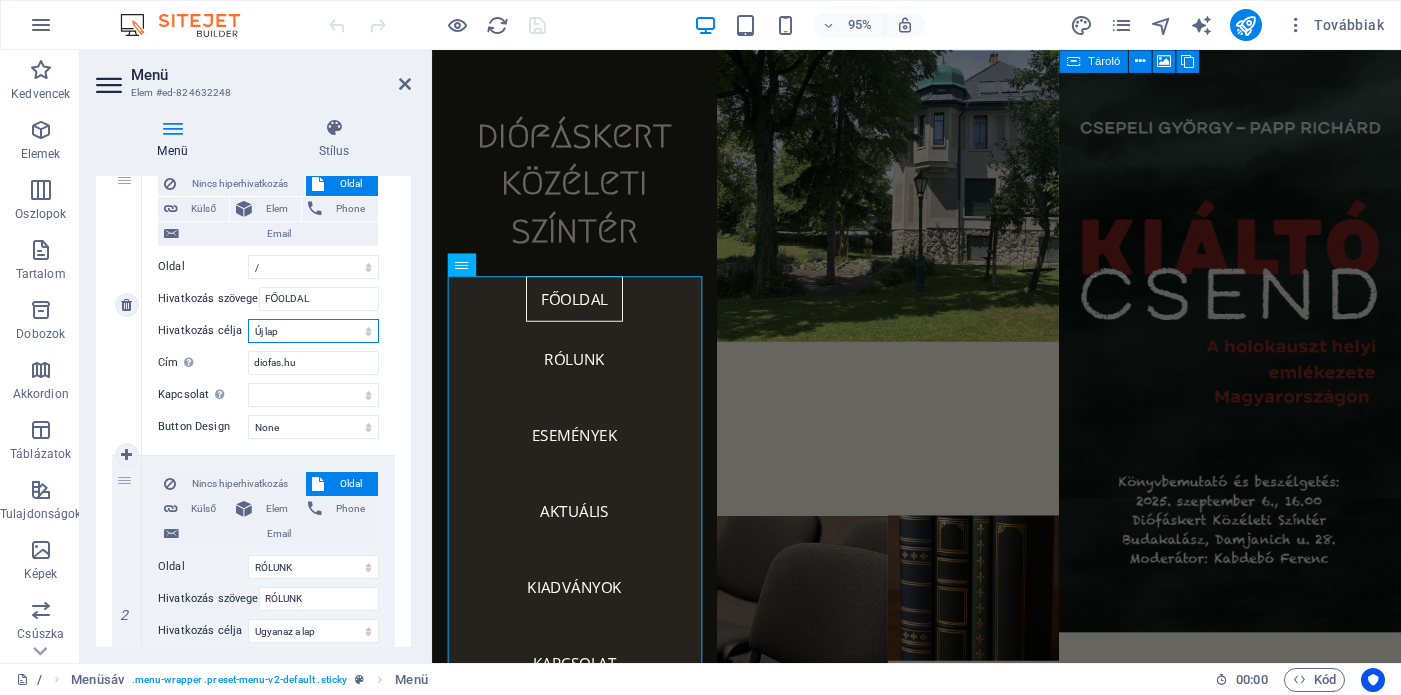 select 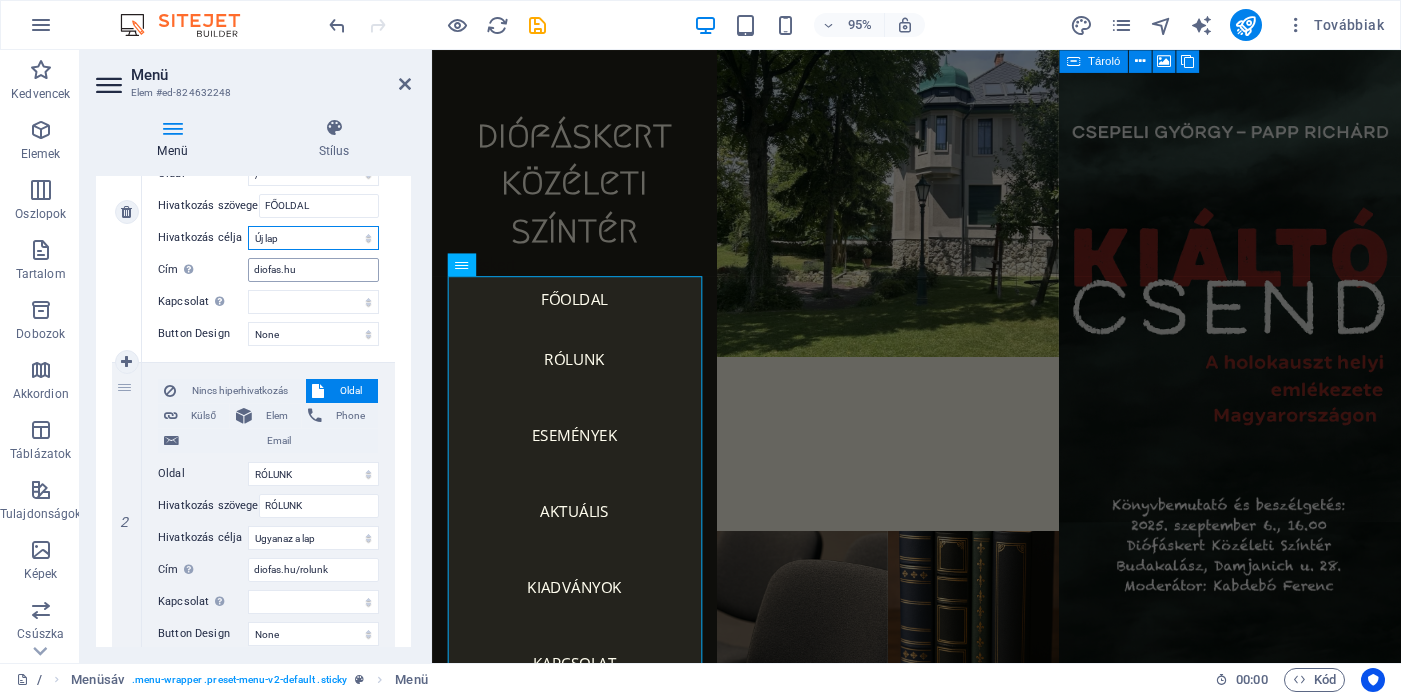 scroll, scrollTop: 326, scrollLeft: 0, axis: vertical 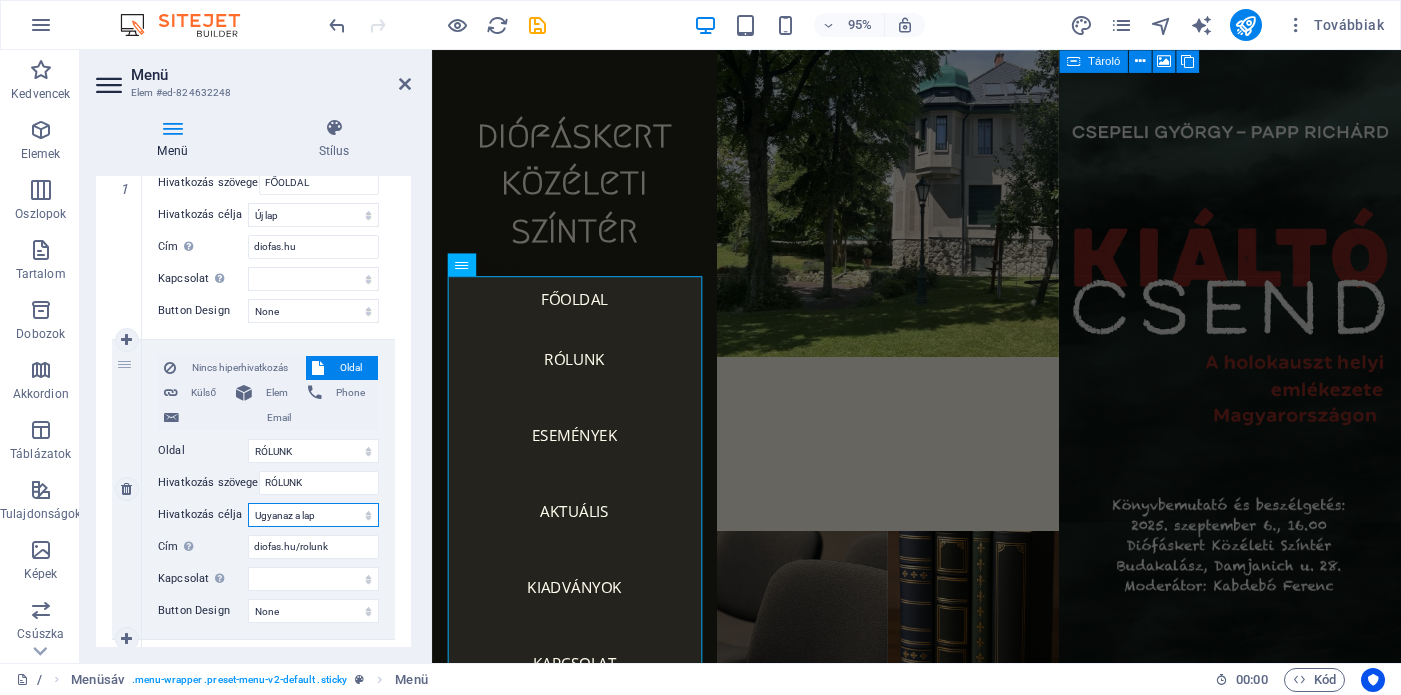 click on "Új lap Ugyanaz a lap Átfedés" at bounding box center [313, 515] 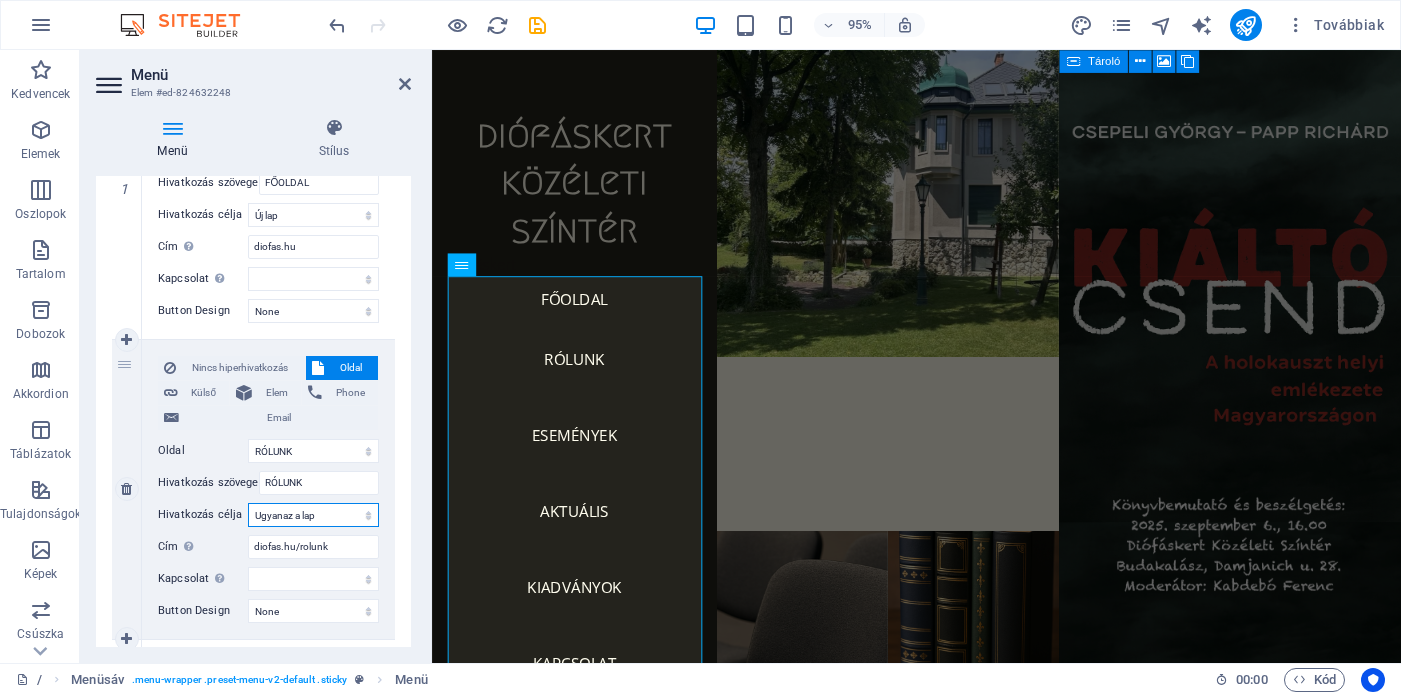 select on "blank" 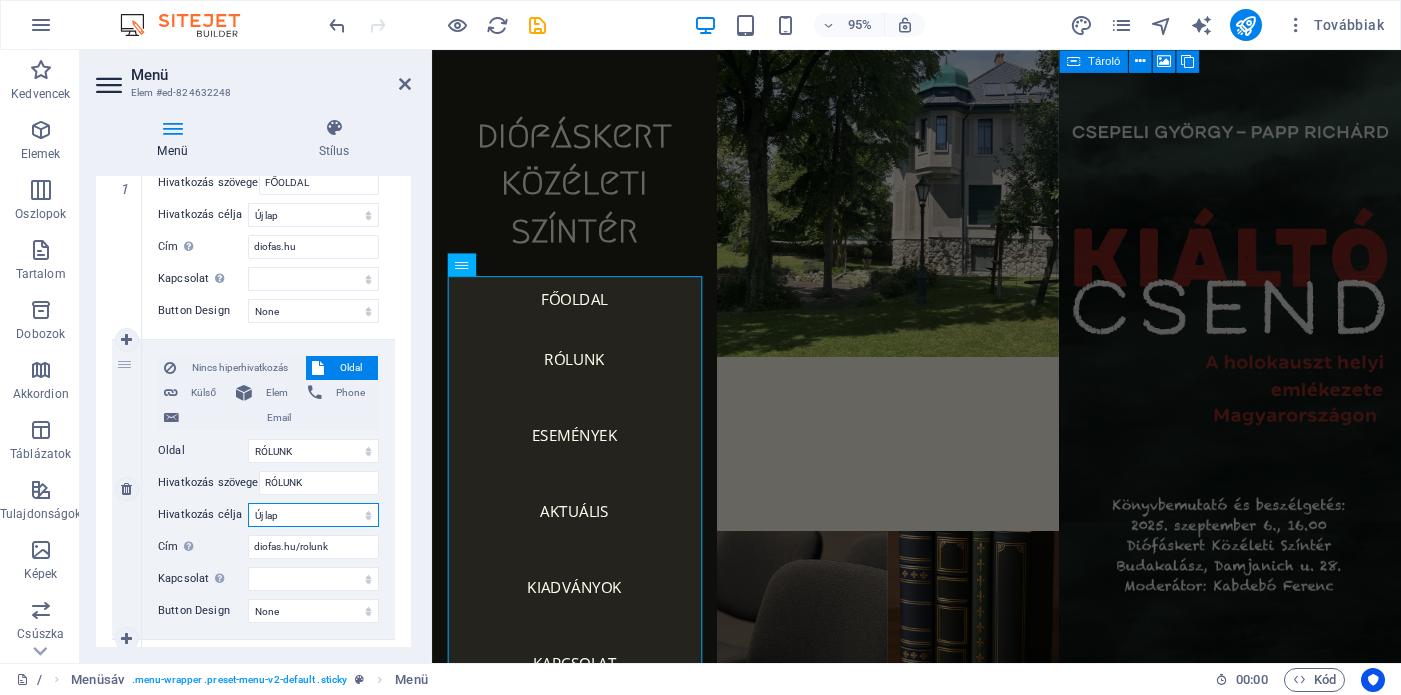 select 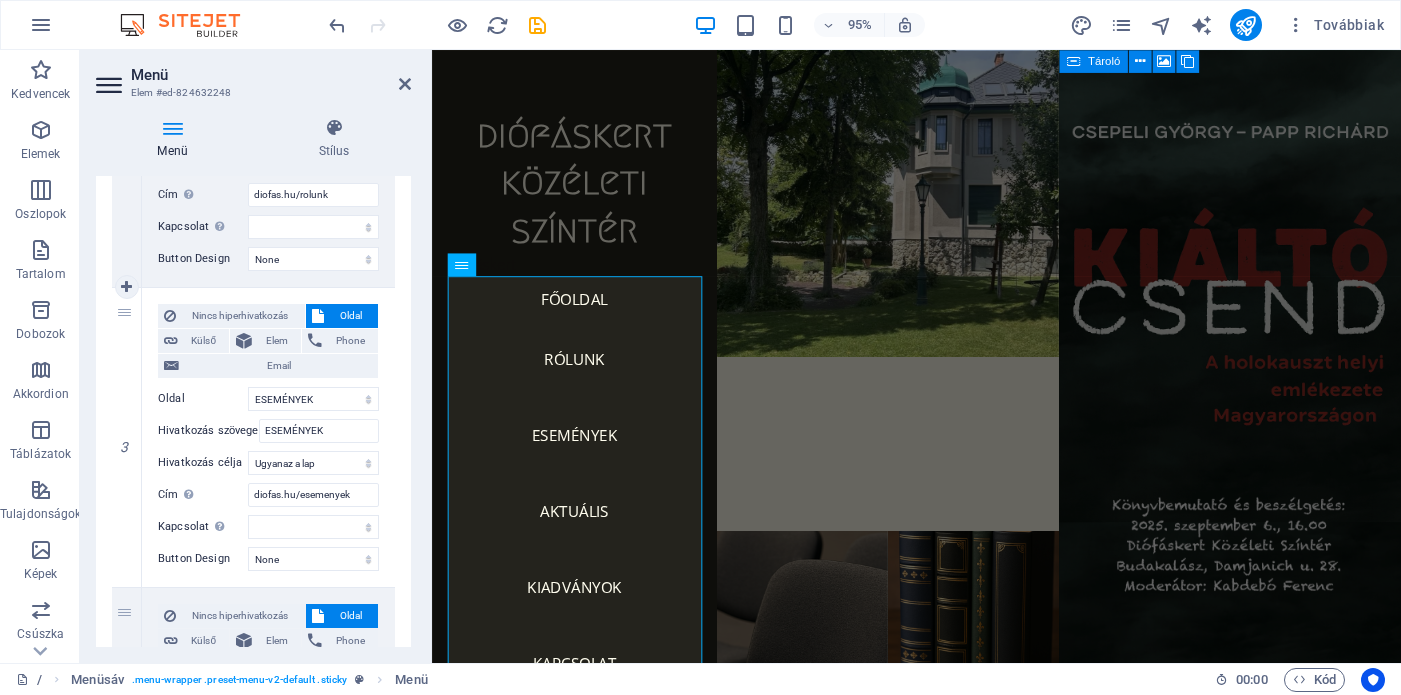 scroll, scrollTop: 684, scrollLeft: 0, axis: vertical 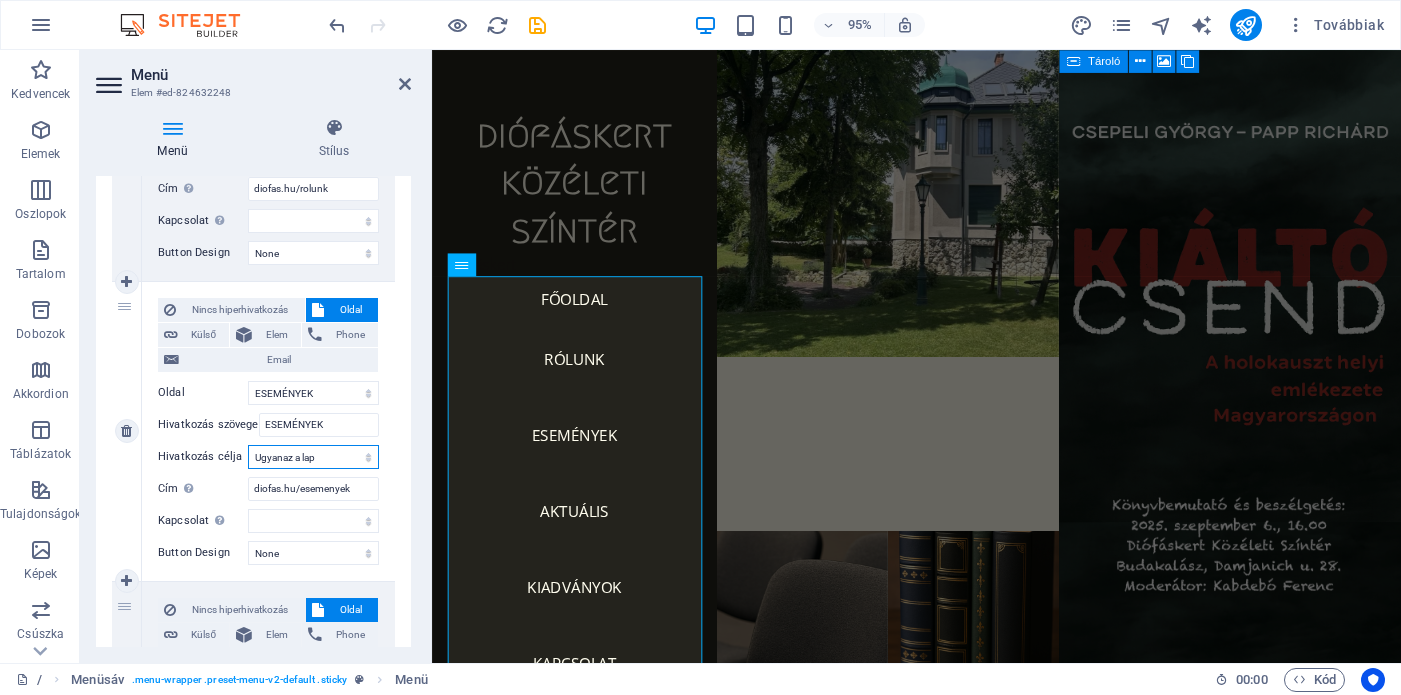 click on "Új lap Ugyanaz a lap Átfedés" at bounding box center (313, 457) 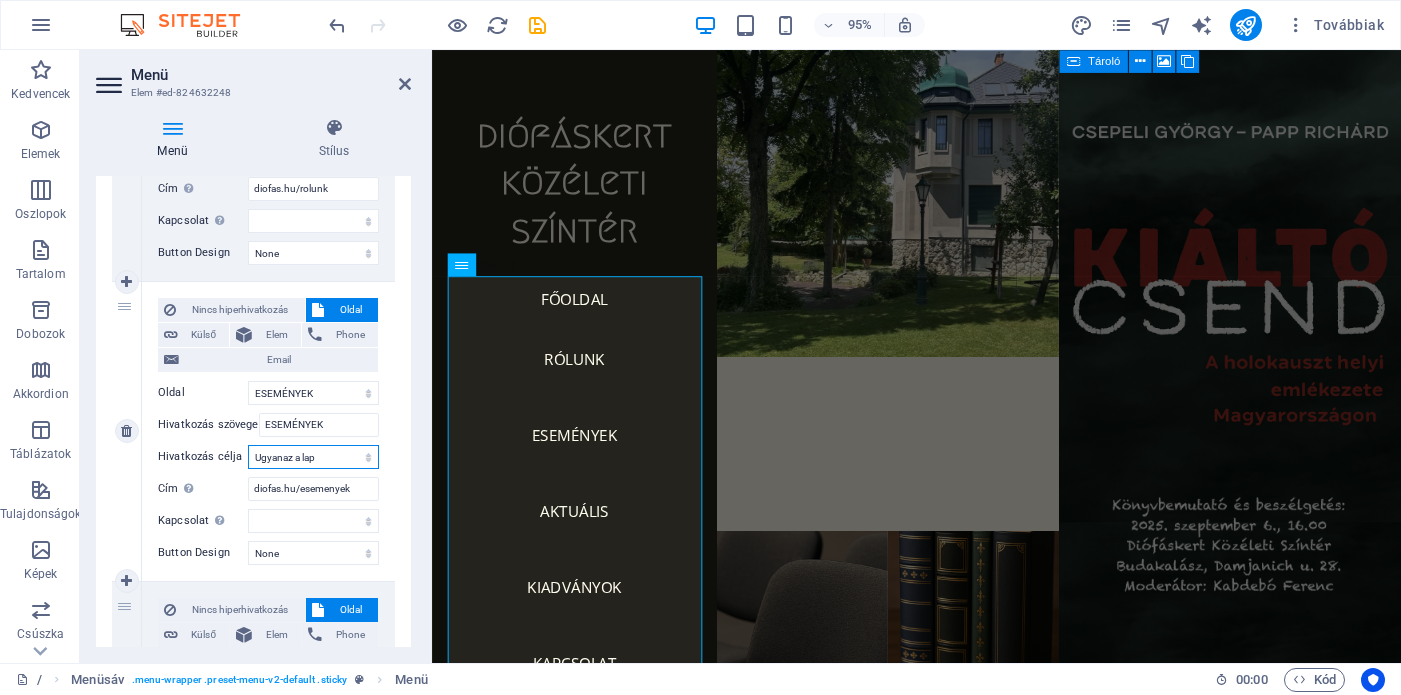 select on "blank" 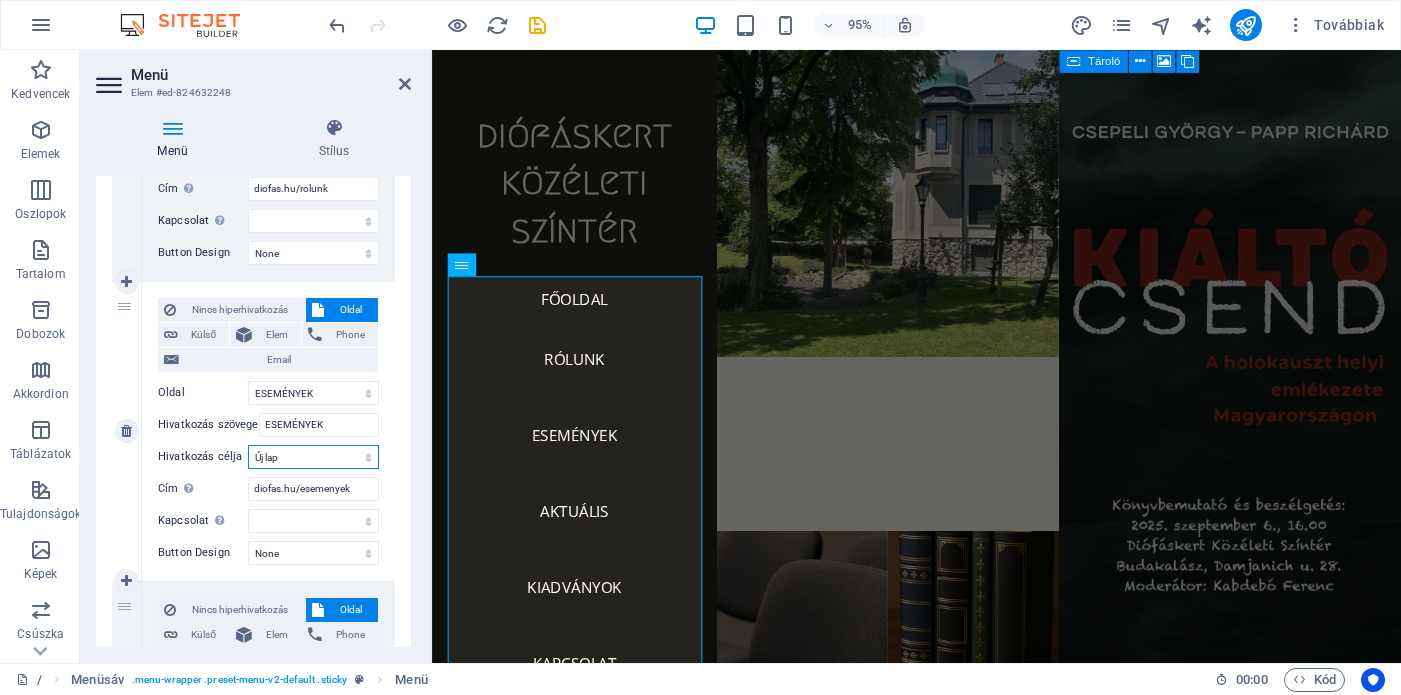 select 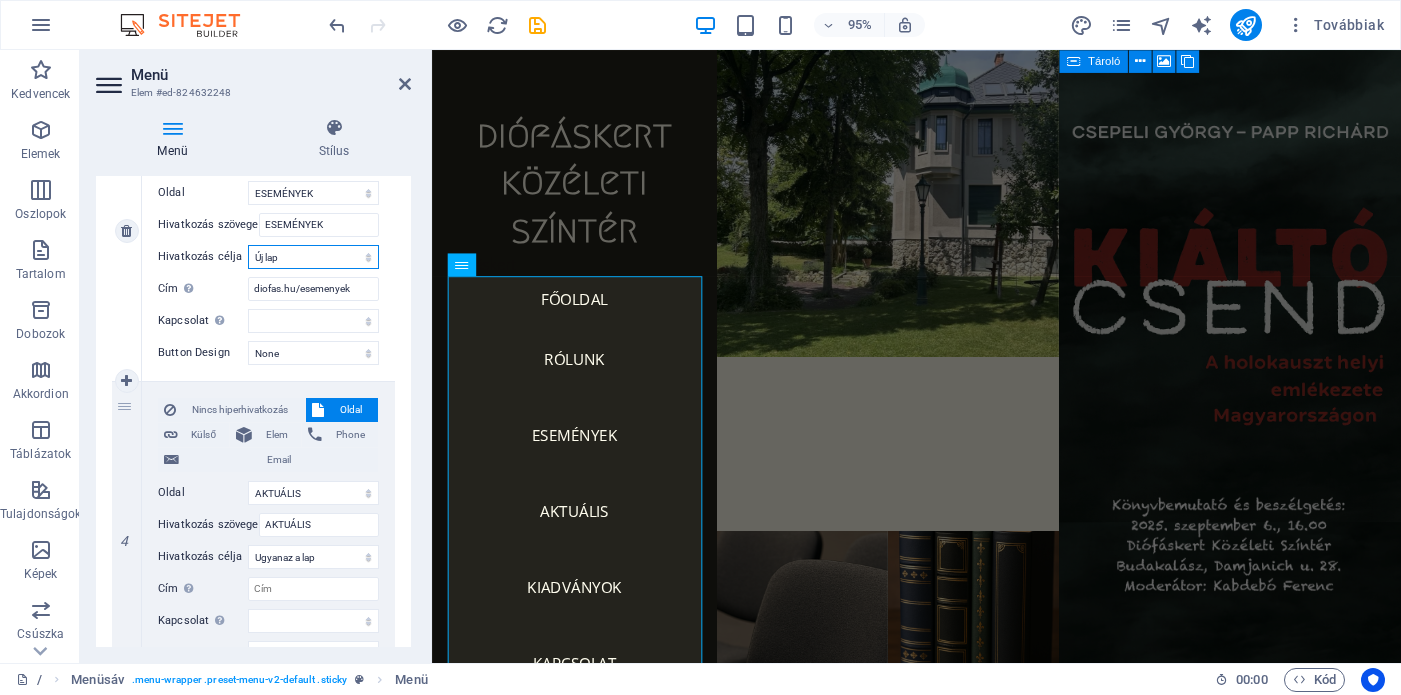 scroll, scrollTop: 888, scrollLeft: 0, axis: vertical 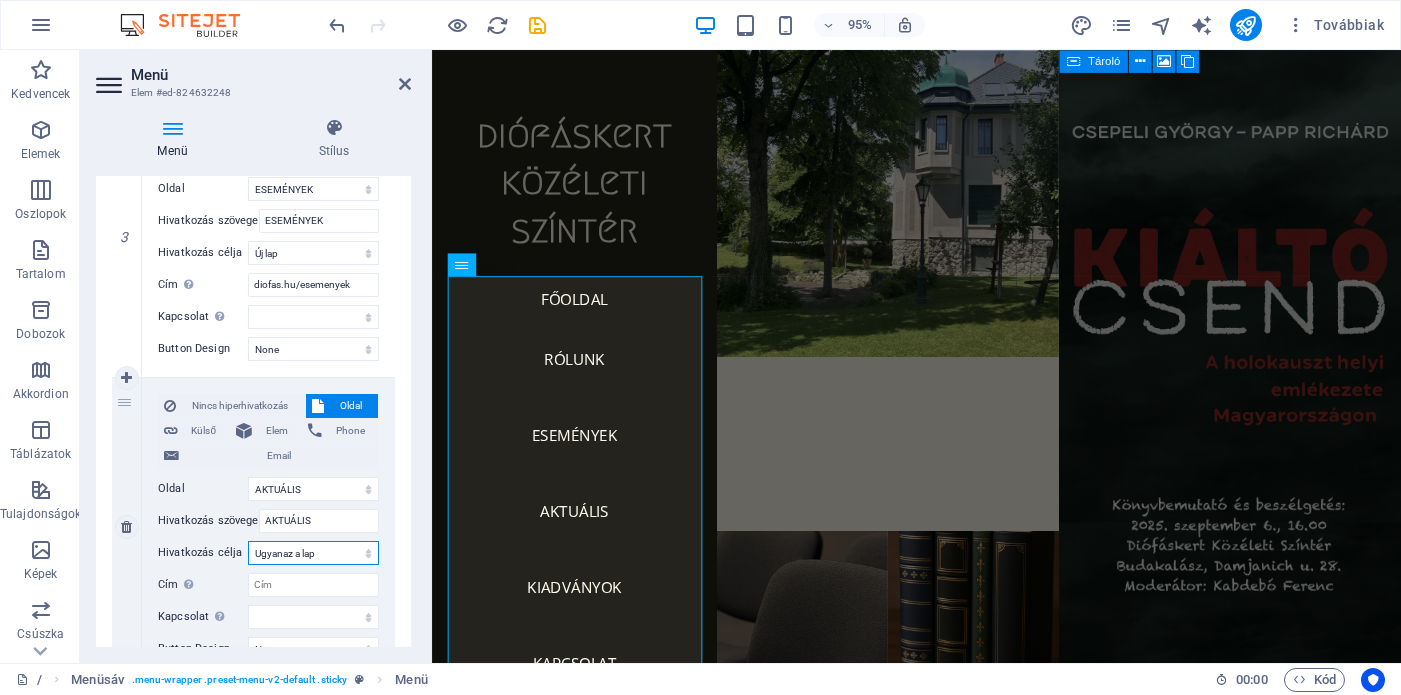 click on "Új lap Ugyanaz a lap Átfedés" at bounding box center [313, 553] 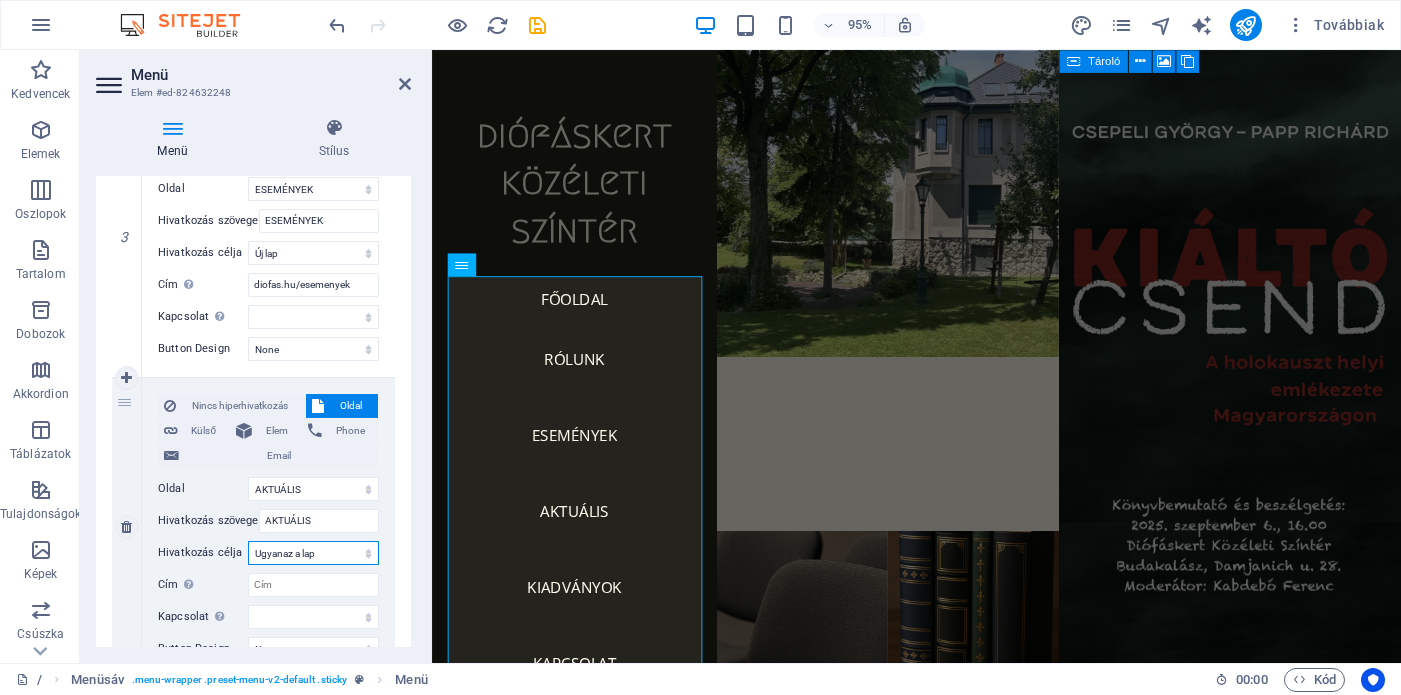 select on "blank" 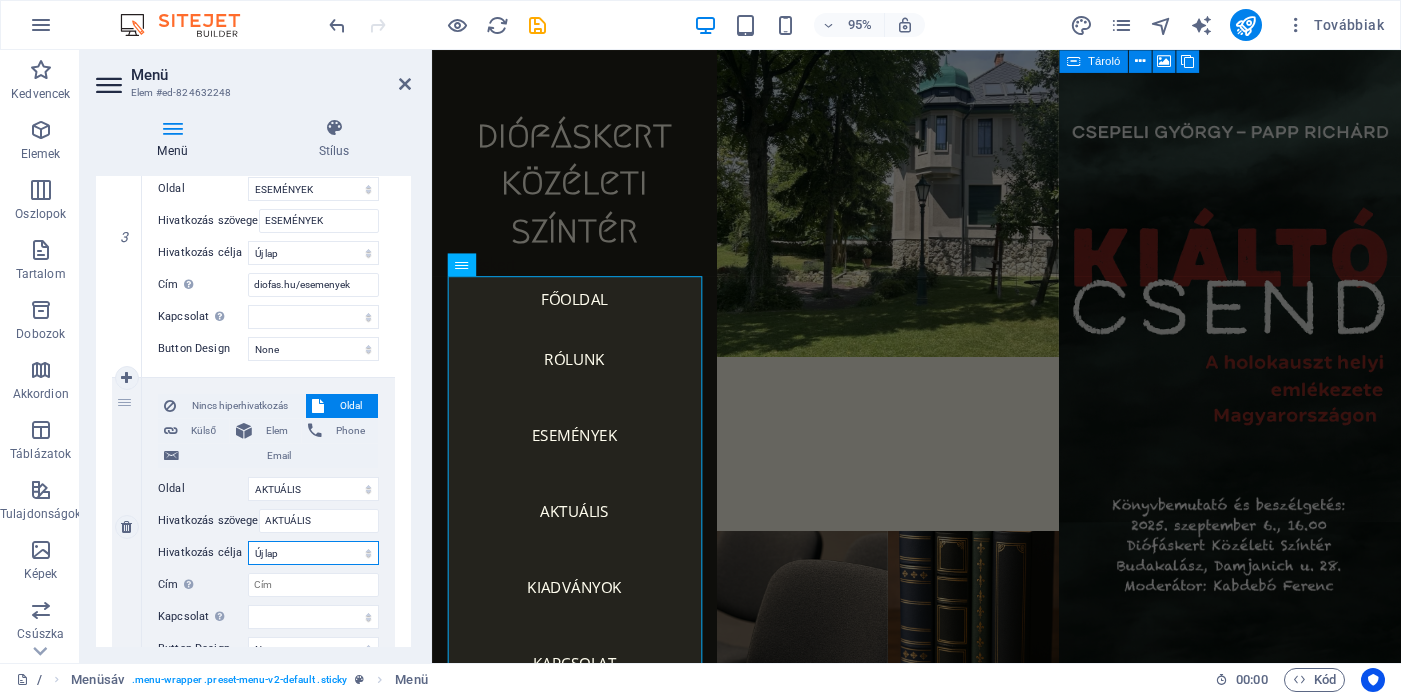 select 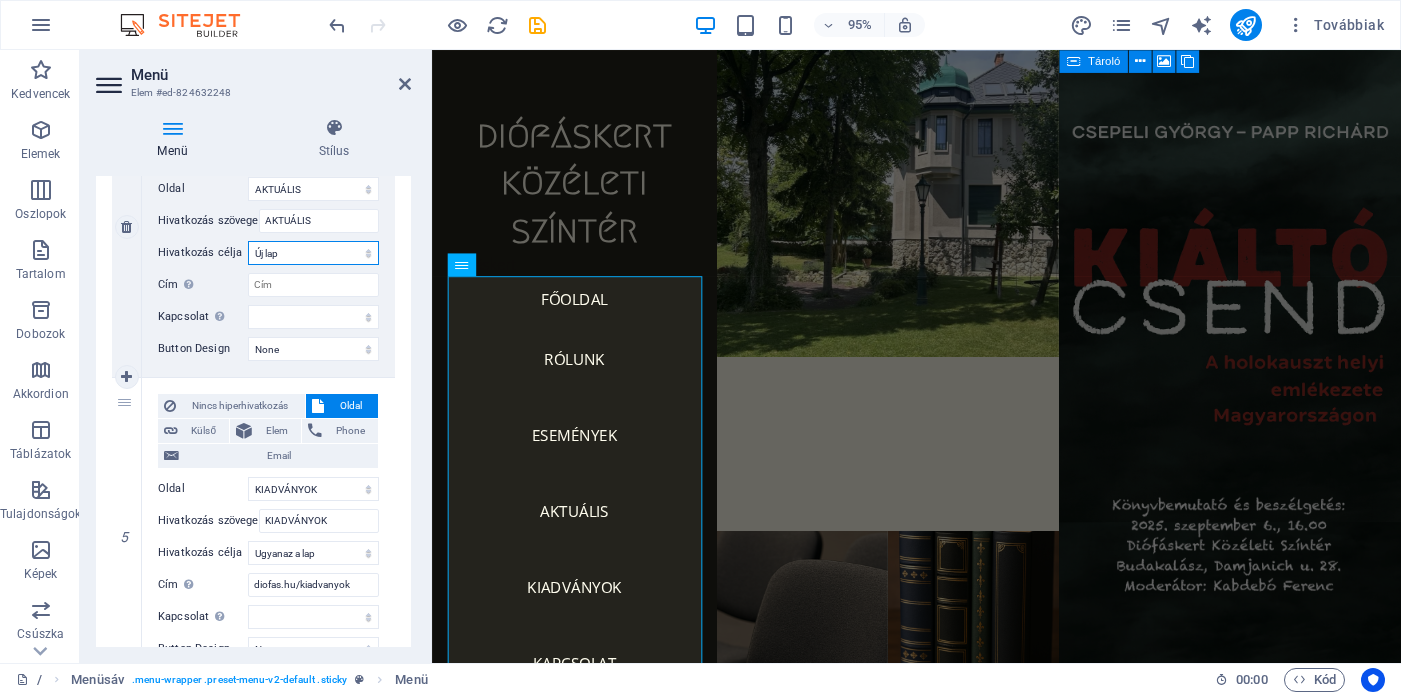 scroll, scrollTop: 1192, scrollLeft: 0, axis: vertical 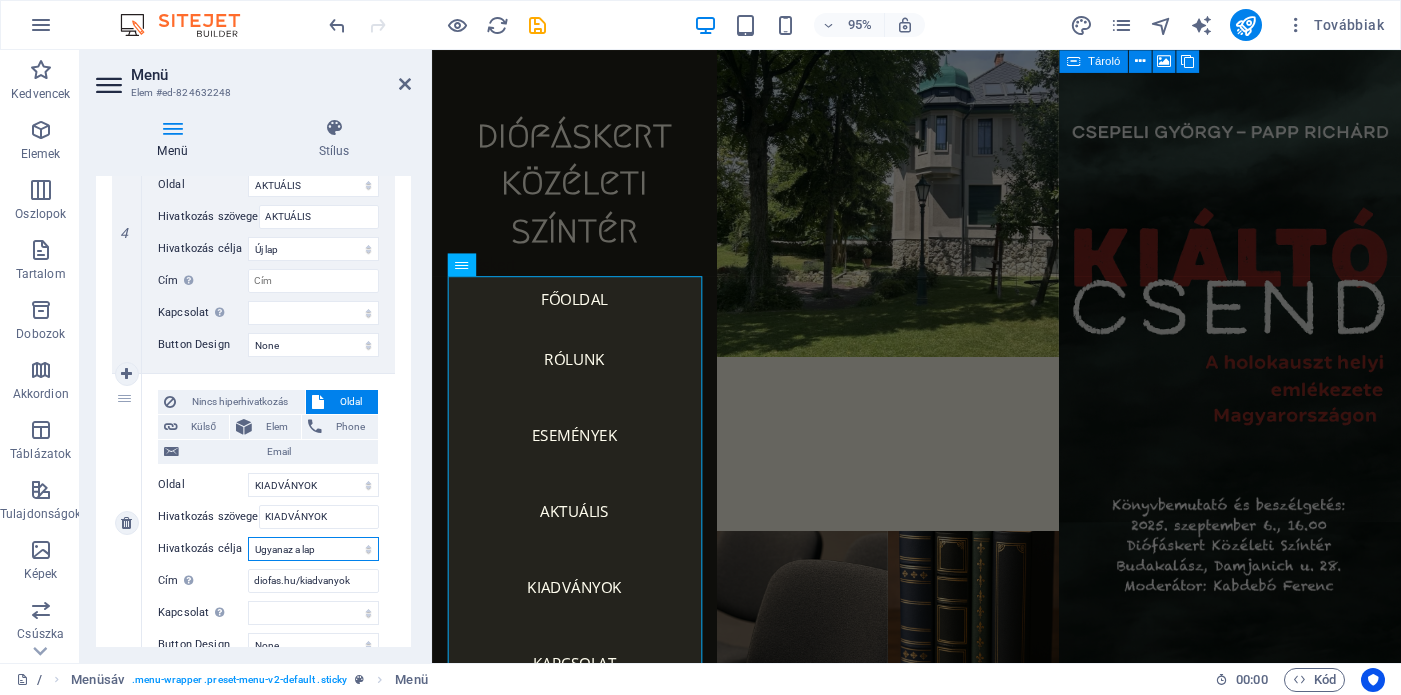 click on "Új lap Ugyanaz a lap Átfedés" at bounding box center [313, 549] 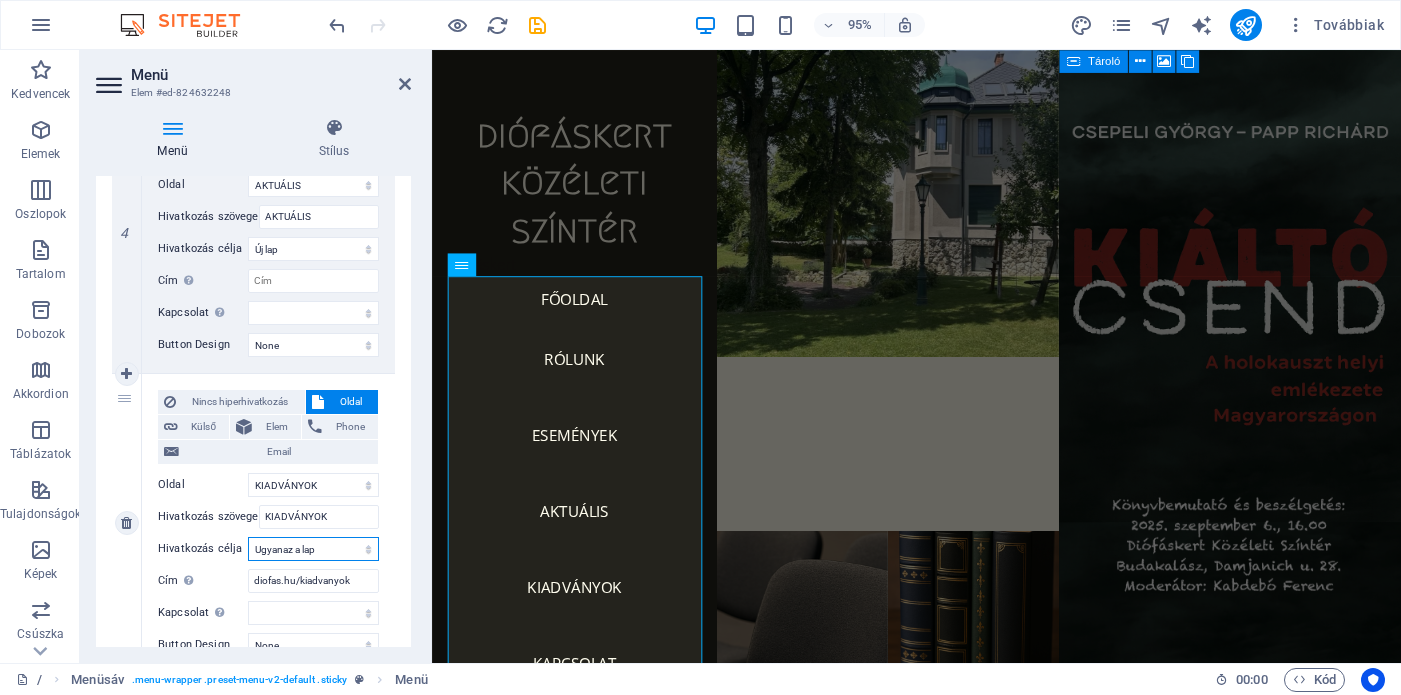 select on "blank" 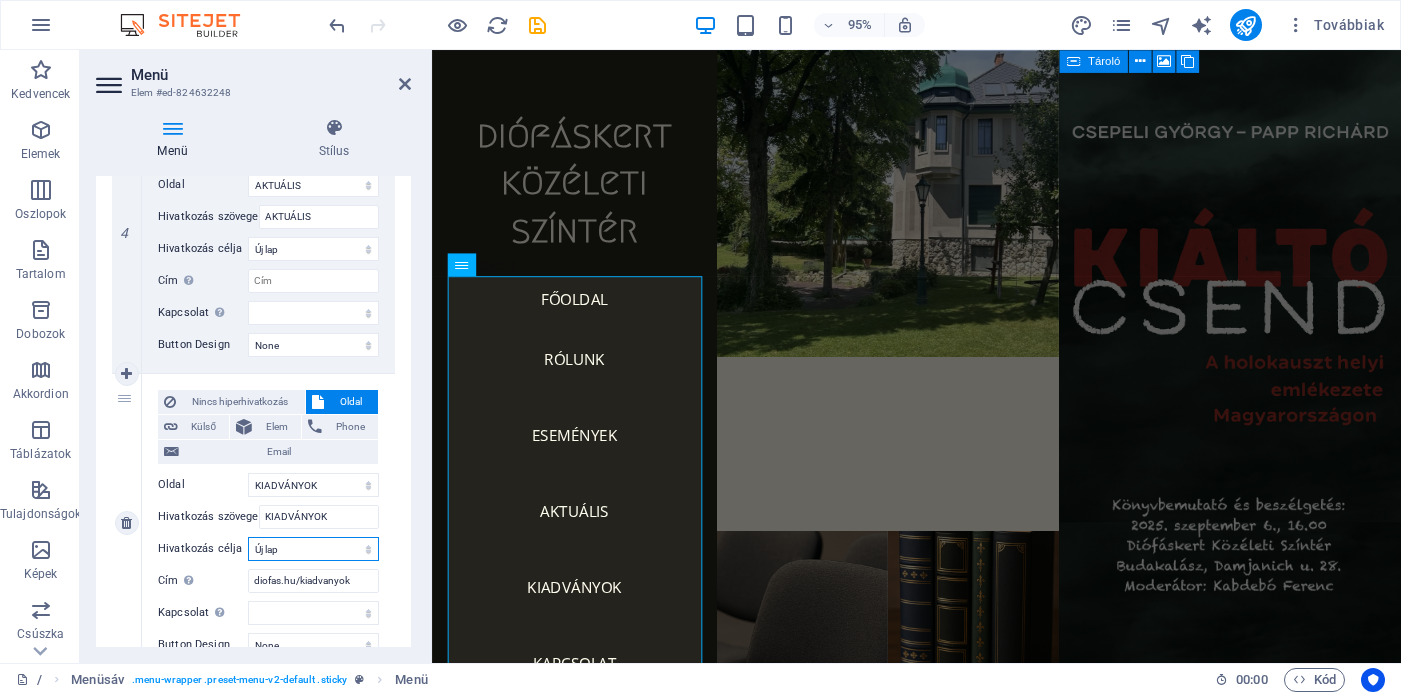 select 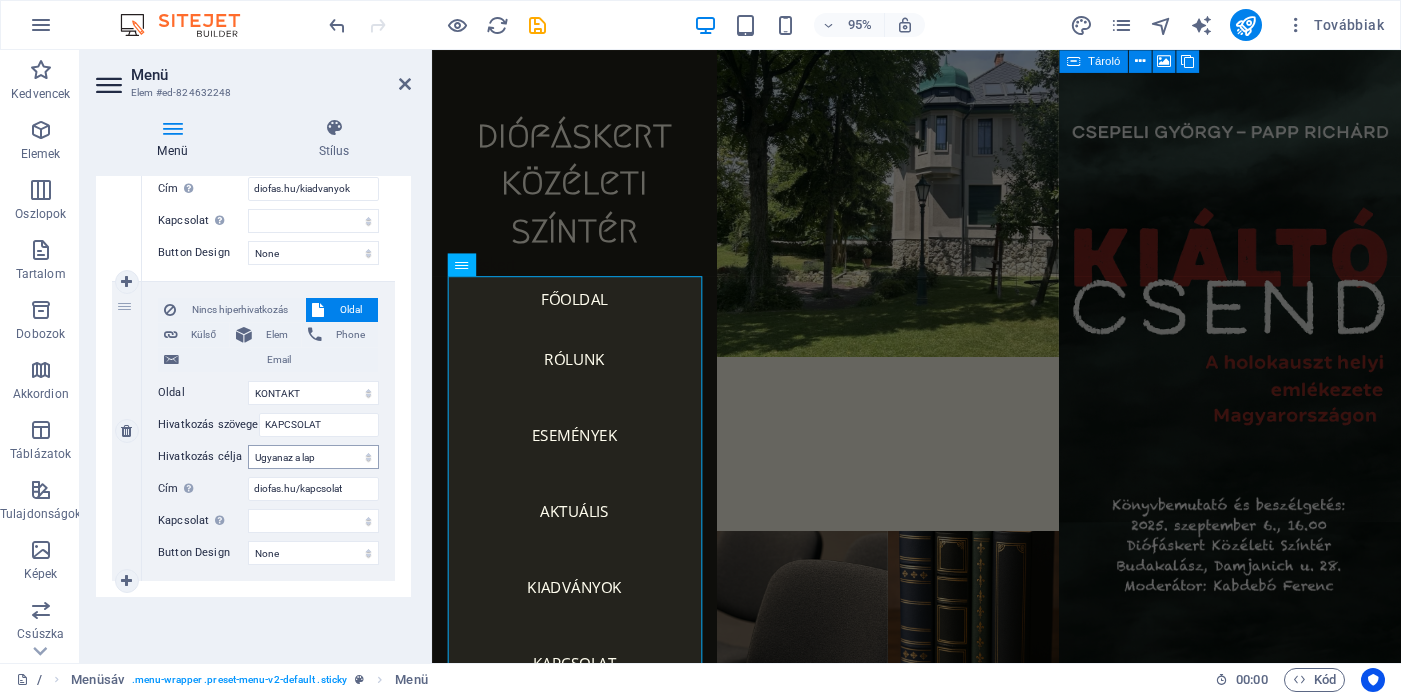 scroll, scrollTop: 1589, scrollLeft: 0, axis: vertical 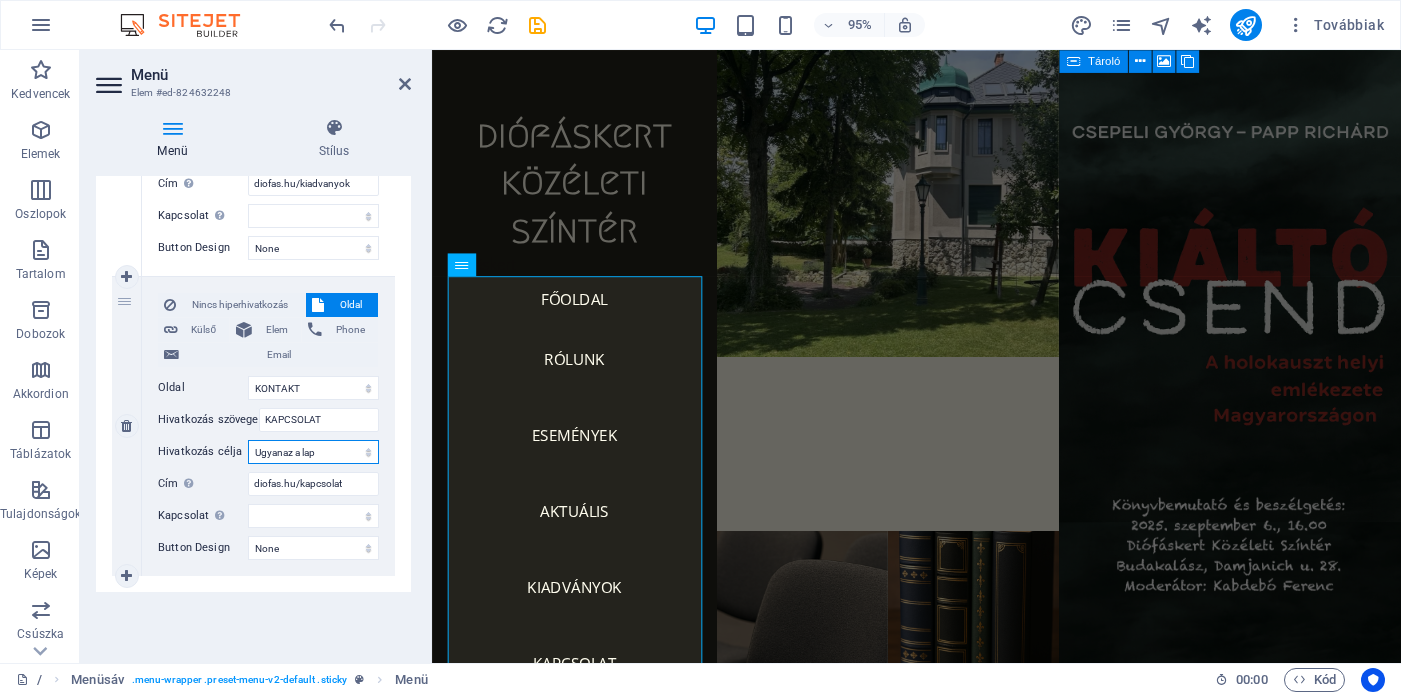 click on "Új lap Ugyanaz a lap Átfedés" at bounding box center [313, 452] 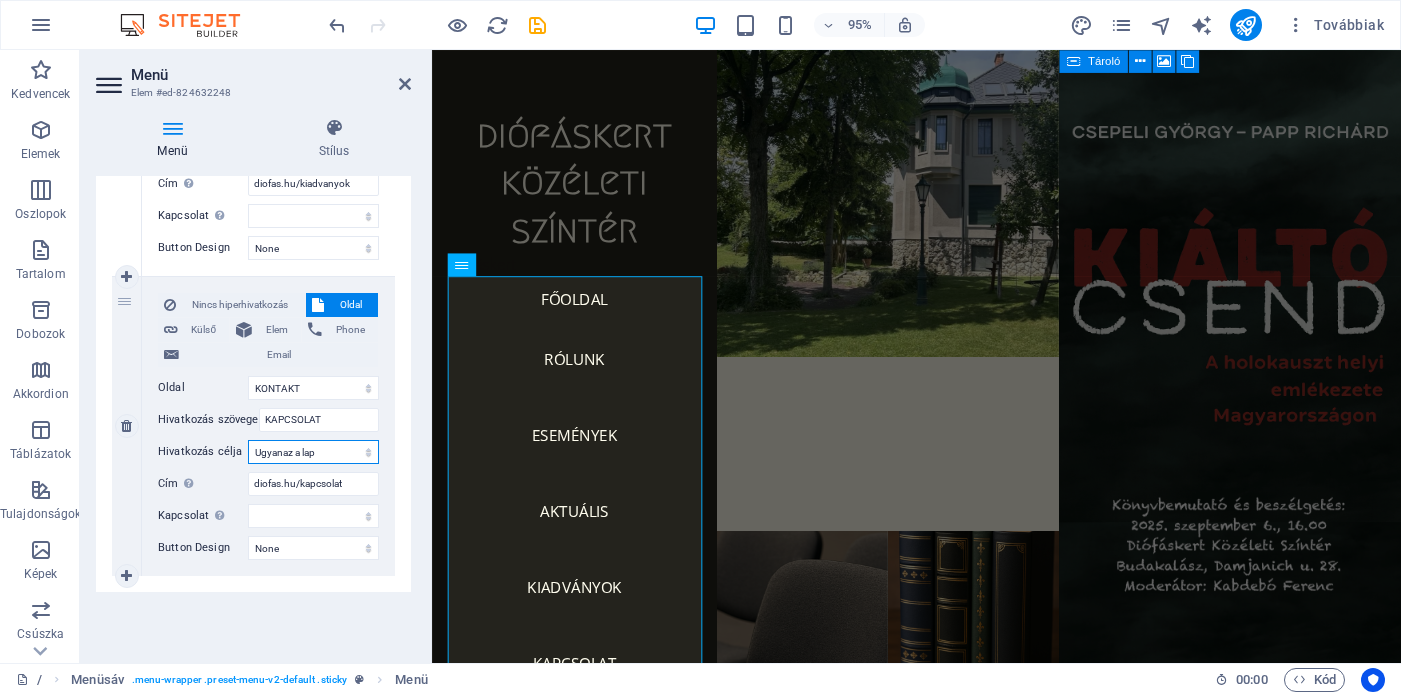 select on "blank" 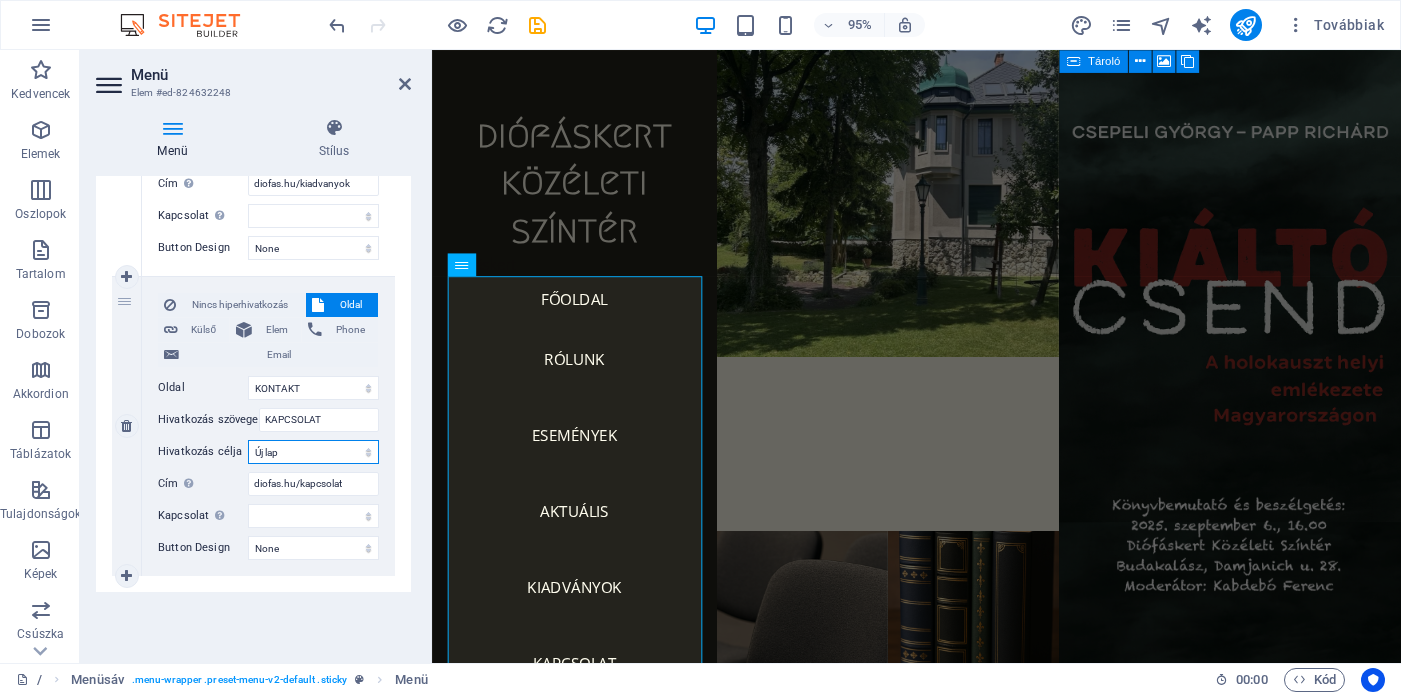 select 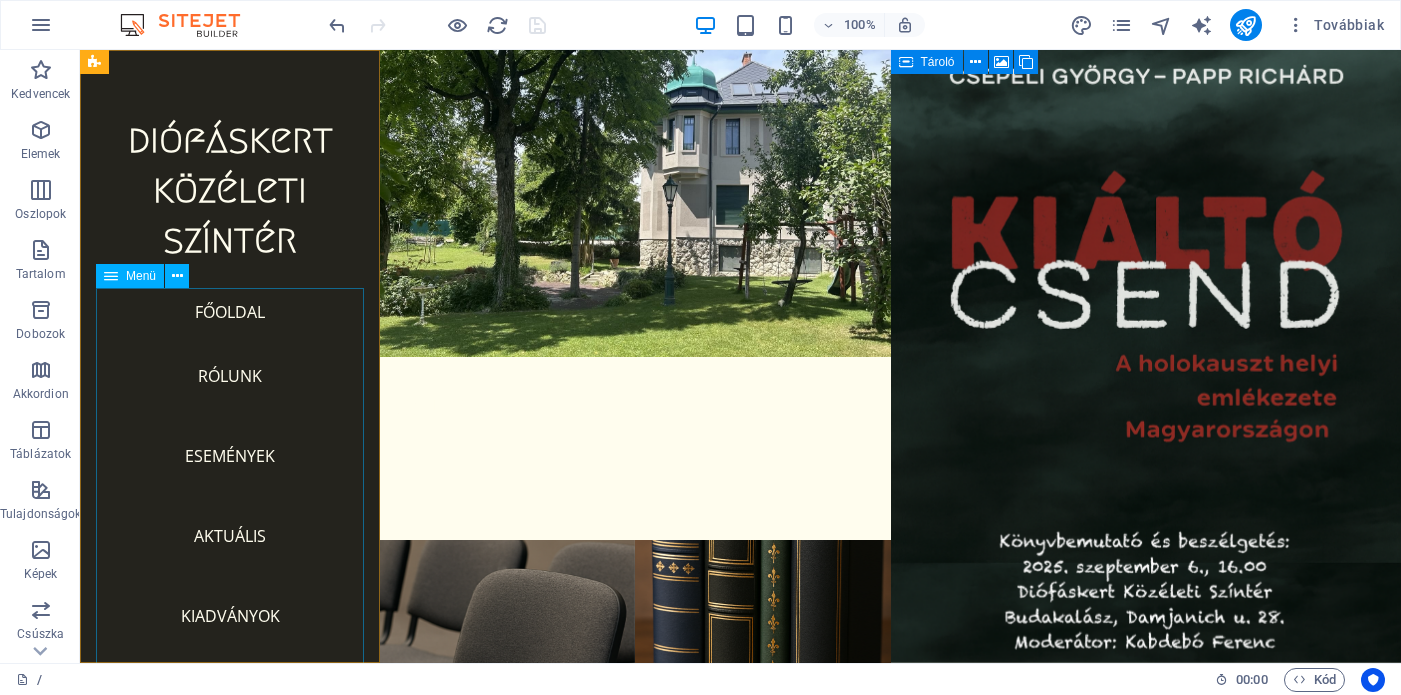 click on "FŐOLDAL RÓLUNK ESEMÉNYEK AKTUÁLIS KIADVÁNYOK KAPCSOLAT" at bounding box center [230, 512] 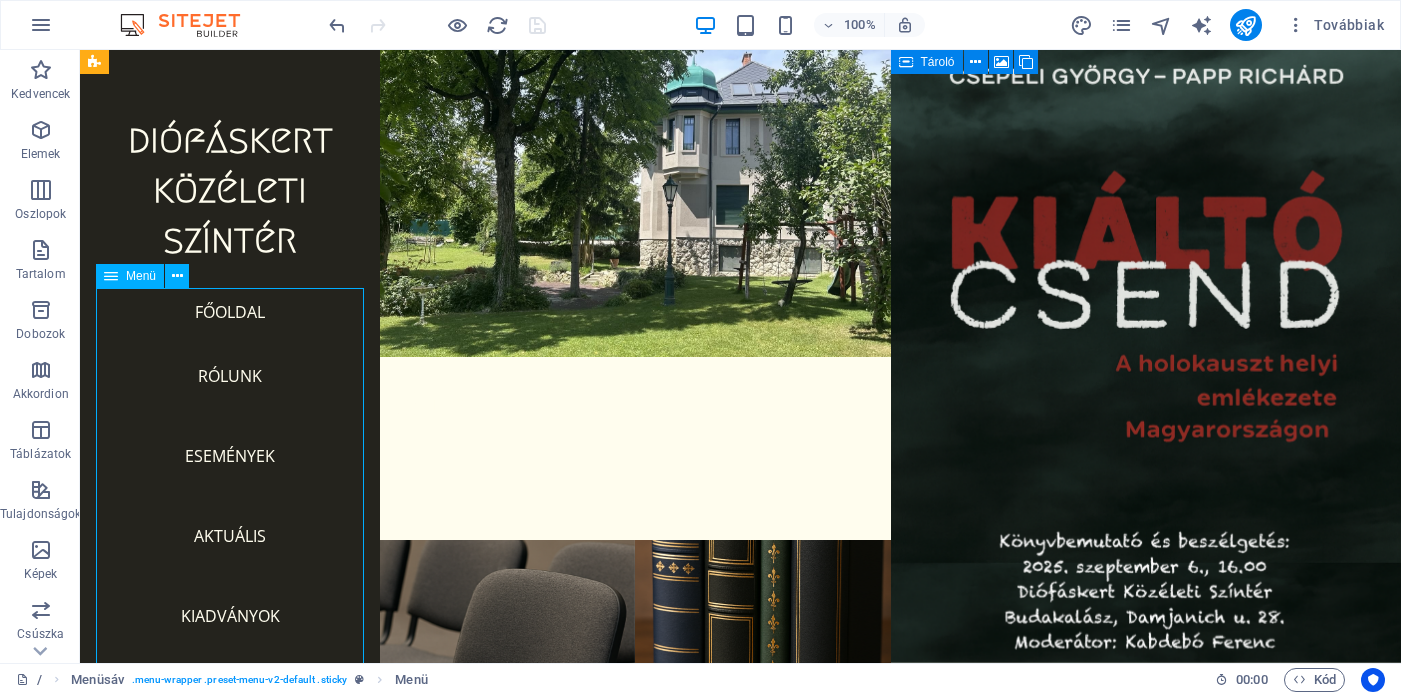 click on "FŐOLDAL RÓLUNK ESEMÉNYEK AKTUÁLIS KIADVÁNYOK KAPCSOLAT" at bounding box center [230, 512] 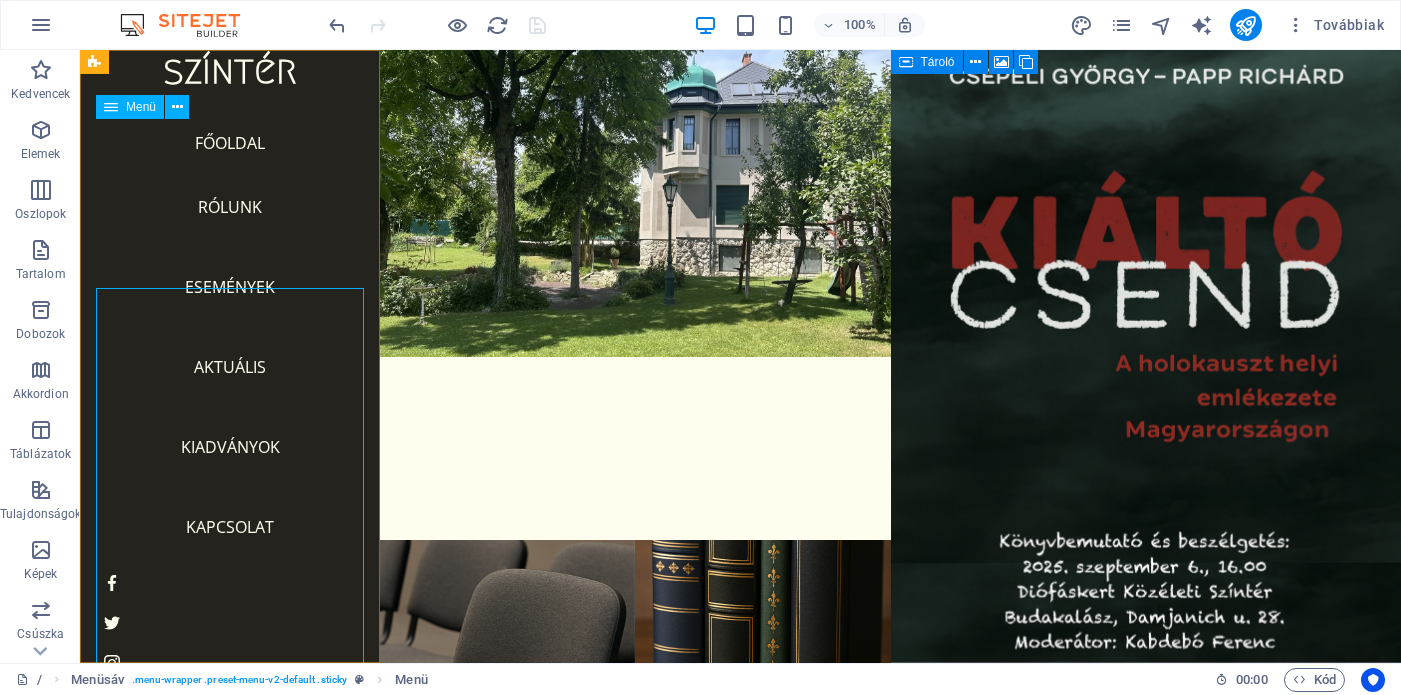 click on "FŐOLDAL RÓLUNK ESEMÉNYEK AKTUÁLIS KIADVÁNYOK KAPCSOLAT" at bounding box center (230, 343) 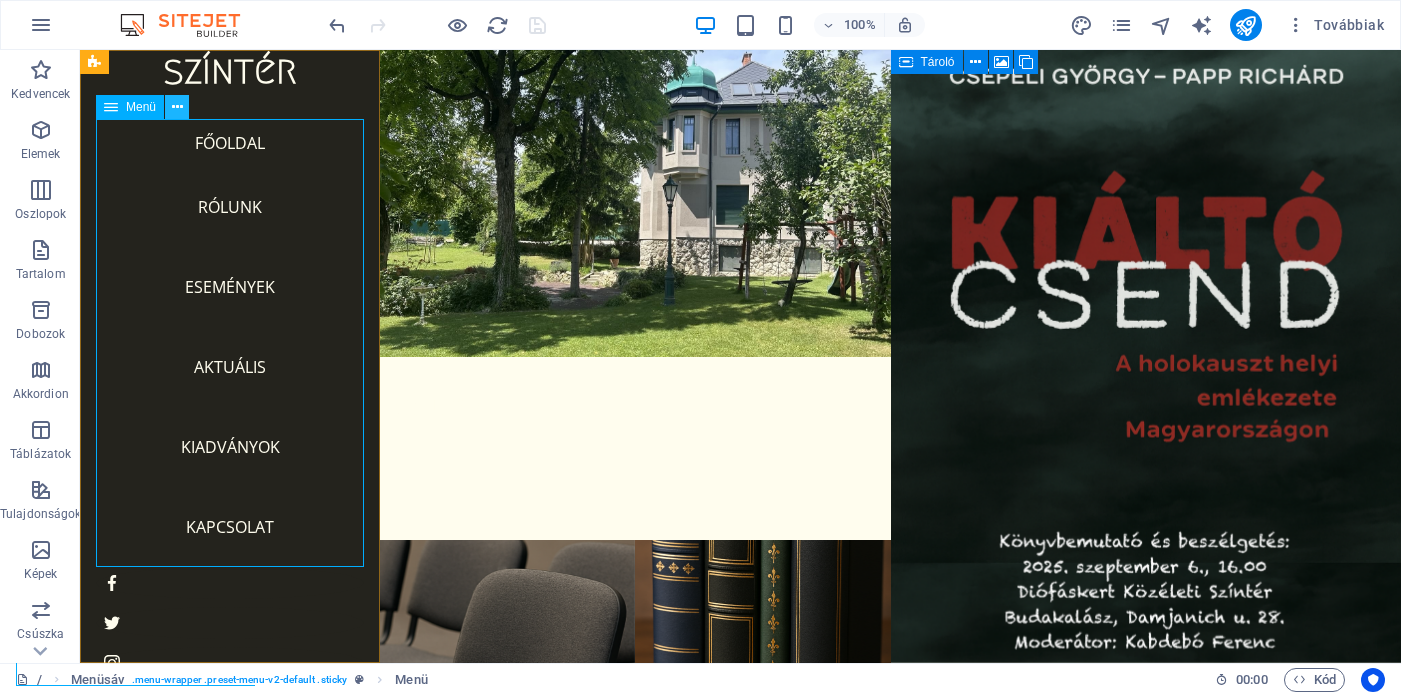 click at bounding box center [177, 107] 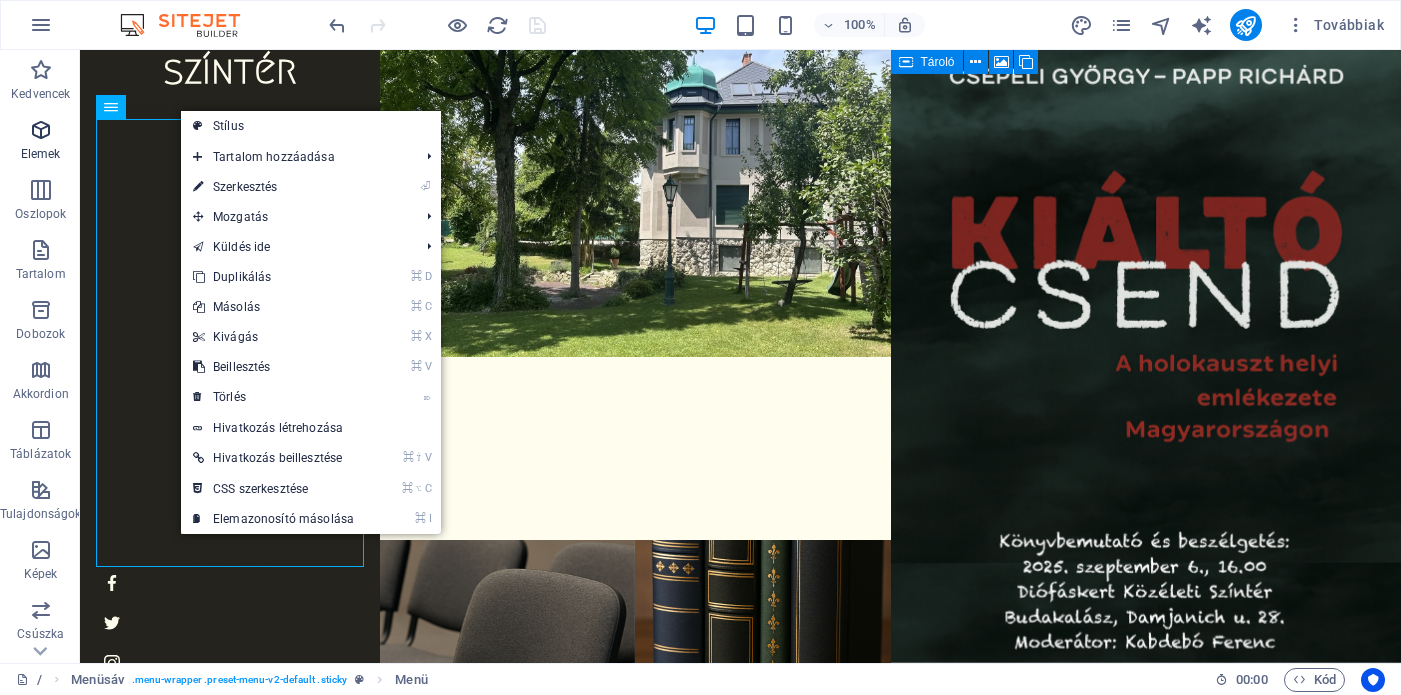 click at bounding box center [41, 130] 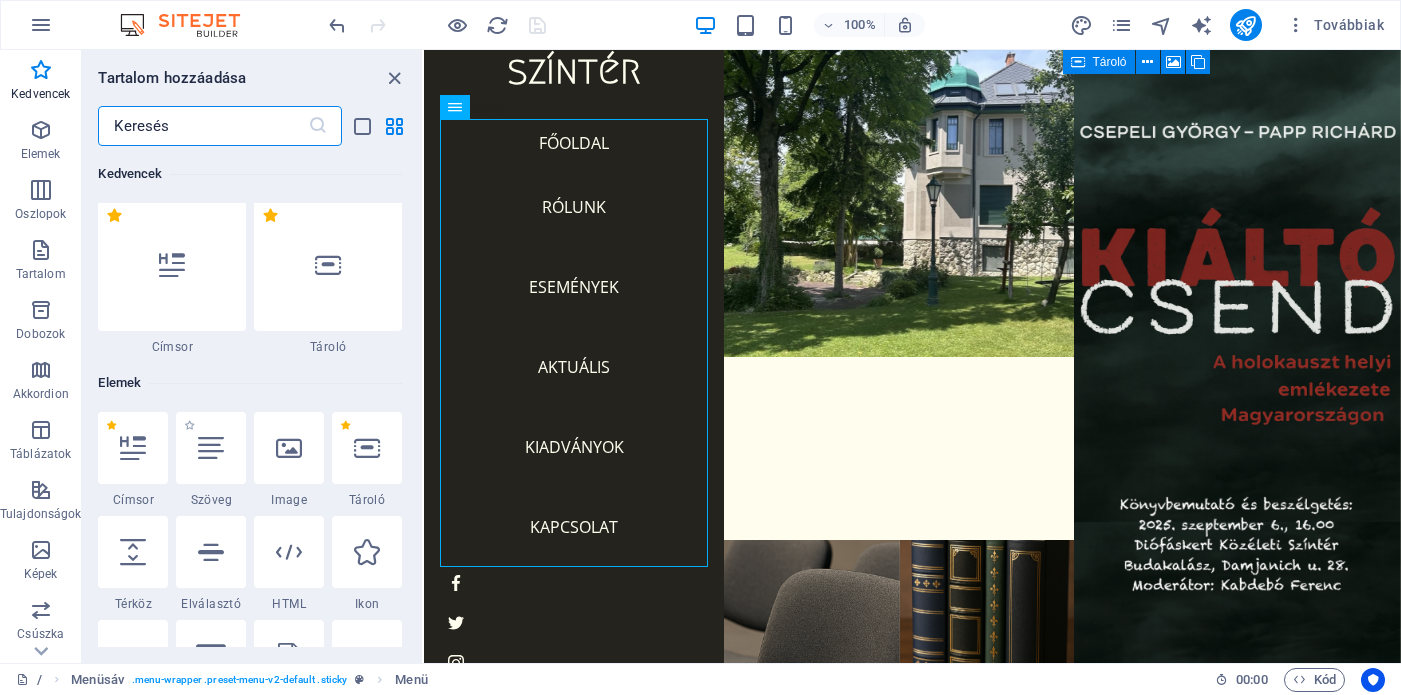 scroll, scrollTop: 0, scrollLeft: 0, axis: both 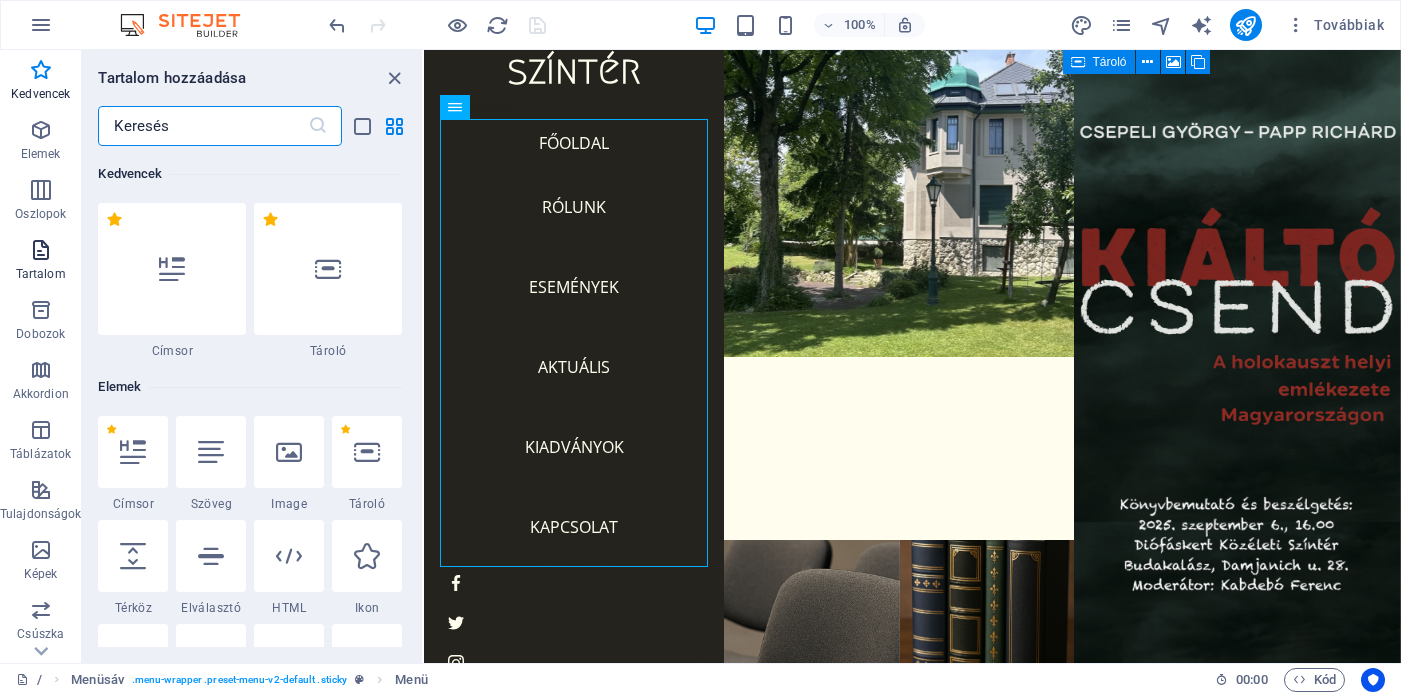 click on "Tartalom" at bounding box center (40, 262) 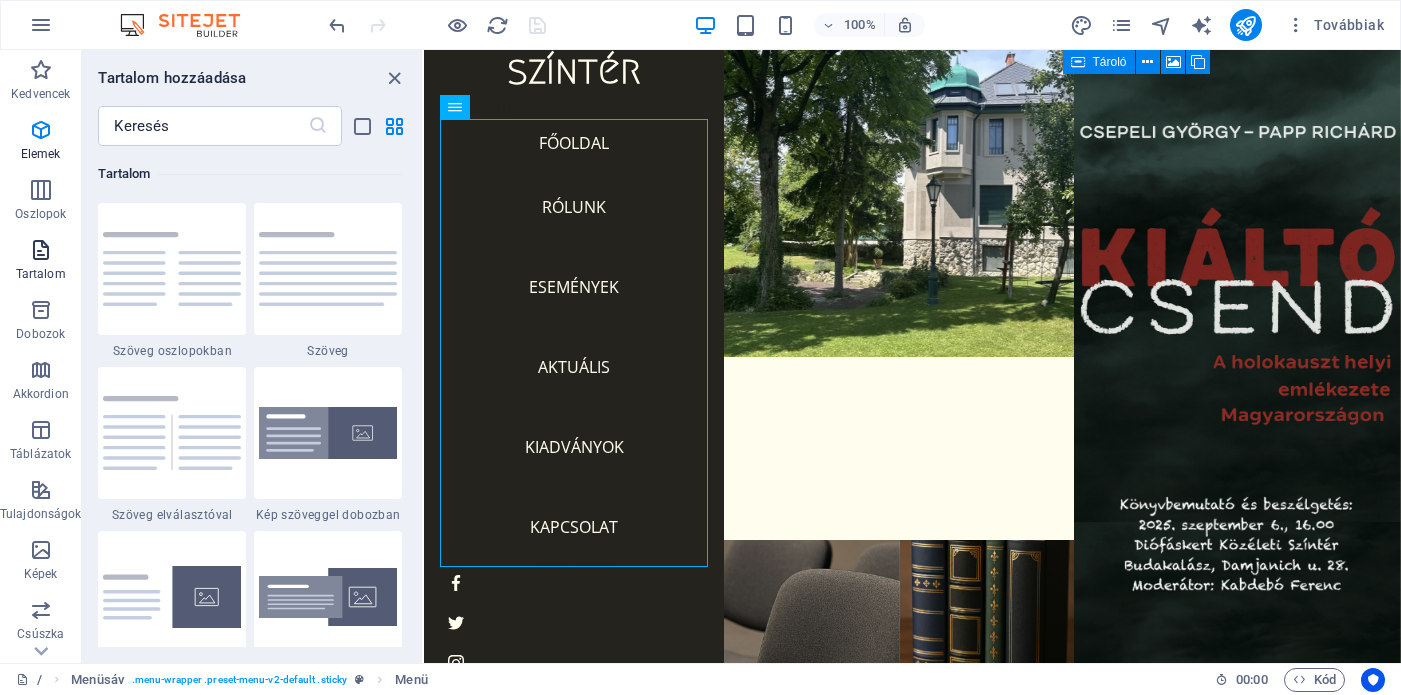 scroll, scrollTop: 3499, scrollLeft: 0, axis: vertical 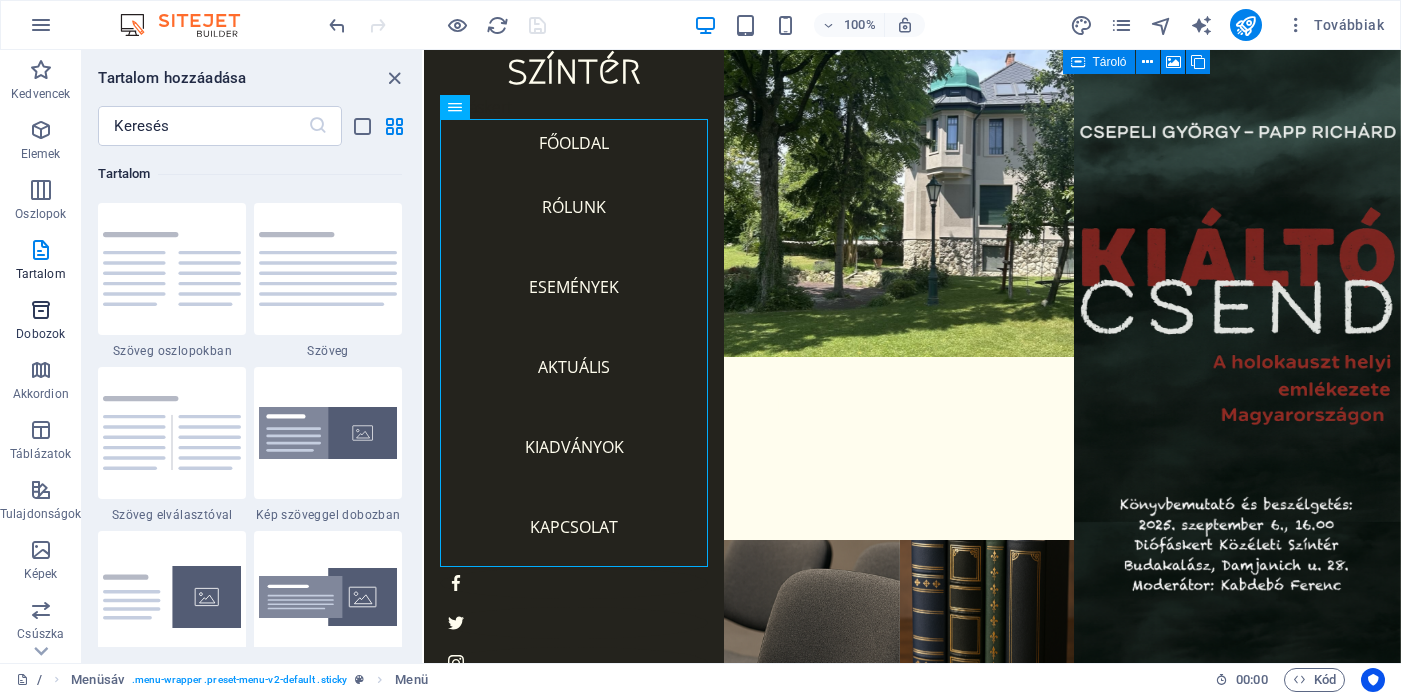 click at bounding box center [41, 310] 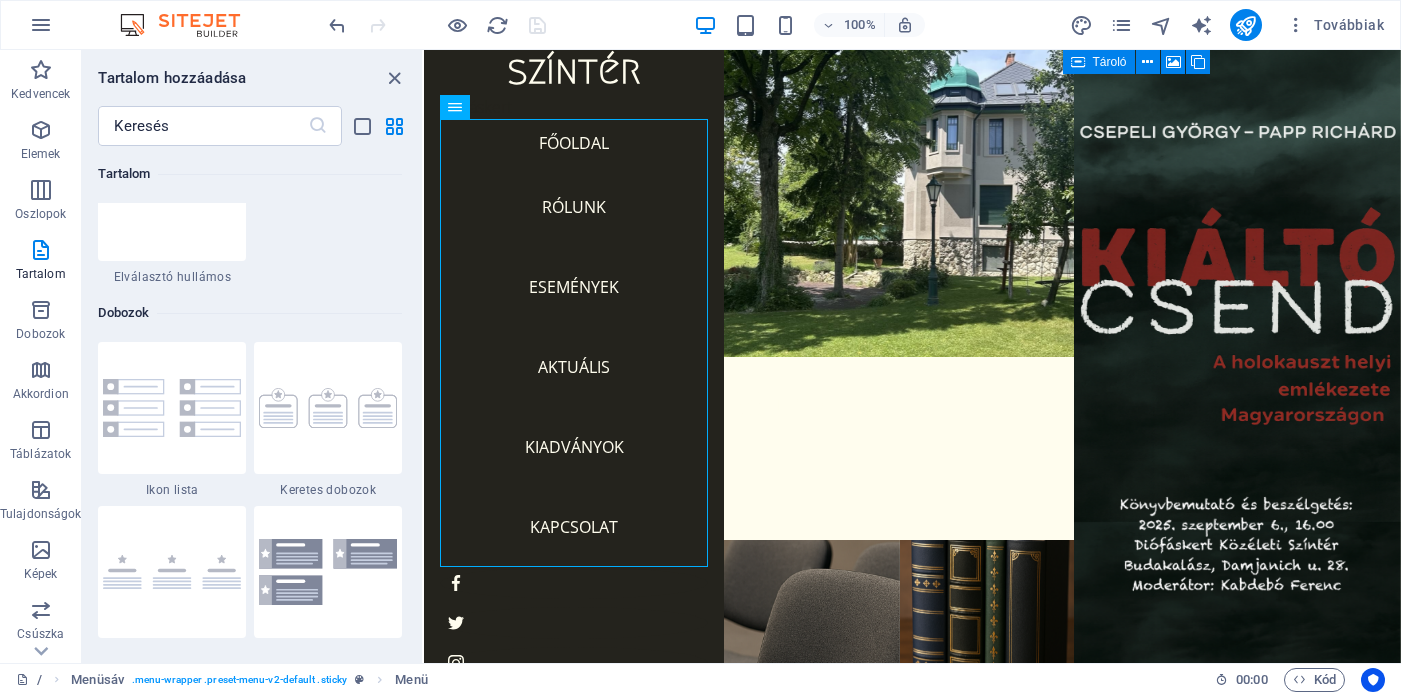 scroll, scrollTop: 5378, scrollLeft: 0, axis: vertical 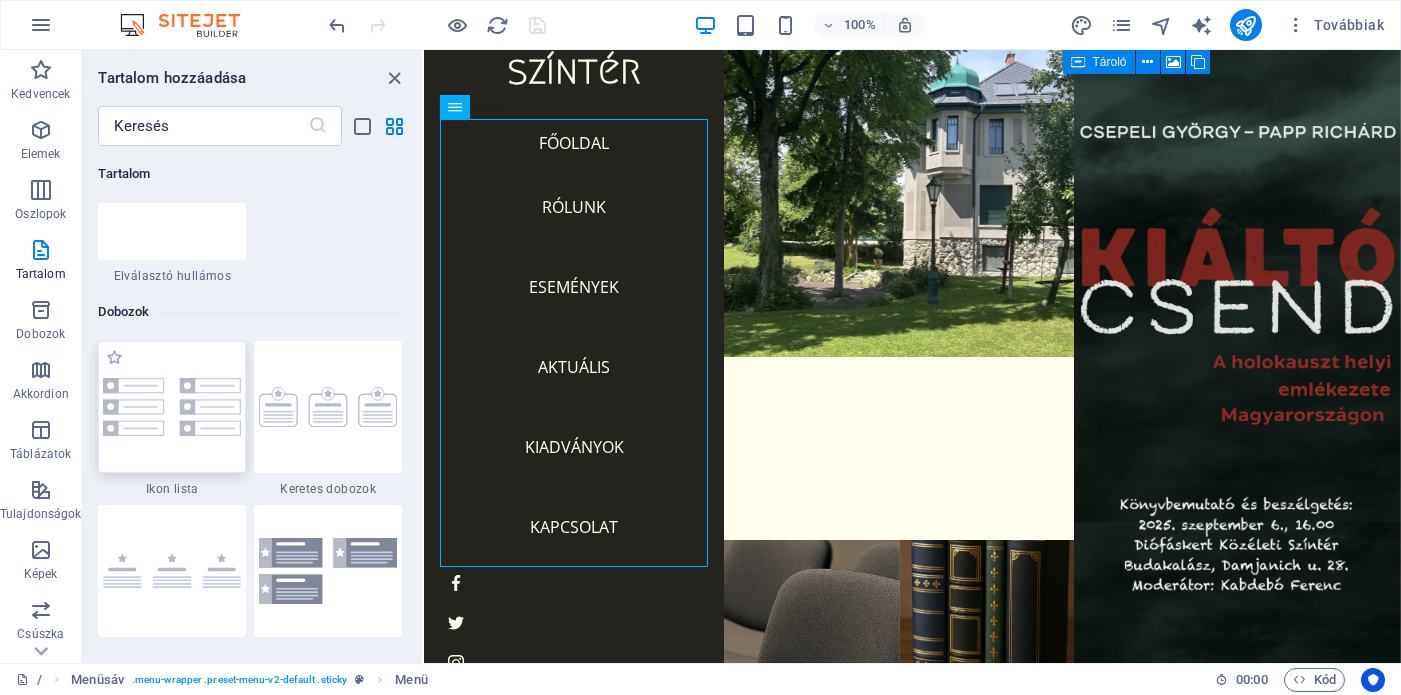 click at bounding box center [172, 407] 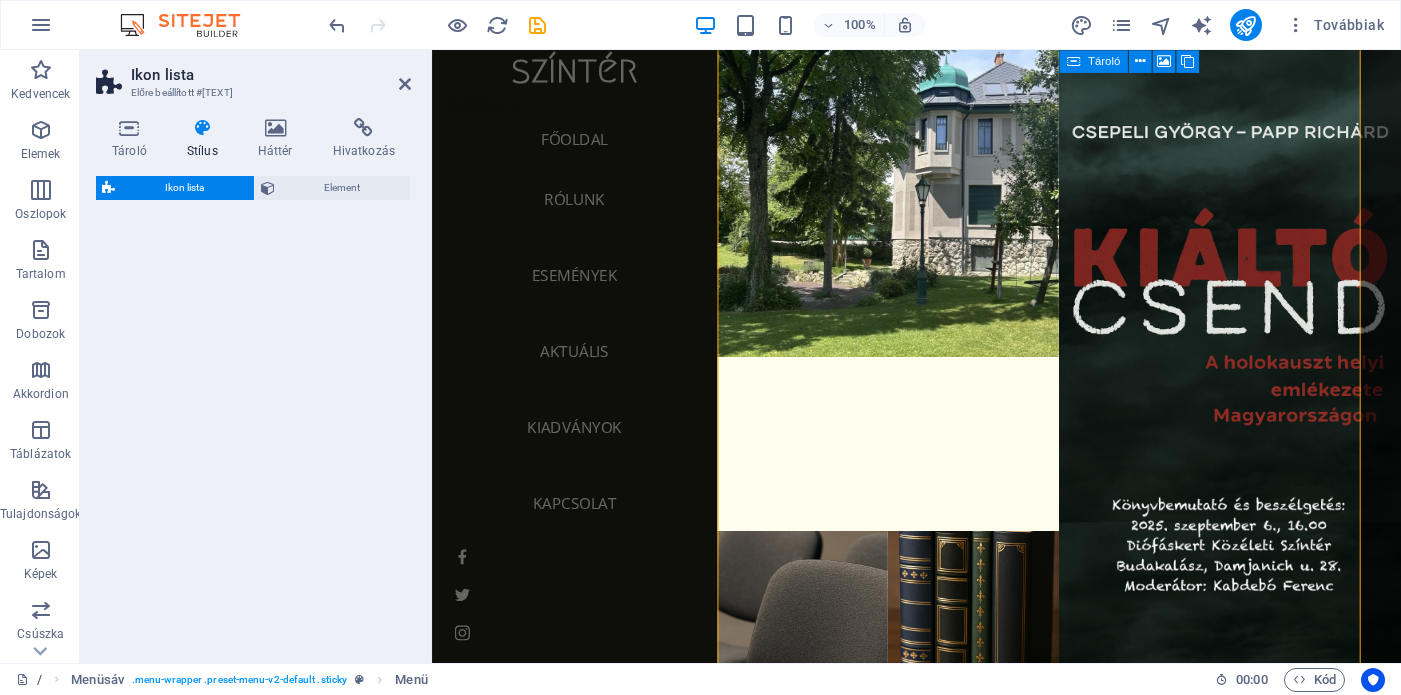 select on "rem" 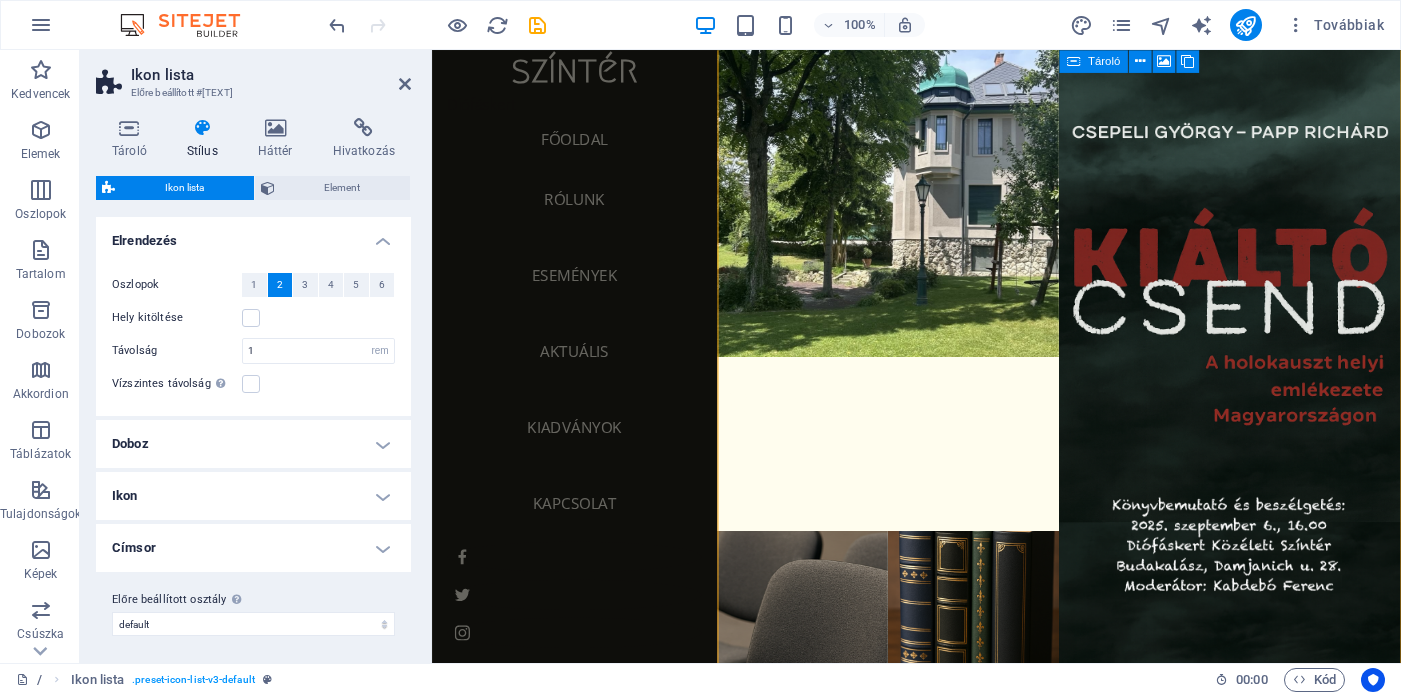scroll, scrollTop: 806, scrollLeft: 0, axis: vertical 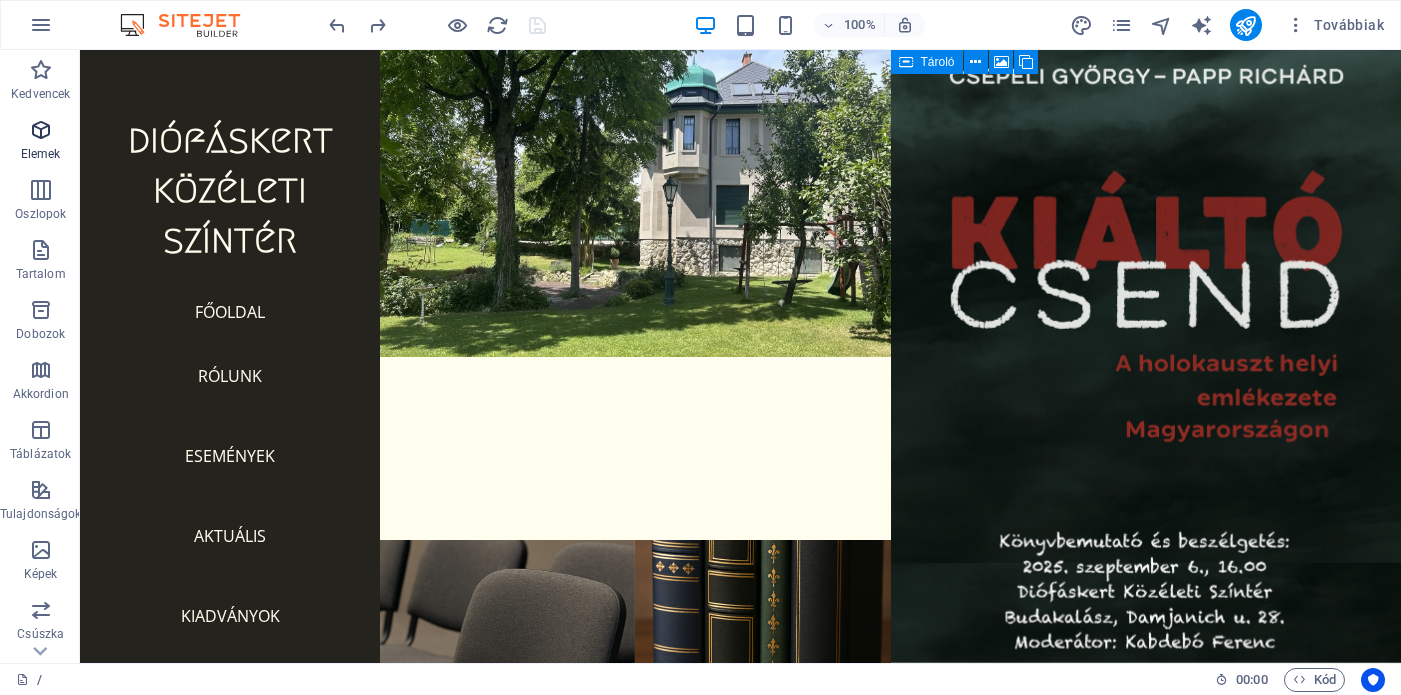 click on "Elemek" at bounding box center (40, 142) 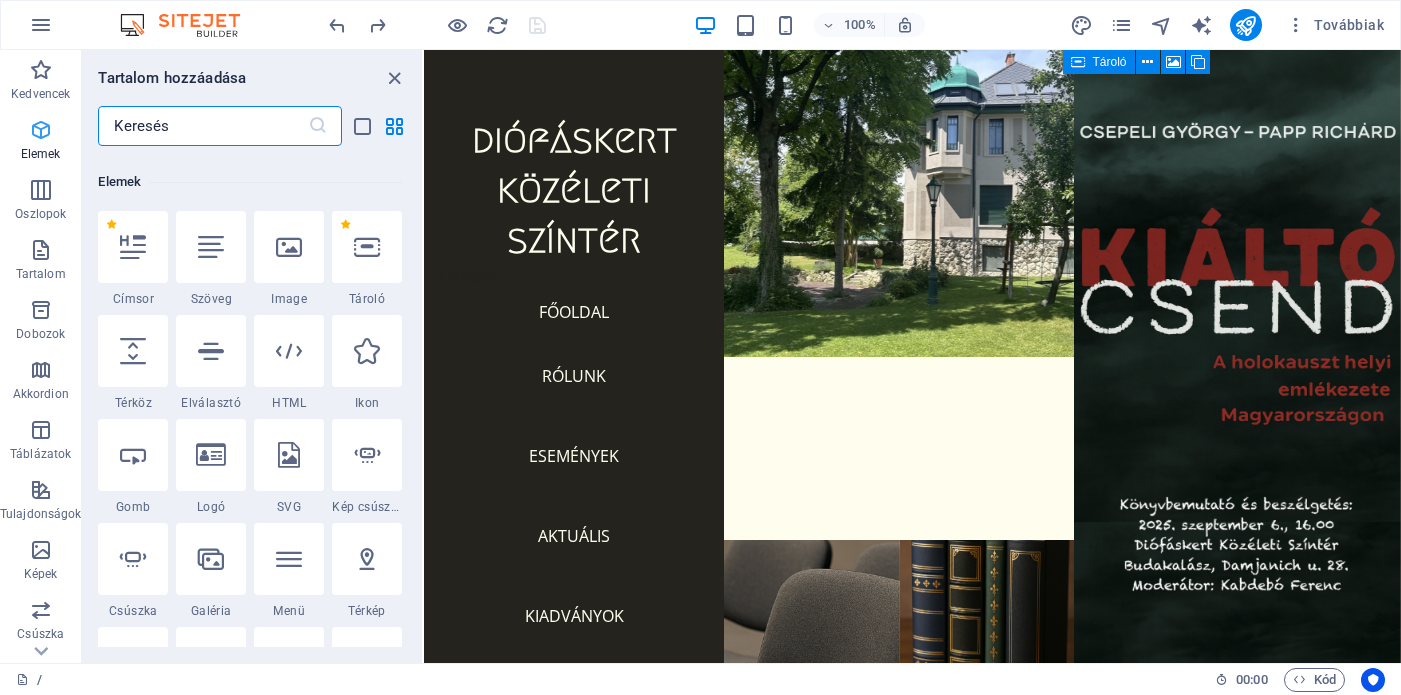scroll, scrollTop: 213, scrollLeft: 0, axis: vertical 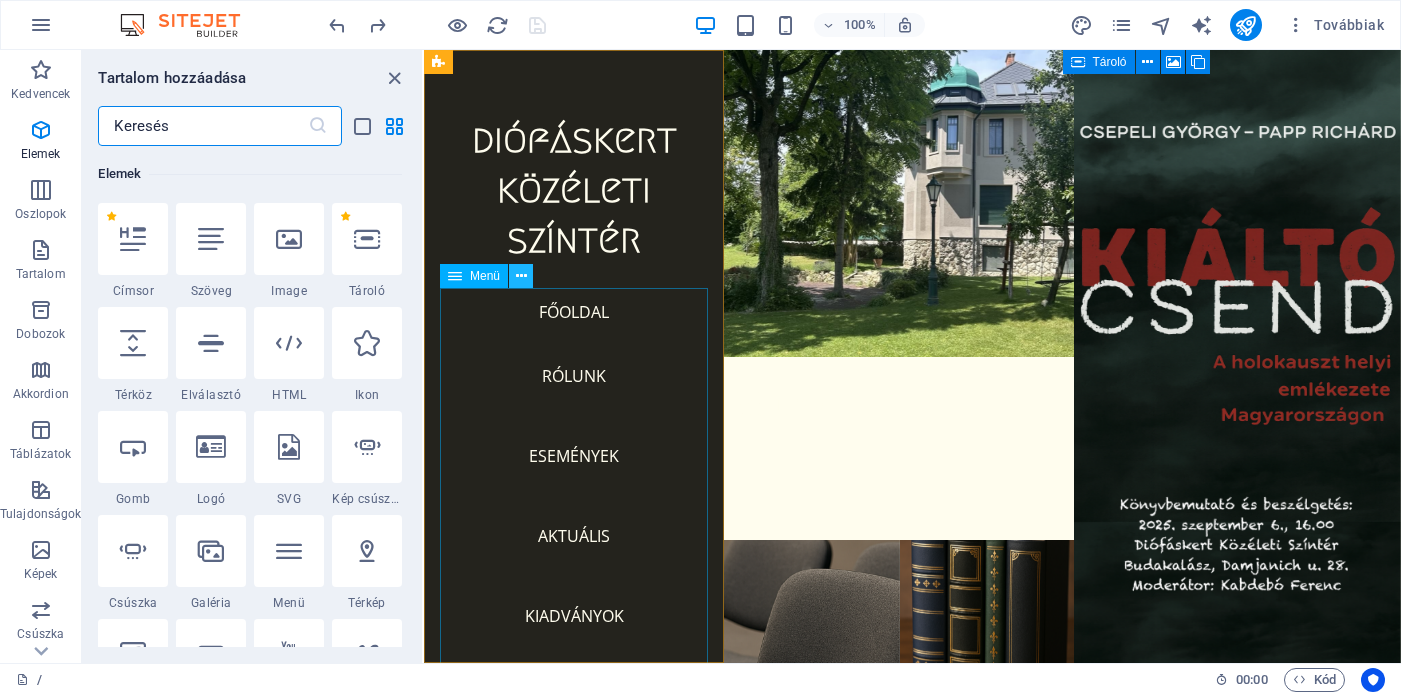 click at bounding box center [521, 276] 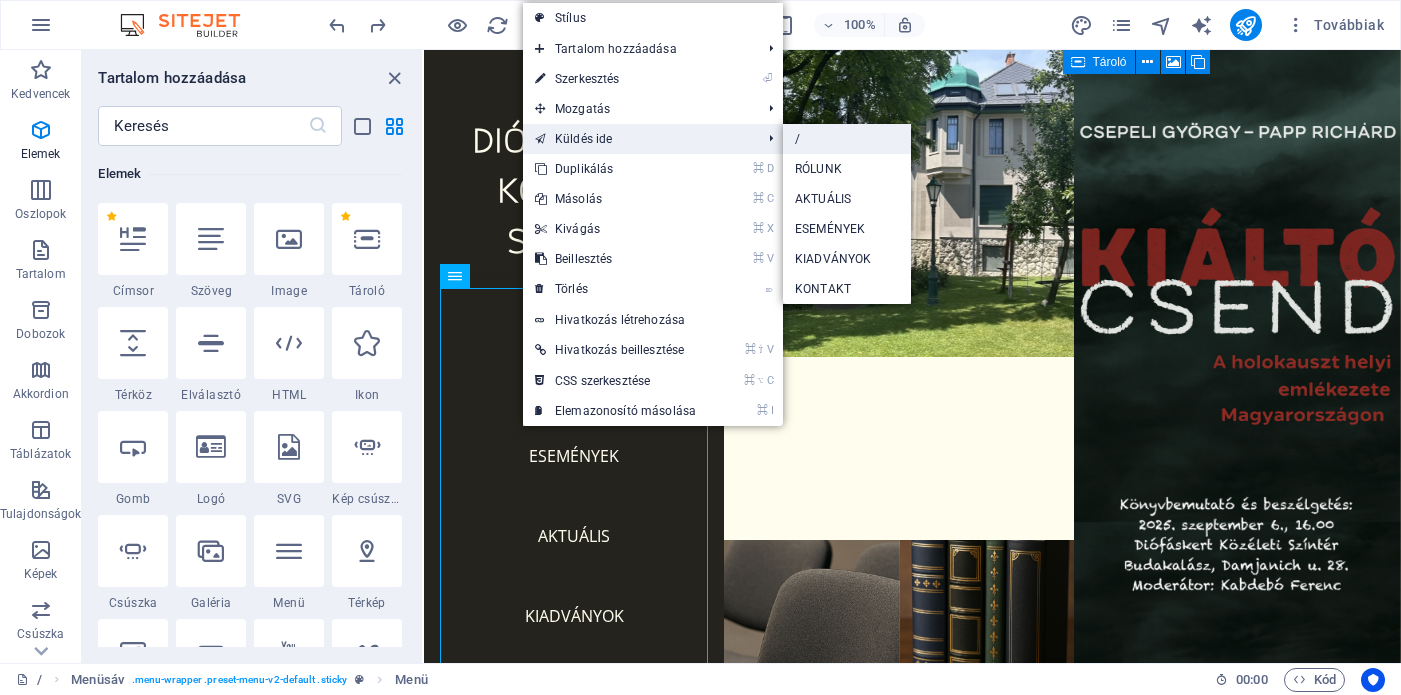 click on "/" at bounding box center [847, 139] 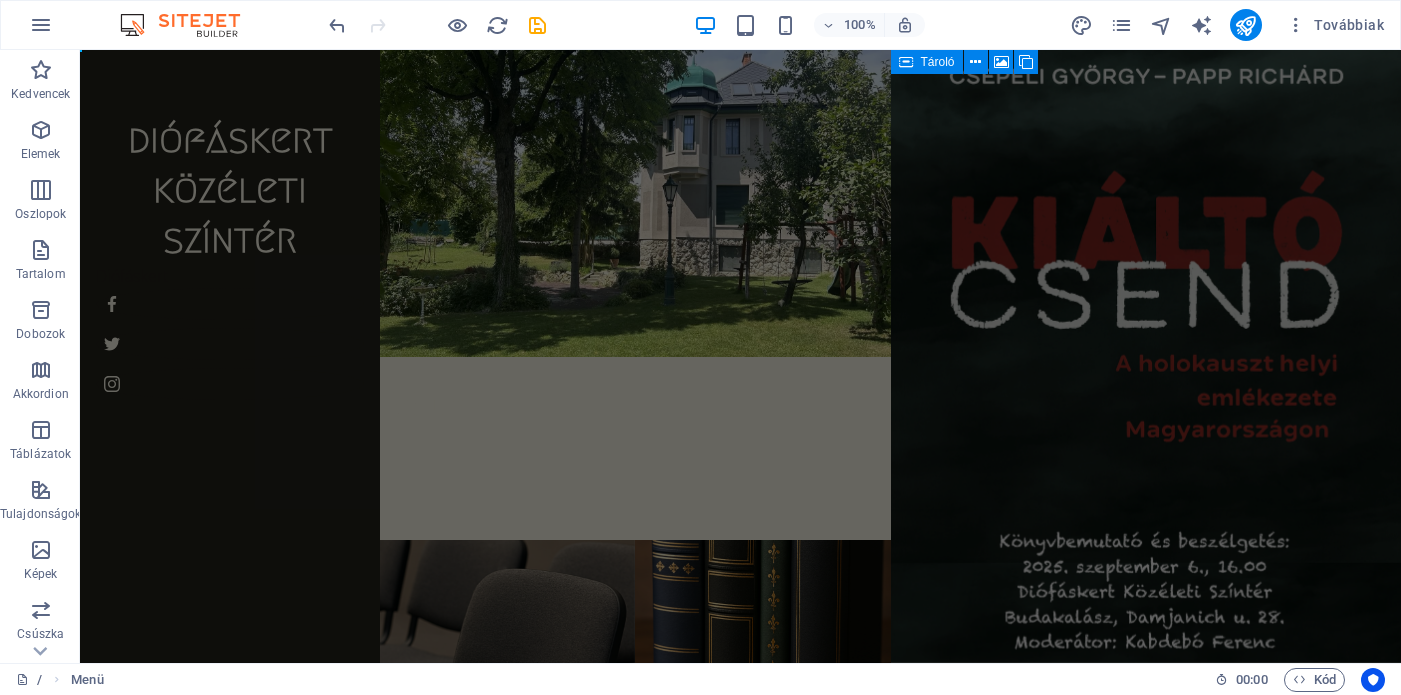 click on "100% Továbbiak" at bounding box center (858, 25) 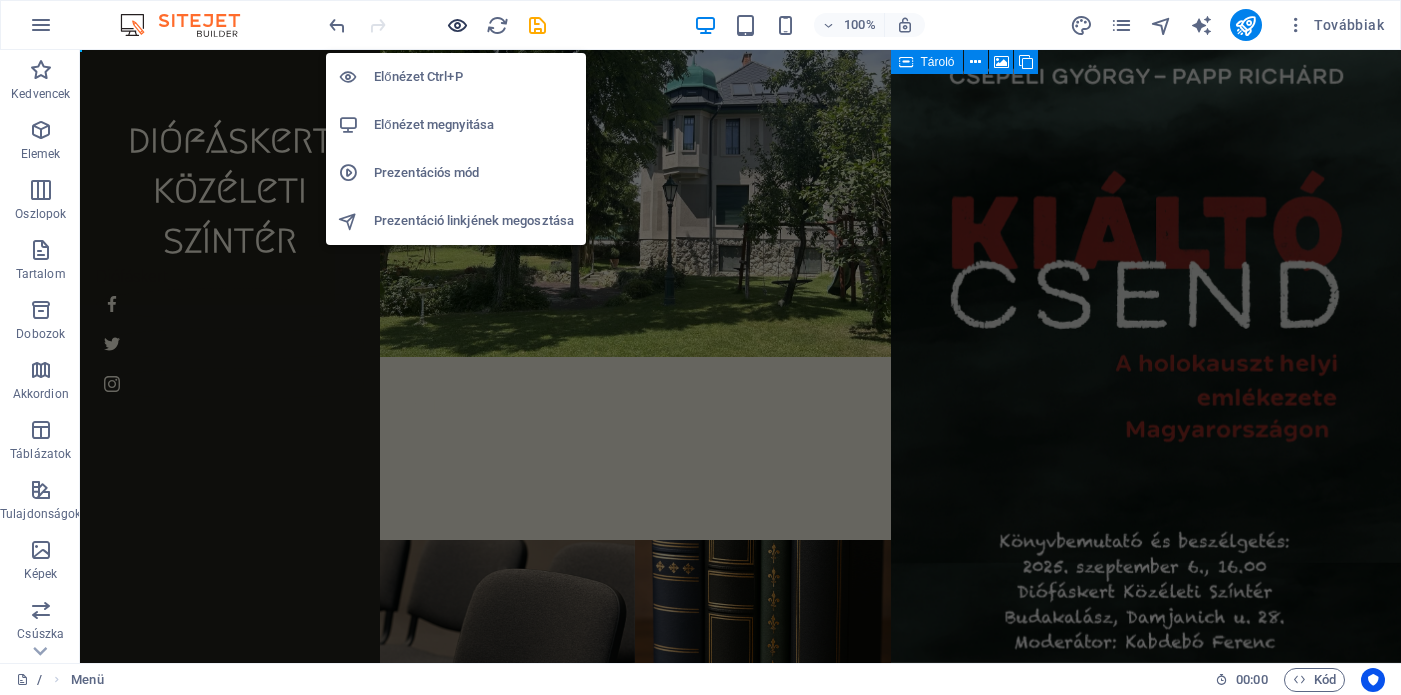 click at bounding box center [457, 25] 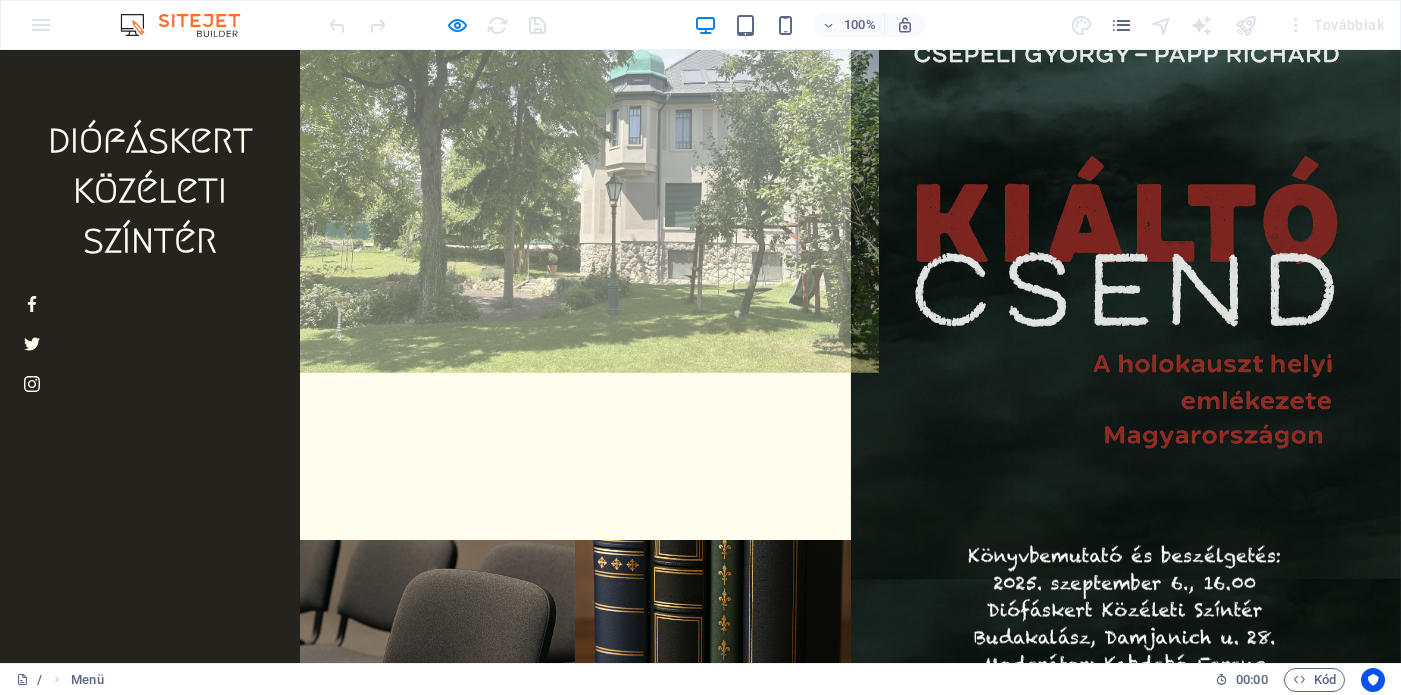 click on "Rólunk" at bounding box center [352, 403] 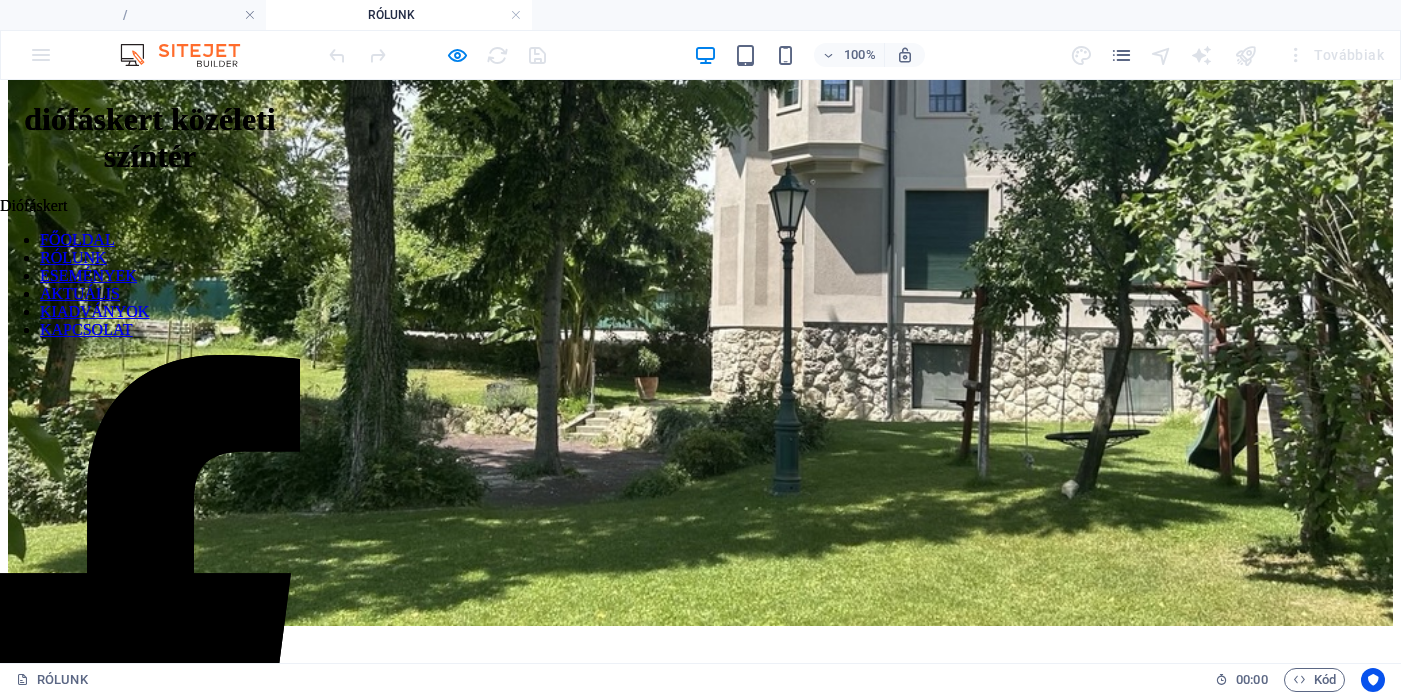 scroll, scrollTop: 0, scrollLeft: 0, axis: both 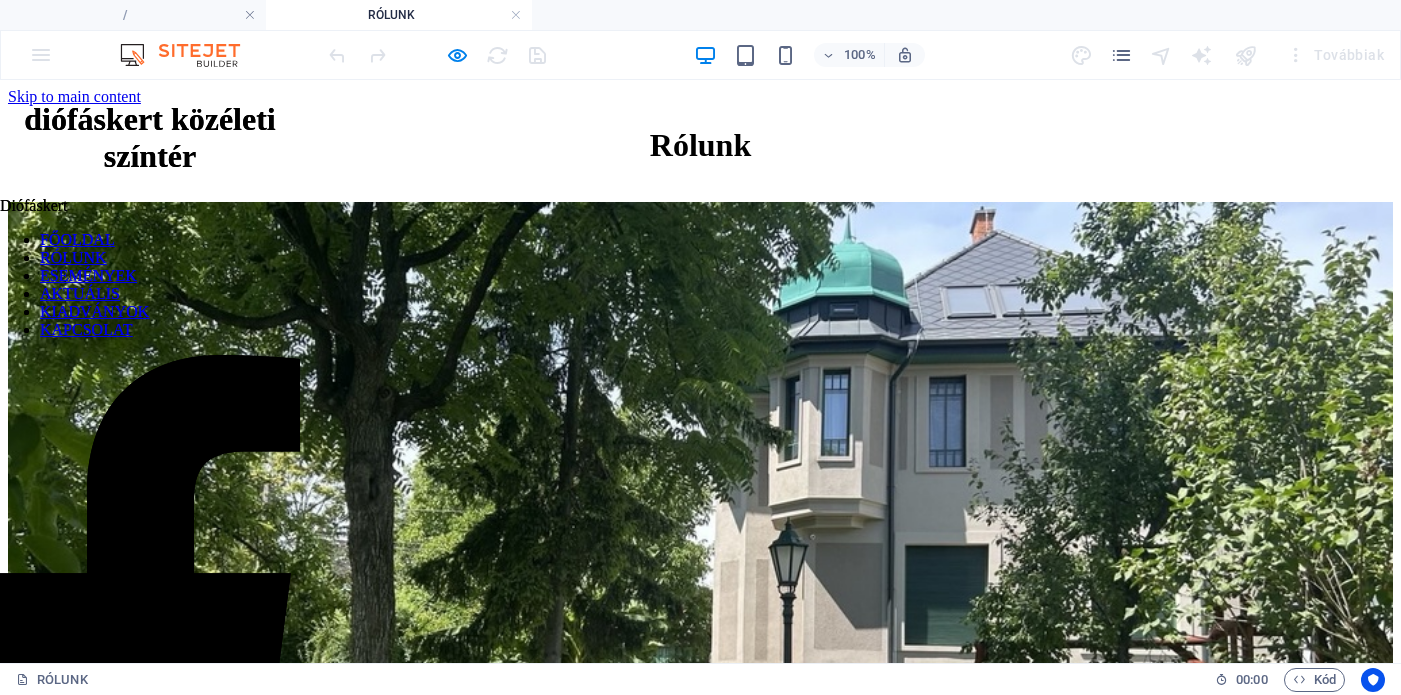 click on "FŐOLDAL RÓLUNK ESEMÉNYEK AKTUÁLIS KIADVÁNYOK KAPCSOLAT" at bounding box center [150, 285] 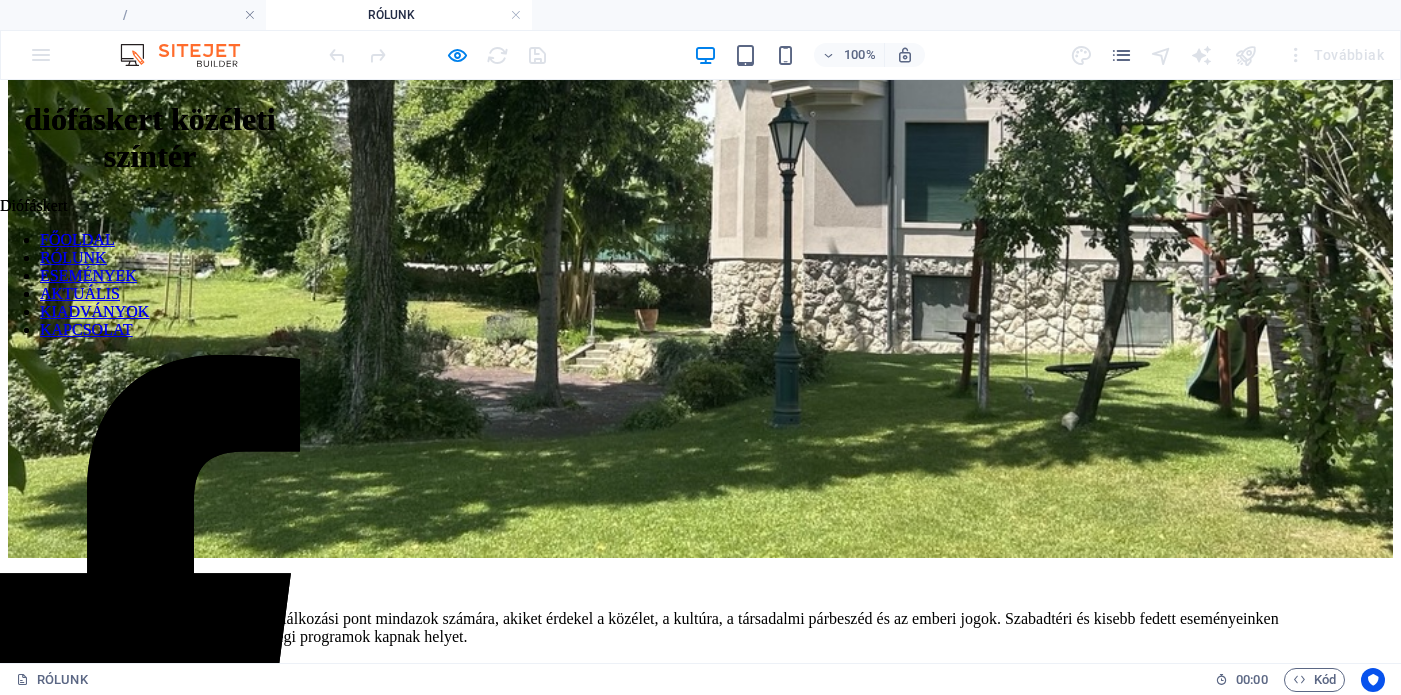 scroll, scrollTop: 542, scrollLeft: 0, axis: vertical 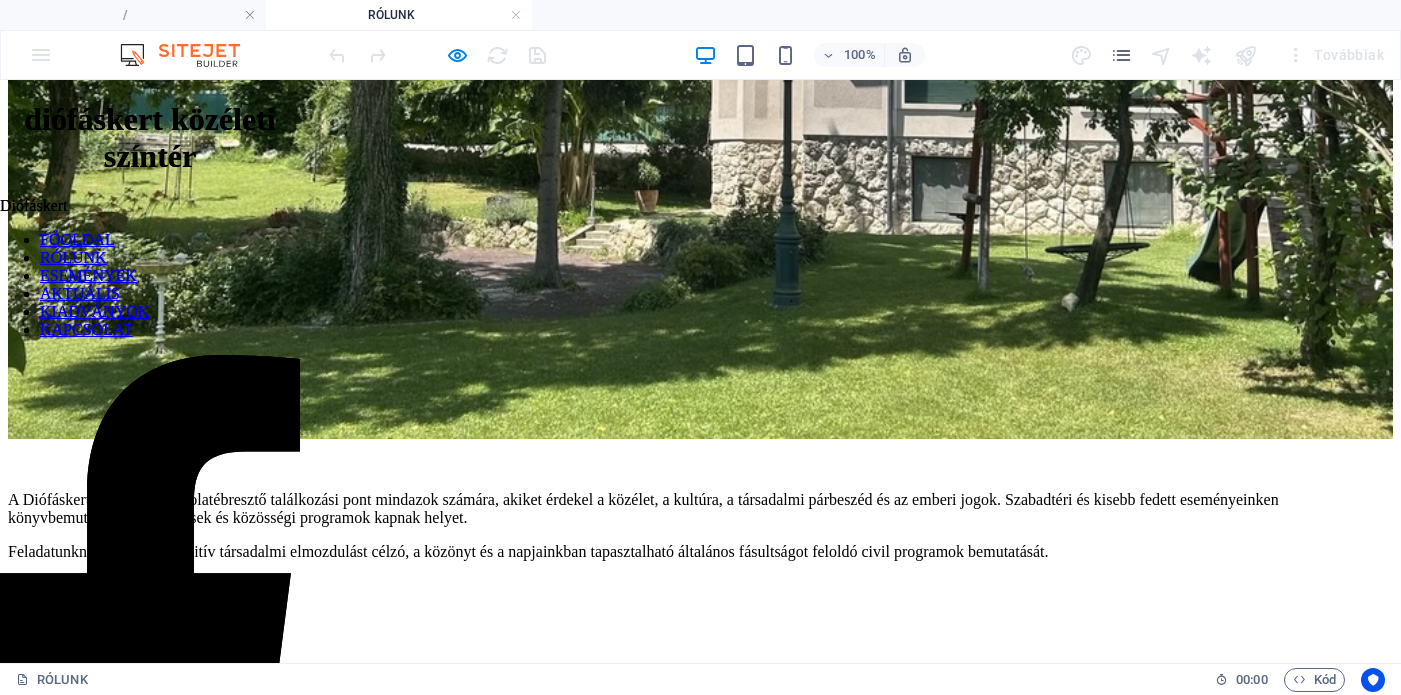 click on "FŐOLDAL RÓLUNK ESEMÉNYEK AKTUÁLIS KIADVÁNYOK KAPCSOLAT" at bounding box center (150, 285) 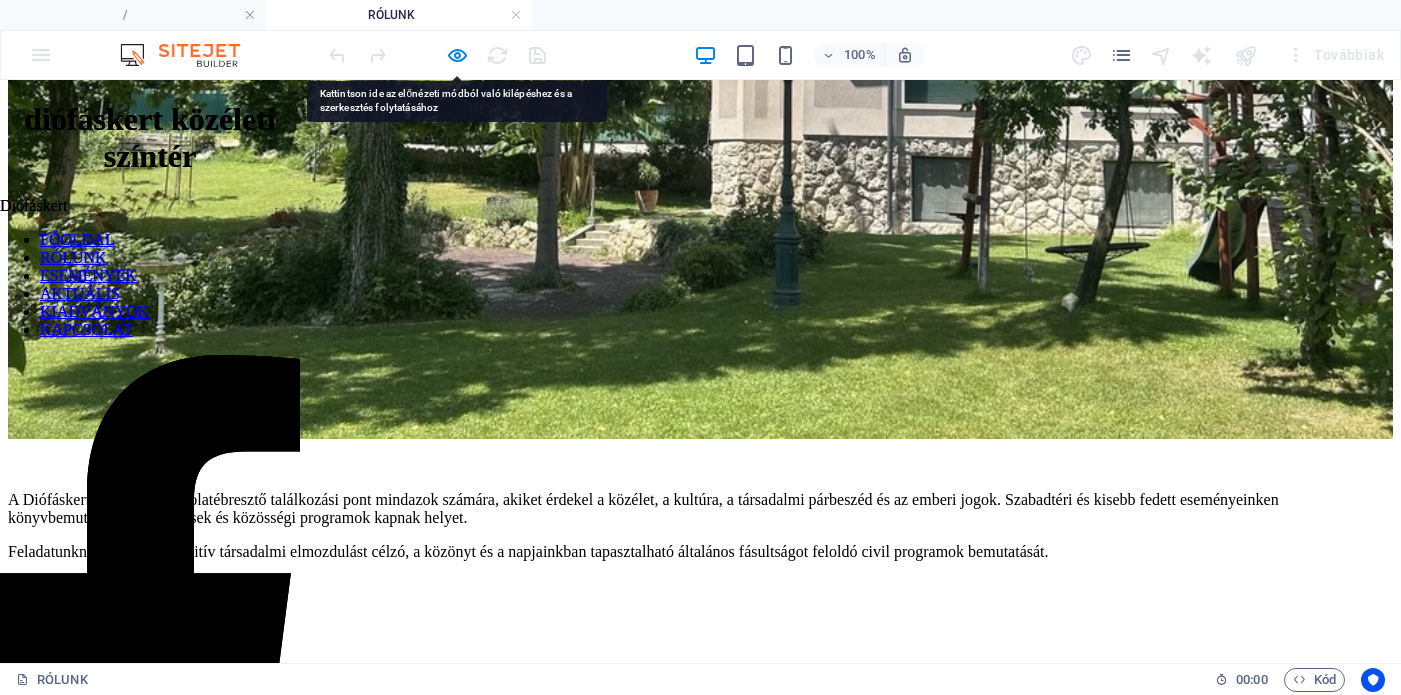 click on "FŐOLDAL RÓLUNK ESEMÉNYEK AKTUÁLIS KIADVÁNYOK KAPCSOLAT" at bounding box center (150, 285) 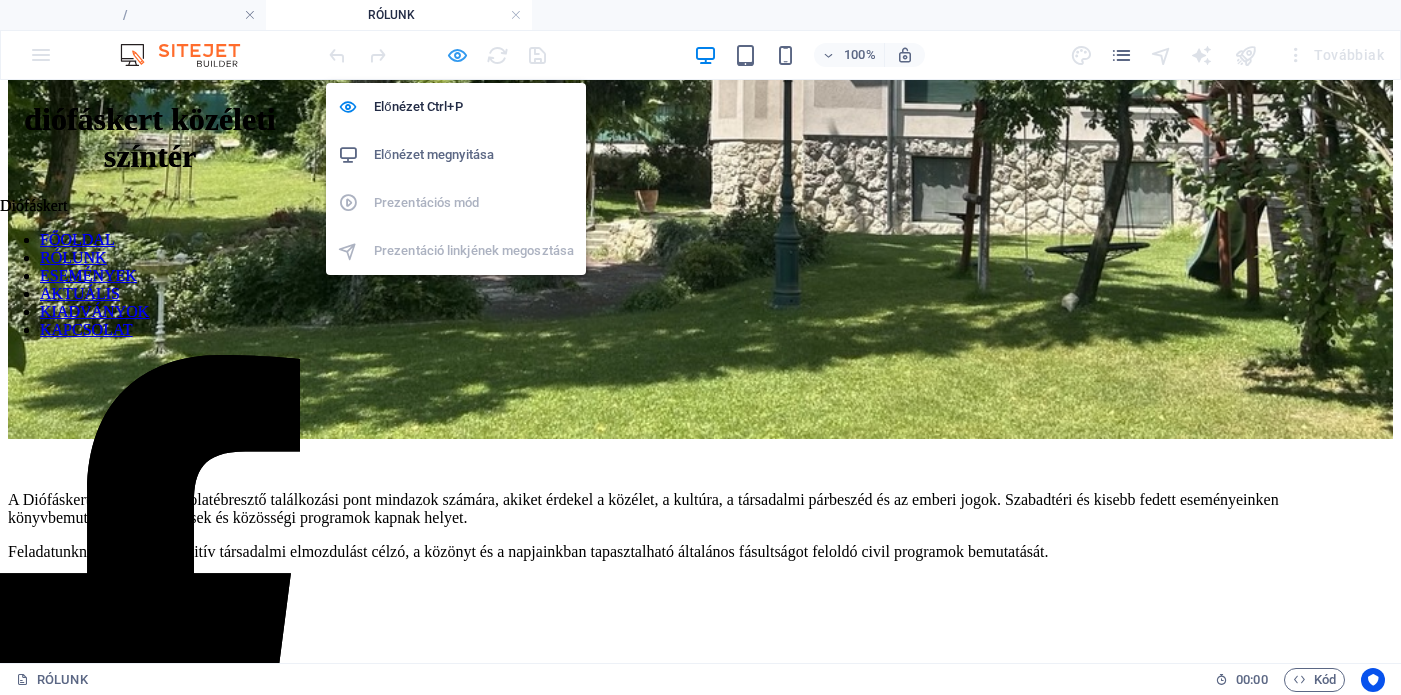 click at bounding box center (457, 55) 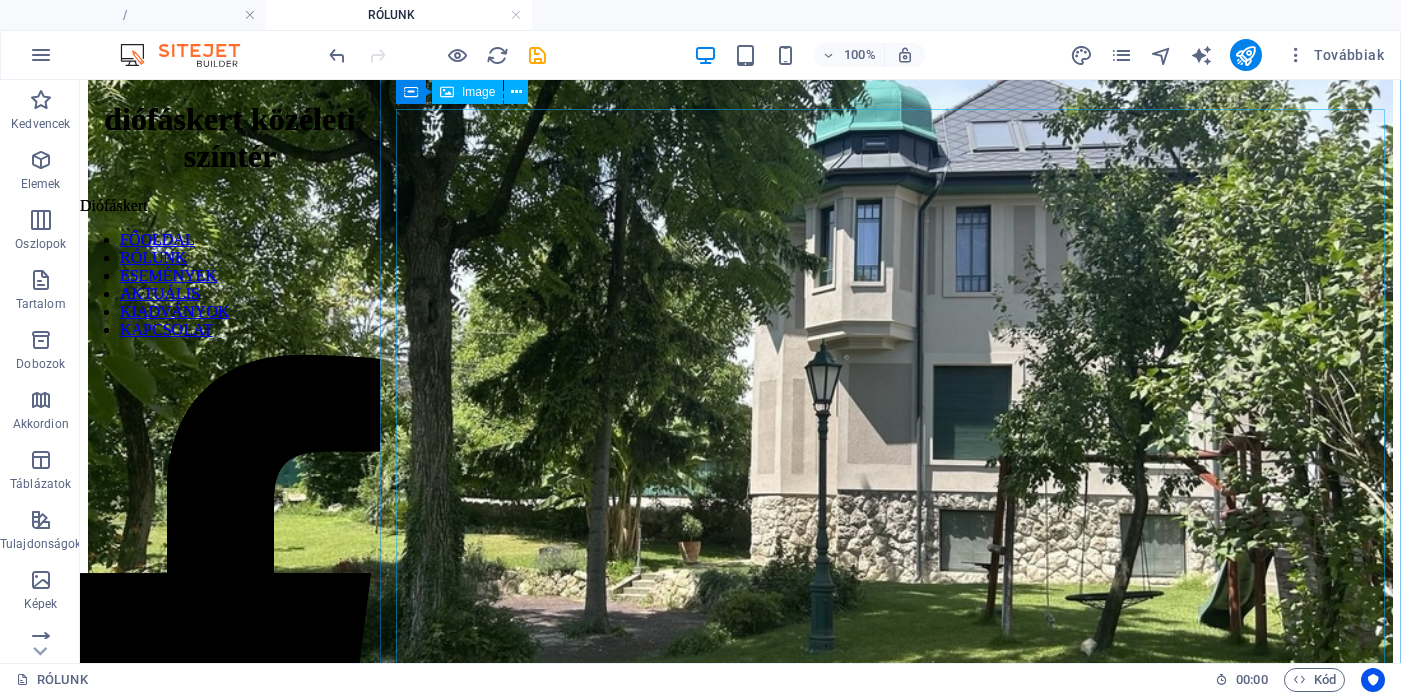scroll, scrollTop: 0, scrollLeft: 0, axis: both 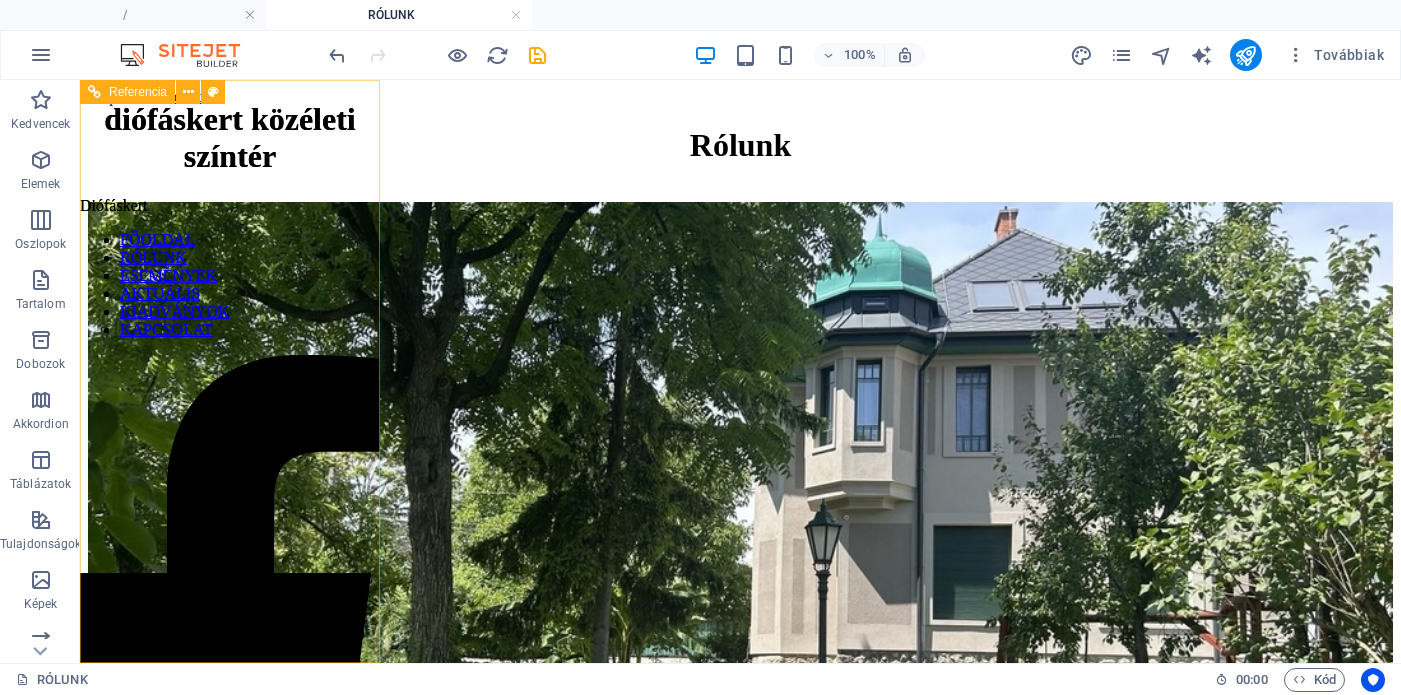 click on "FŐOLDAL RÓLUNK ESEMÉNYEK AKTUÁLIS KIADVÁNYOK KAPCSOLAT" at bounding box center [230, 285] 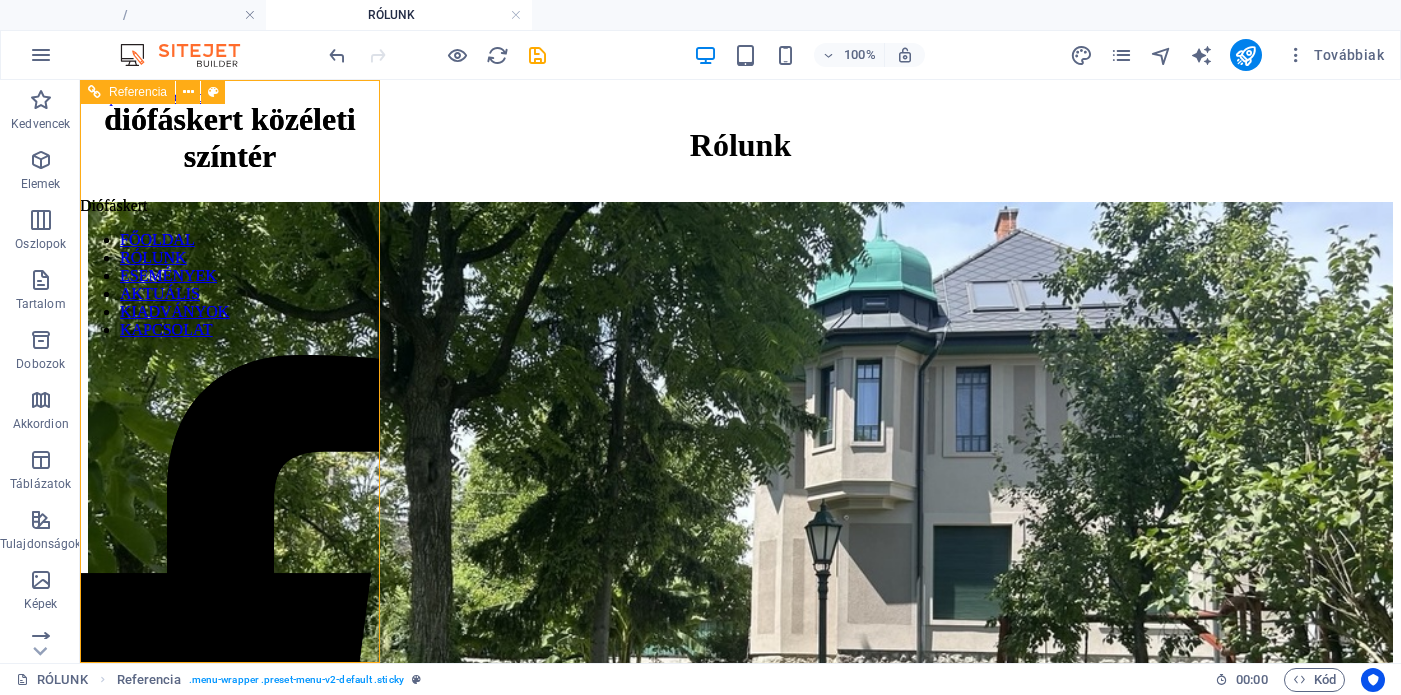 scroll, scrollTop: 0, scrollLeft: 0, axis: both 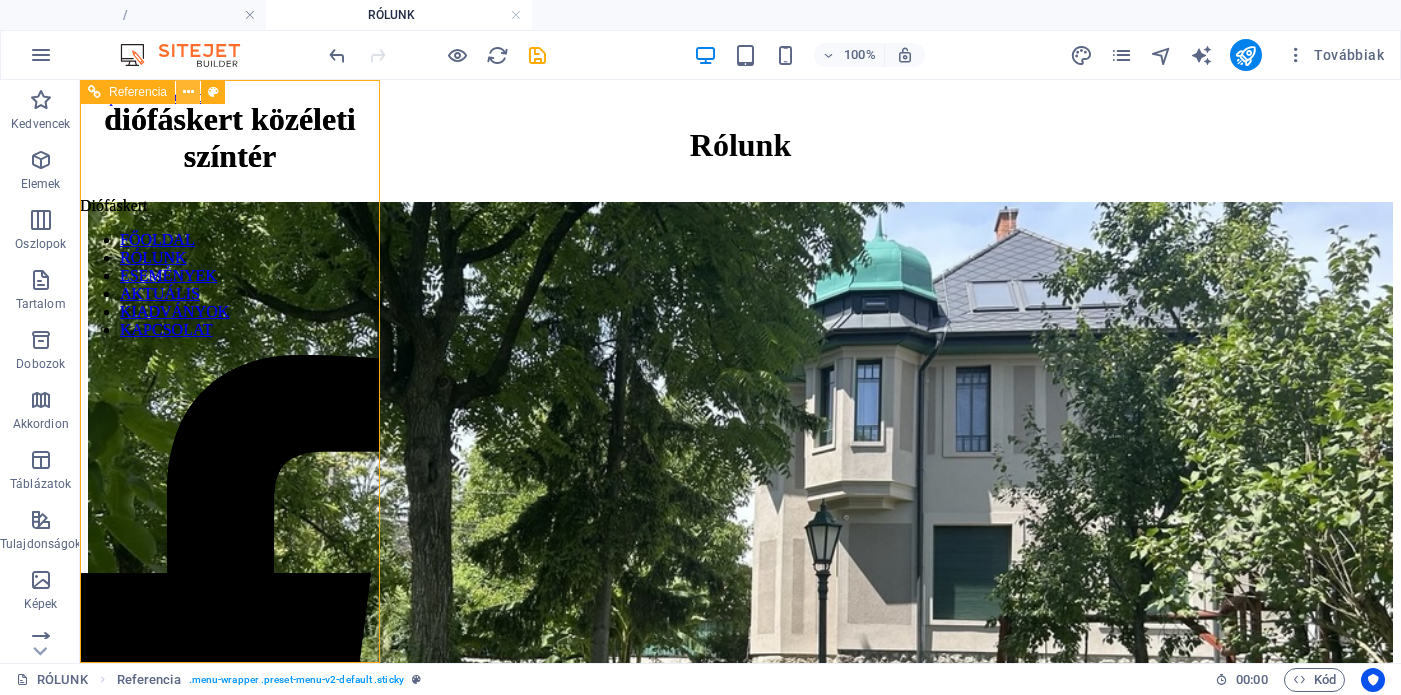 click at bounding box center (188, 92) 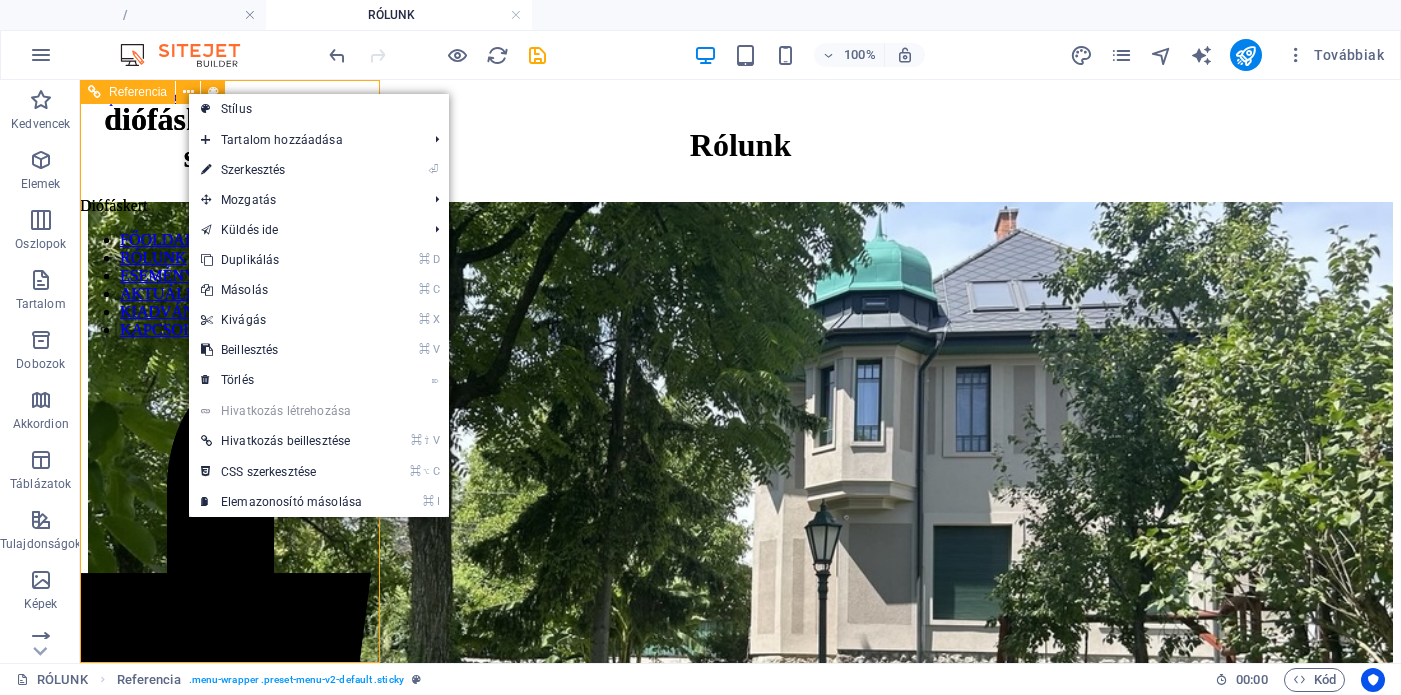 click on "Diófáskert" at bounding box center [230, 206] 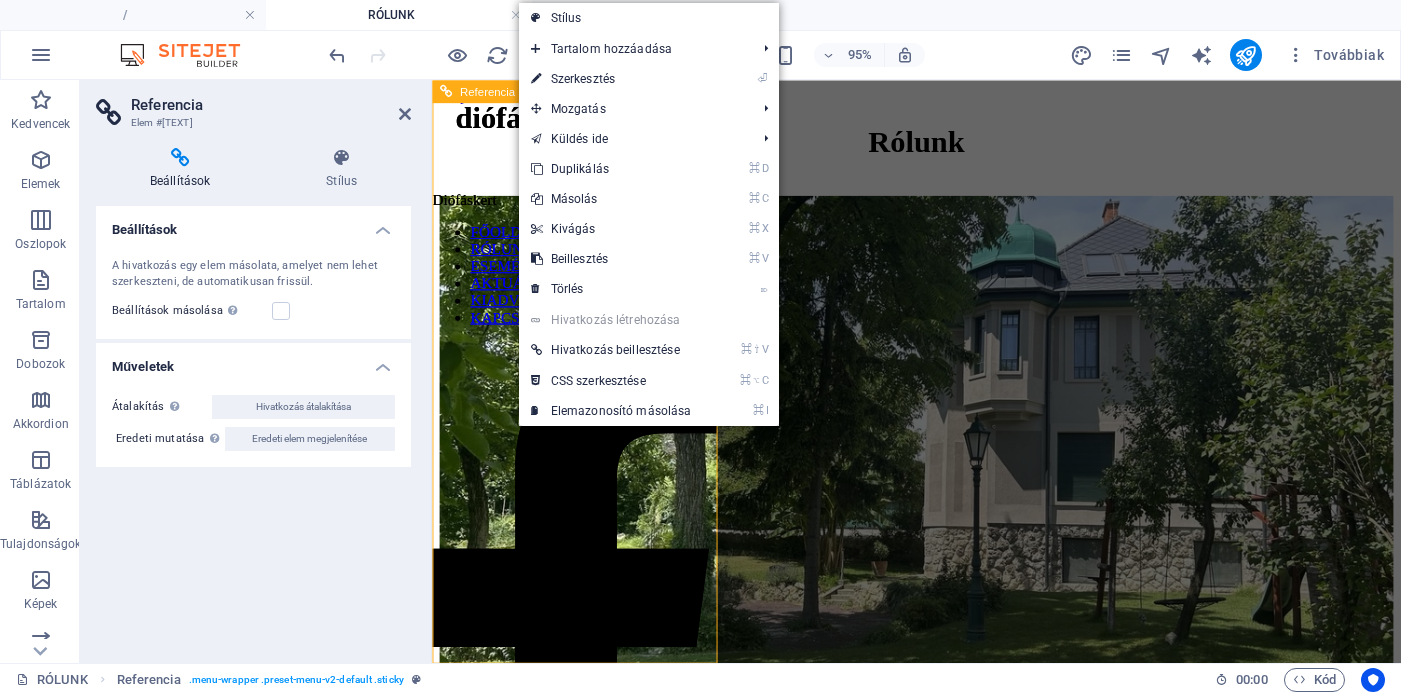 click on "FŐOLDAL RÓLUNK ESEMÉNYEK AKTUÁLIS KIADVÁNYOK KAPCSOLAT" at bounding box center [582, 285] 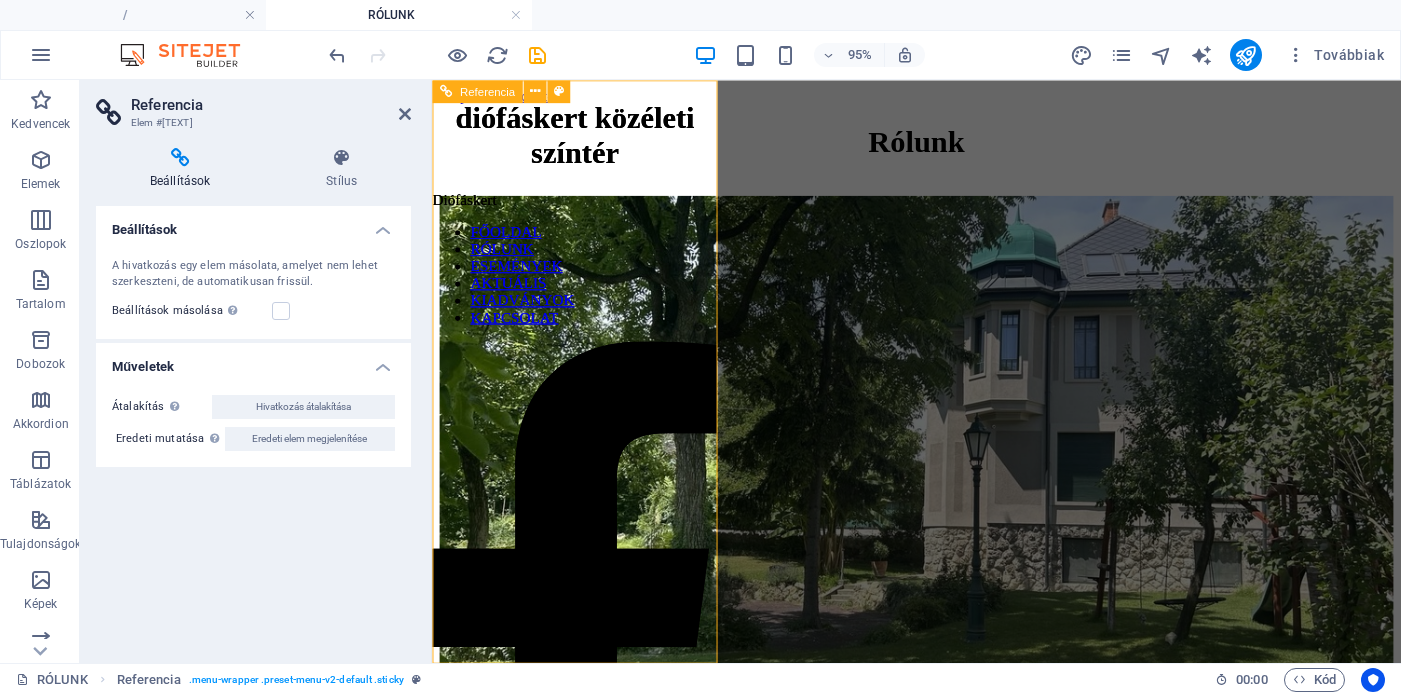 click on "FŐOLDAL RÓLUNK ESEMÉNYEK AKTUÁLIS KIADVÁNYOK KAPCSOLAT" at bounding box center (582, 285) 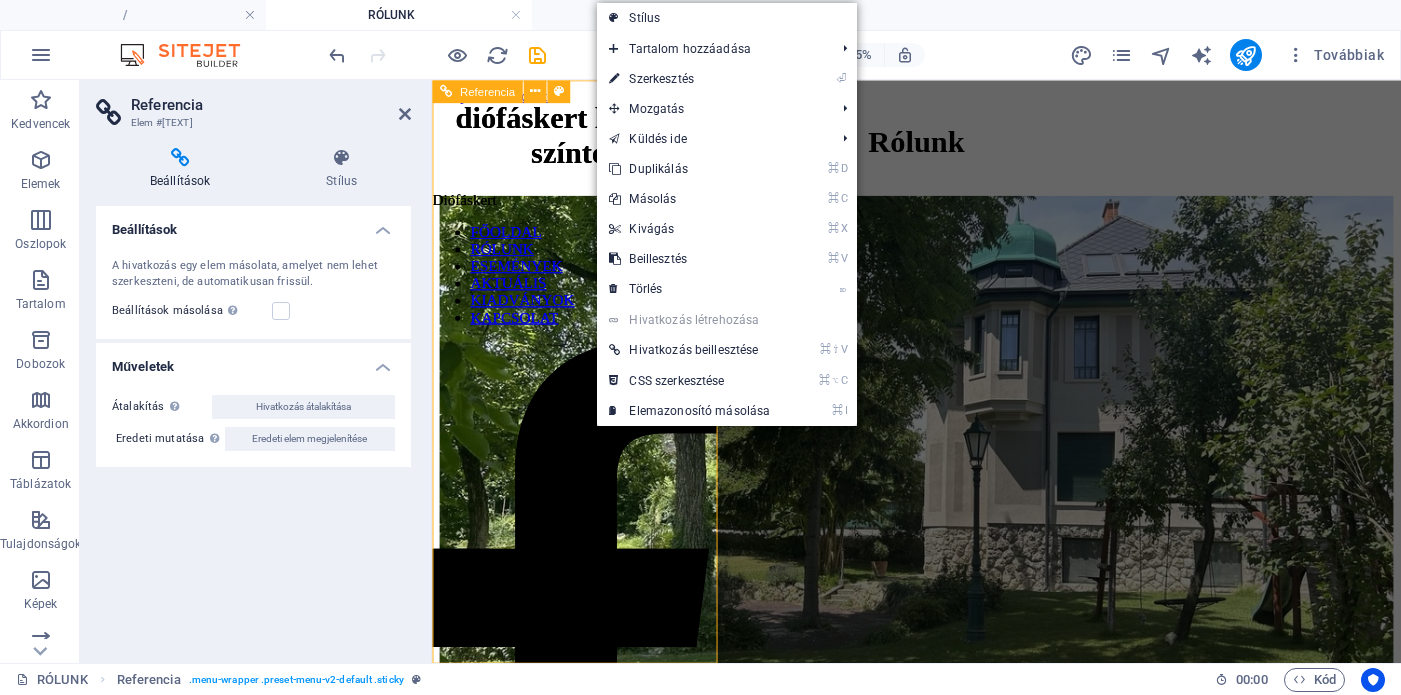 click on "FŐOLDAL RÓLUNK ESEMÉNYEK AKTUÁLIS KIADVÁNYOK KAPCSOLAT" at bounding box center [582, 285] 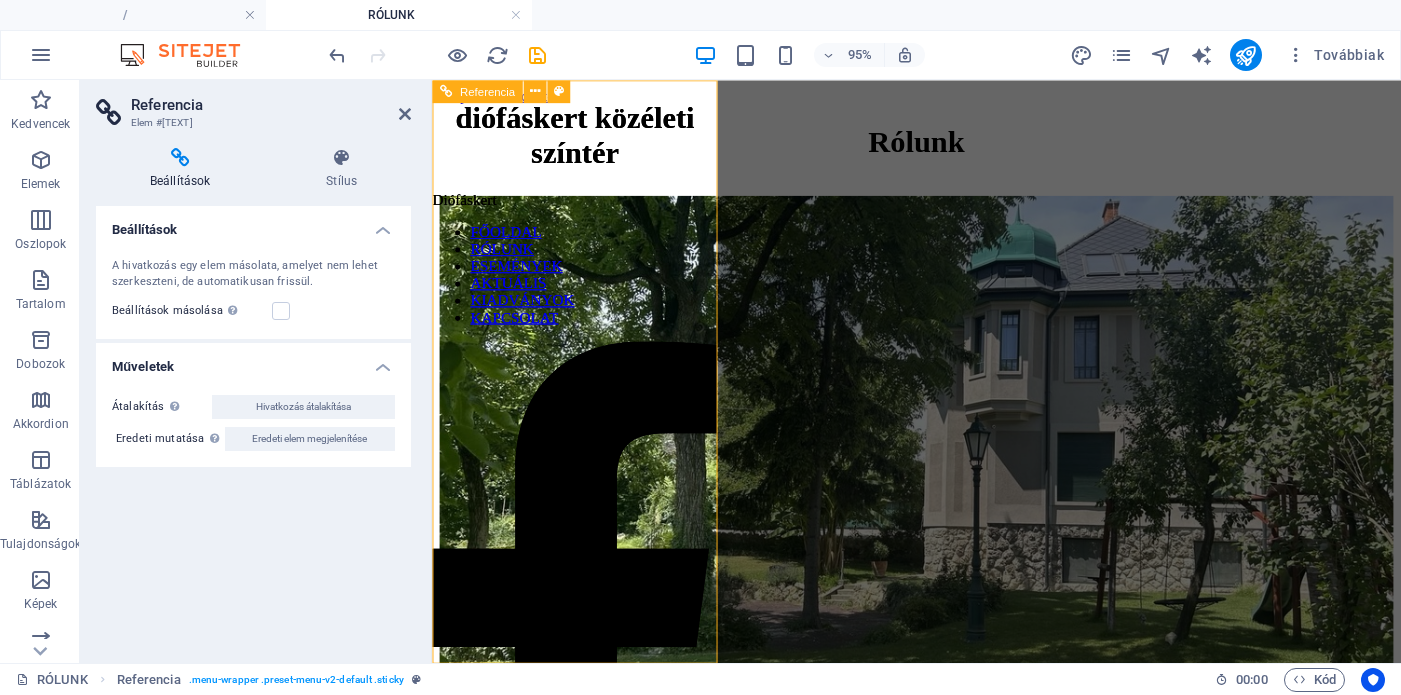 click on "FŐOLDAL RÓLUNK ESEMÉNYEK AKTUÁLIS KIADVÁNYOK KAPCSOLAT" at bounding box center (582, 285) 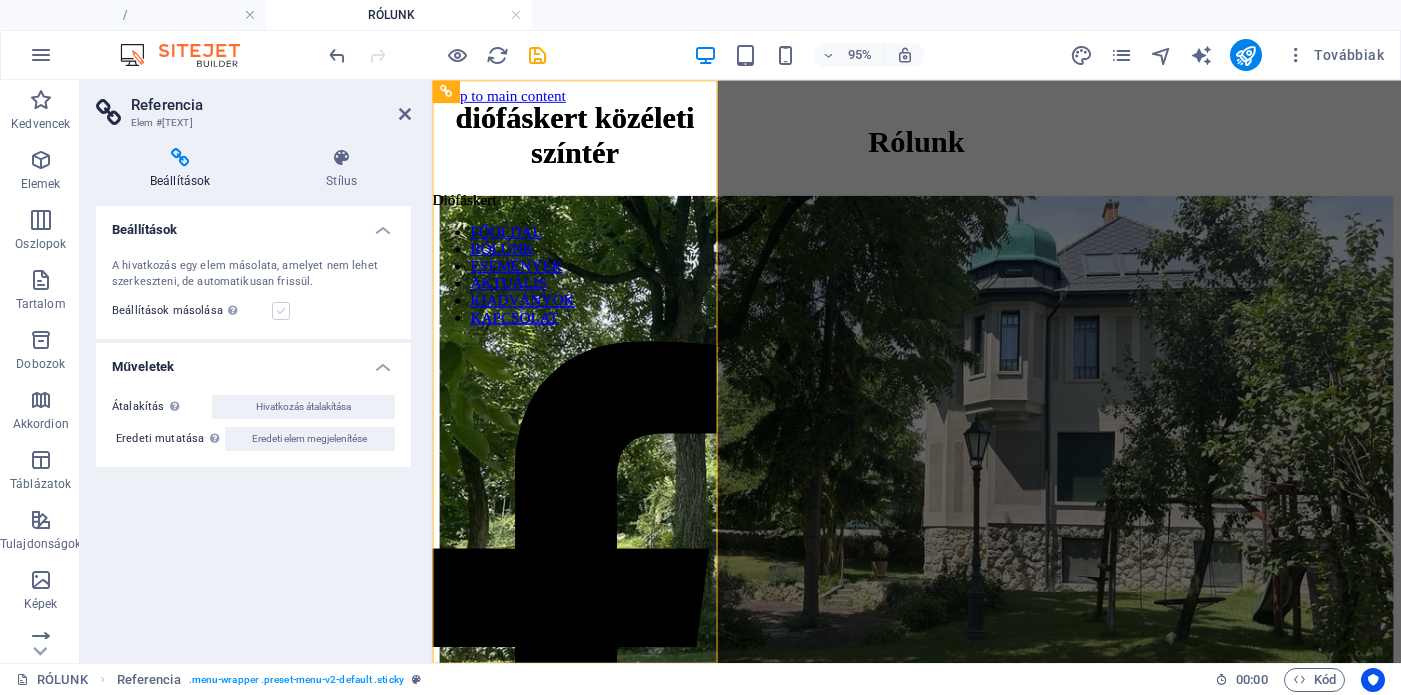 click at bounding box center (281, 311) 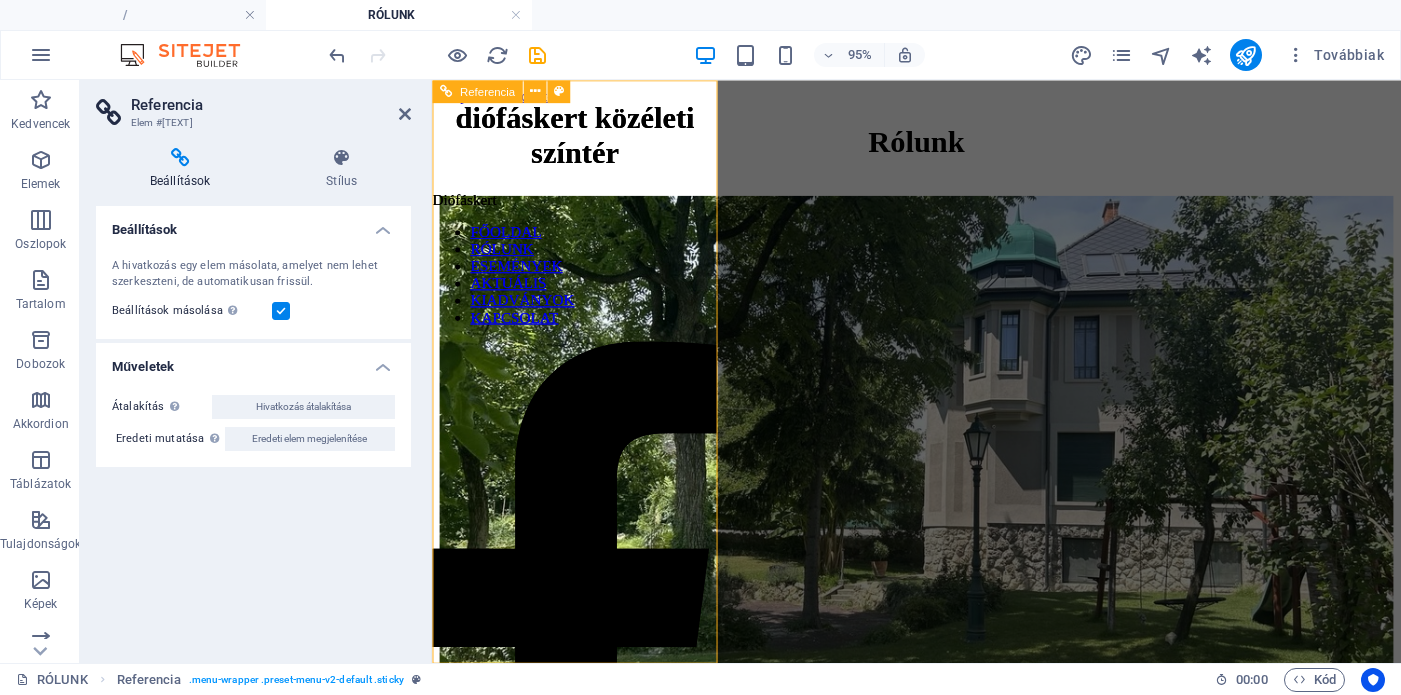 click on "FŐOLDAL RÓLUNK ESEMÉNYEK AKTUÁLIS KIADVÁNYOK KAPCSOLAT" at bounding box center [582, 285] 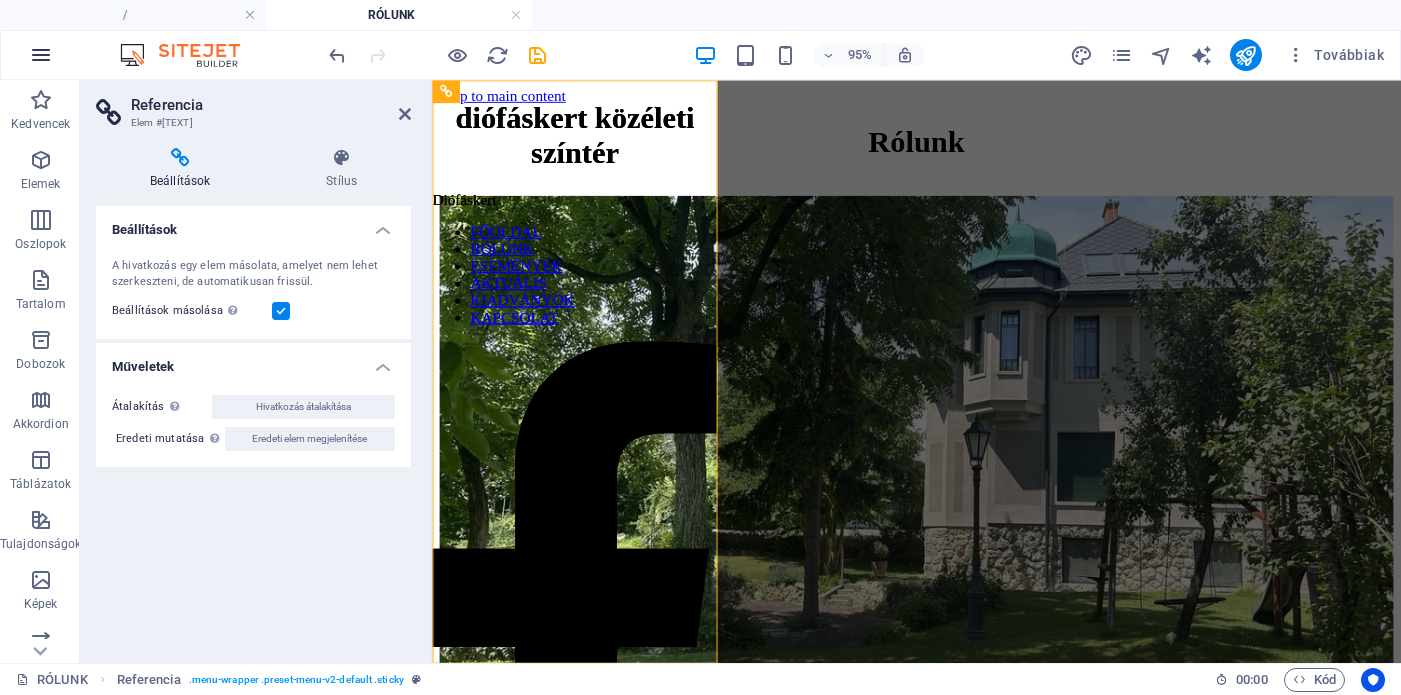 click at bounding box center (41, 55) 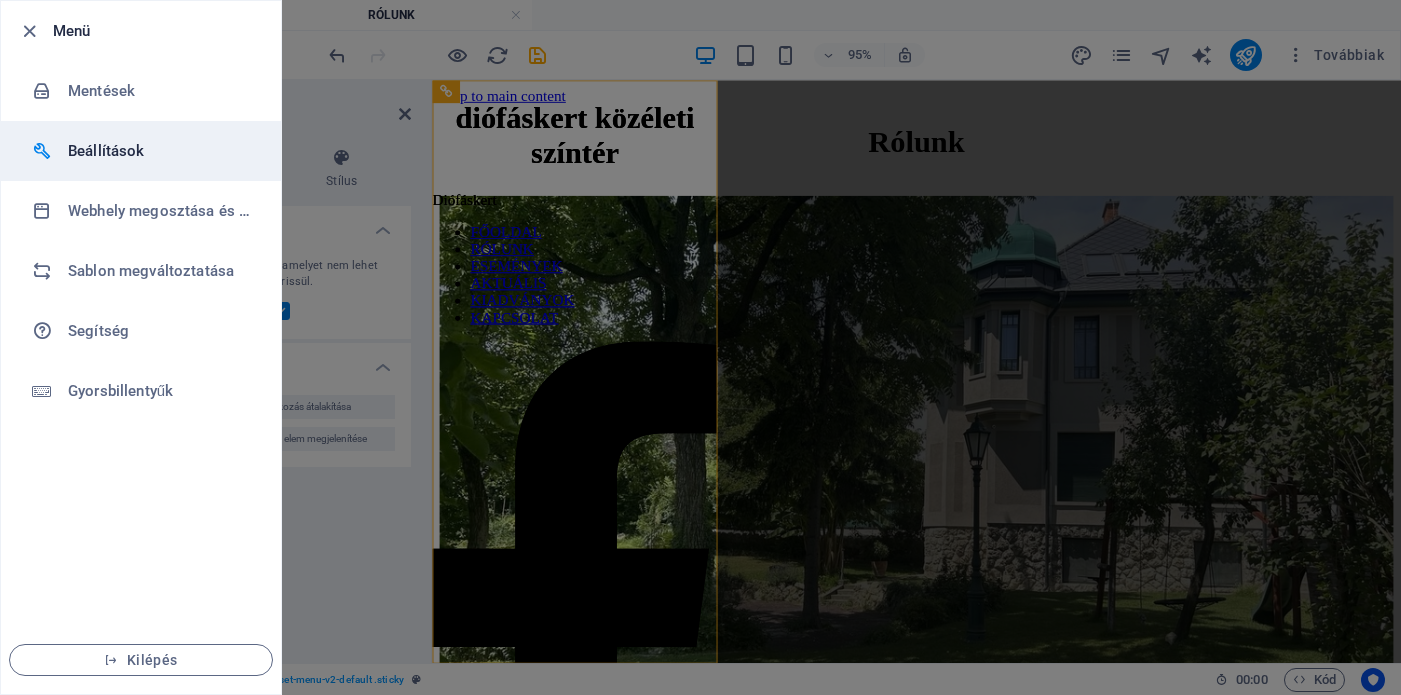 click on "Beállítások" at bounding box center (160, 151) 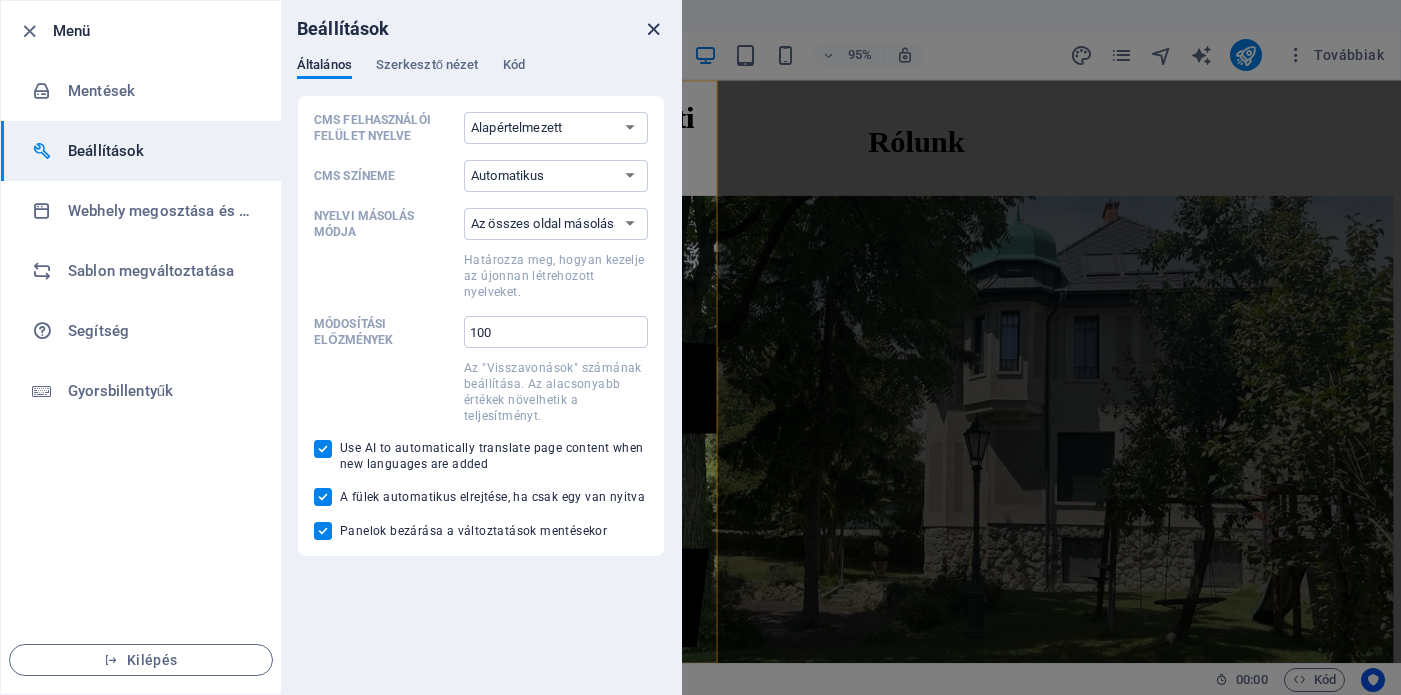 click at bounding box center (653, 29) 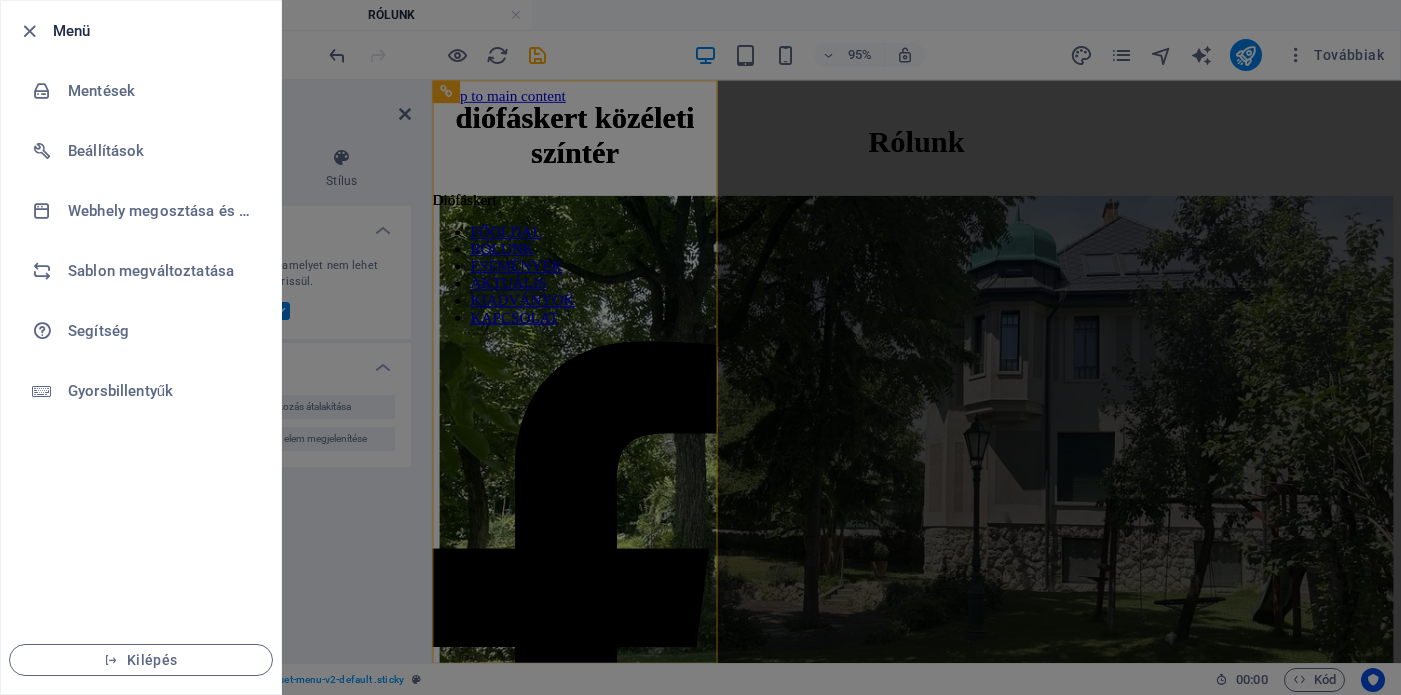click at bounding box center (700, 347) 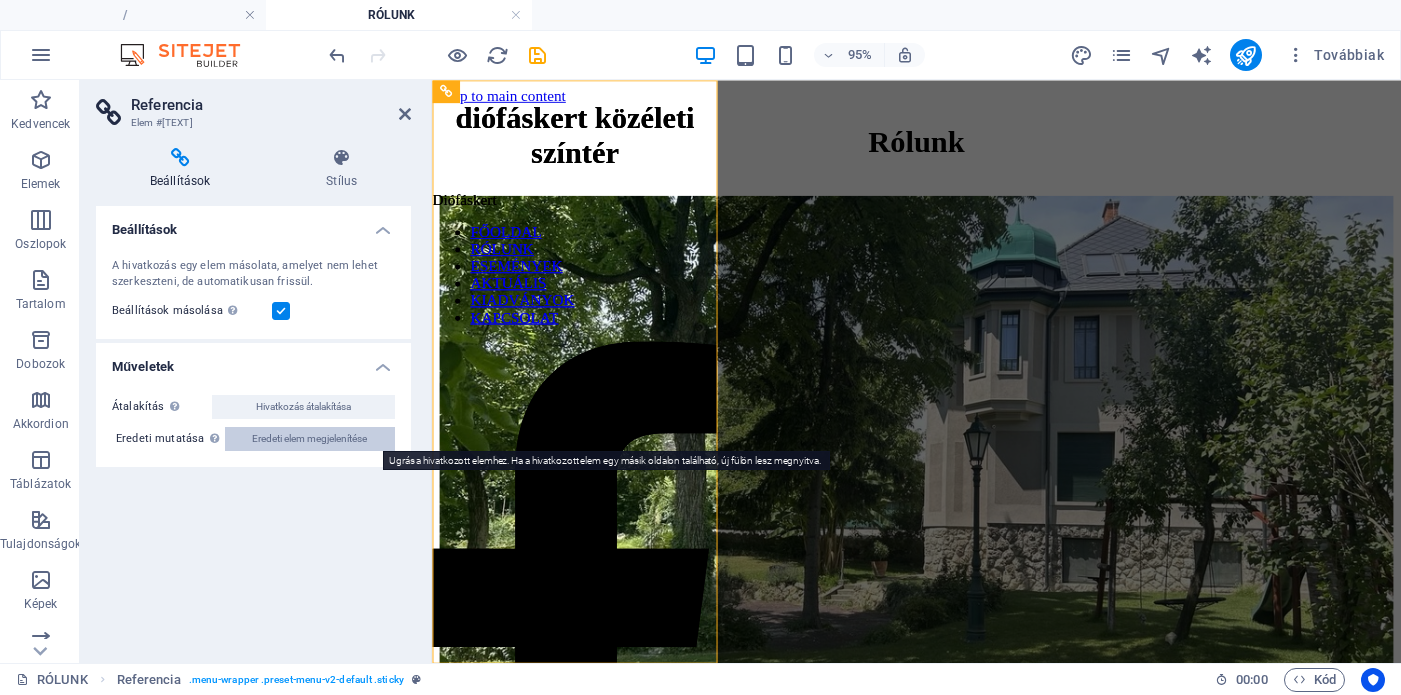 click on "Eredeti elem megjelenítése" at bounding box center [309, 439] 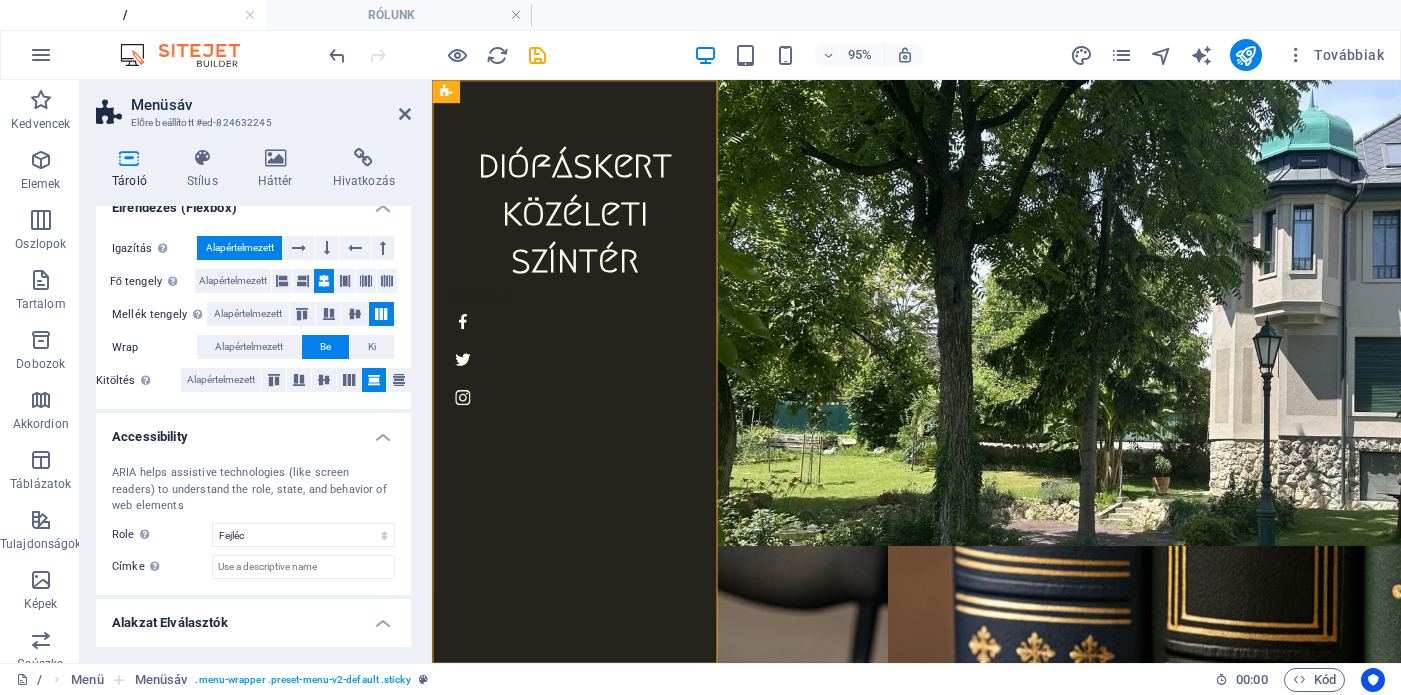 scroll, scrollTop: 334, scrollLeft: 0, axis: vertical 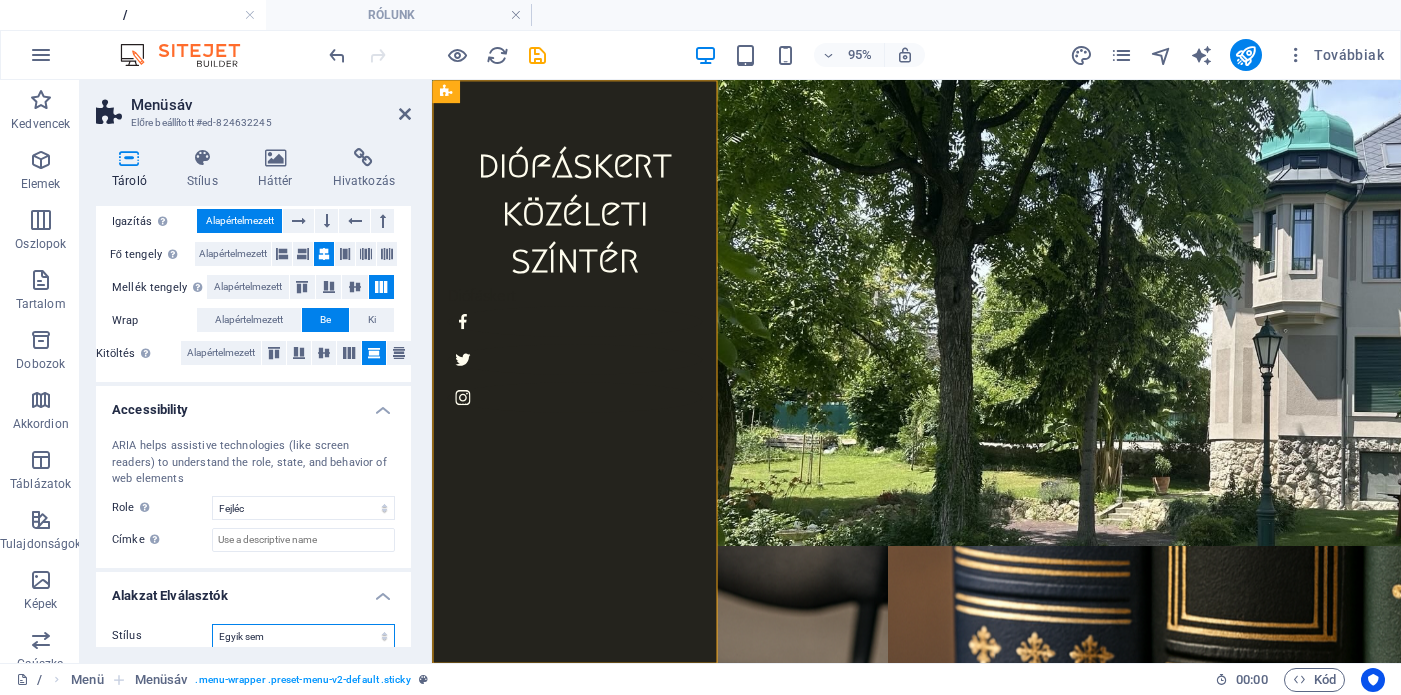 click on "Egyik sem Háromszög Négyzet Átlós Sokszög 1 Sokszög 2 Cikkcakk Több Cikkcakk Hullámok Több Hullám Félkör Kör Kör Árnyék Blokkok Hatszögek Felhők Több Felhő Ventilátor Piramisok Könyv Festék Csepp Tűz Aprított Papír Nyíl" at bounding box center [303, 636] 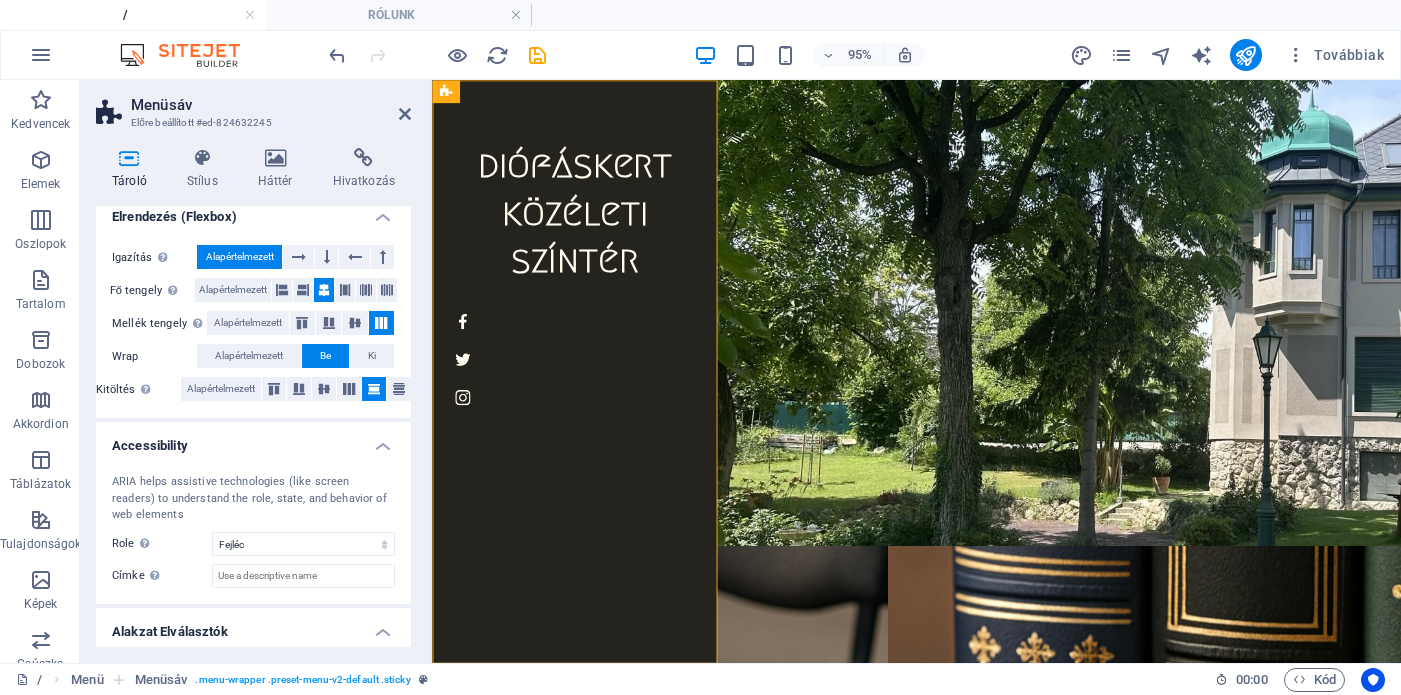 scroll, scrollTop: 300, scrollLeft: 0, axis: vertical 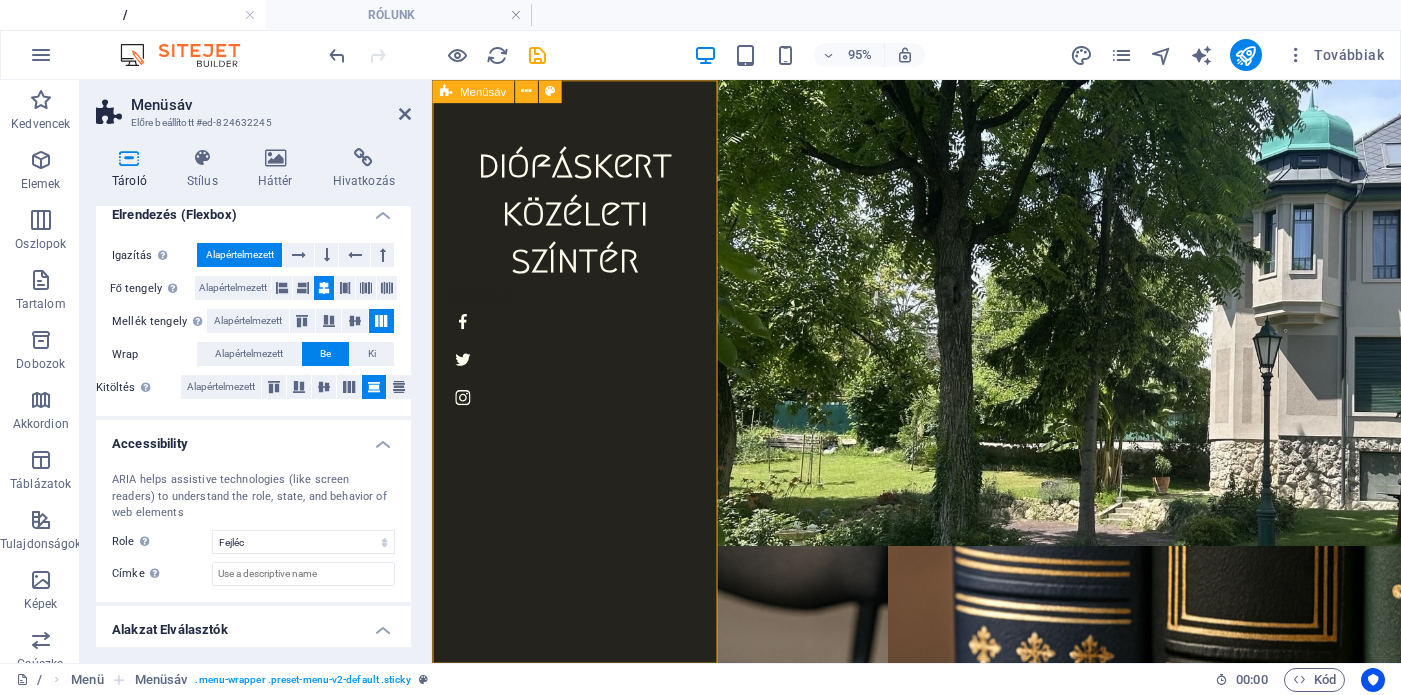 click on "diófáskert közéleti színtér Diófáskert" at bounding box center (582, 387) 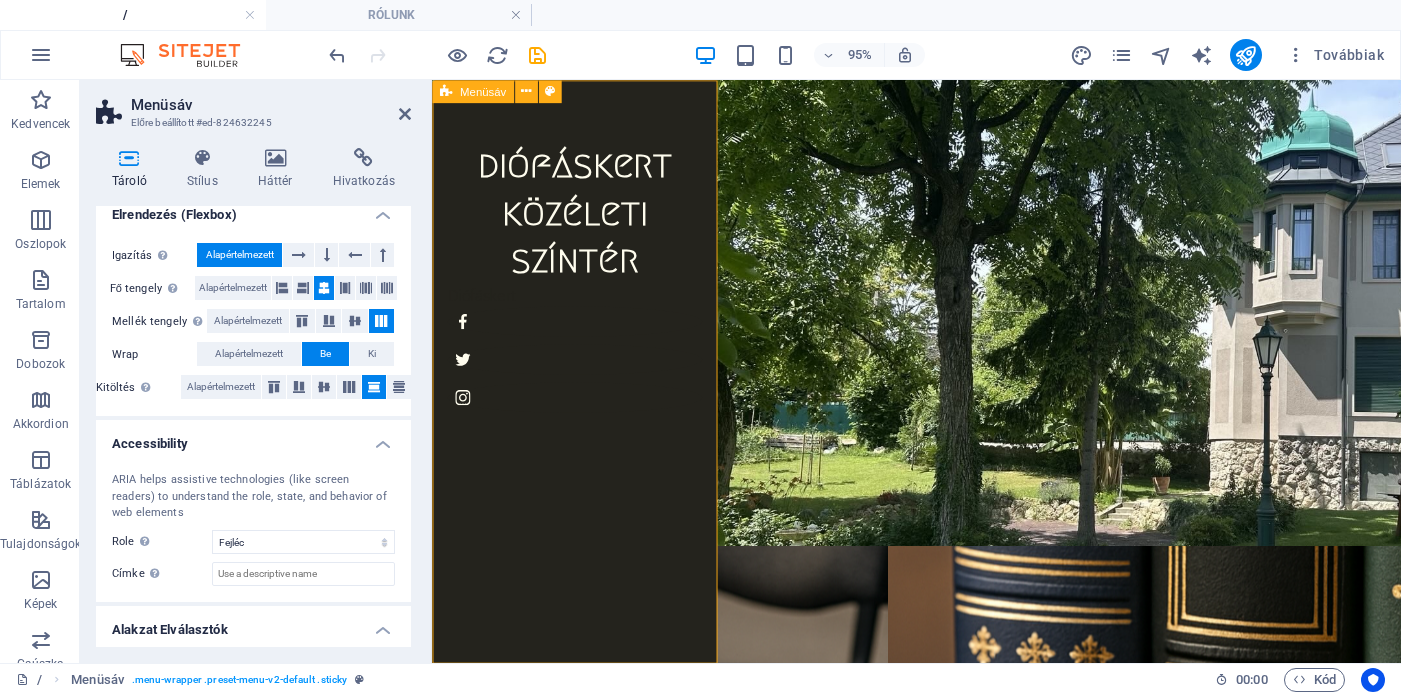 click on "diófáskert közéleti színtér Diófáskert" at bounding box center (582, 387) 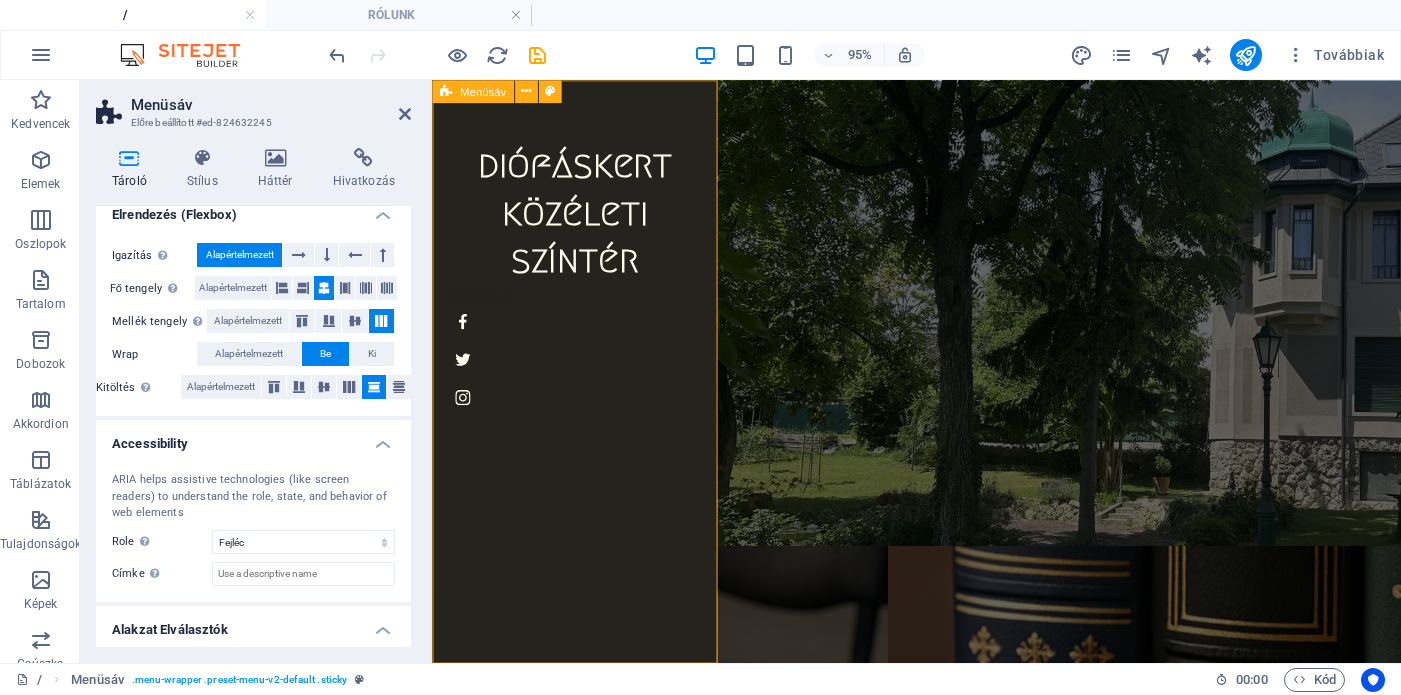 click on "diófáskert közéleti színtér Diófáskert" at bounding box center (582, 387) 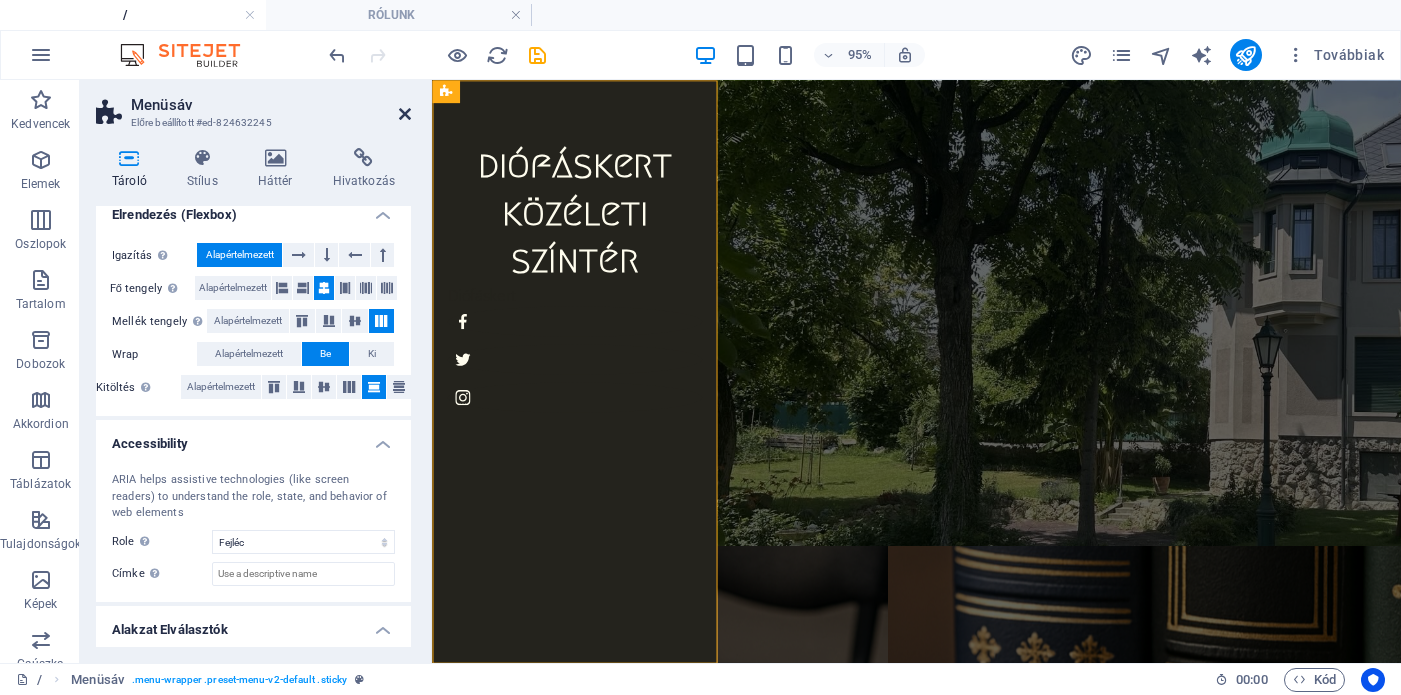 click at bounding box center (405, 114) 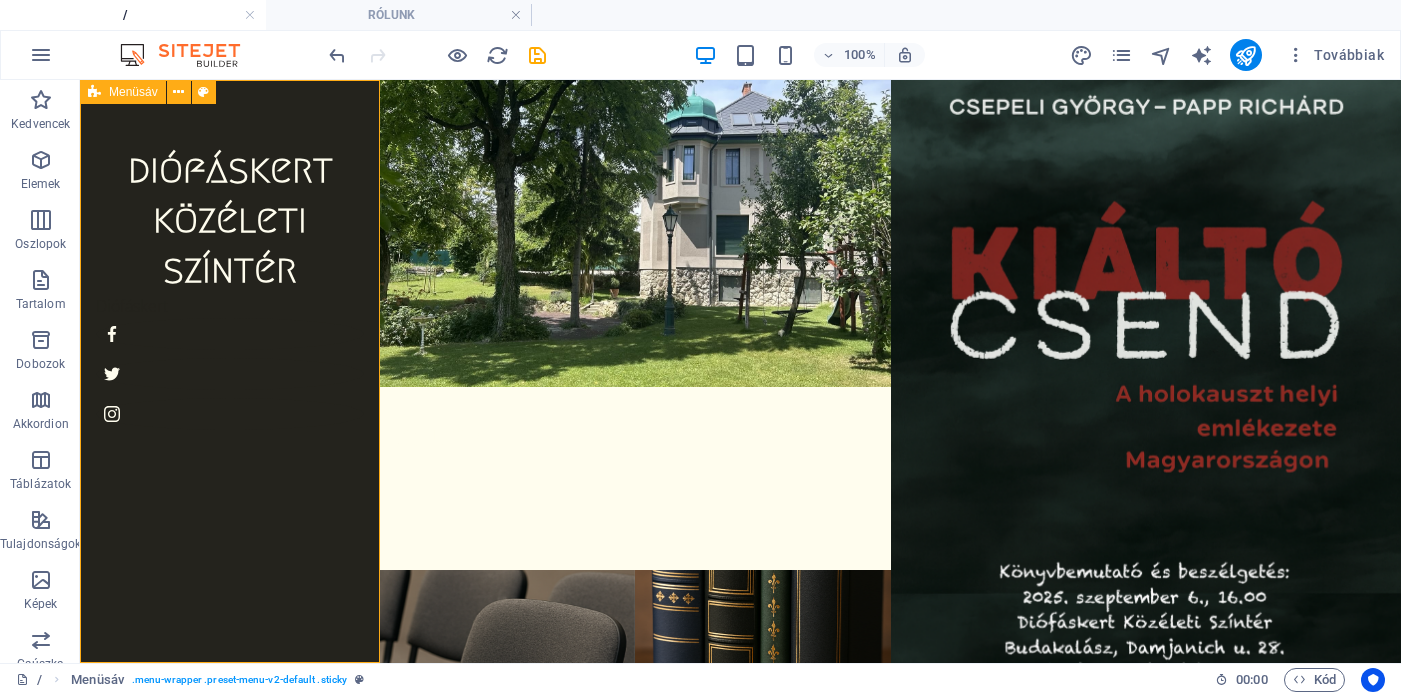 click on "diófáskert közéleti színtér Diófáskert" at bounding box center [230, 371] 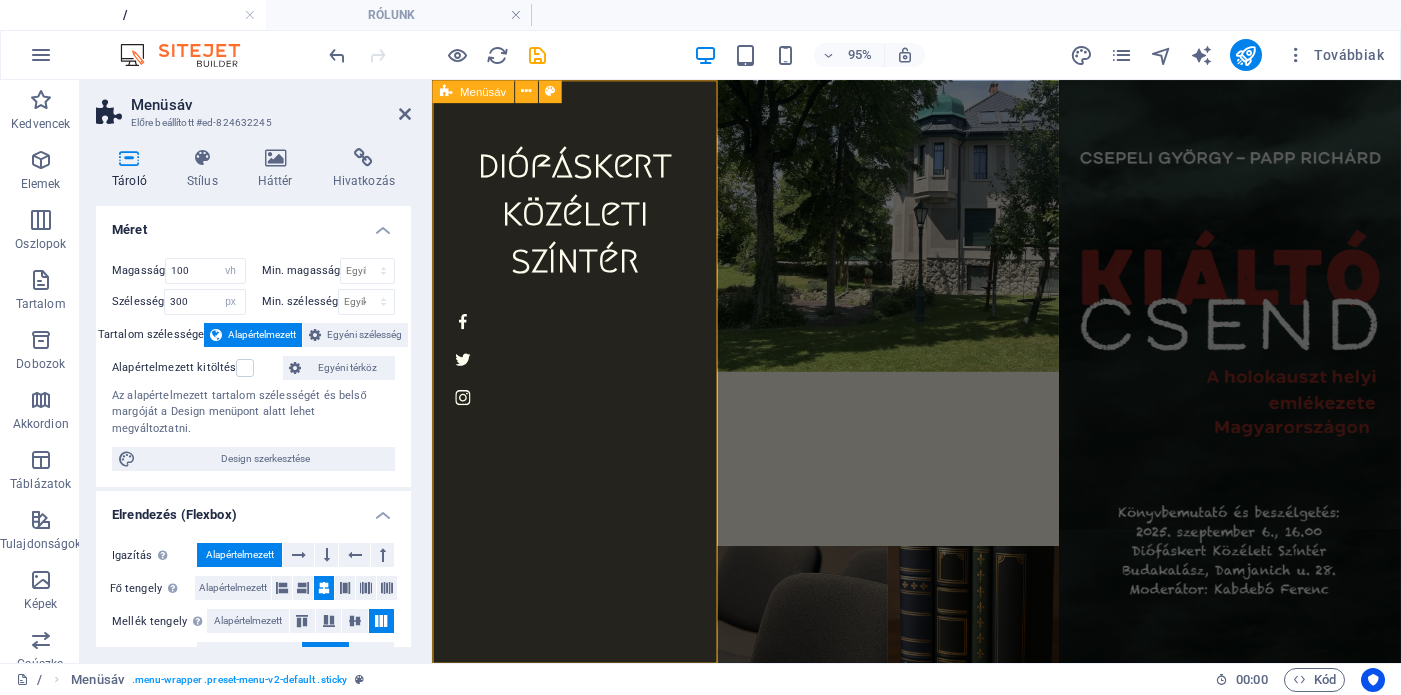 click on "diófáskert közéleti színtér Diófáskert" at bounding box center [582, 387] 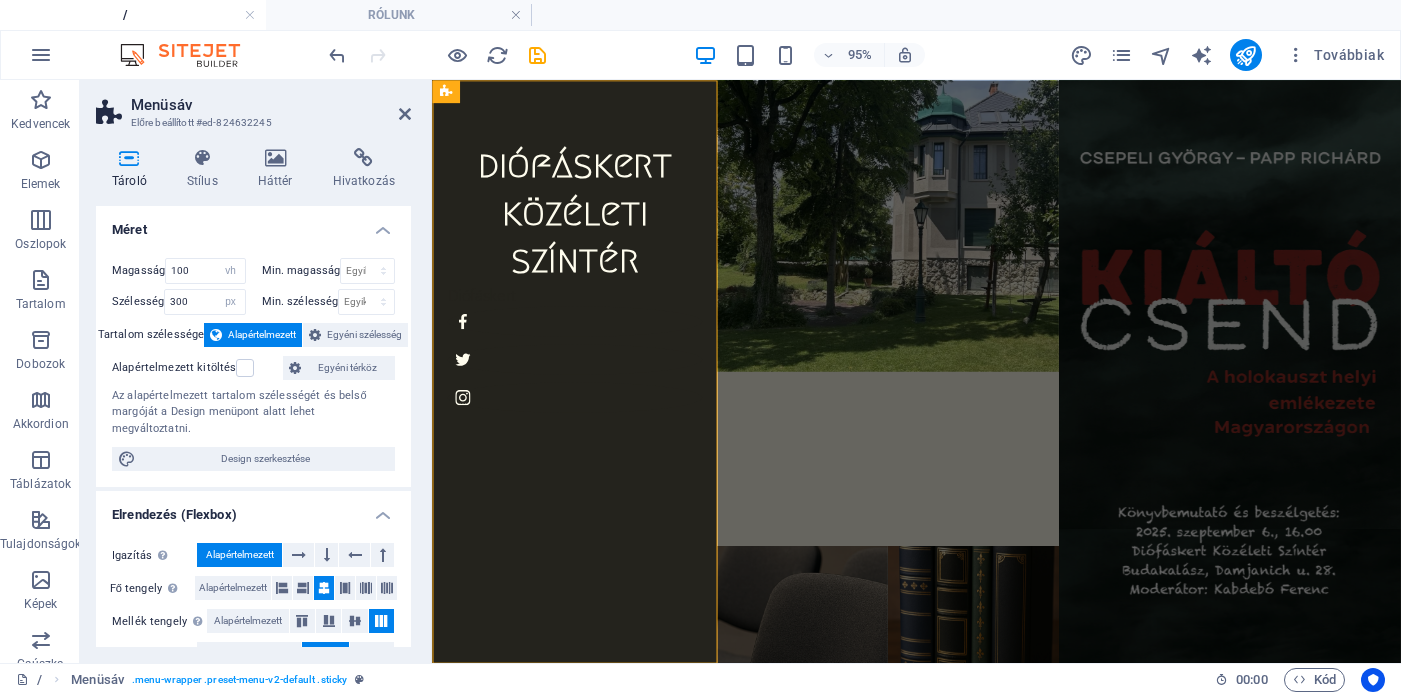 click on "95% Továbbiak" at bounding box center [858, 55] 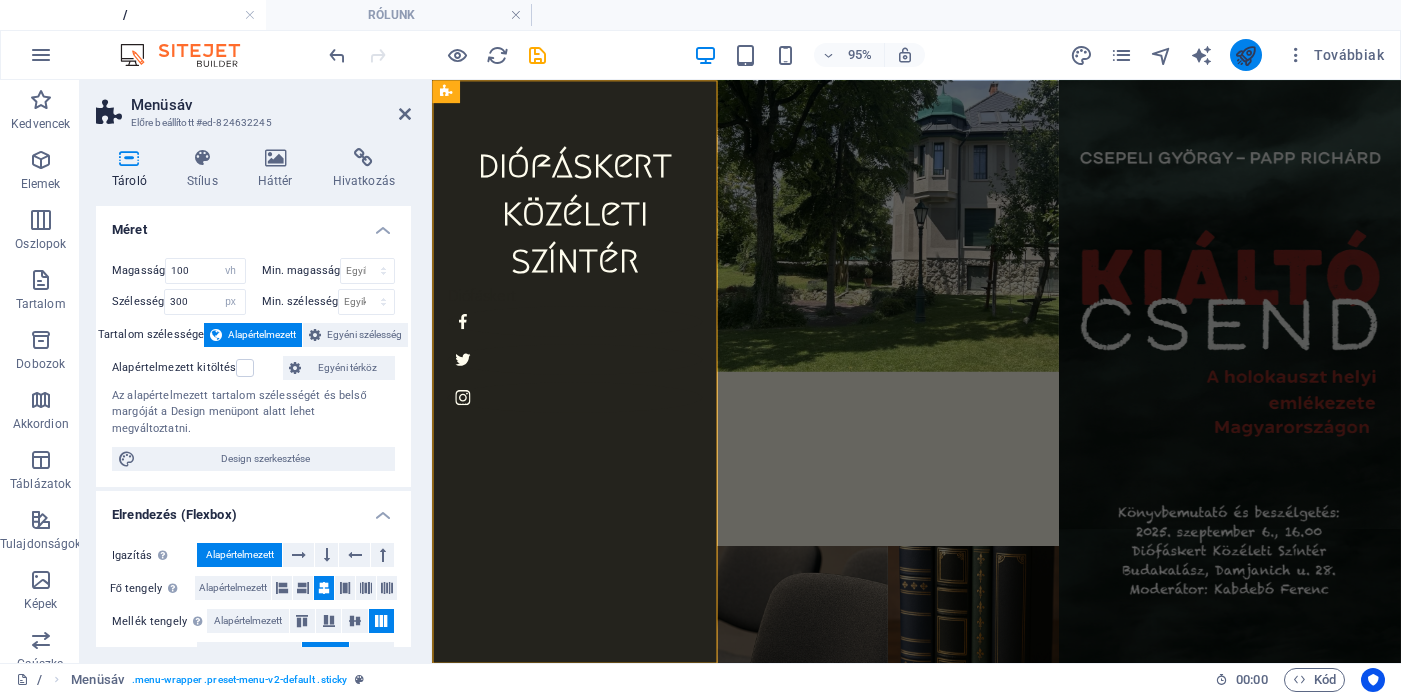 click at bounding box center [1245, 55] 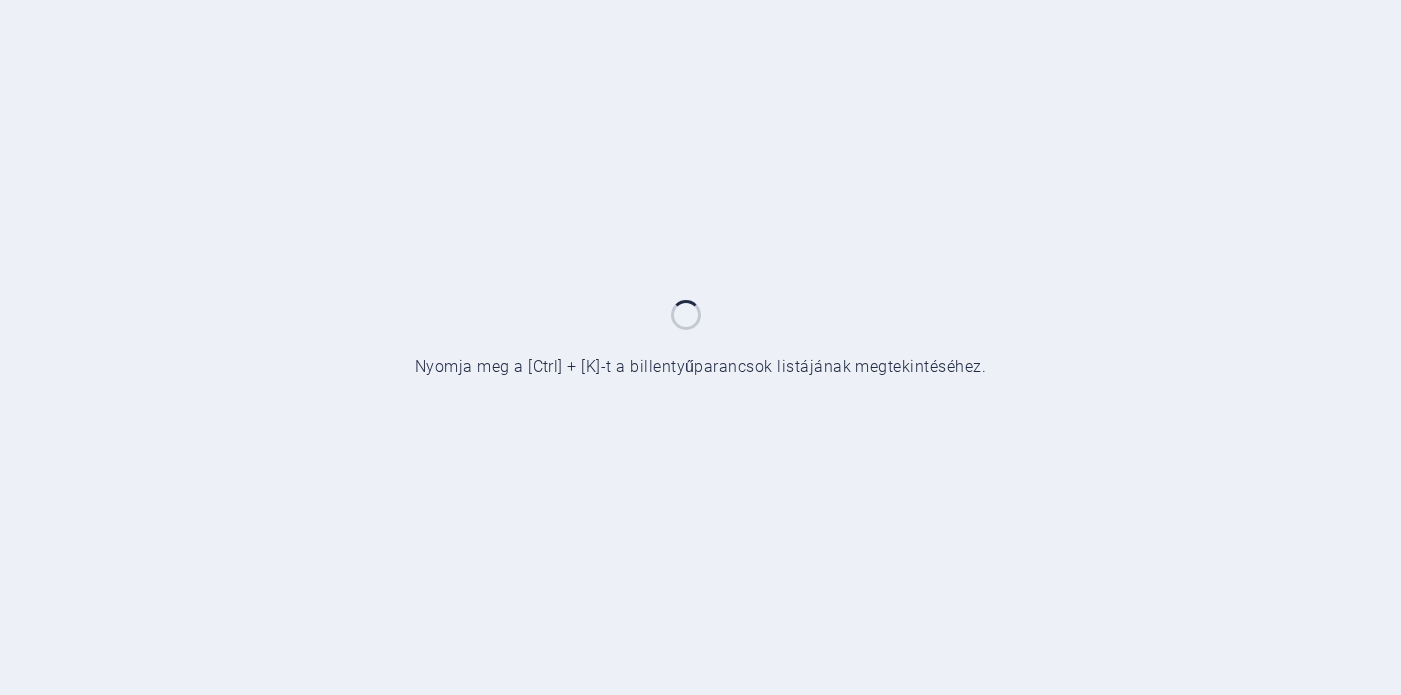 scroll, scrollTop: 0, scrollLeft: 0, axis: both 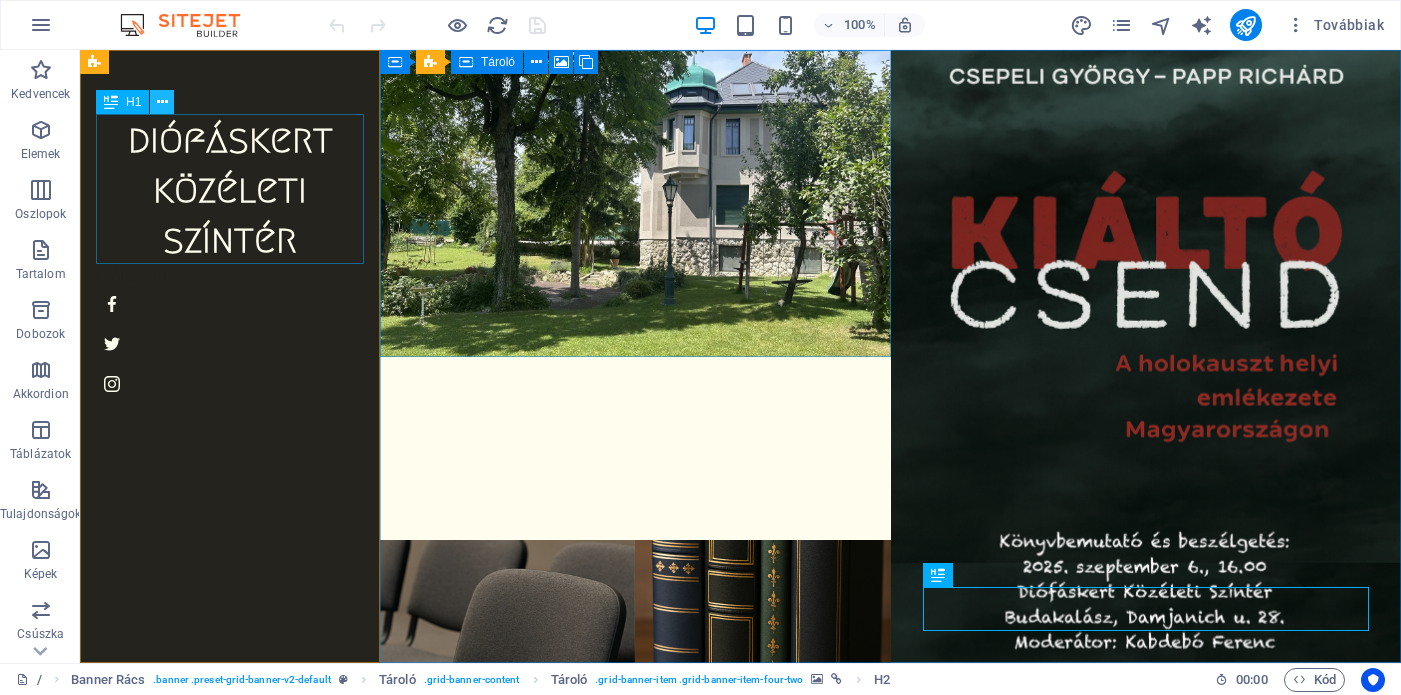 click at bounding box center (162, 102) 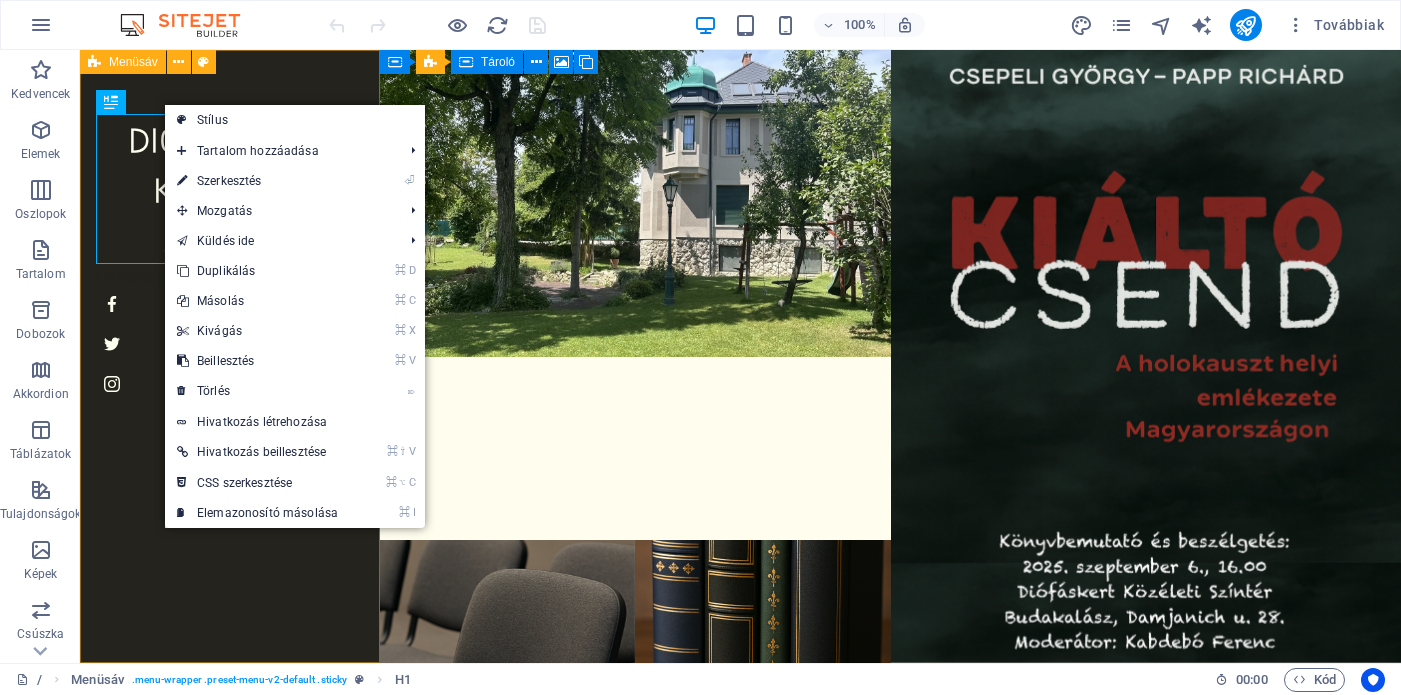 click on "diófáskert közéleti színtér Diófáskert" at bounding box center (230, 356) 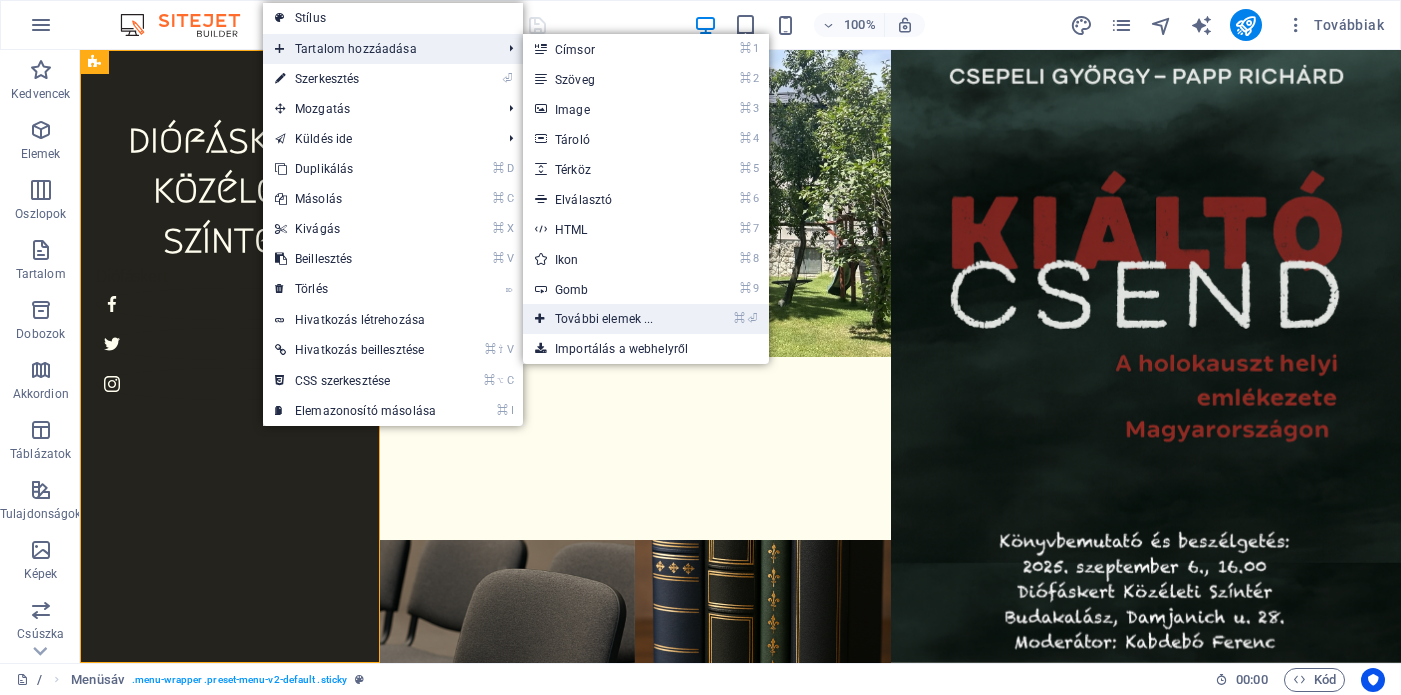 click on "⌘ ⏎  További elemek ..." at bounding box center (608, 319) 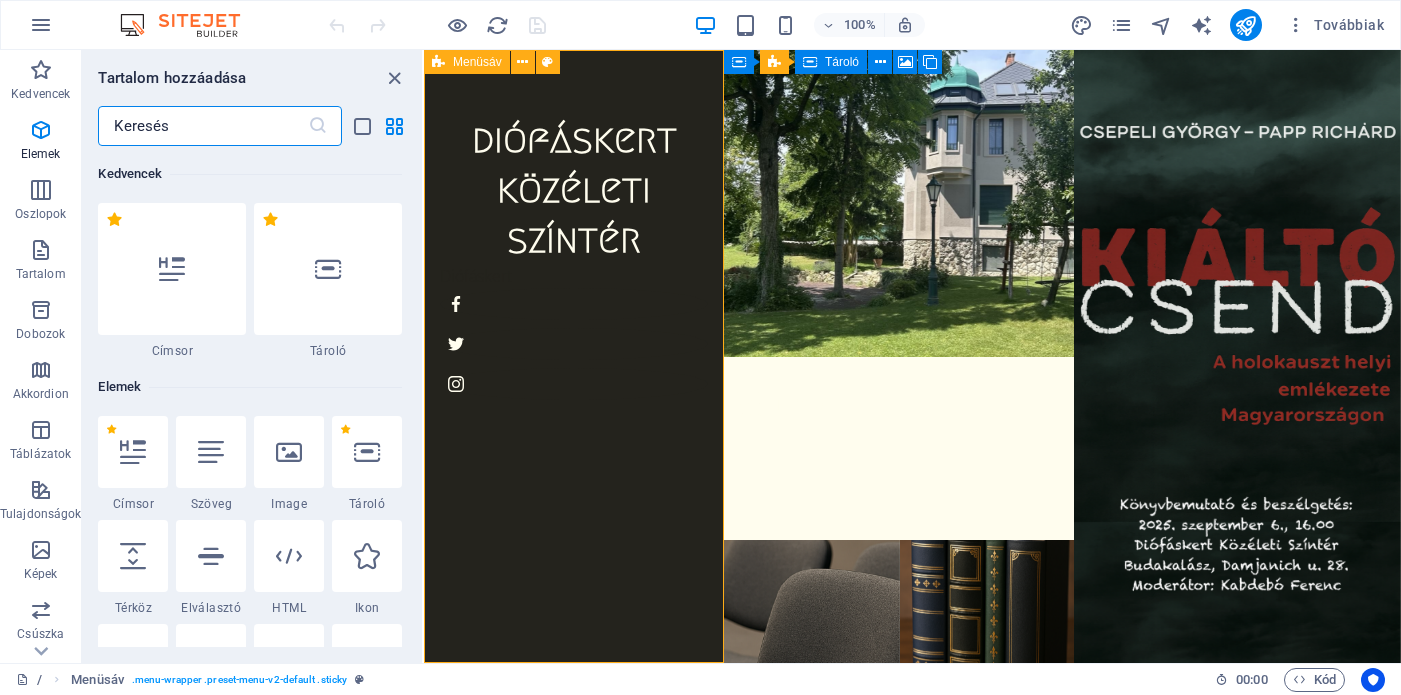 scroll, scrollTop: 213, scrollLeft: 0, axis: vertical 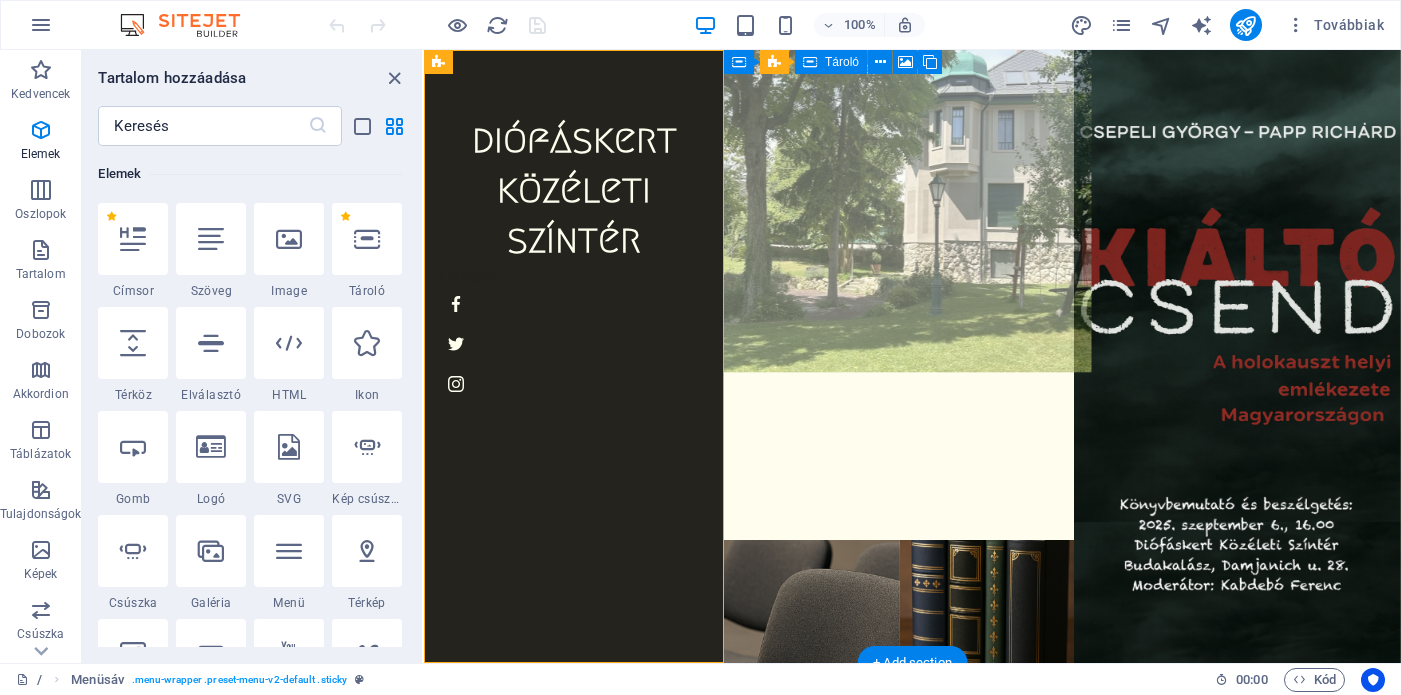 click at bounding box center [899, 204] 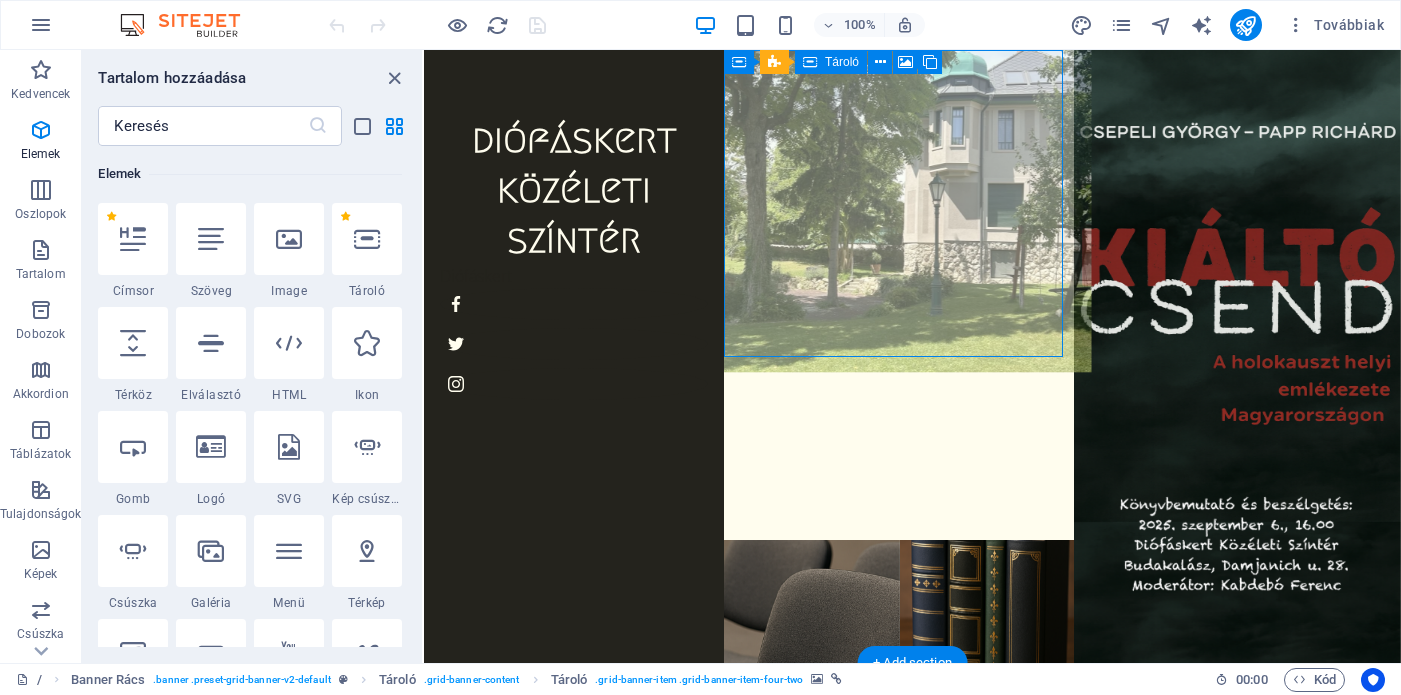 click at bounding box center [899, 204] 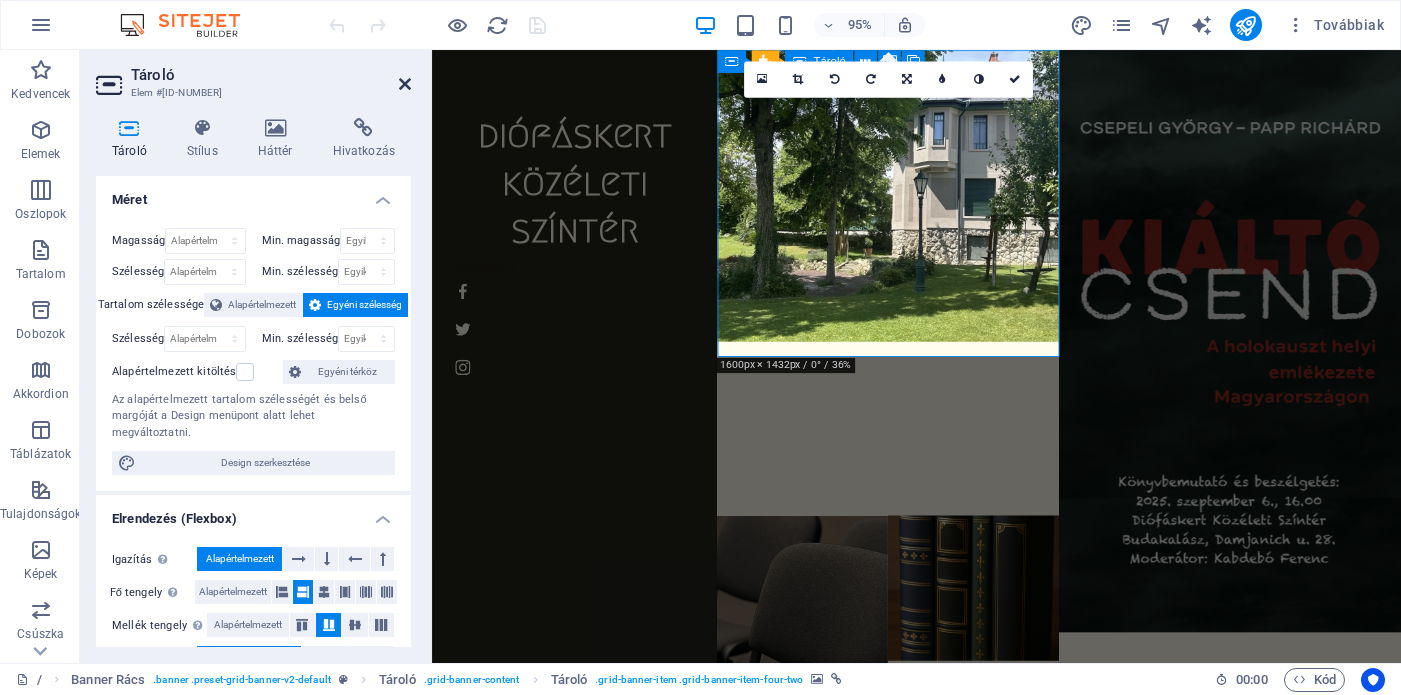 click at bounding box center (405, 84) 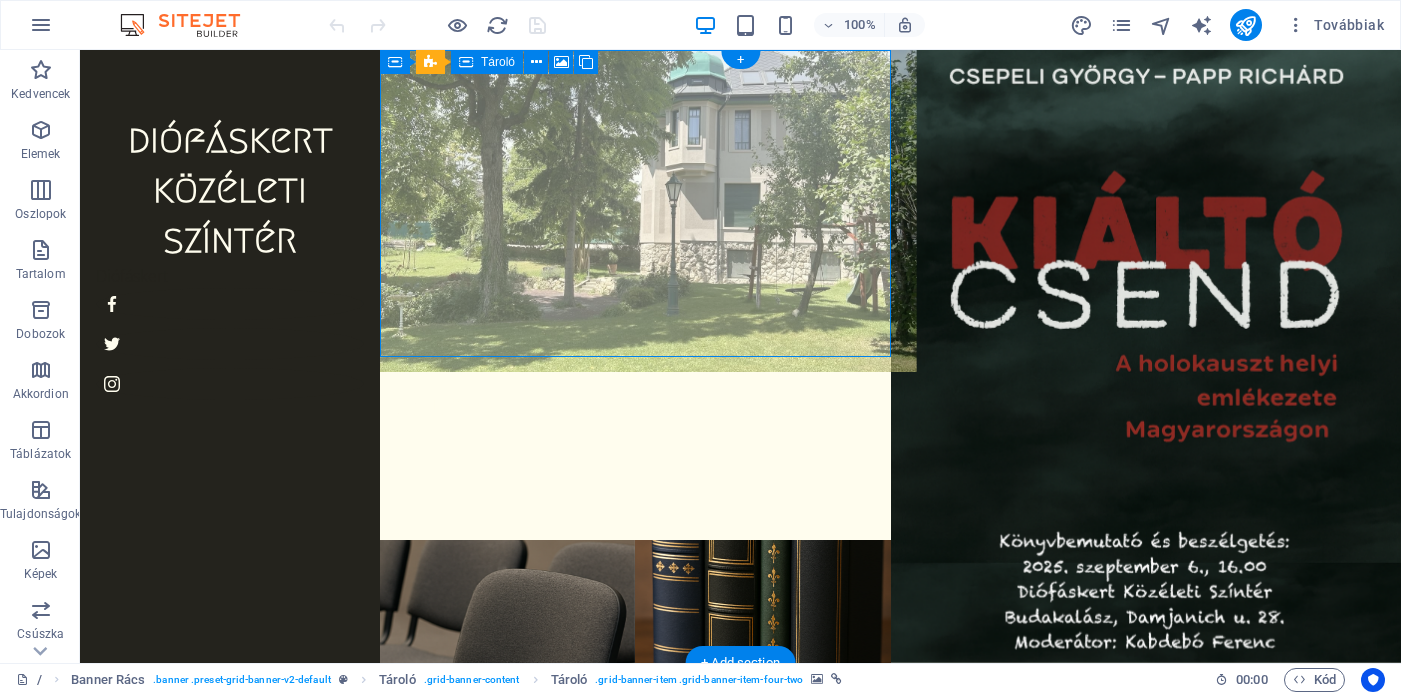click at bounding box center [635, 204] 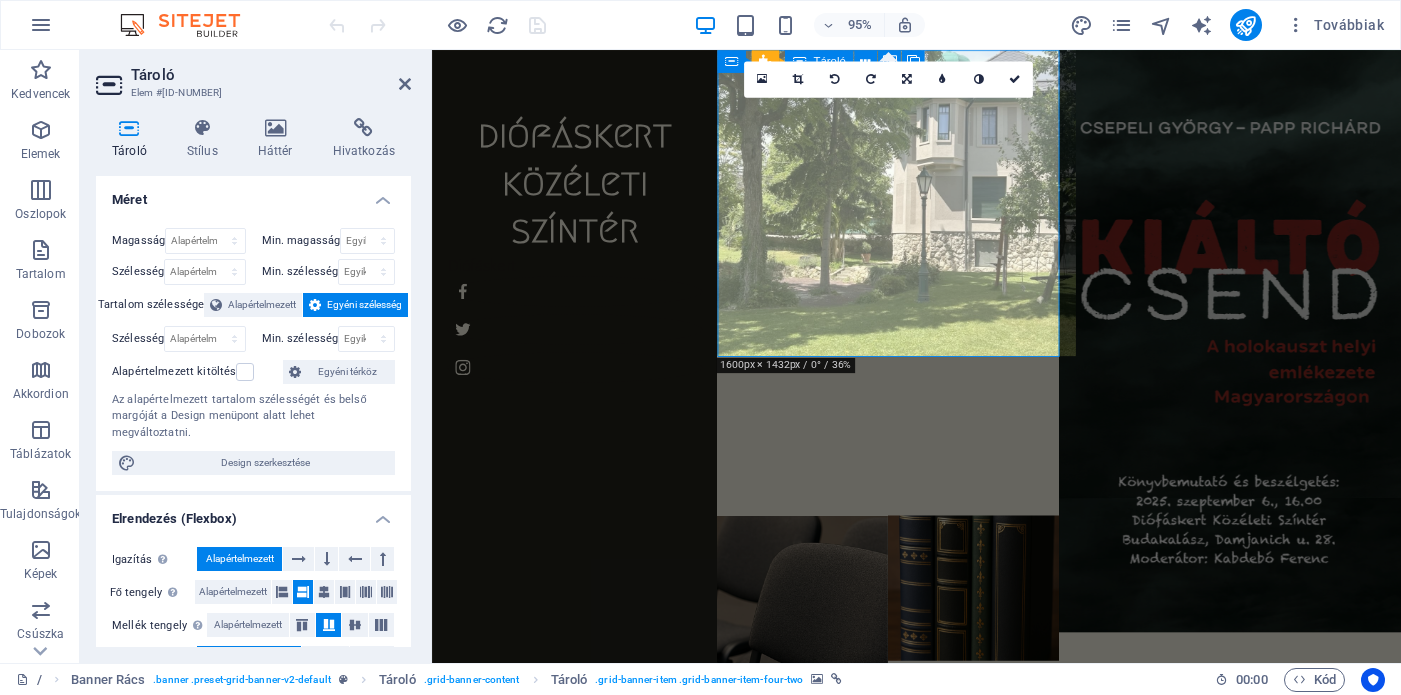 click at bounding box center (912, 204) 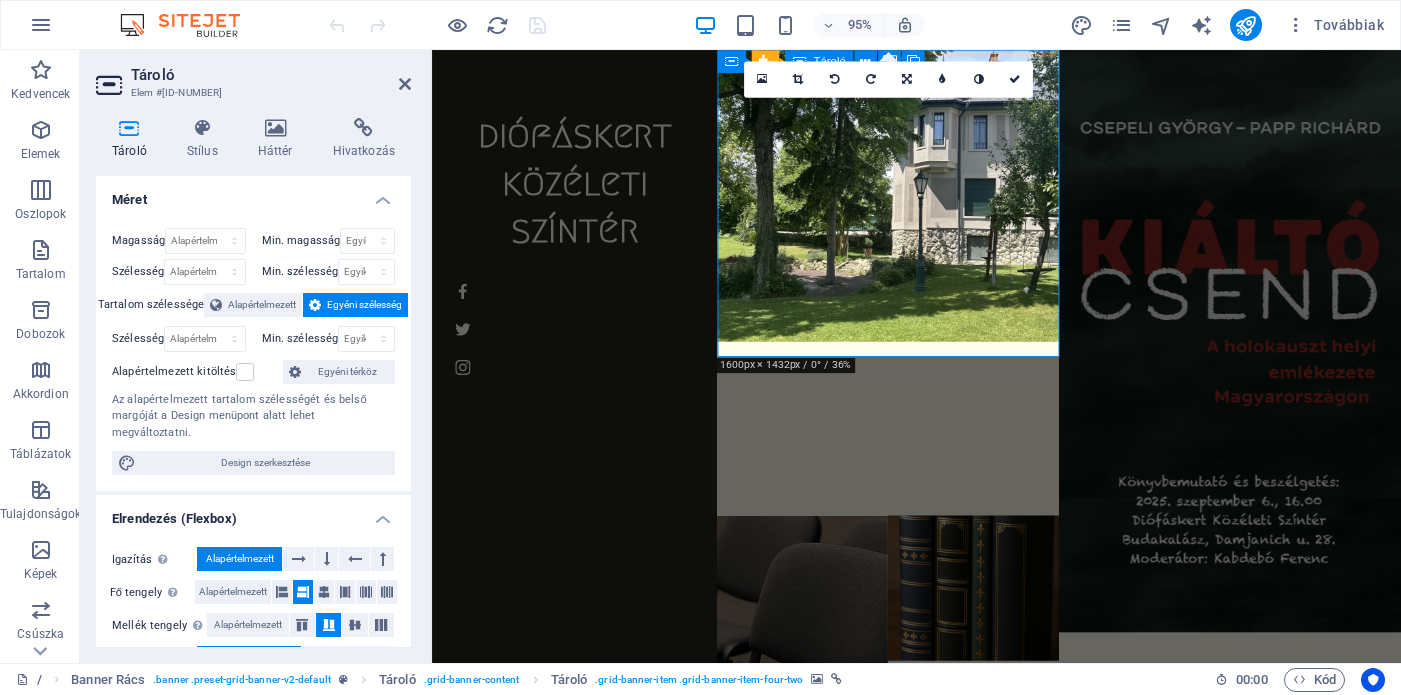click on "Tároló" at bounding box center (271, 75) 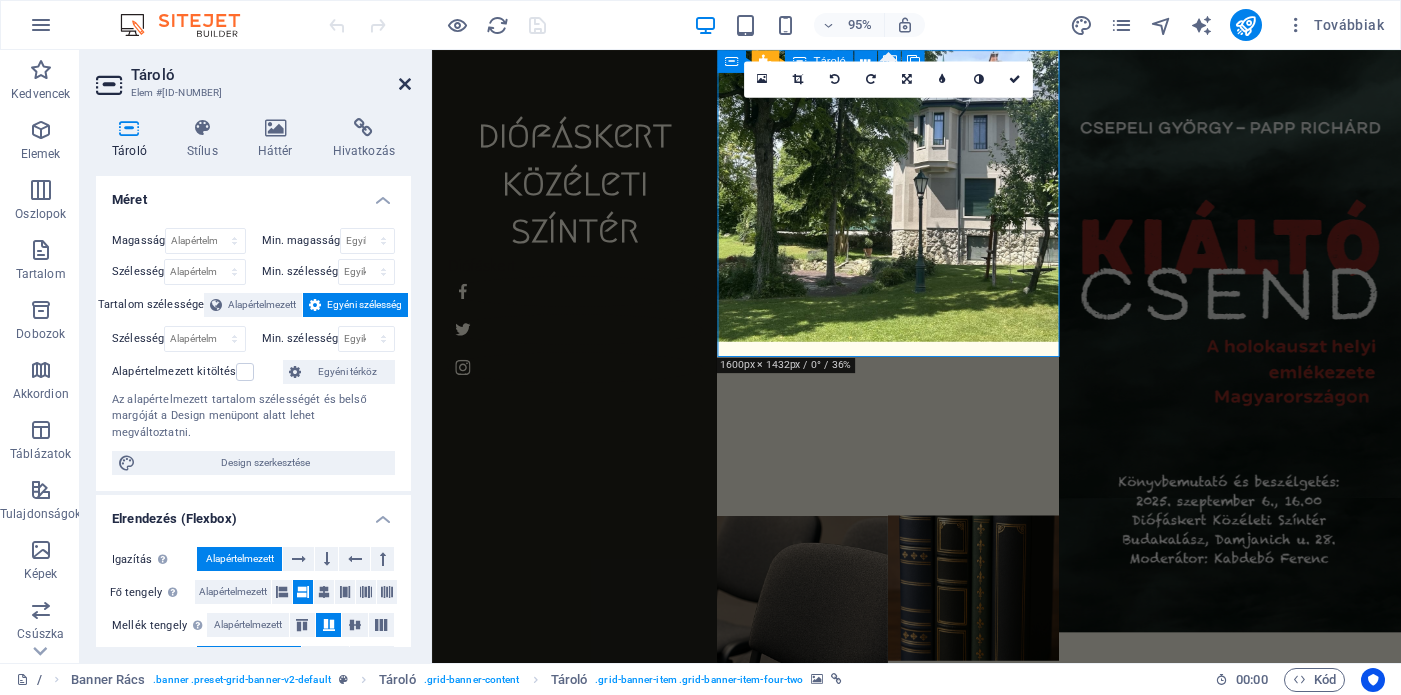 click at bounding box center [405, 84] 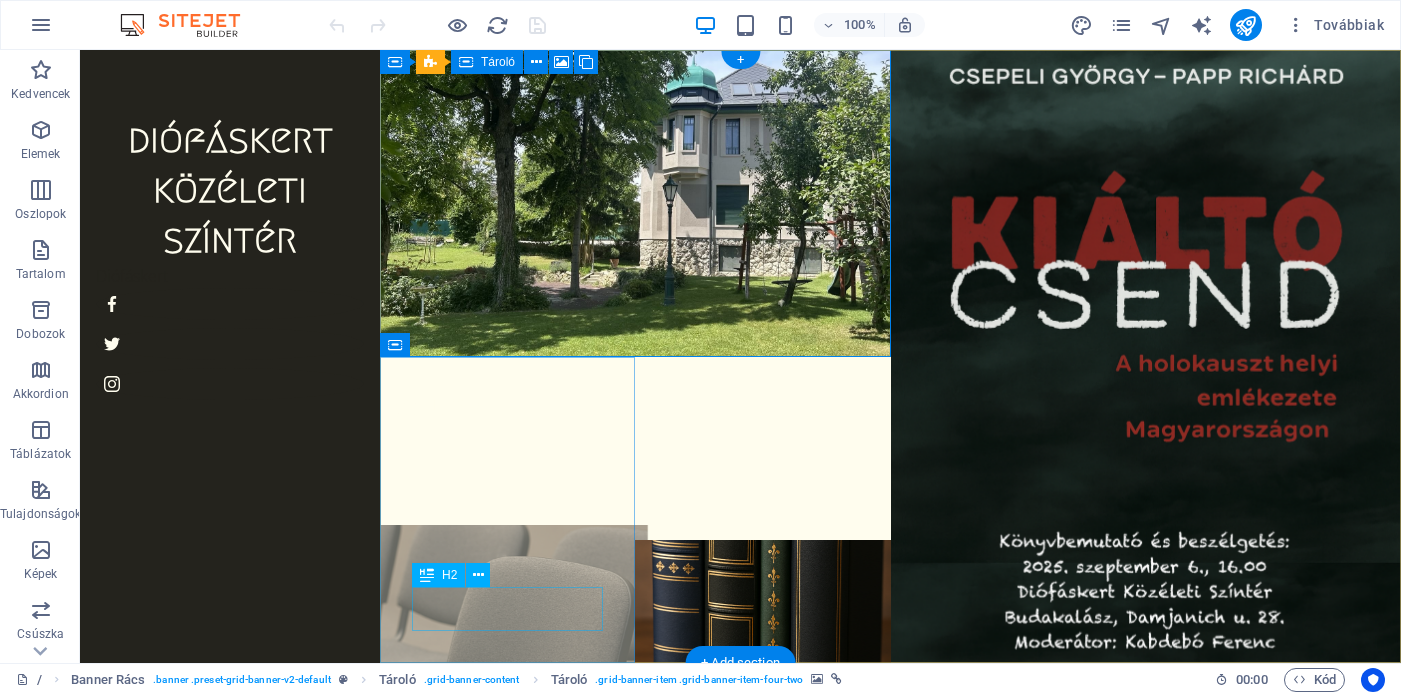 click on "Események" at bounding box center (507, 893) 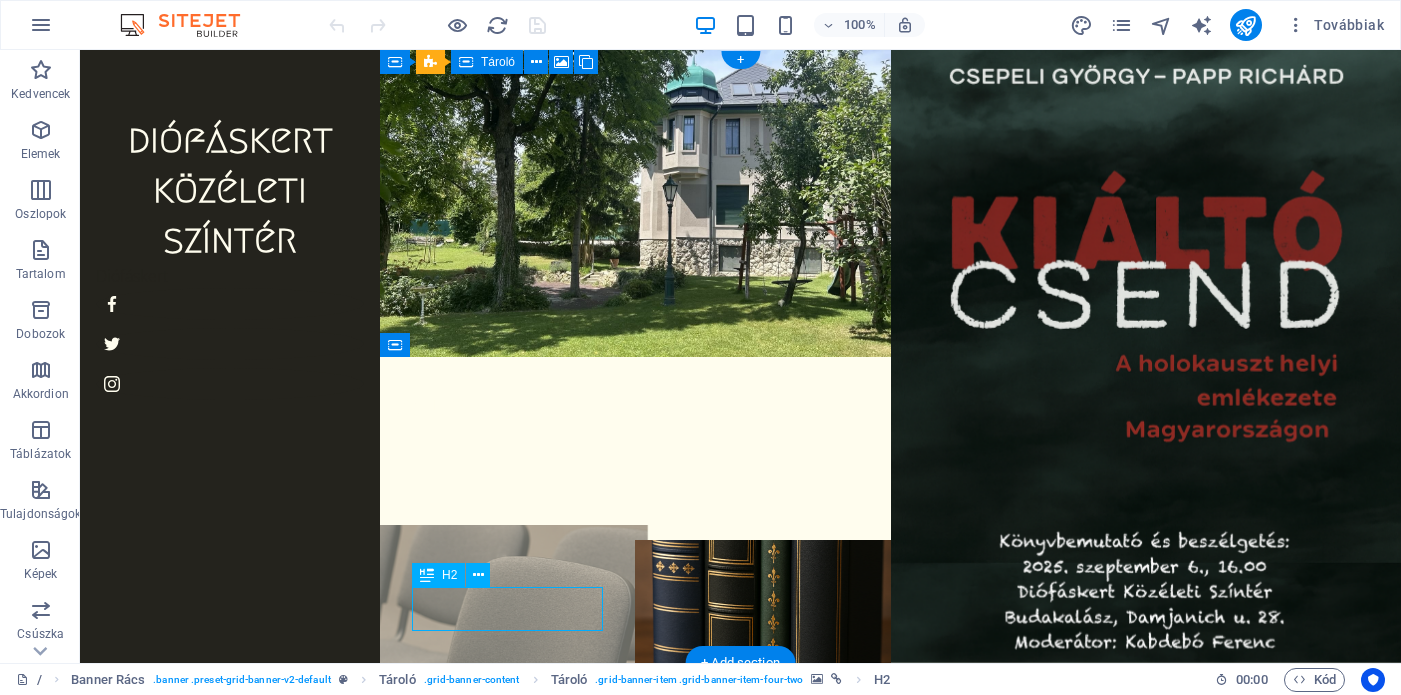 click on "Események" at bounding box center (507, 893) 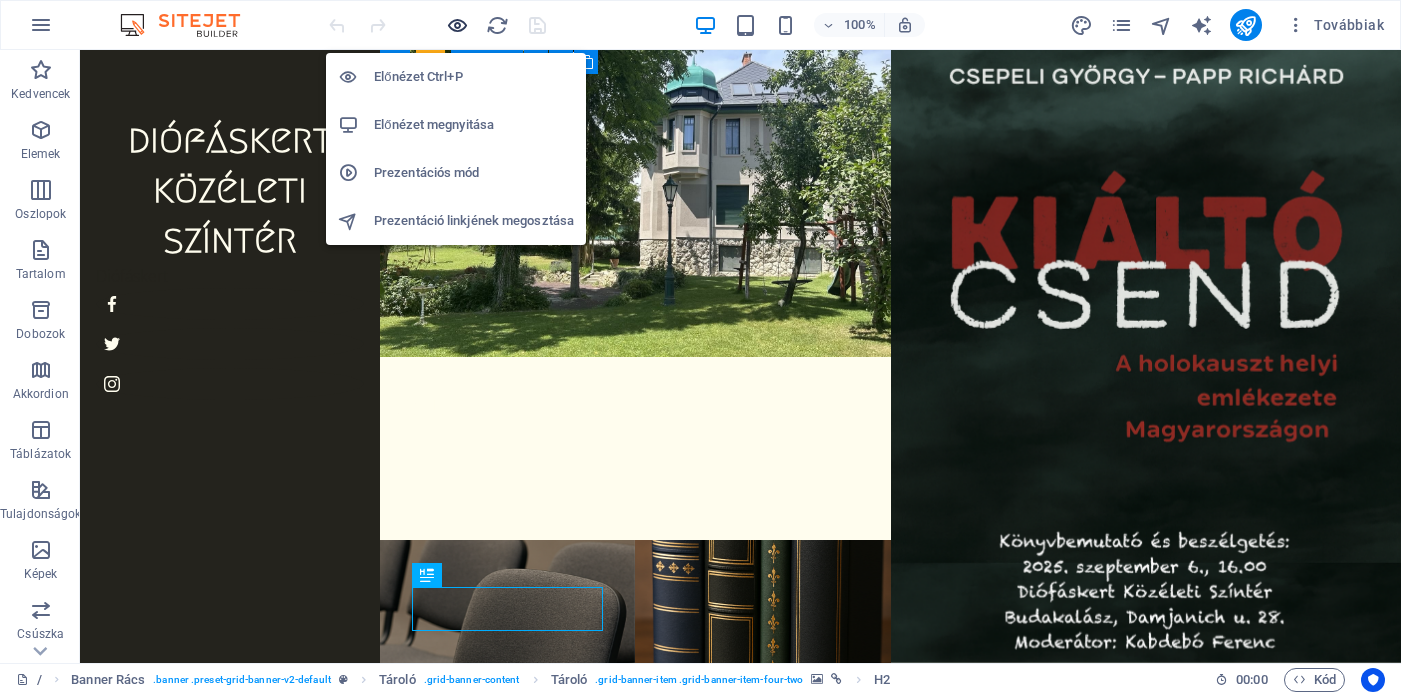 click at bounding box center (457, 25) 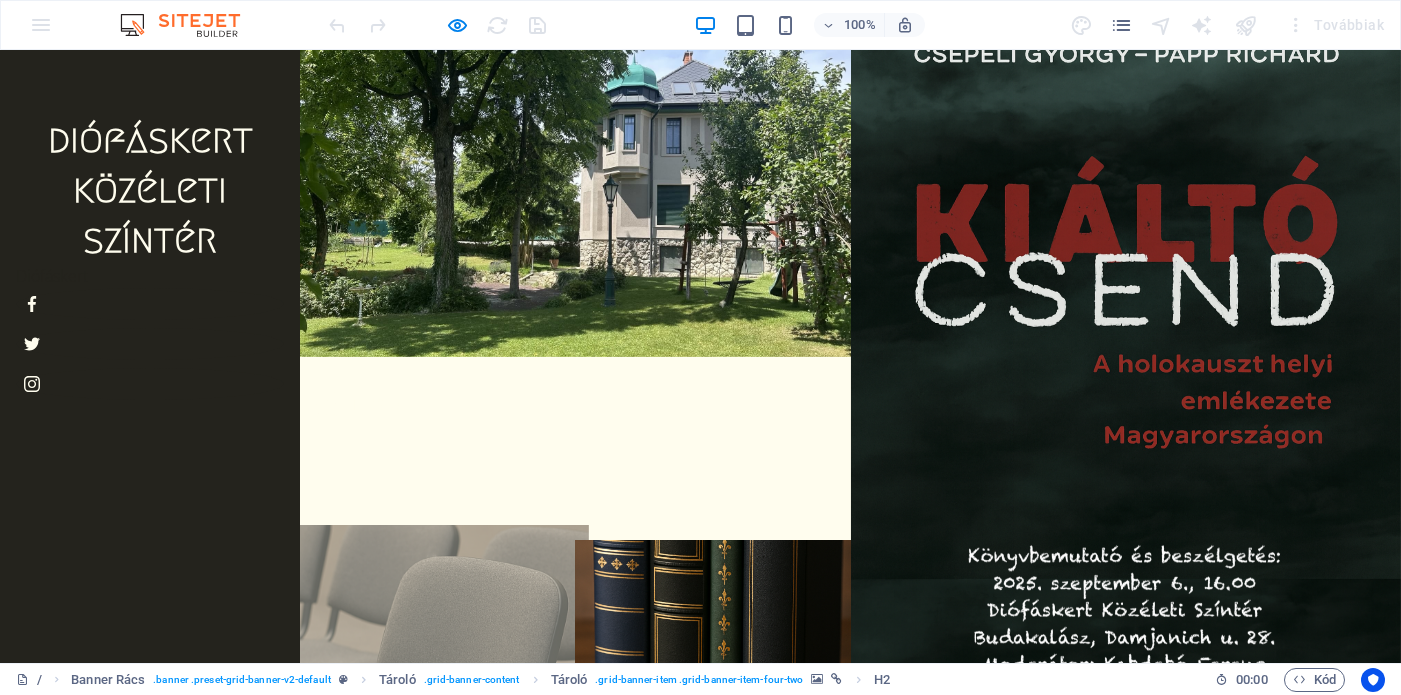 click on "Események" at bounding box center [437, 893] 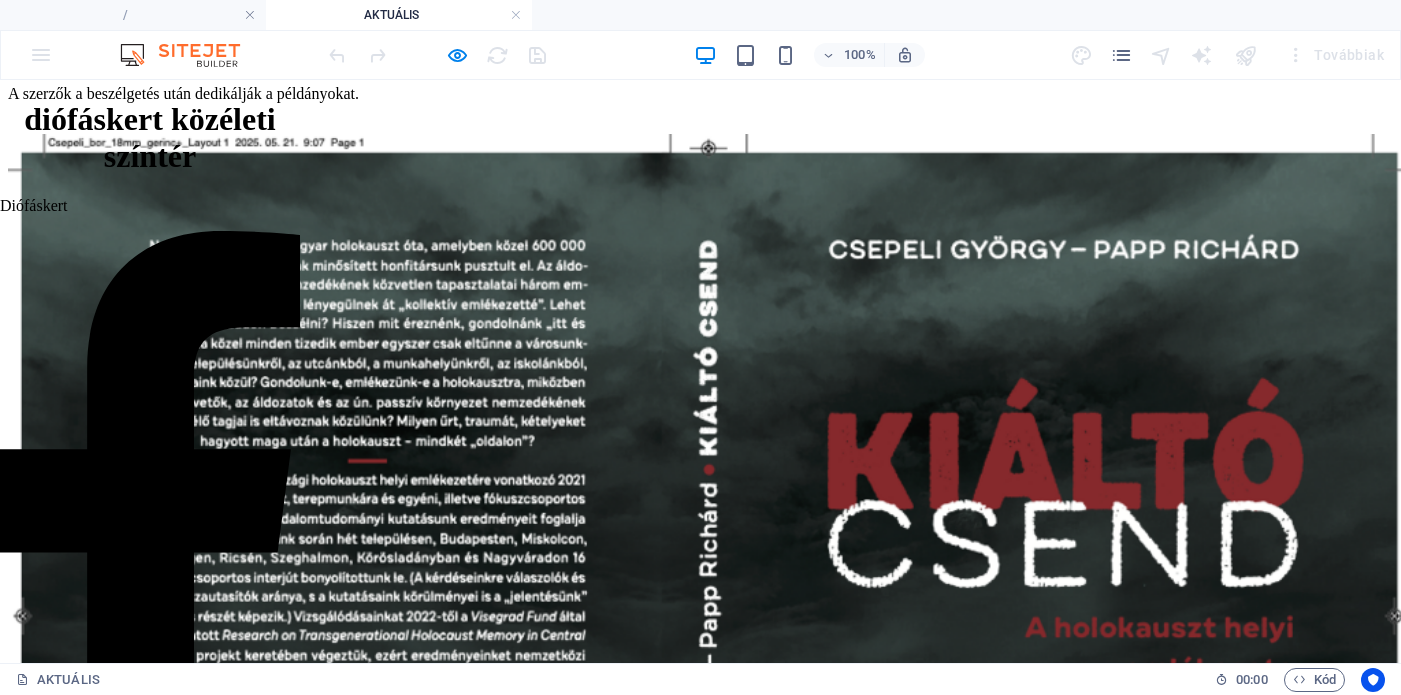 scroll, scrollTop: 0, scrollLeft: 0, axis: both 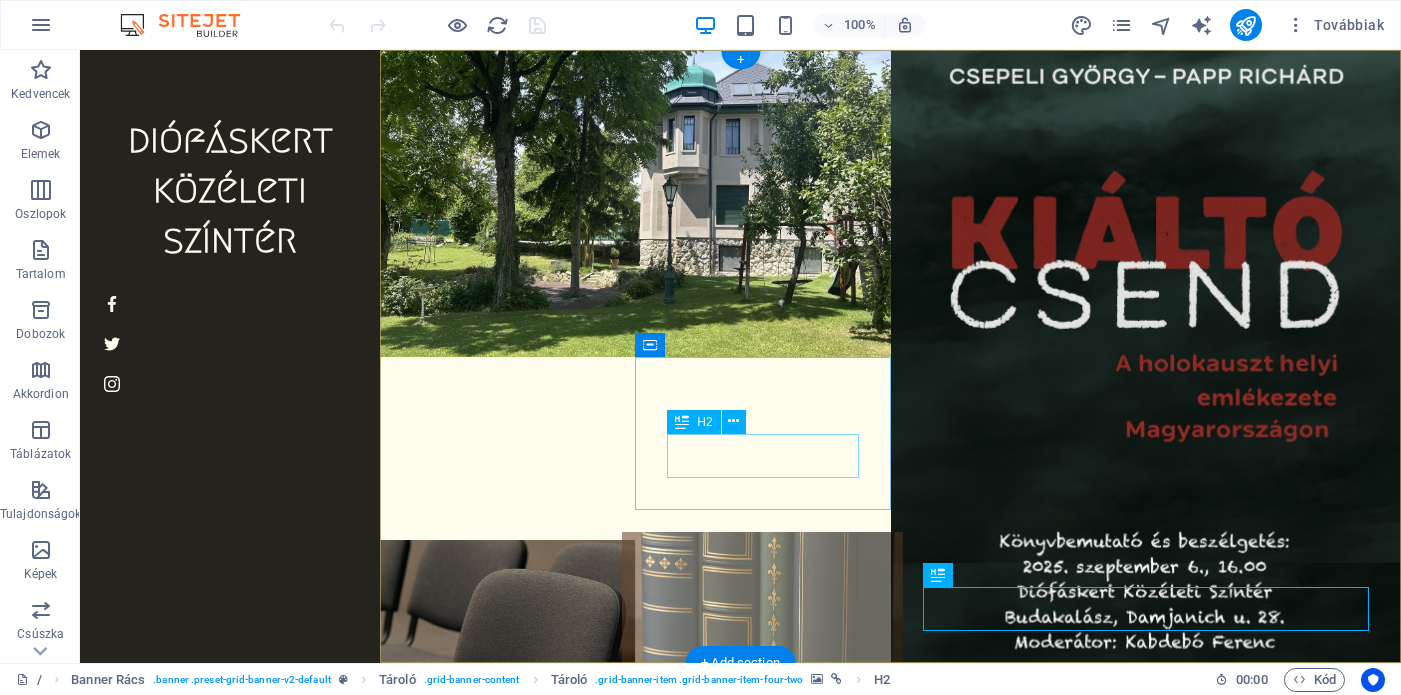 click on "Kiadványok" at bounding box center (762, 739) 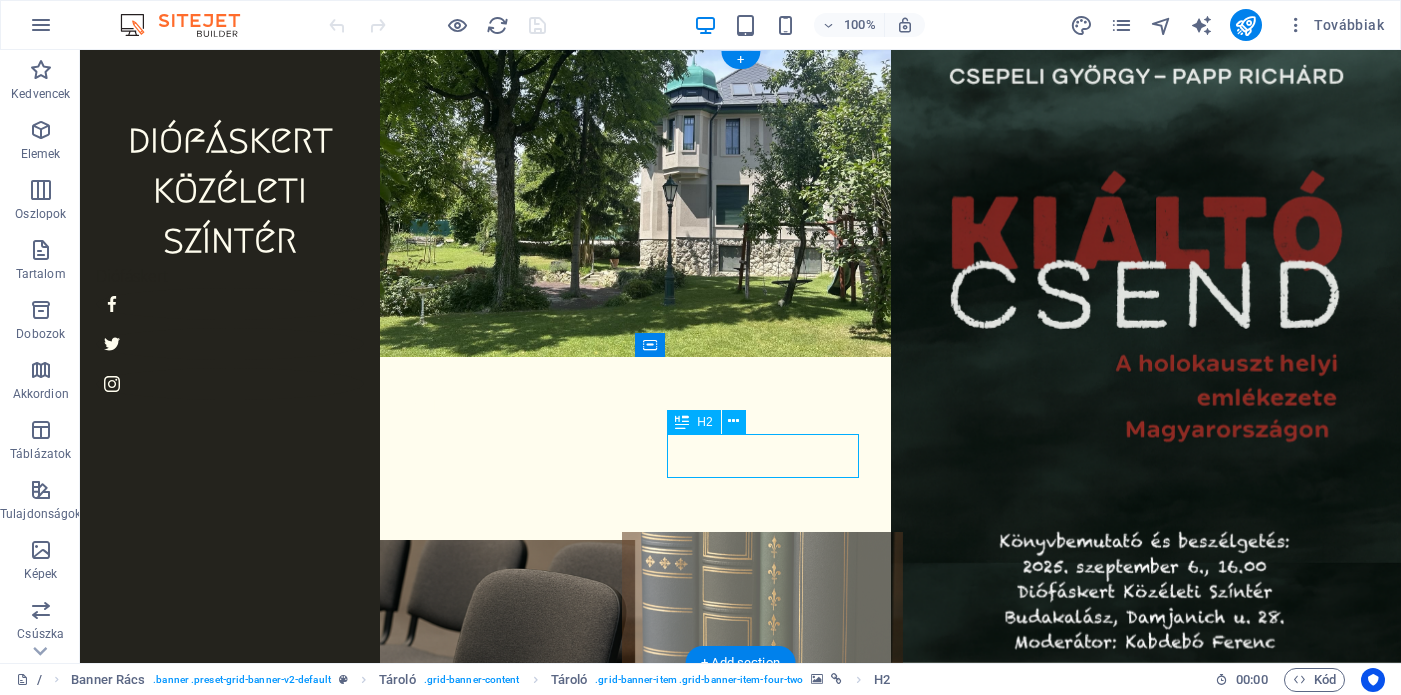 click on "Kiadványok" at bounding box center [762, 739] 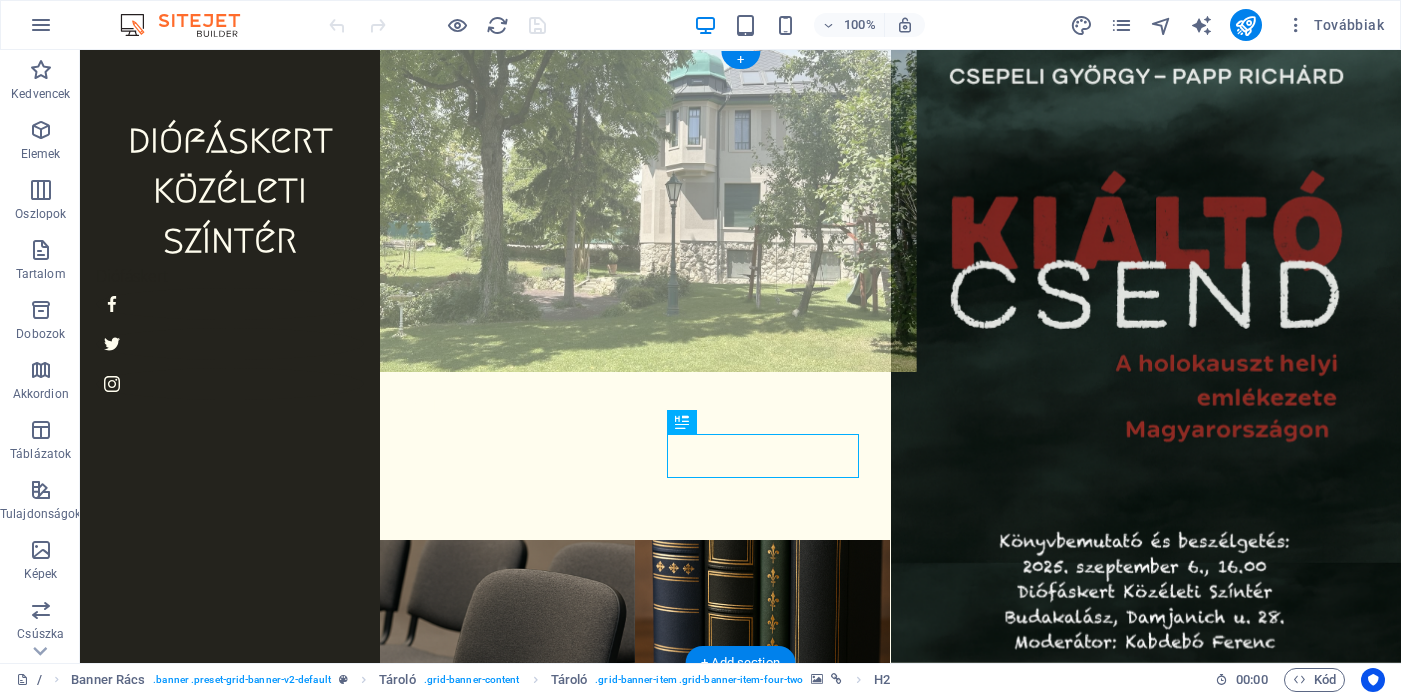 click at bounding box center [635, 204] 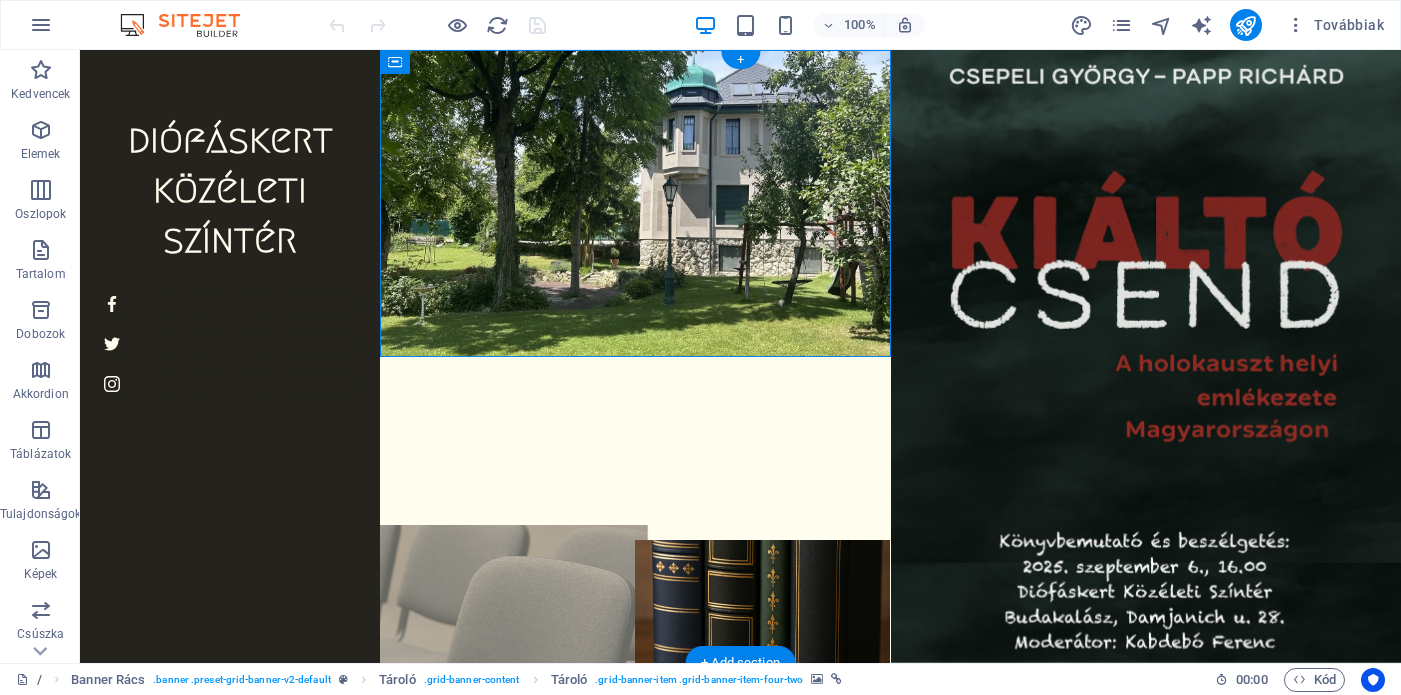 click at bounding box center [507, 694] 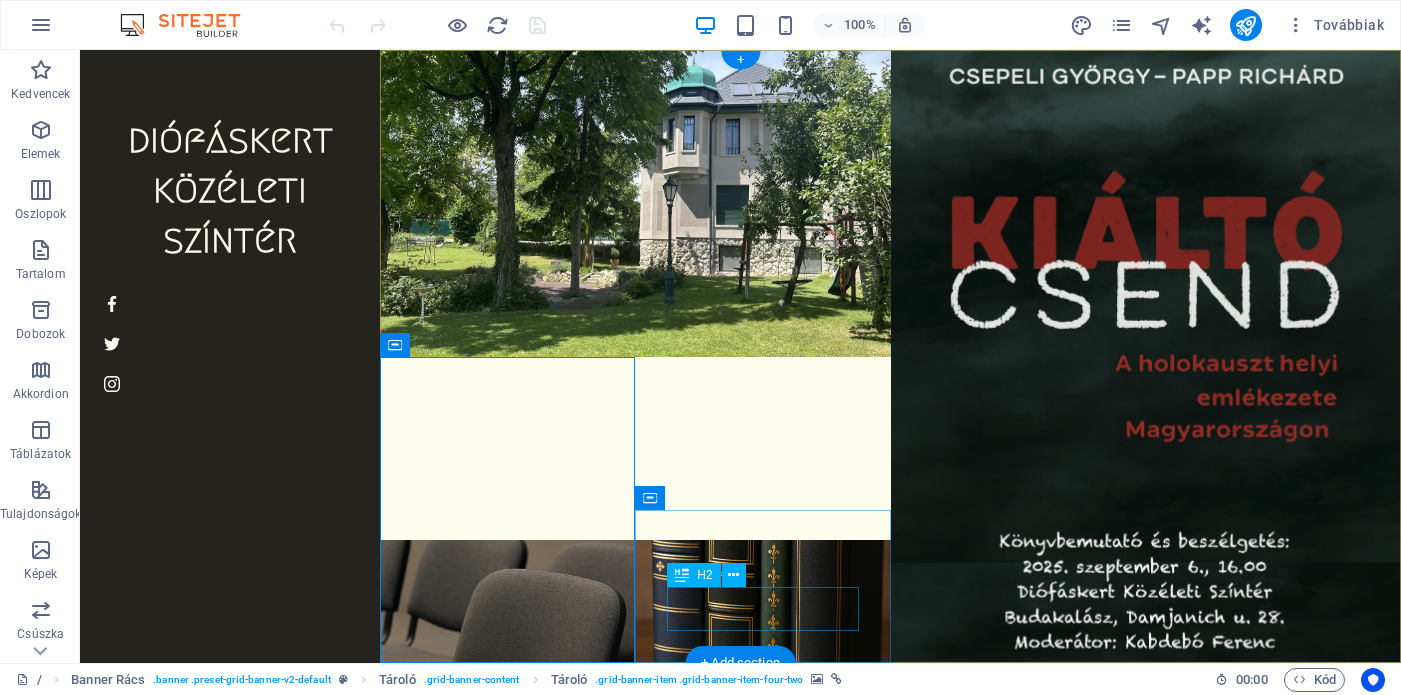 click on "Kontakt" at bounding box center [762, 984] 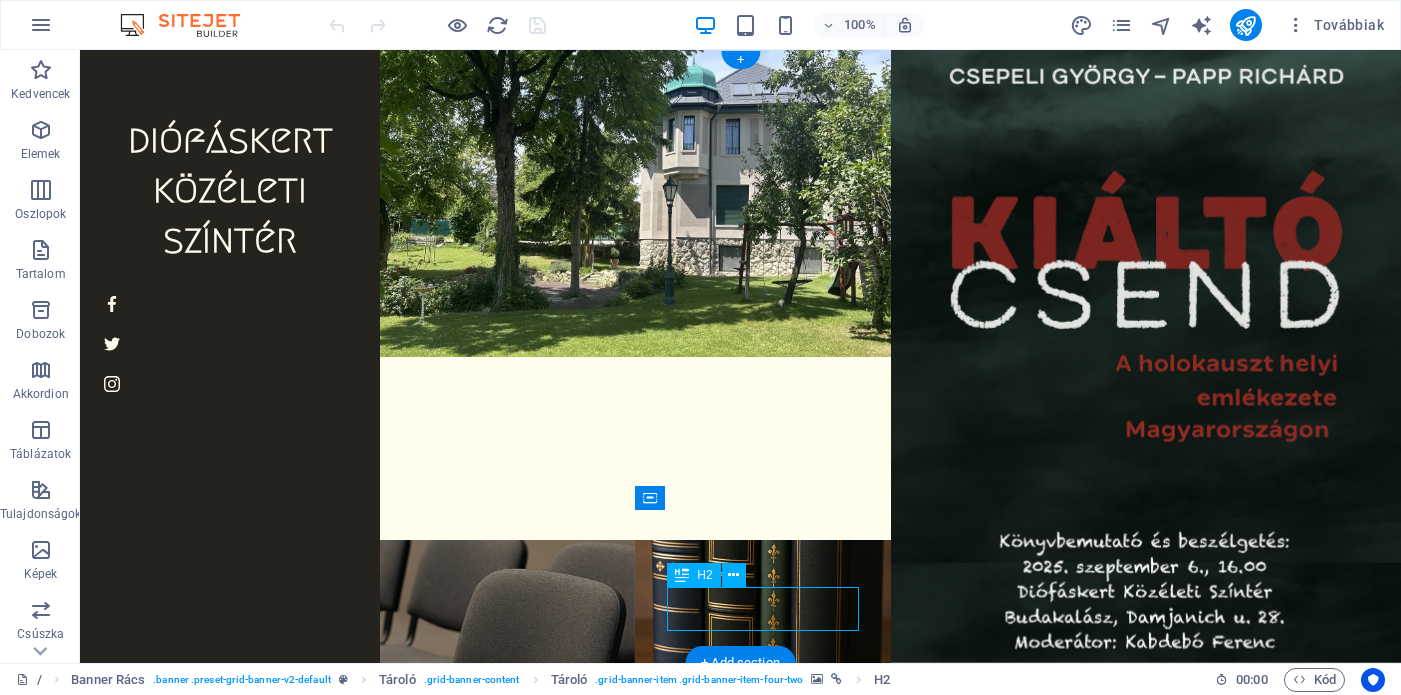click on "Kontakt" at bounding box center [762, 984] 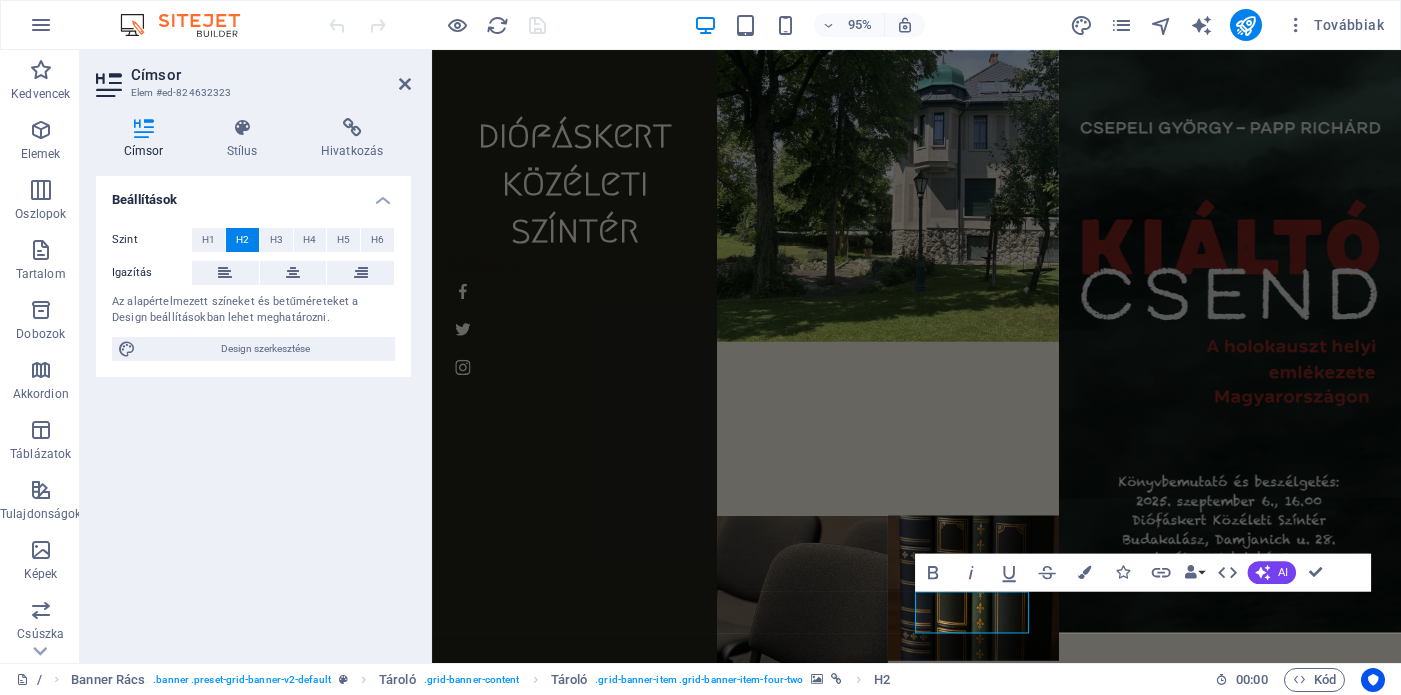 click on "95% Továbbiak" at bounding box center (858, 25) 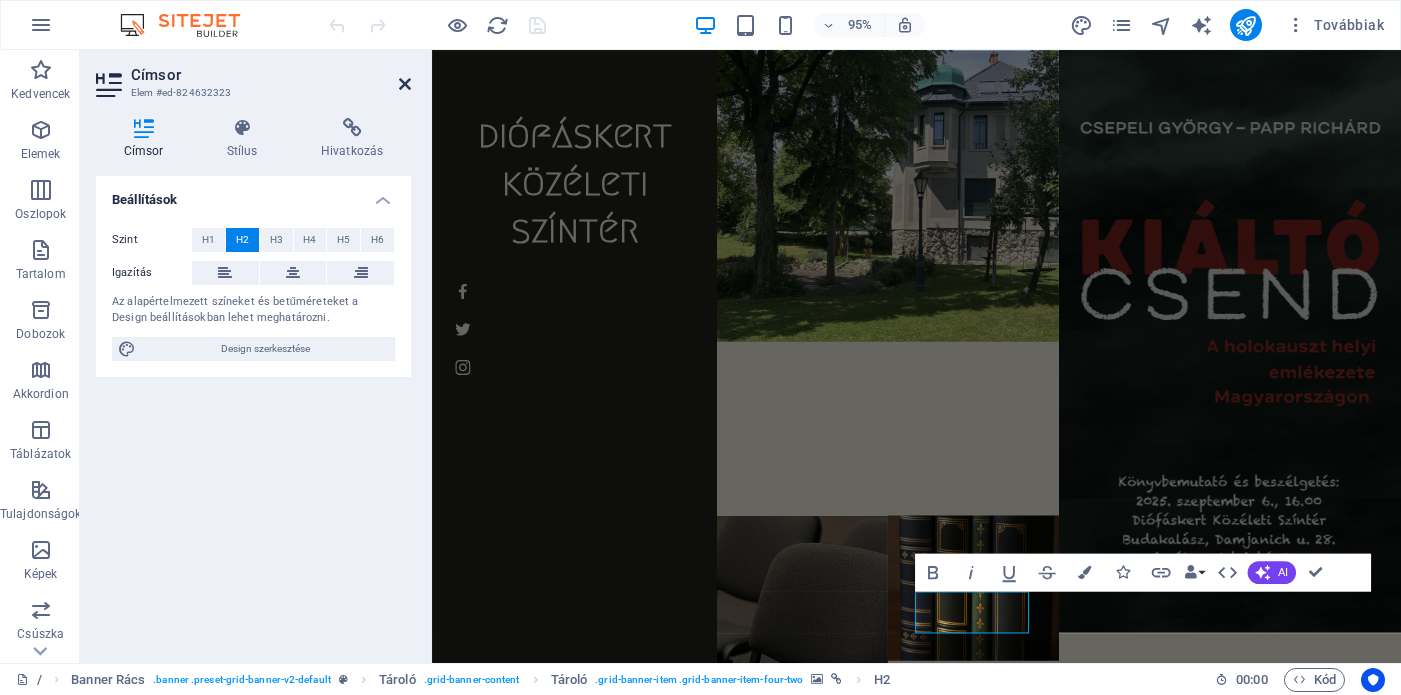 click at bounding box center (405, 84) 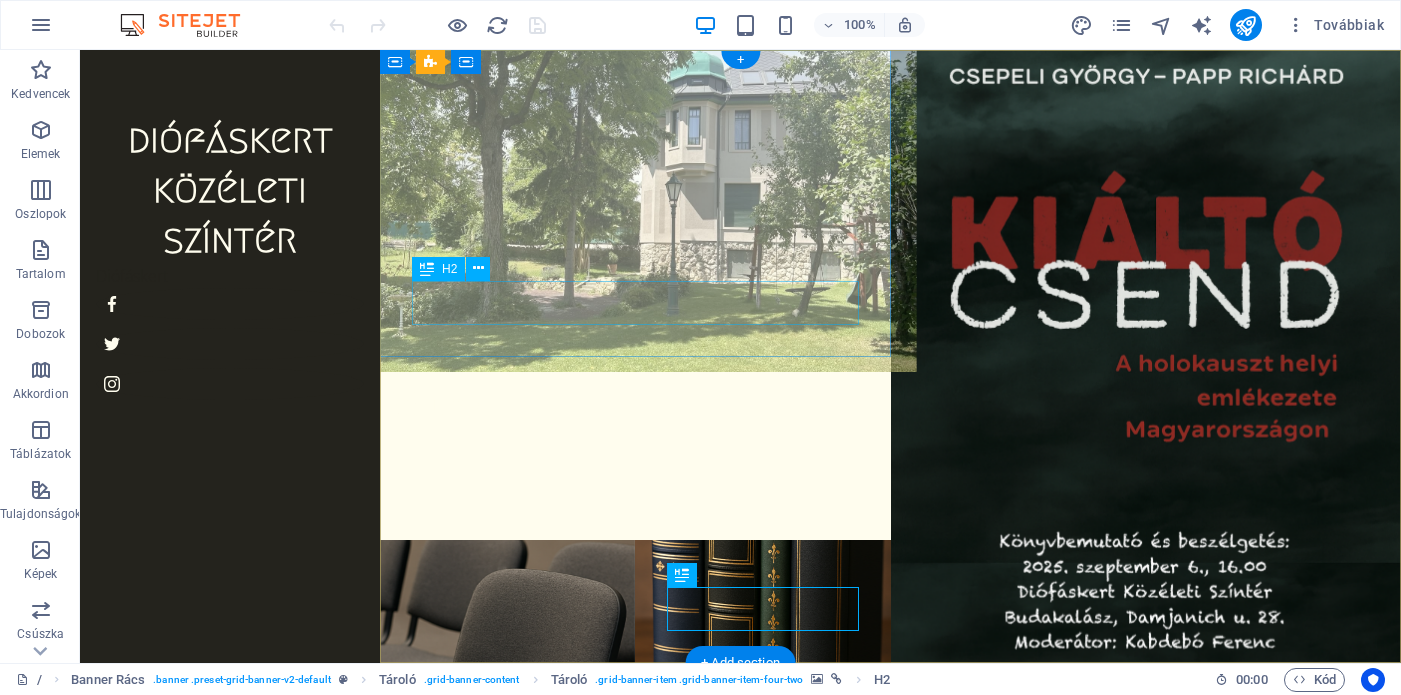 click on "Rólunk" at bounding box center (635, 403) 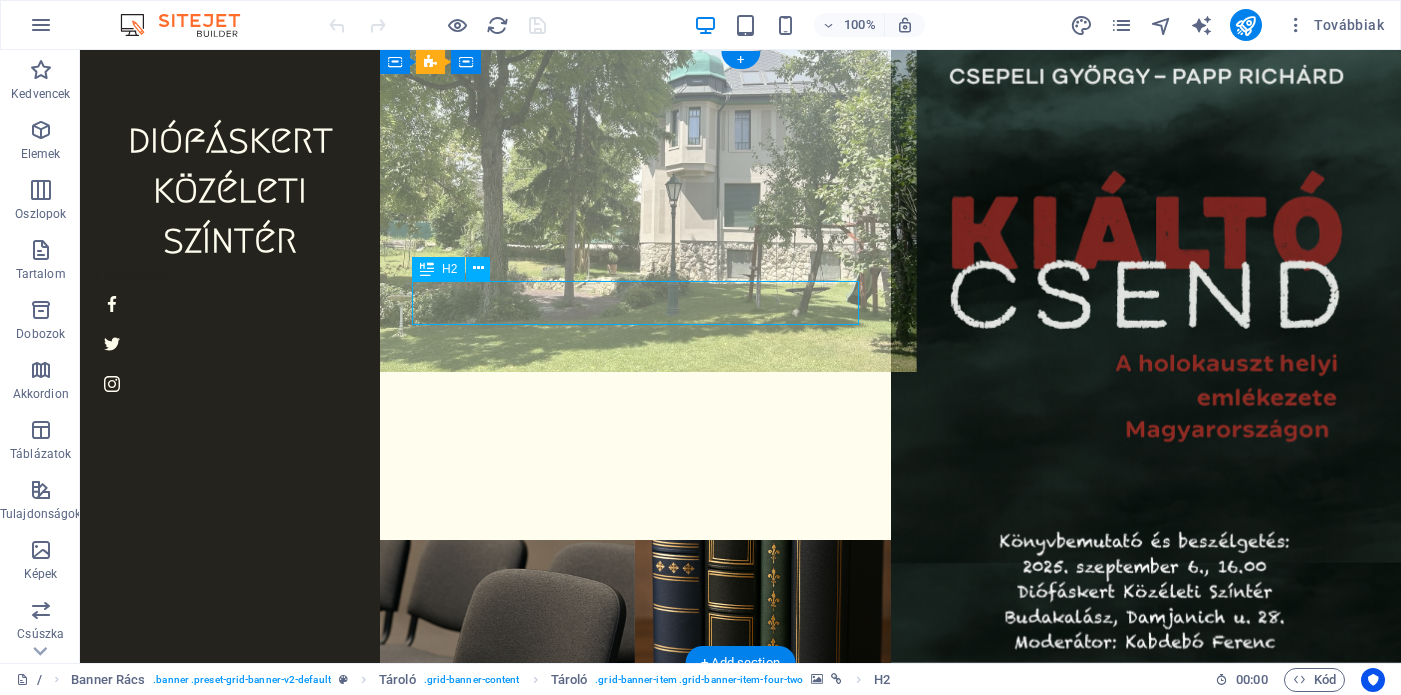 click on "Rólunk" at bounding box center (635, 403) 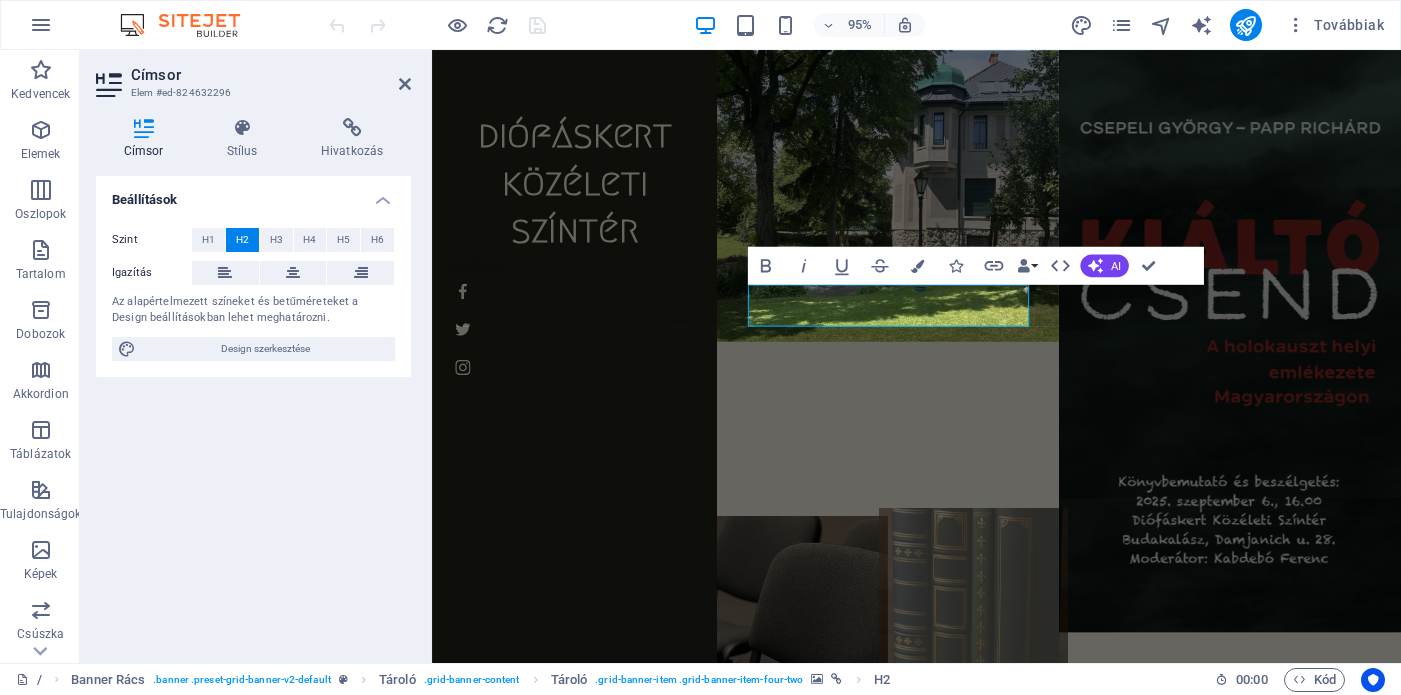 click at bounding box center (1002, 616) 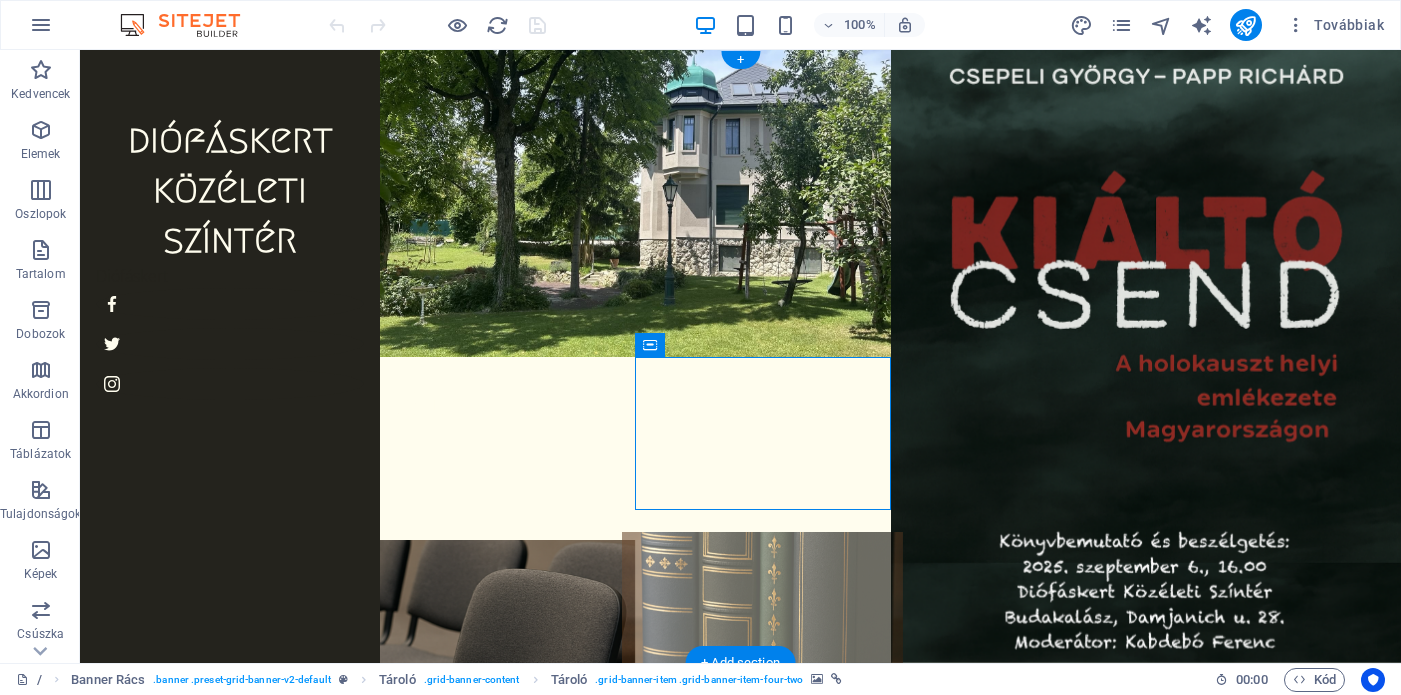 click at bounding box center [1146, 356] 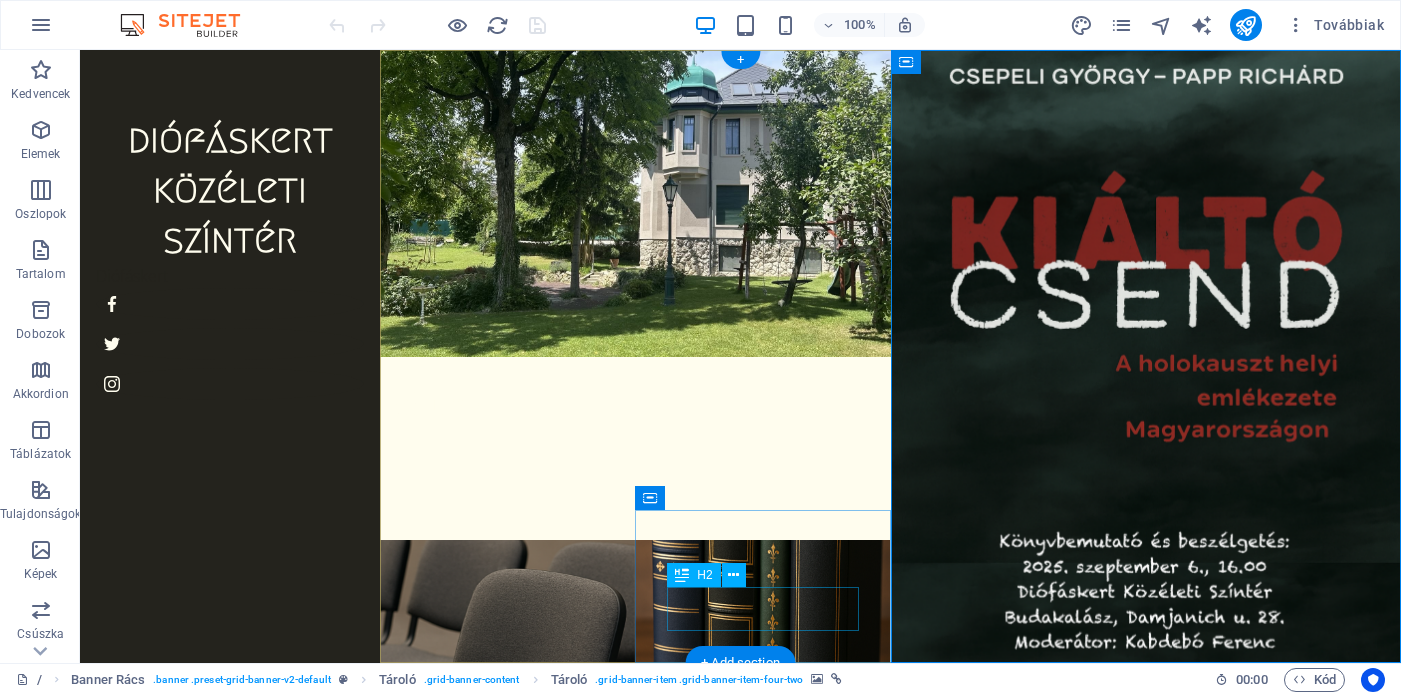 click on "Kontakt" at bounding box center [762, 984] 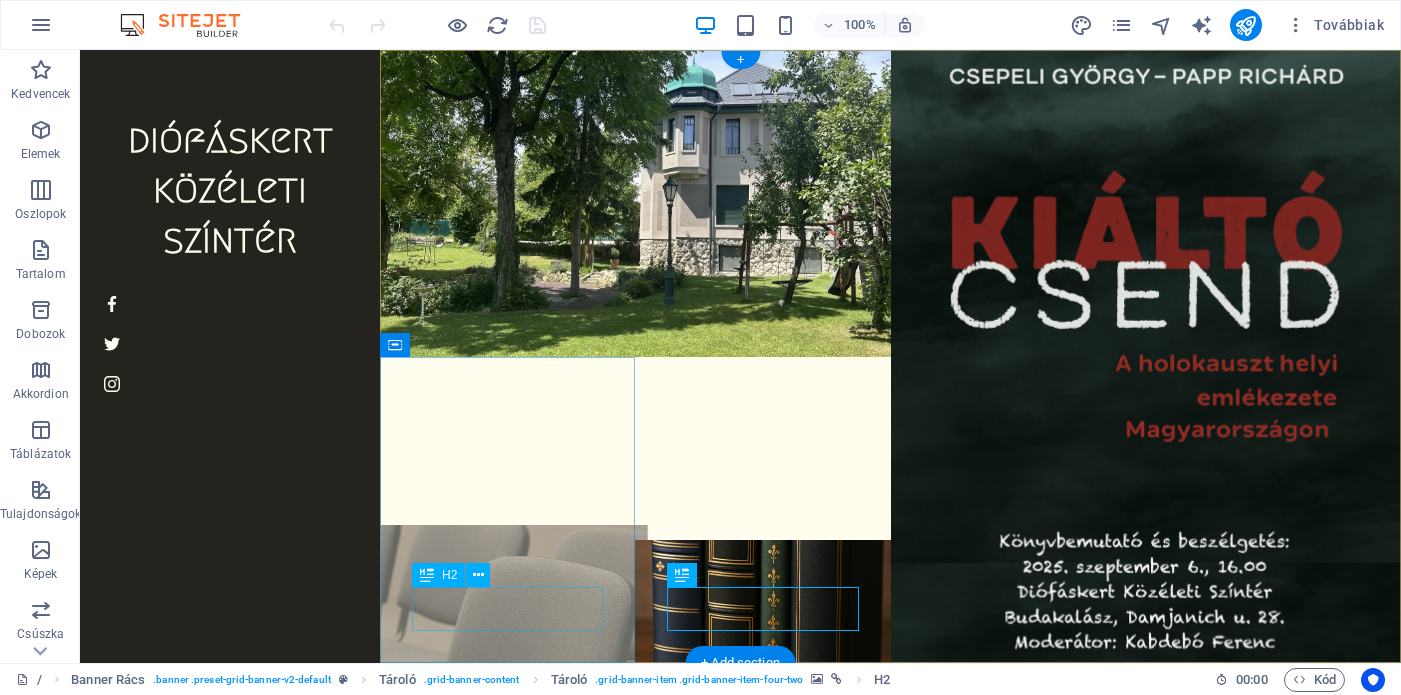 click on "Események" at bounding box center [507, 893] 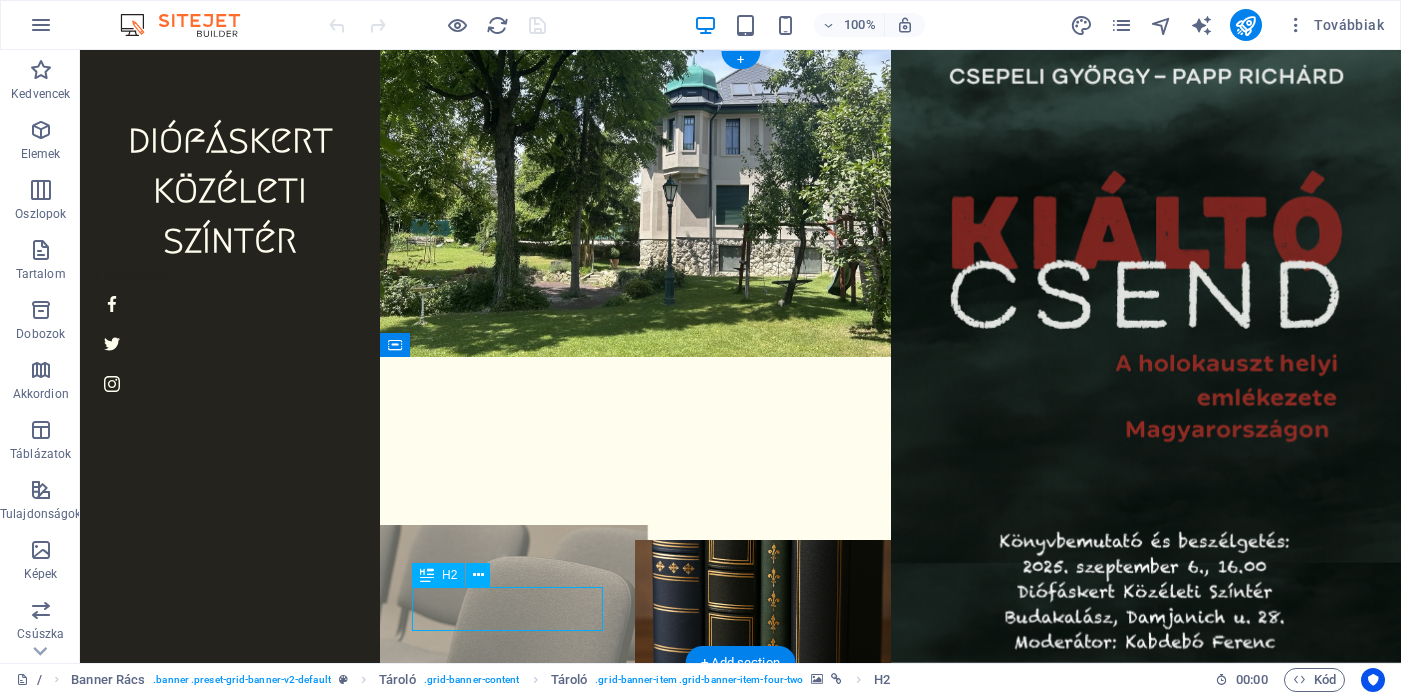click on "Események" at bounding box center (507, 893) 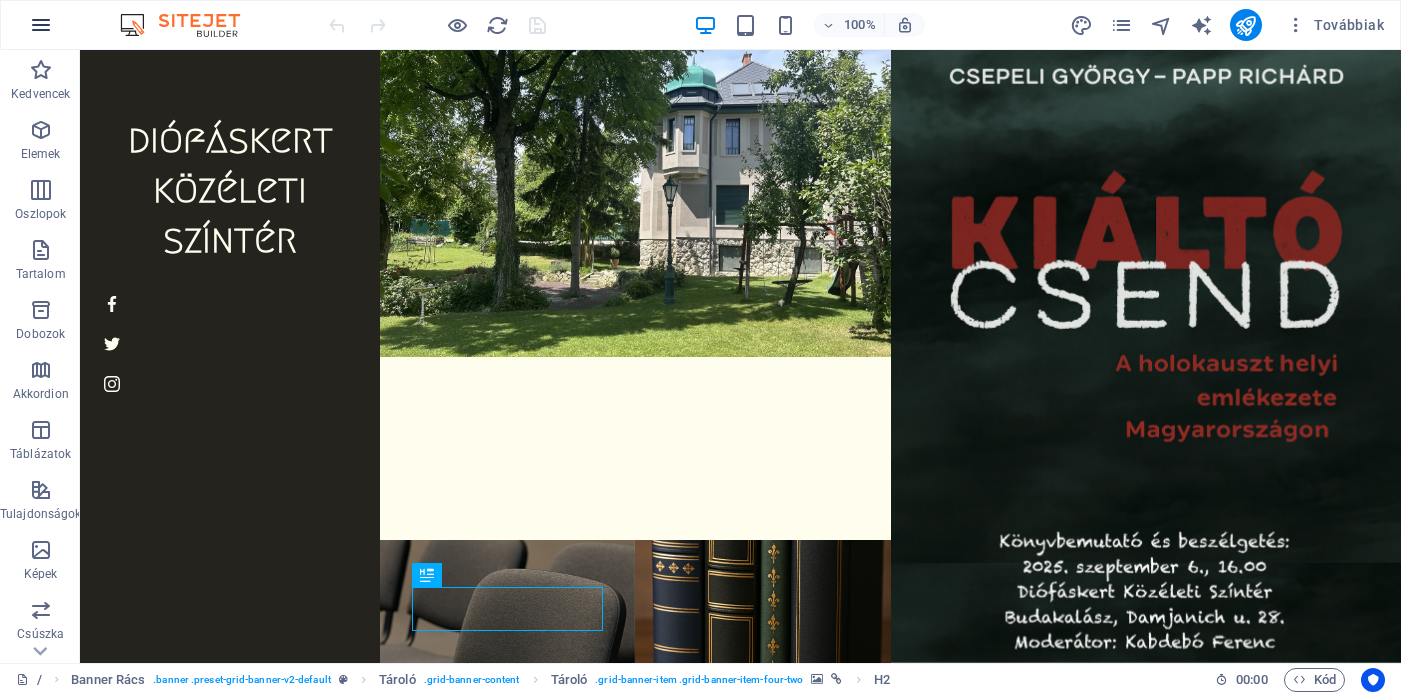 click at bounding box center [41, 25] 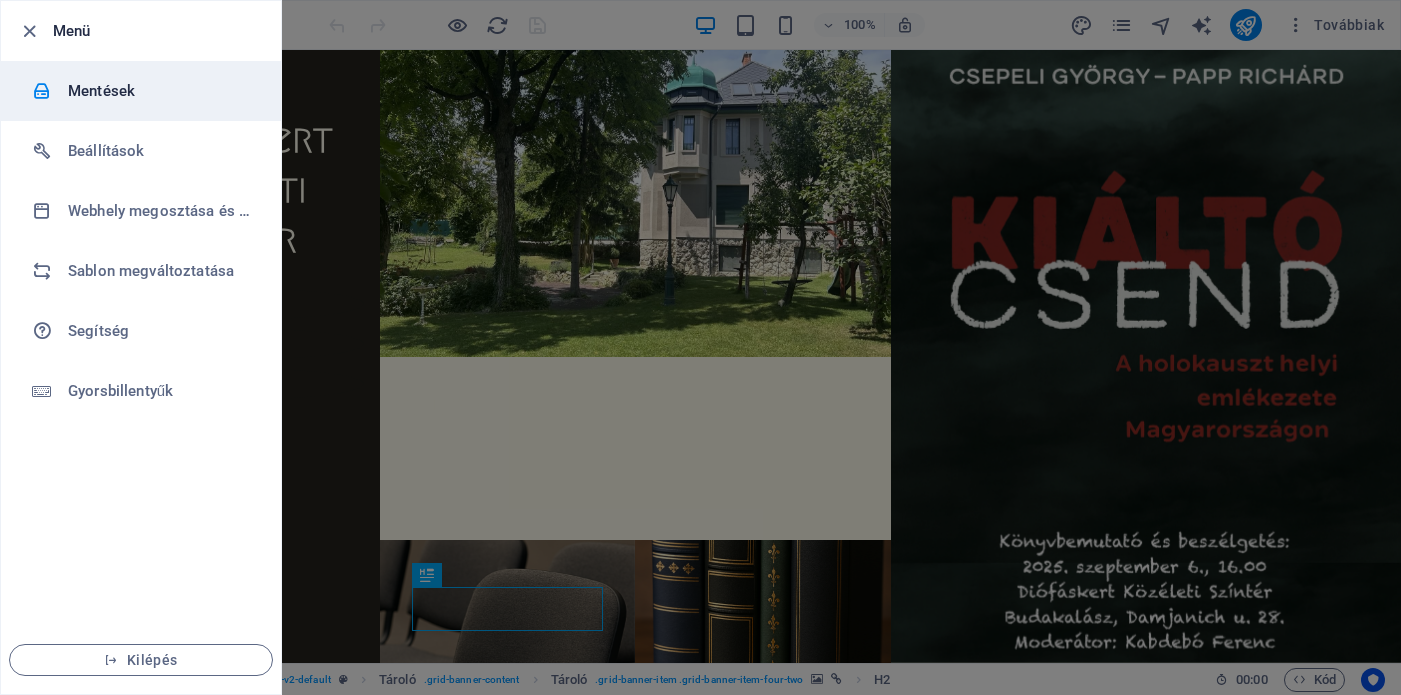 click on "Mentések" at bounding box center (141, 91) 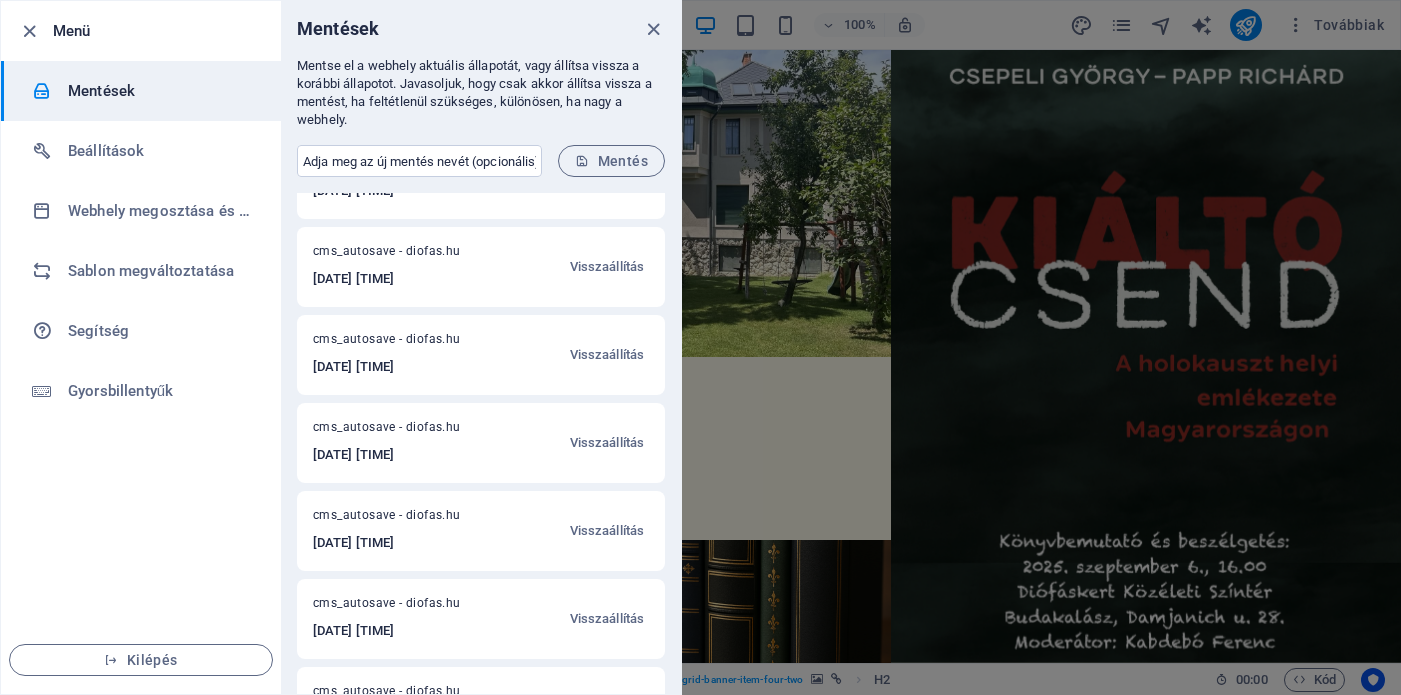 scroll, scrollTop: 49, scrollLeft: 0, axis: vertical 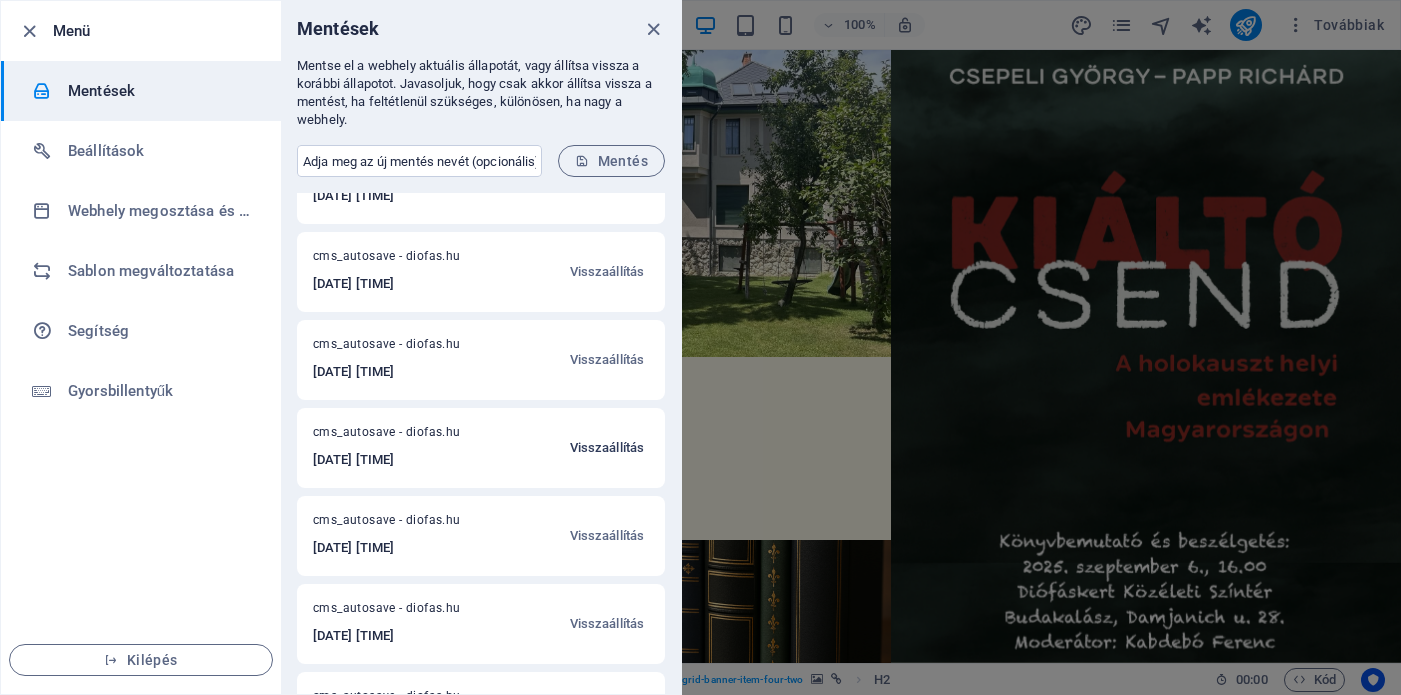 click on "Visszaállítás" at bounding box center [607, 448] 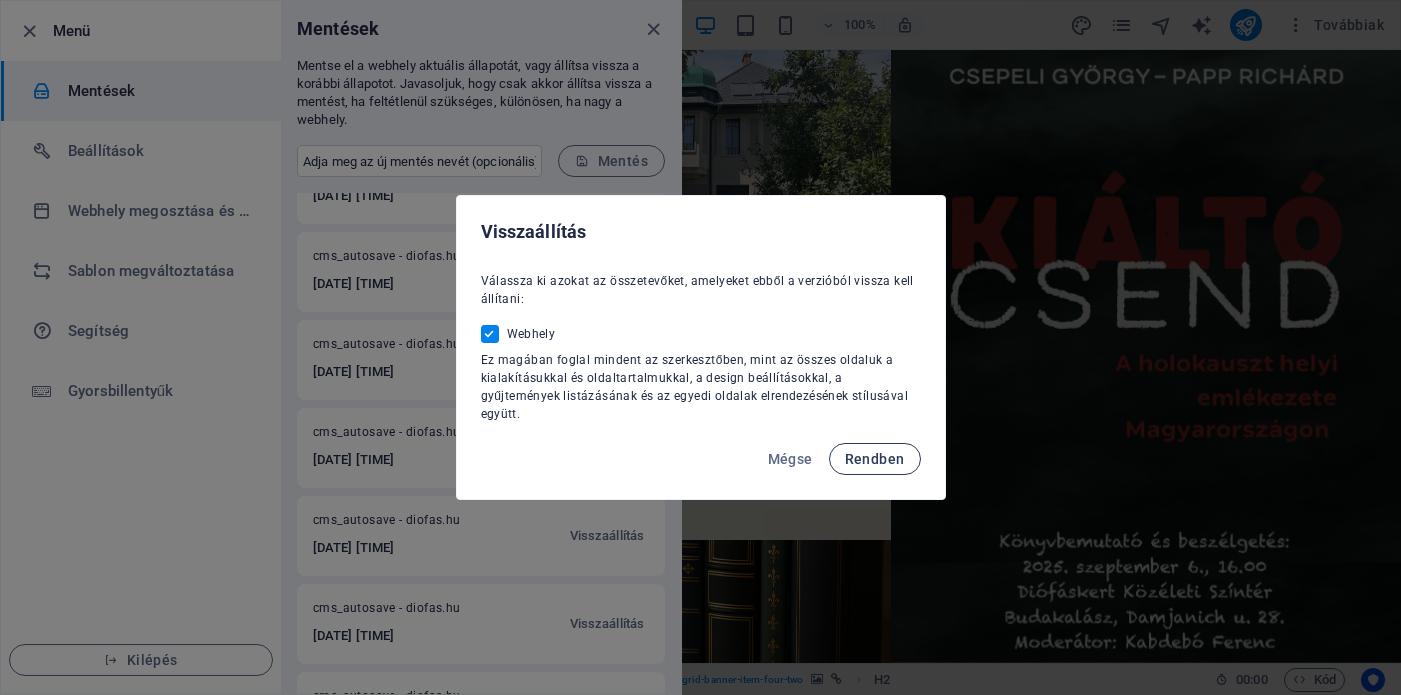 click on "Rendben" at bounding box center (875, 459) 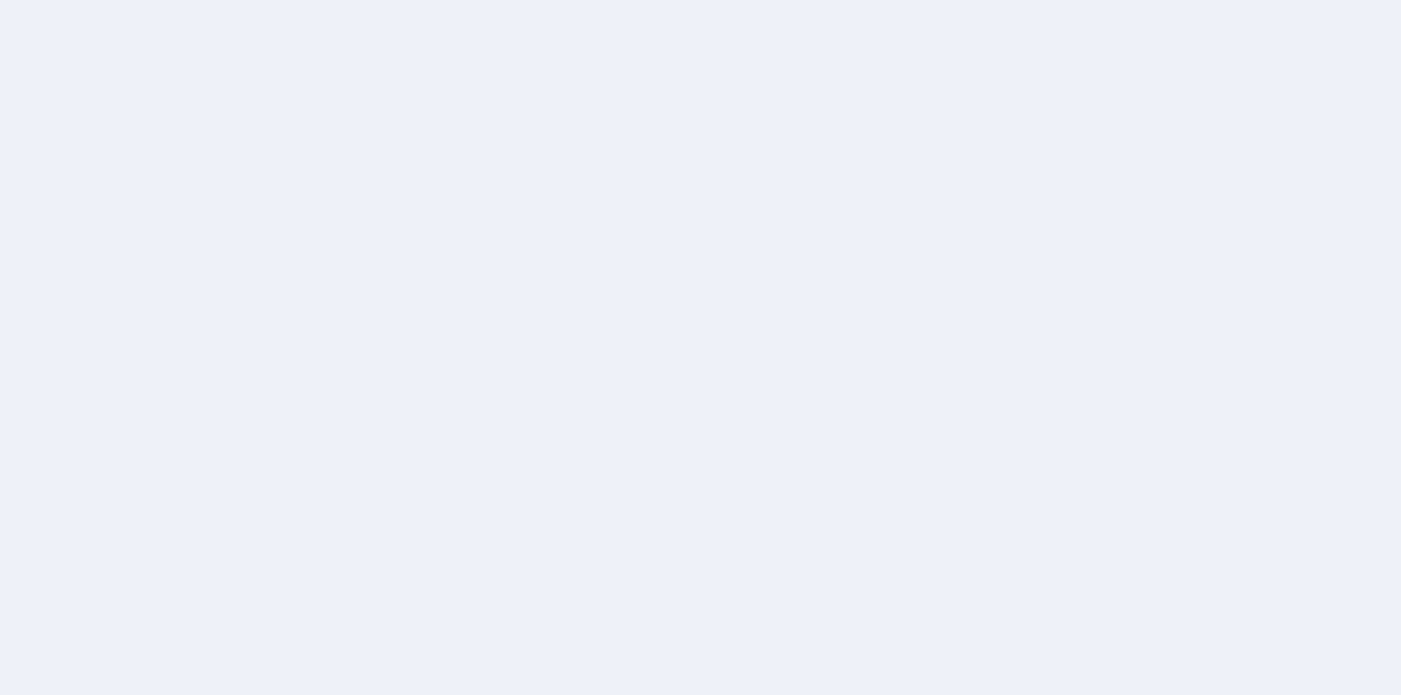 scroll, scrollTop: 0, scrollLeft: 0, axis: both 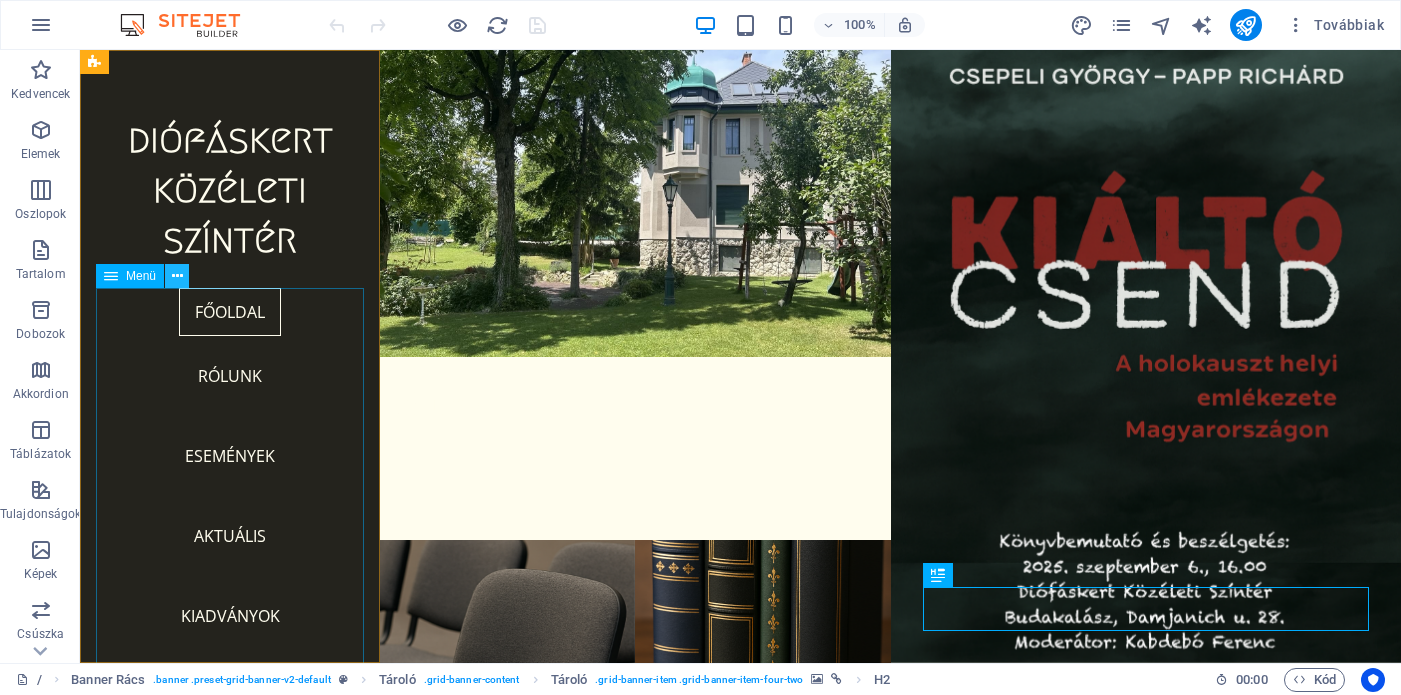 click at bounding box center (177, 276) 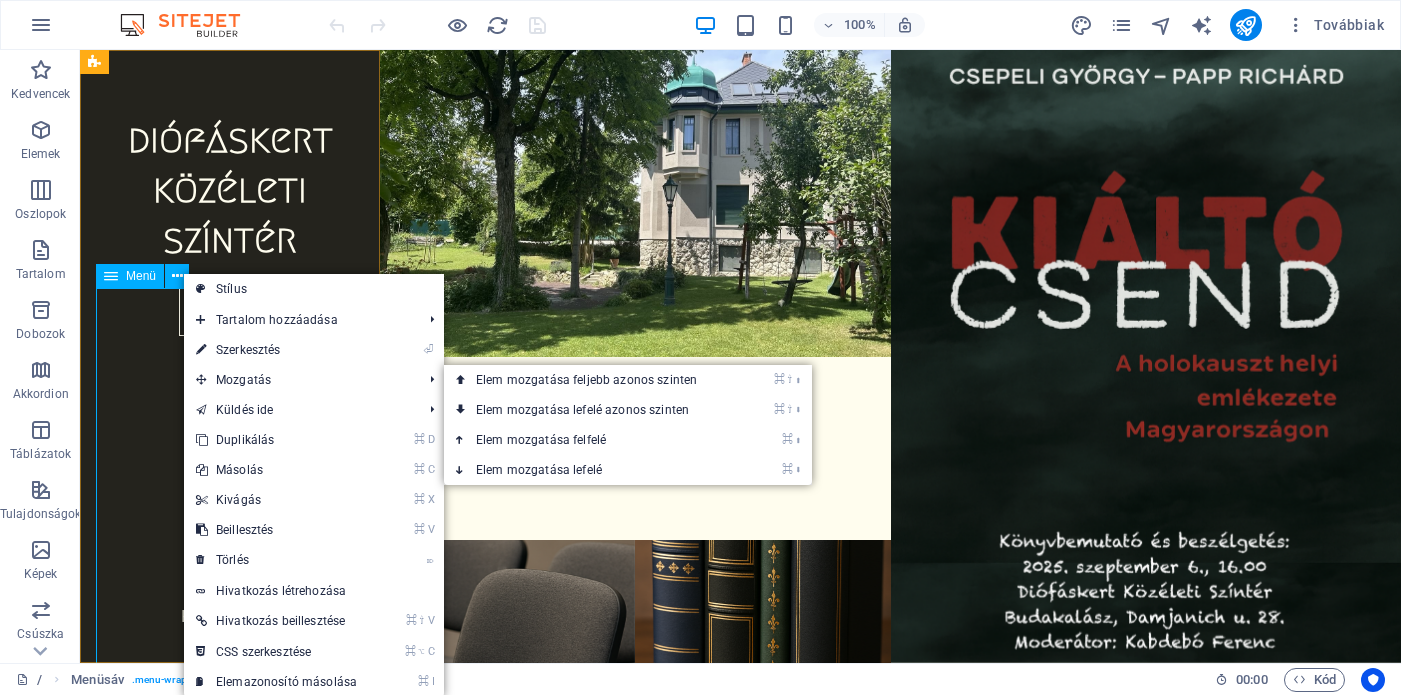 click on "FŐOLDAL RÓLUNK ESEMÉNYEK AKTUÁLIS KIADVÁNYOK KAPCSOLAT" at bounding box center (230, 512) 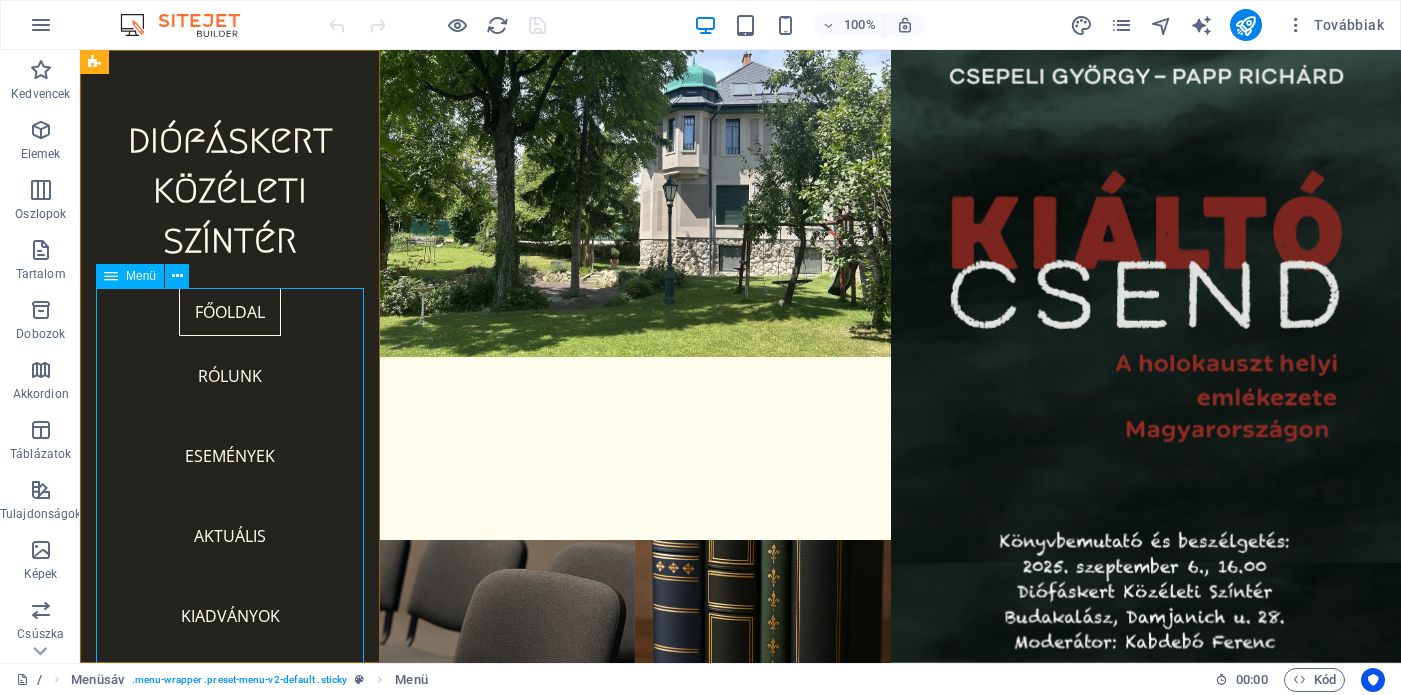 click on "FŐOLDAL RÓLUNK ESEMÉNYEK AKTUÁLIS KIADVÁNYOK KAPCSOLAT" at bounding box center (230, 512) 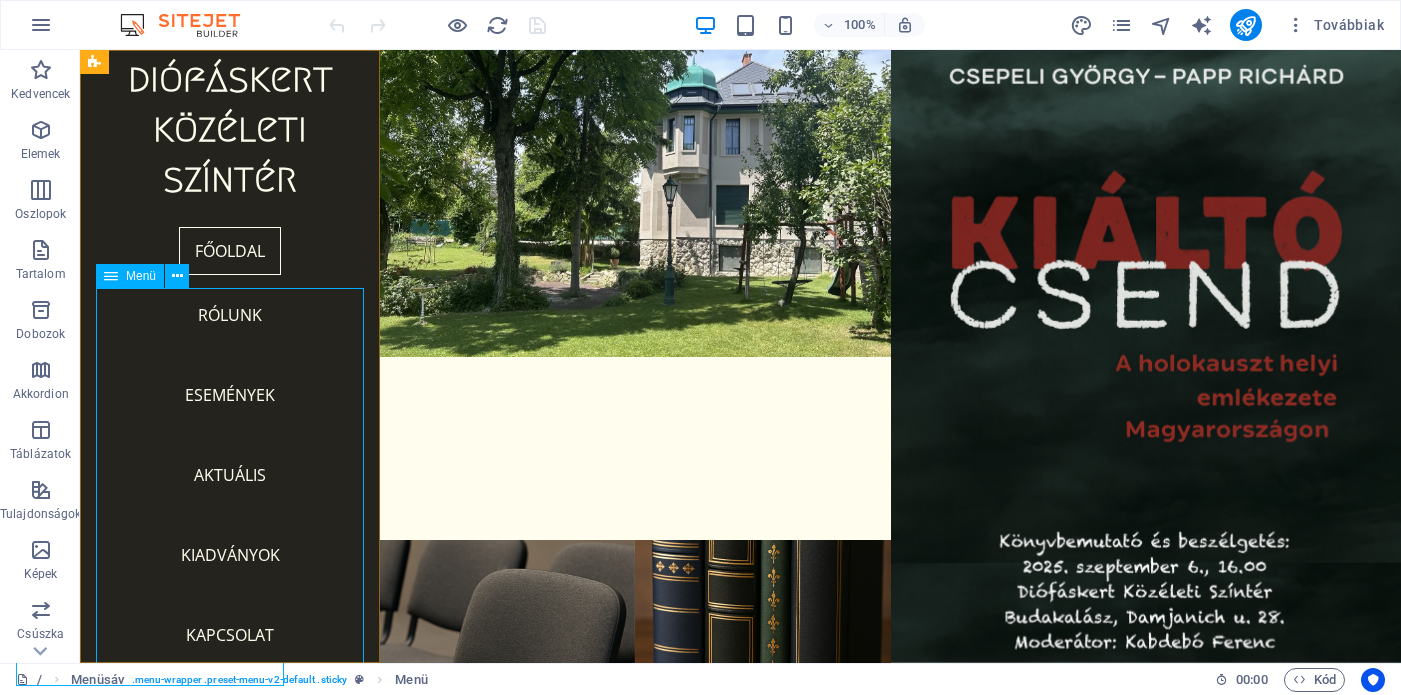 scroll, scrollTop: 0, scrollLeft: 0, axis: both 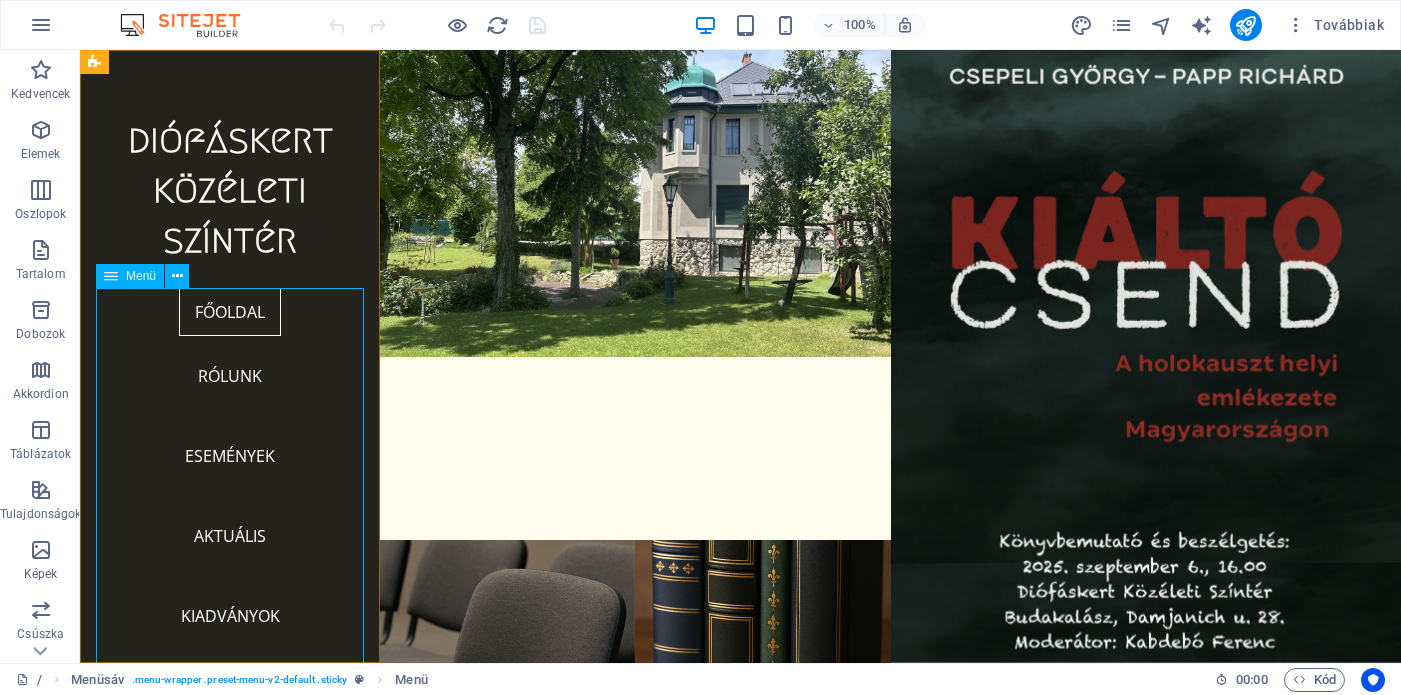 click at bounding box center [111, 276] 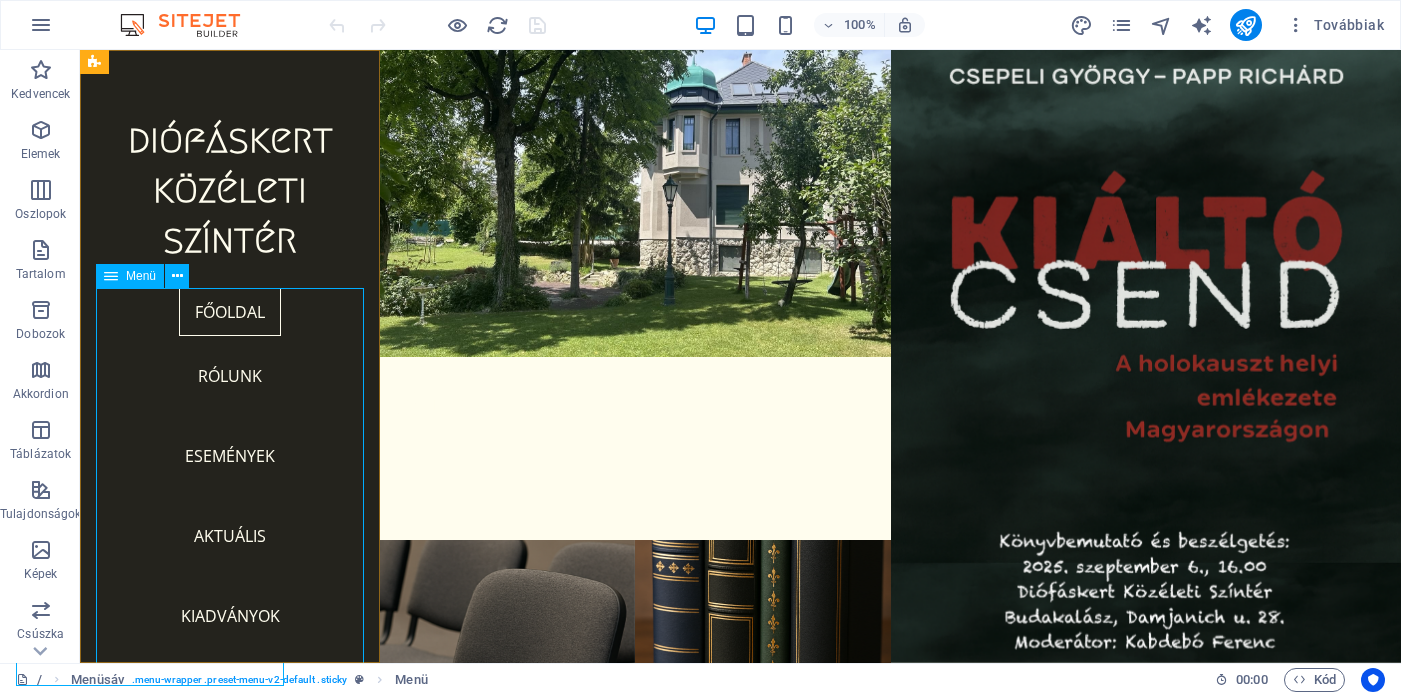 click on "Menü" at bounding box center (130, 276) 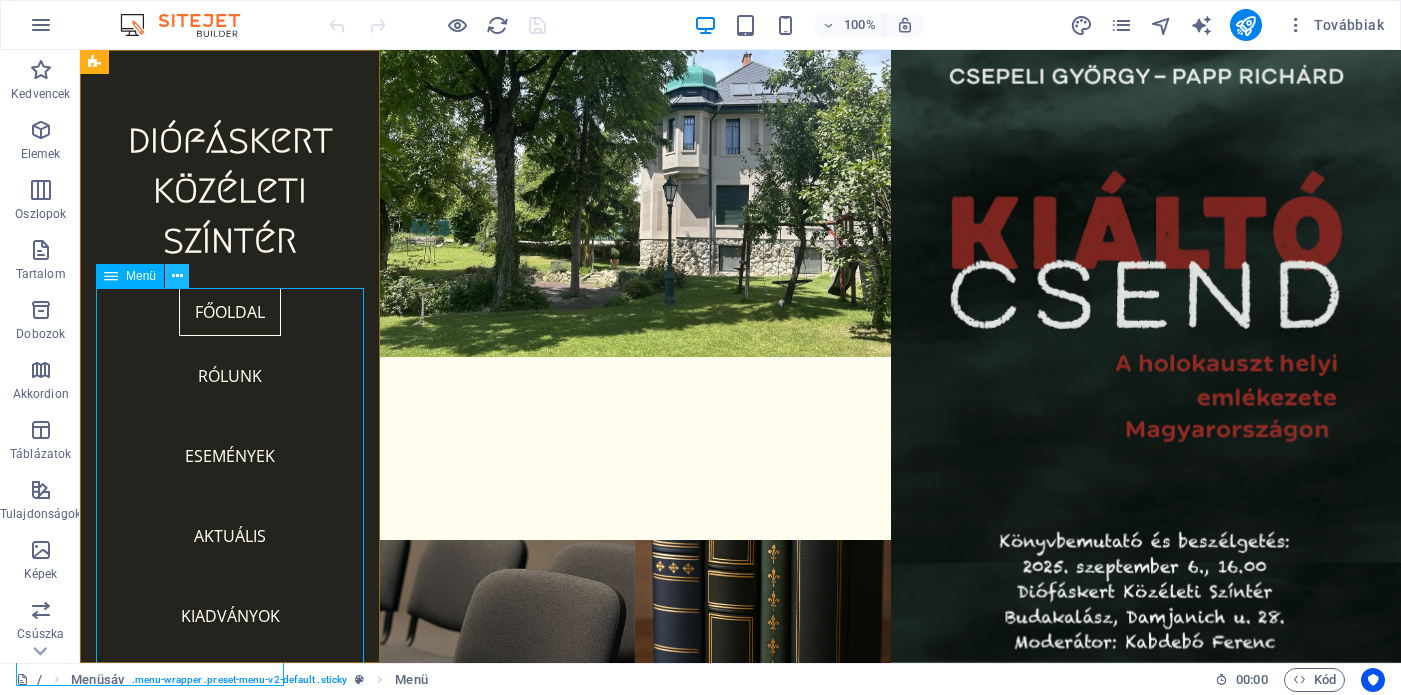 click at bounding box center (177, 276) 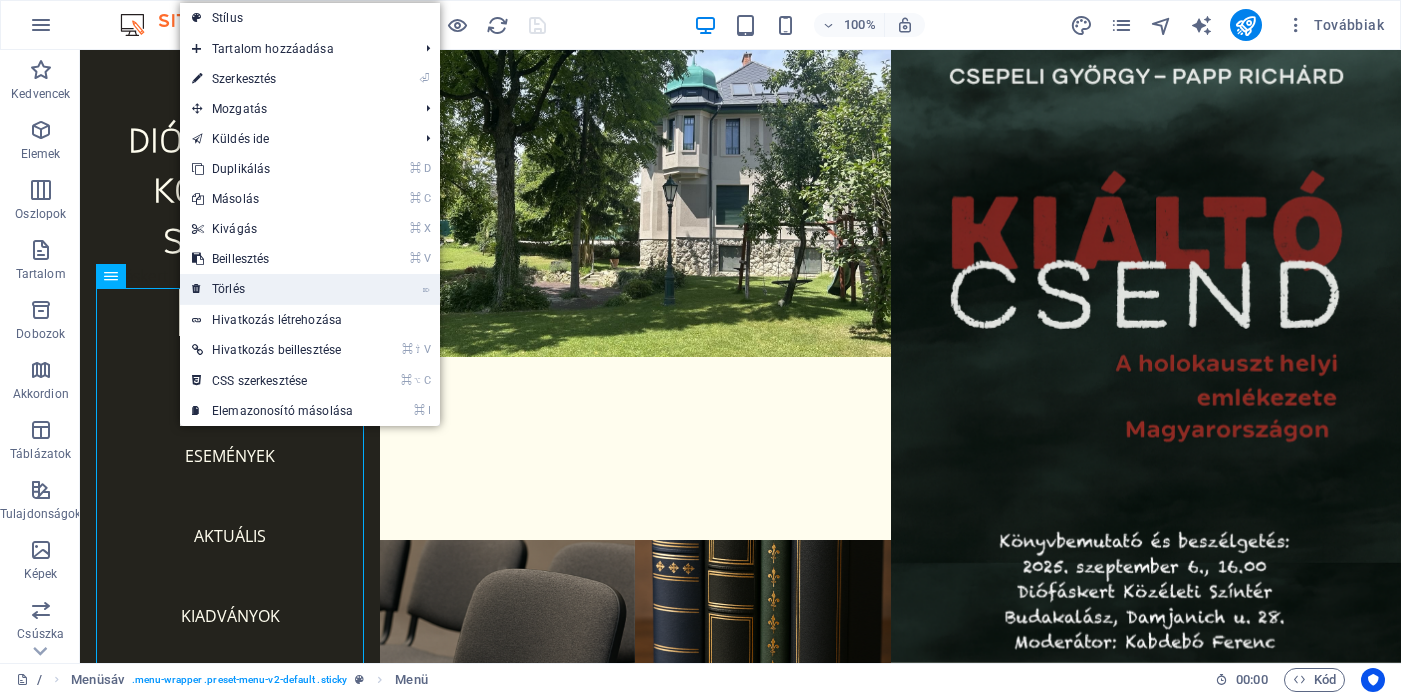 click on "⌦  Törlés" at bounding box center (272, 289) 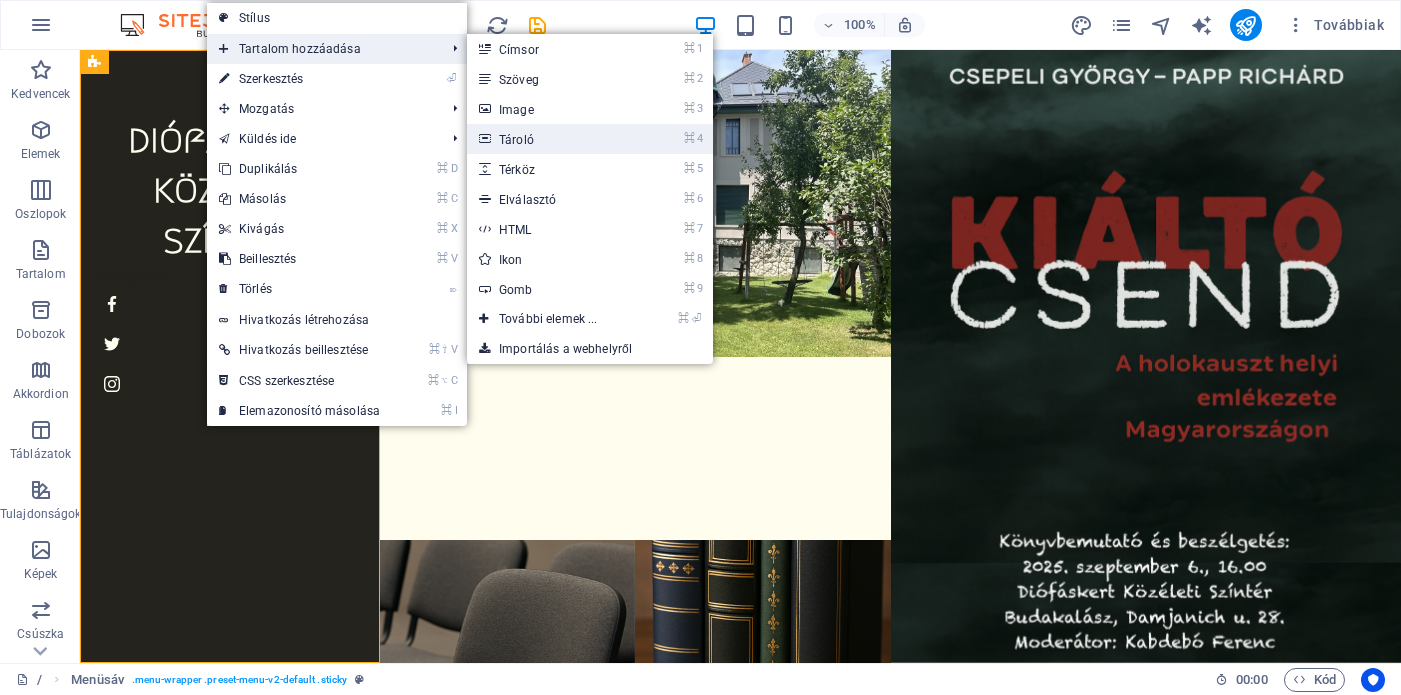 click on "⌘ 4  Tároló" at bounding box center [552, 139] 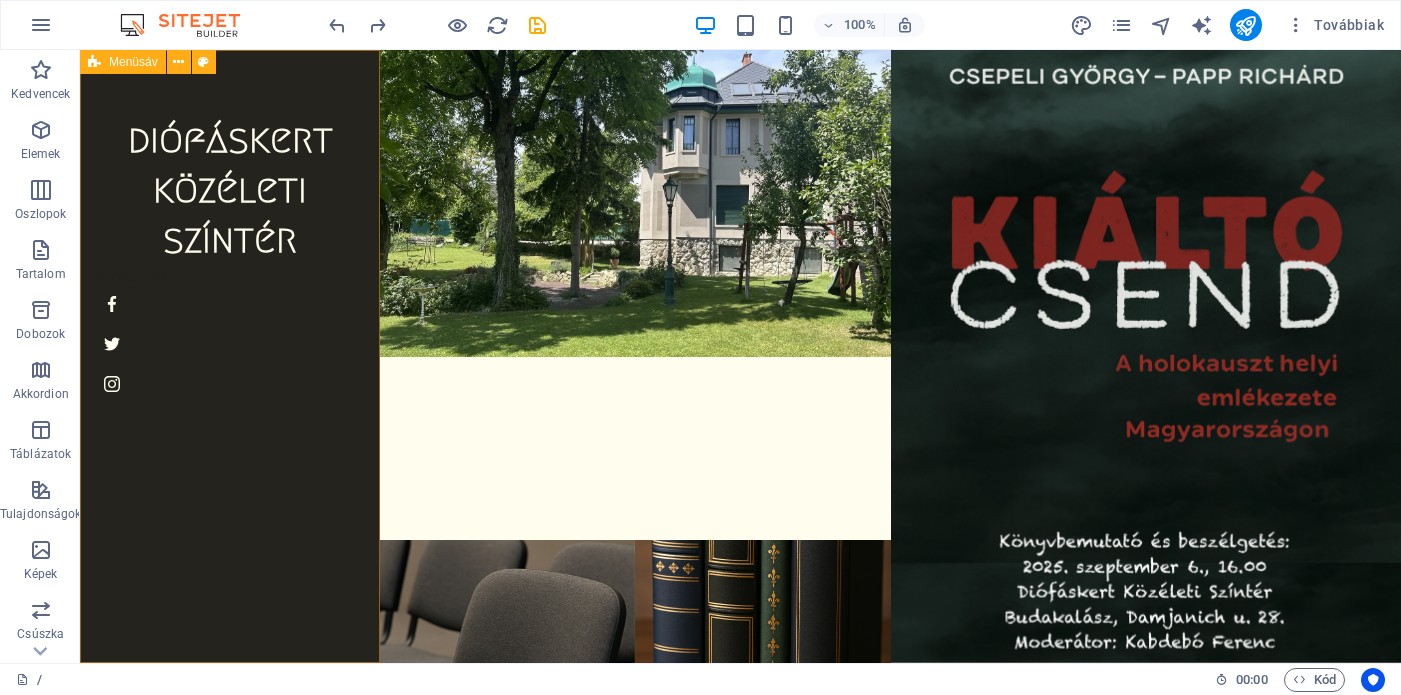 click on "diófáskert közéleti színtér Diófáskert" at bounding box center (230, 356) 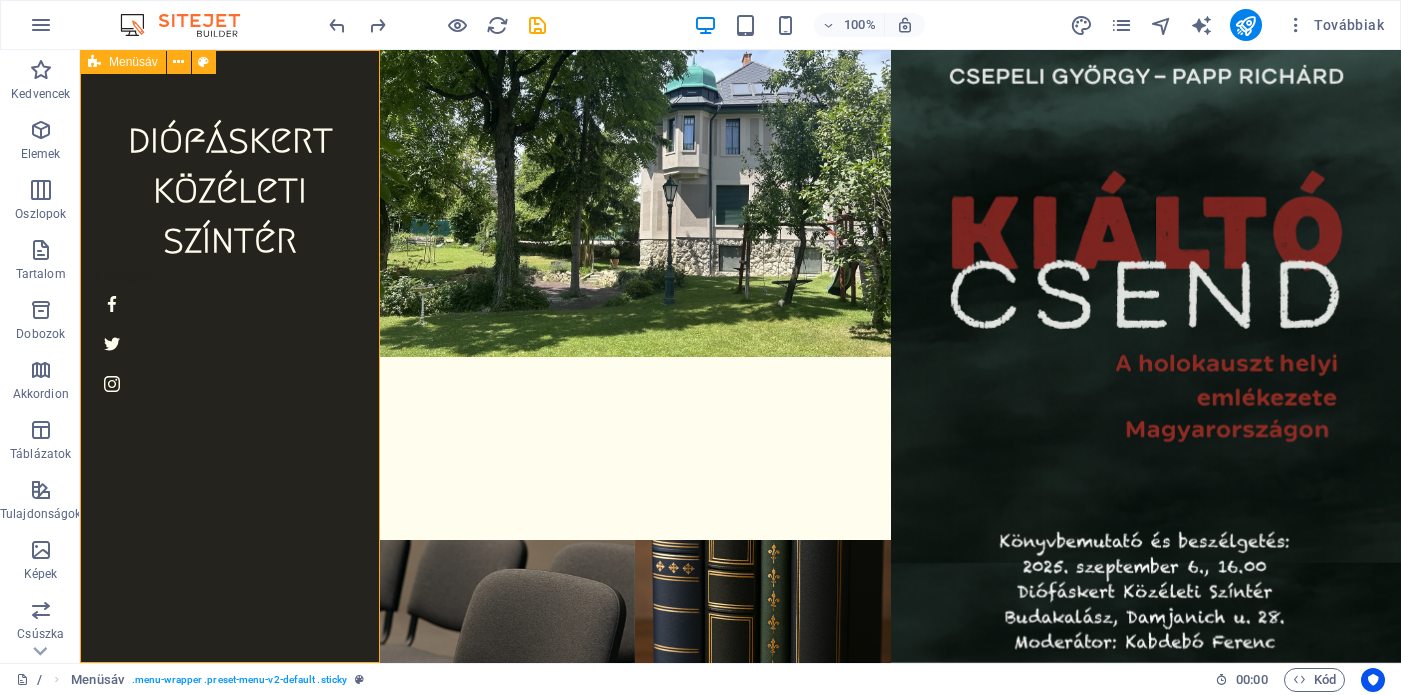 click on "diófáskert közéleti színtér Diófáskert" at bounding box center (230, 356) 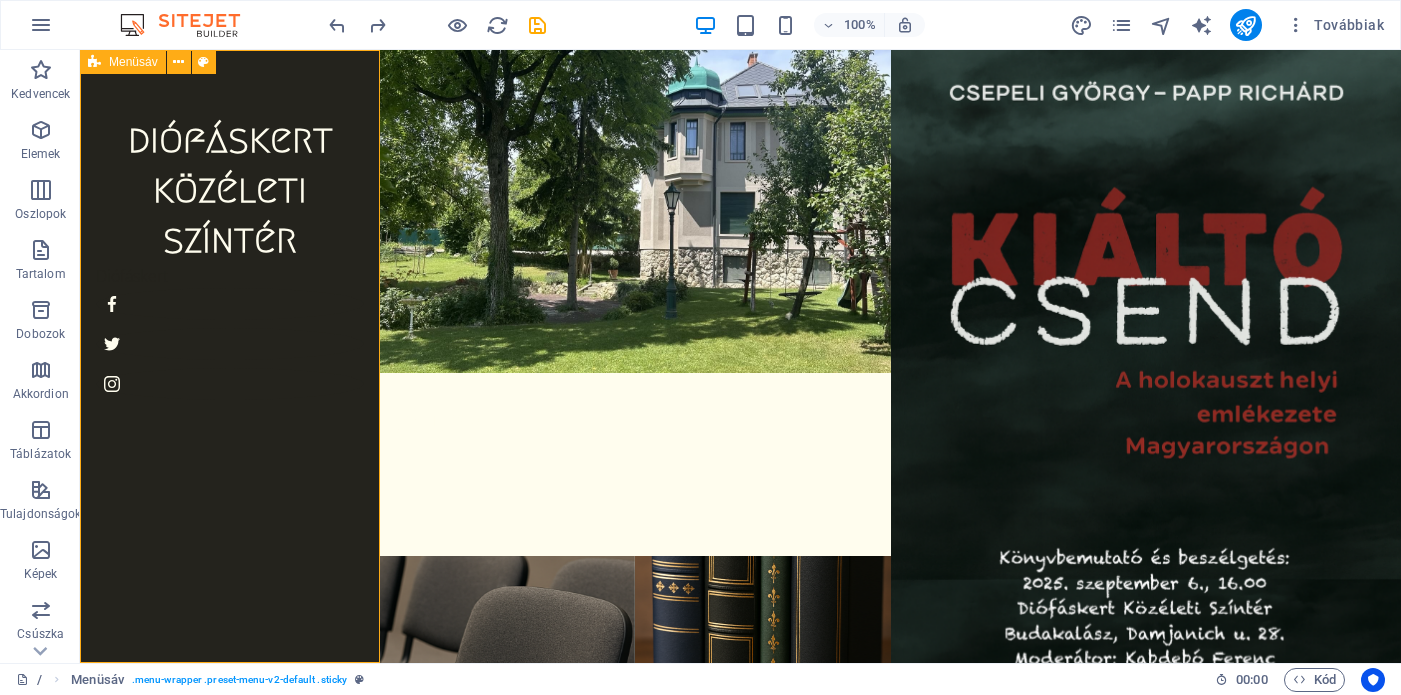 select on "vh" 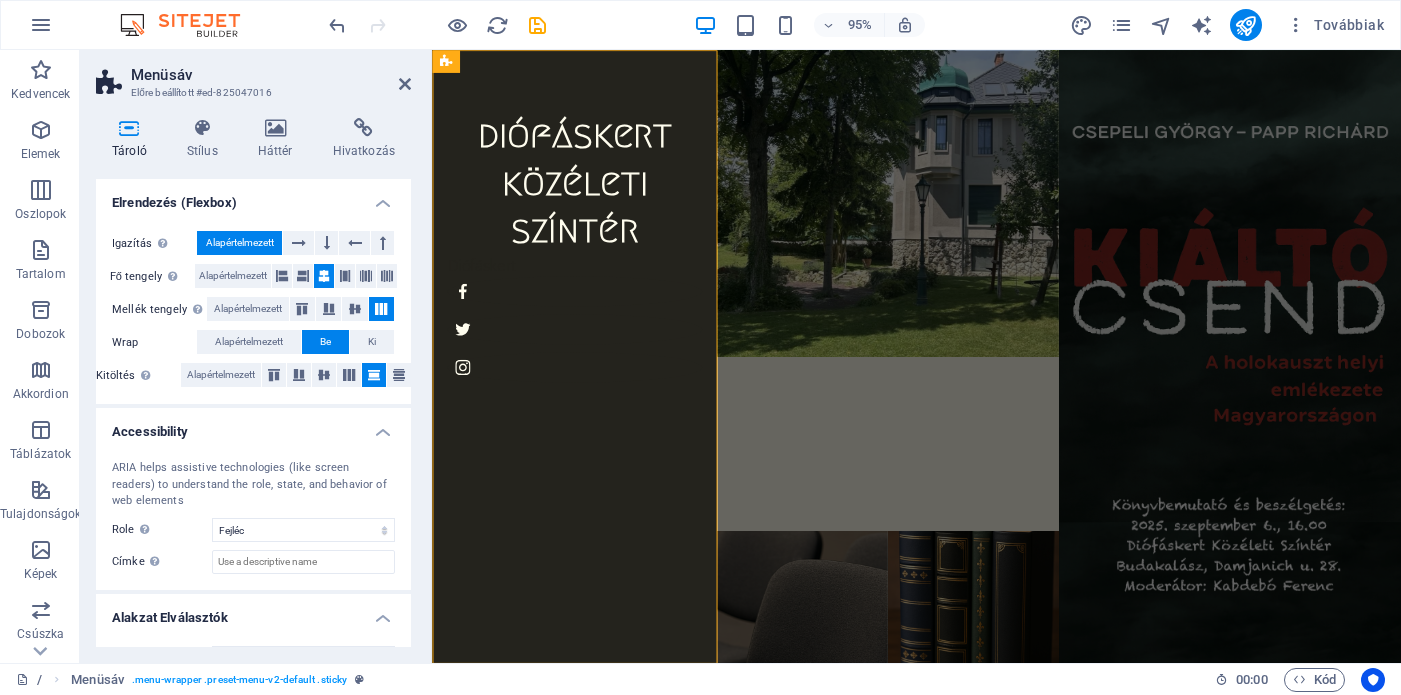 scroll, scrollTop: 304, scrollLeft: 0, axis: vertical 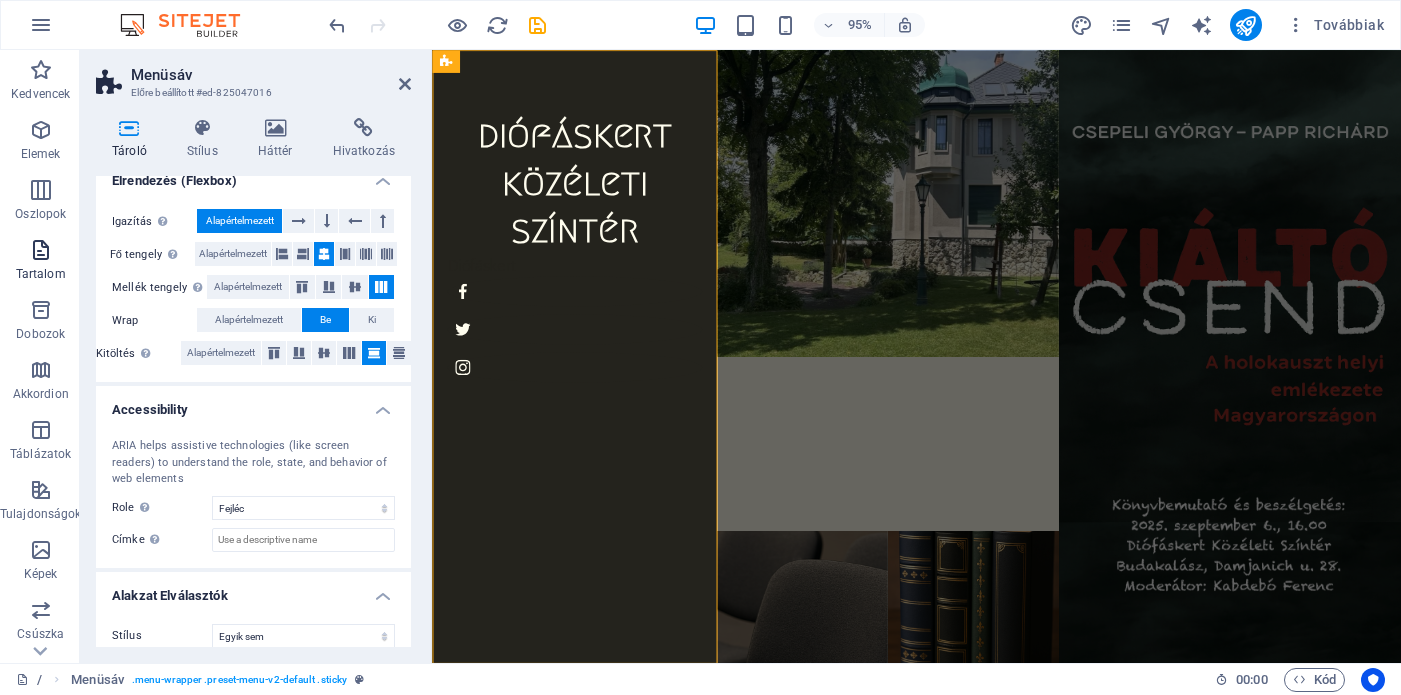 click at bounding box center [41, 250] 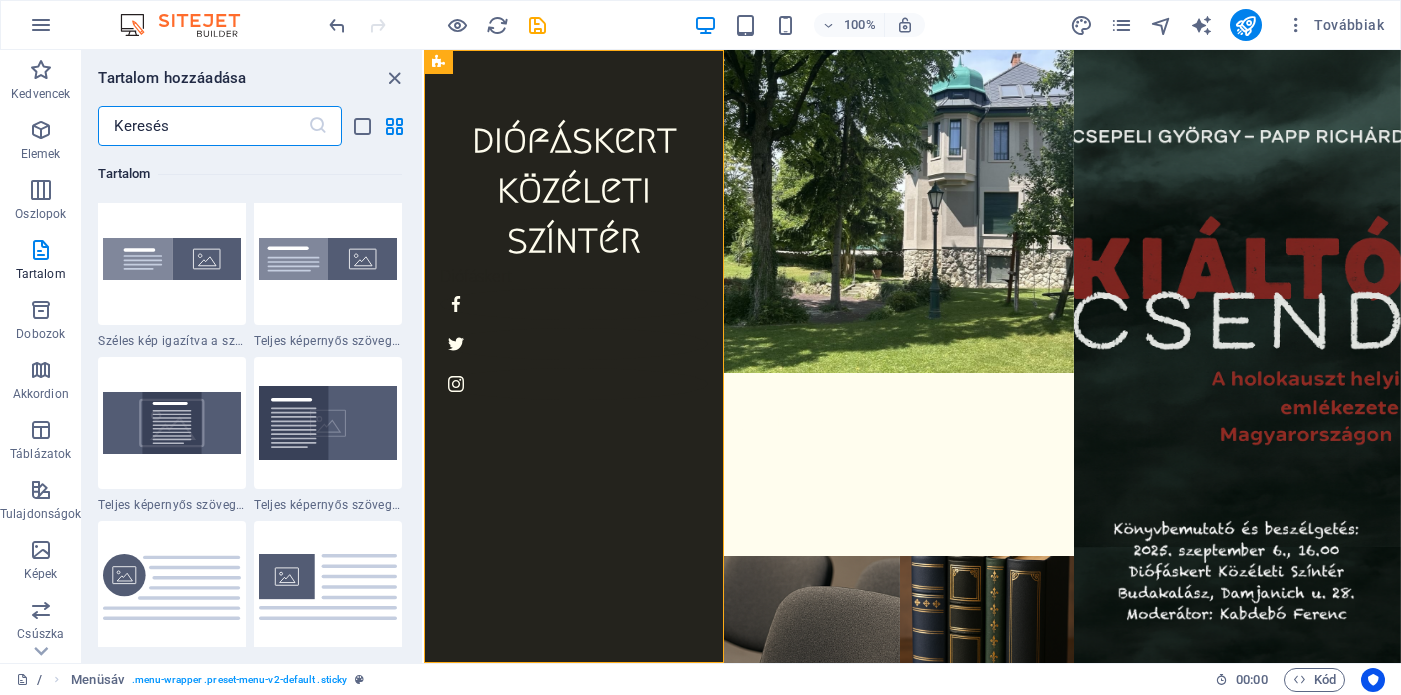 scroll, scrollTop: 4004, scrollLeft: 0, axis: vertical 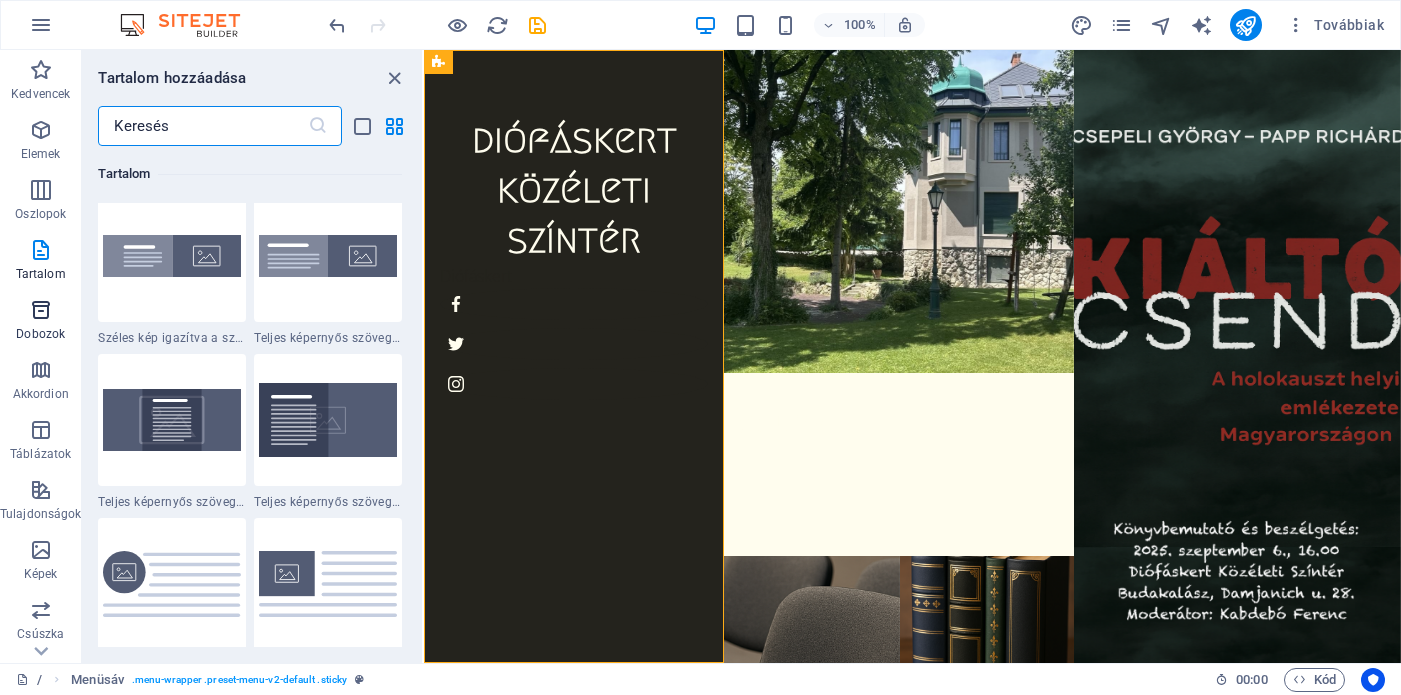 click at bounding box center [41, 310] 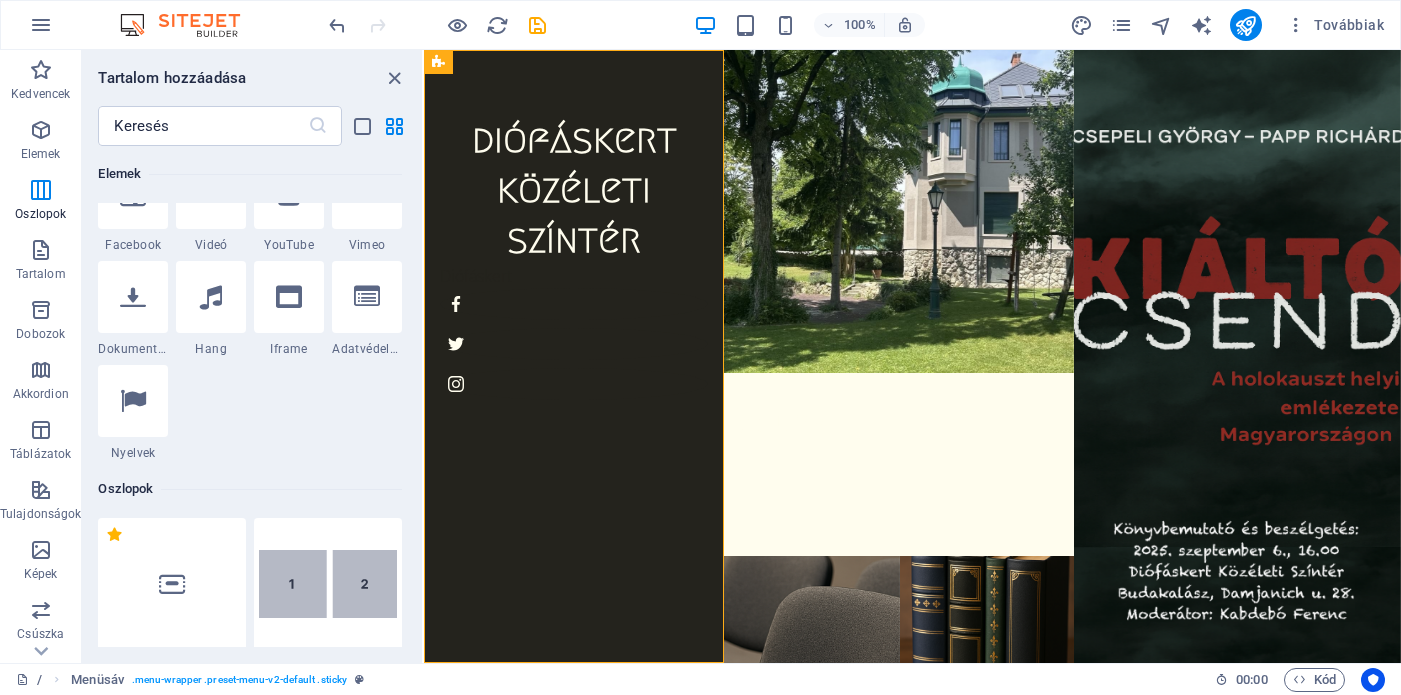 scroll, scrollTop: 0, scrollLeft: 0, axis: both 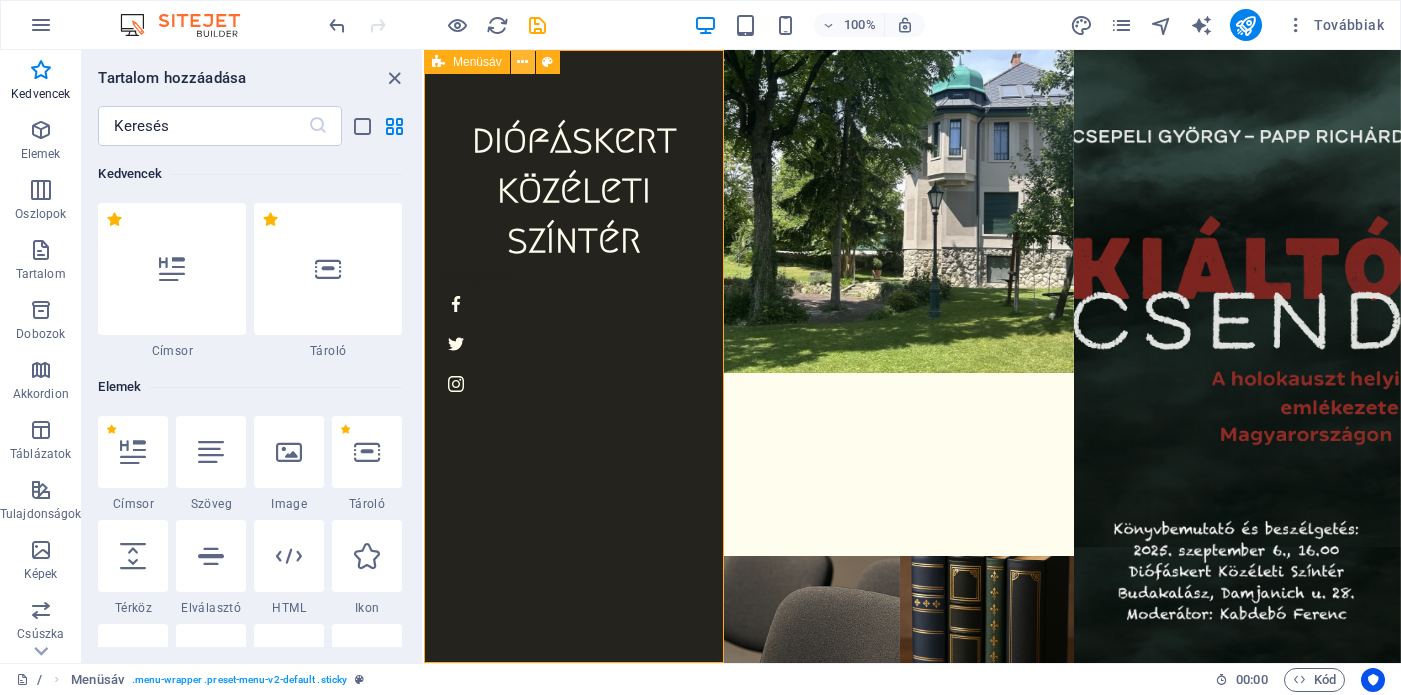 click at bounding box center [522, 62] 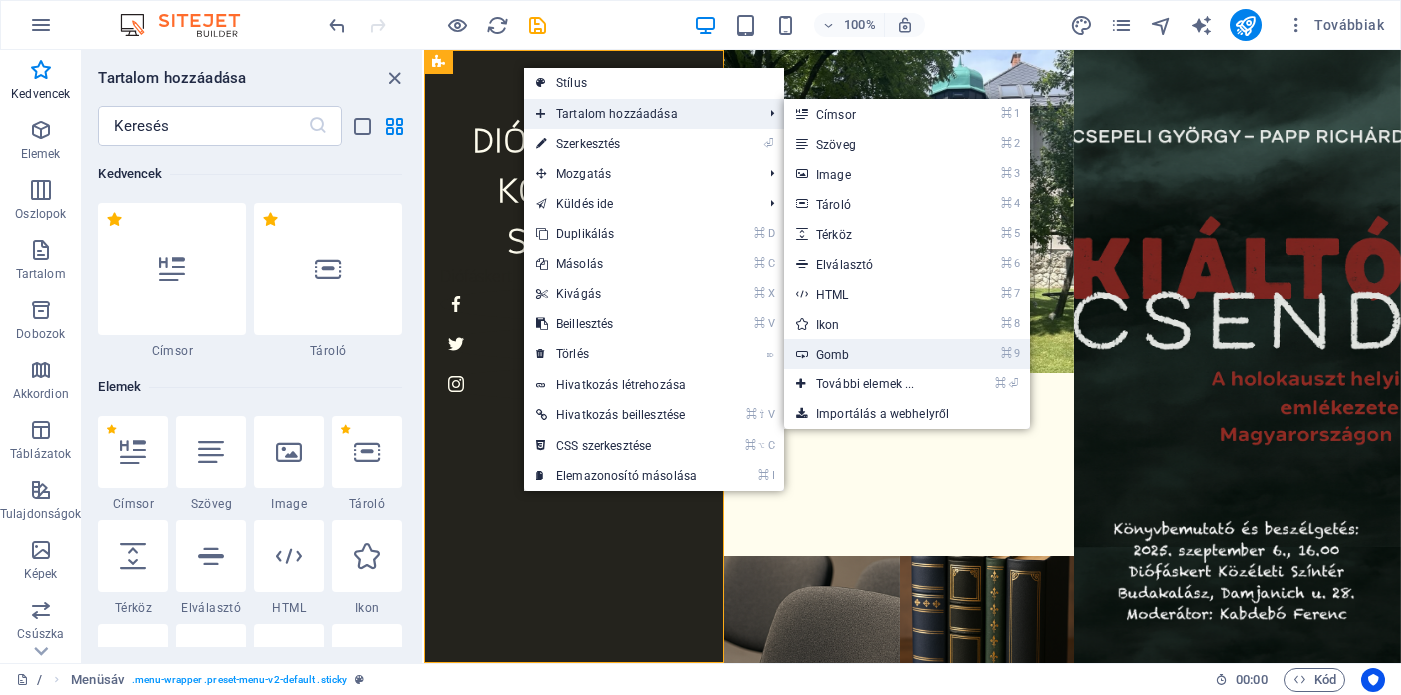 click on "⌘ 9  Gomb" at bounding box center [869, 354] 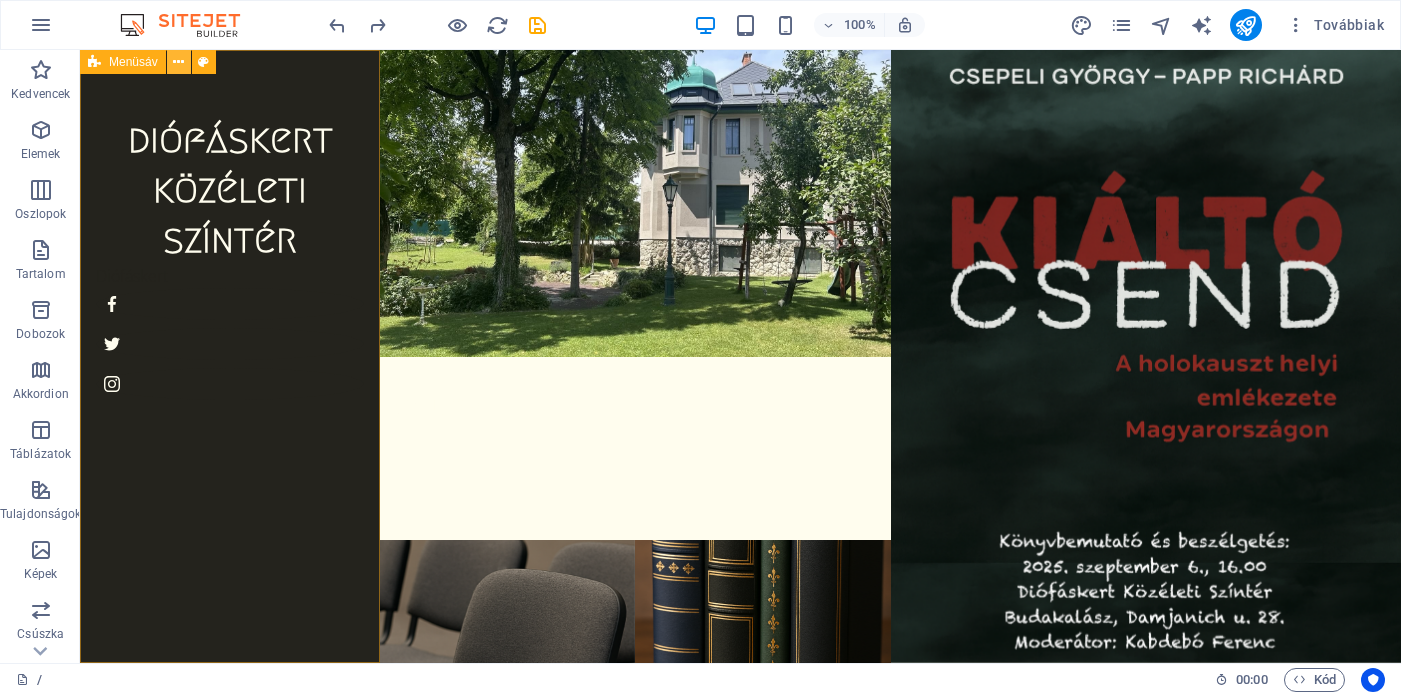 click at bounding box center (178, 62) 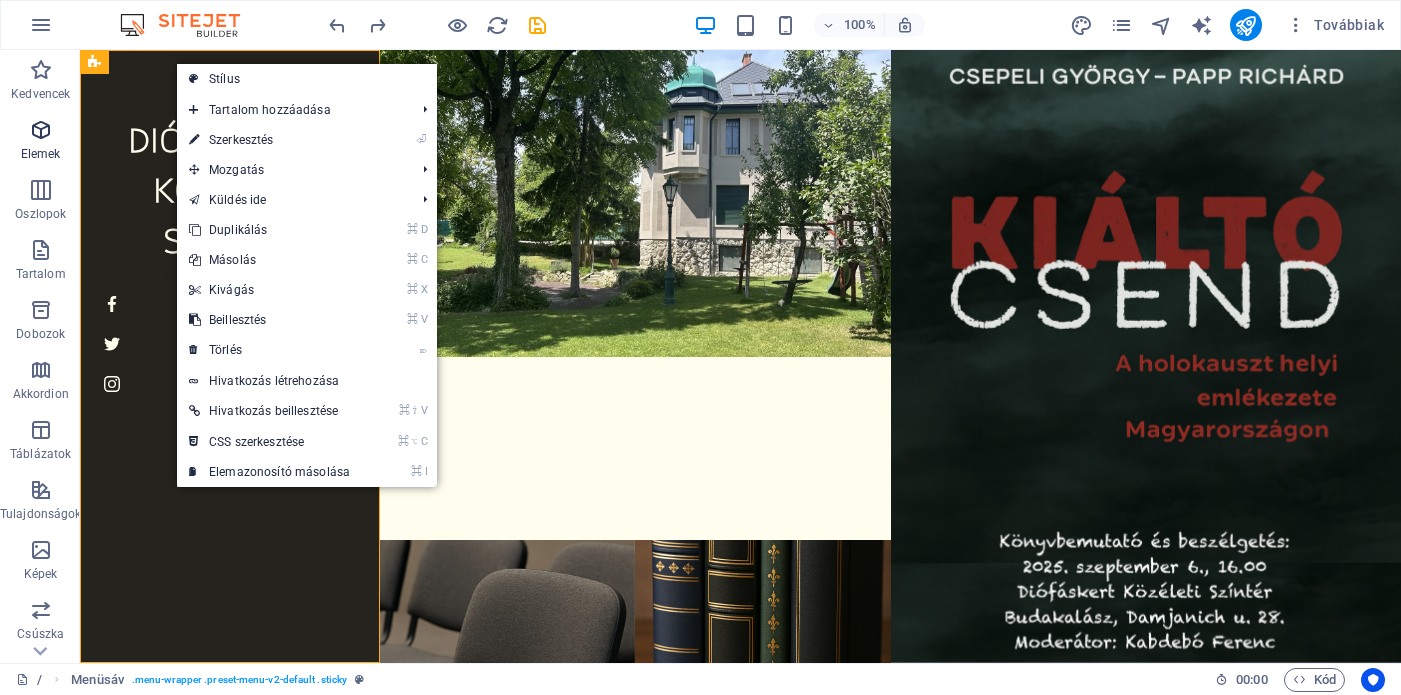 click on "Elemek" at bounding box center (40, 142) 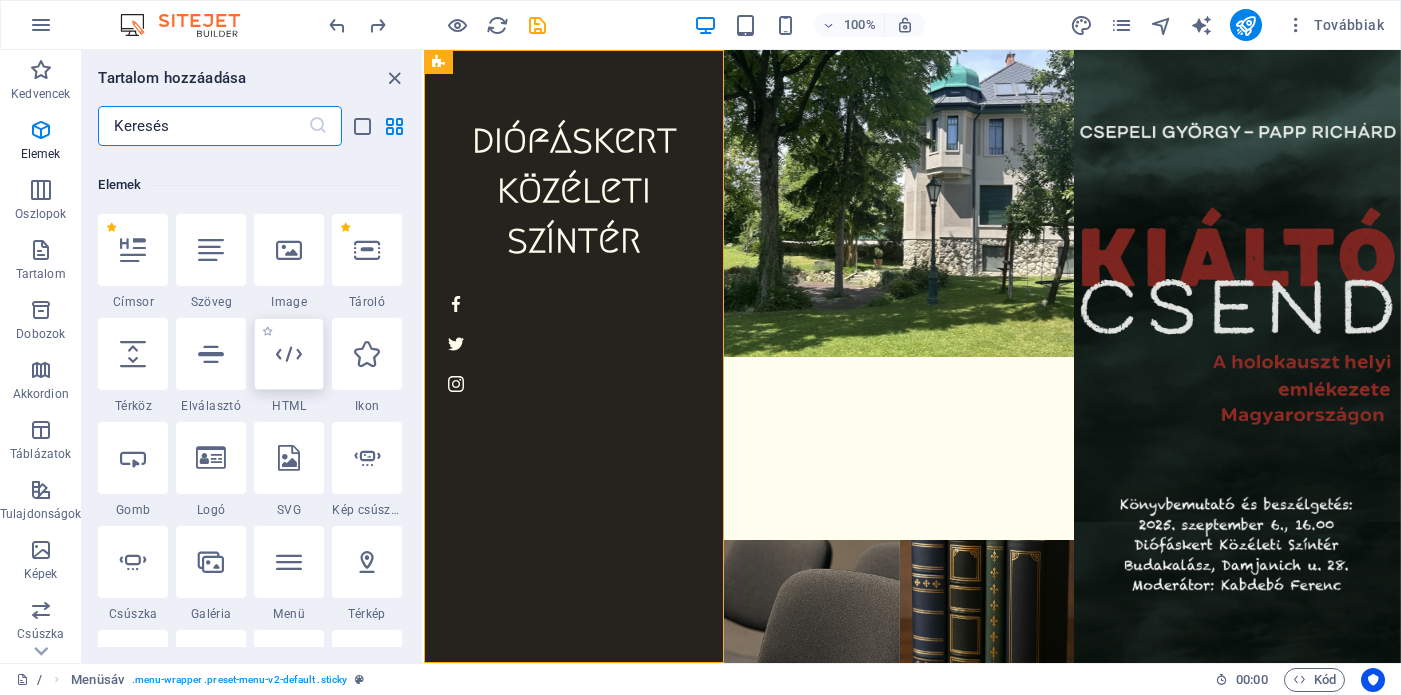 scroll, scrollTop: 0, scrollLeft: 0, axis: both 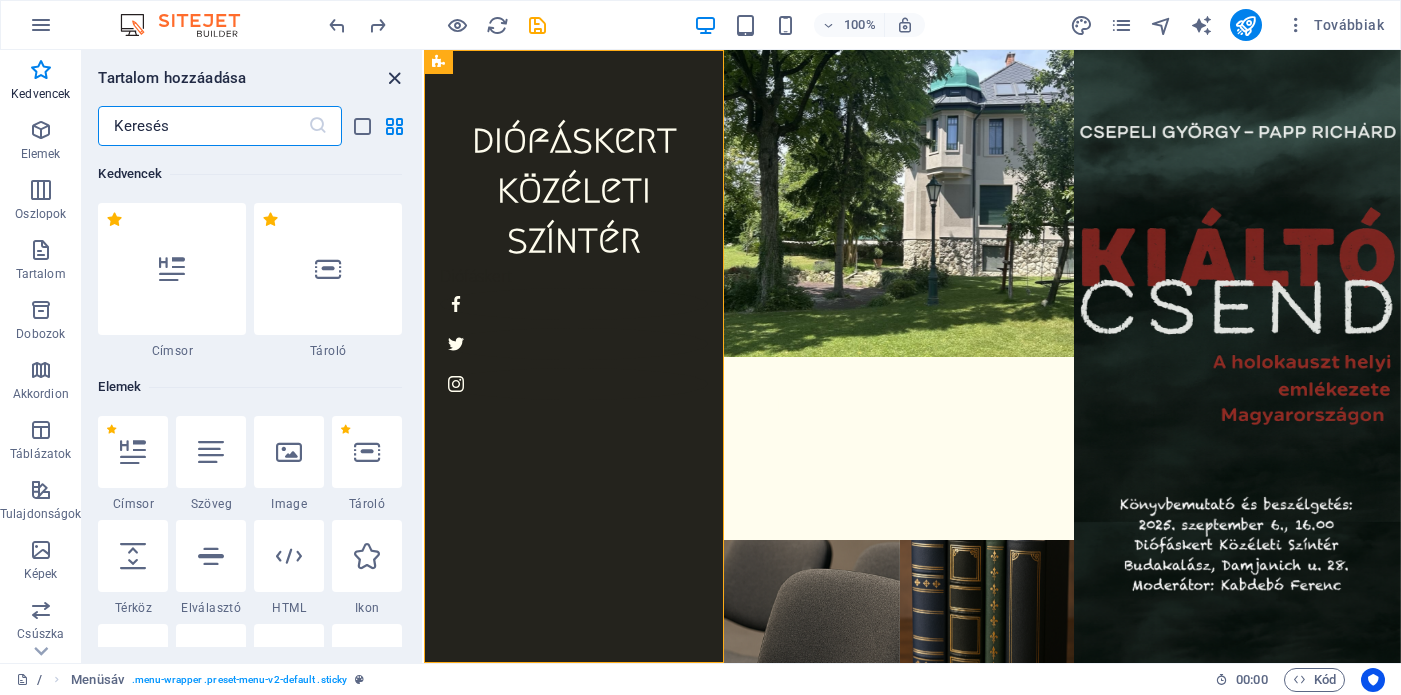 click at bounding box center [394, 78] 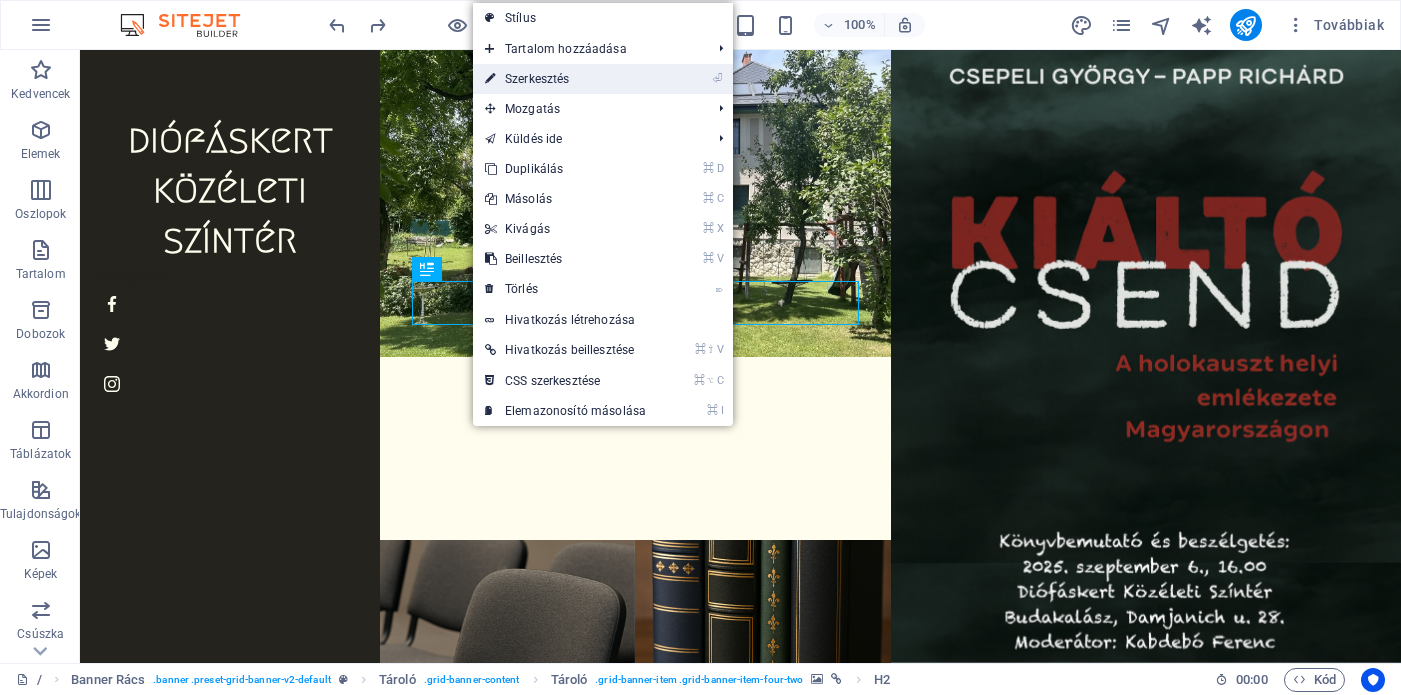 click on "⏎  Szerkesztés" at bounding box center (603, 79) 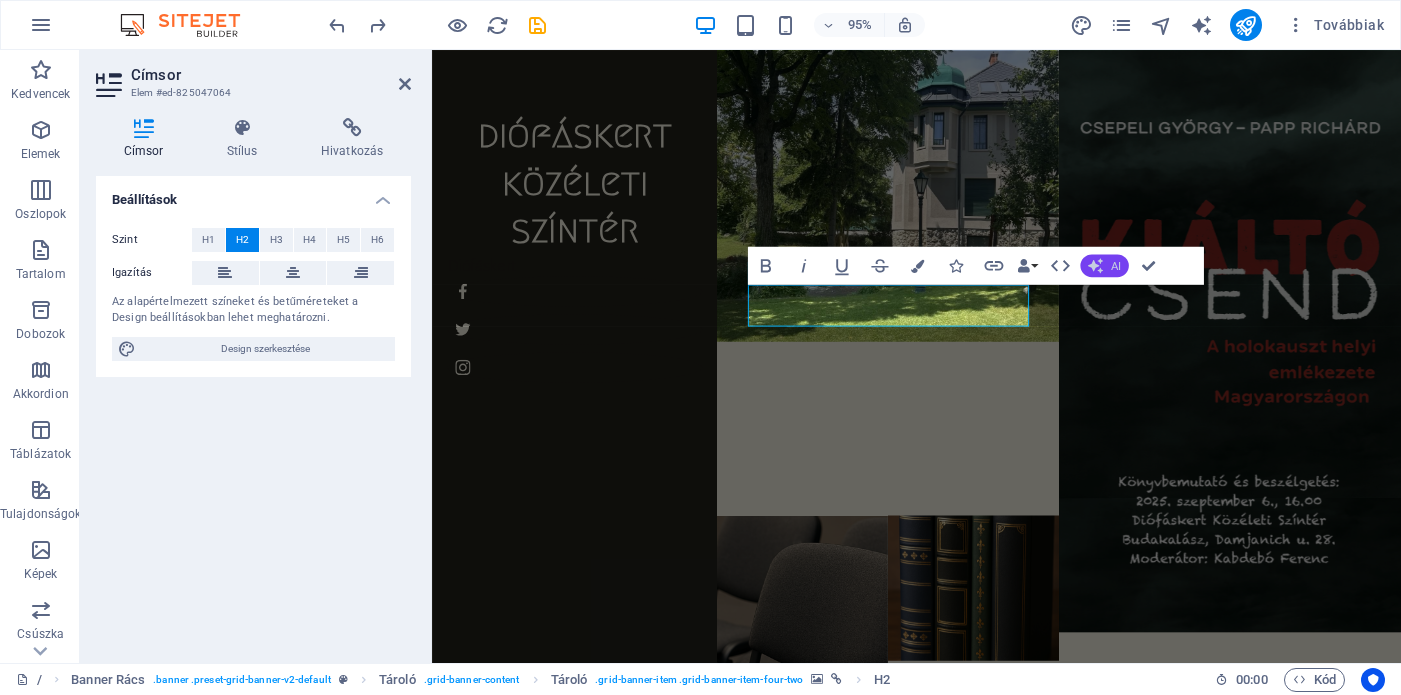 click on "AI" at bounding box center [1115, 265] 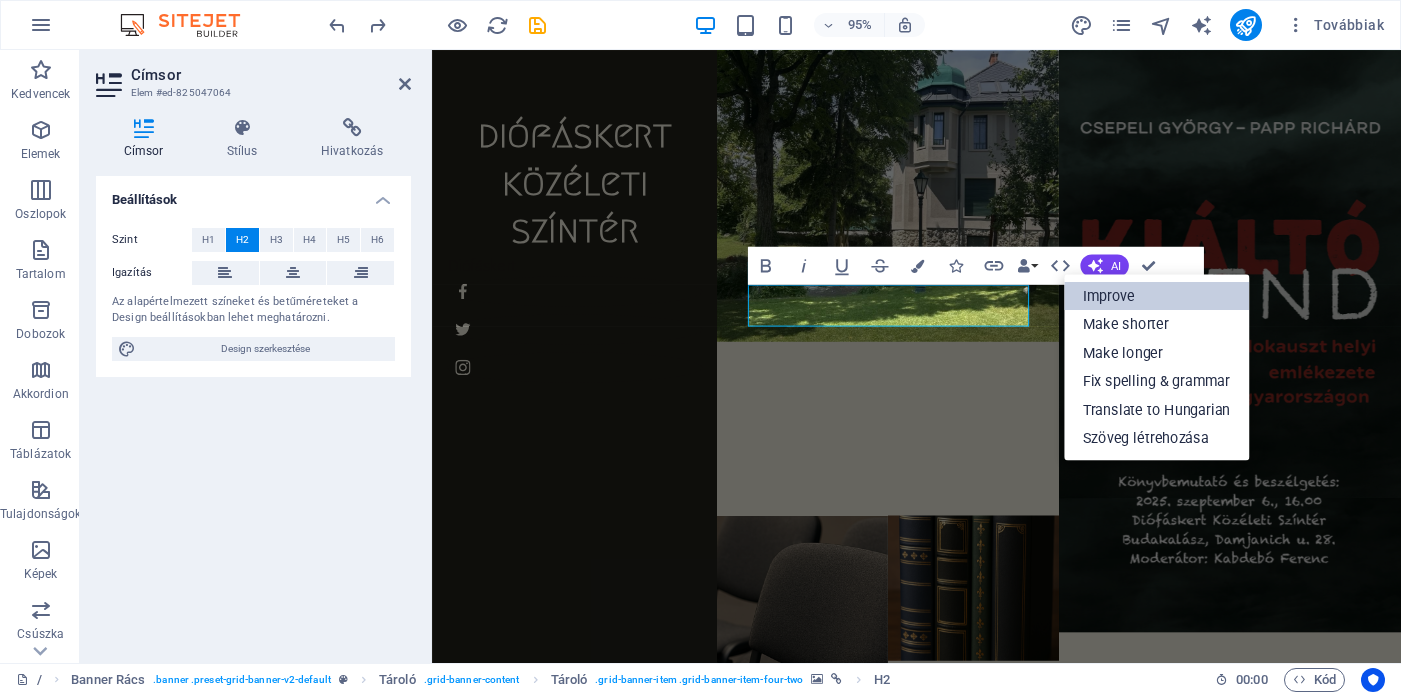 click on "Improve" at bounding box center (1155, 296) 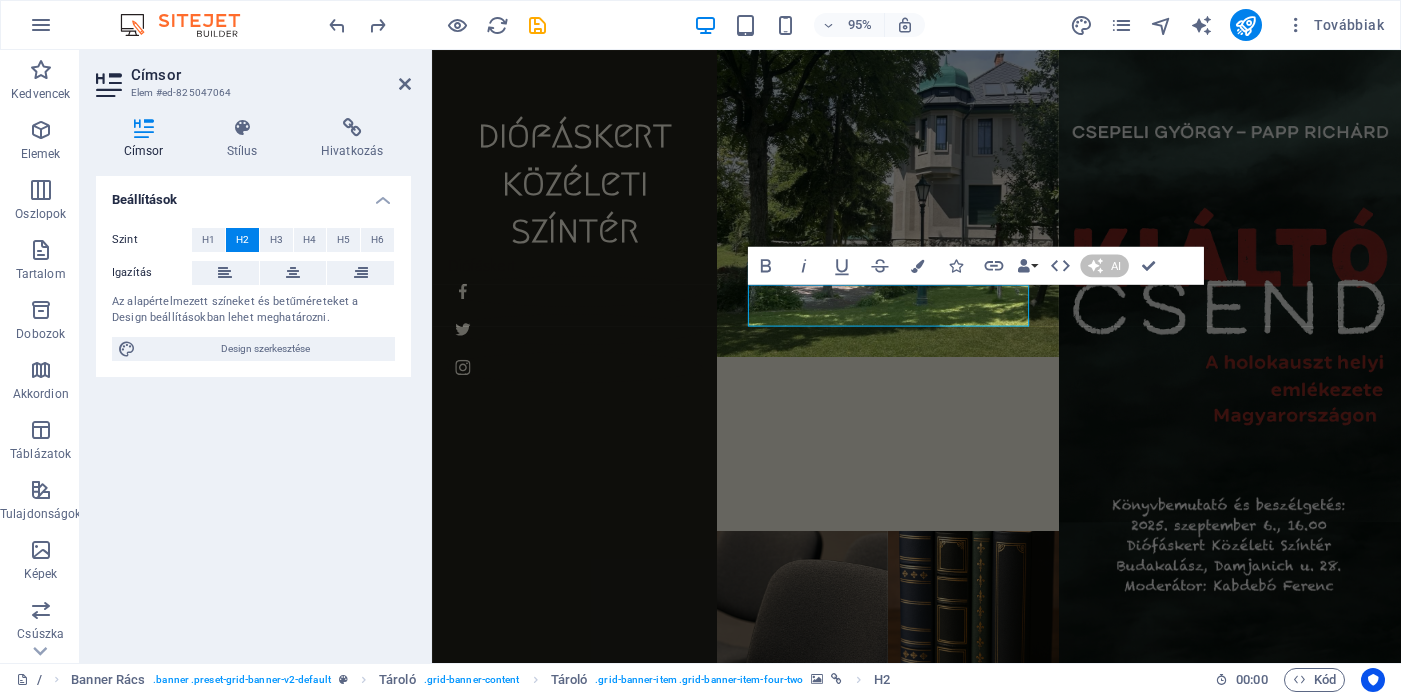 type 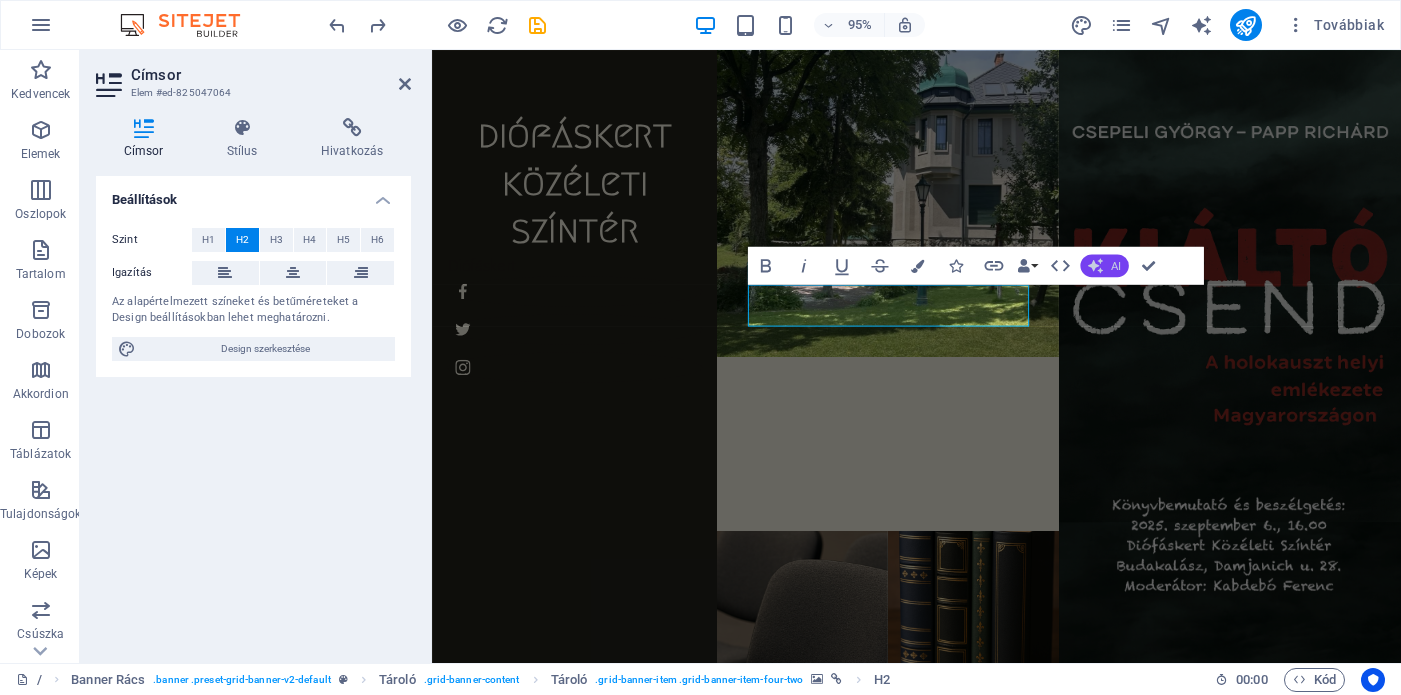 click 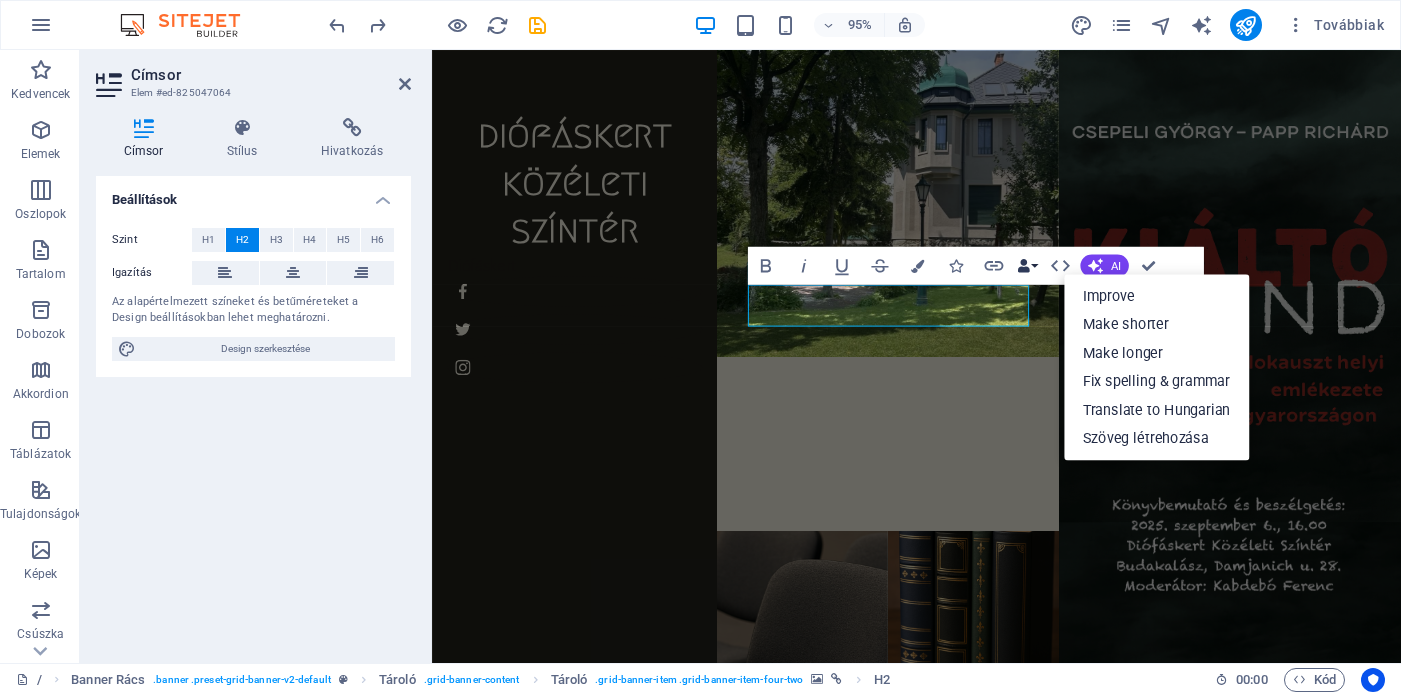 click on "Data Bindings" at bounding box center [1026, 265] 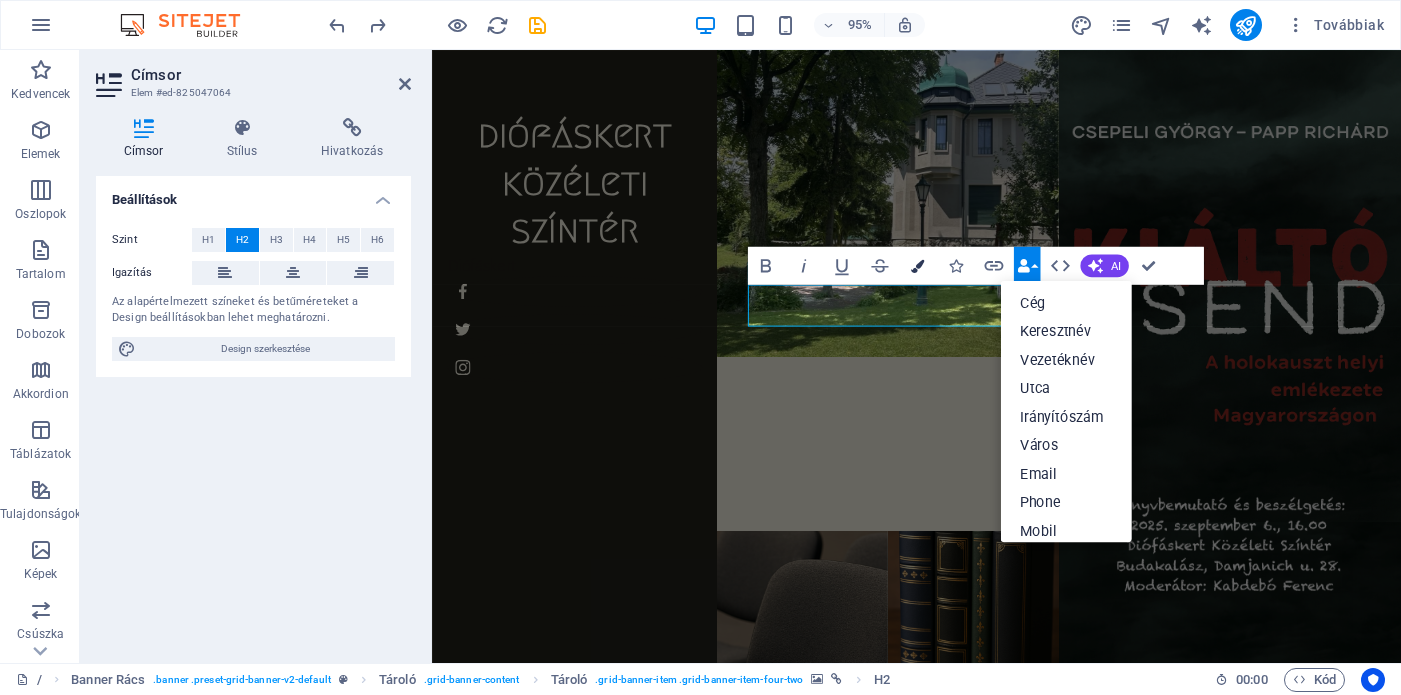 click at bounding box center [917, 265] 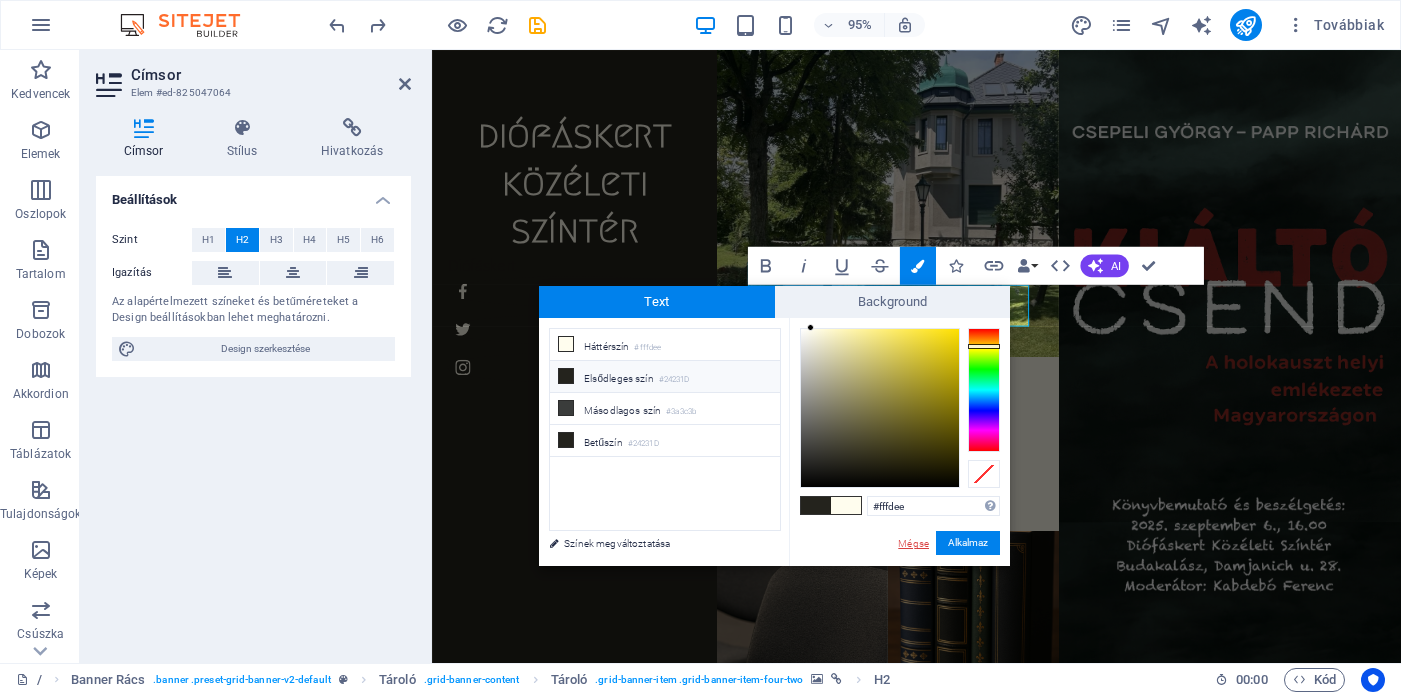 click on "Mégse" at bounding box center (913, 543) 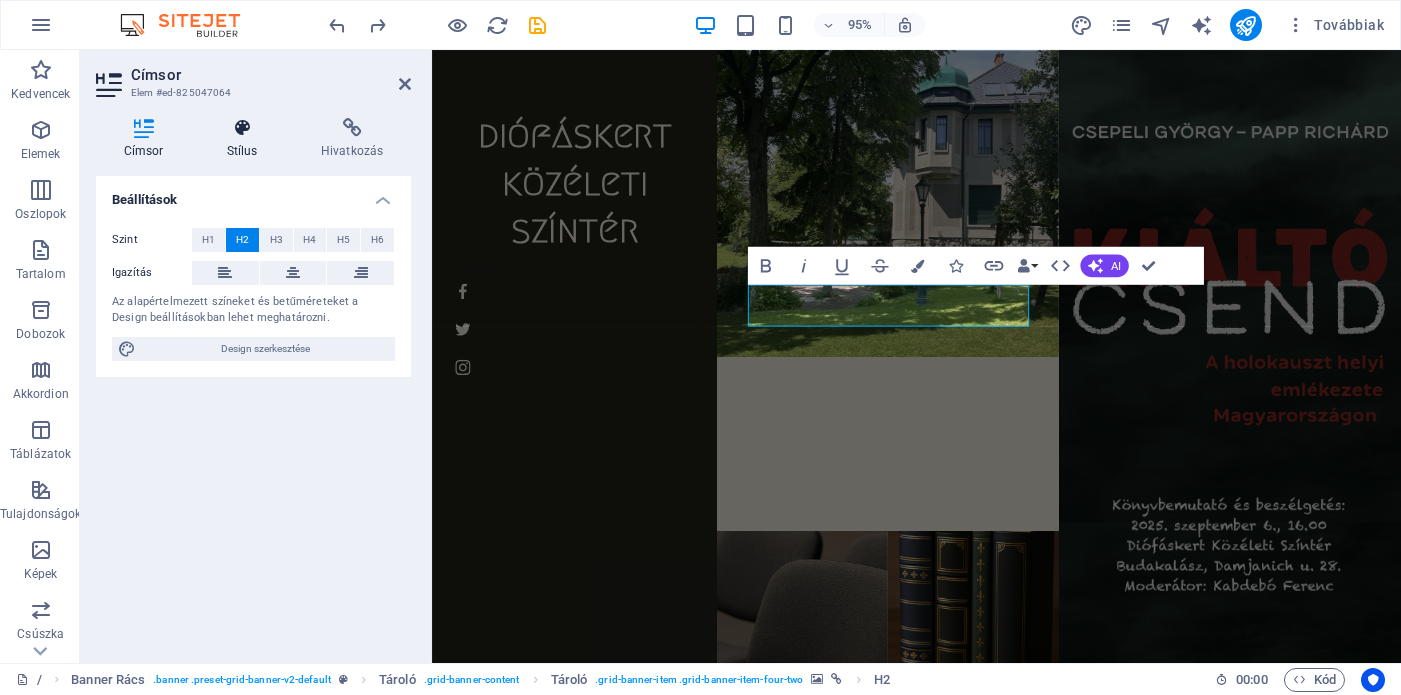 click at bounding box center (242, 128) 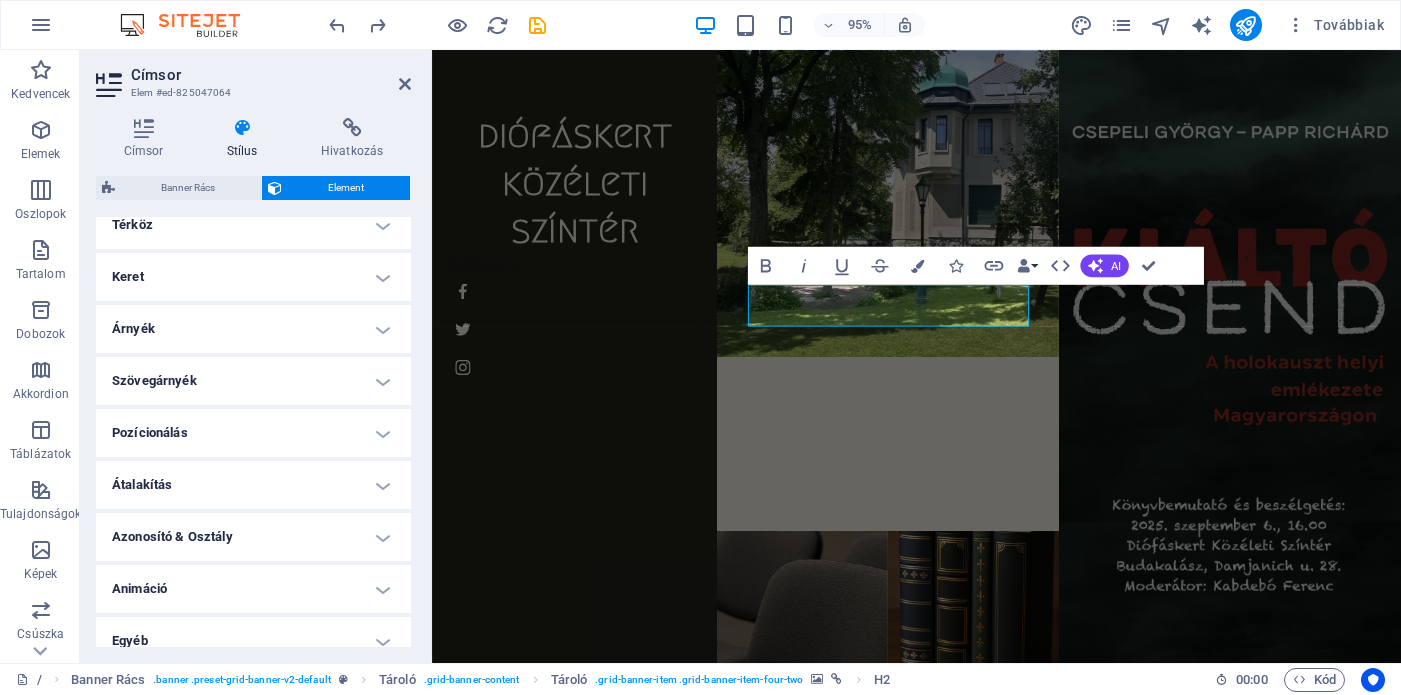 scroll, scrollTop: 431, scrollLeft: 0, axis: vertical 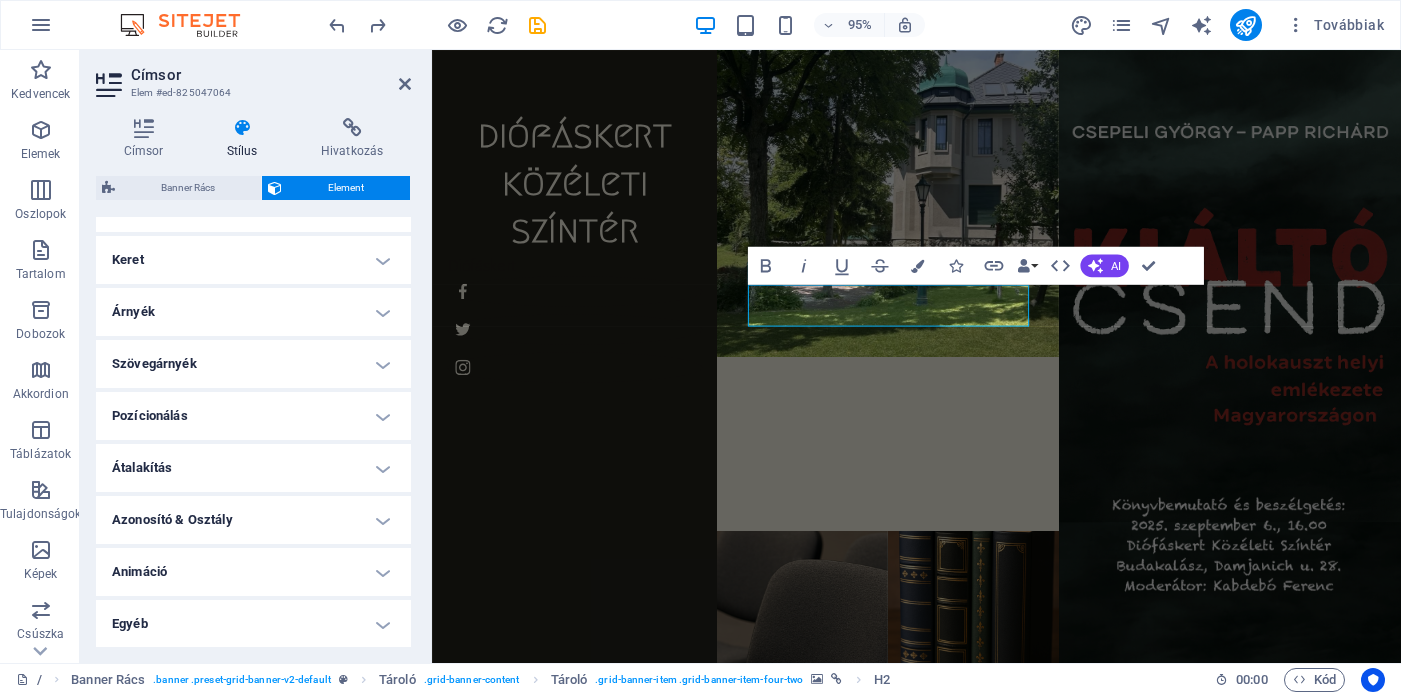 click on "Egyéb" at bounding box center [253, 624] 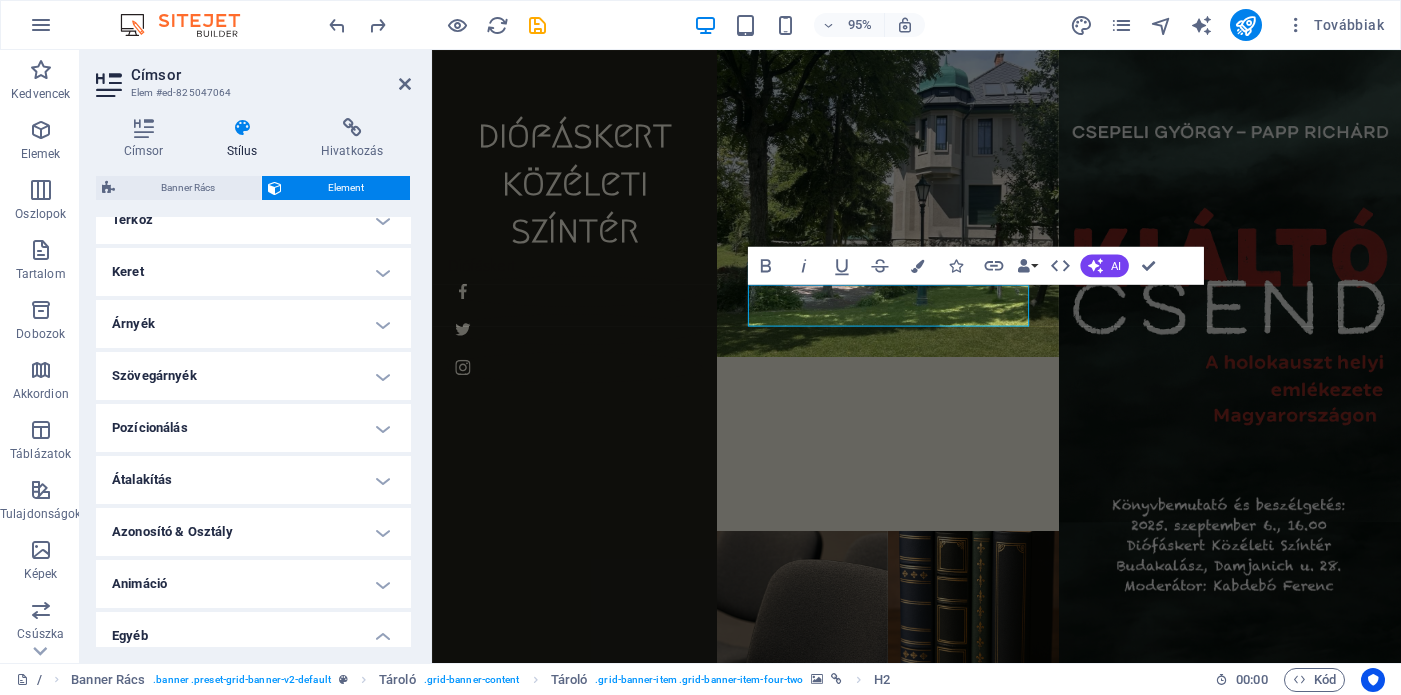scroll, scrollTop: 415, scrollLeft: 0, axis: vertical 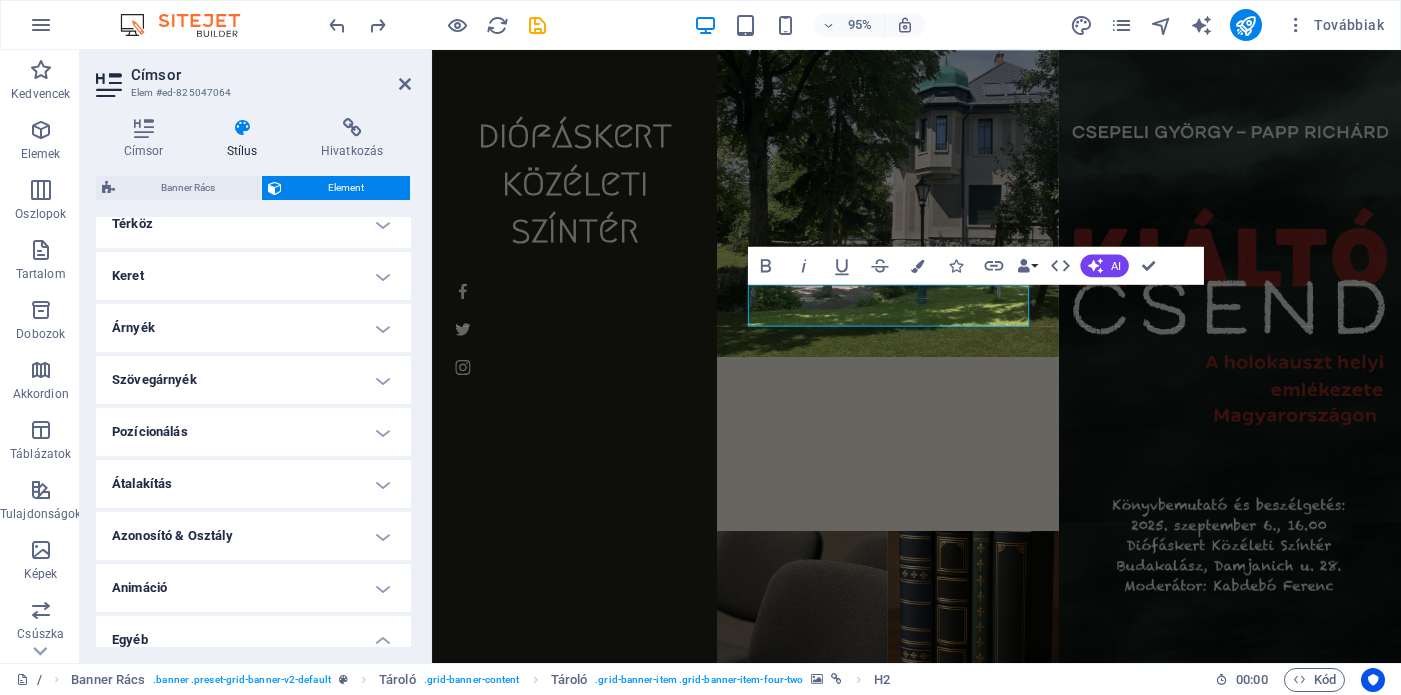 click on "Átalakítás" at bounding box center (253, 484) 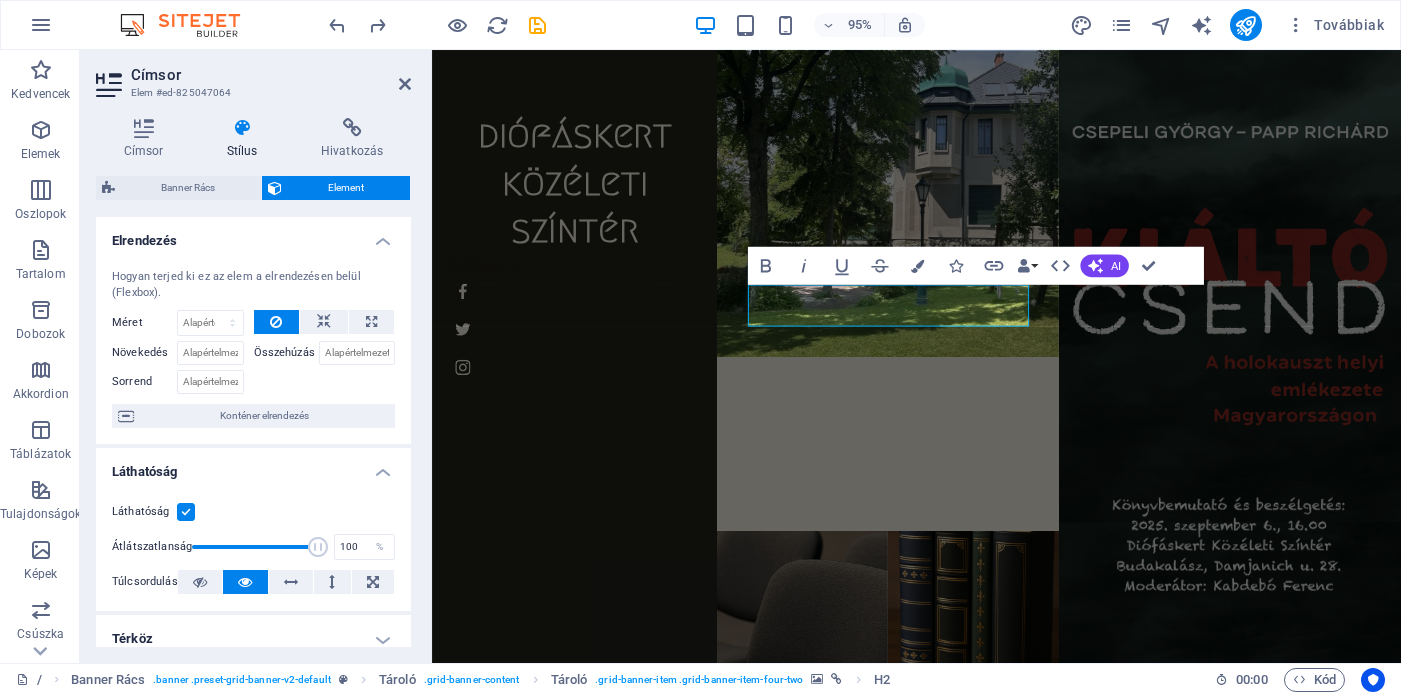 scroll, scrollTop: 0, scrollLeft: 0, axis: both 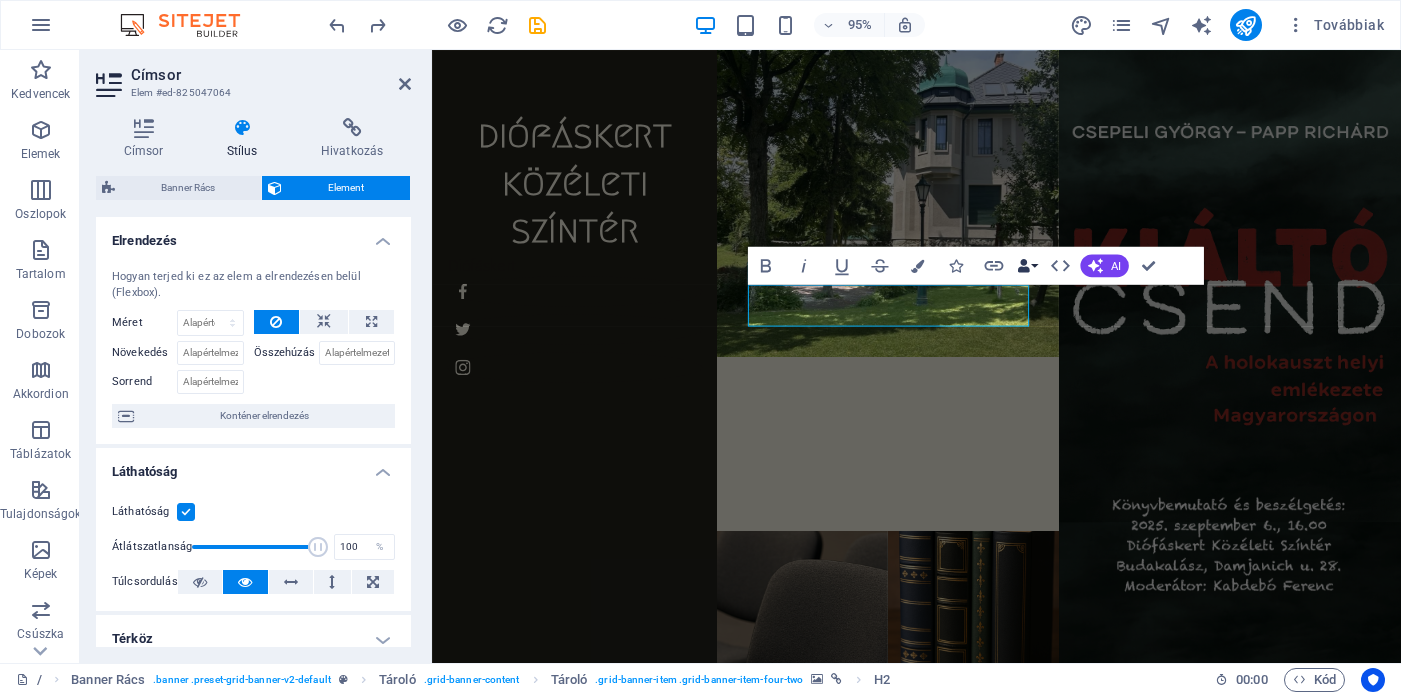 click on "Data Bindings" at bounding box center [1026, 265] 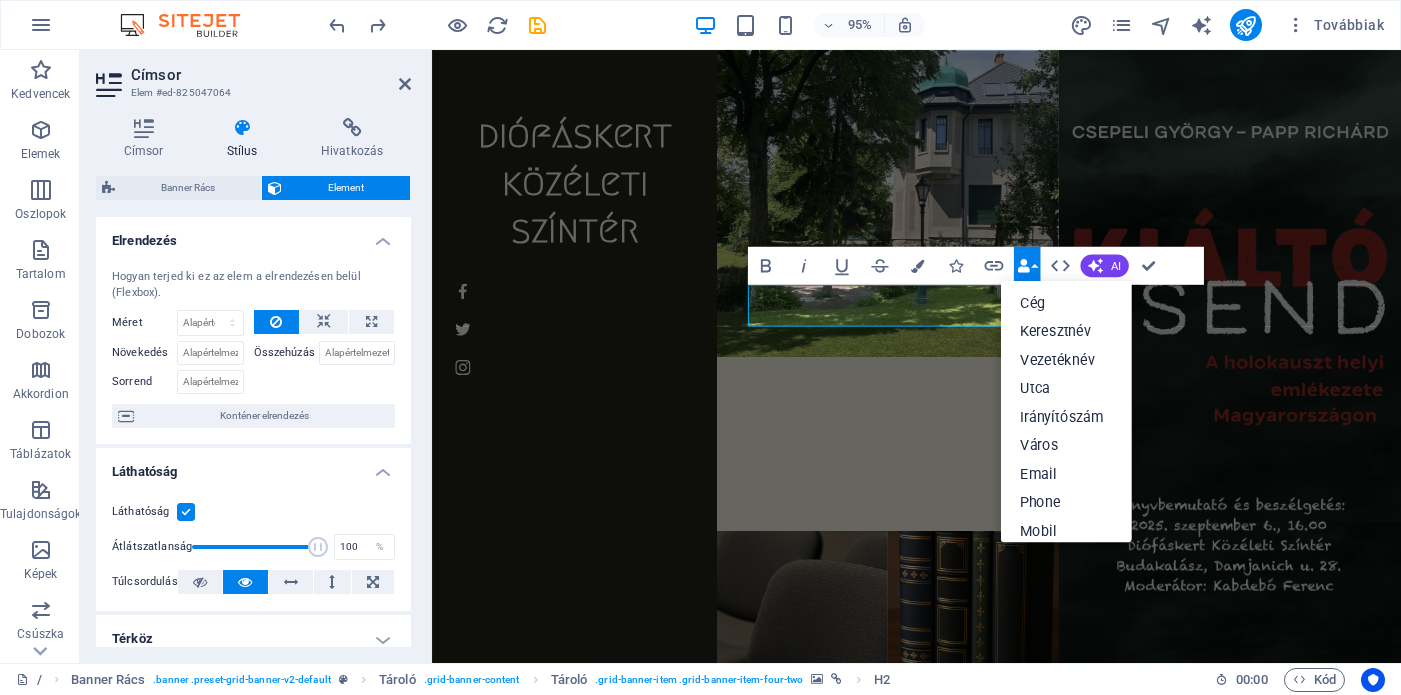 click on "Data Bindings" at bounding box center [1026, 265] 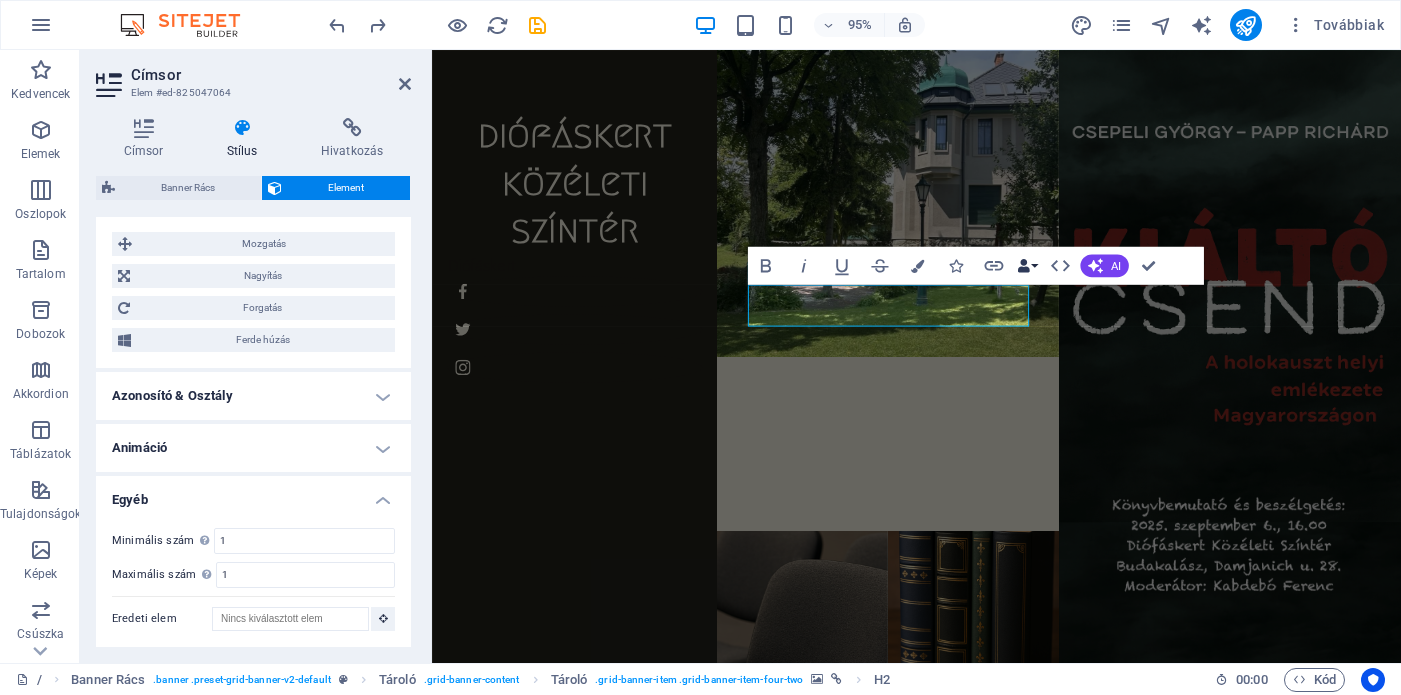 scroll, scrollTop: 0, scrollLeft: 0, axis: both 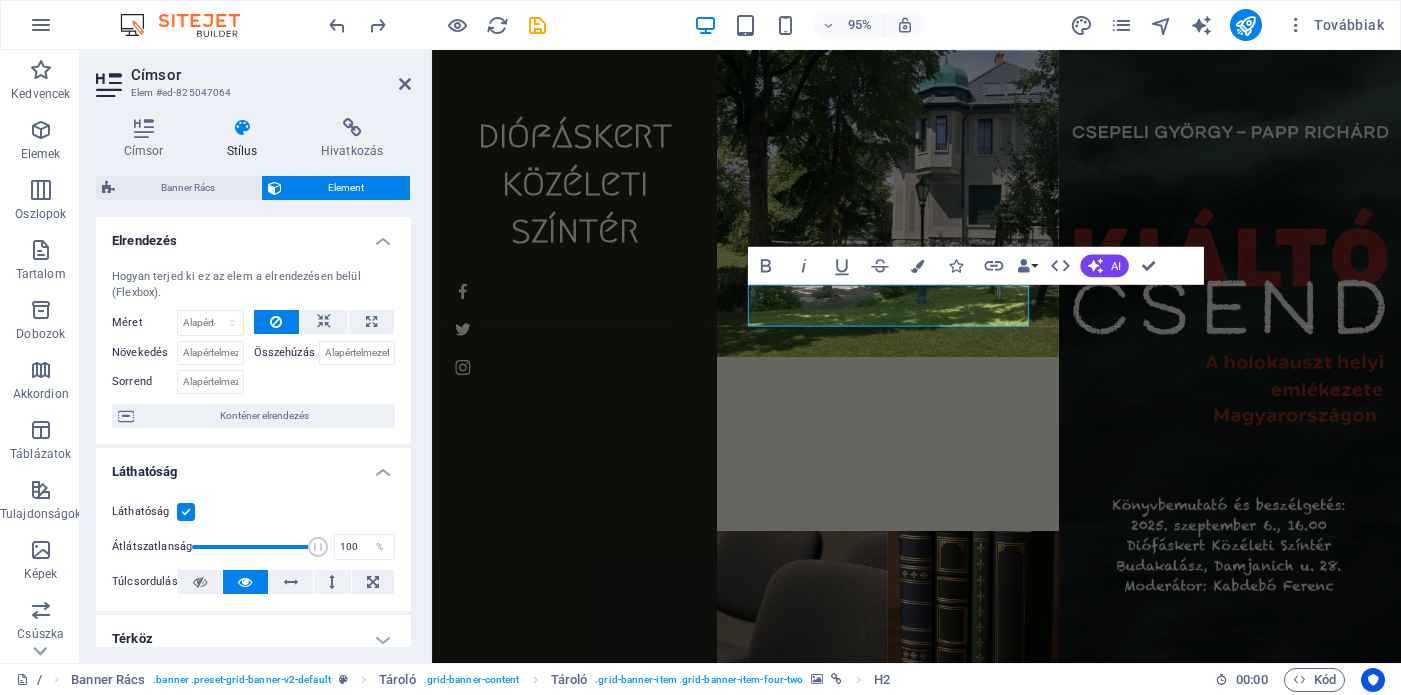 click on "95% Továbbiak" at bounding box center [858, 25] 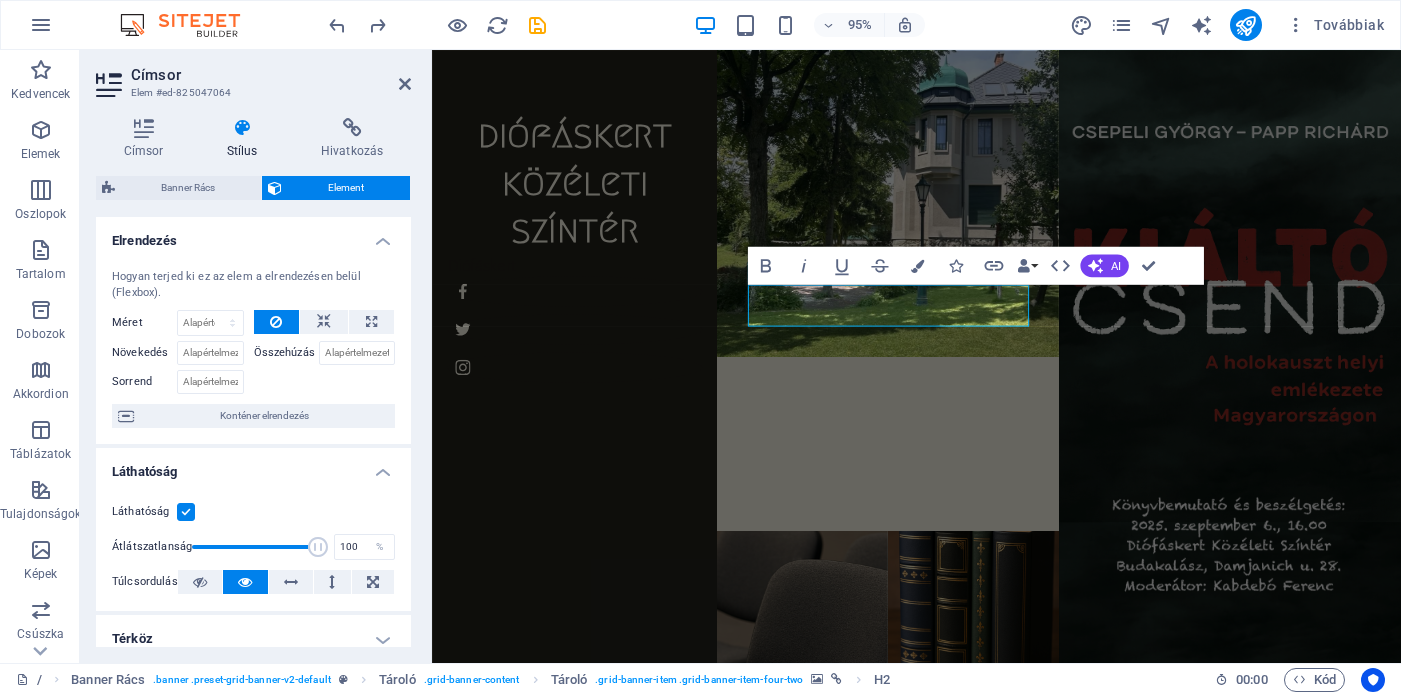 click on "95% Továbbiak" at bounding box center [858, 25] 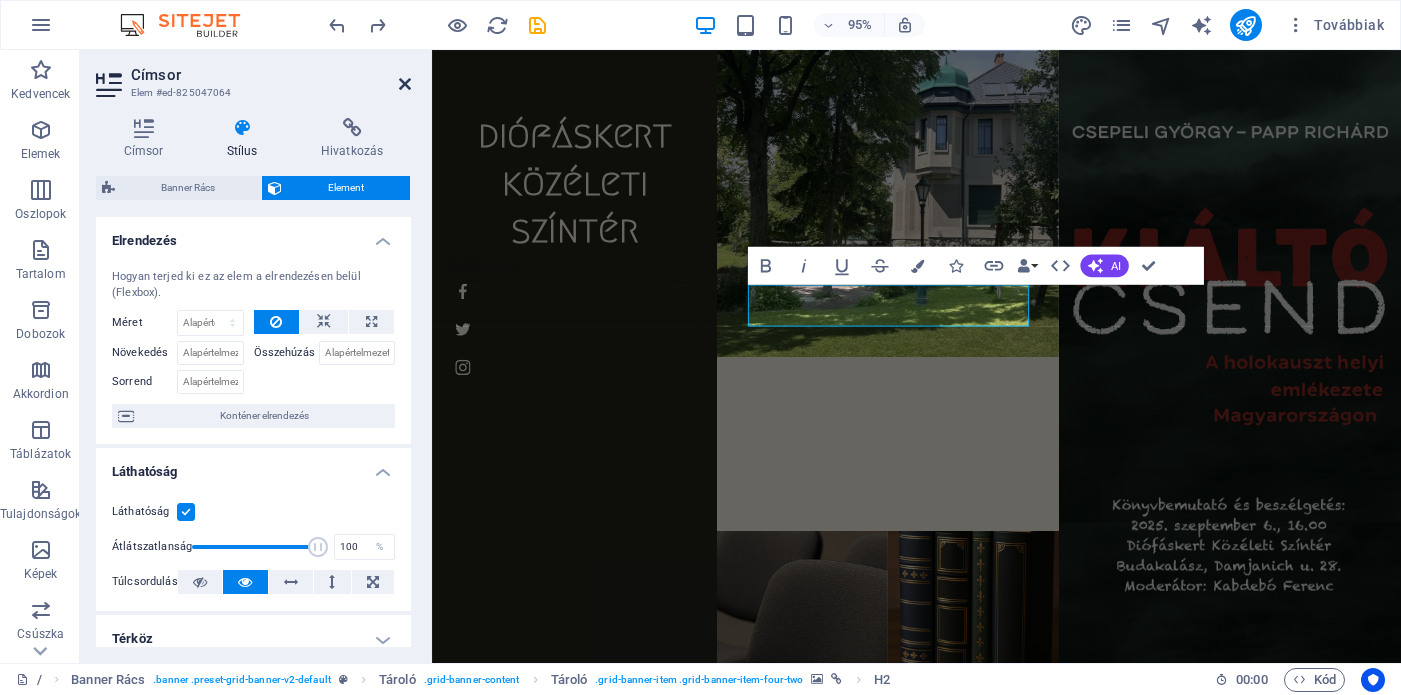 click at bounding box center [405, 84] 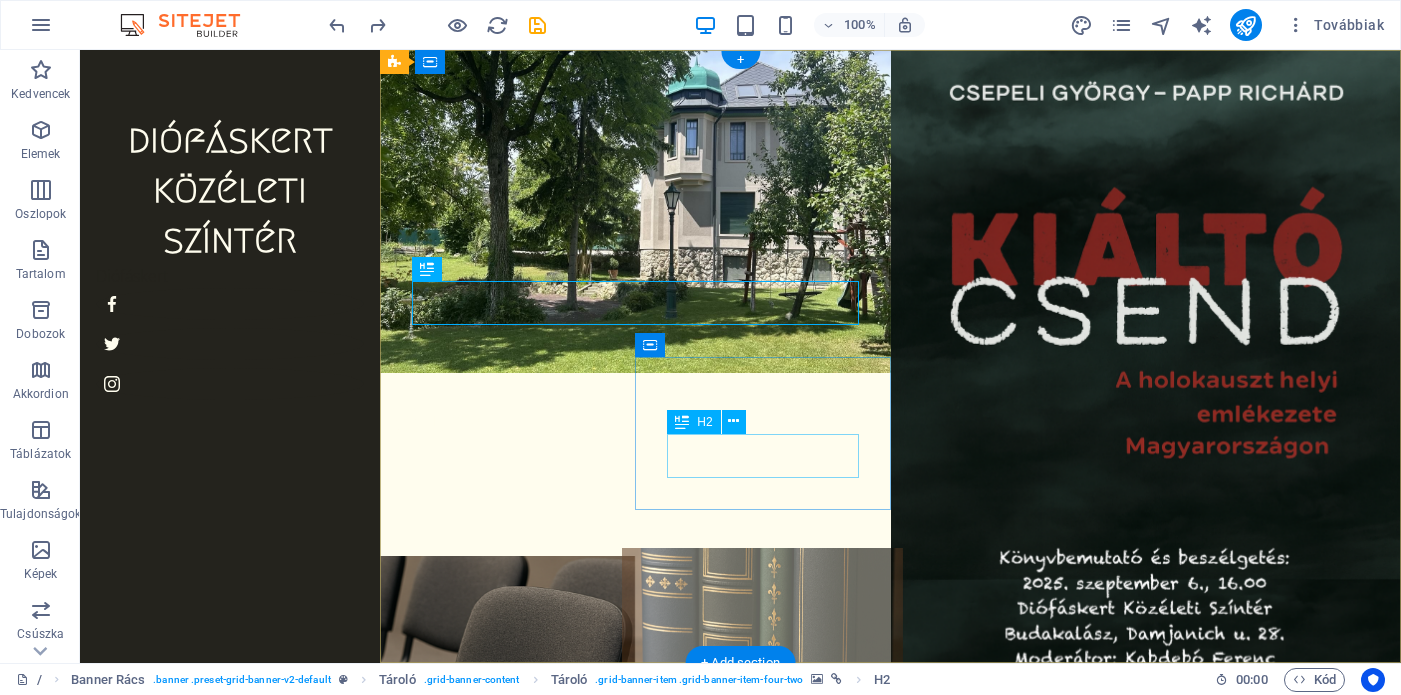 click on "Kiadványok" at bounding box center [762, 763] 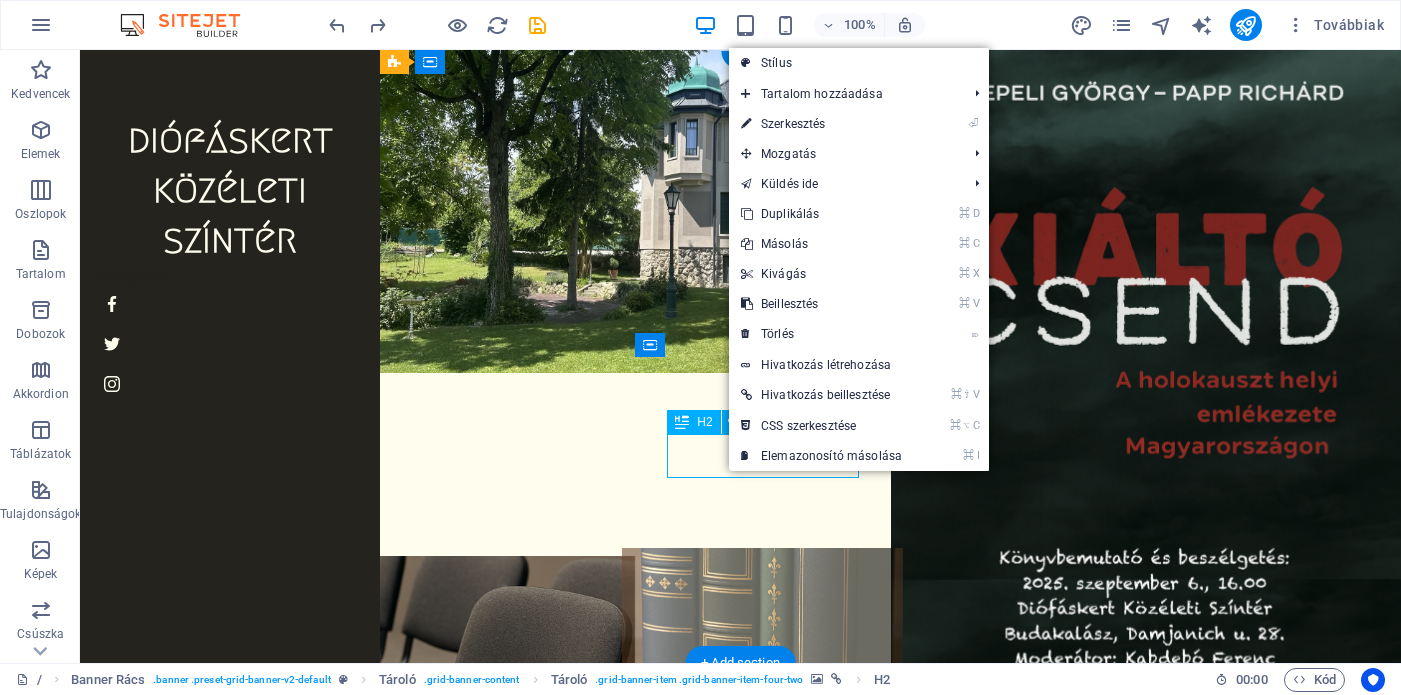 click on "Kiadványok" at bounding box center (762, 763) 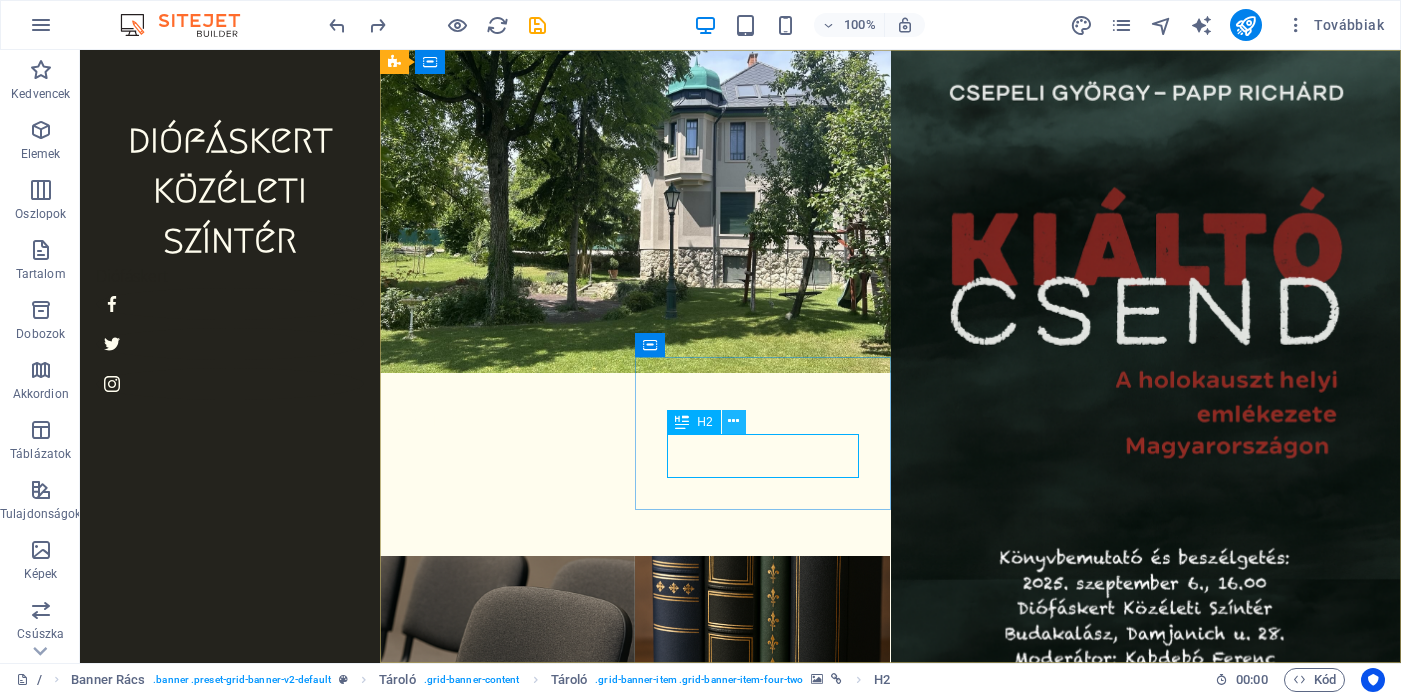 click at bounding box center [733, 421] 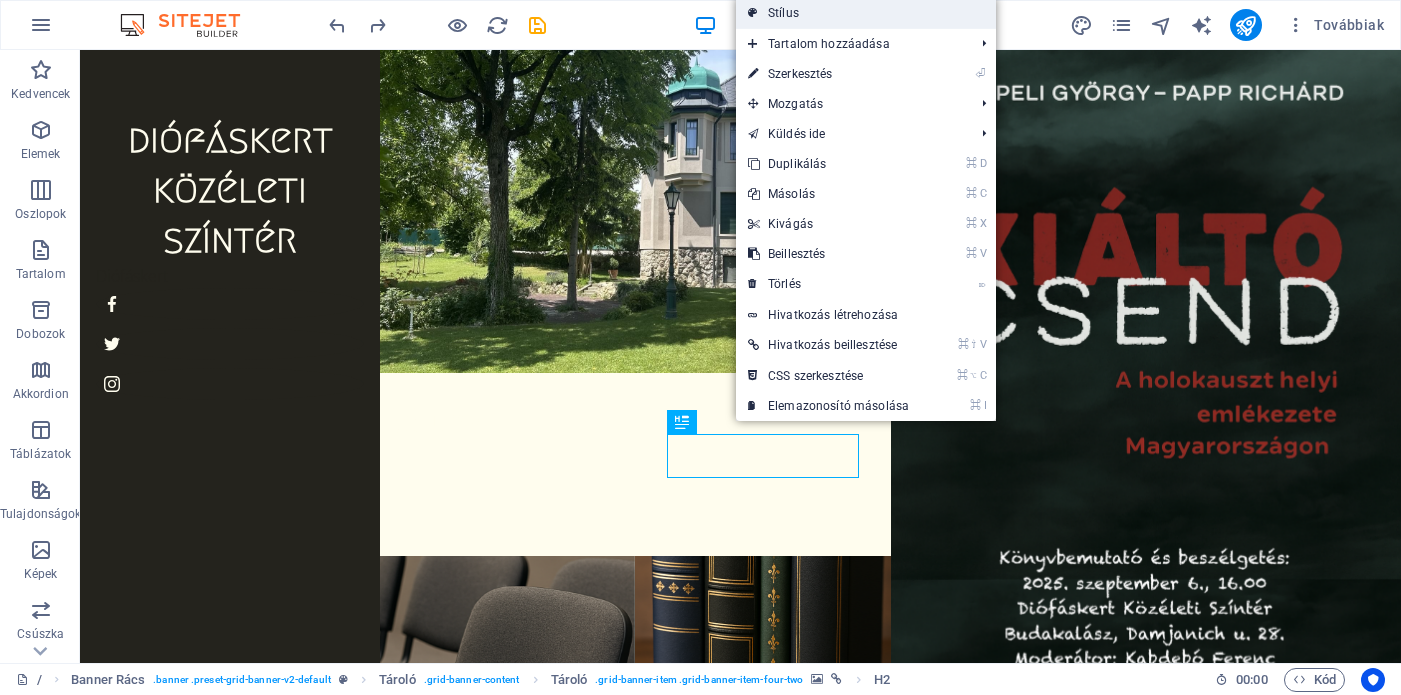 click on "Stílus" at bounding box center [866, 13] 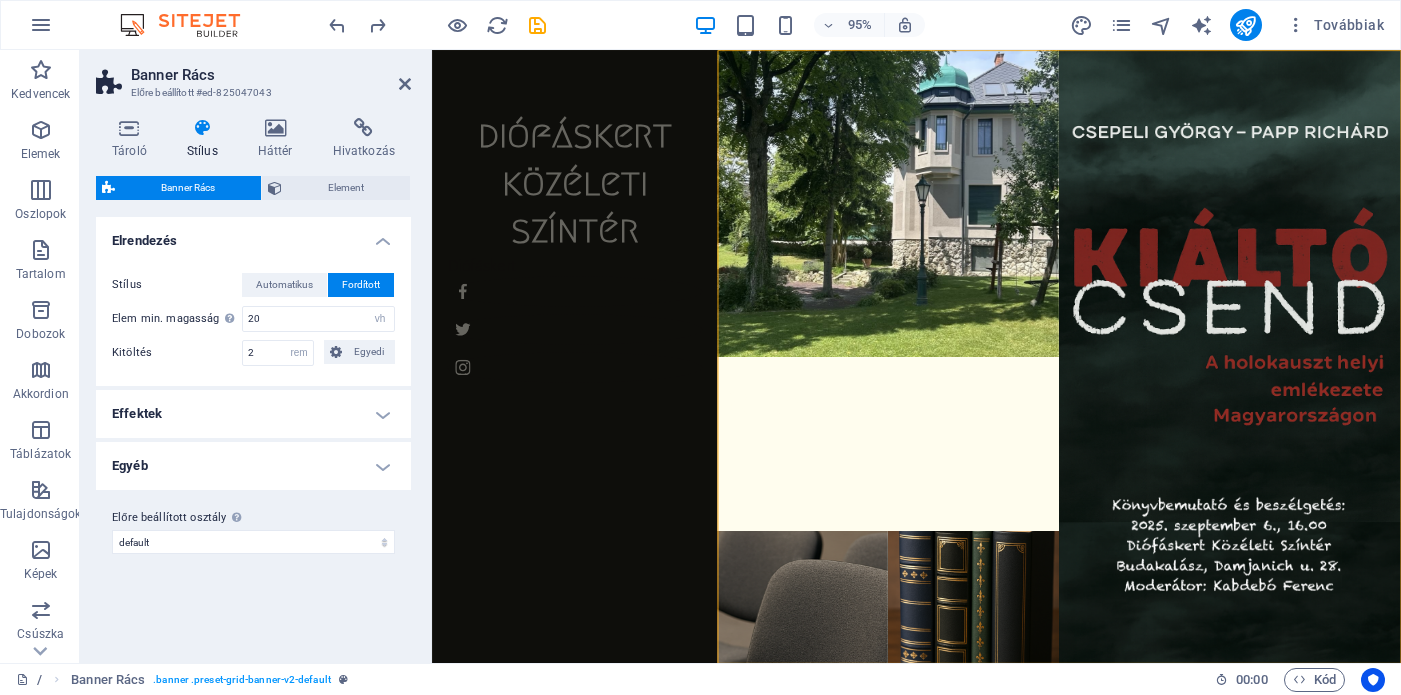 click on "Effektek" at bounding box center [253, 414] 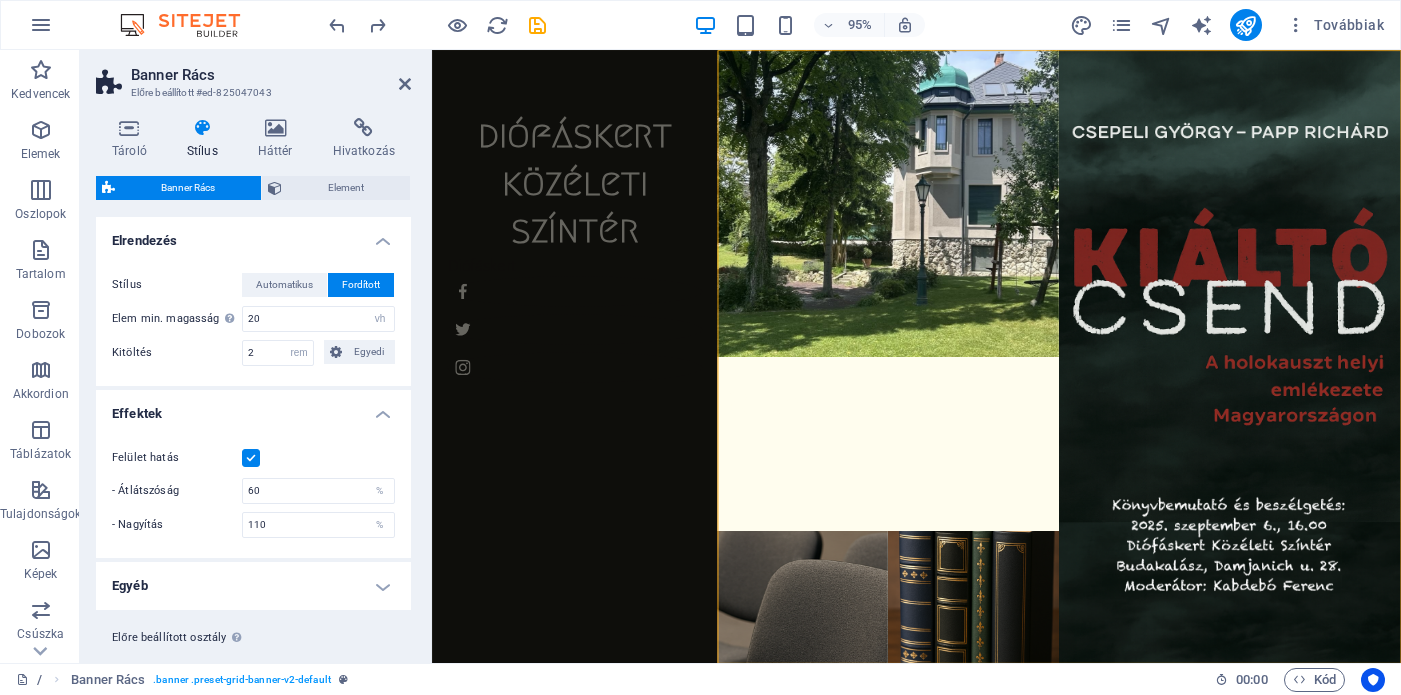 click on "Effektek" at bounding box center [253, 408] 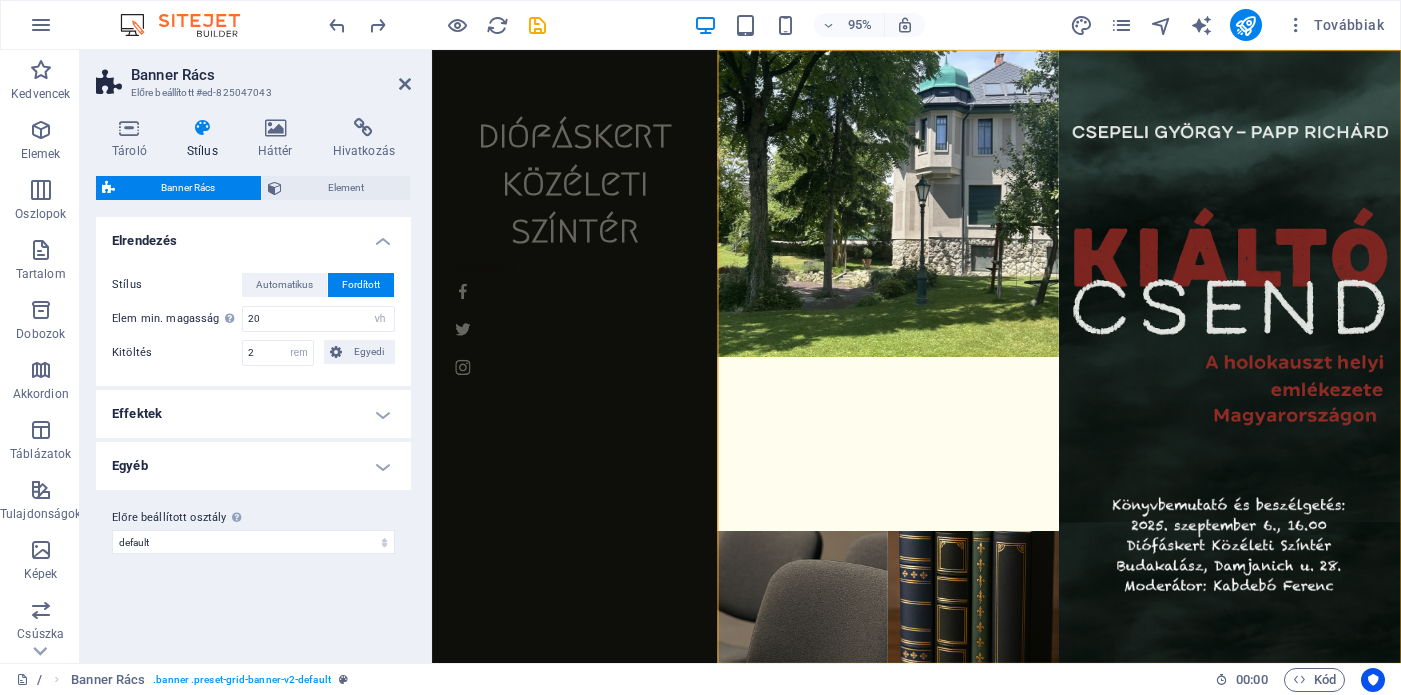click on "Egyéb" at bounding box center (253, 466) 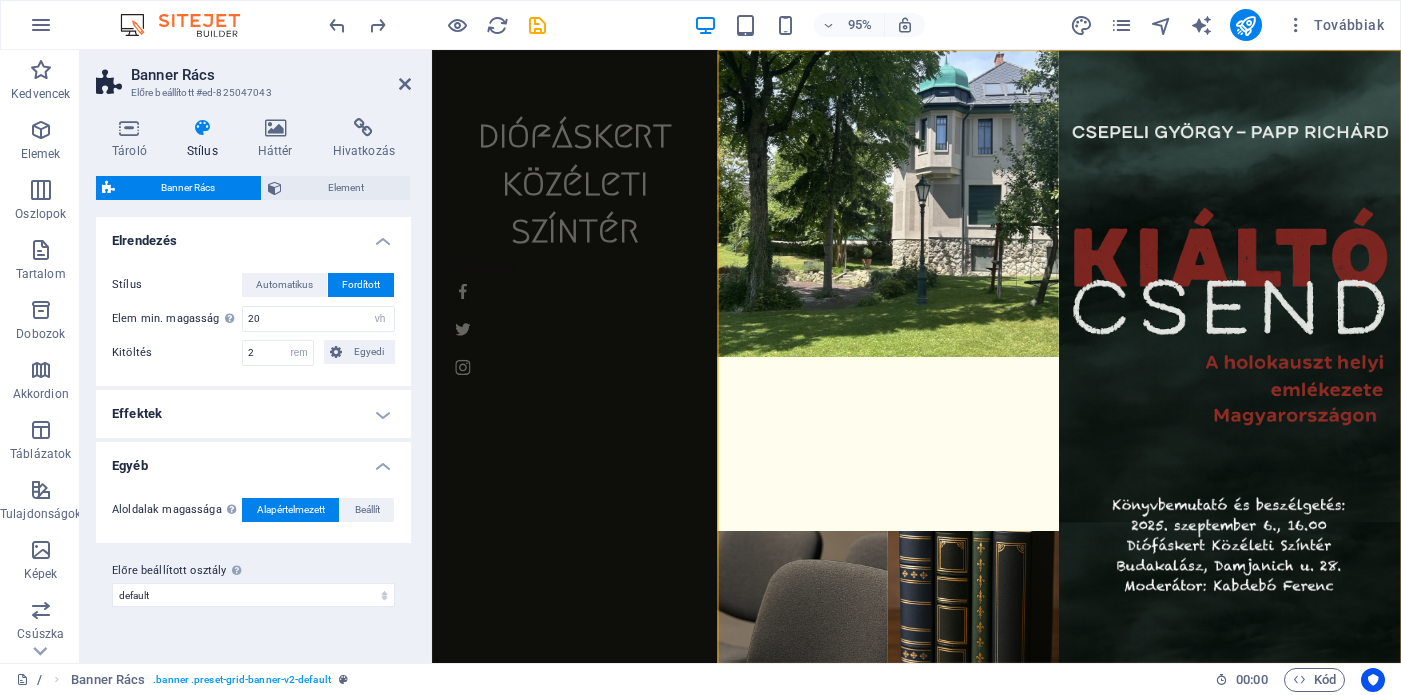 click on "Egyéb" at bounding box center [253, 460] 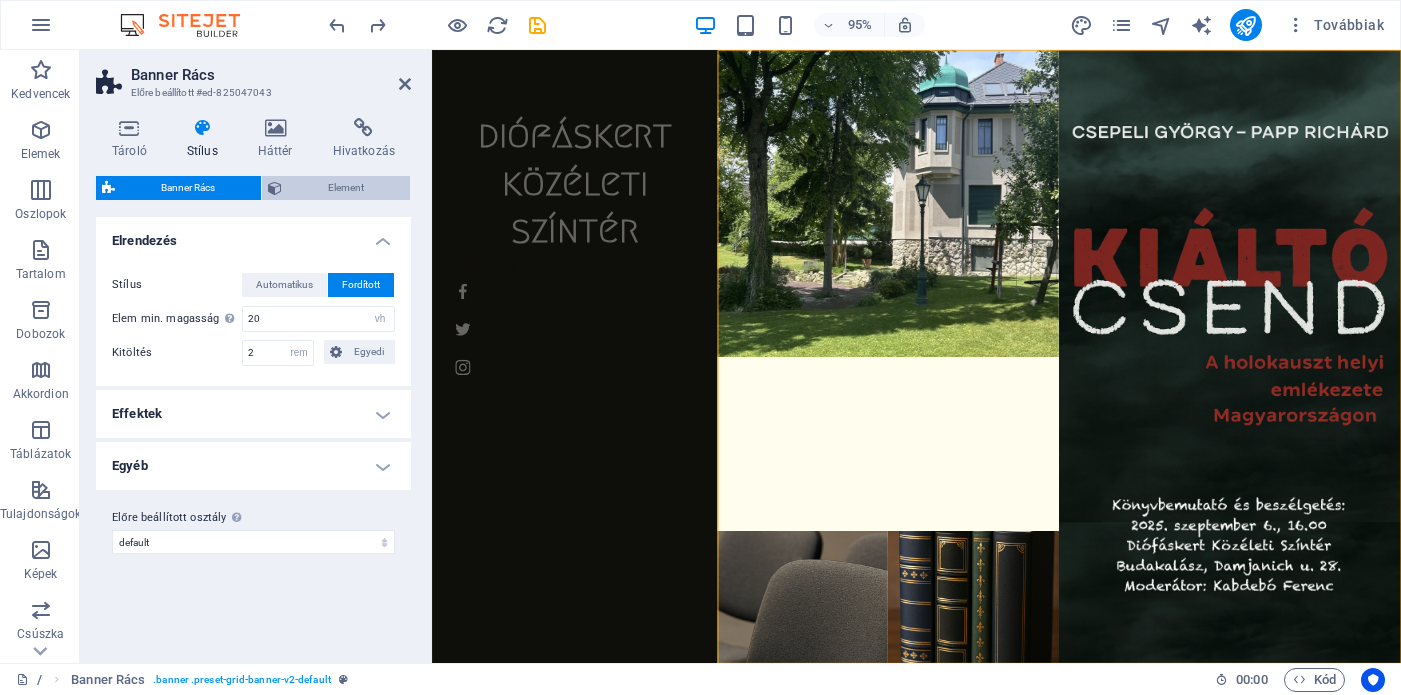 click on "Element" at bounding box center [336, 188] 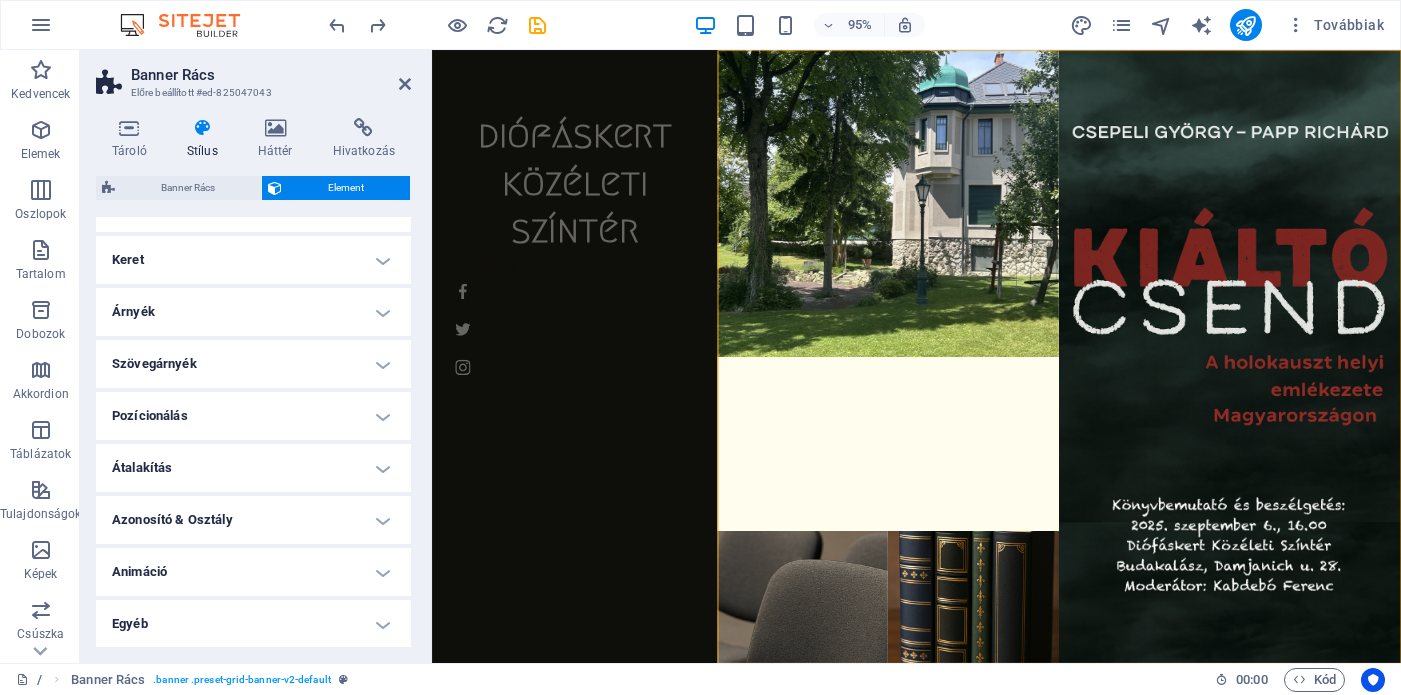 scroll, scrollTop: 0, scrollLeft: 0, axis: both 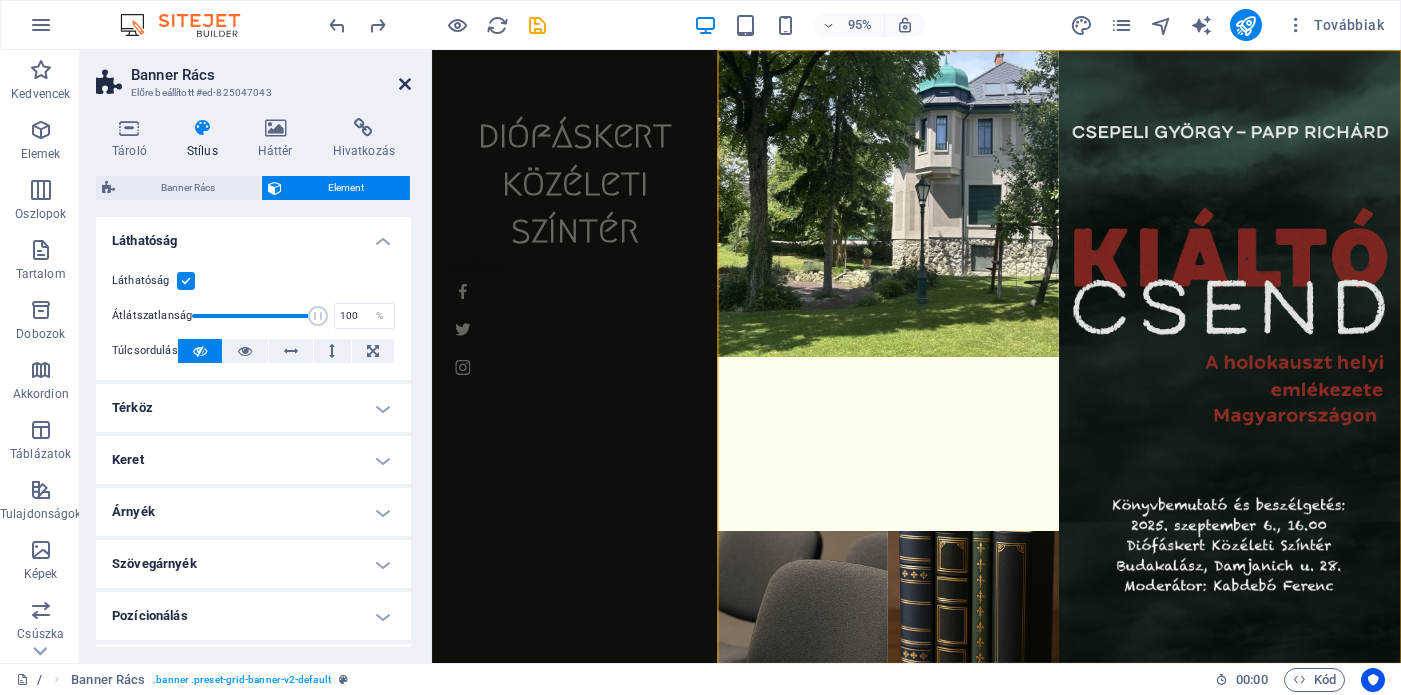 click at bounding box center [405, 84] 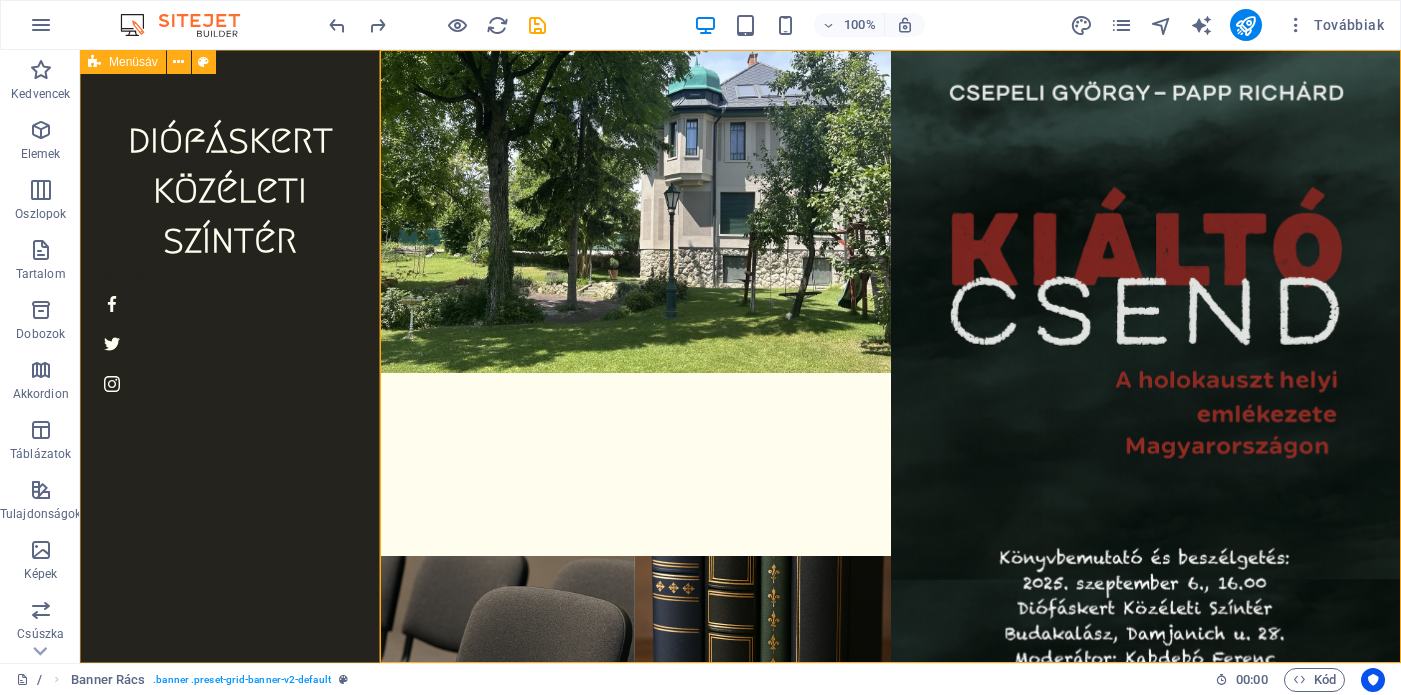 click on "diófáskert közéleti színtér Diófáskert" at bounding box center [230, 356] 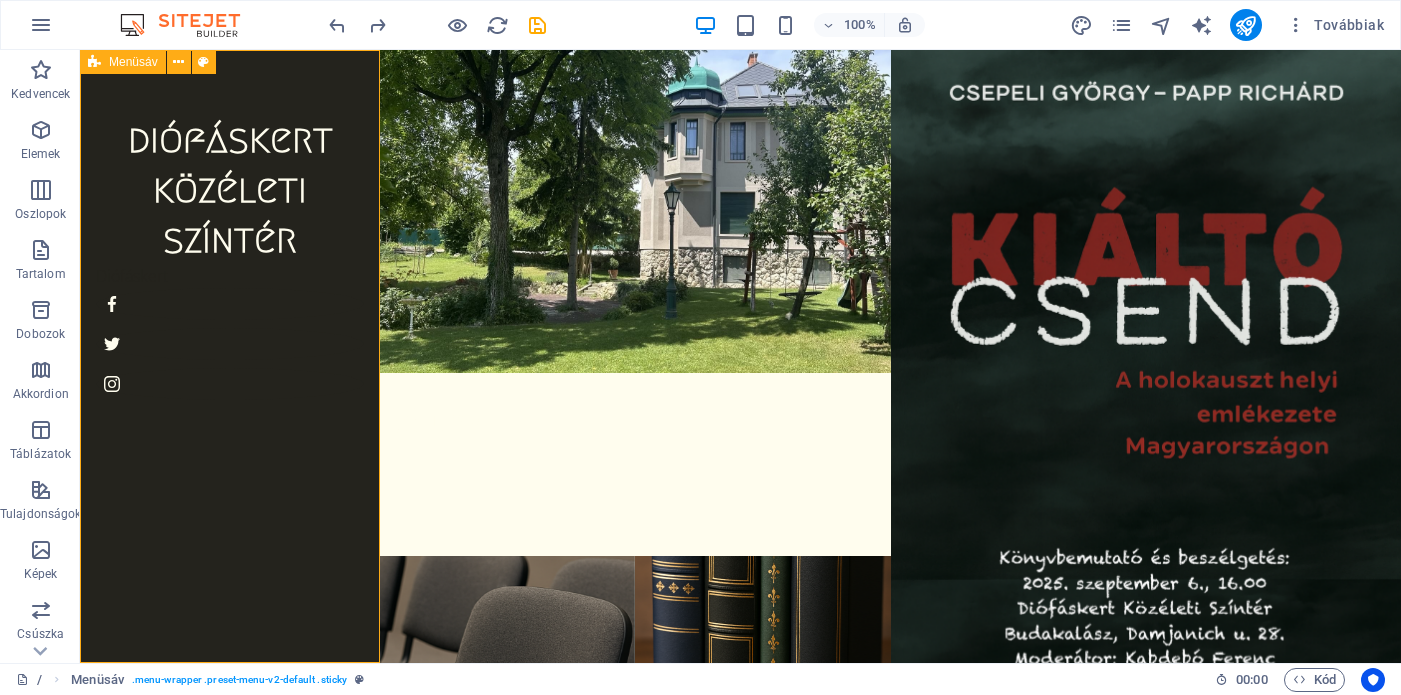 click on "diófáskert közéleti színtér Diófáskert" at bounding box center (230, 356) 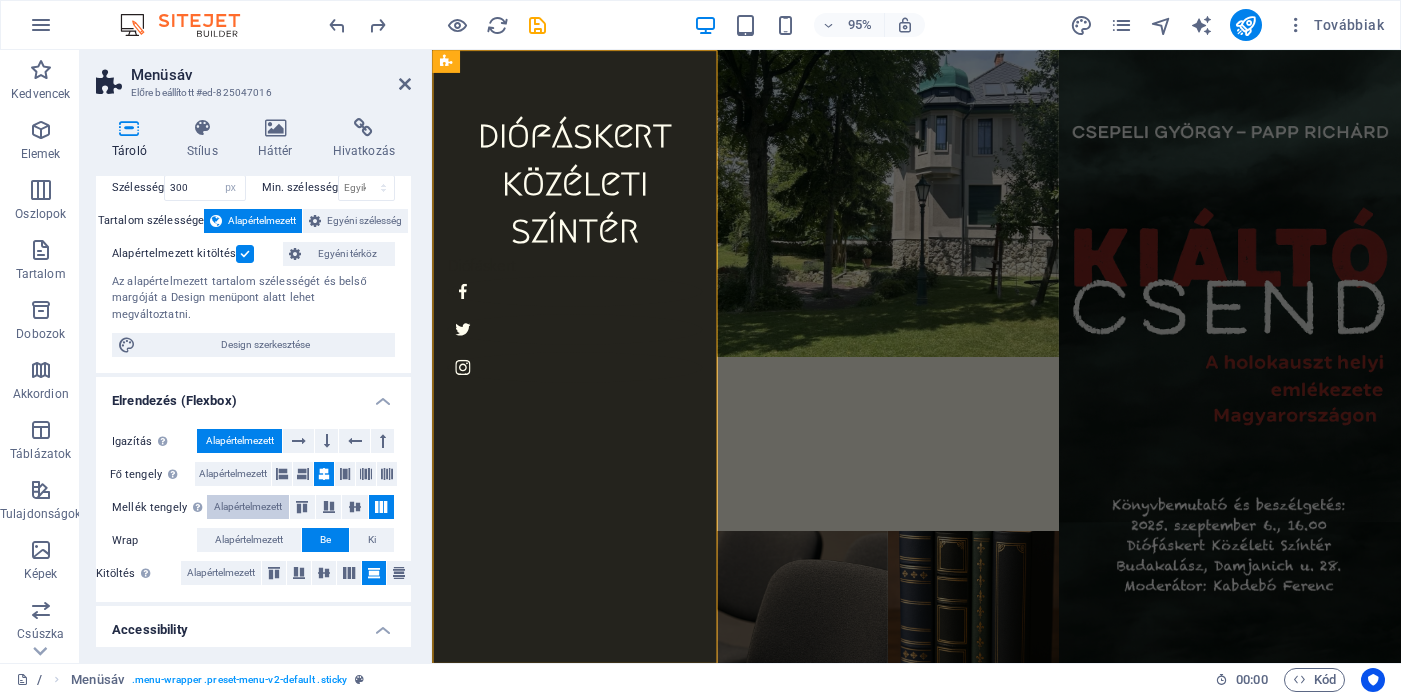 scroll, scrollTop: 0, scrollLeft: 0, axis: both 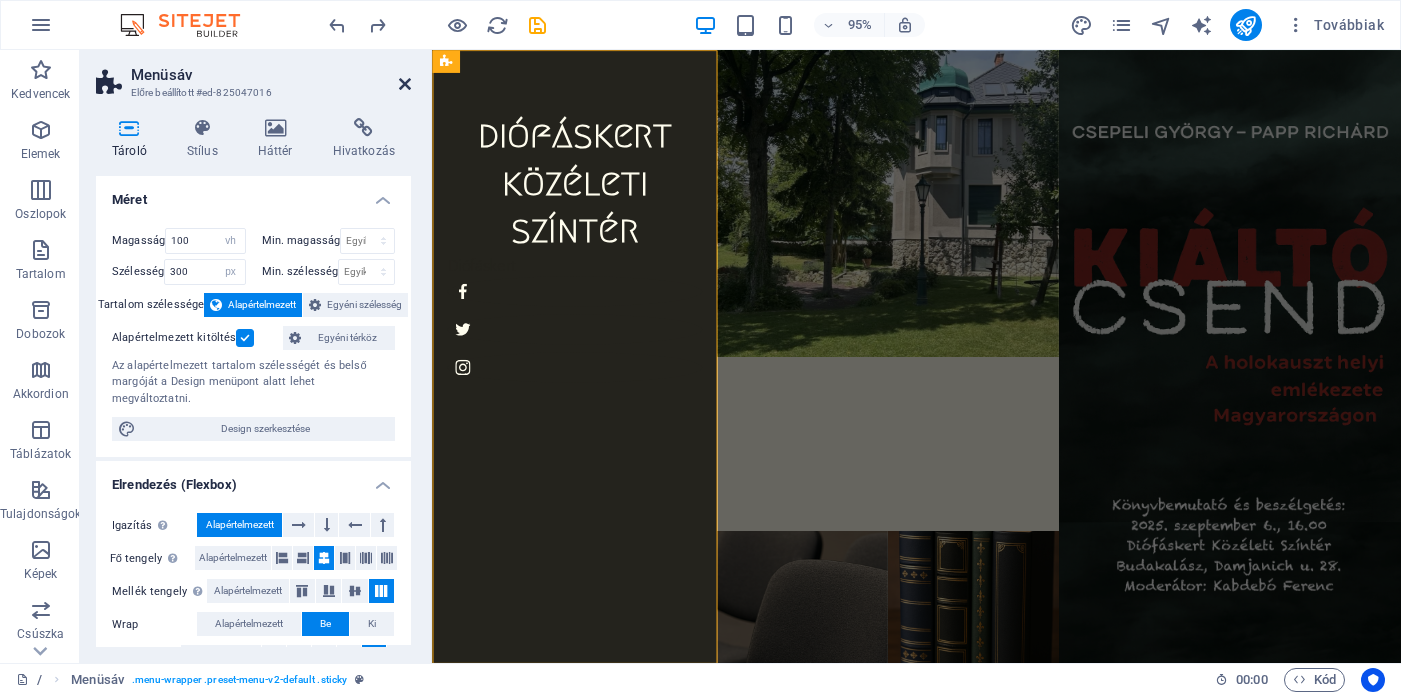 click at bounding box center (405, 84) 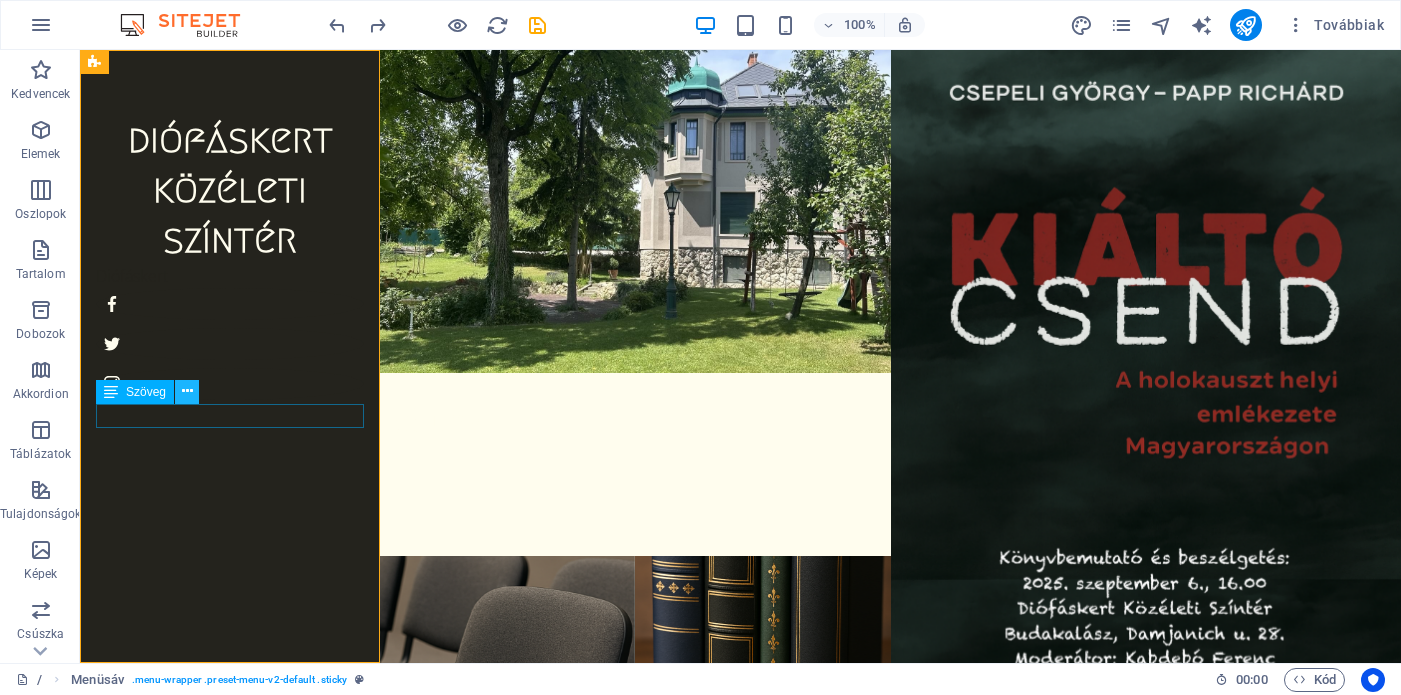 click at bounding box center (187, 391) 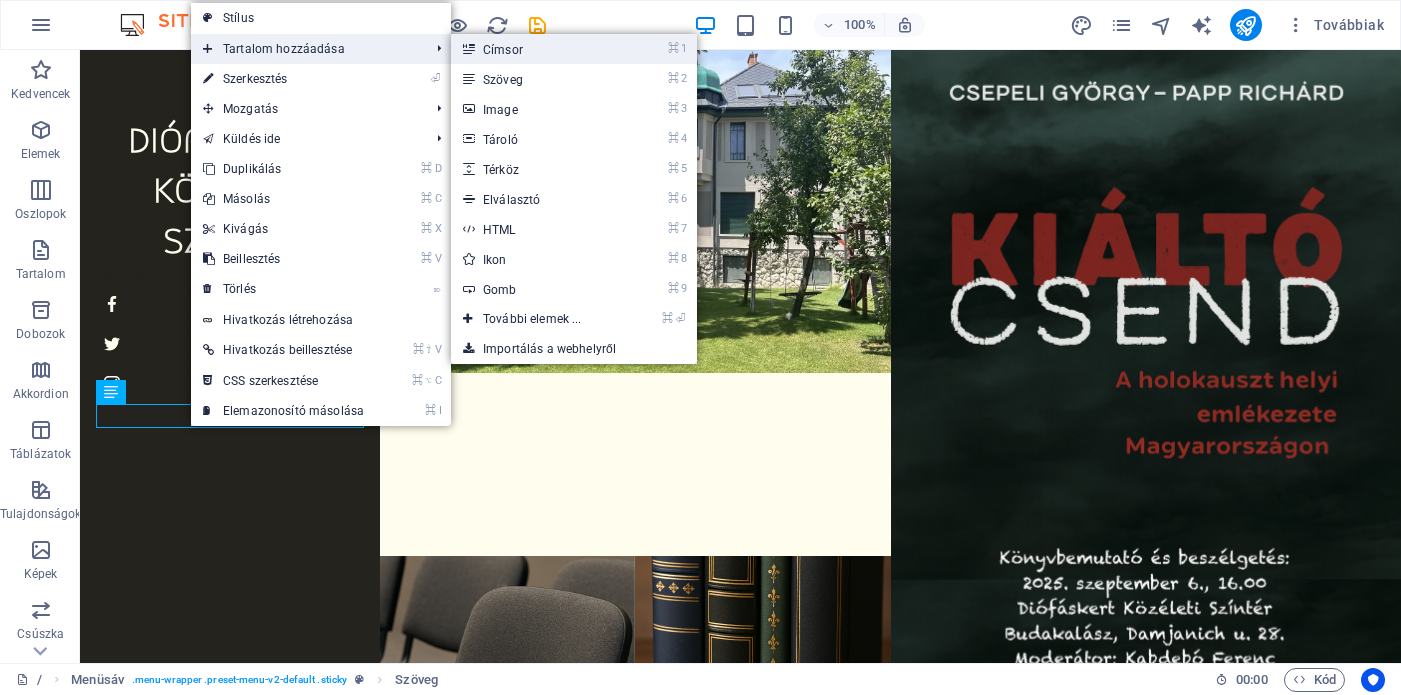 click on "⌘ 1  Címsor" at bounding box center (536, 49) 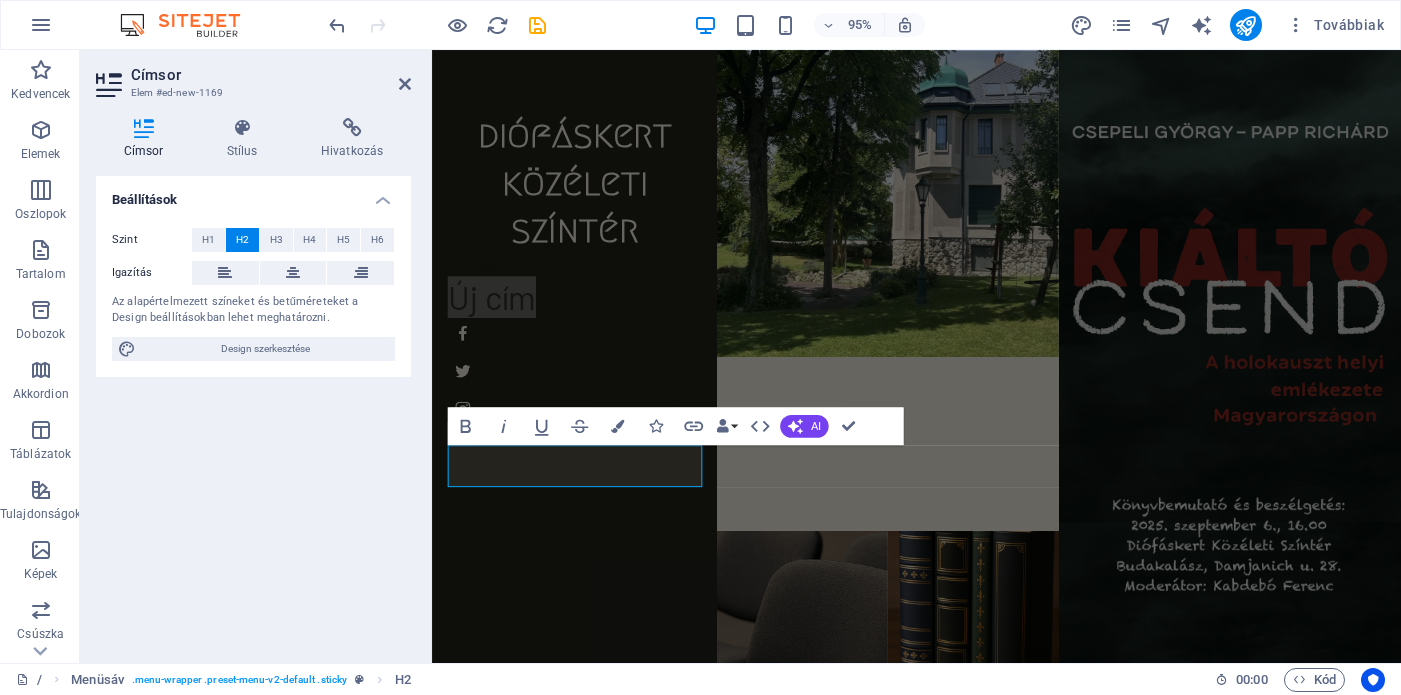 click on "95% Továbbiak" at bounding box center [858, 25] 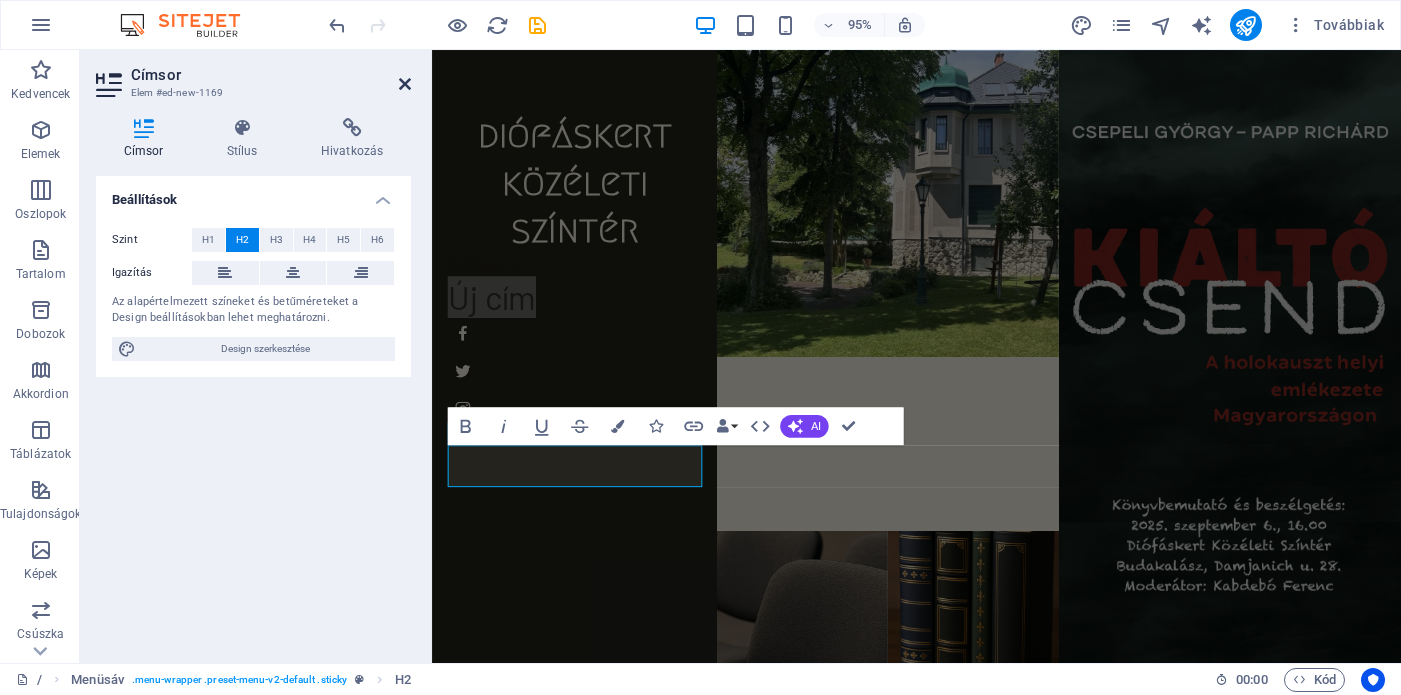 click at bounding box center (405, 84) 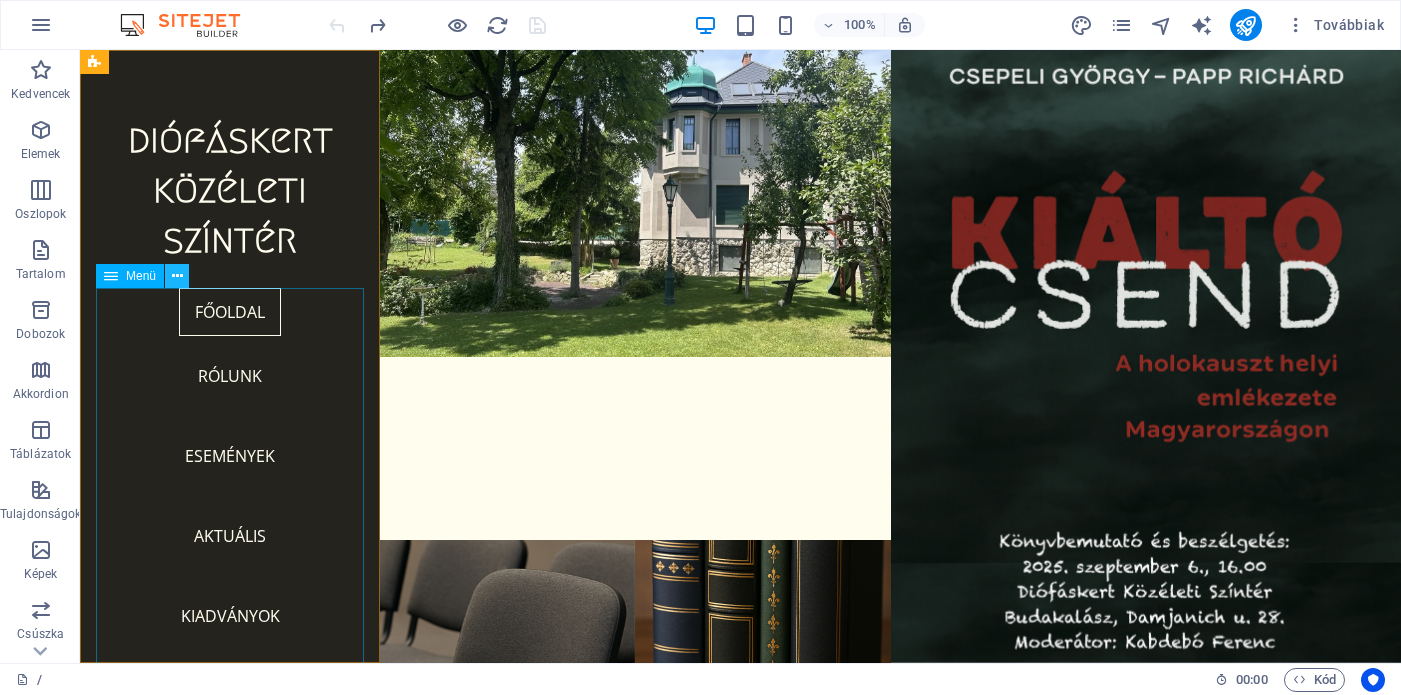 click at bounding box center [177, 276] 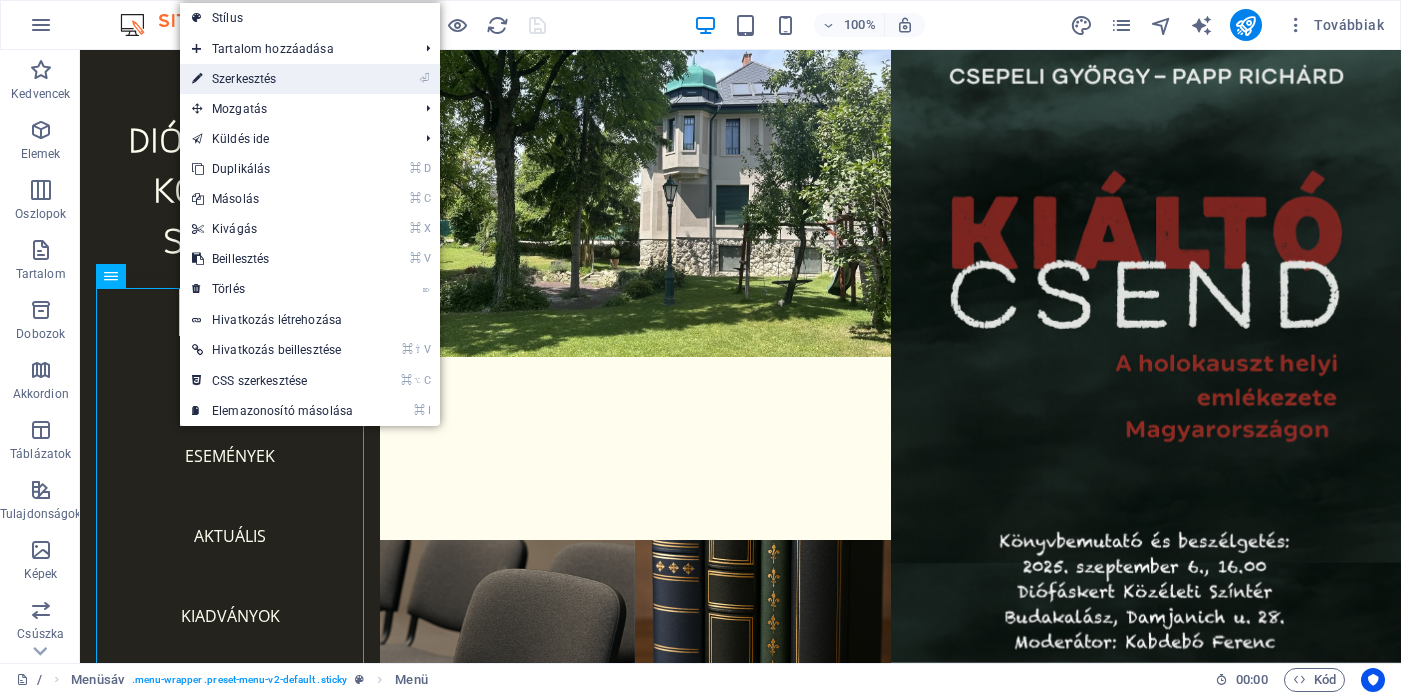 click on "⏎  Szerkesztés" at bounding box center (272, 79) 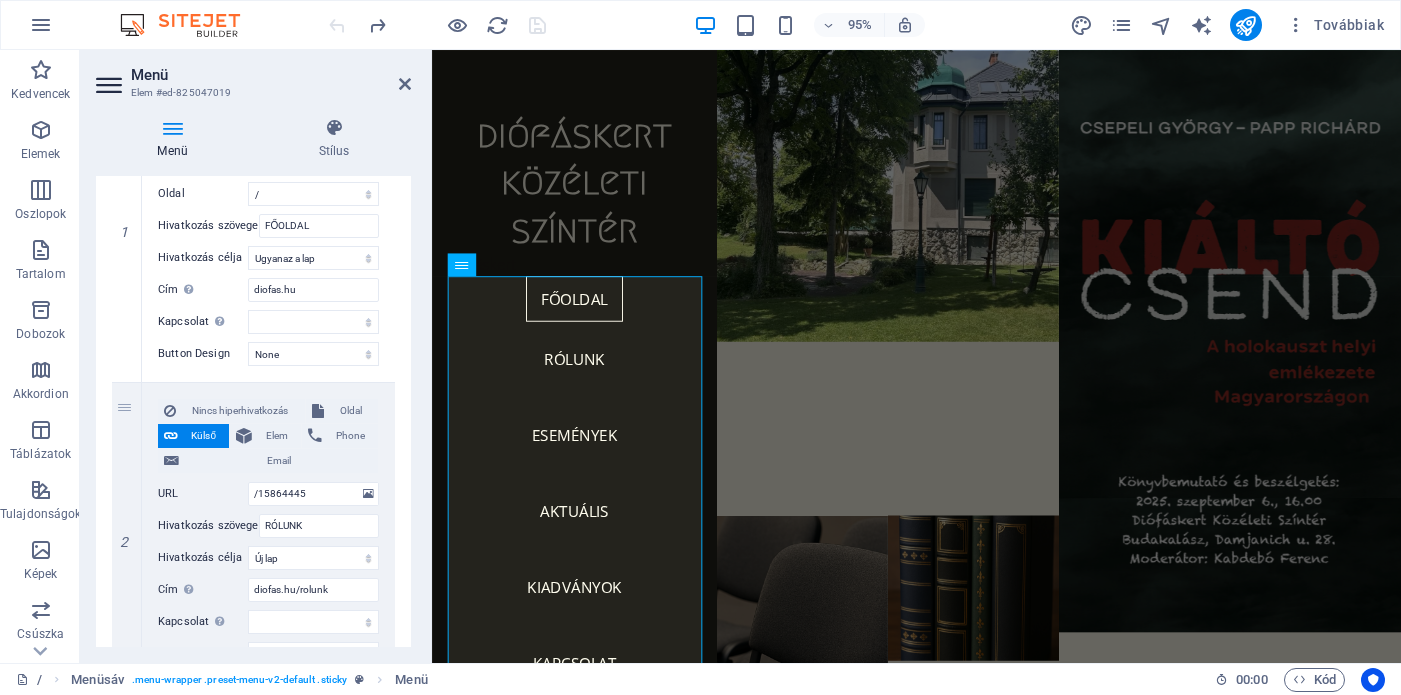 scroll, scrollTop: 290, scrollLeft: 0, axis: vertical 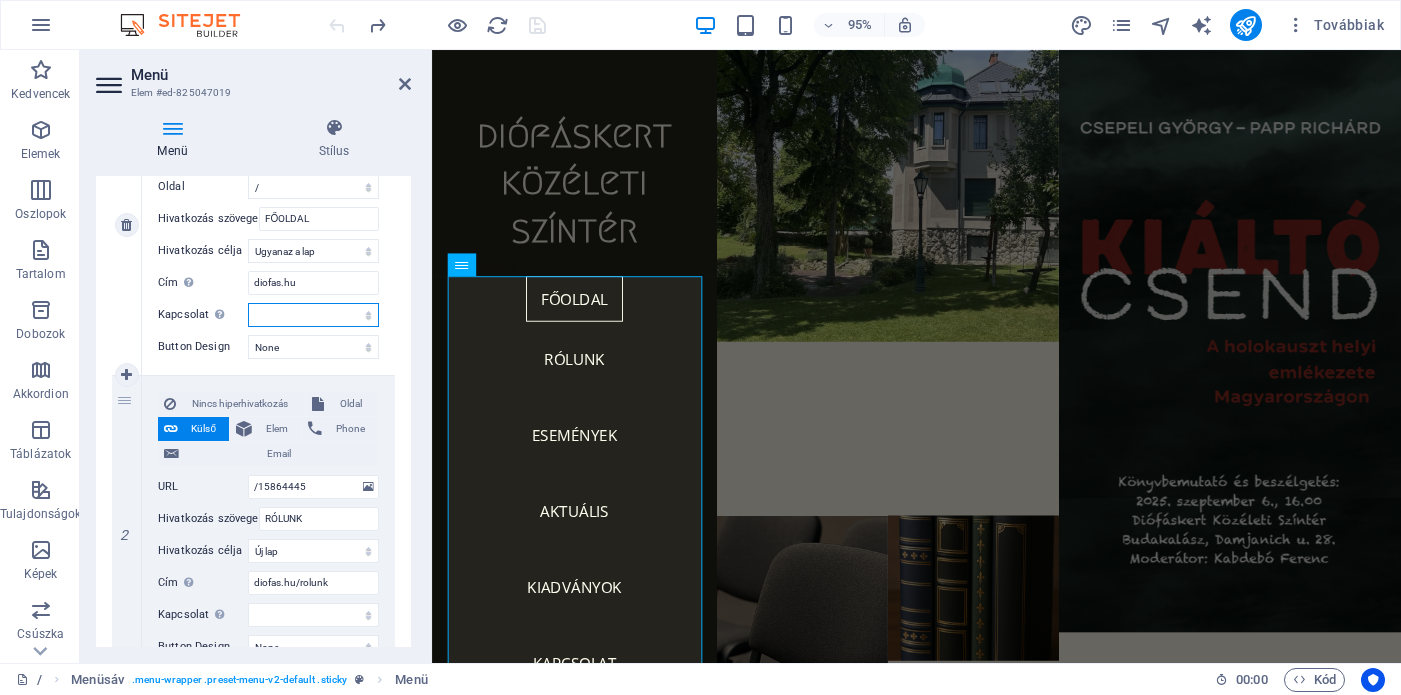 click on "alternatív szerző könyvjelző külső segítség licenc következő nofollow noreferrer noopener előző keresés címke" at bounding box center [313, 315] 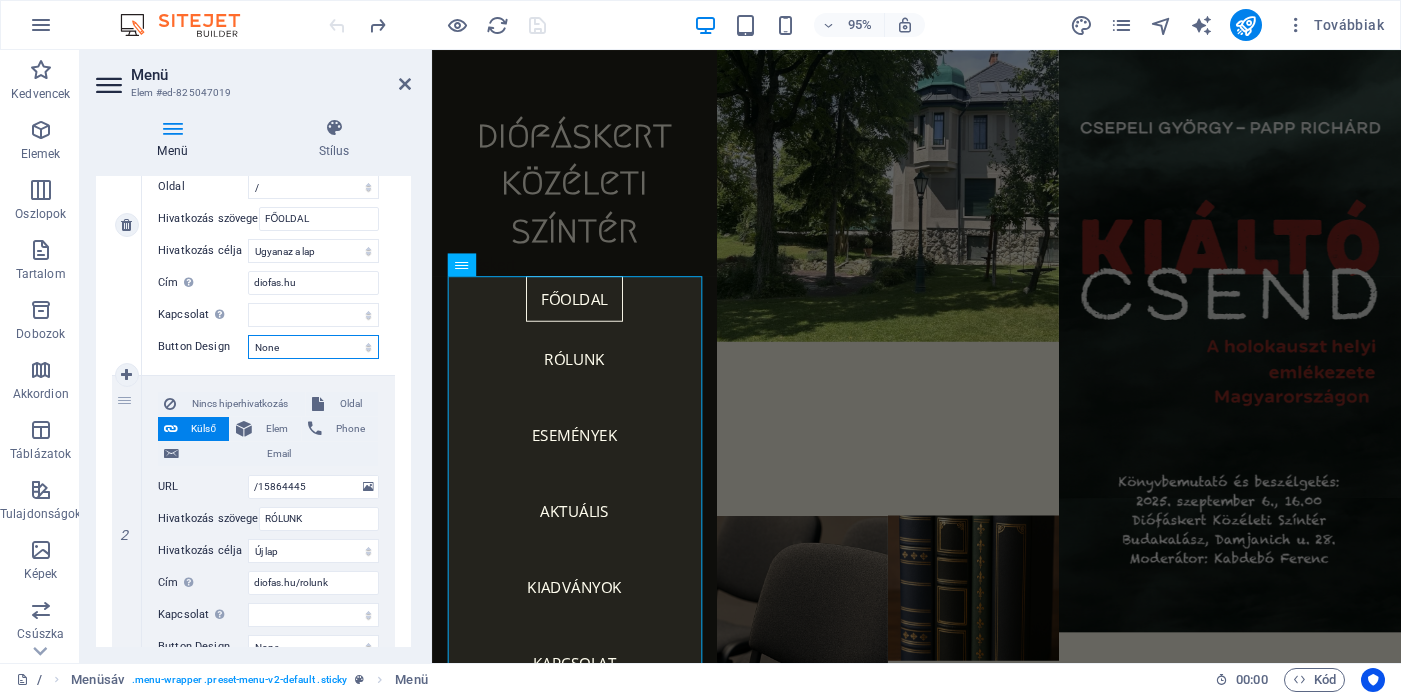 click on "None Alapértelmezett Primary Secondary" at bounding box center (313, 347) 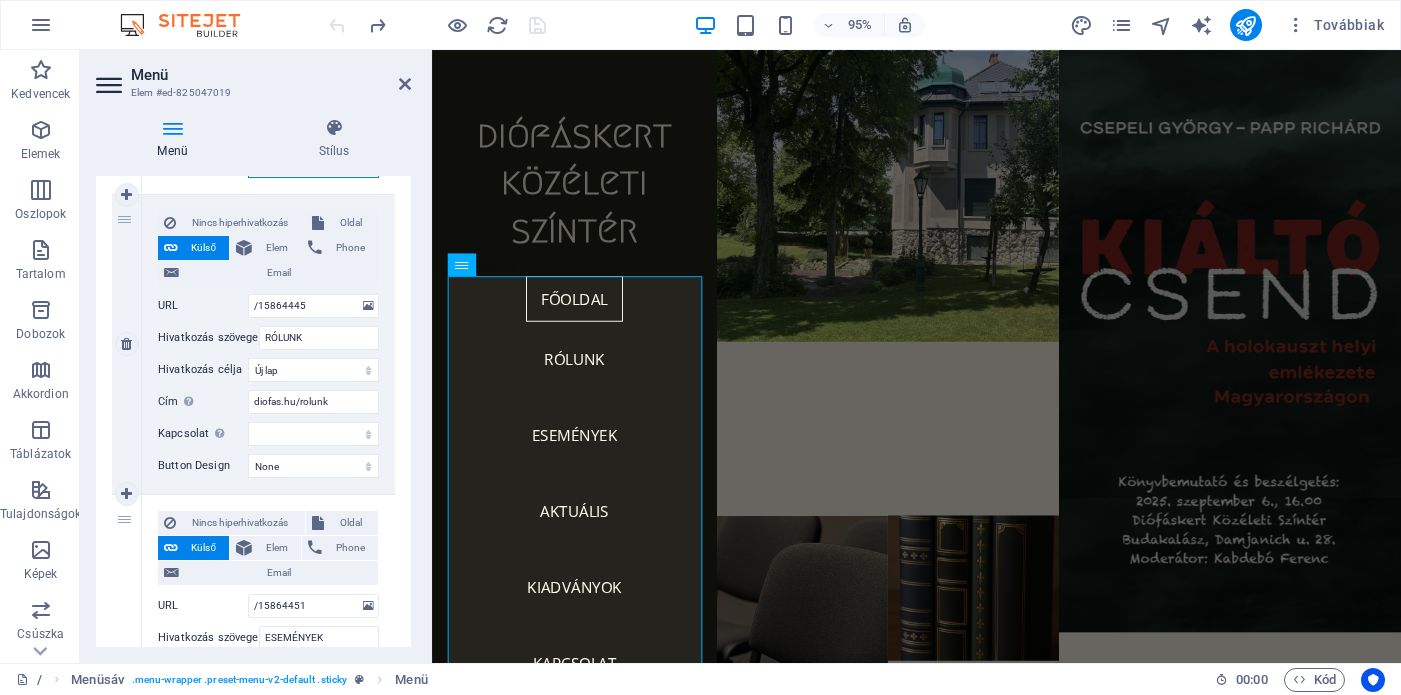 scroll, scrollTop: 476, scrollLeft: 0, axis: vertical 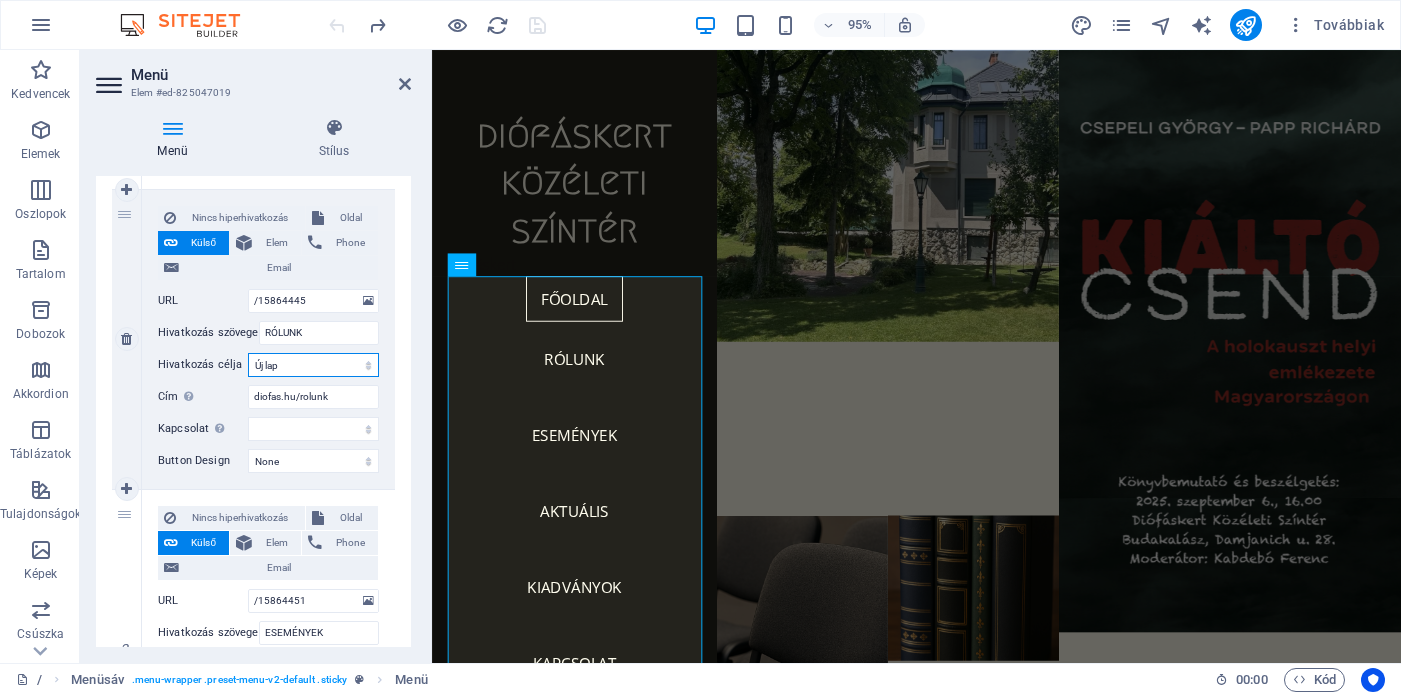 click on "Új lap Ugyanaz a lap Átfedés" at bounding box center [313, 365] 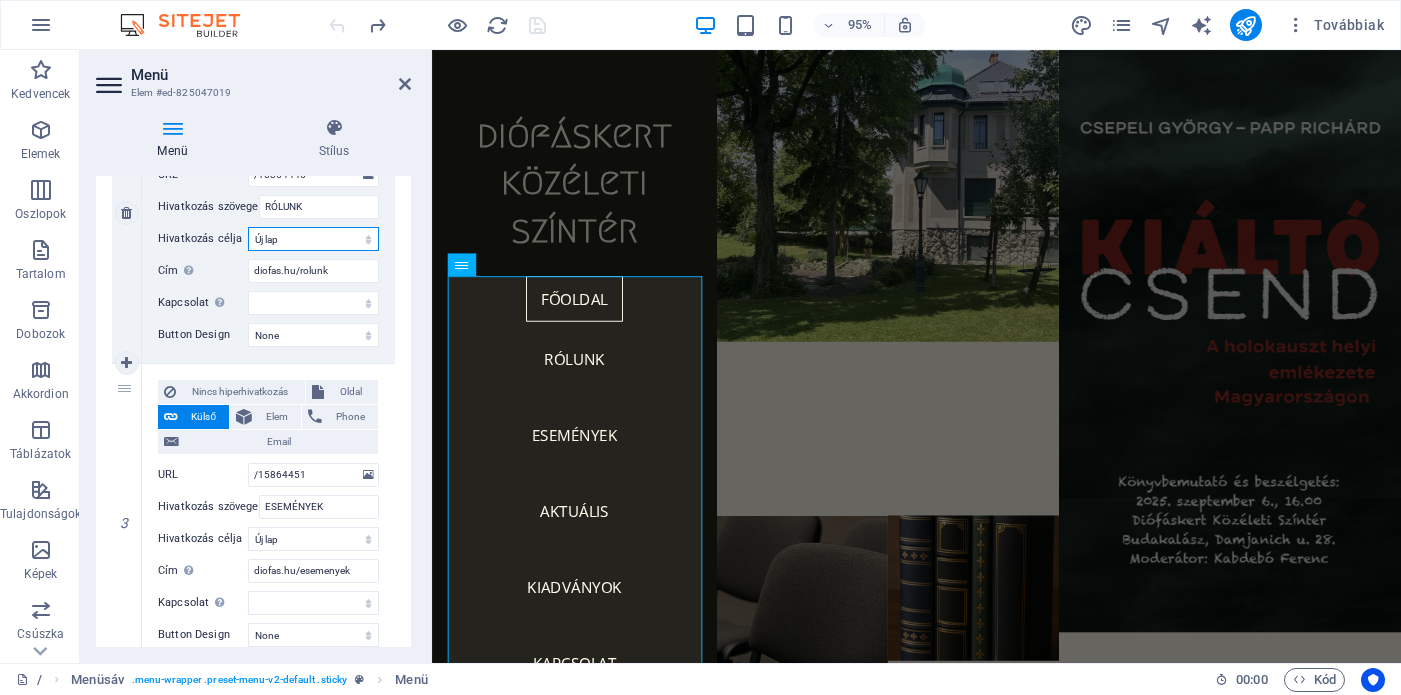 scroll, scrollTop: 618, scrollLeft: 0, axis: vertical 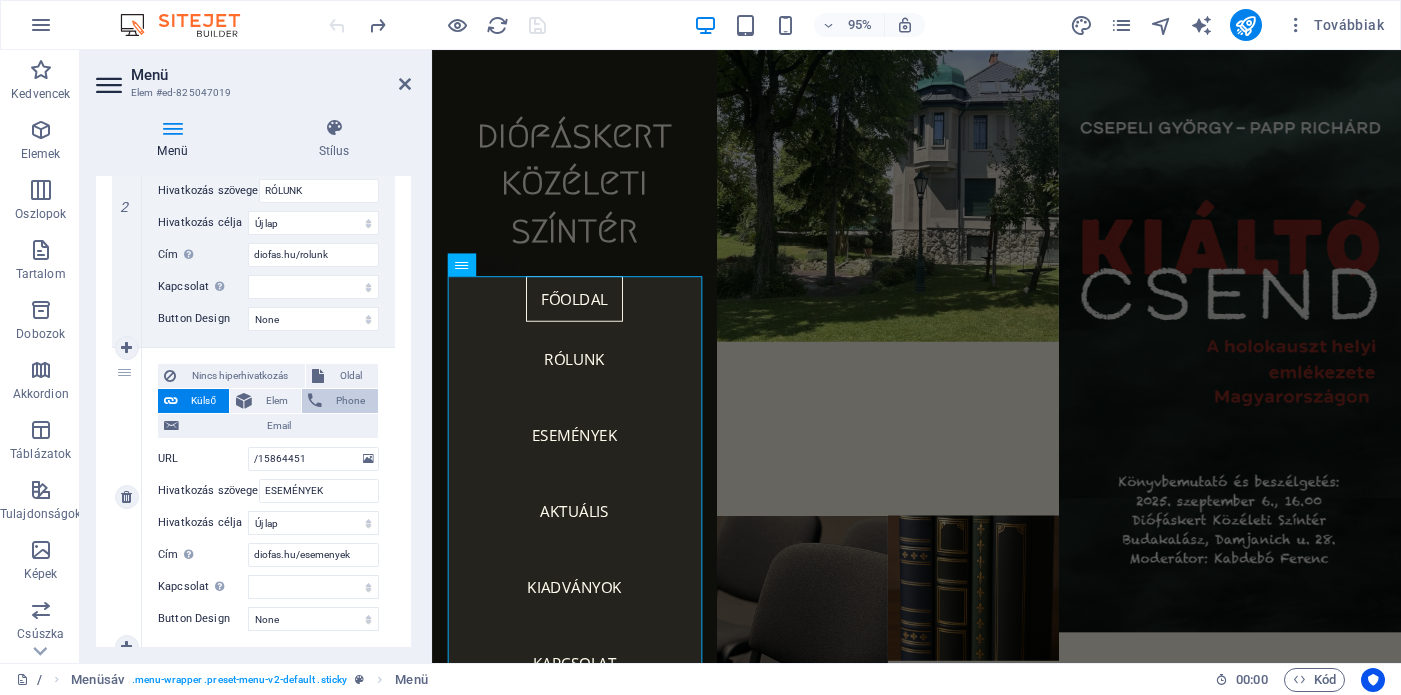 drag, startPoint x: 382, startPoint y: 357, endPoint x: 313, endPoint y: 398, distance: 80.26207 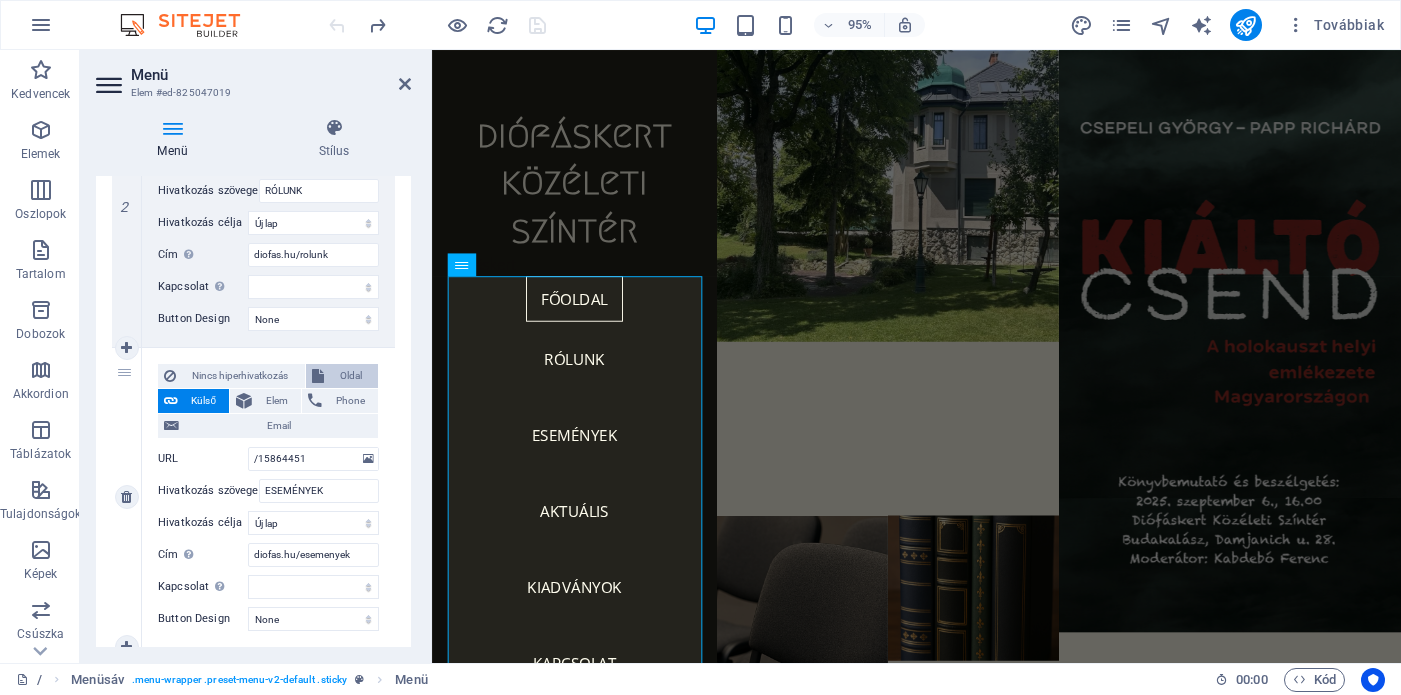 click on "Oldal" at bounding box center (351, 376) 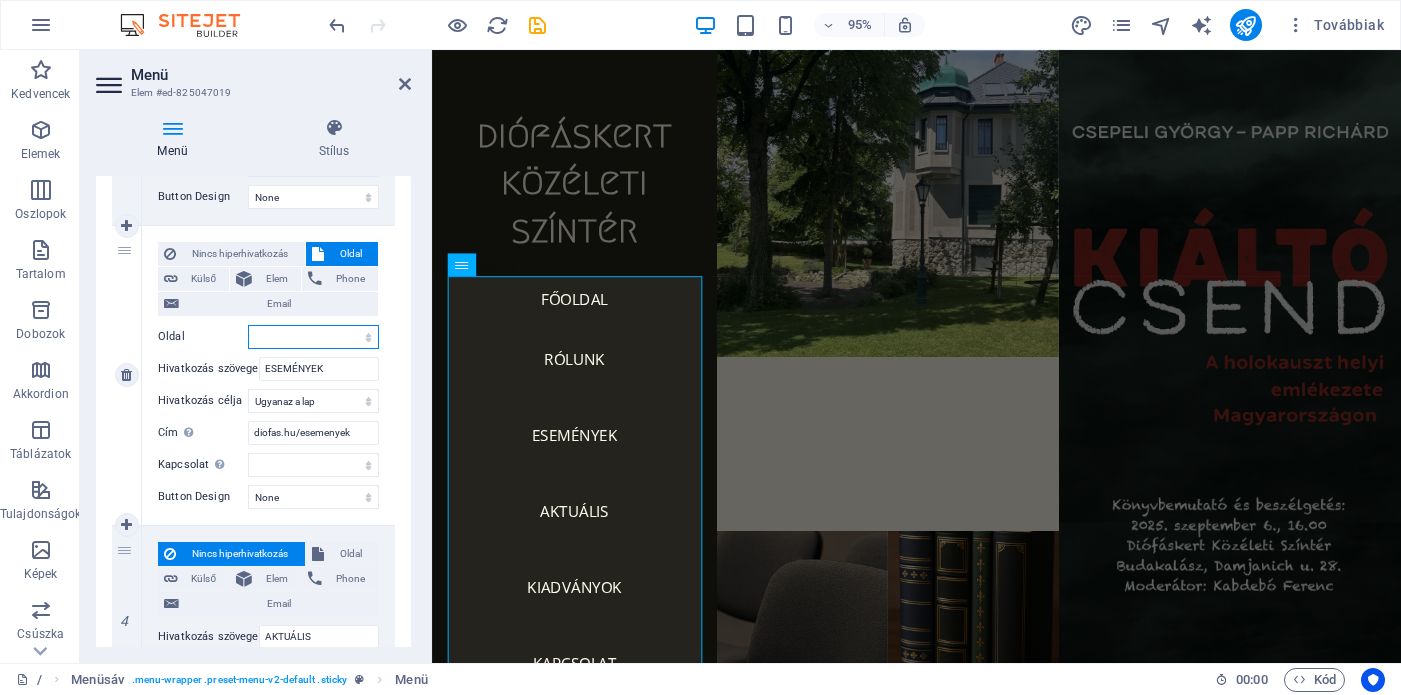 scroll, scrollTop: 747, scrollLeft: 0, axis: vertical 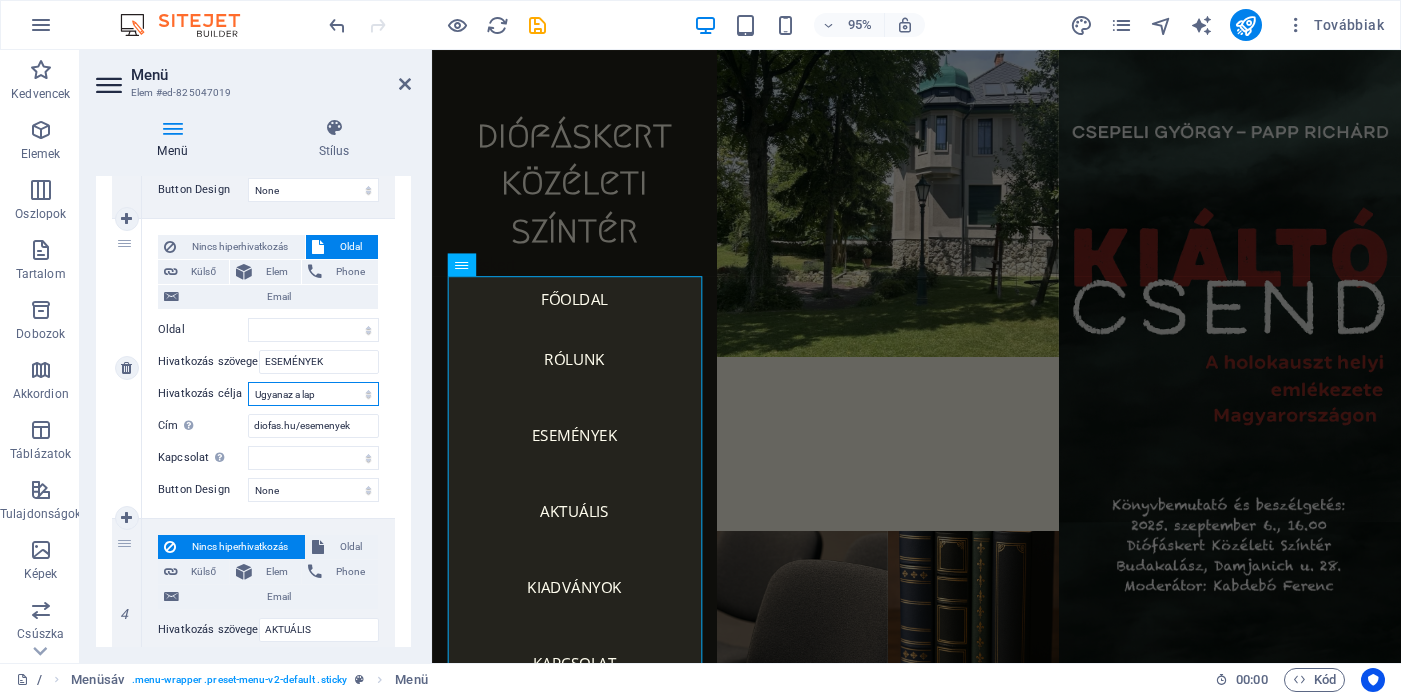 click on "Új lap Ugyanaz a lap Átfedés" at bounding box center (313, 394) 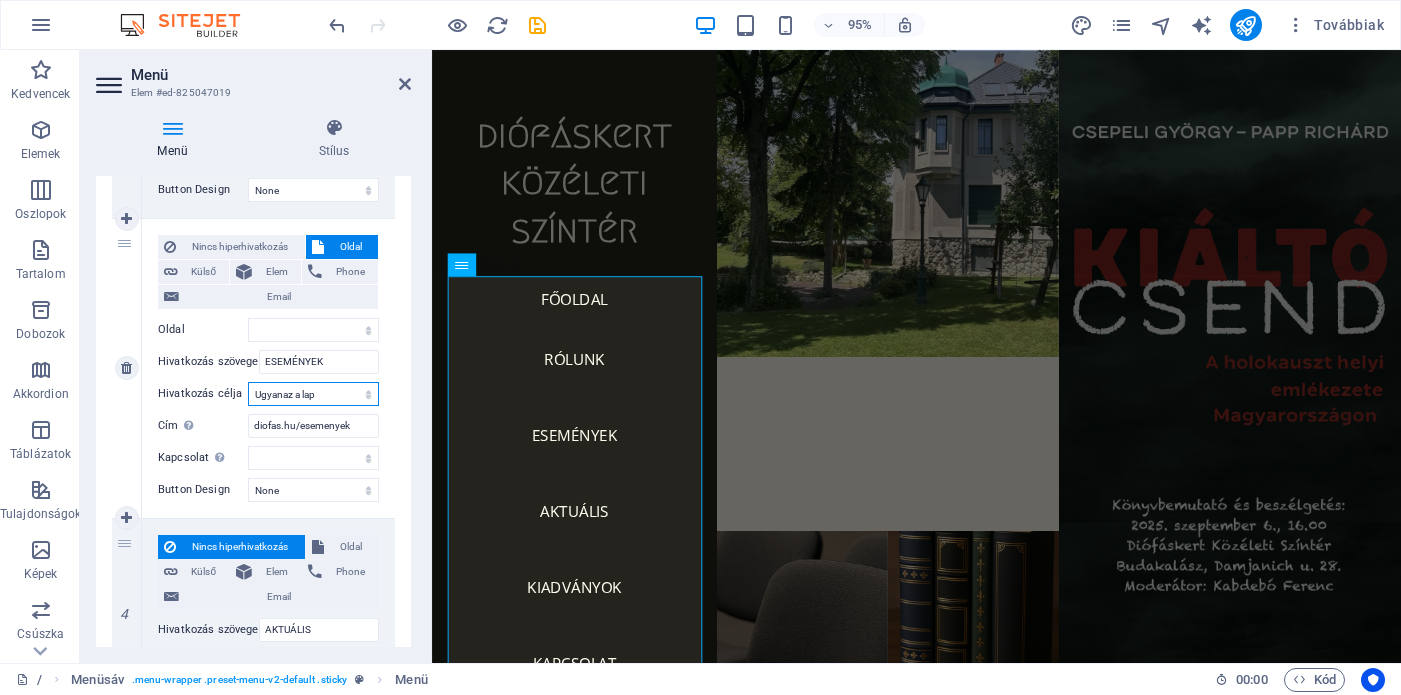 select on "blank" 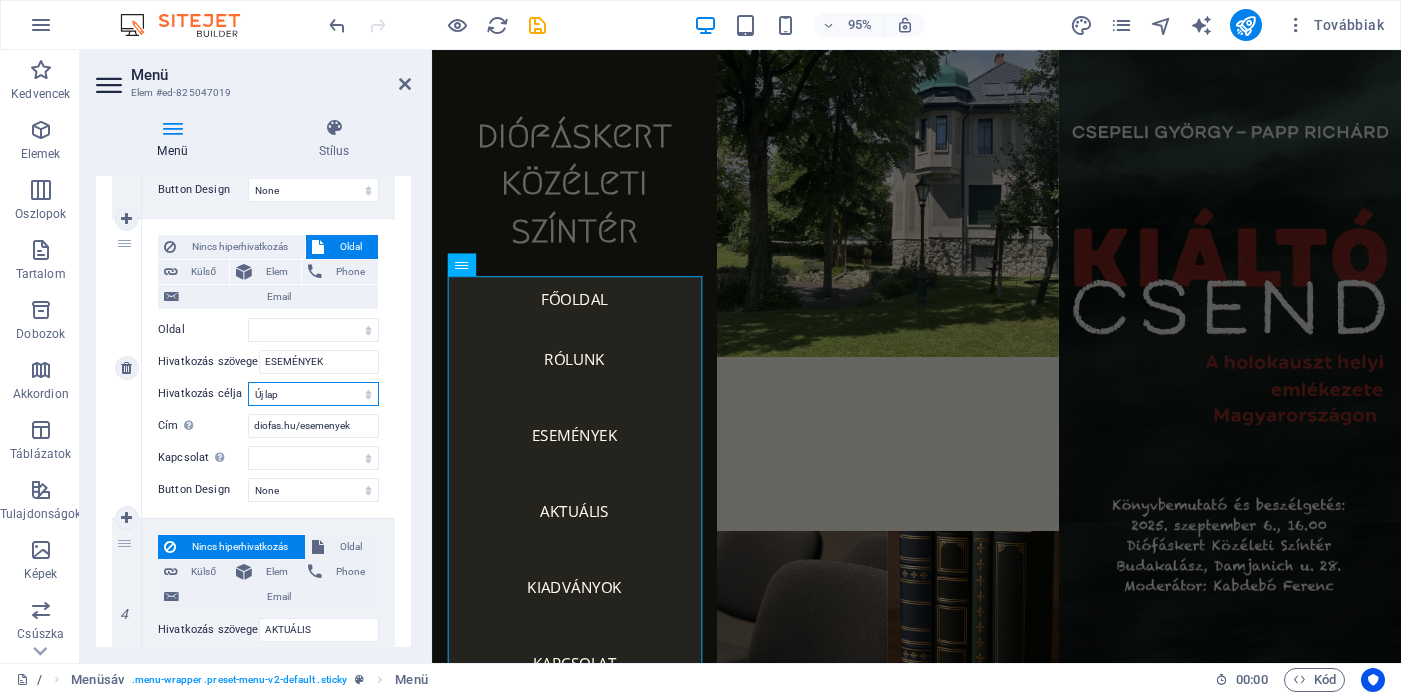 select 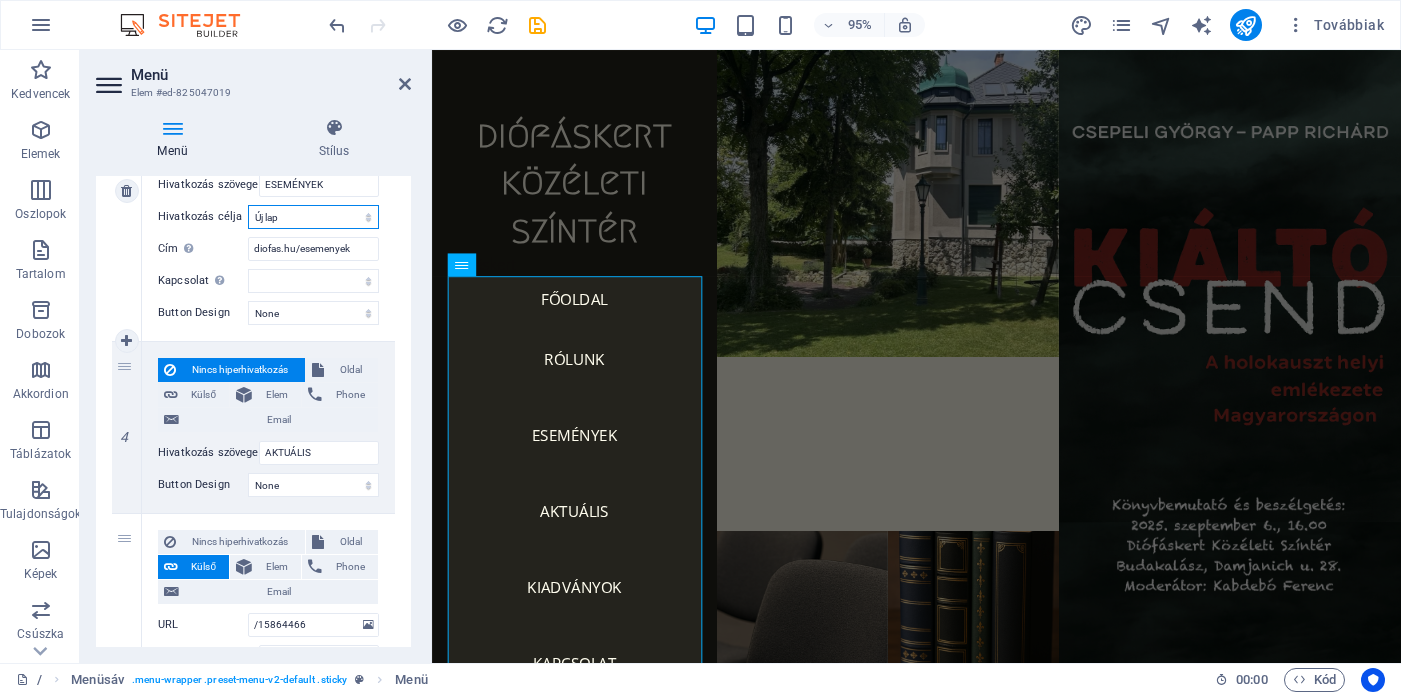 scroll, scrollTop: 927, scrollLeft: 0, axis: vertical 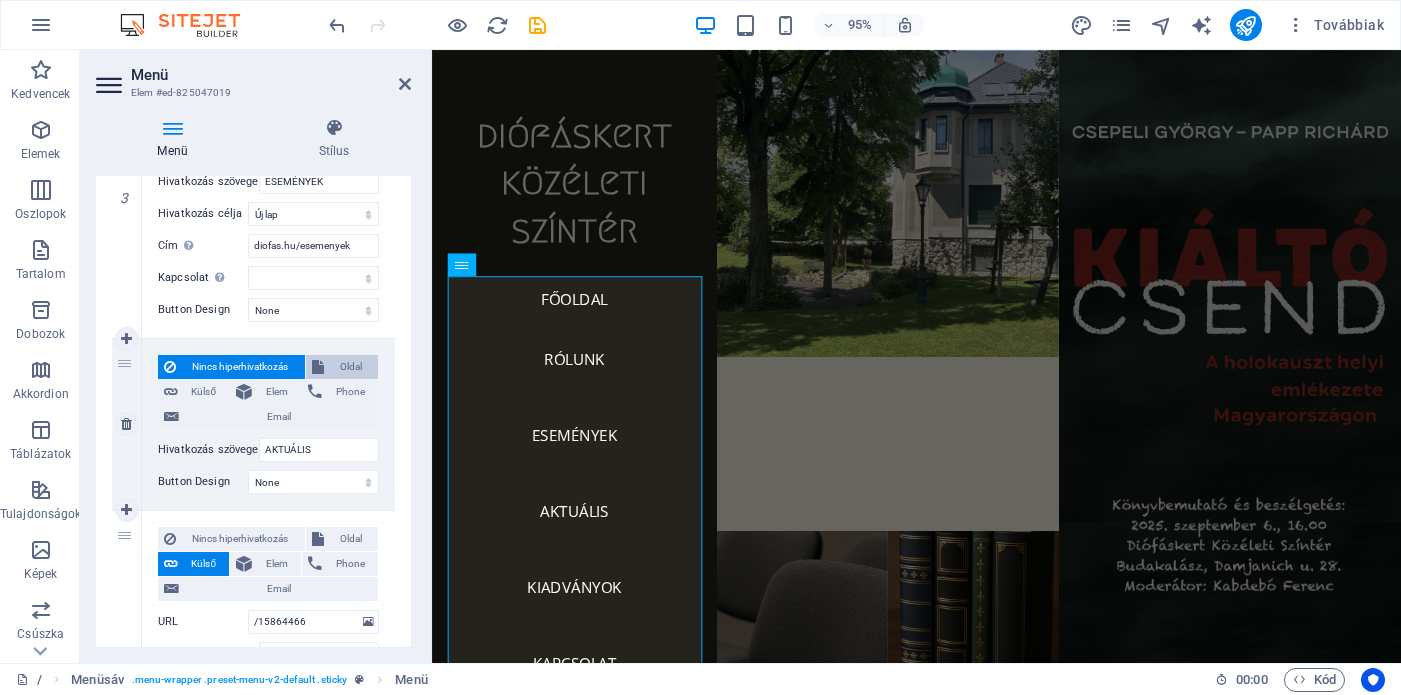 click on "Oldal" at bounding box center (351, 367) 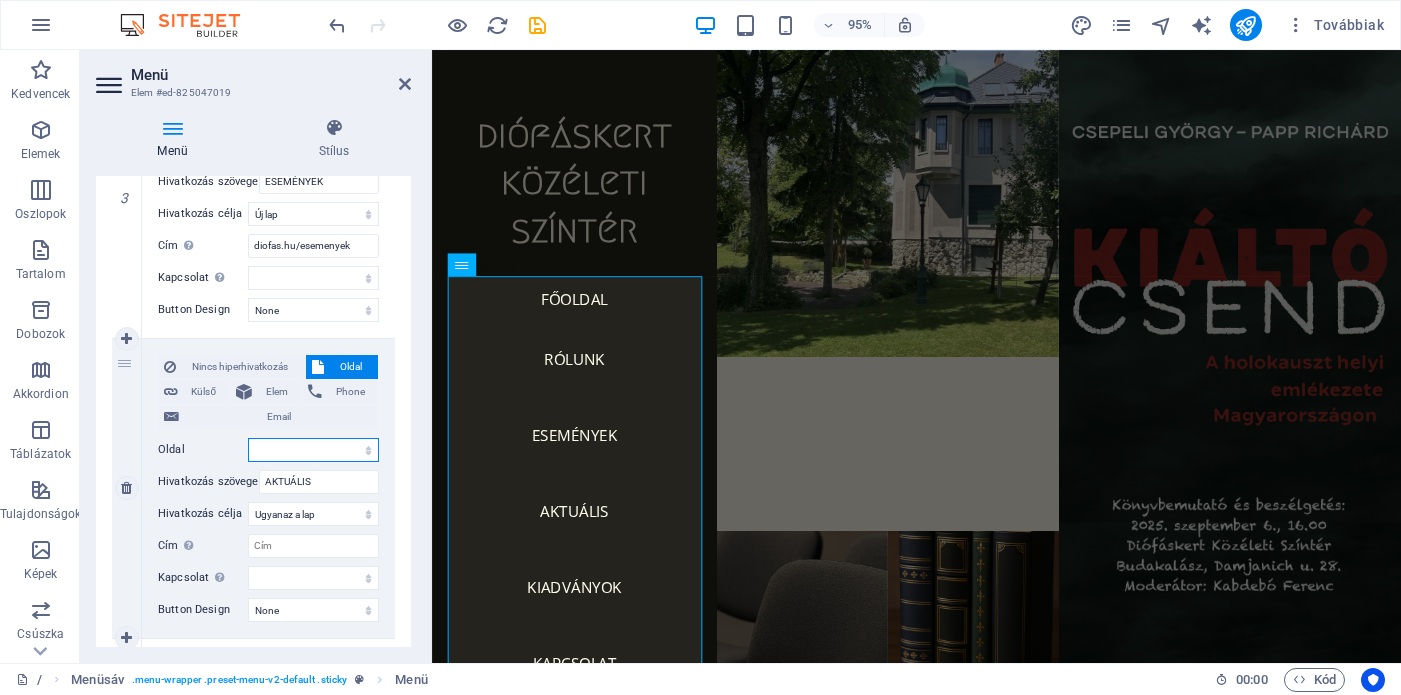 click on "/ RÓLUNK AKTUÁLIS ESEMÉNYEK KIADVÁNYOK KONTAKT" at bounding box center [313, 450] 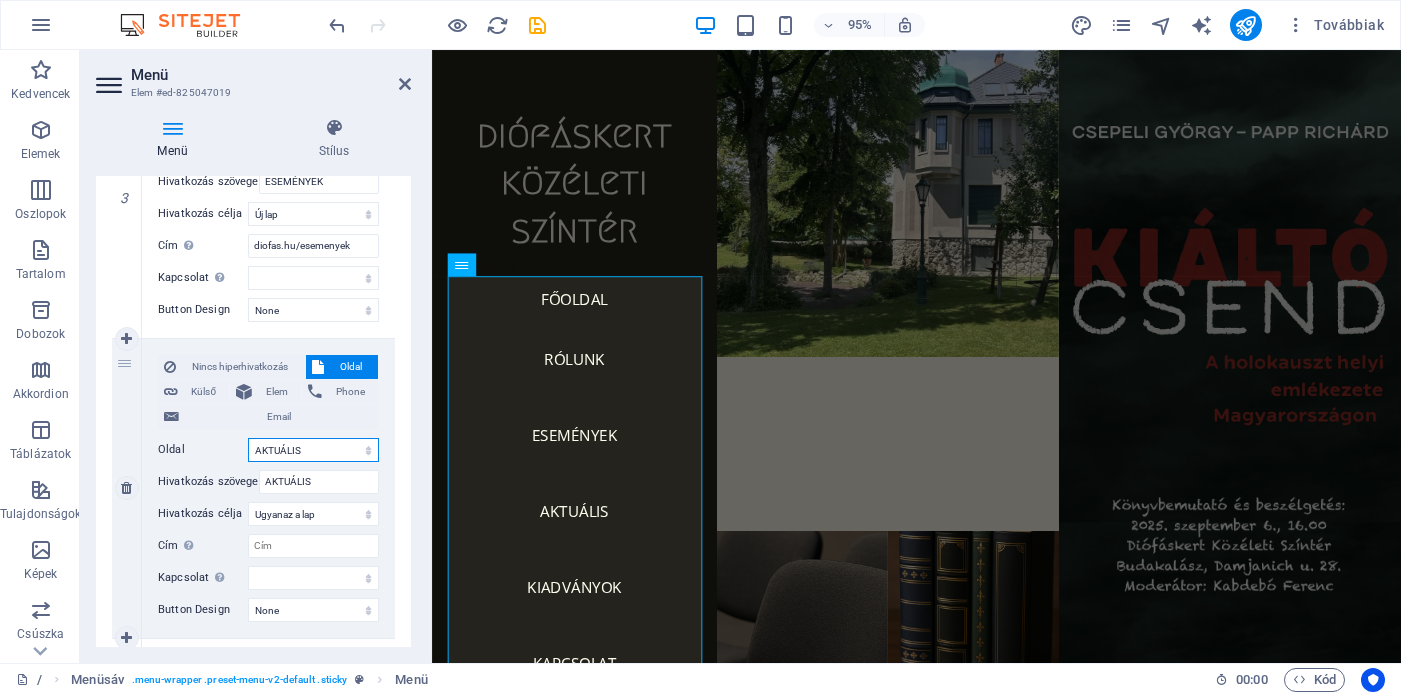 select 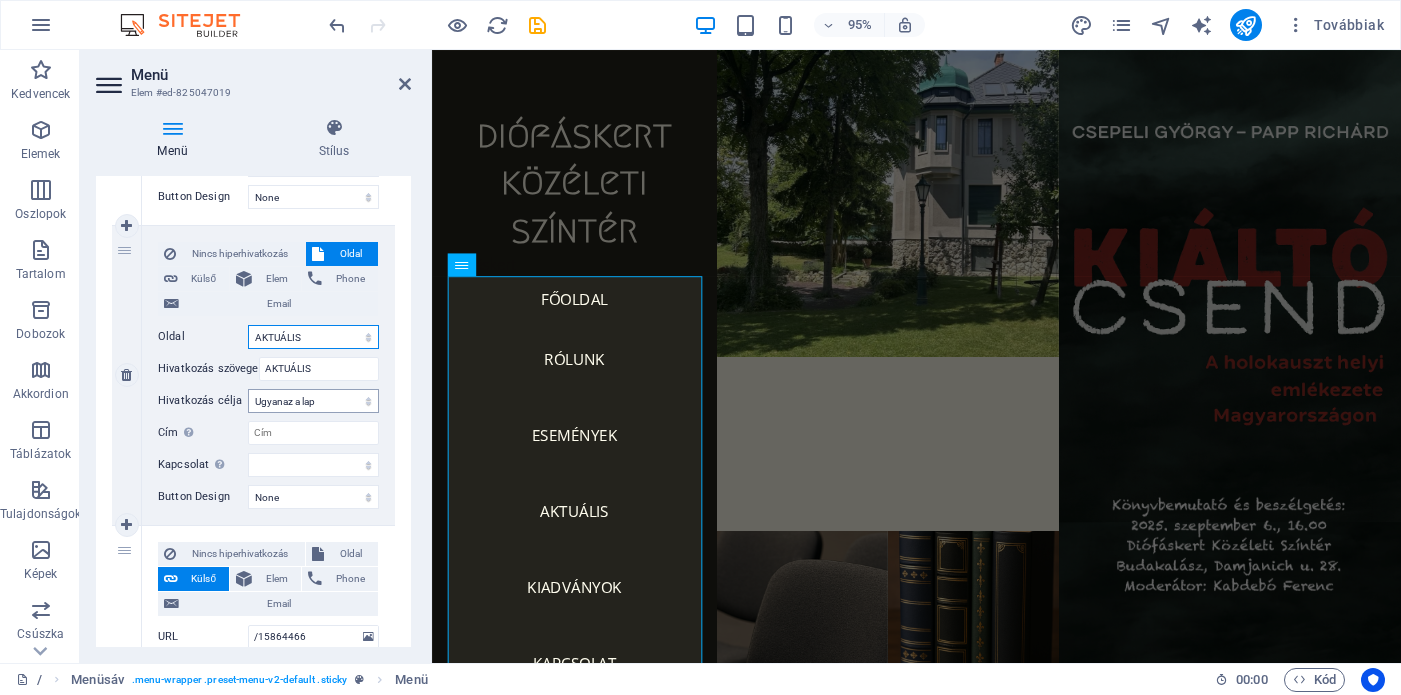 scroll, scrollTop: 1045, scrollLeft: 0, axis: vertical 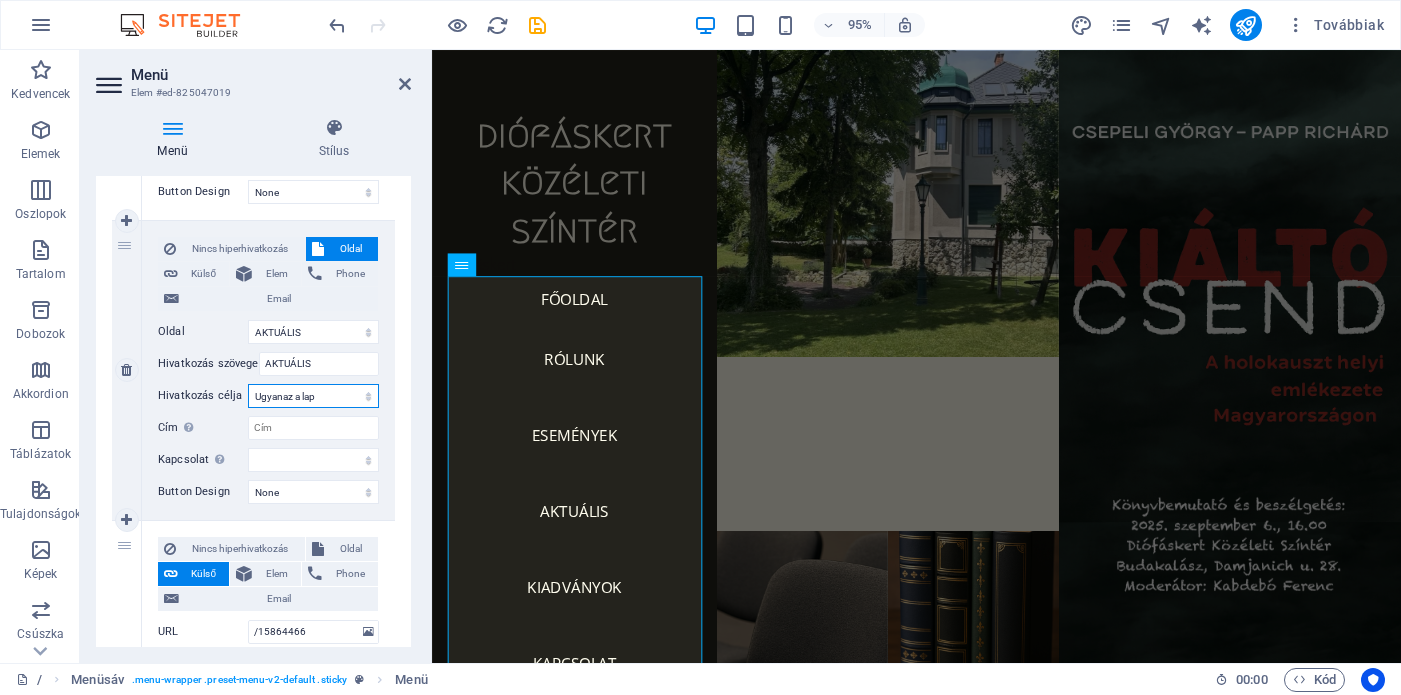 click on "Új lap Ugyanaz a lap Átfedés" at bounding box center (313, 396) 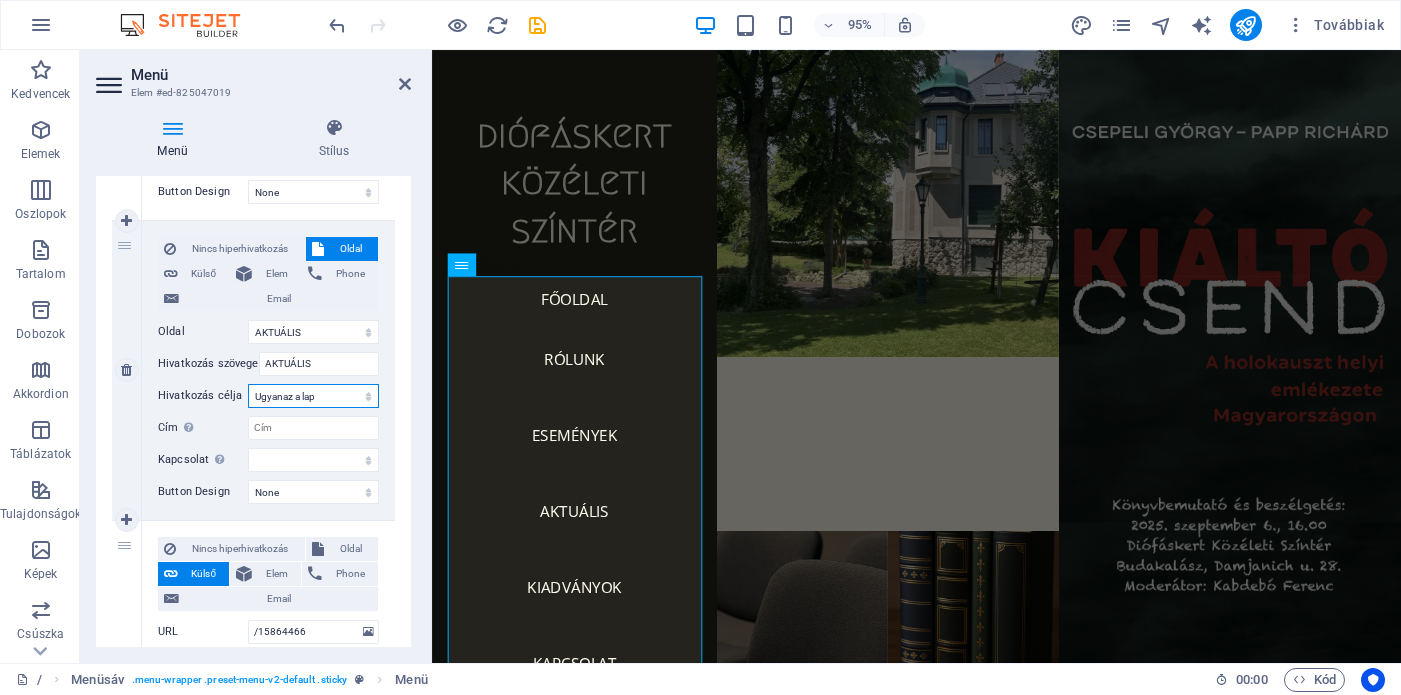 select on "blank" 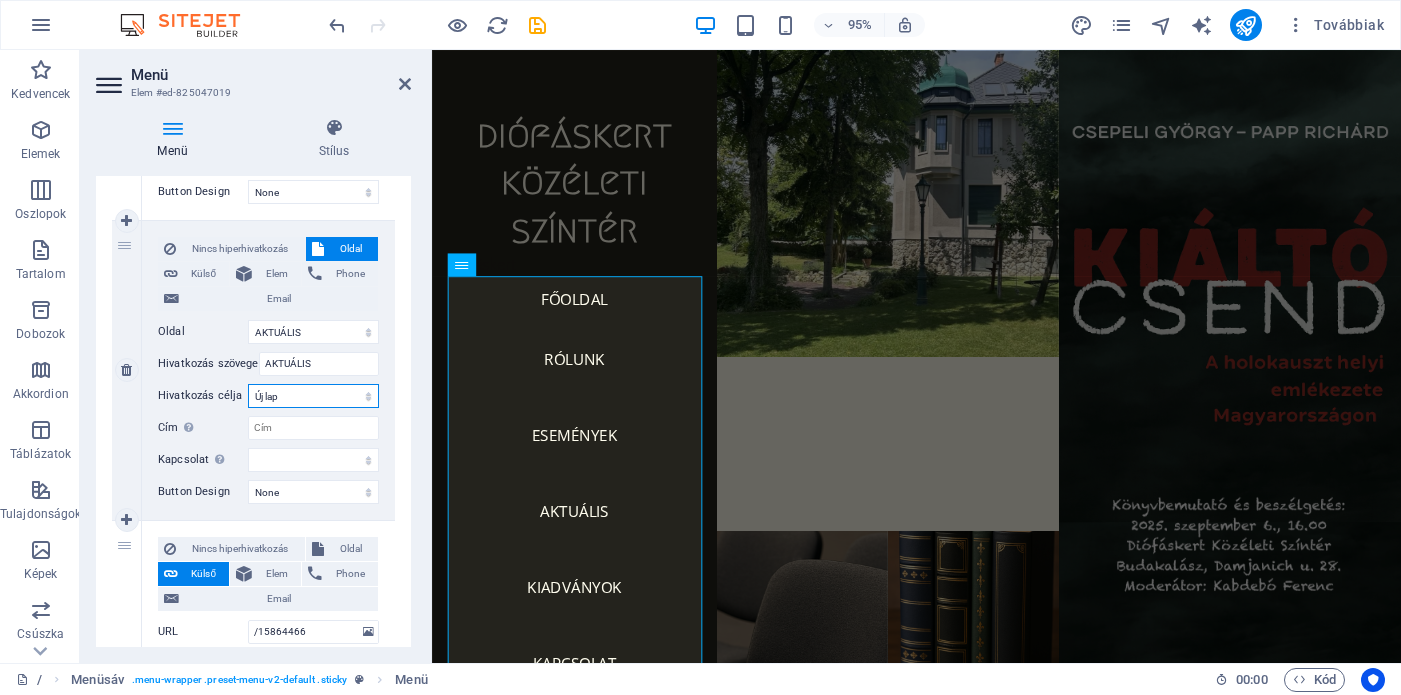 select 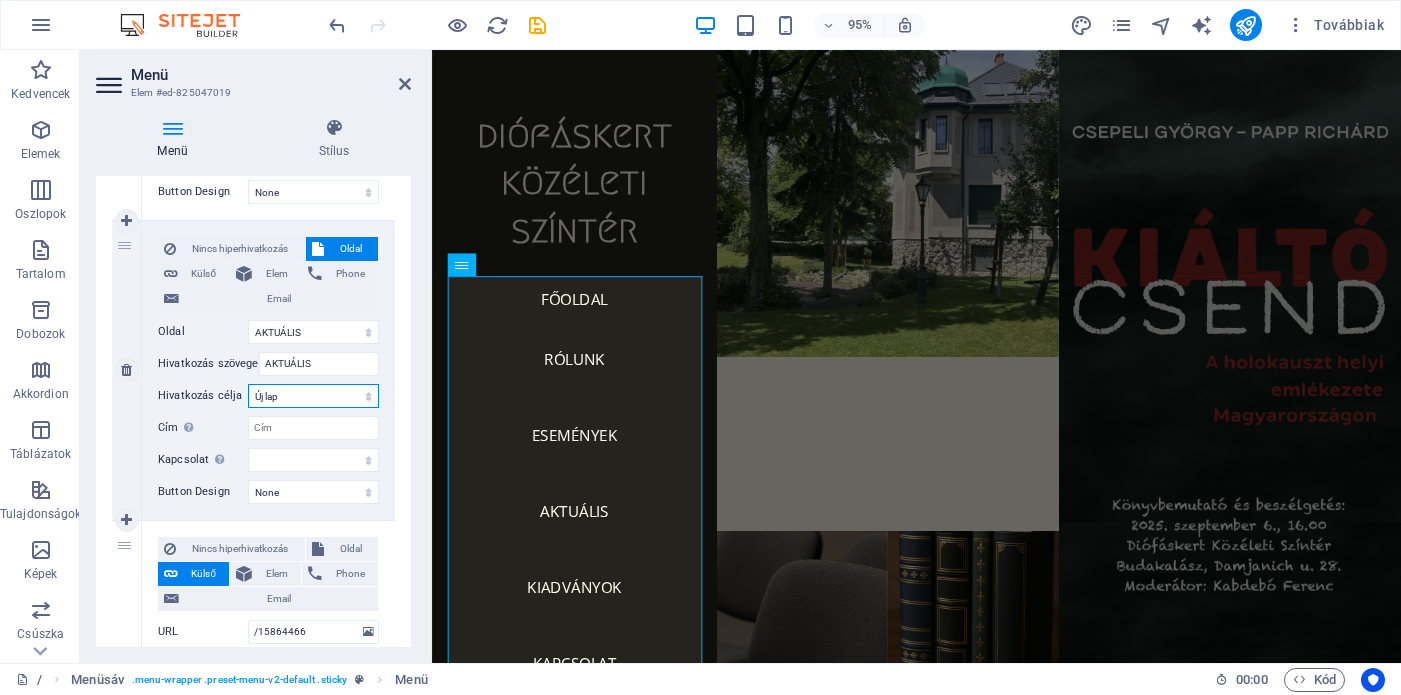 select 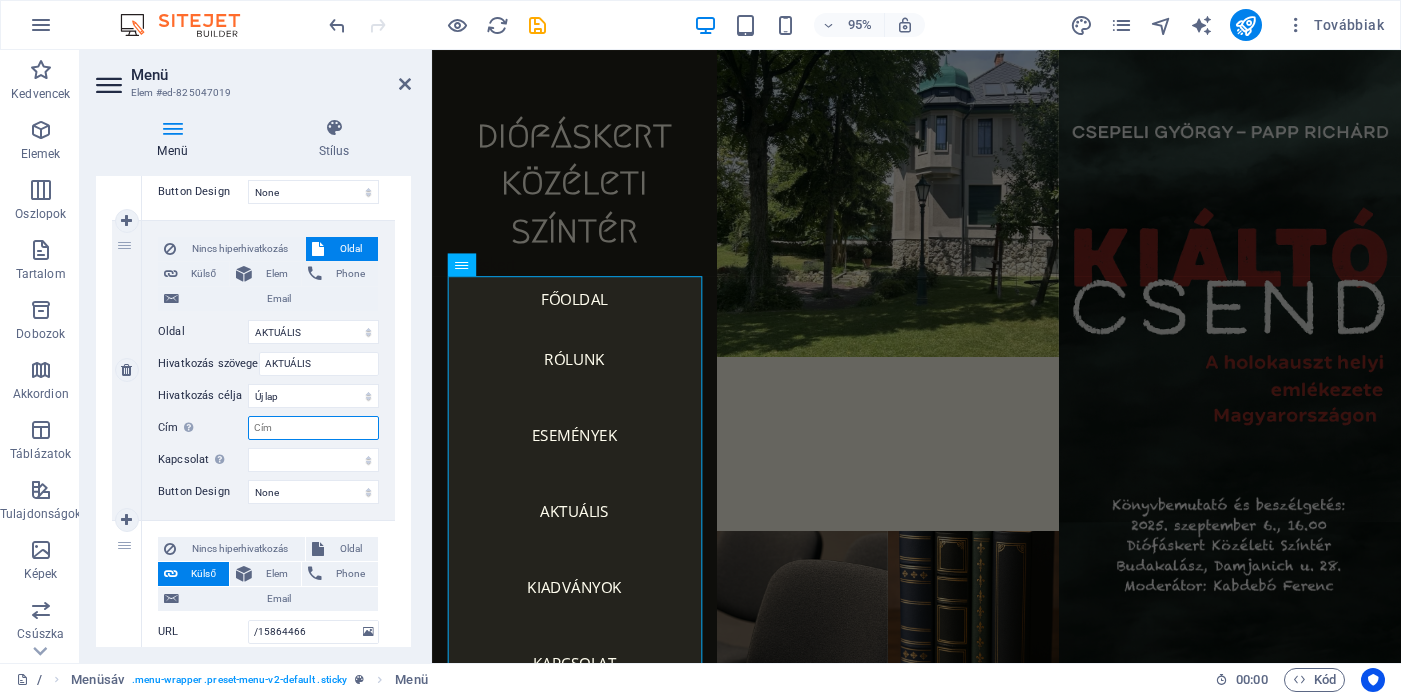 click on "Cím További hivatkozás leírás, ne legyen azonos a hivatkozás szövegével. A címet általában akkor jelenítik meg, mint egy feliratkozást, amikor az egeret az elem felett mozgatják. Hagyd üresen, ha bizonytalan vagy." at bounding box center [313, 428] 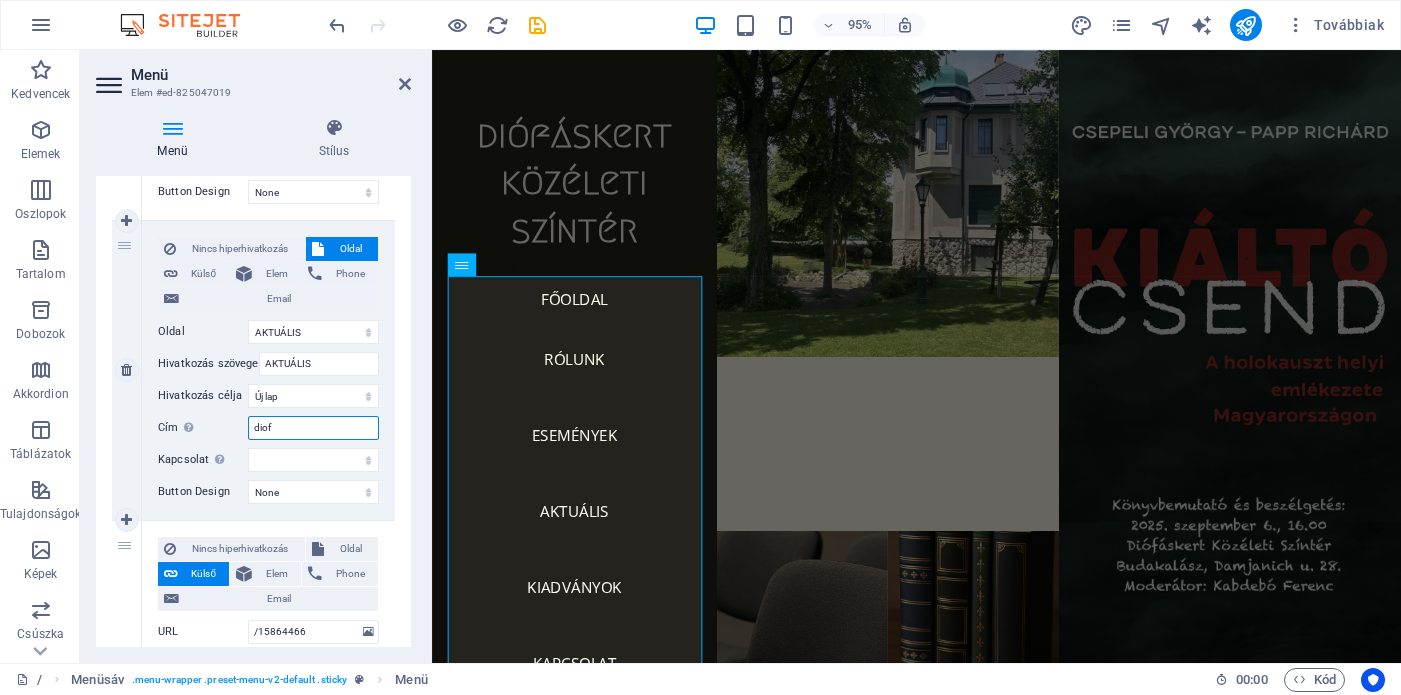 type on "diofa" 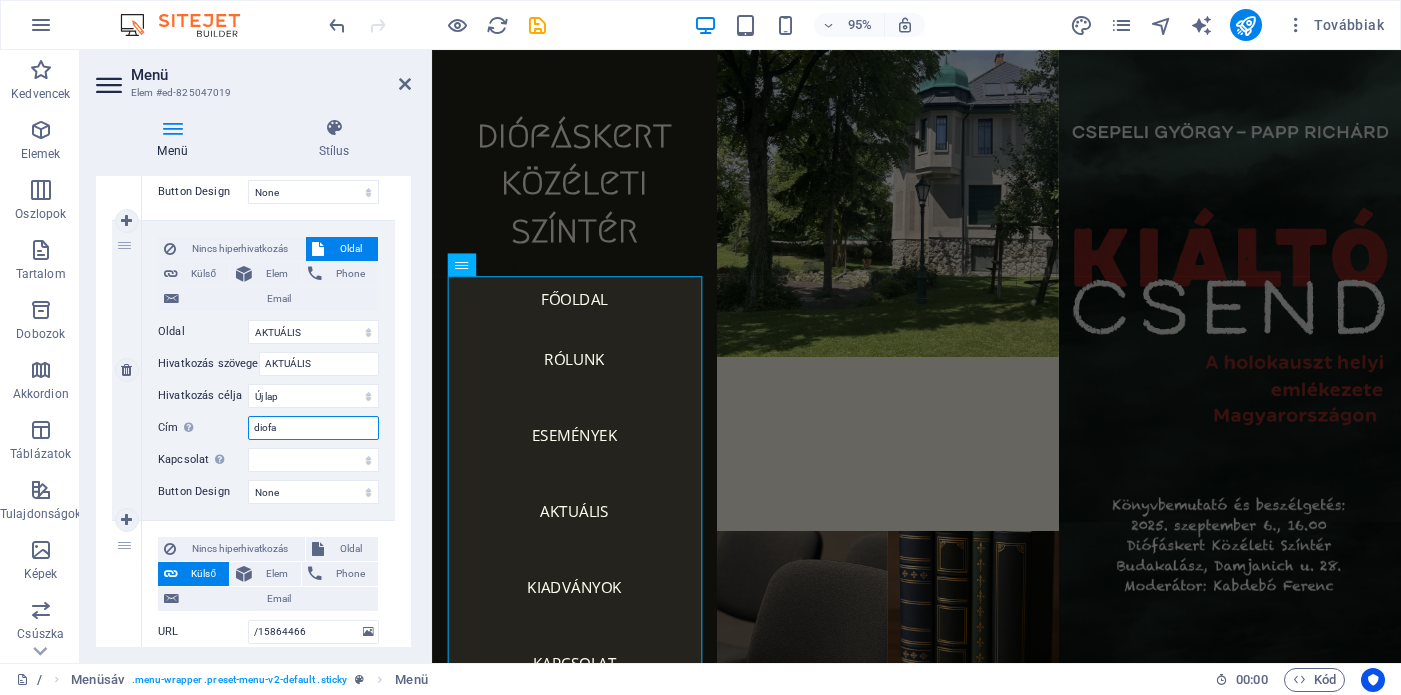 select 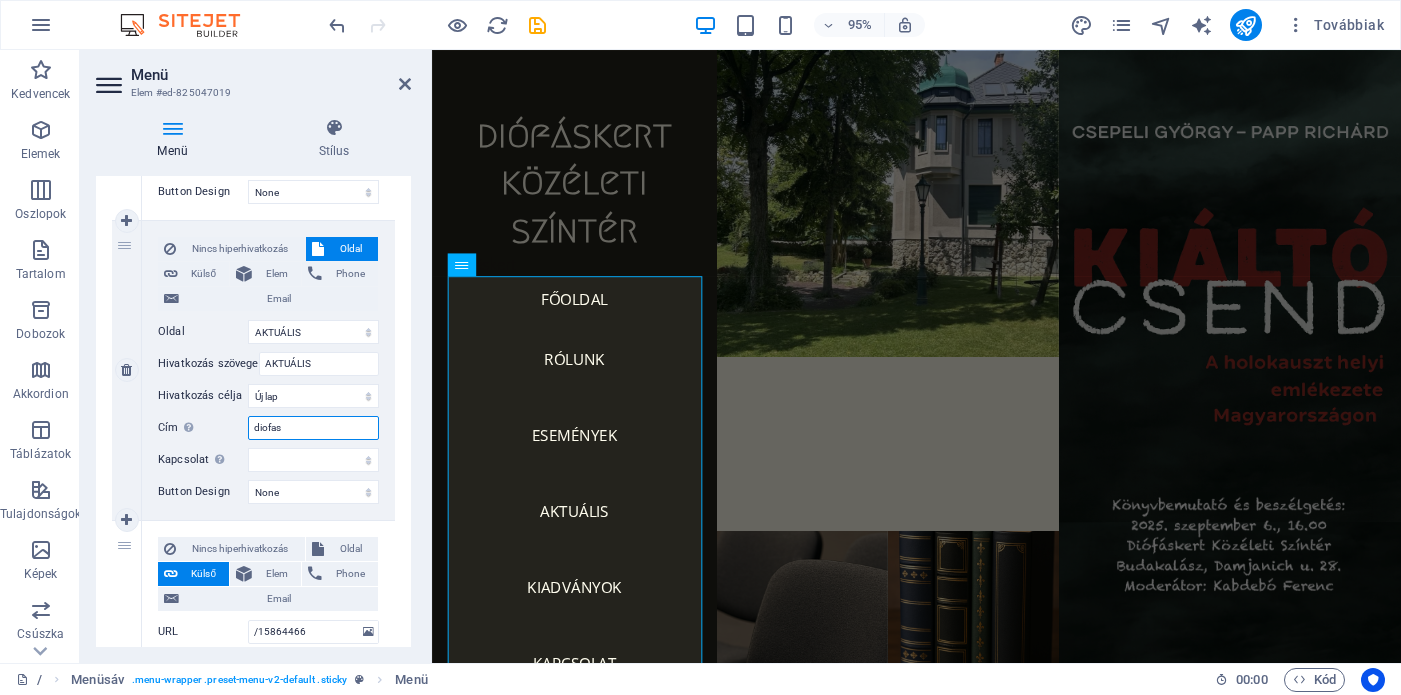 select 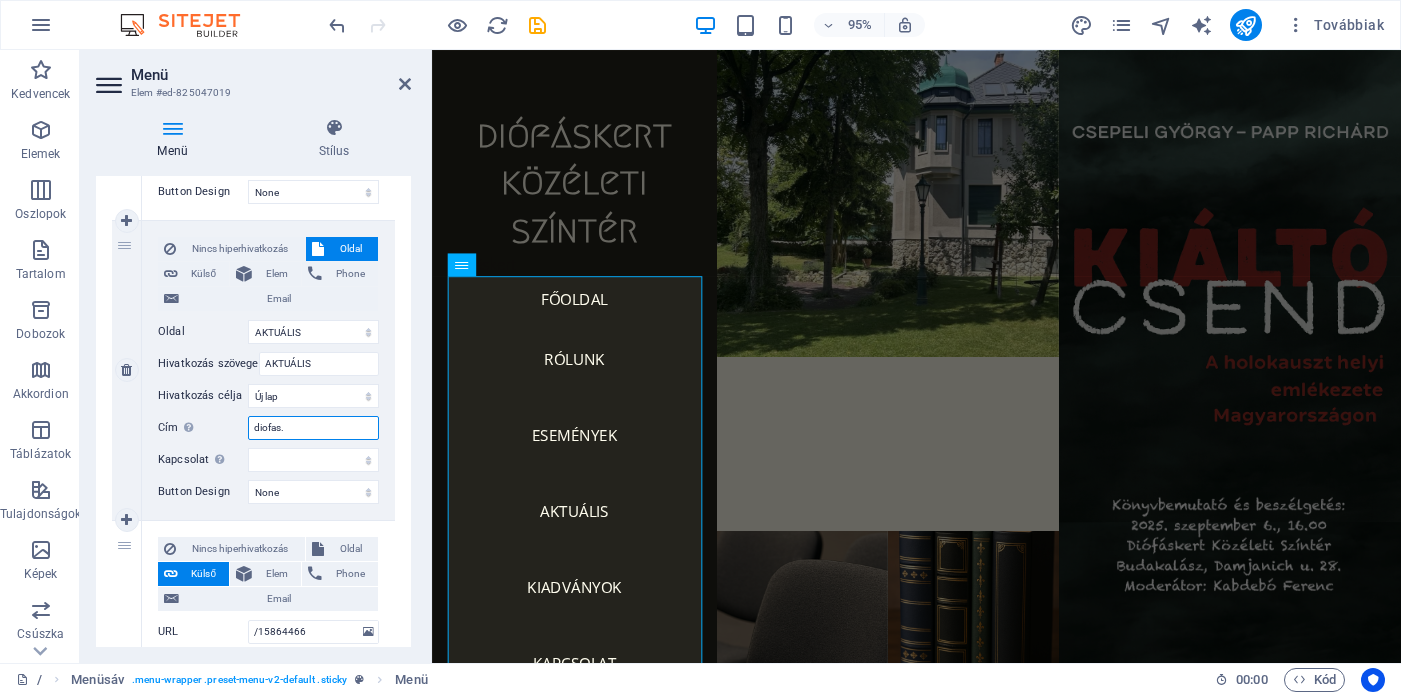 type on "diofas.h" 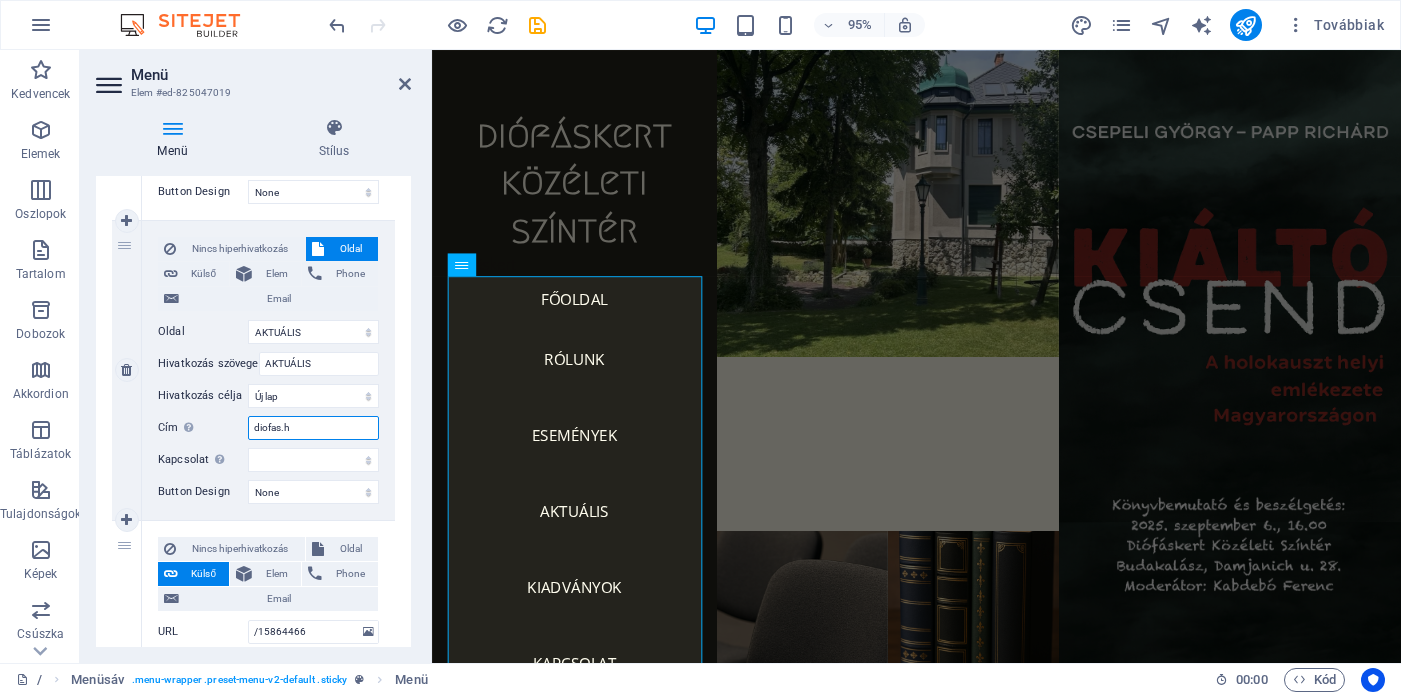 select 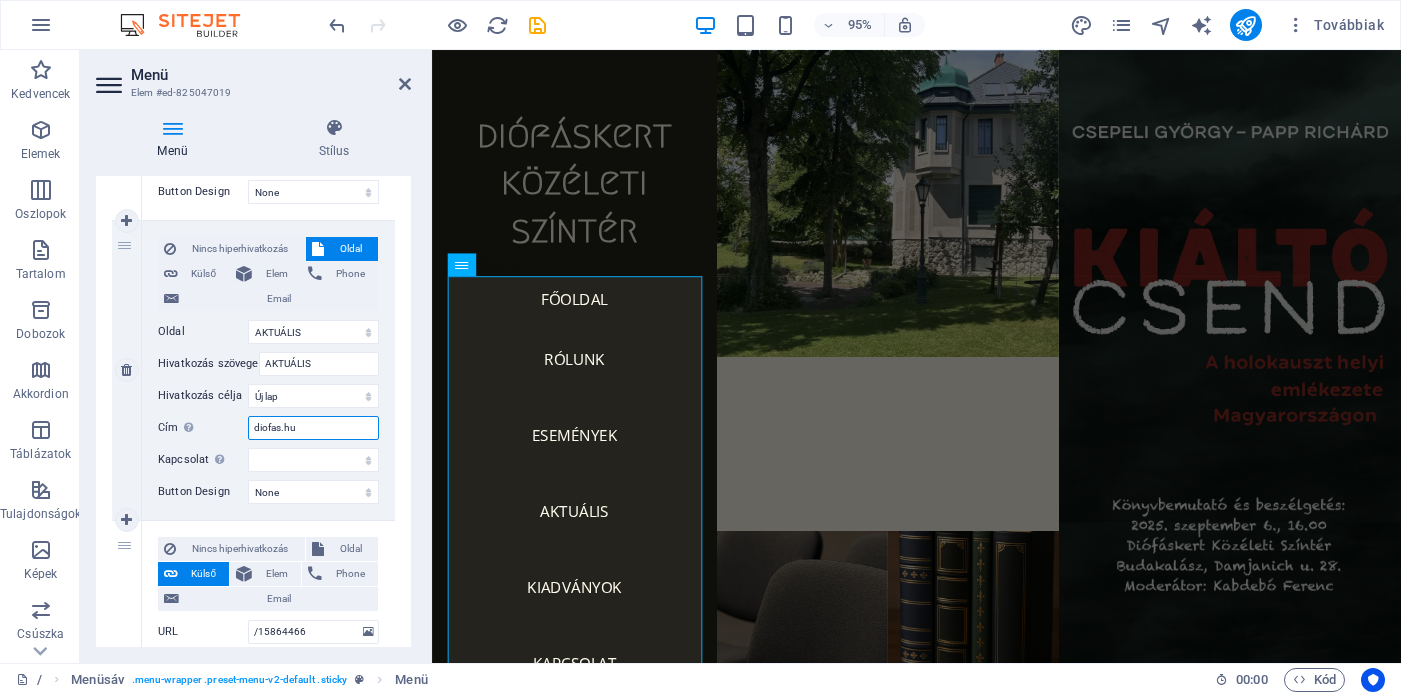 select 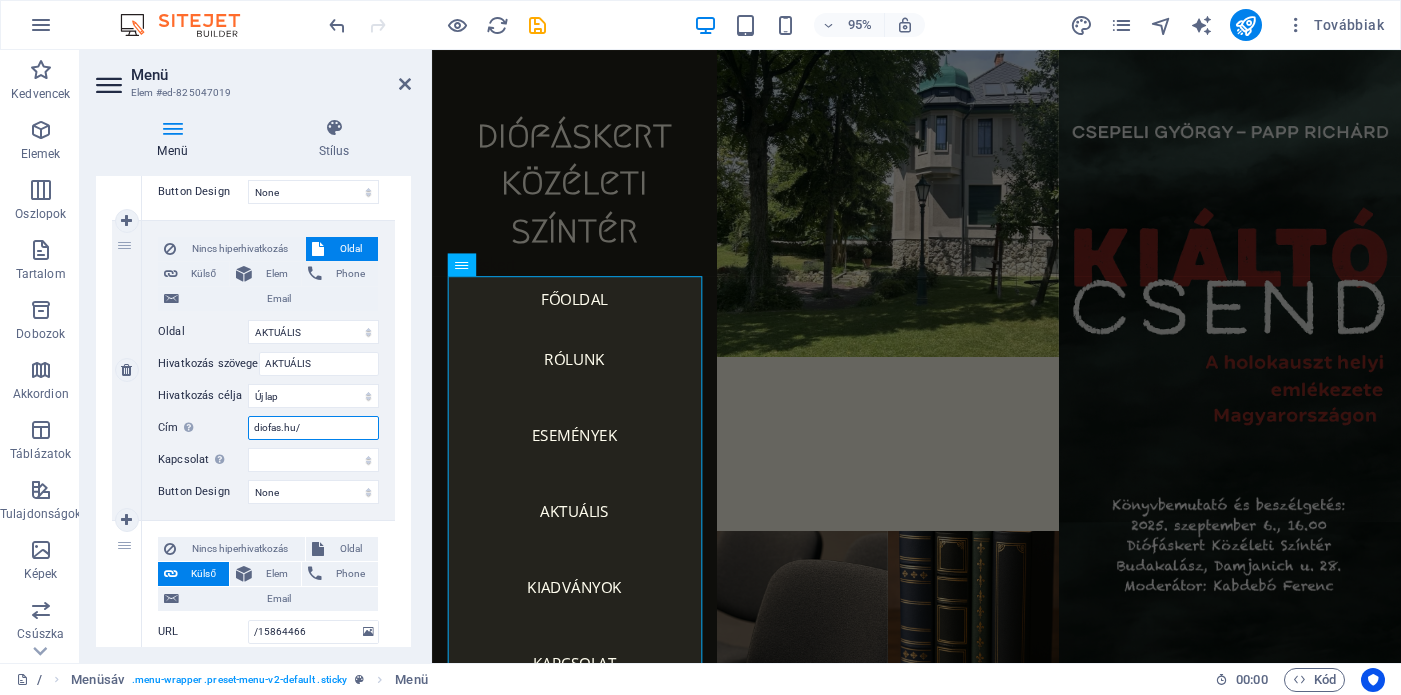 select 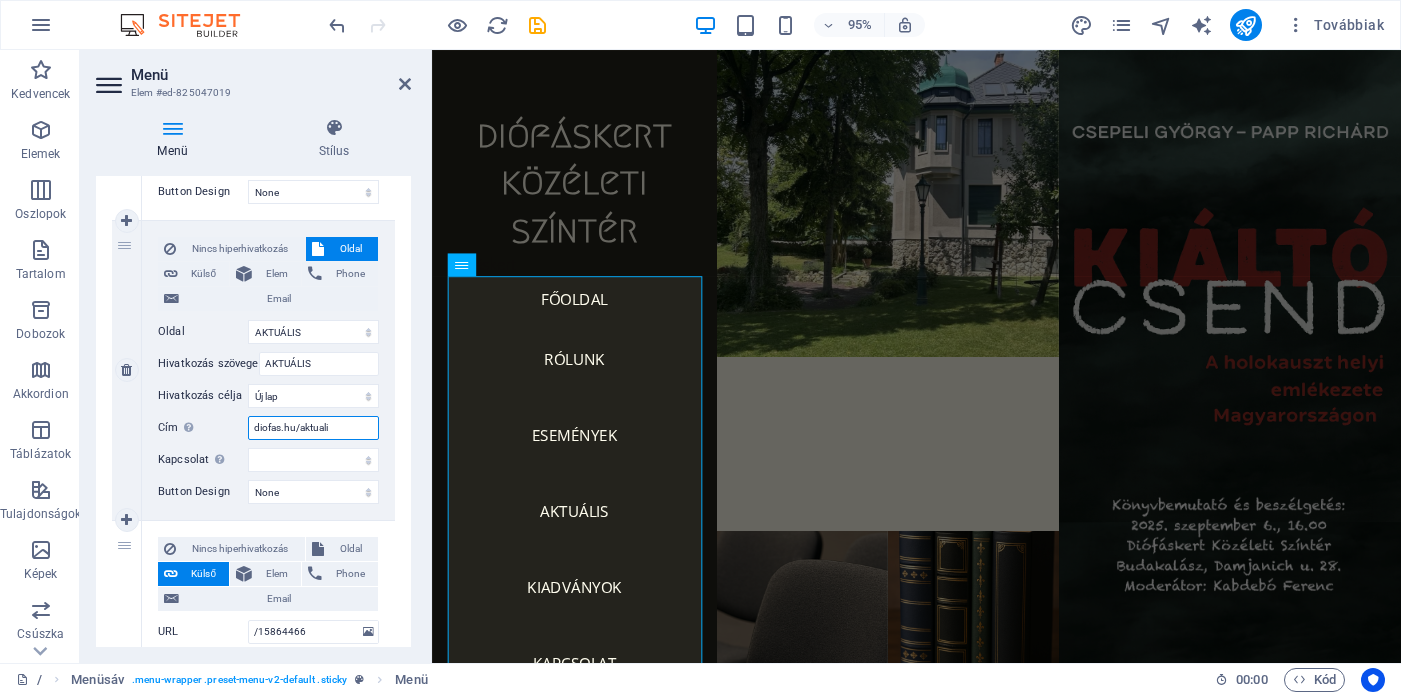 type on "diofas.hu/aktualis" 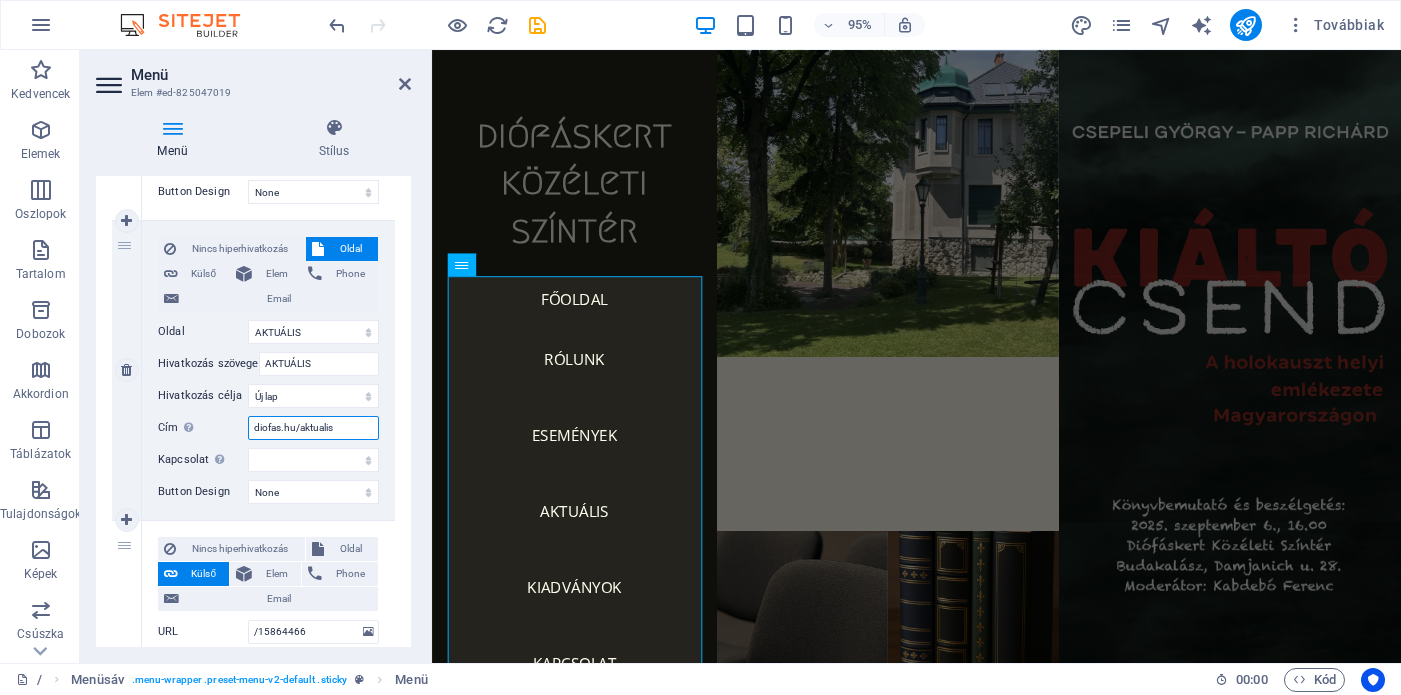 select 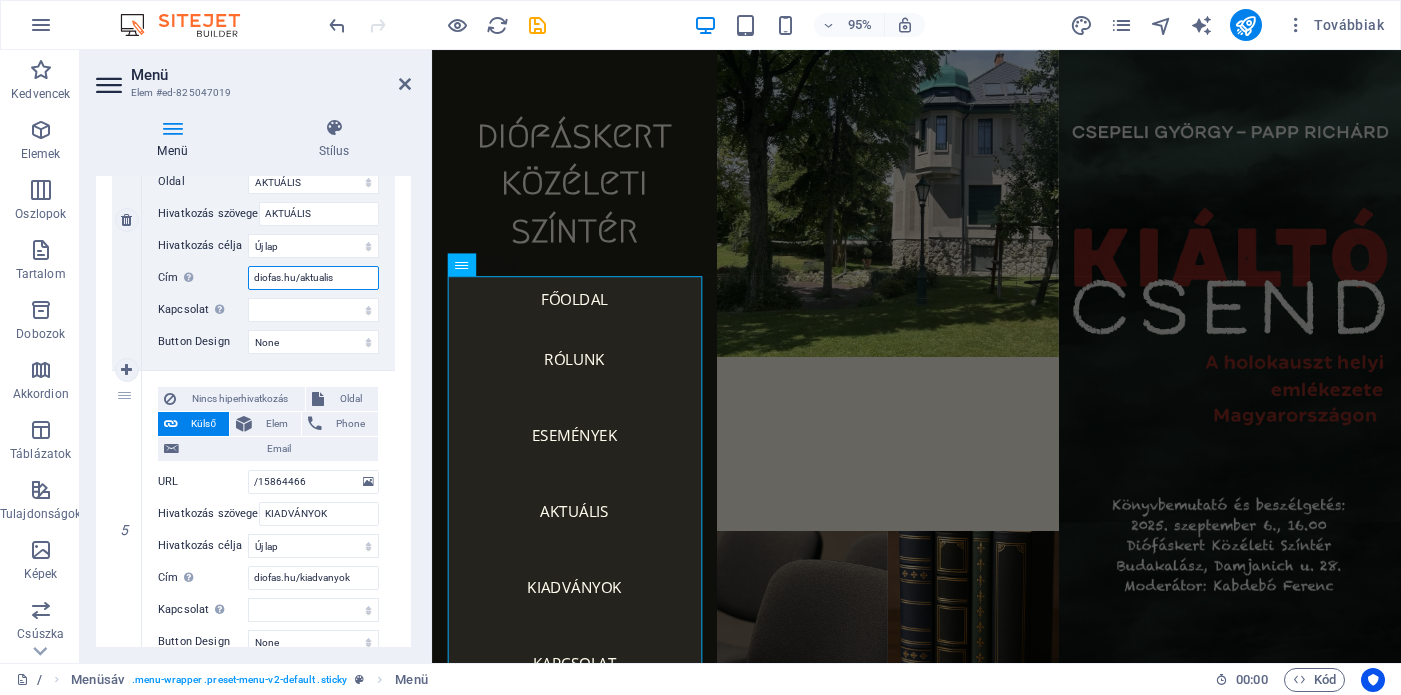 scroll, scrollTop: 1197, scrollLeft: 0, axis: vertical 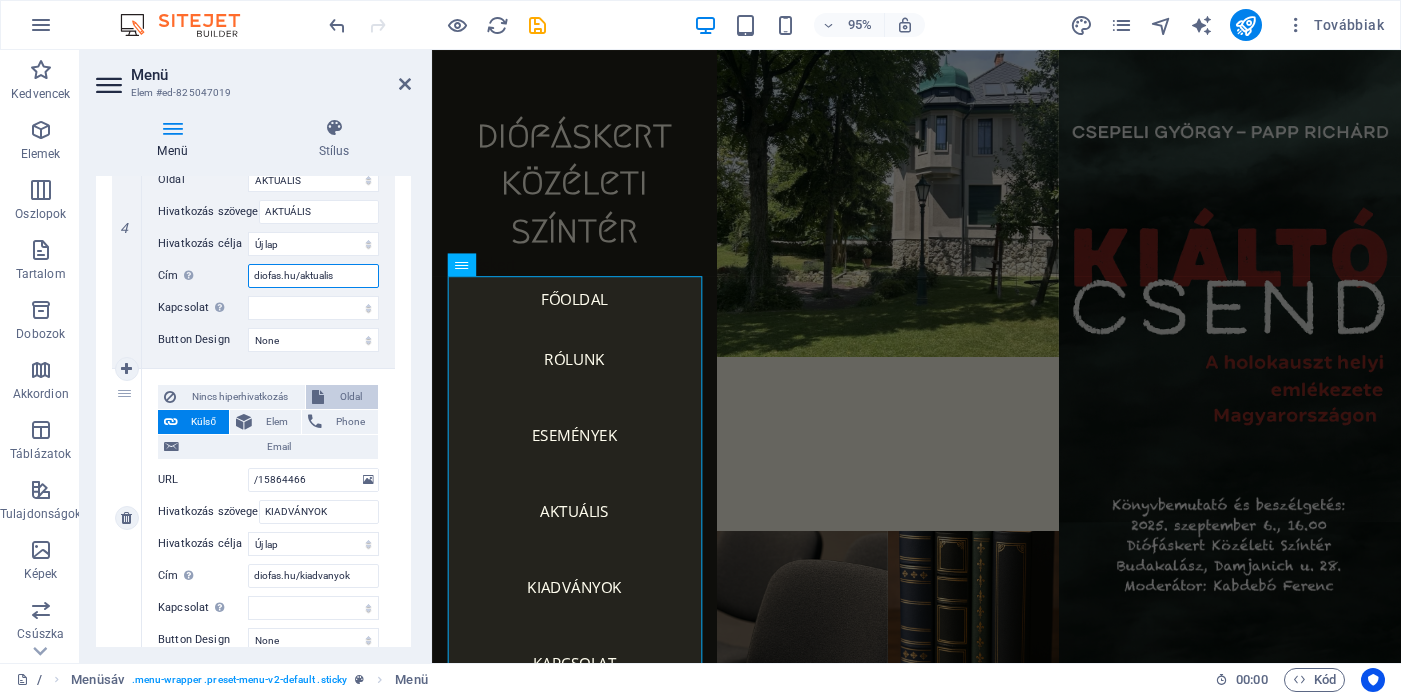type on "diofas.hu/aktualis" 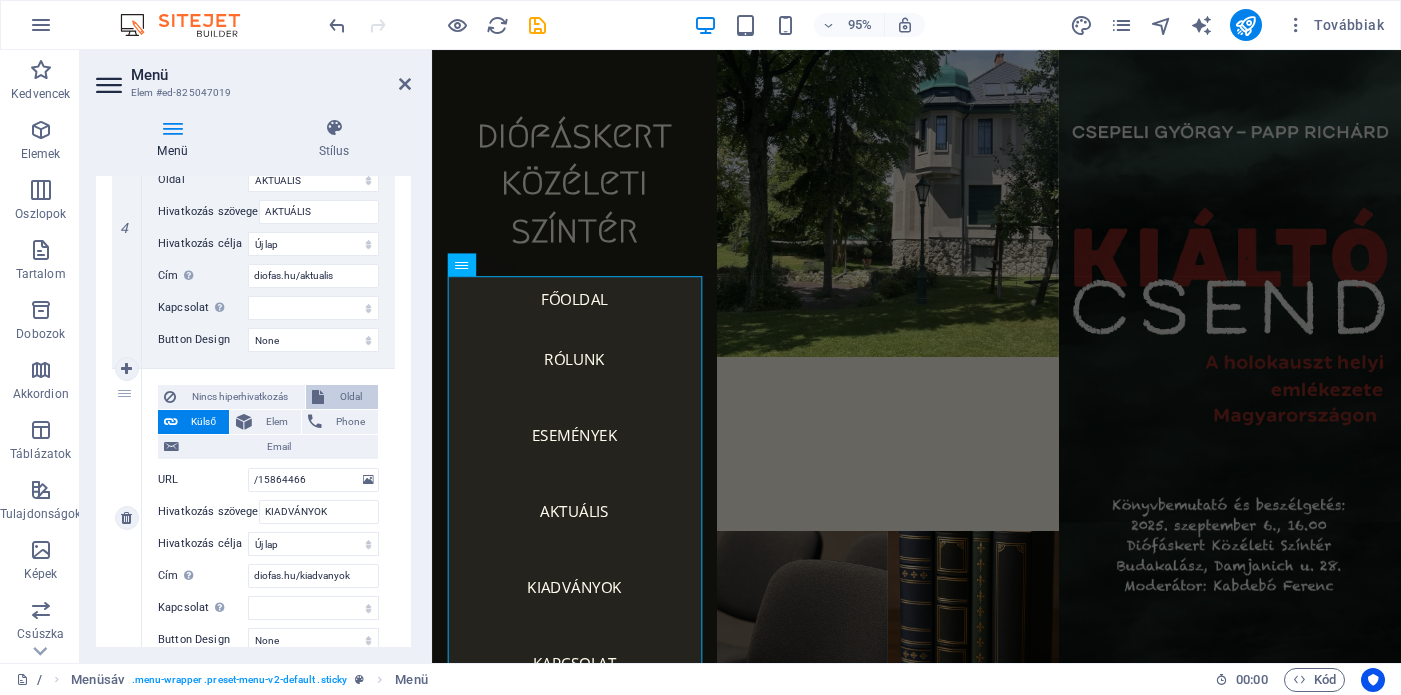 click on "Oldal" at bounding box center (351, 397) 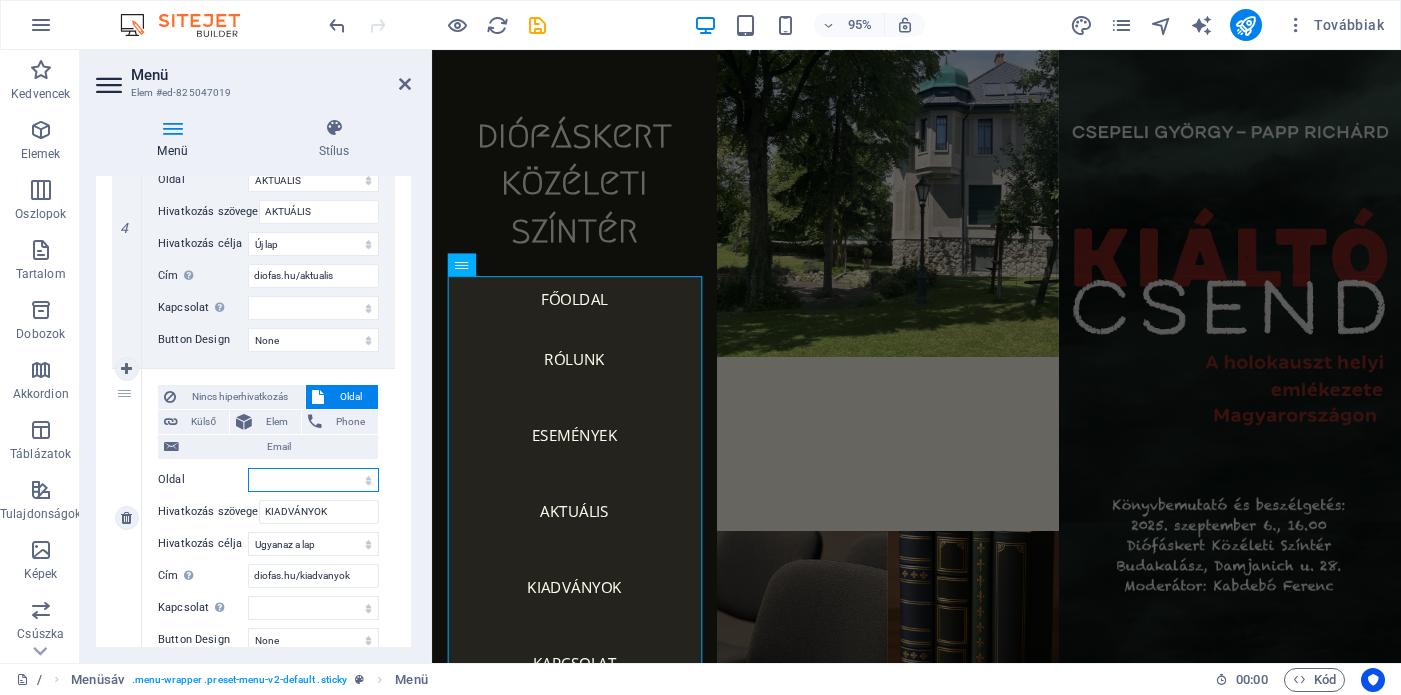 click on "/ RÓLUNK AKTUÁLIS ESEMÉNYEK KIADVÁNYOK KONTAKT" at bounding box center [313, 480] 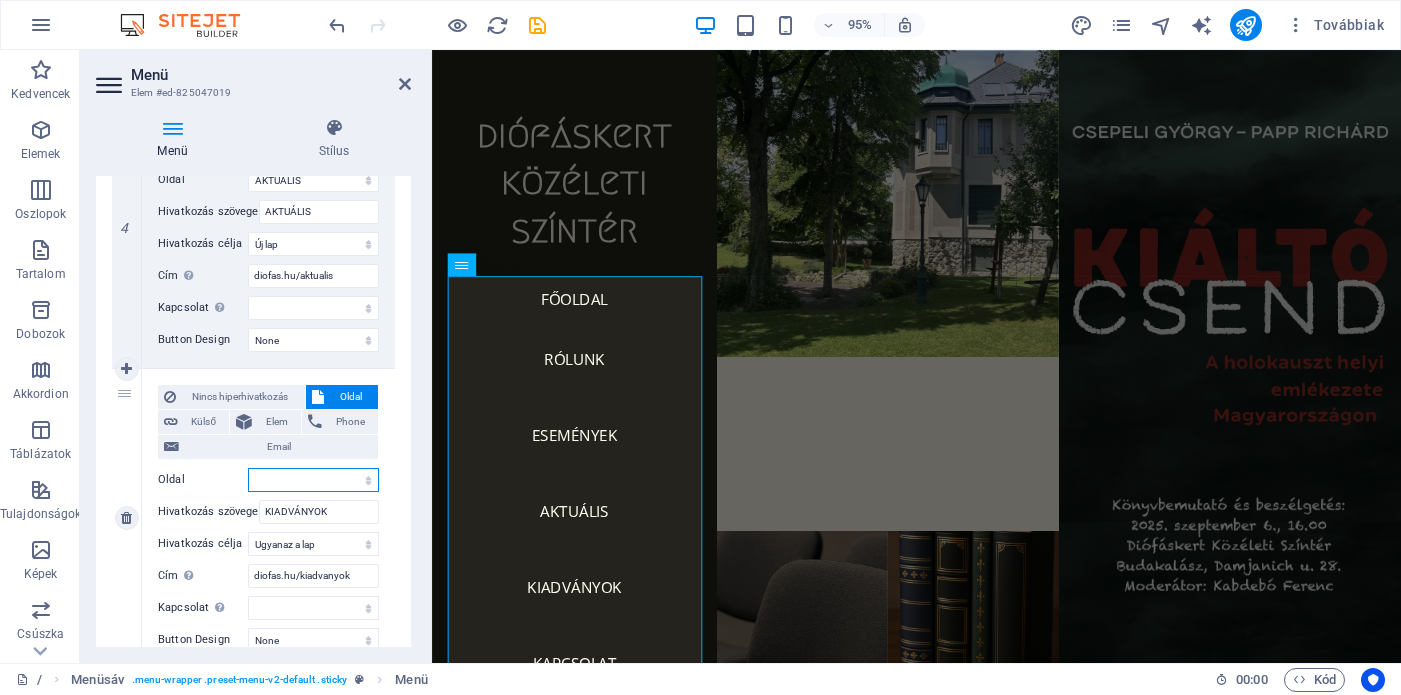 click on "/ RÓLUNK AKTUÁLIS ESEMÉNYEK KIADVÁNYOK KONTAKT" at bounding box center (313, 480) 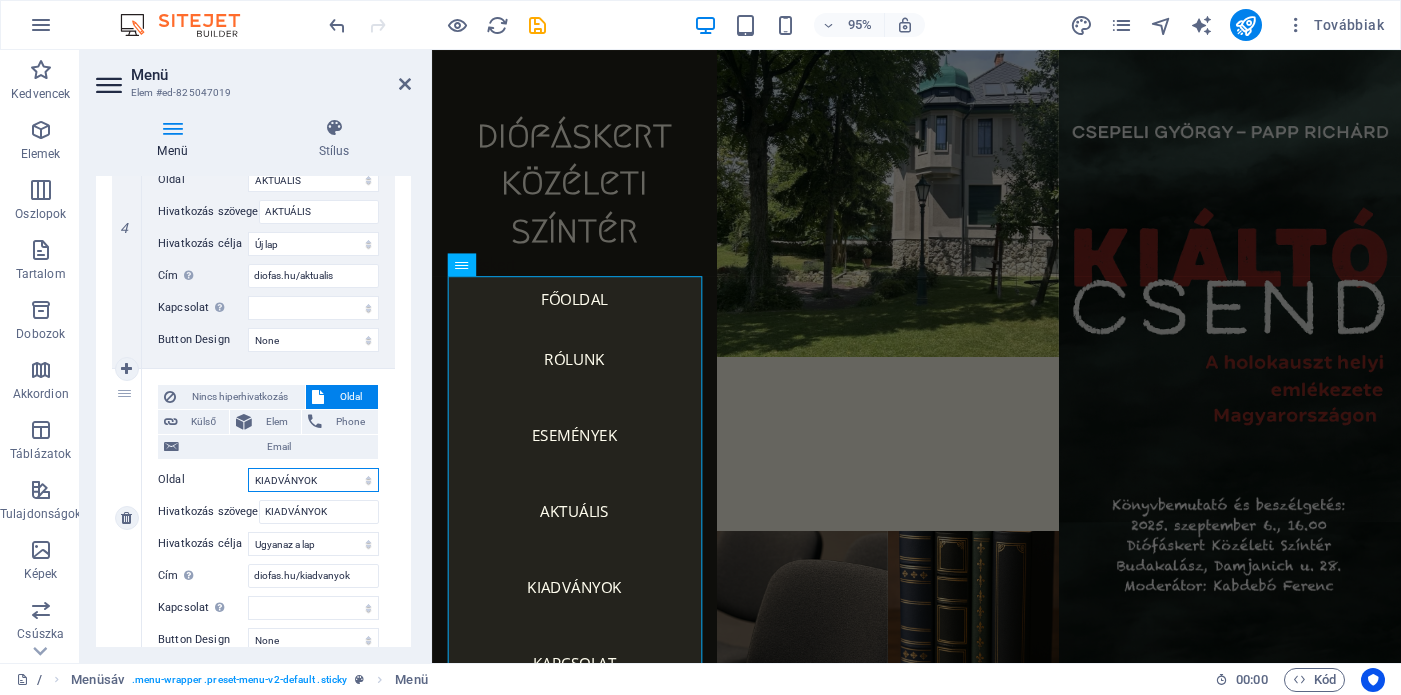 select 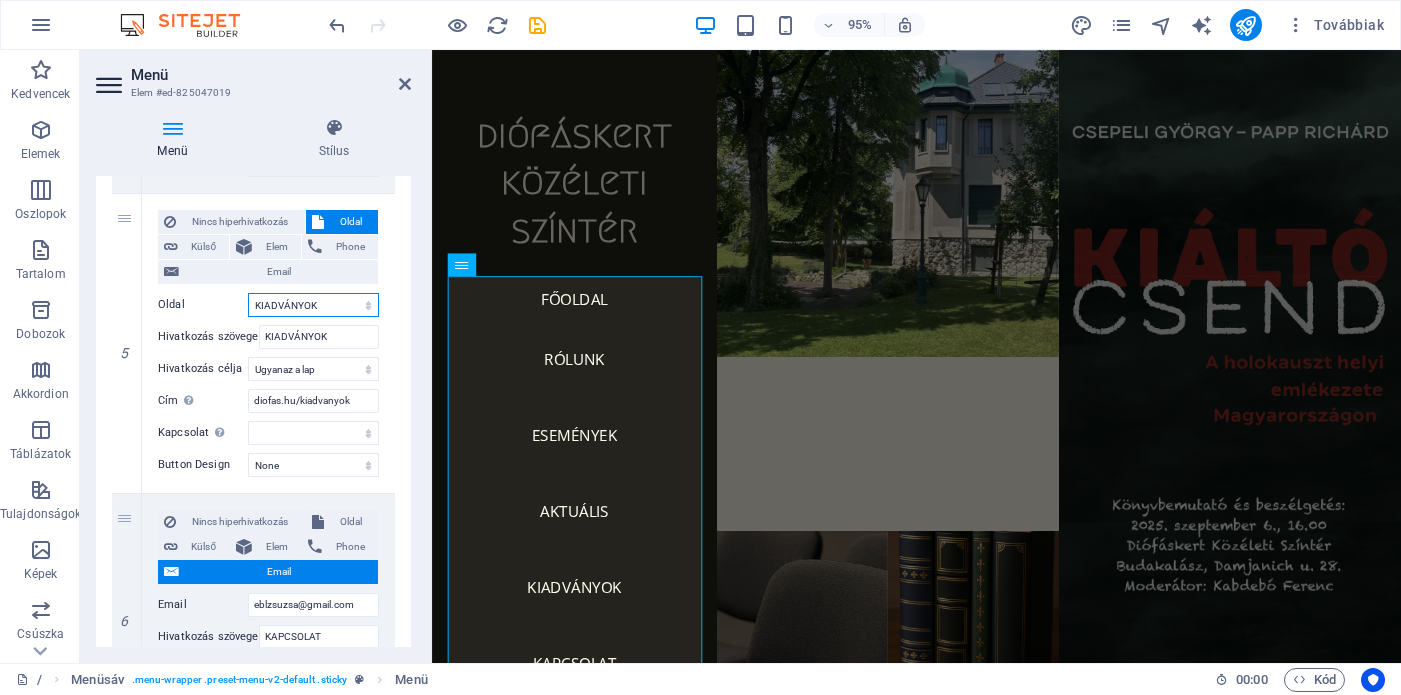 scroll, scrollTop: 1377, scrollLeft: 0, axis: vertical 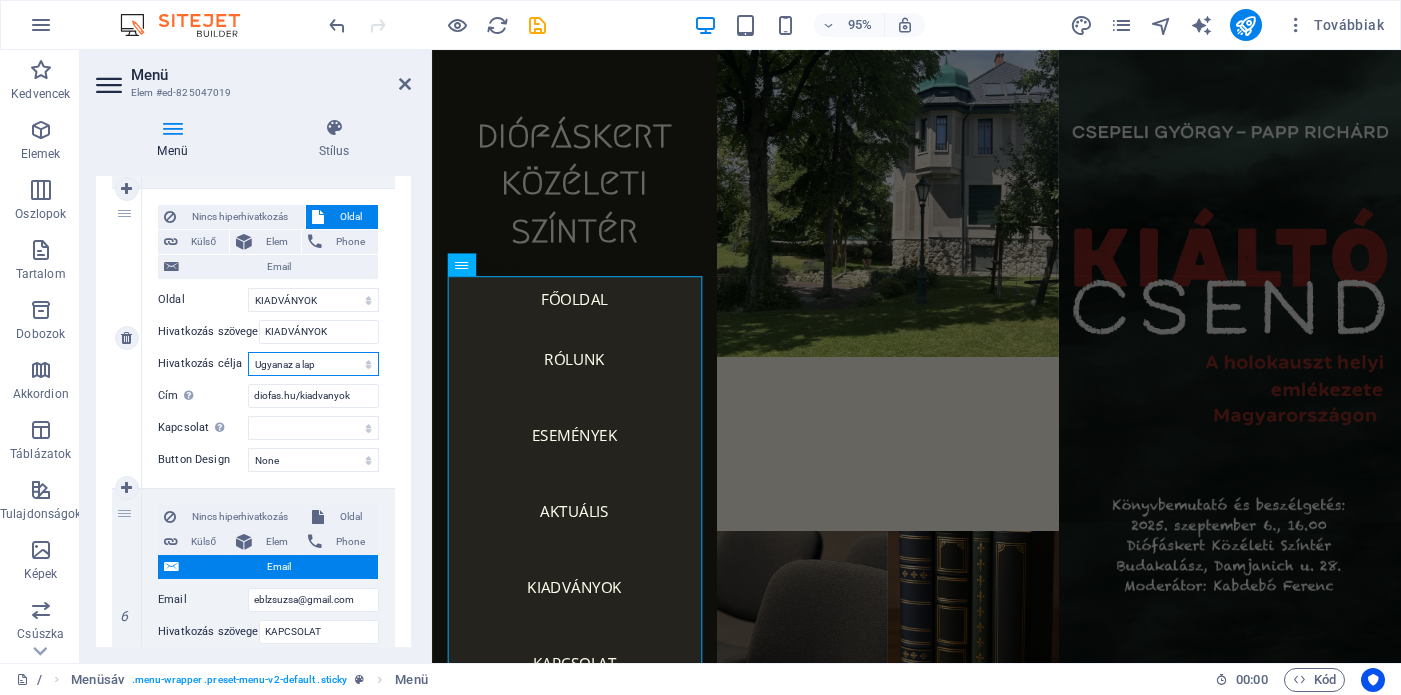 click on "Új lap Ugyanaz a lap Átfedés" at bounding box center (313, 364) 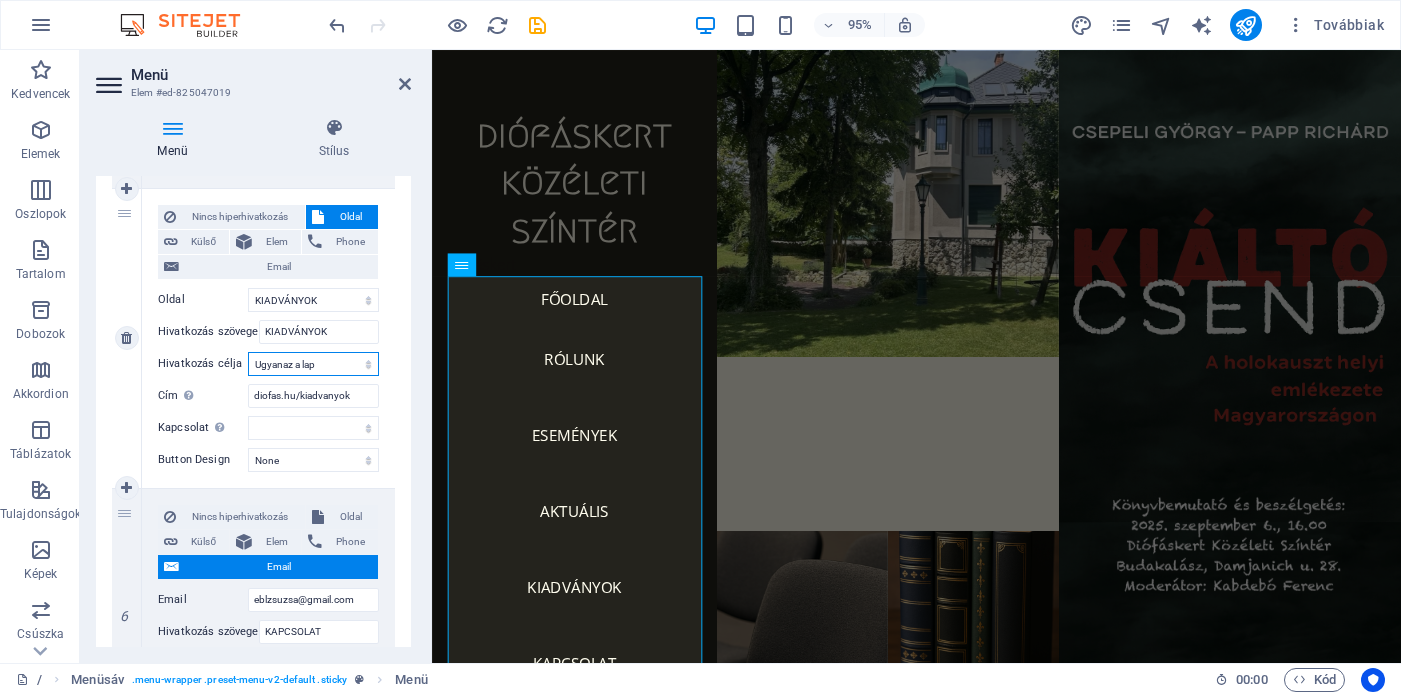 select on "blank" 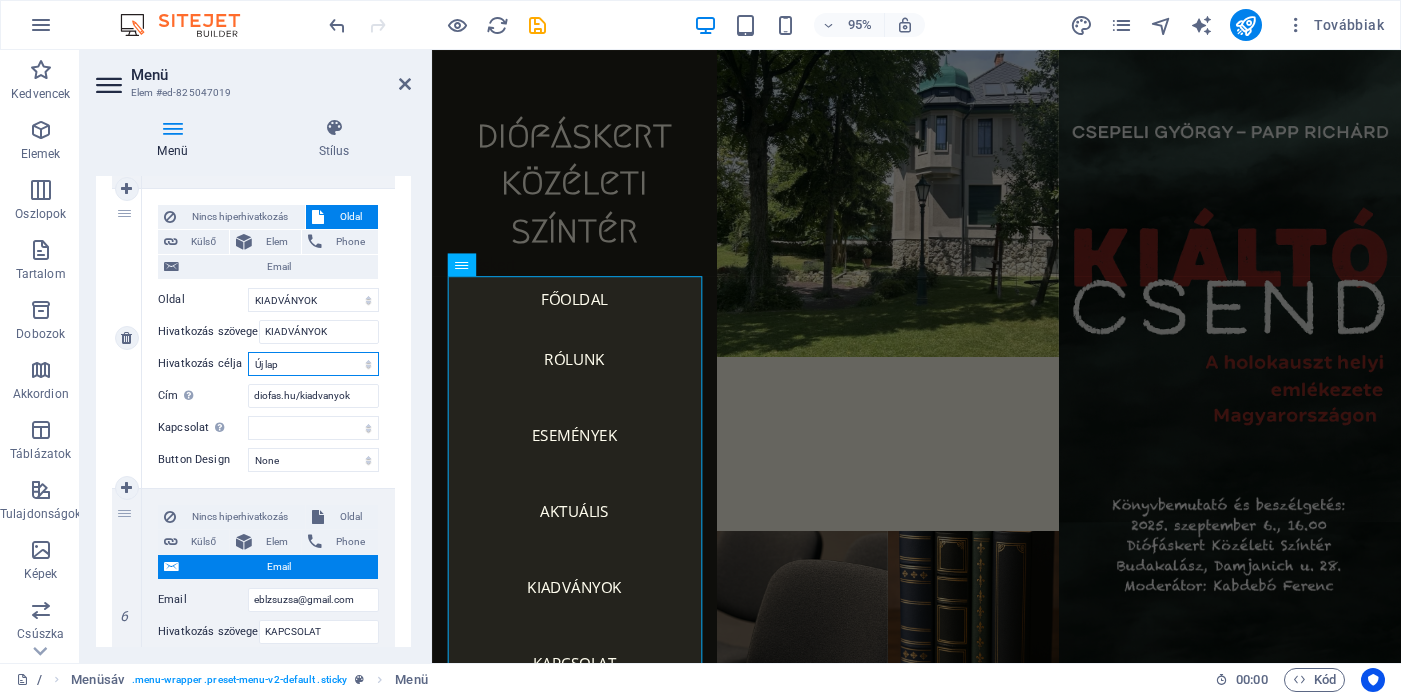 select 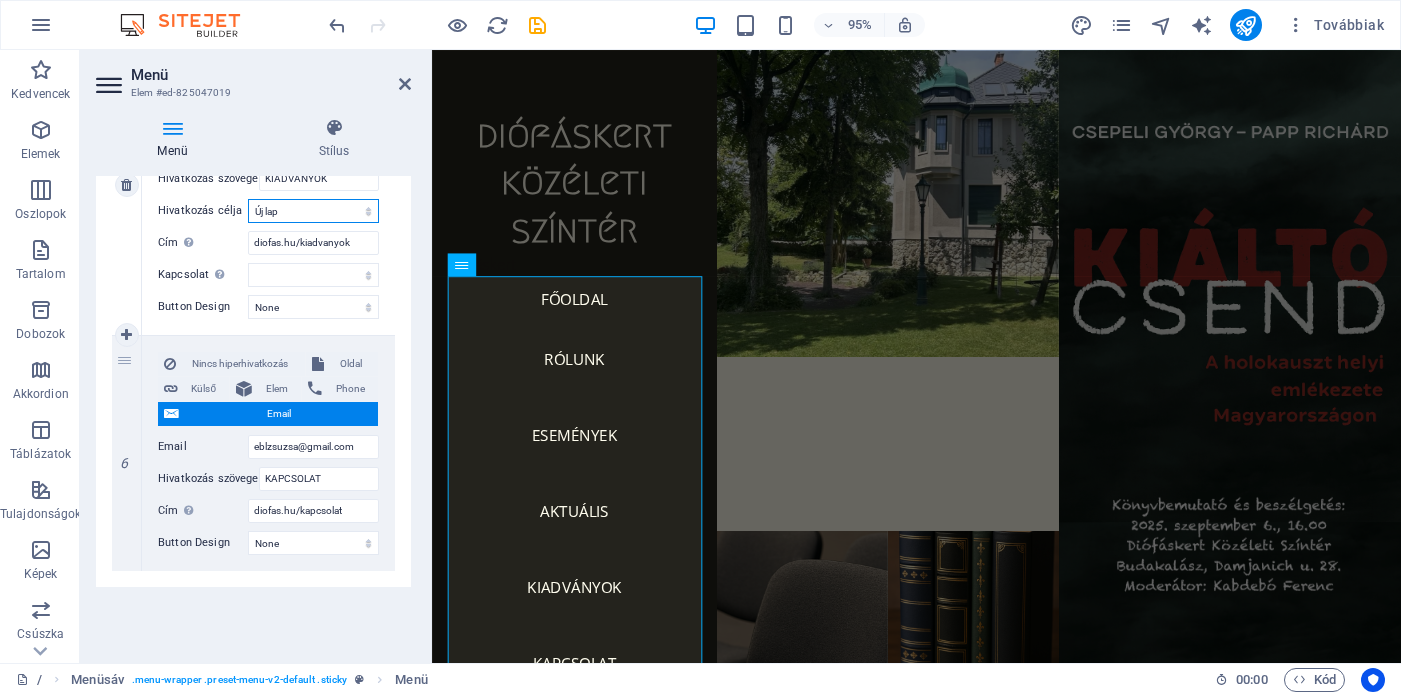 scroll, scrollTop: 1540, scrollLeft: 0, axis: vertical 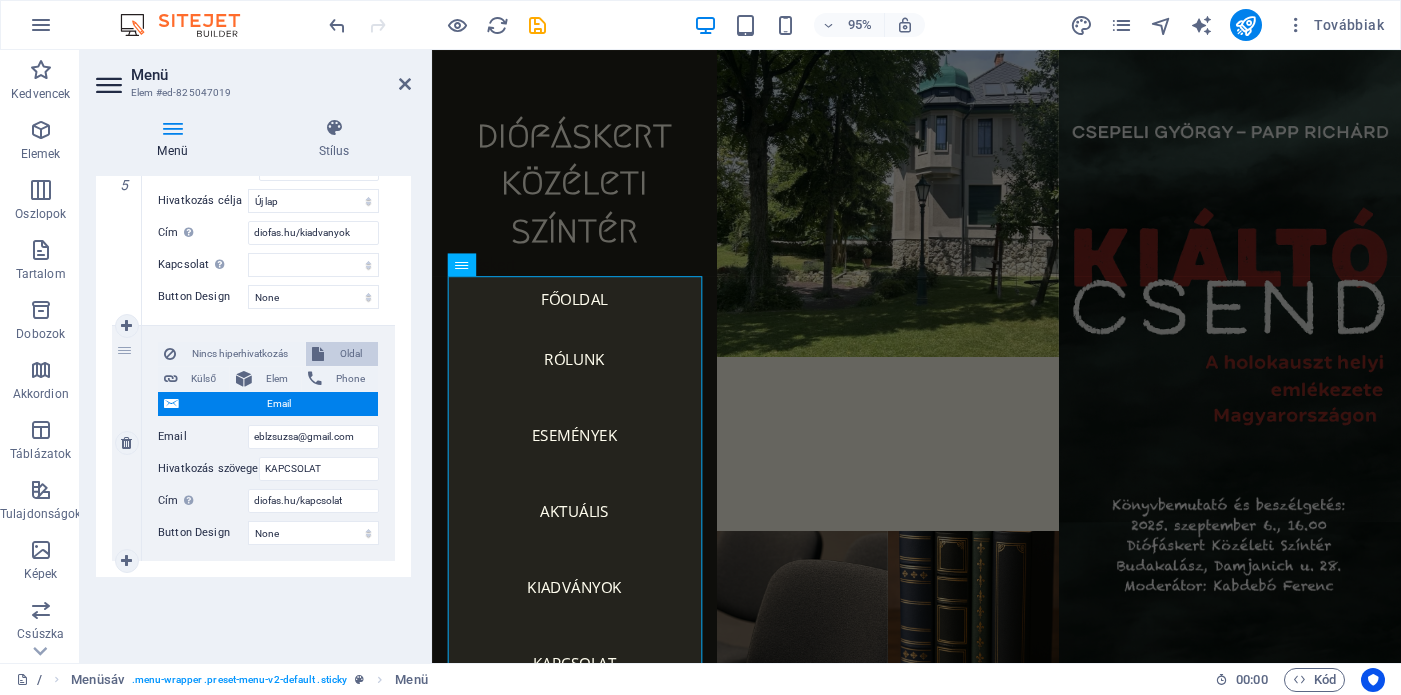 click on "Oldal" at bounding box center (351, 354) 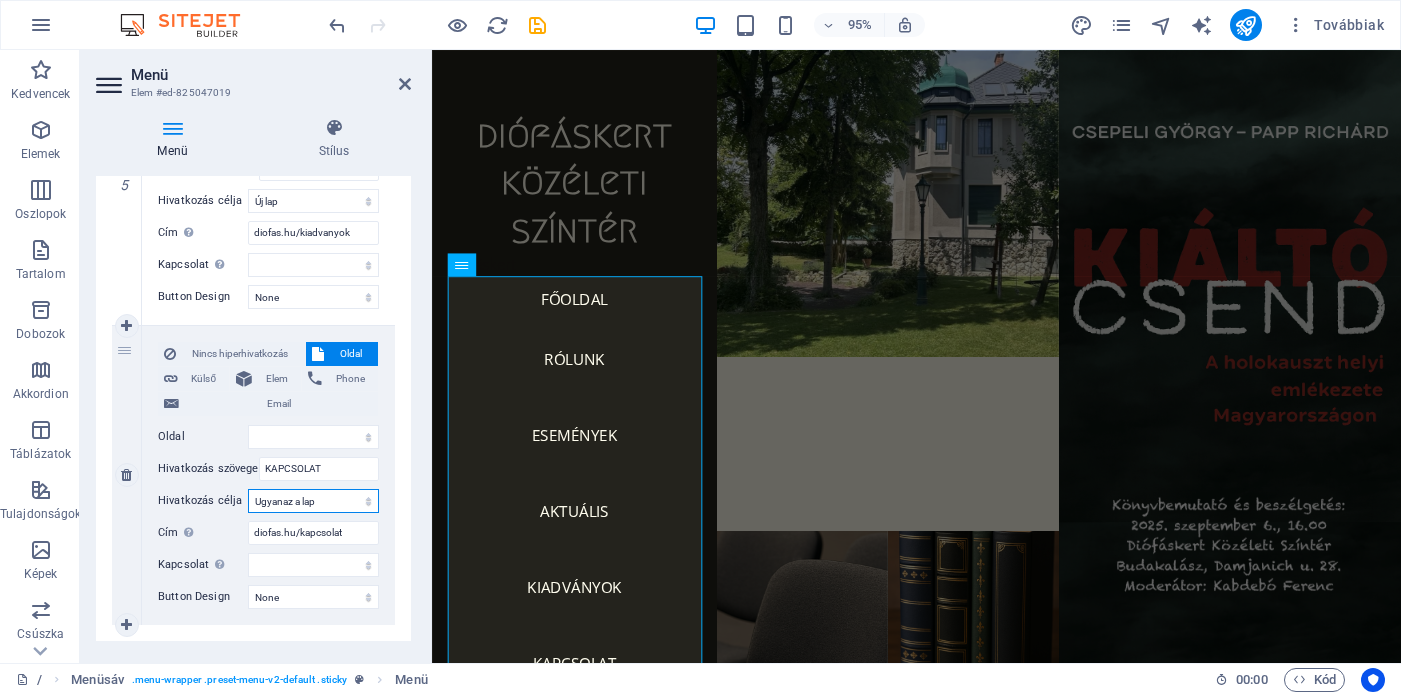 click on "Új lap Ugyanaz a lap Átfedés" at bounding box center [313, 501] 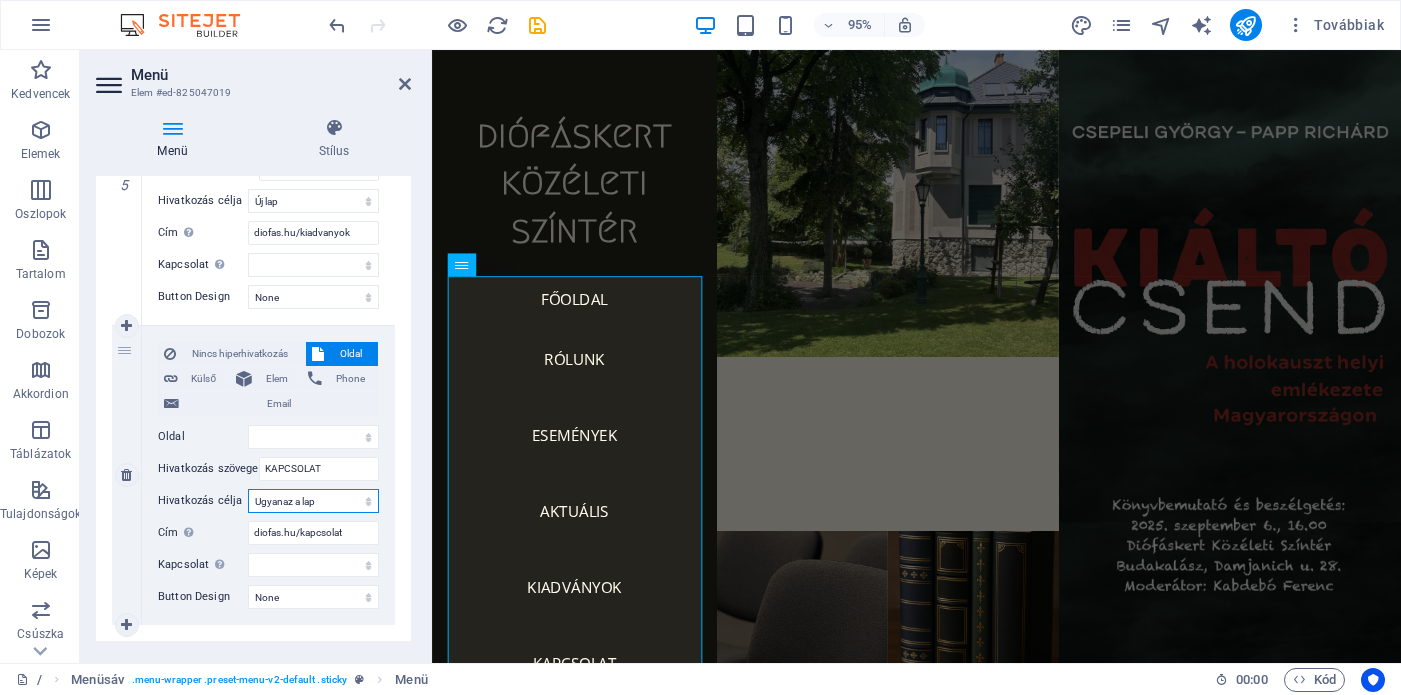 select on "blank" 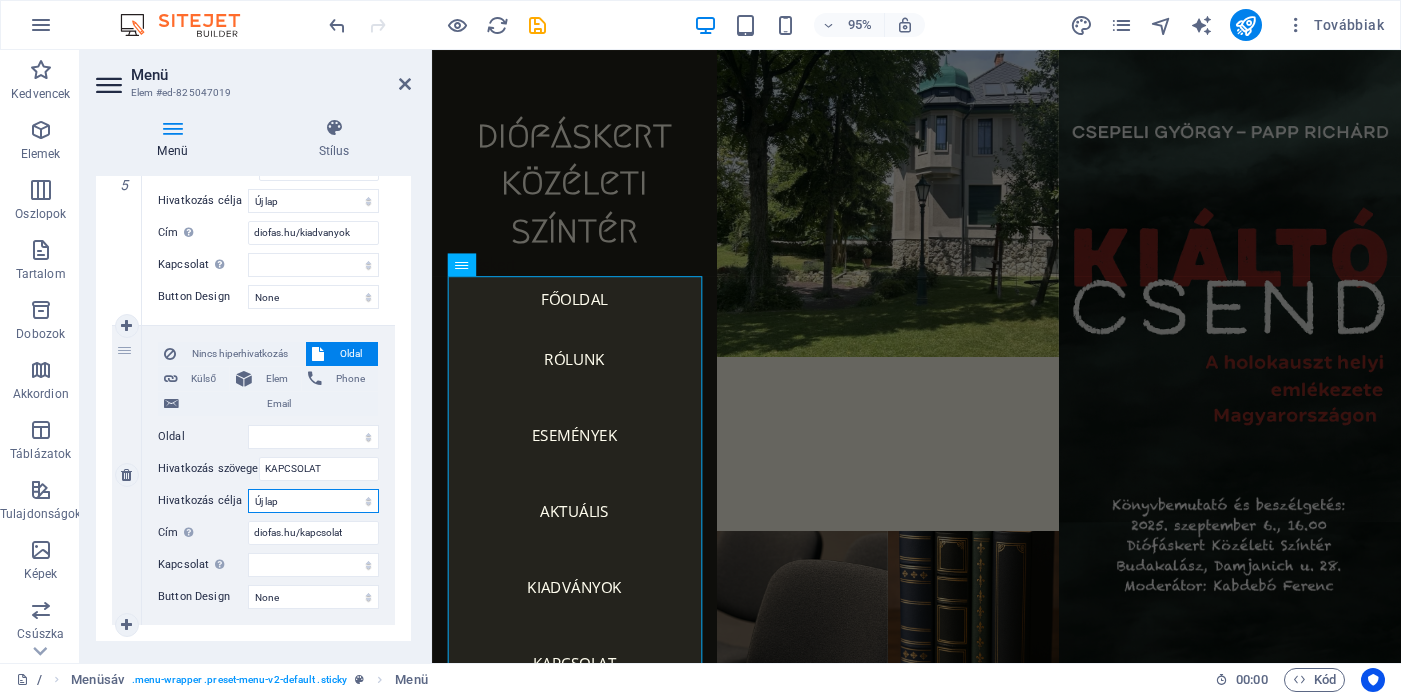 select 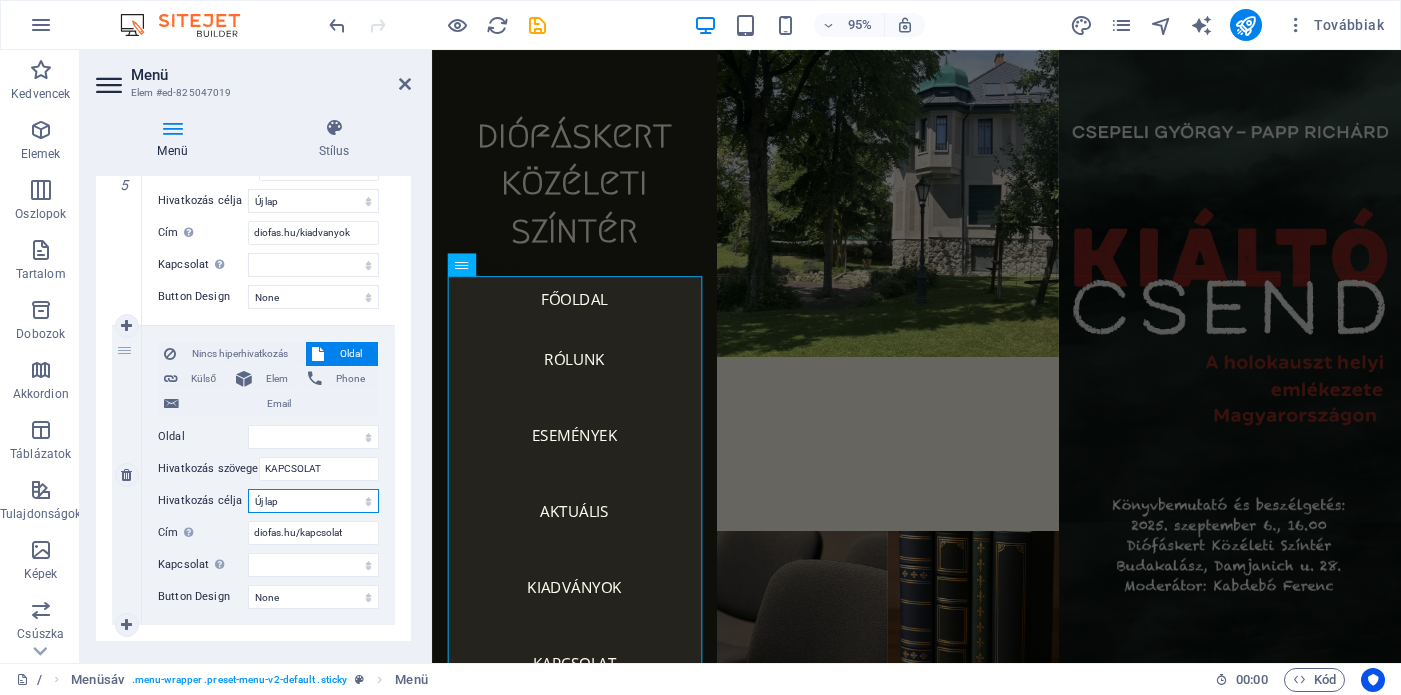 select 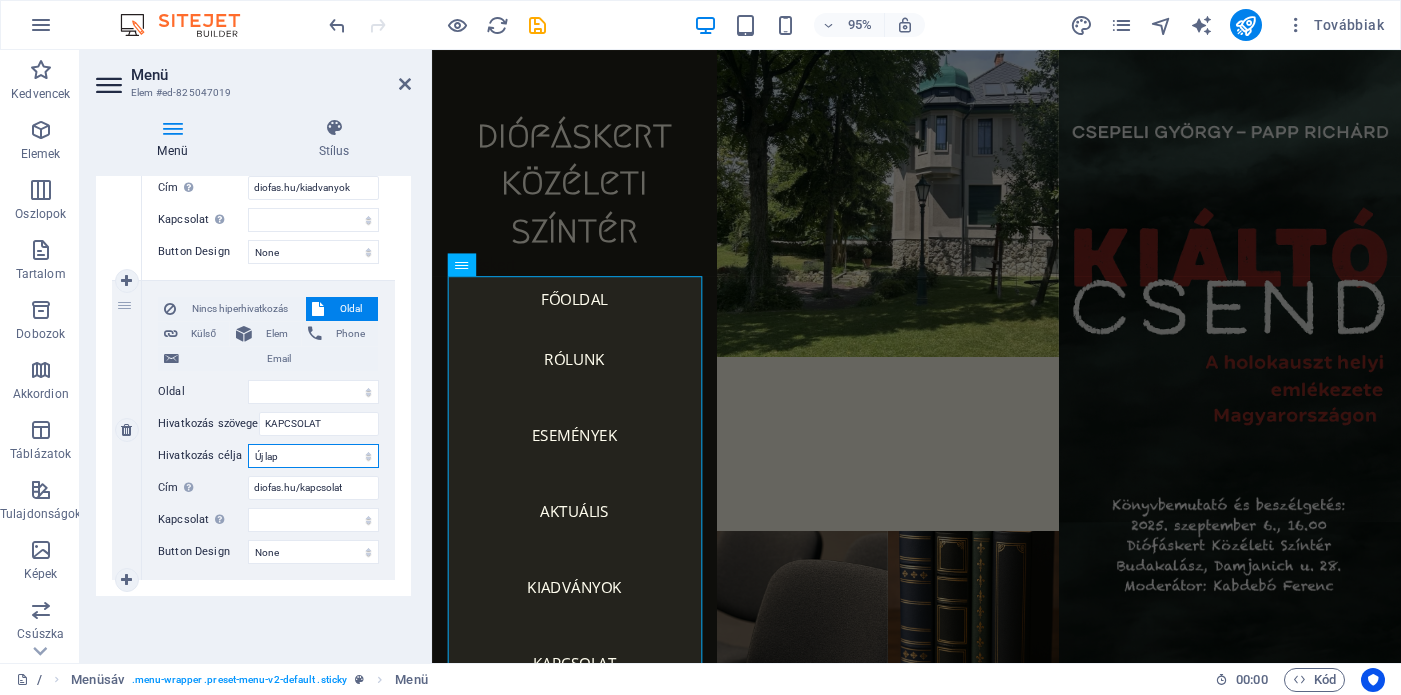 scroll, scrollTop: 1589, scrollLeft: 0, axis: vertical 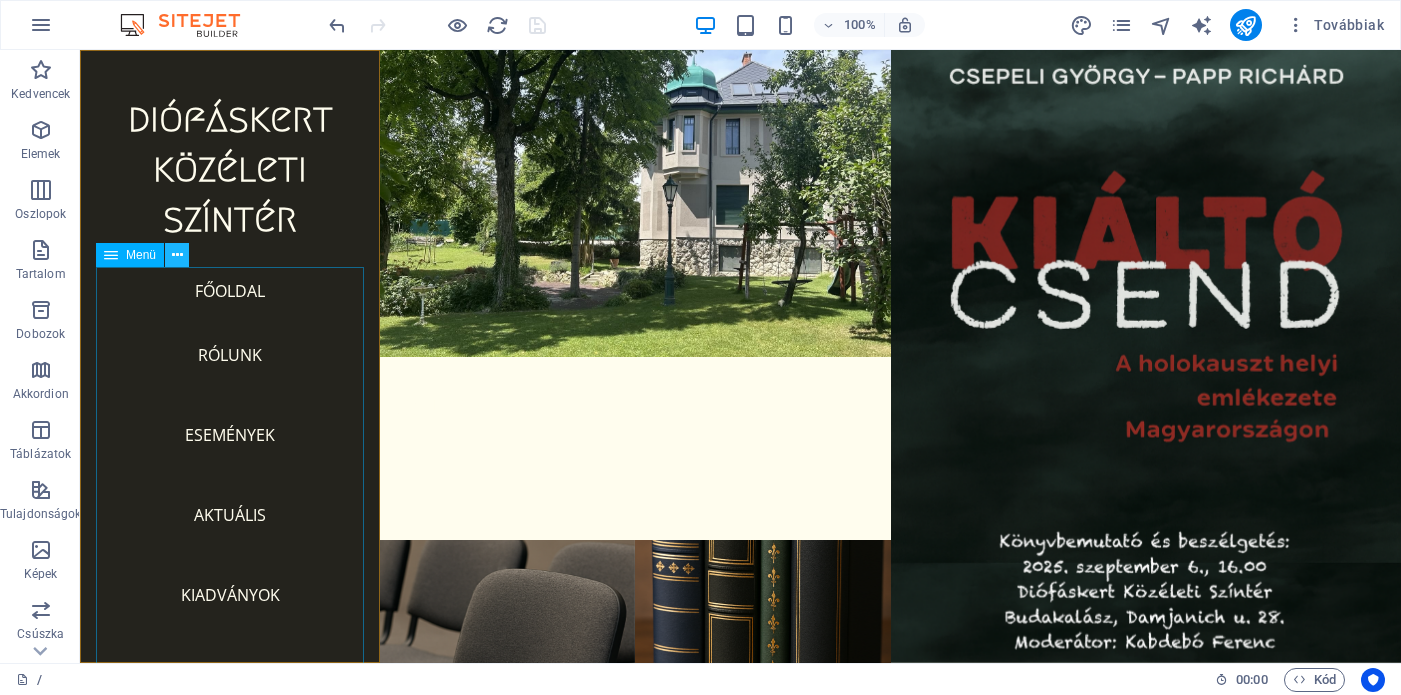 click at bounding box center (177, 255) 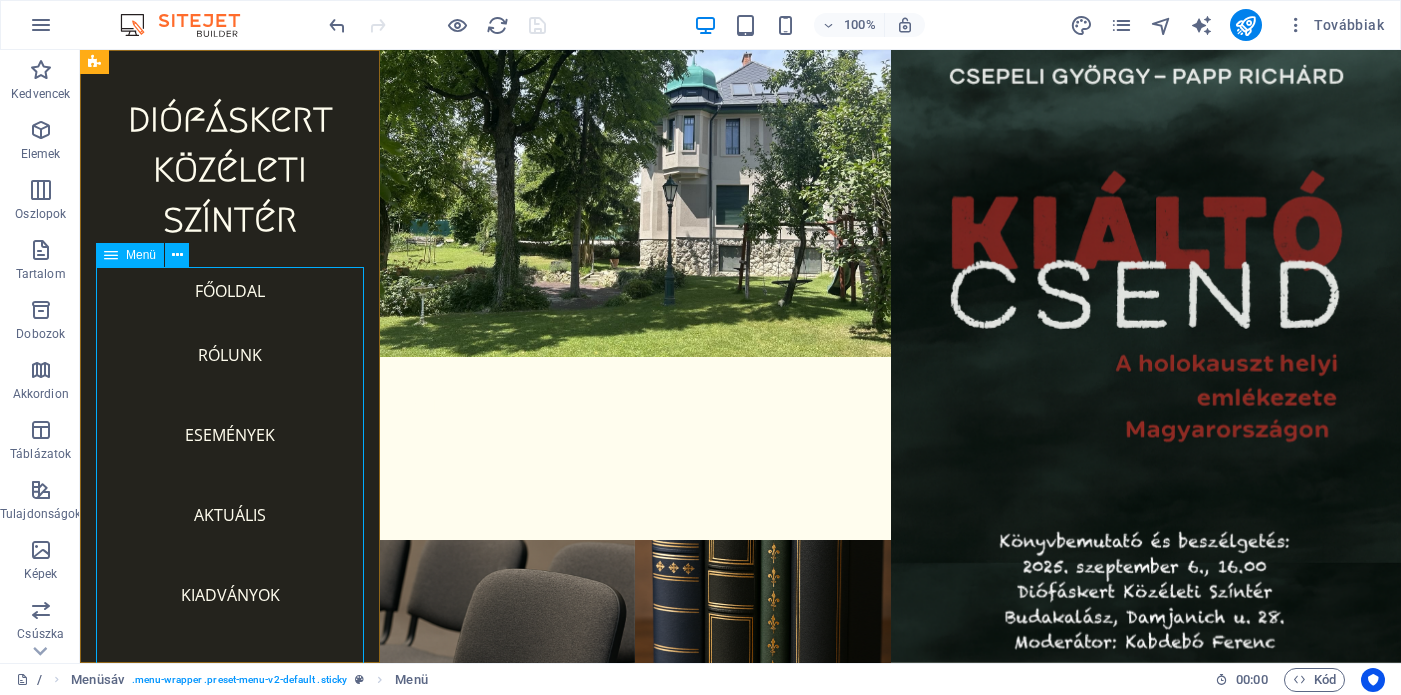 click on "FŐOLDAL RÓLUNK ESEMÉNYEK AKTUÁLIS KIADVÁNYOK KAPCSOLAT" at bounding box center [230, 491] 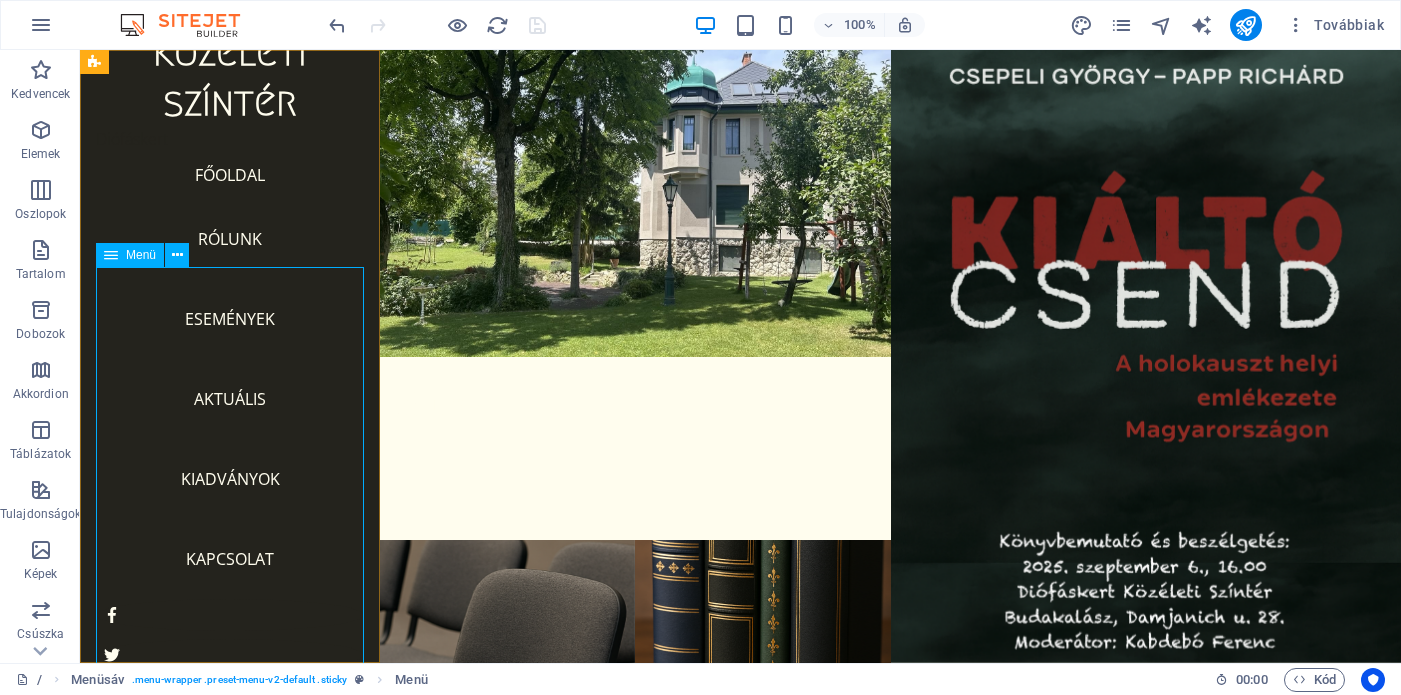scroll, scrollTop: 169, scrollLeft: 0, axis: vertical 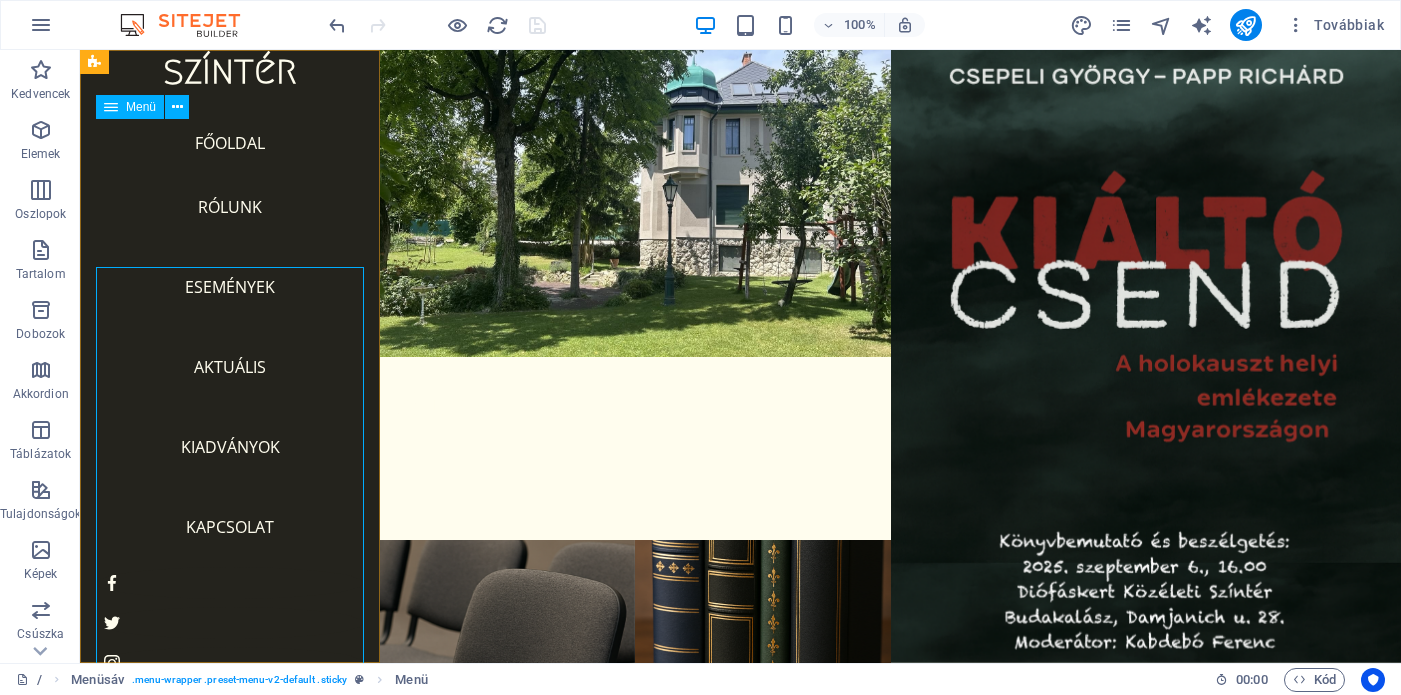 click on "FŐOLDAL RÓLUNK ESEMÉNYEK AKTUÁLIS KIADVÁNYOK KAPCSOLAT" at bounding box center [230, 343] 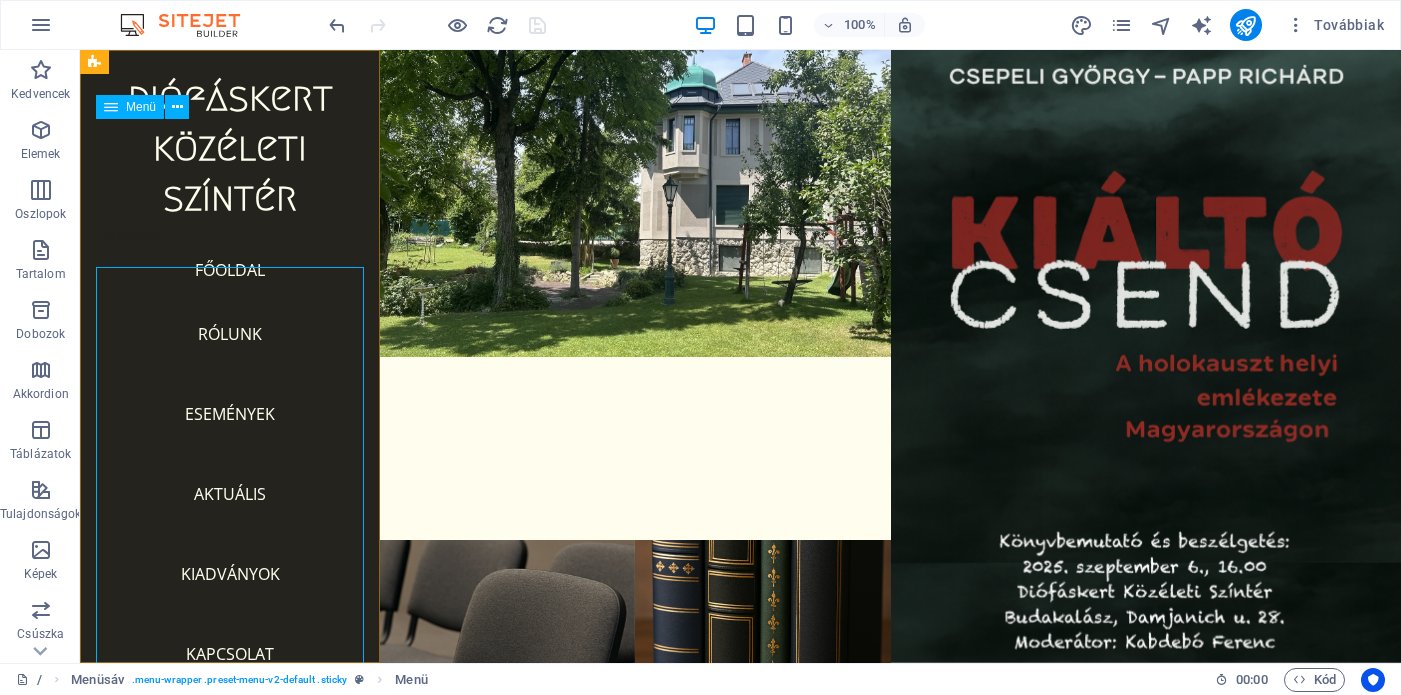 scroll, scrollTop: 0, scrollLeft: 0, axis: both 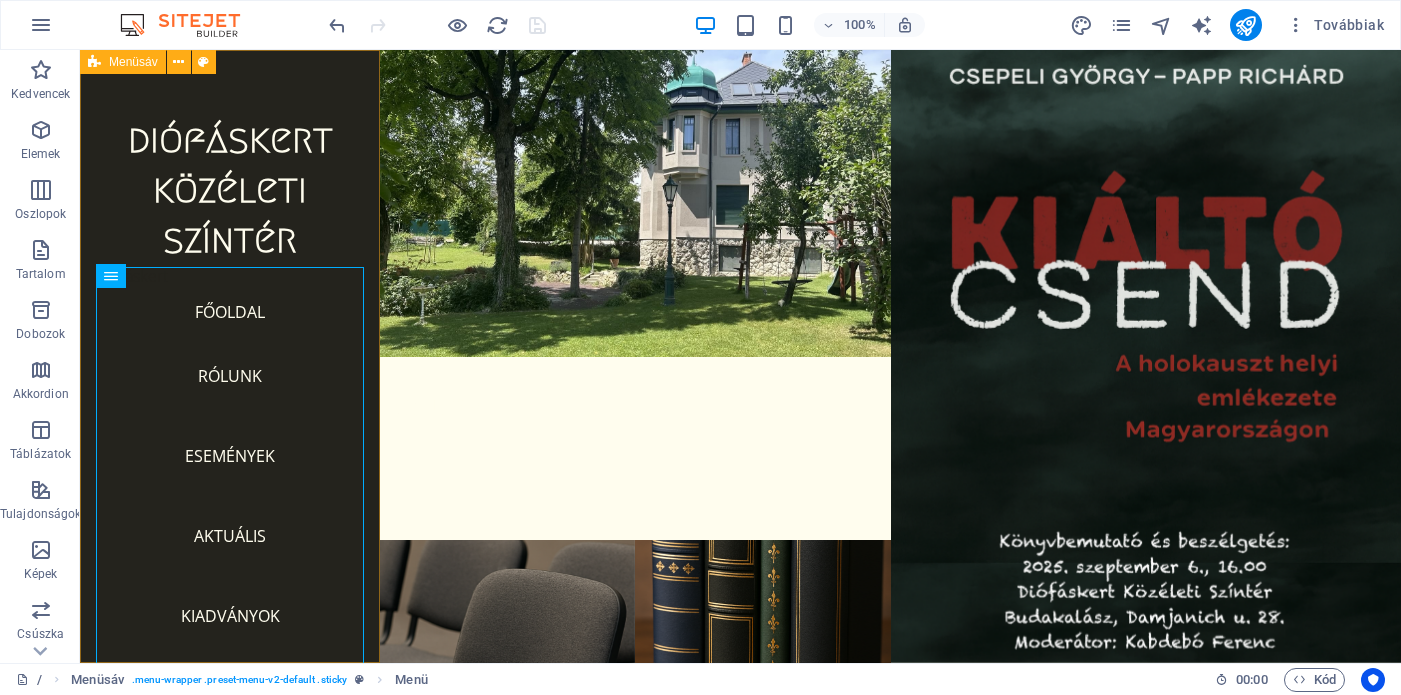 click on "diófáskert közéleti színtér Diófáskert FŐOLDAL RÓLUNK ESEMÉNYEK AKTUÁLIS KIADVÁNYOK KAPCSOLAT" at bounding box center [230, 356] 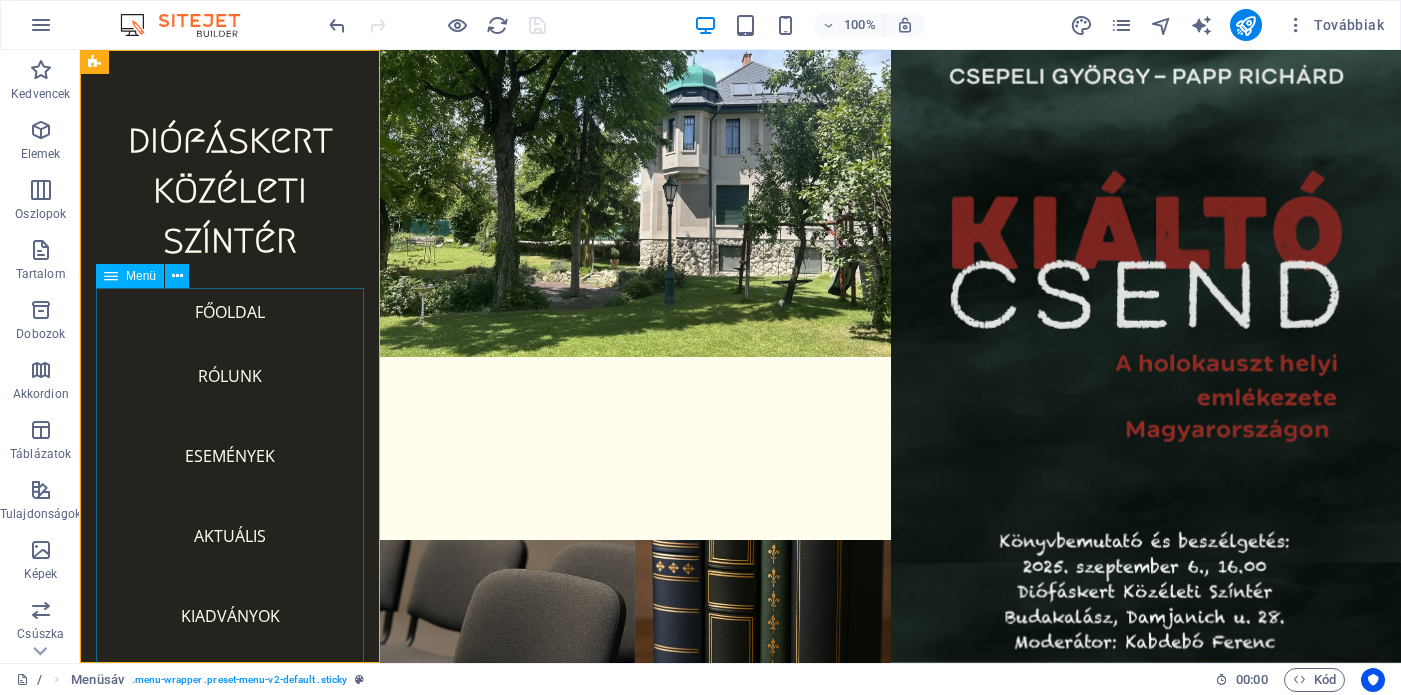 click at bounding box center (111, 276) 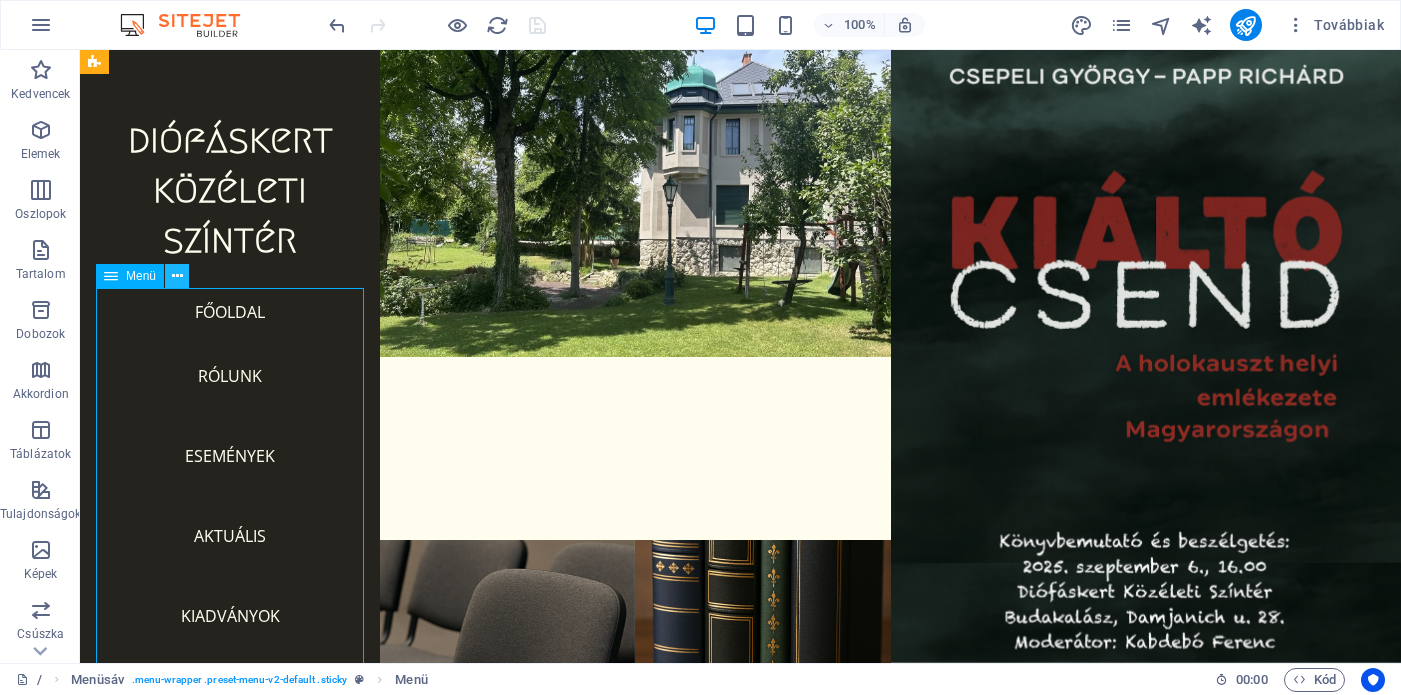 click at bounding box center [177, 276] 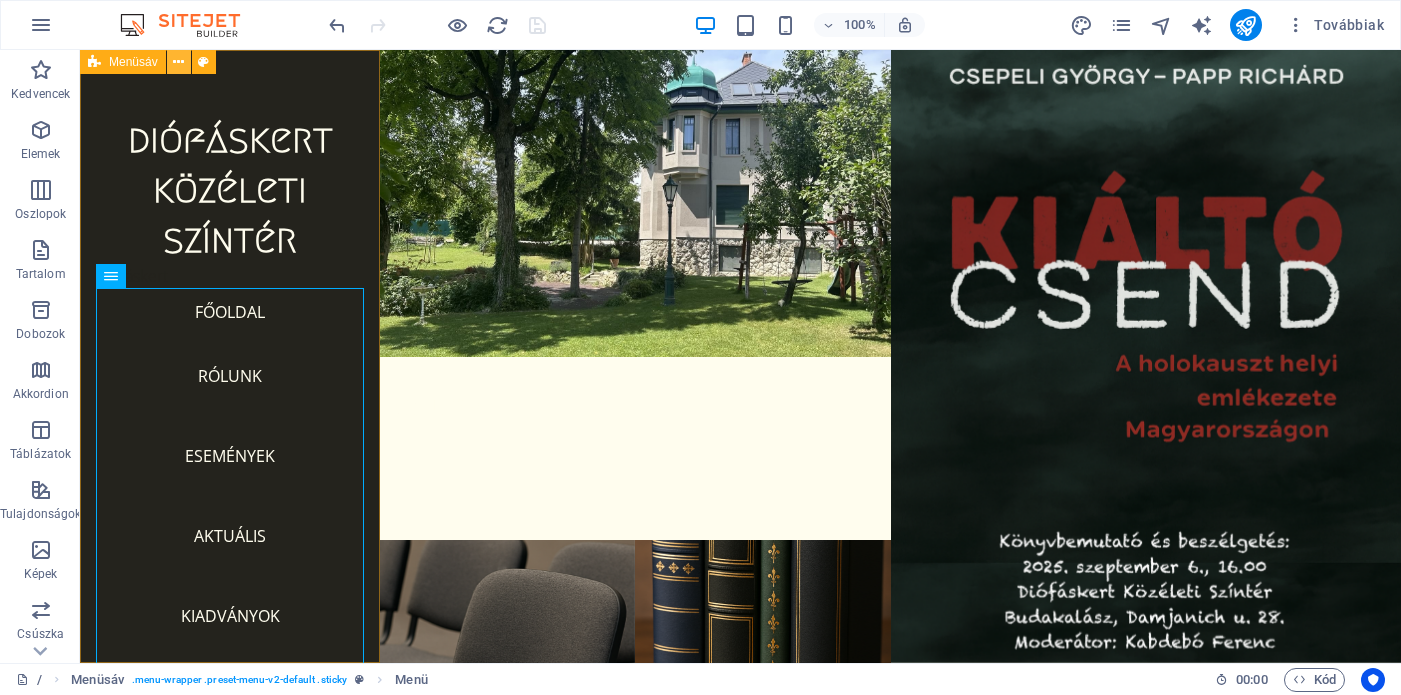 click at bounding box center [178, 62] 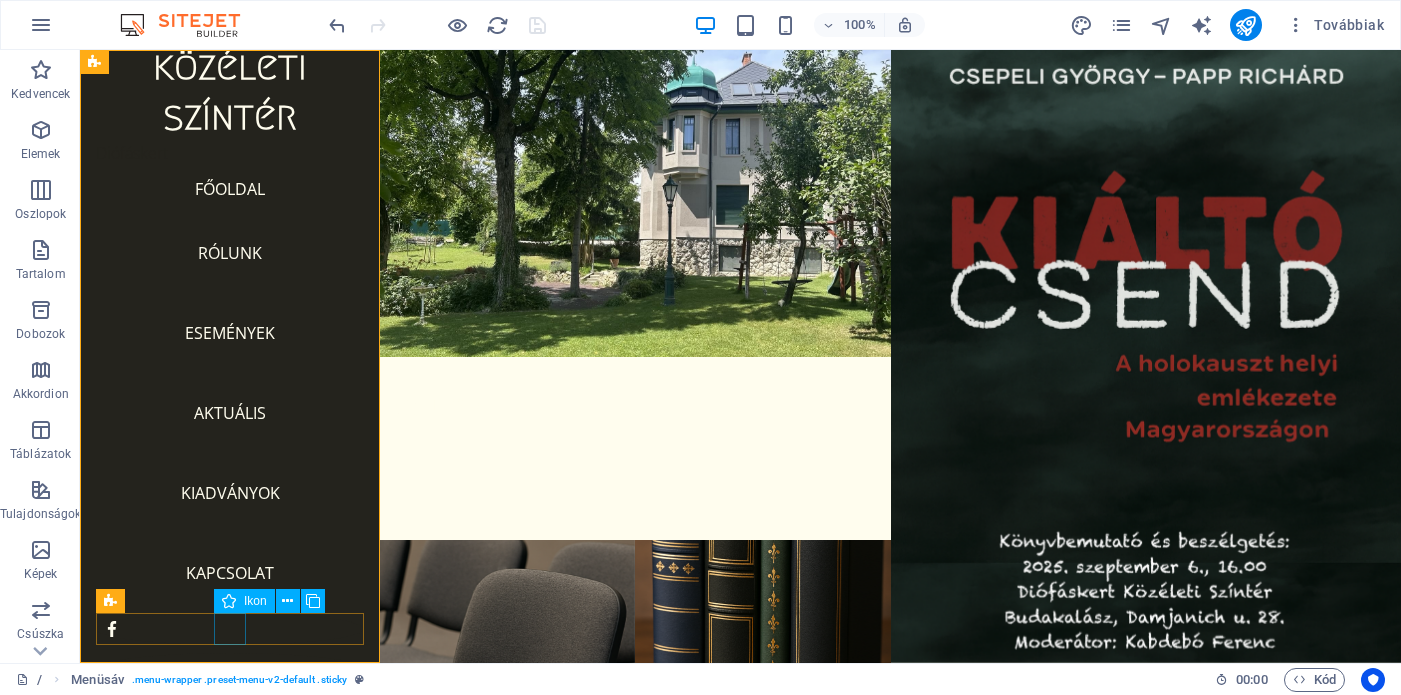 scroll, scrollTop: 169, scrollLeft: 0, axis: vertical 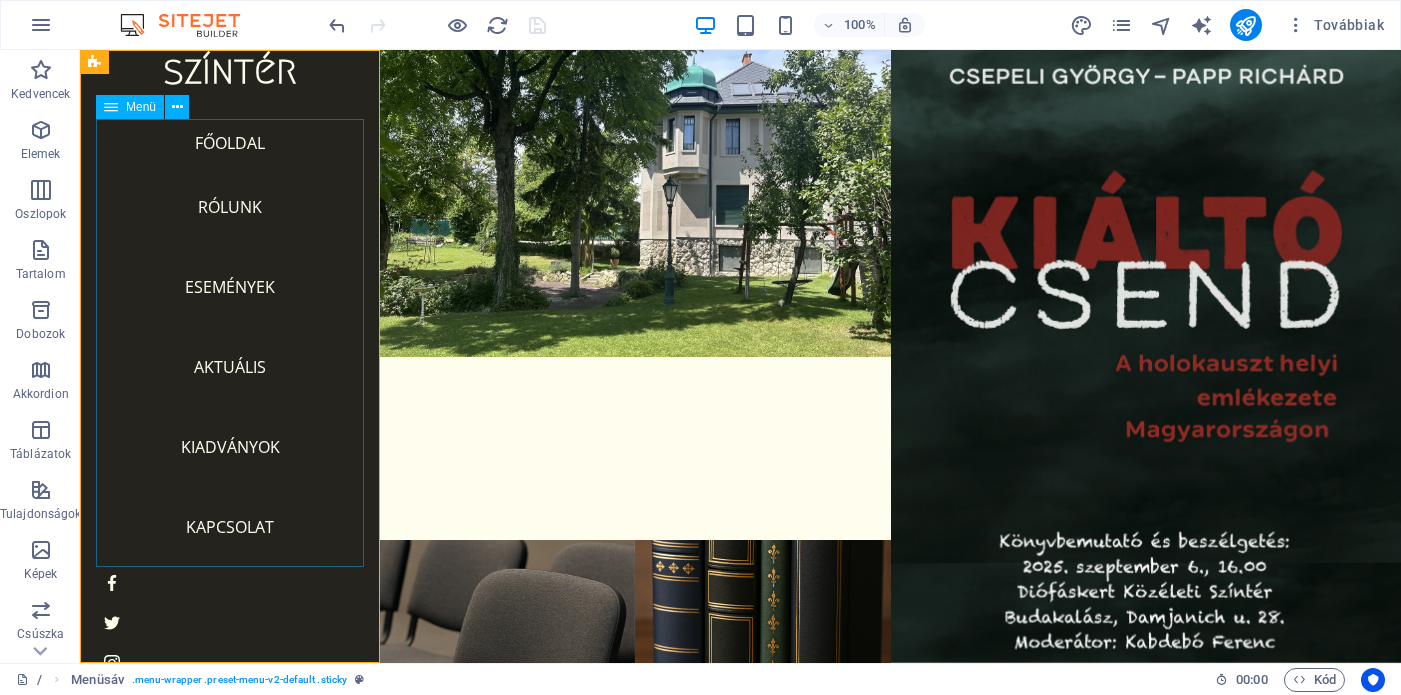click on "FŐOLDAL RÓLUNK ESEMÉNYEK AKTUÁLIS KIADVÁNYOK KAPCSOLAT" at bounding box center [230, 343] 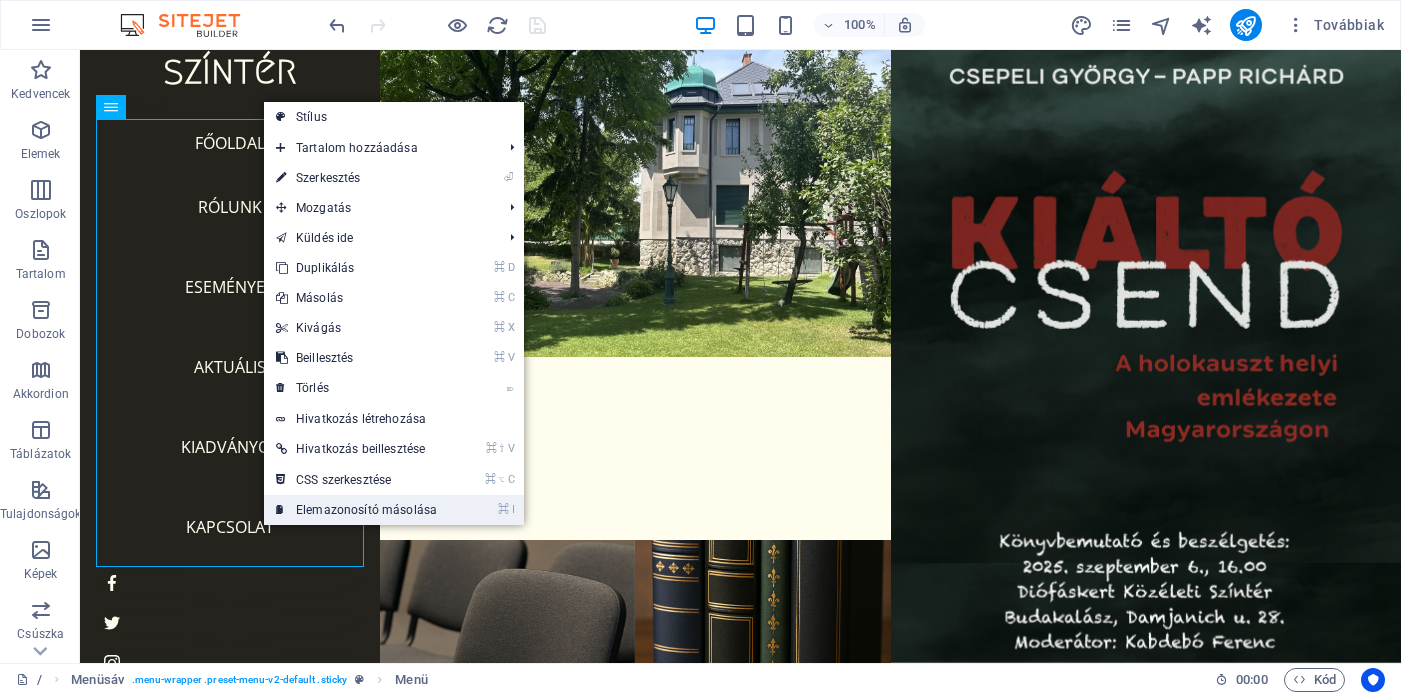 click on "⌘ I  Elemazonosító másolása" at bounding box center [356, 510] 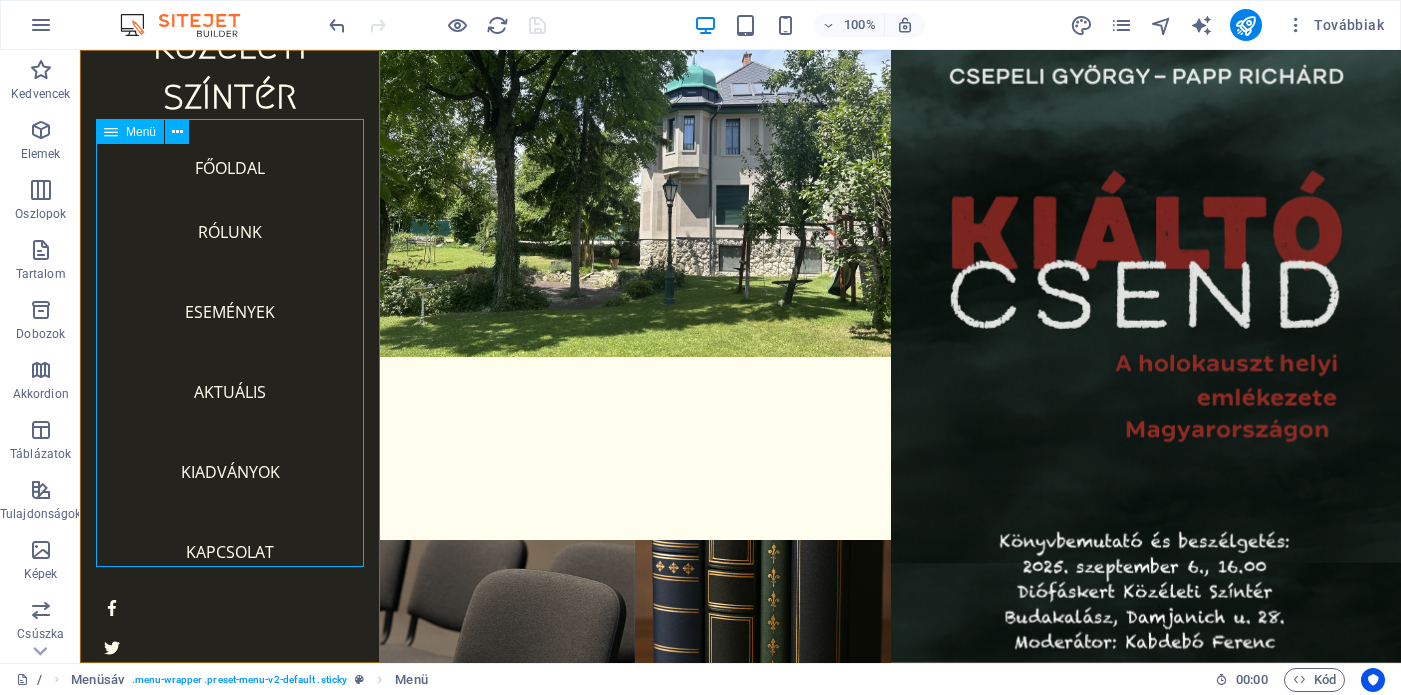 scroll, scrollTop: 169, scrollLeft: 0, axis: vertical 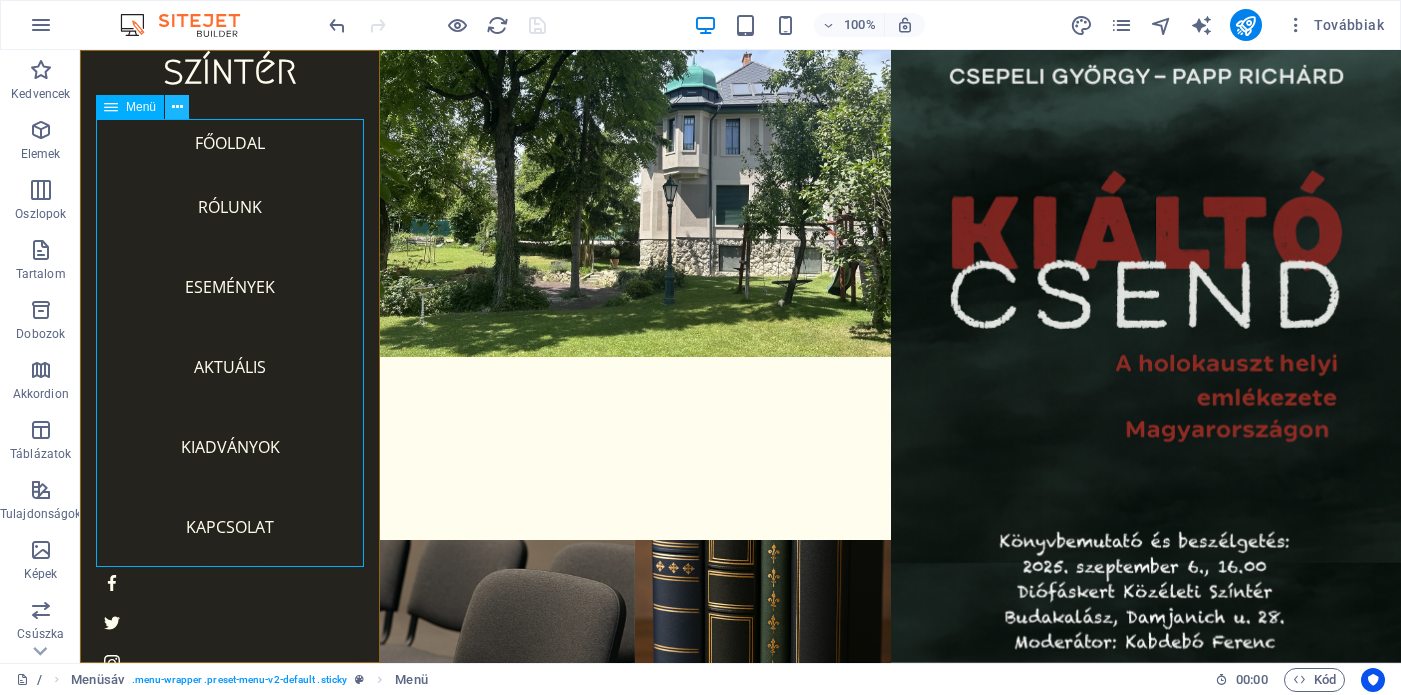 click at bounding box center (177, 107) 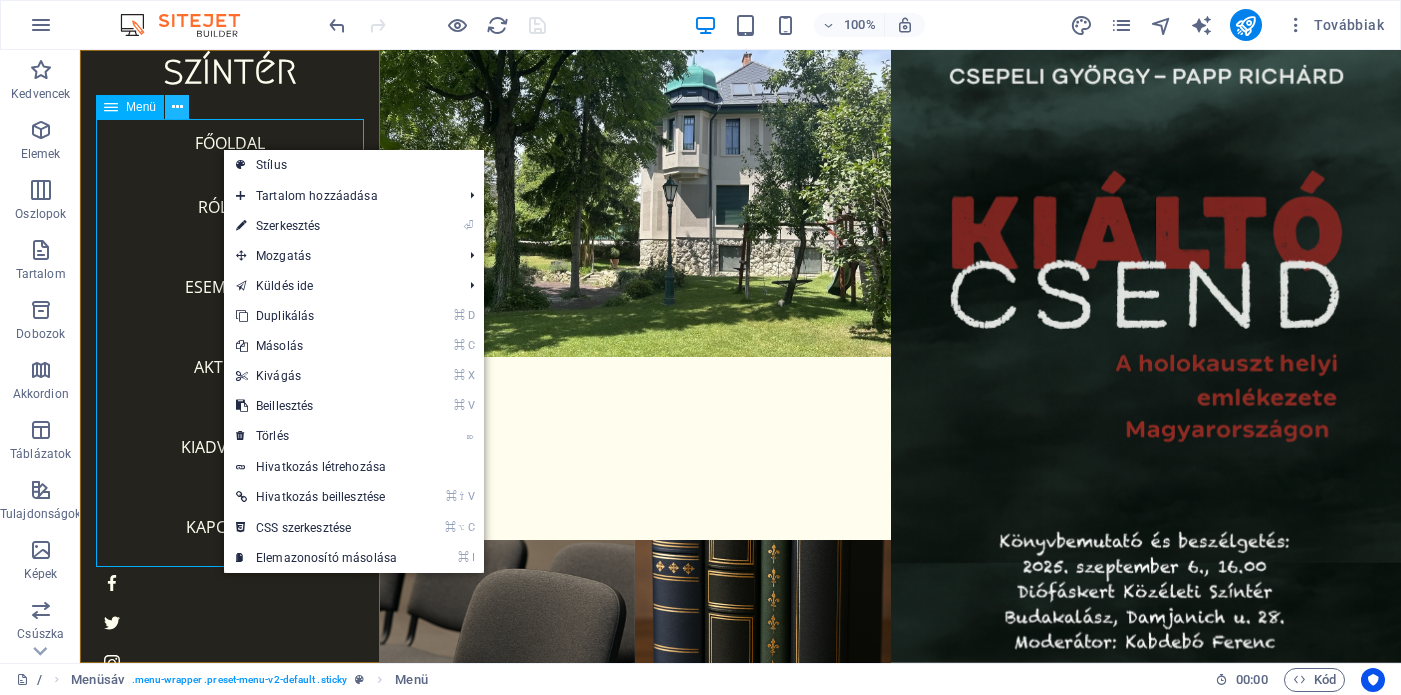 click at bounding box center [177, 107] 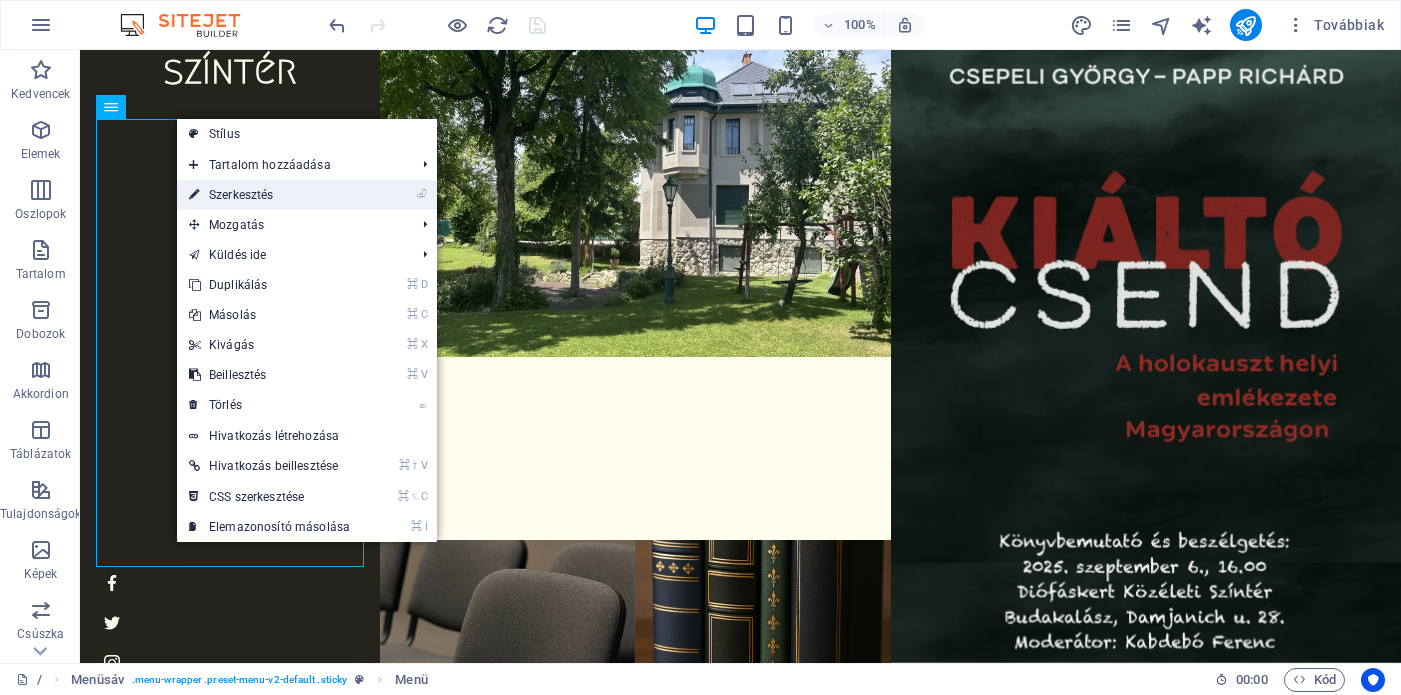 click on "⏎  Szerkesztés" at bounding box center [269, 195] 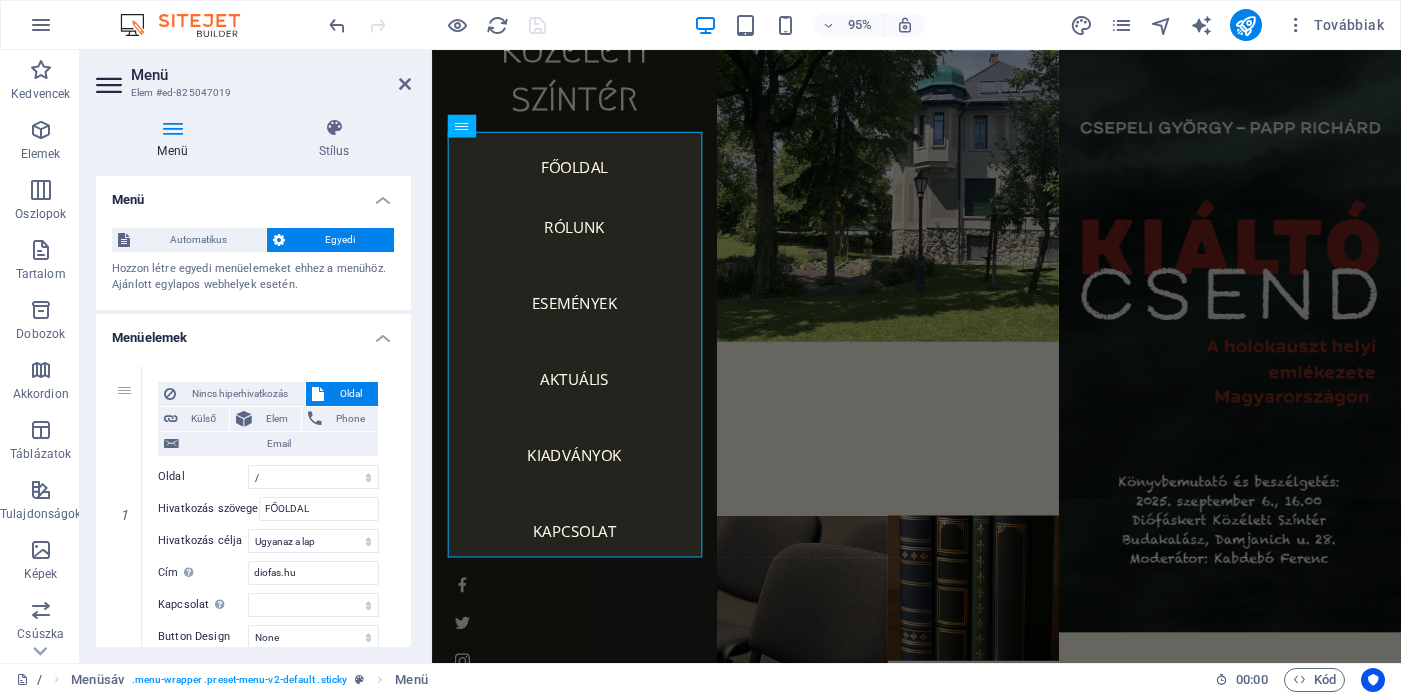 scroll, scrollTop: 136, scrollLeft: 0, axis: vertical 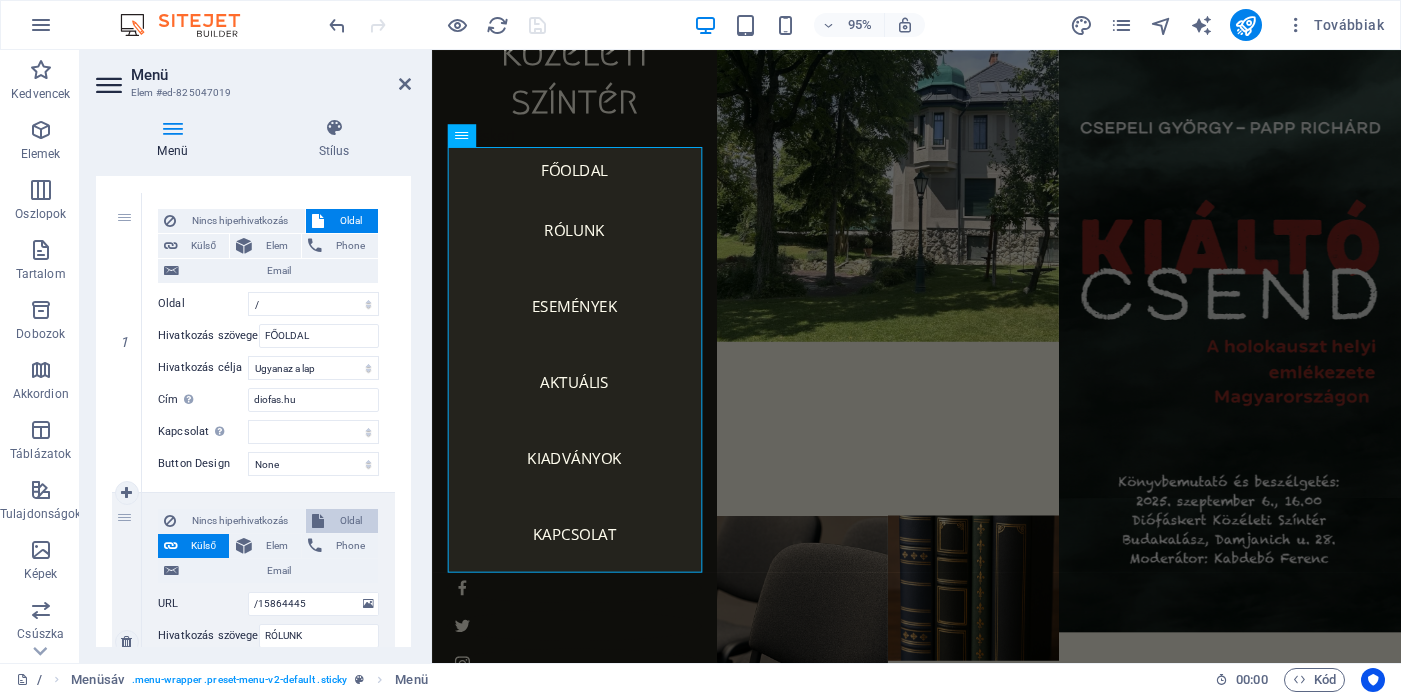 click on "Oldal" at bounding box center [351, 521] 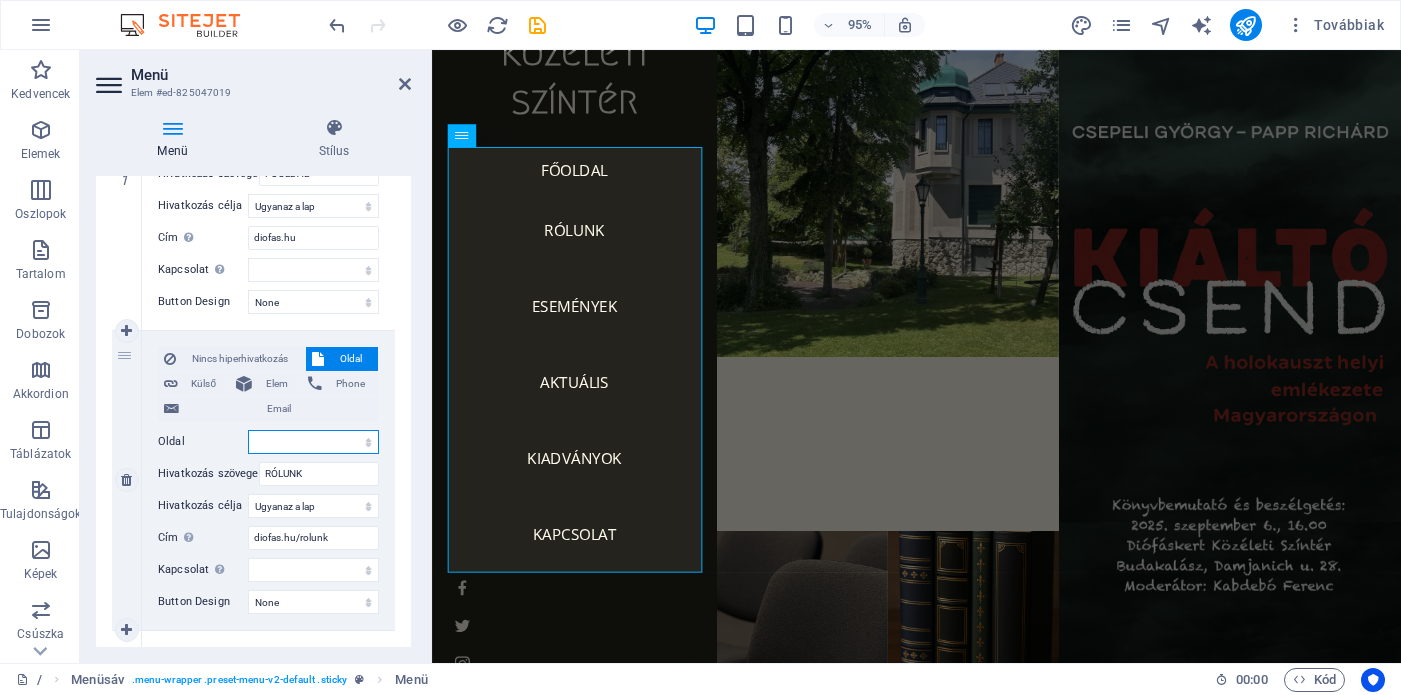 scroll, scrollTop: 338, scrollLeft: 0, axis: vertical 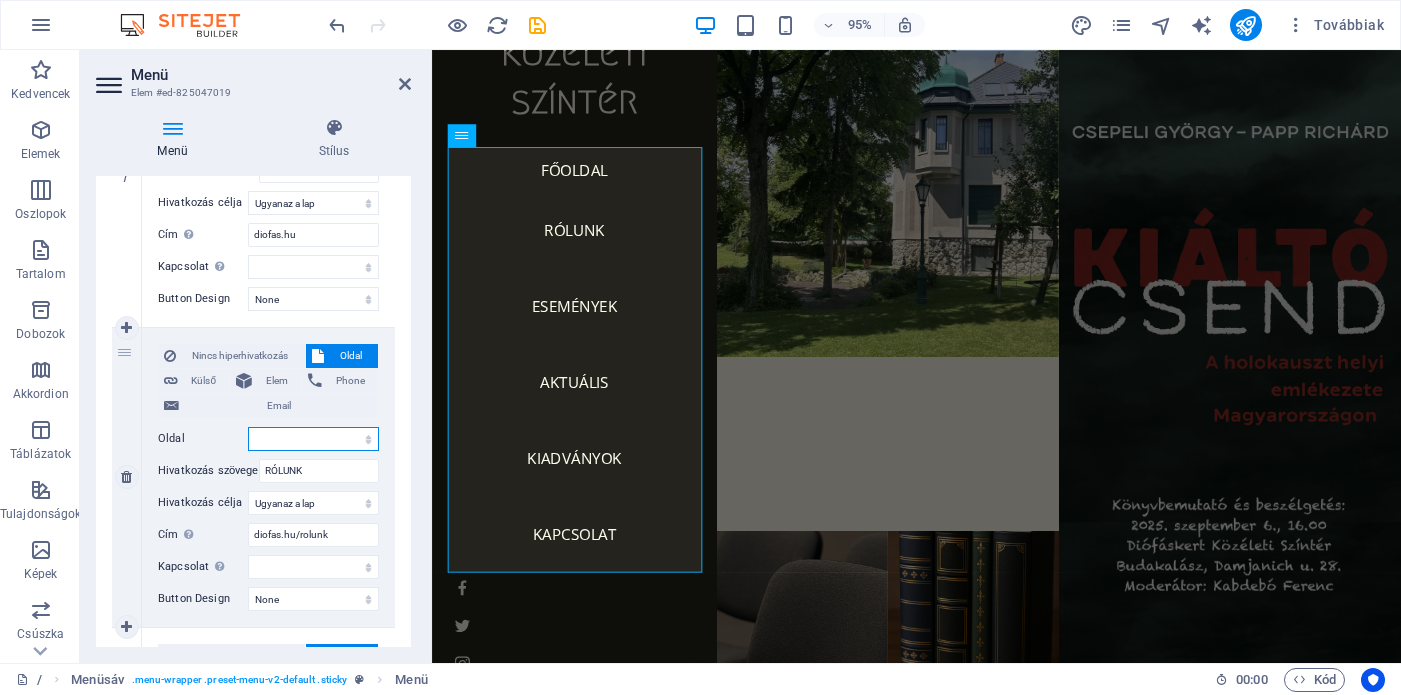 click on "/ RÓLUNK AKTUÁLIS ESEMÉNYEK KIADVÁNYOK KONTAKT" at bounding box center [313, 439] 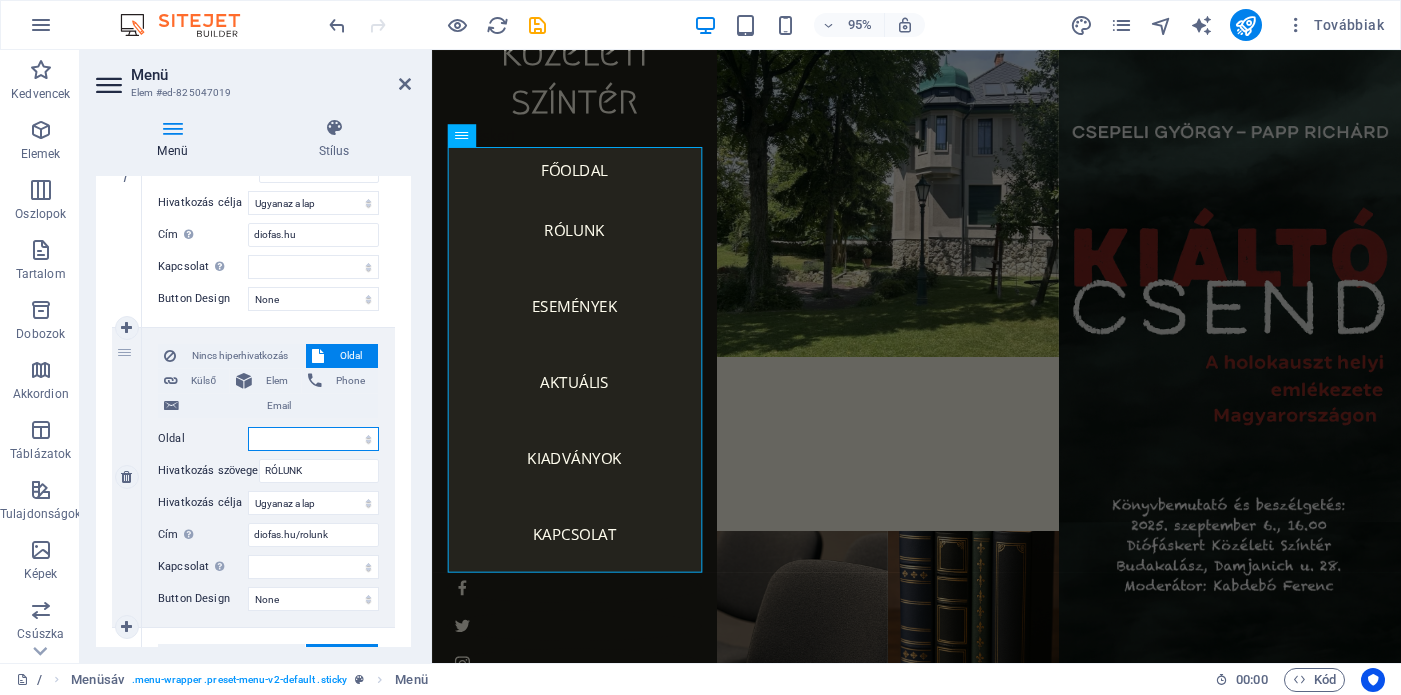 select on "1" 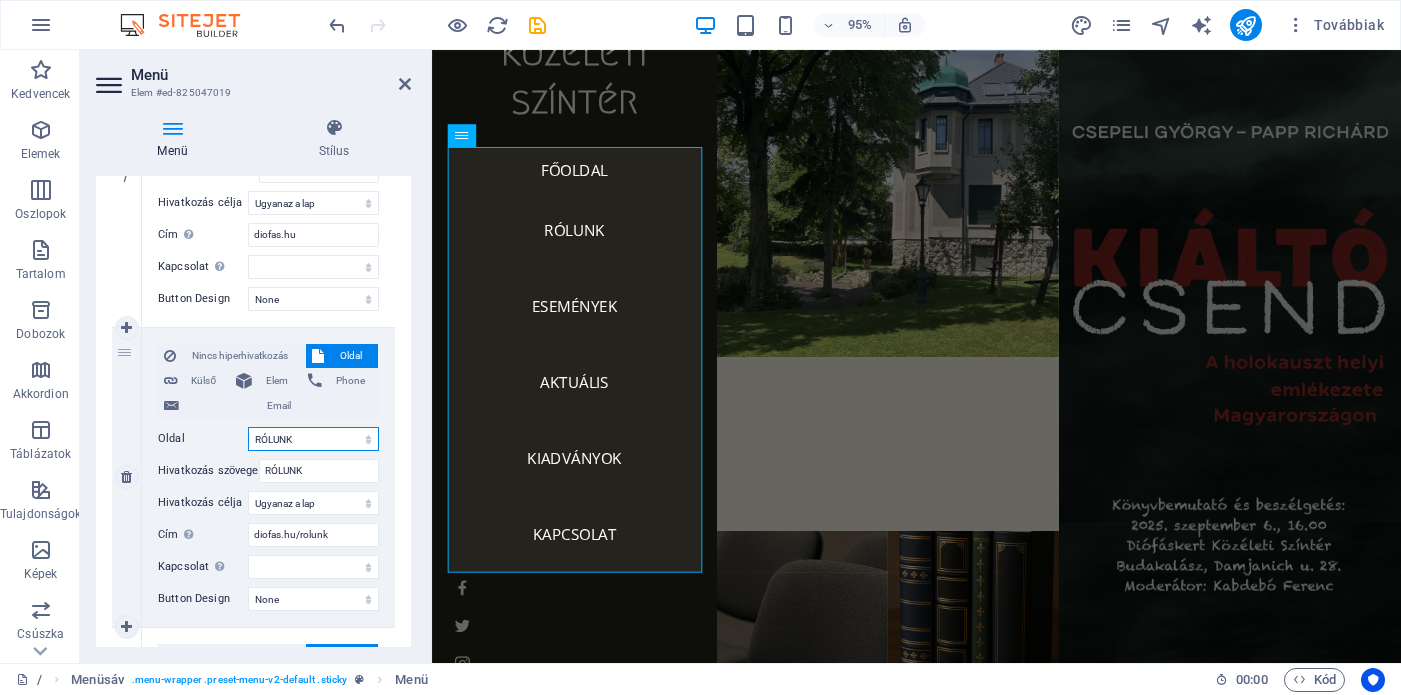select 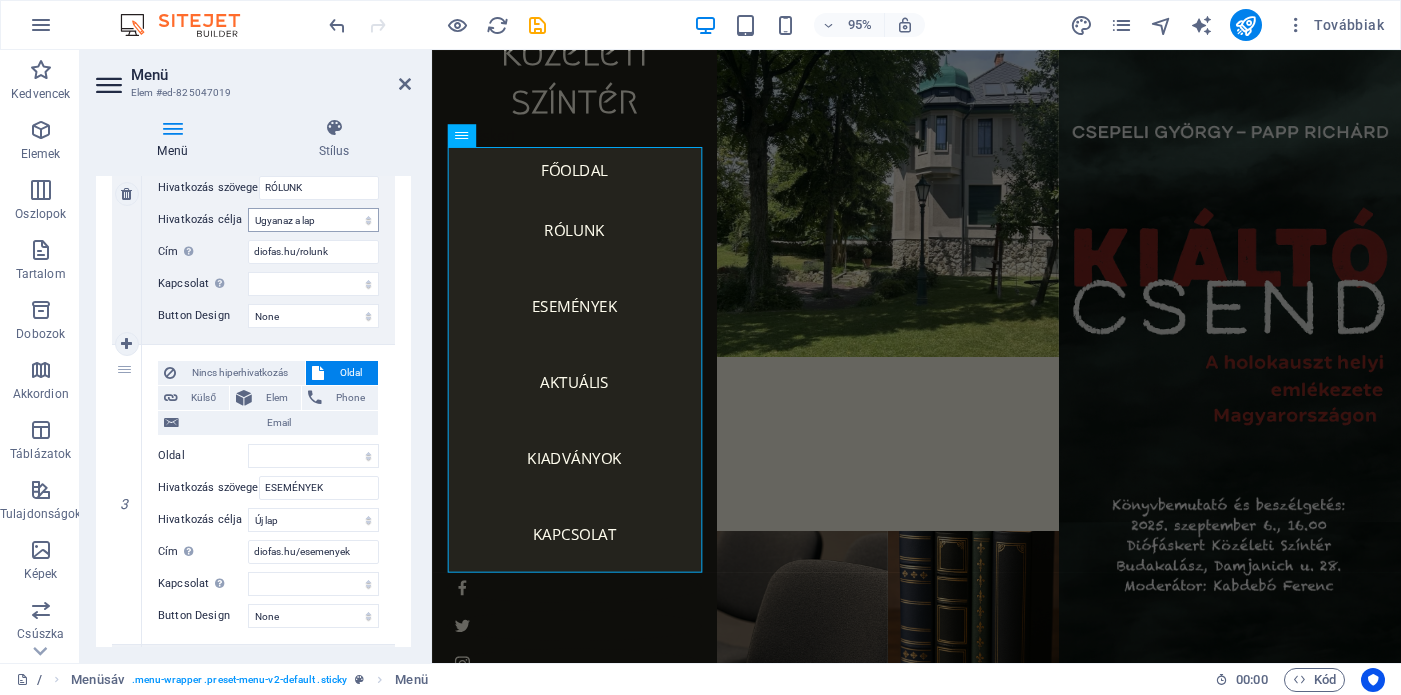 scroll, scrollTop: 627, scrollLeft: 0, axis: vertical 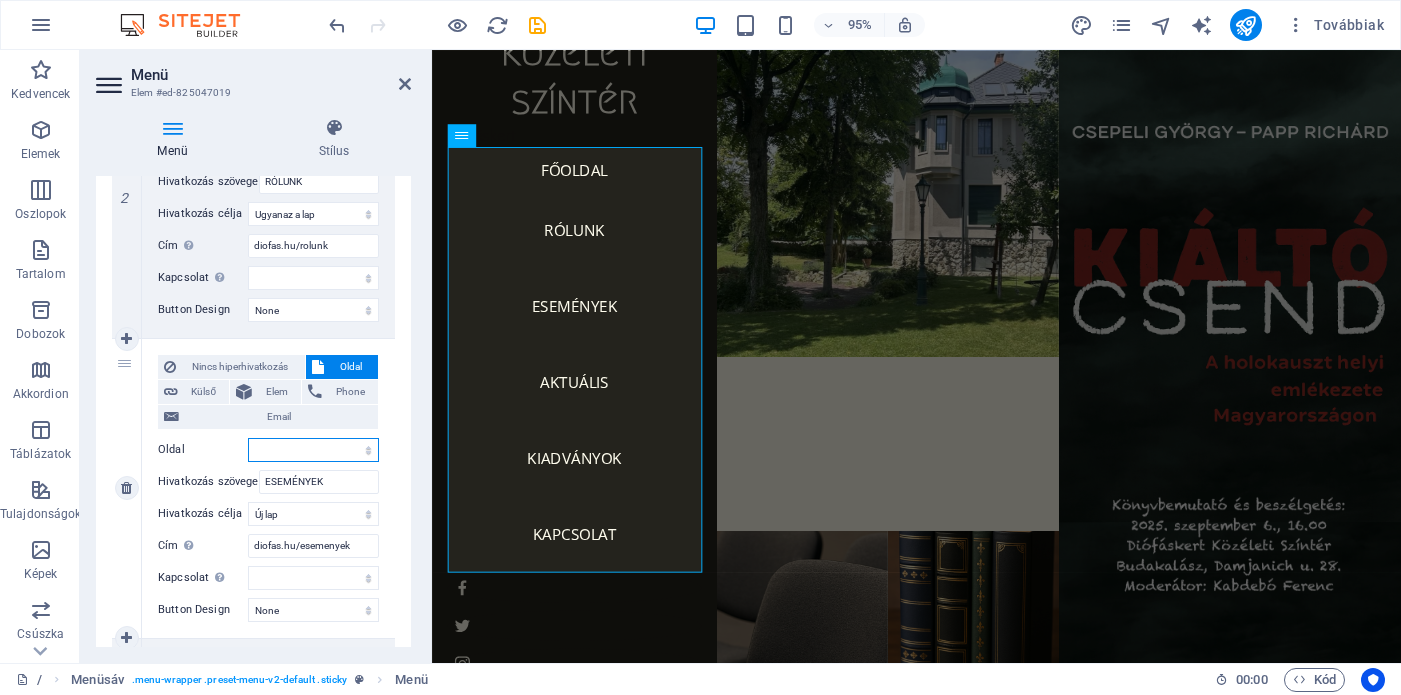 click on "/ RÓLUNK AKTUÁLIS ESEMÉNYEK KIADVÁNYOK KONTAKT" at bounding box center (313, 450) 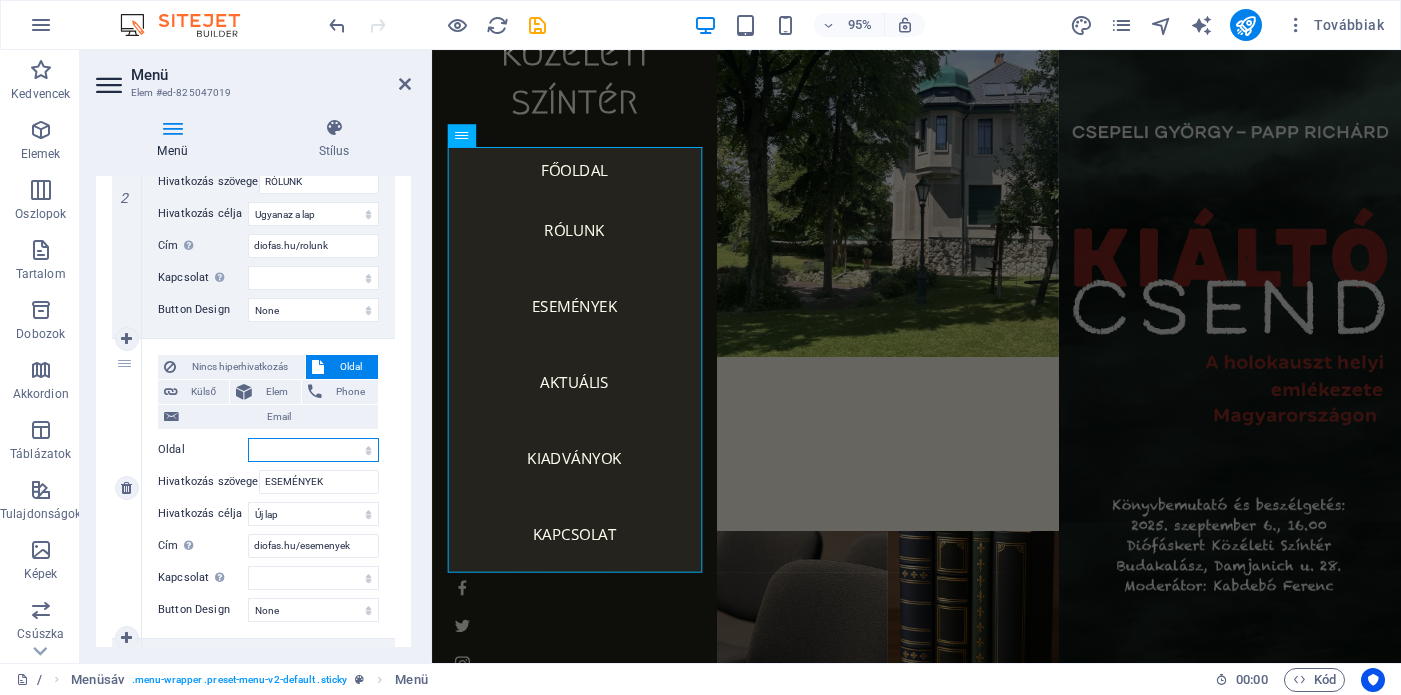 select on "3" 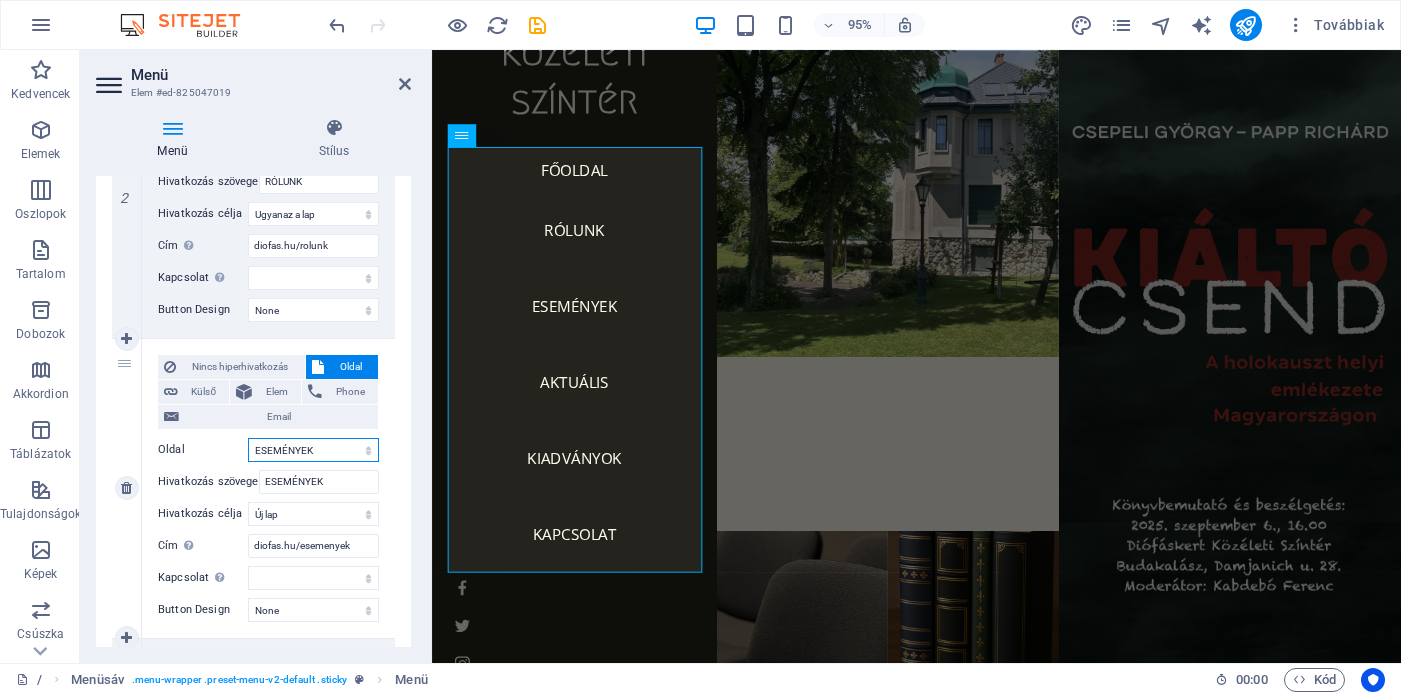 select 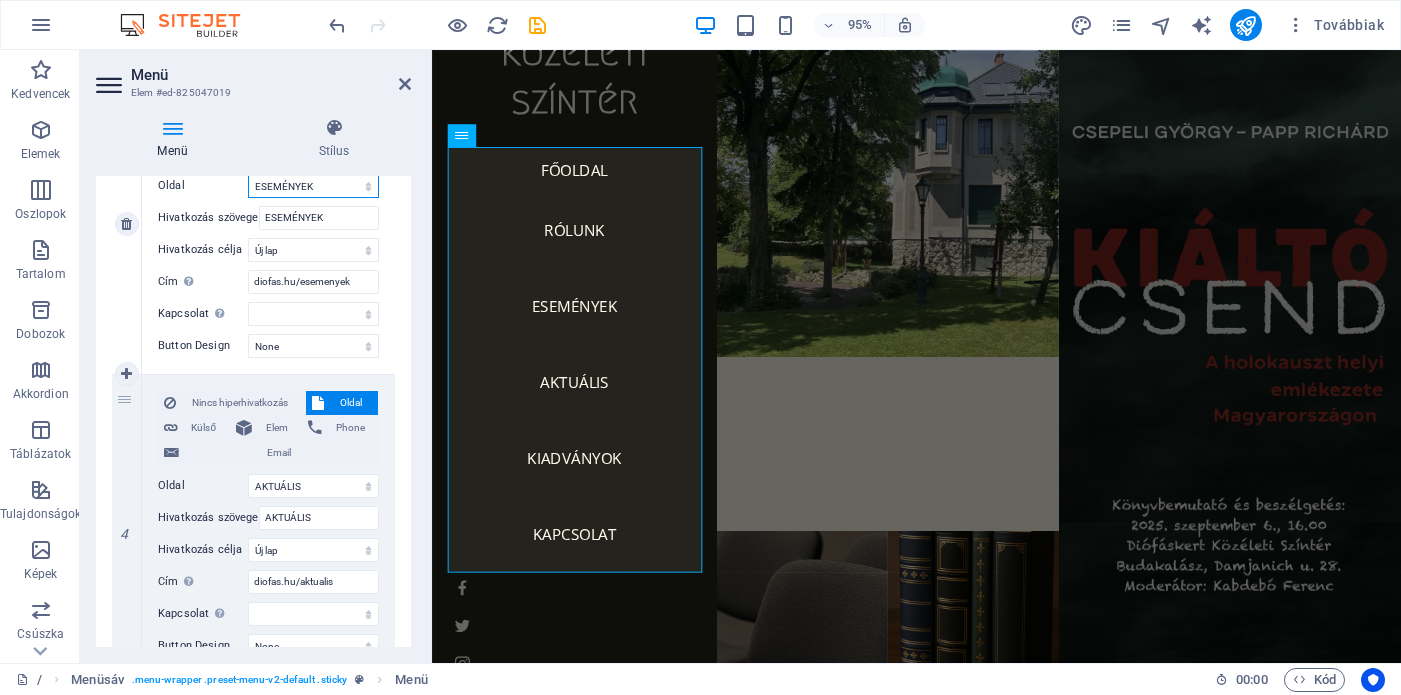 scroll, scrollTop: 896, scrollLeft: 0, axis: vertical 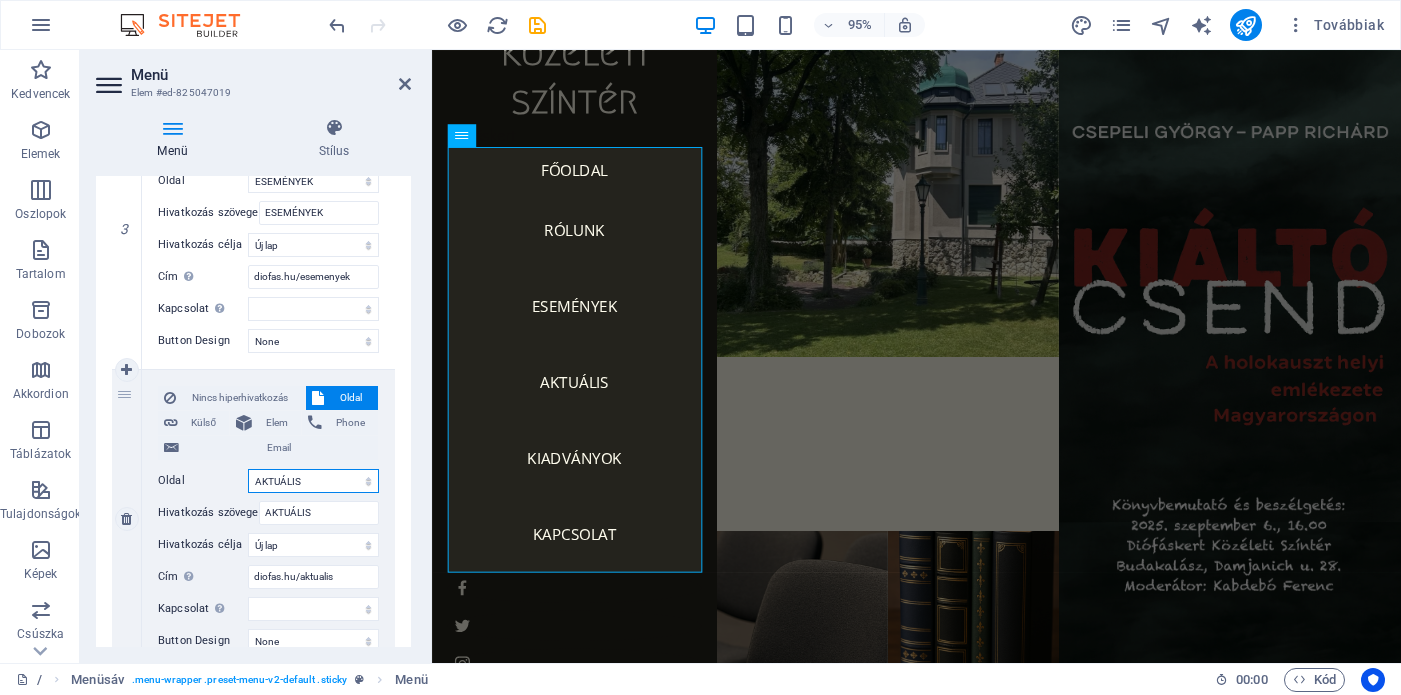 click on "/ RÓLUNK AKTUÁLIS ESEMÉNYEK KIADVÁNYOK KONTAKT" at bounding box center [313, 481] 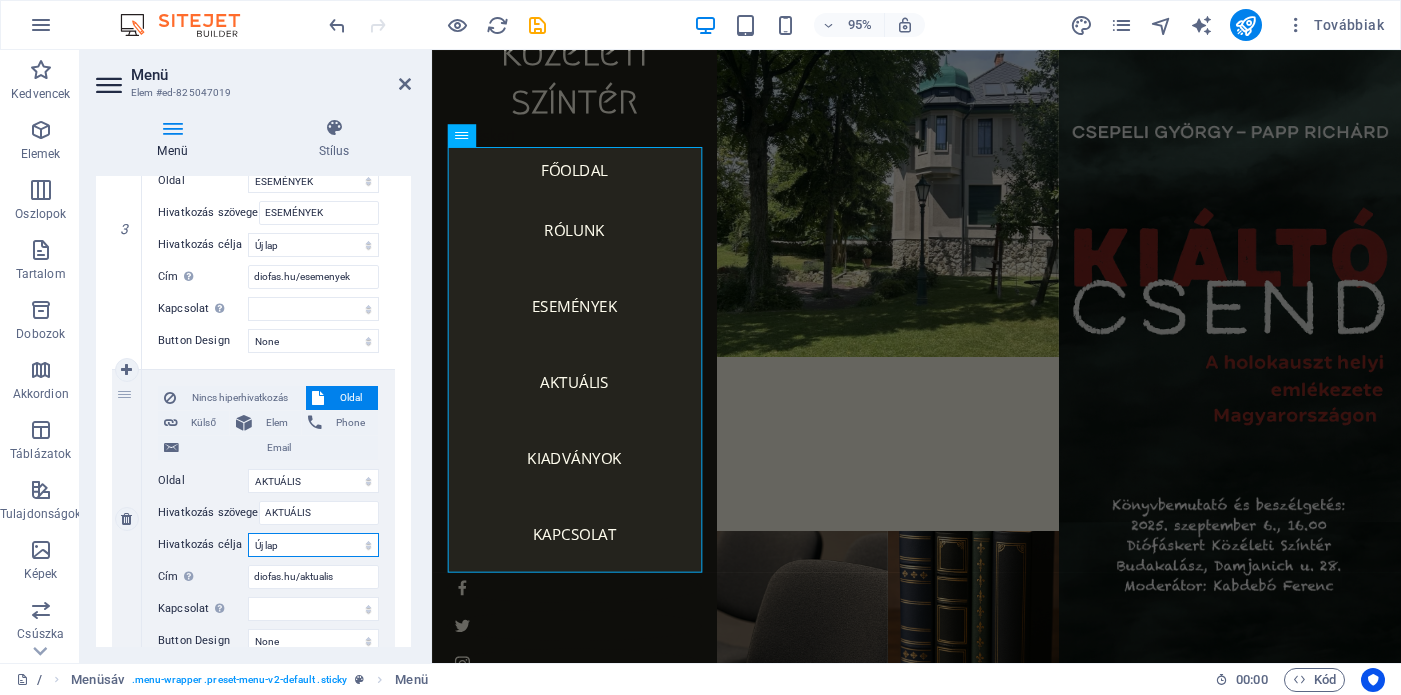 click on "Új lap Ugyanaz a lap Átfedés" at bounding box center (313, 545) 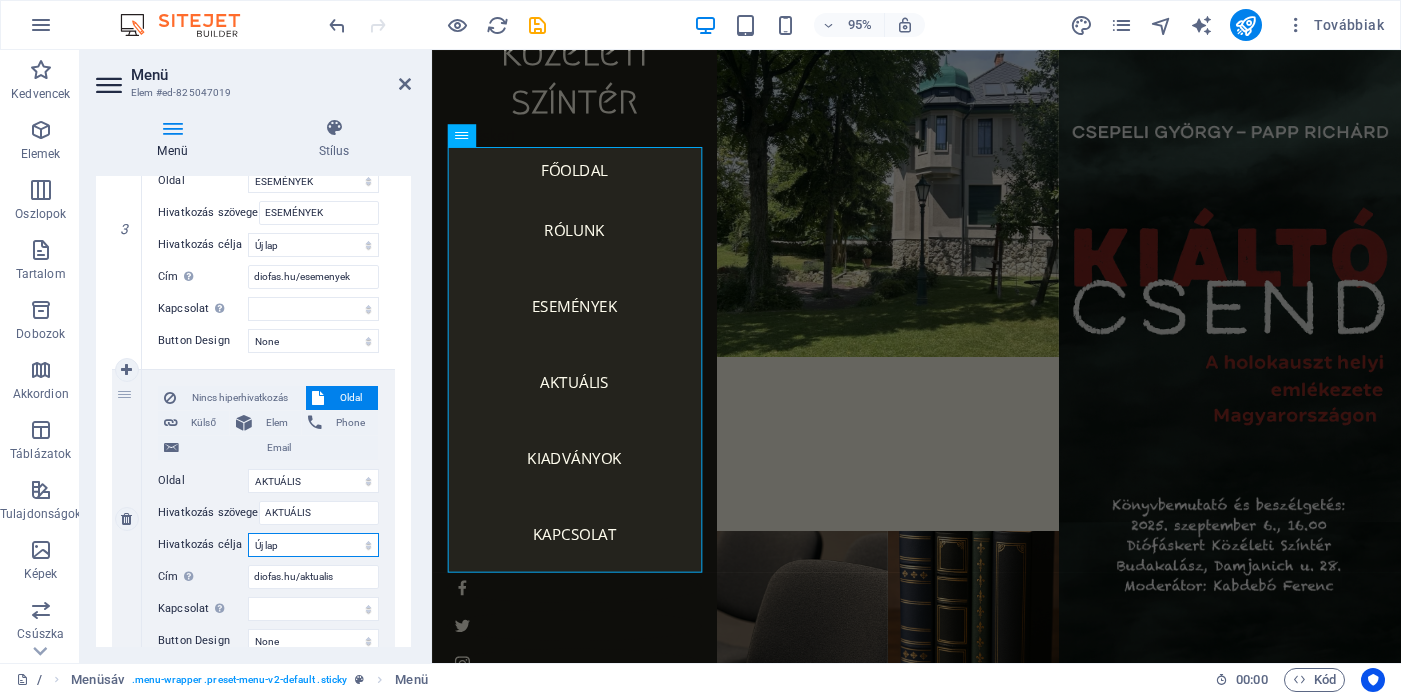 select 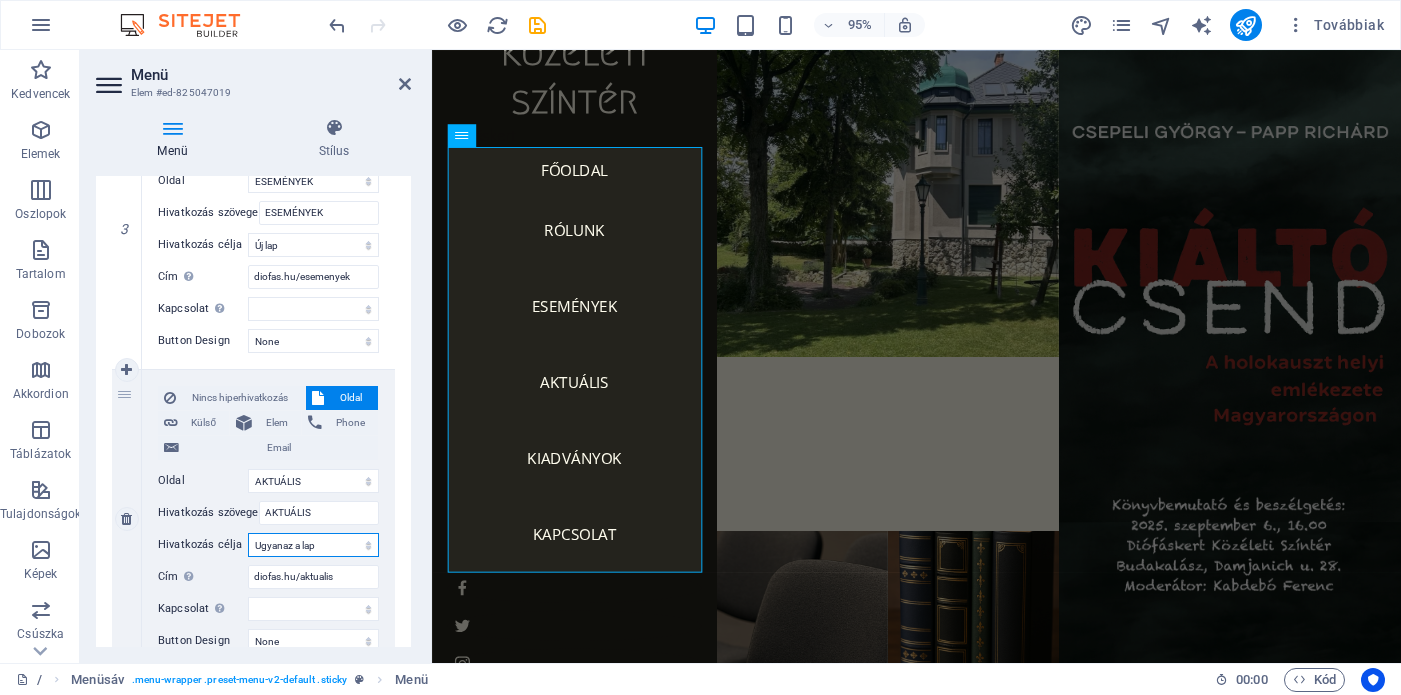 select 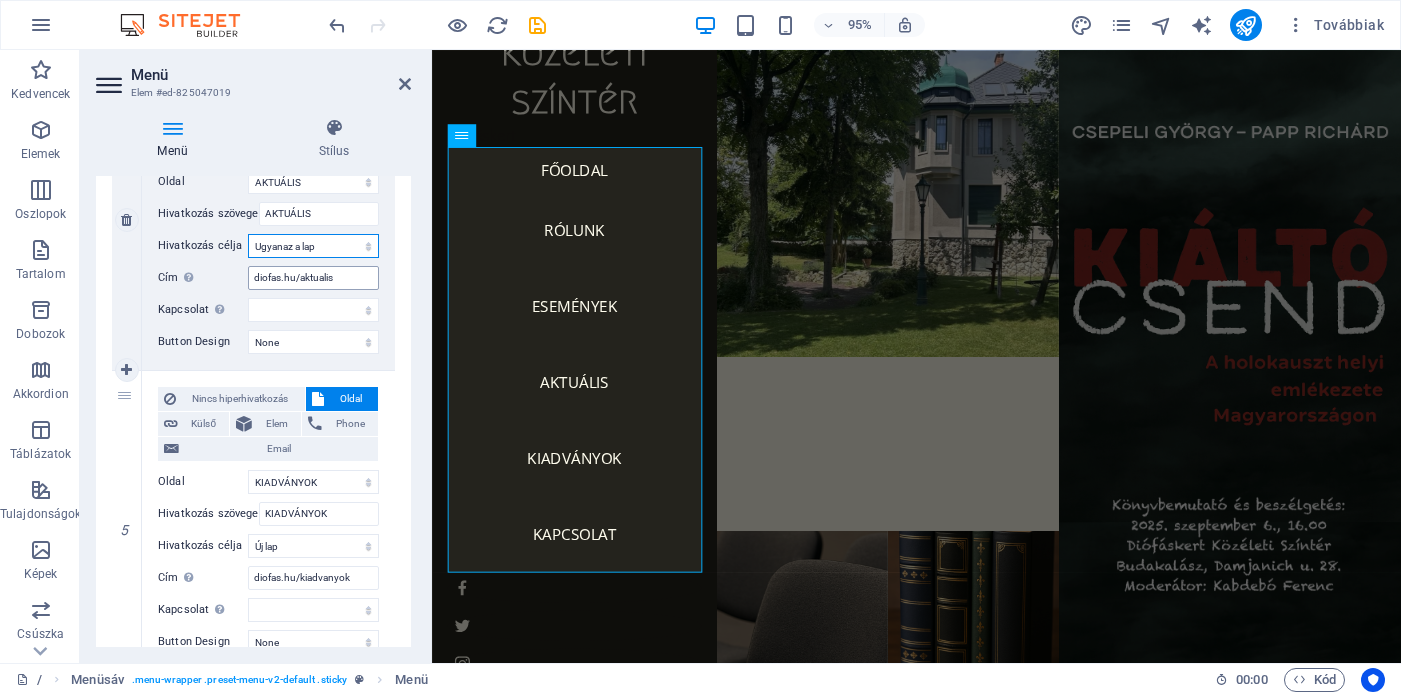 scroll, scrollTop: 1238, scrollLeft: 0, axis: vertical 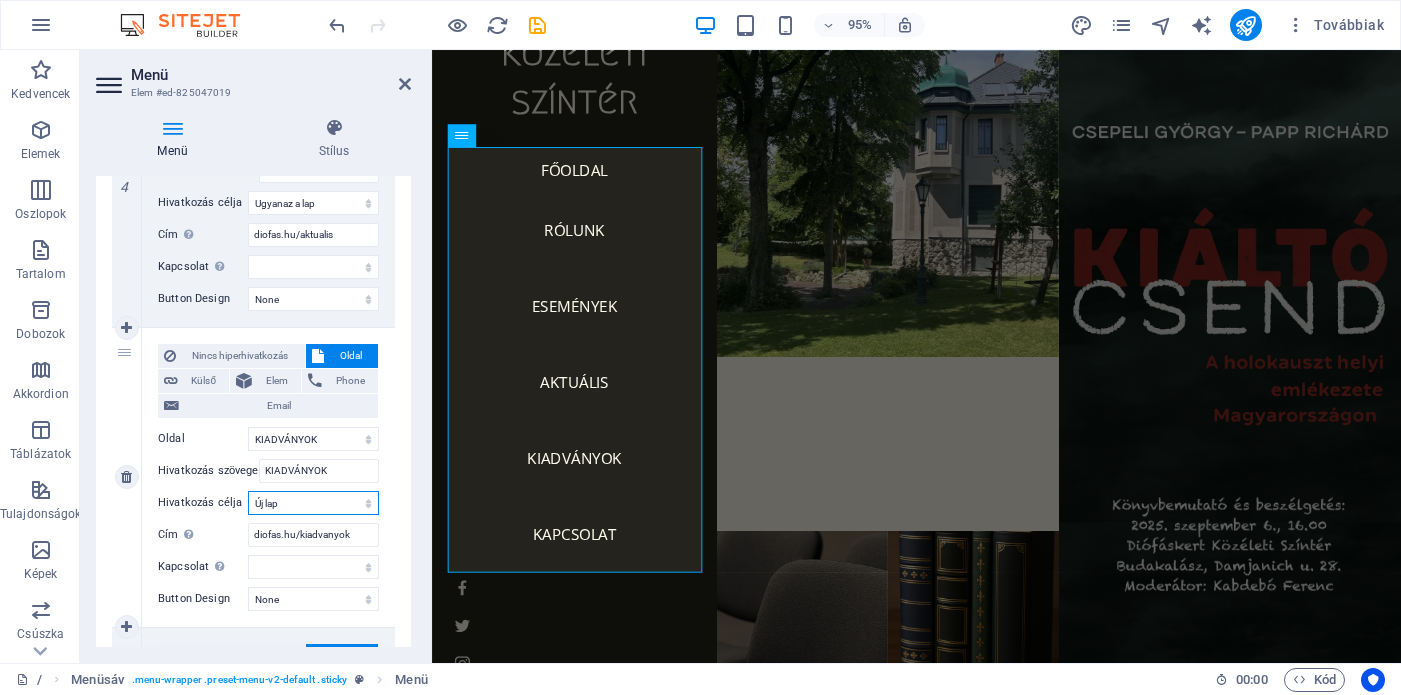 click on "Új lap Ugyanaz a lap Átfedés" at bounding box center (313, 503) 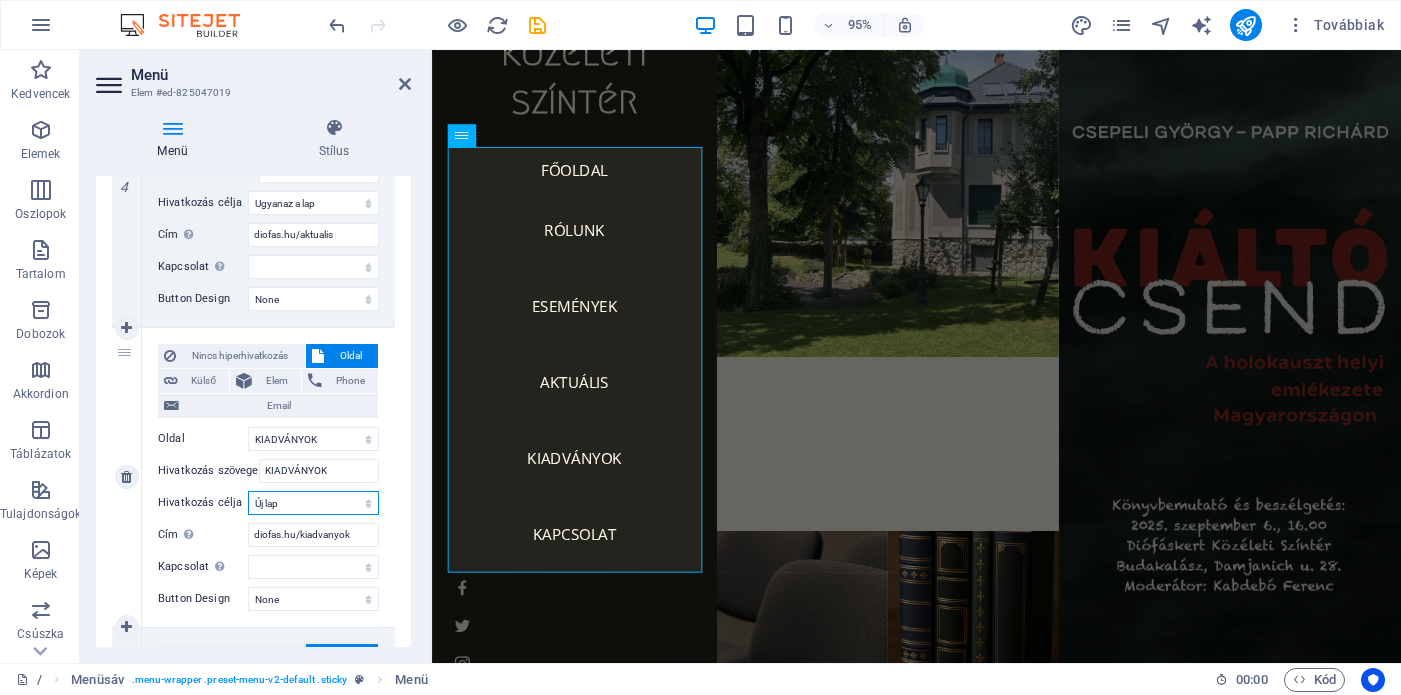 select 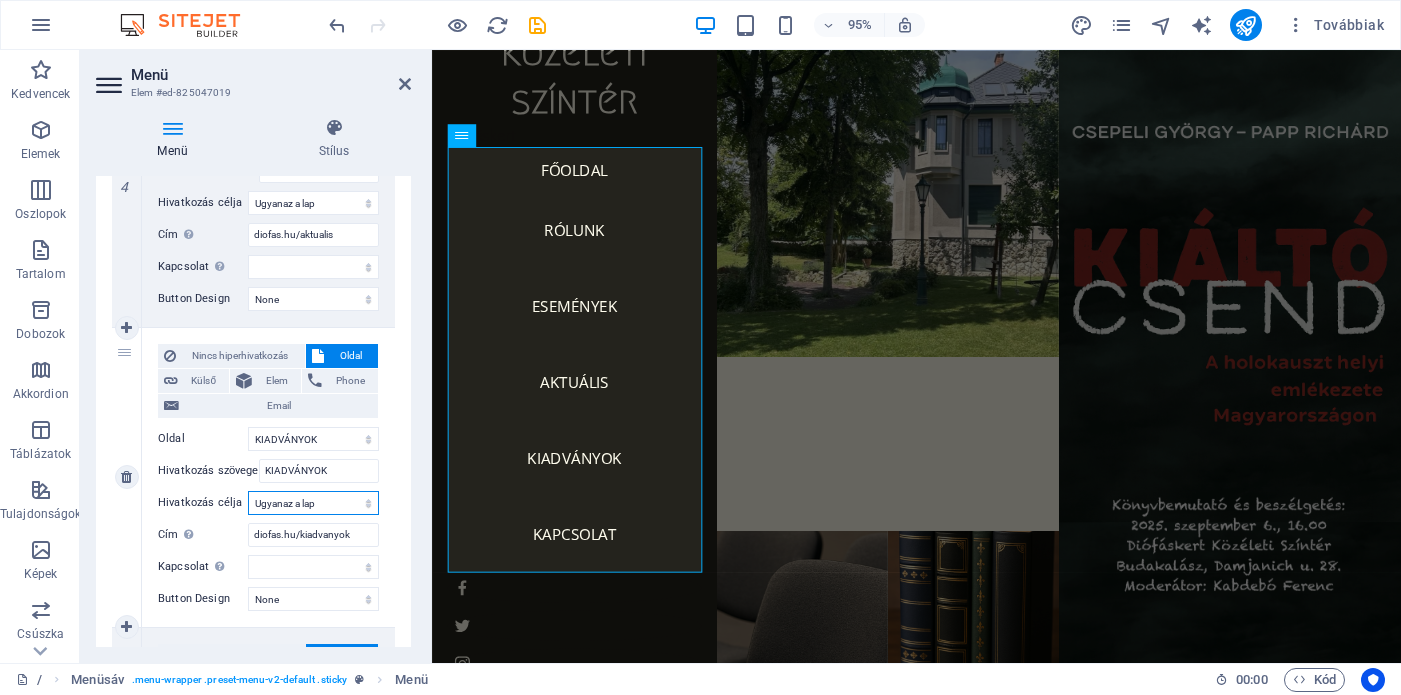 select 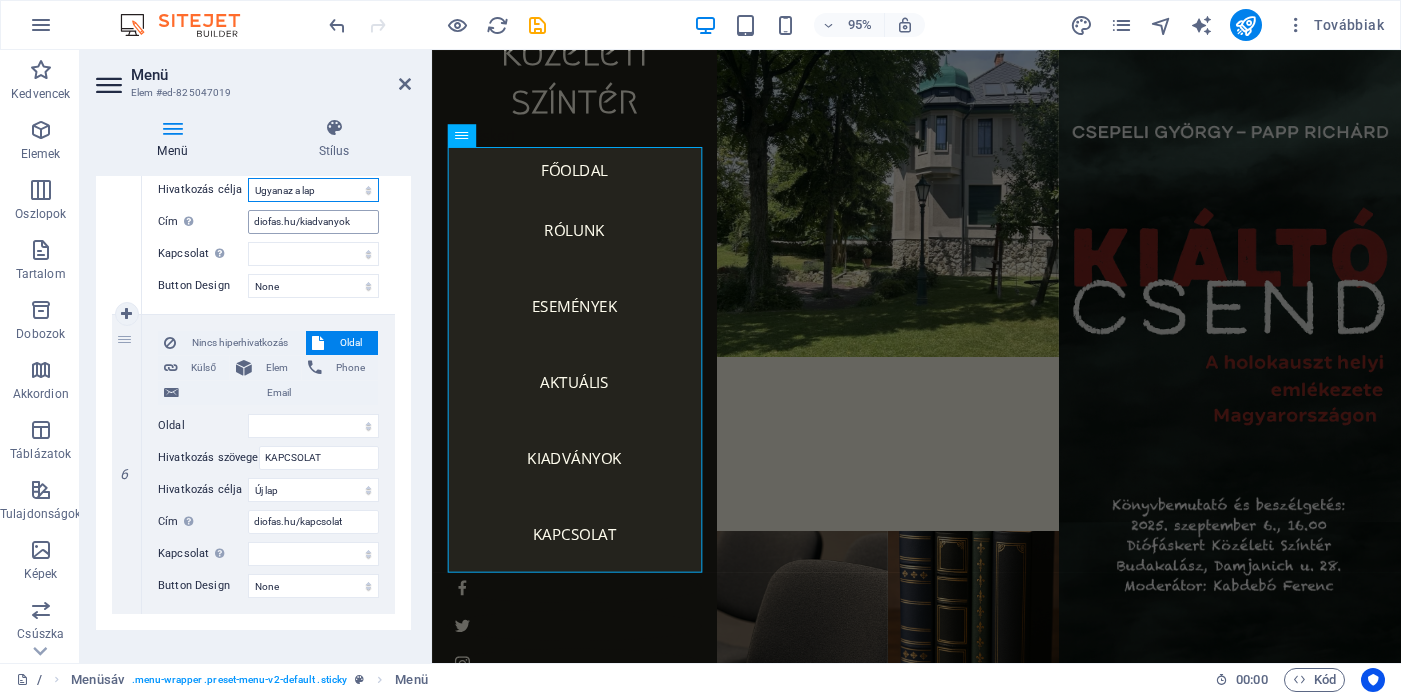 scroll, scrollTop: 1553, scrollLeft: 0, axis: vertical 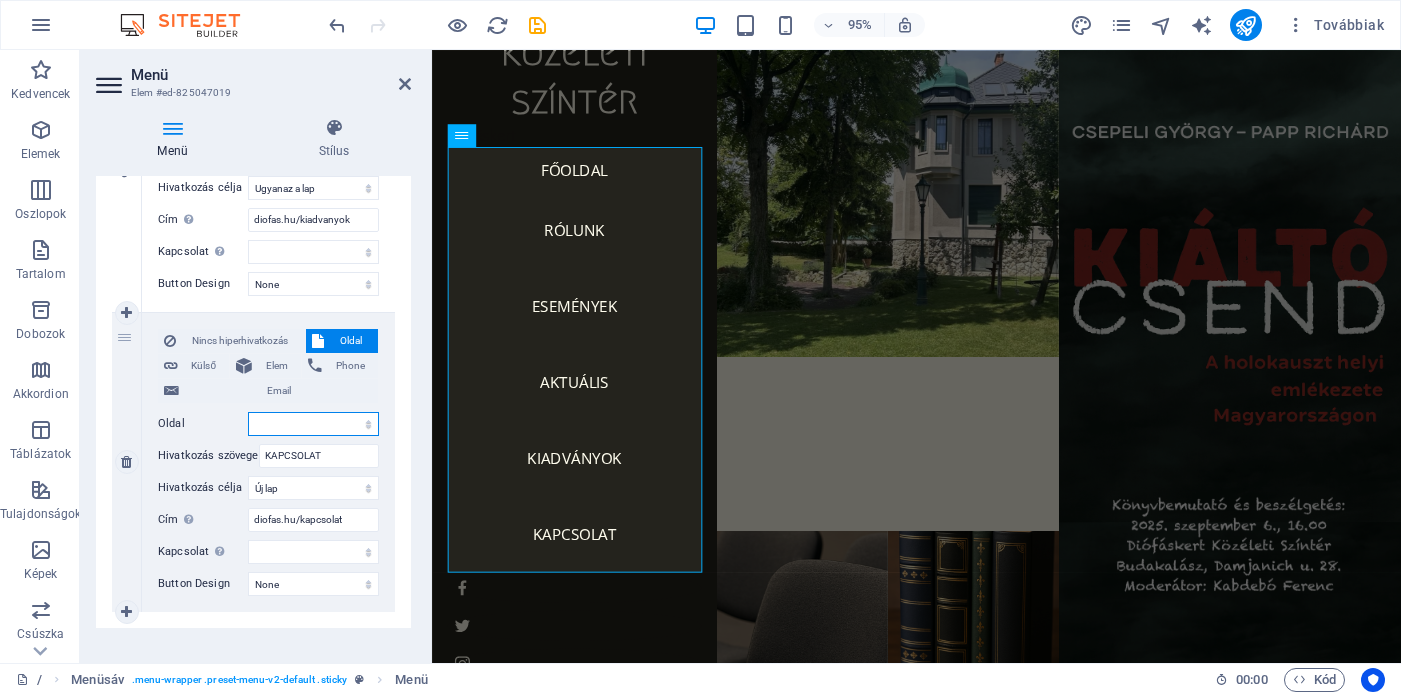 click on "/ RÓLUNK AKTUÁLIS ESEMÉNYEK KIADVÁNYOK KONTAKT" at bounding box center [313, 424] 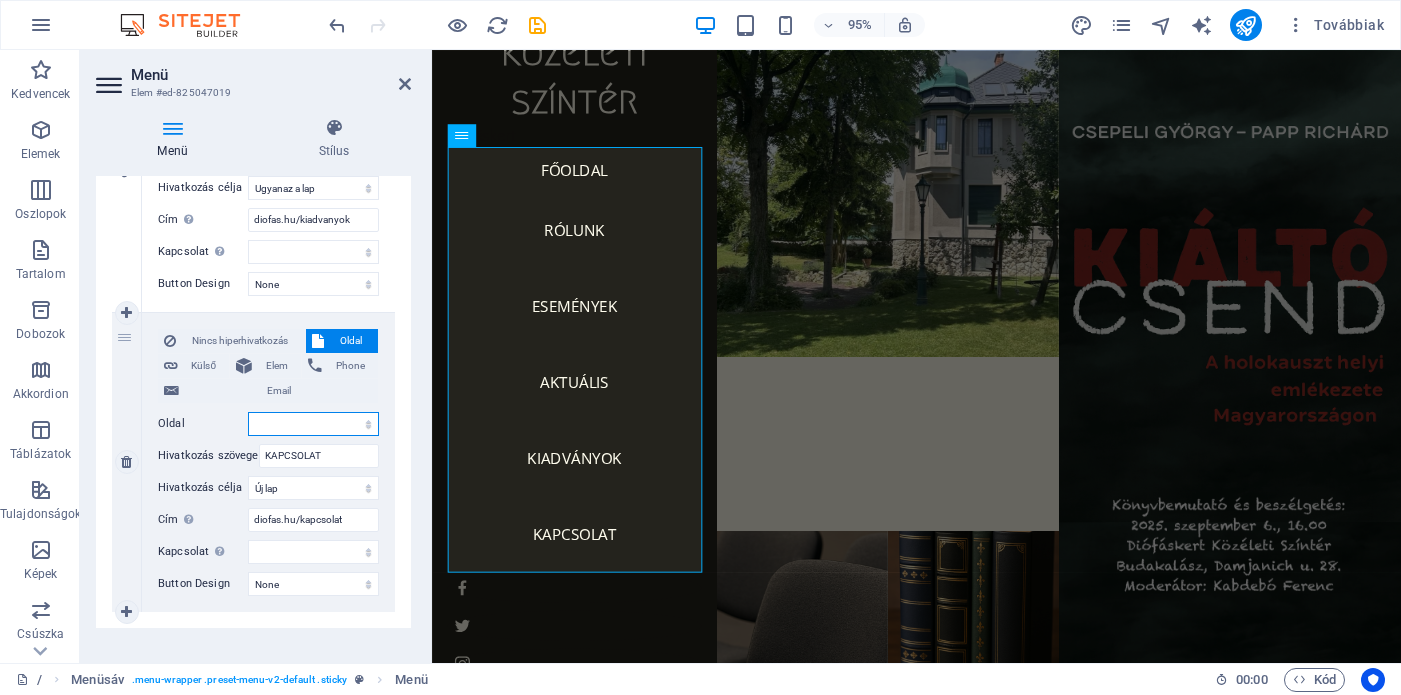 select on "5" 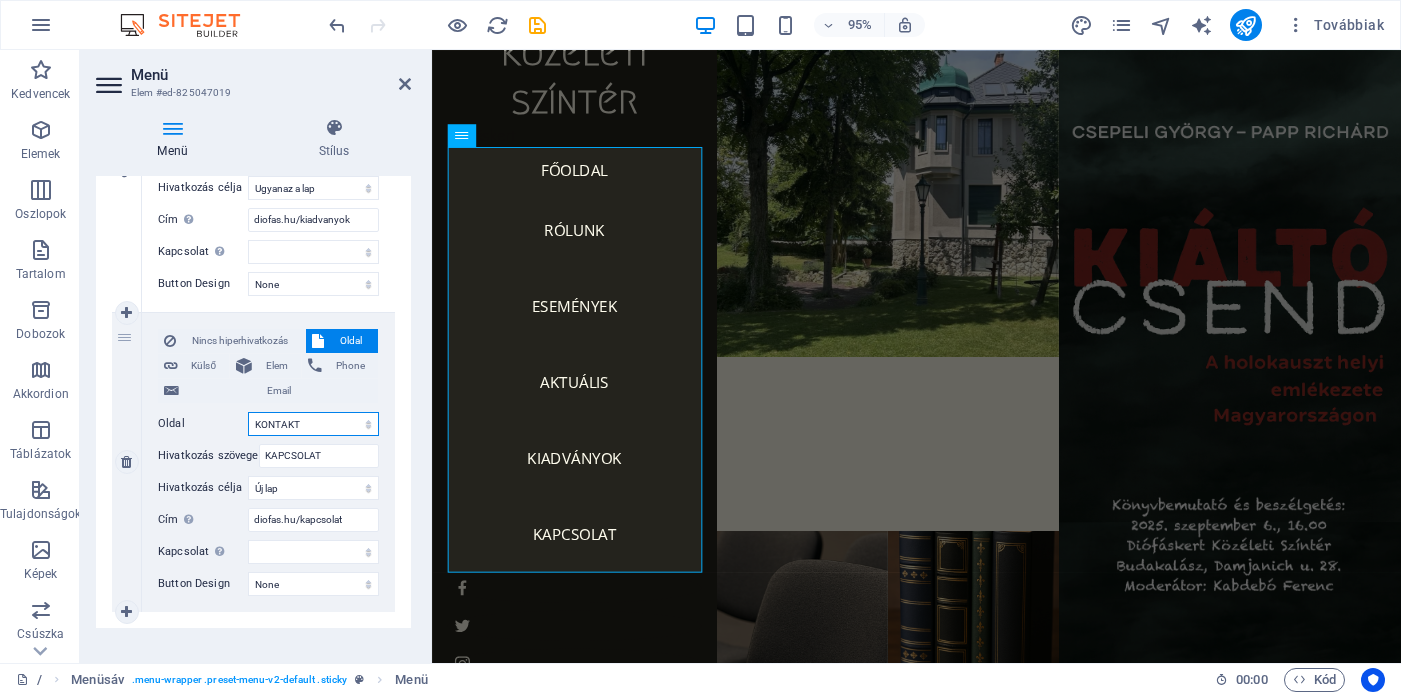 select 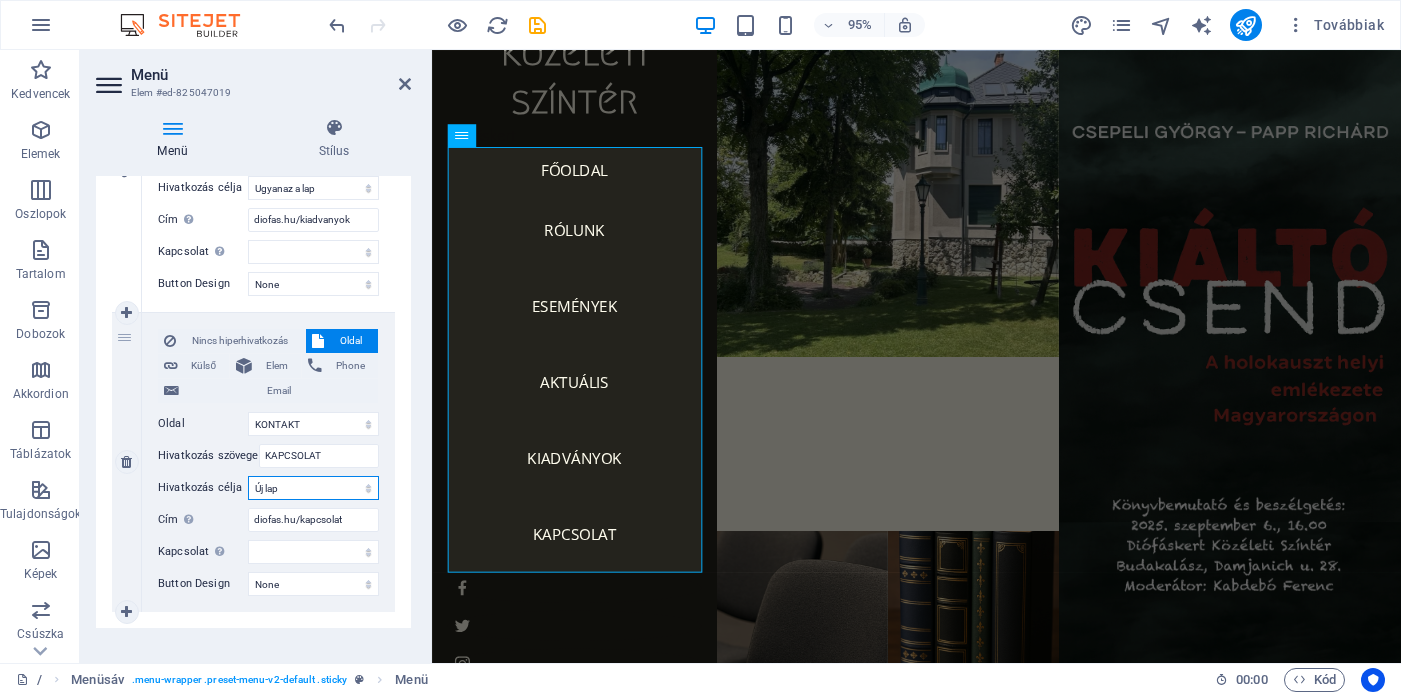 click on "Új lap Ugyanaz a lap Átfedés" at bounding box center (313, 488) 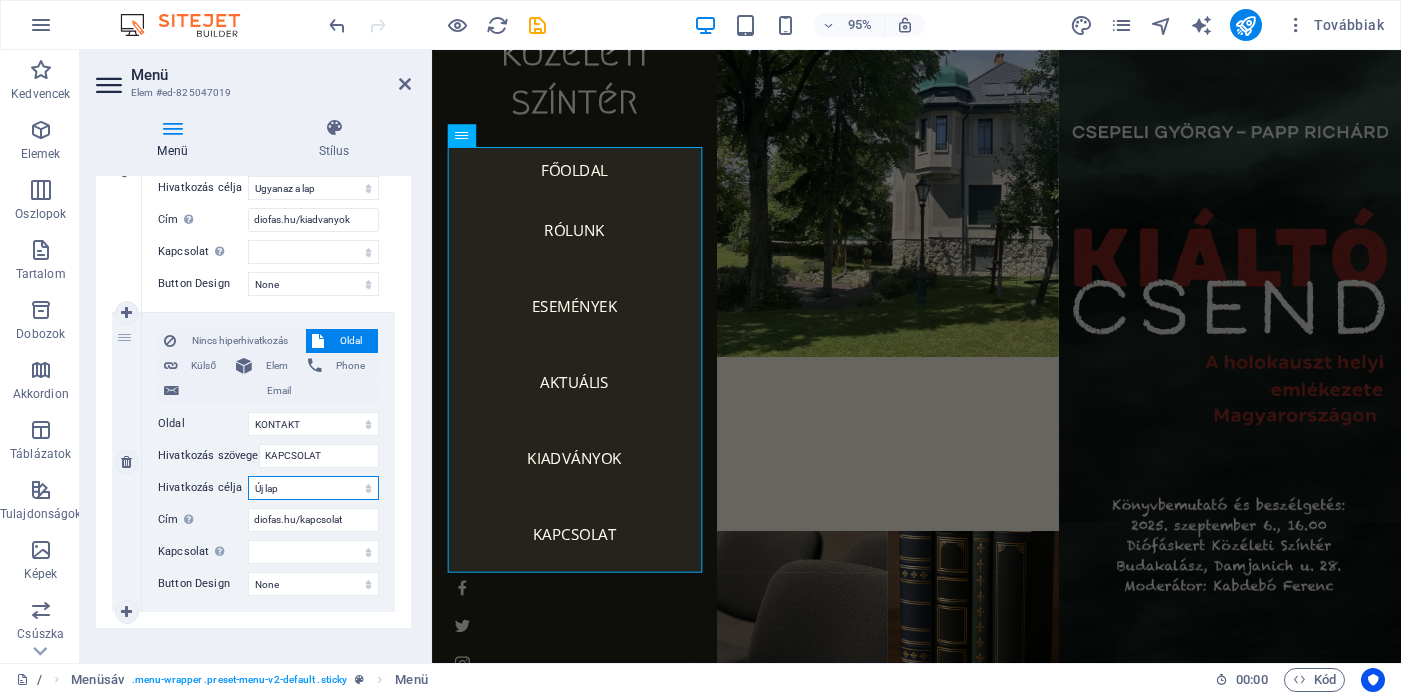 select 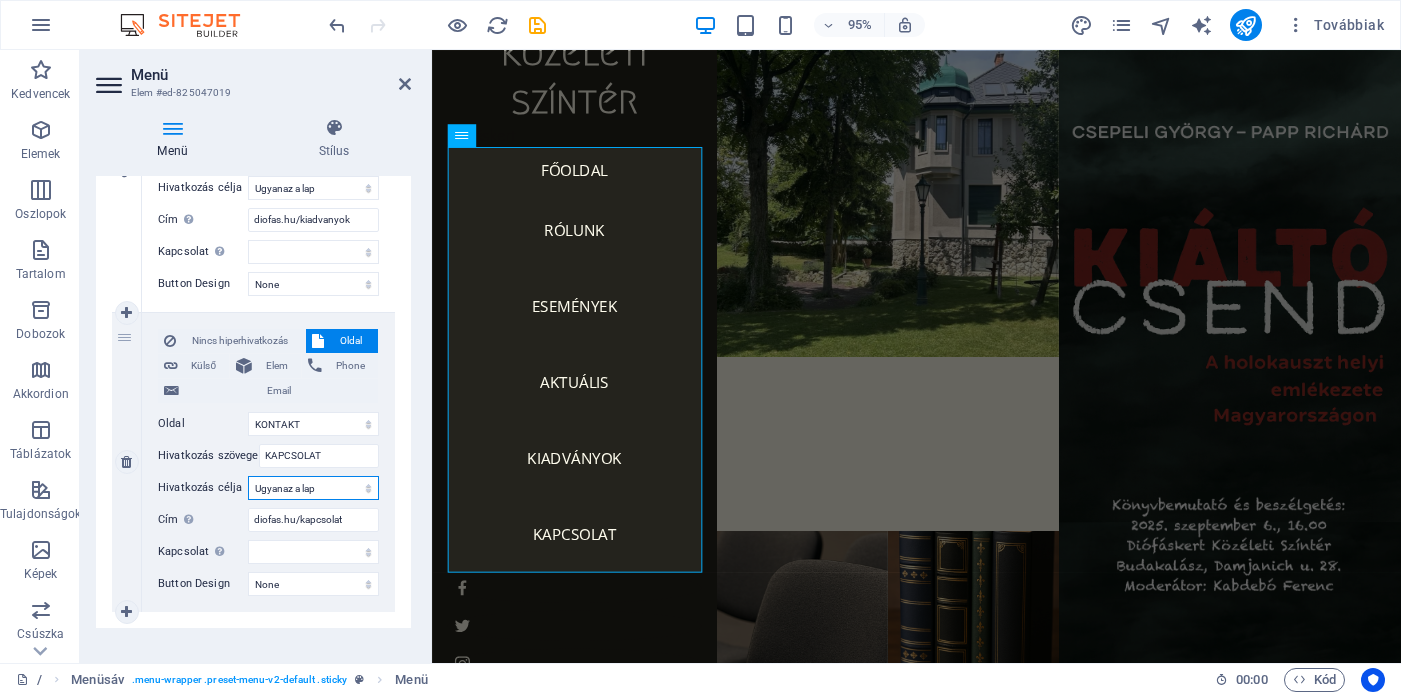 select 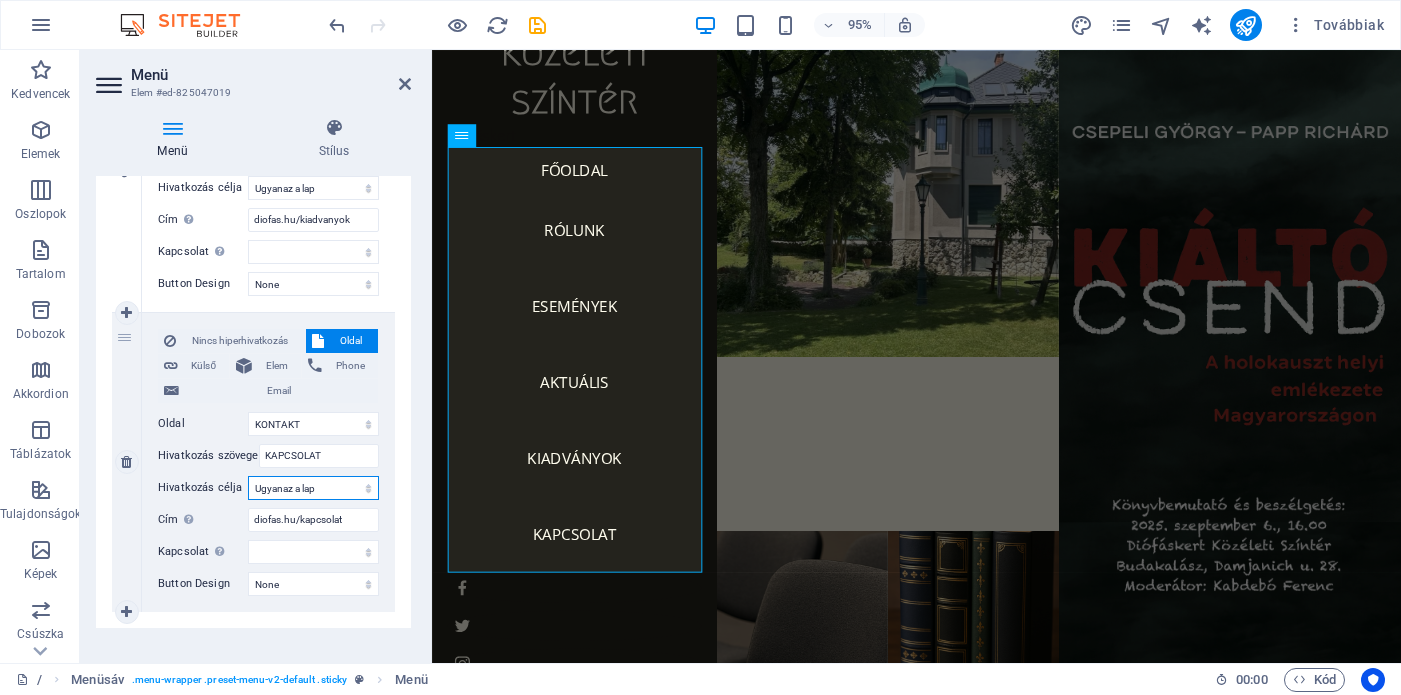 select 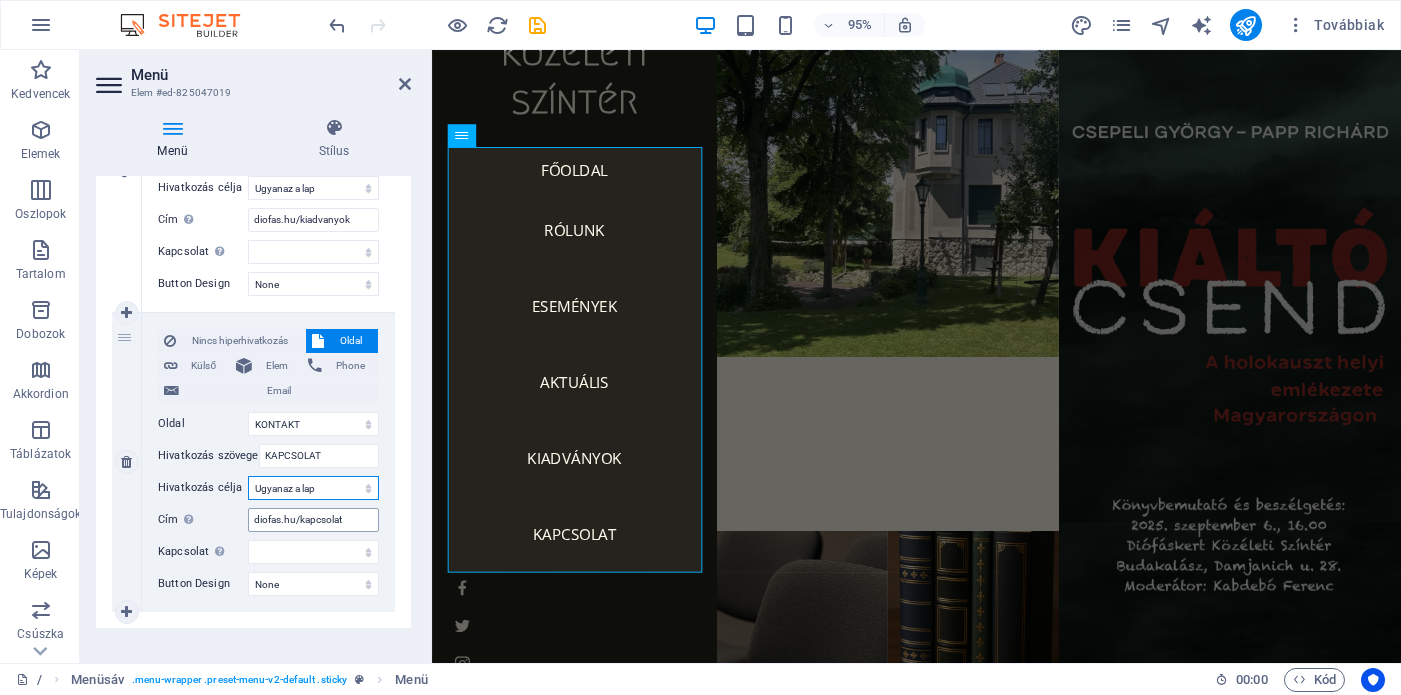scroll, scrollTop: 1589, scrollLeft: 0, axis: vertical 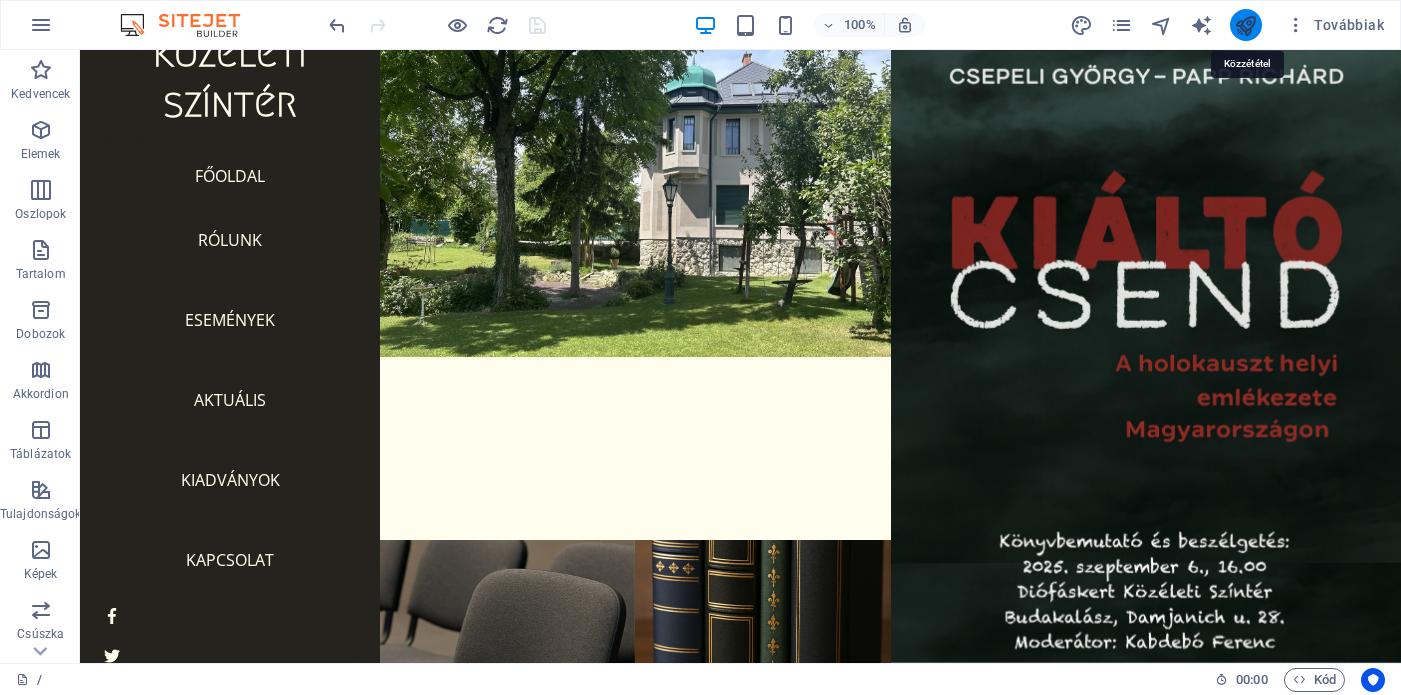 click at bounding box center [1245, 25] 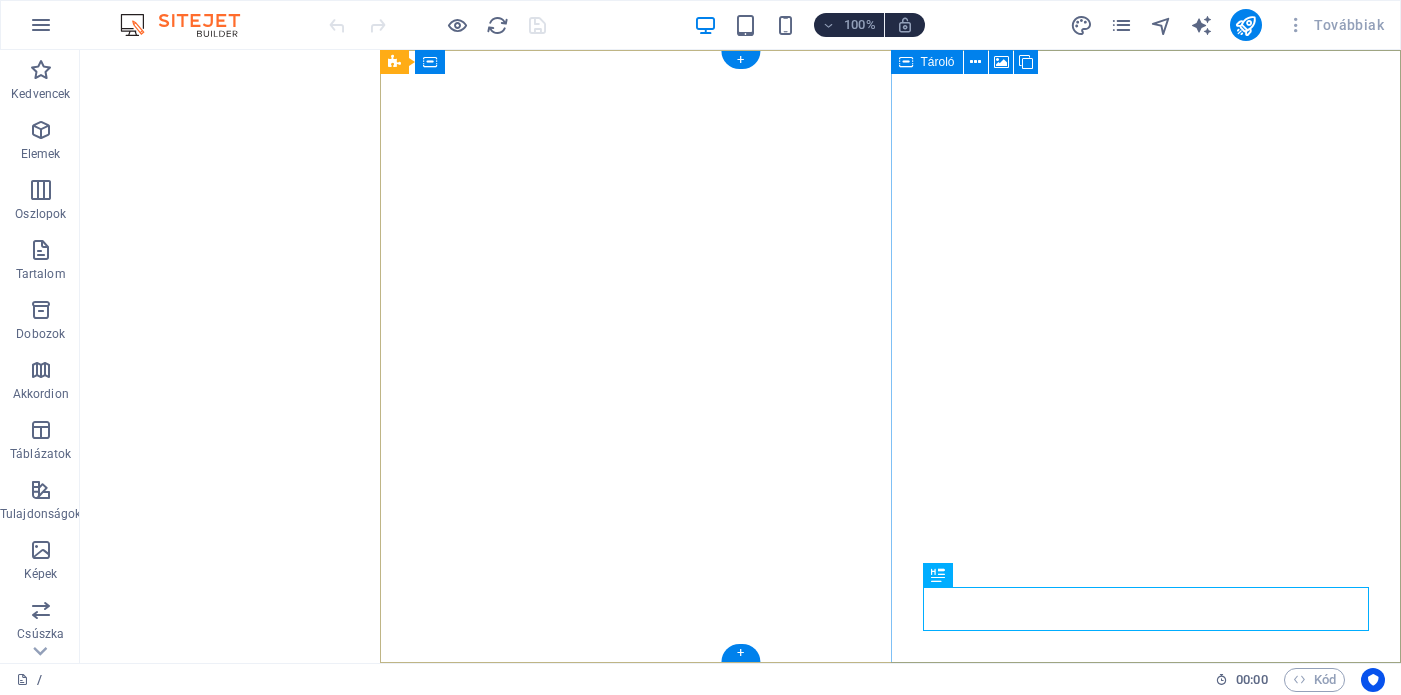 scroll, scrollTop: 0, scrollLeft: 0, axis: both 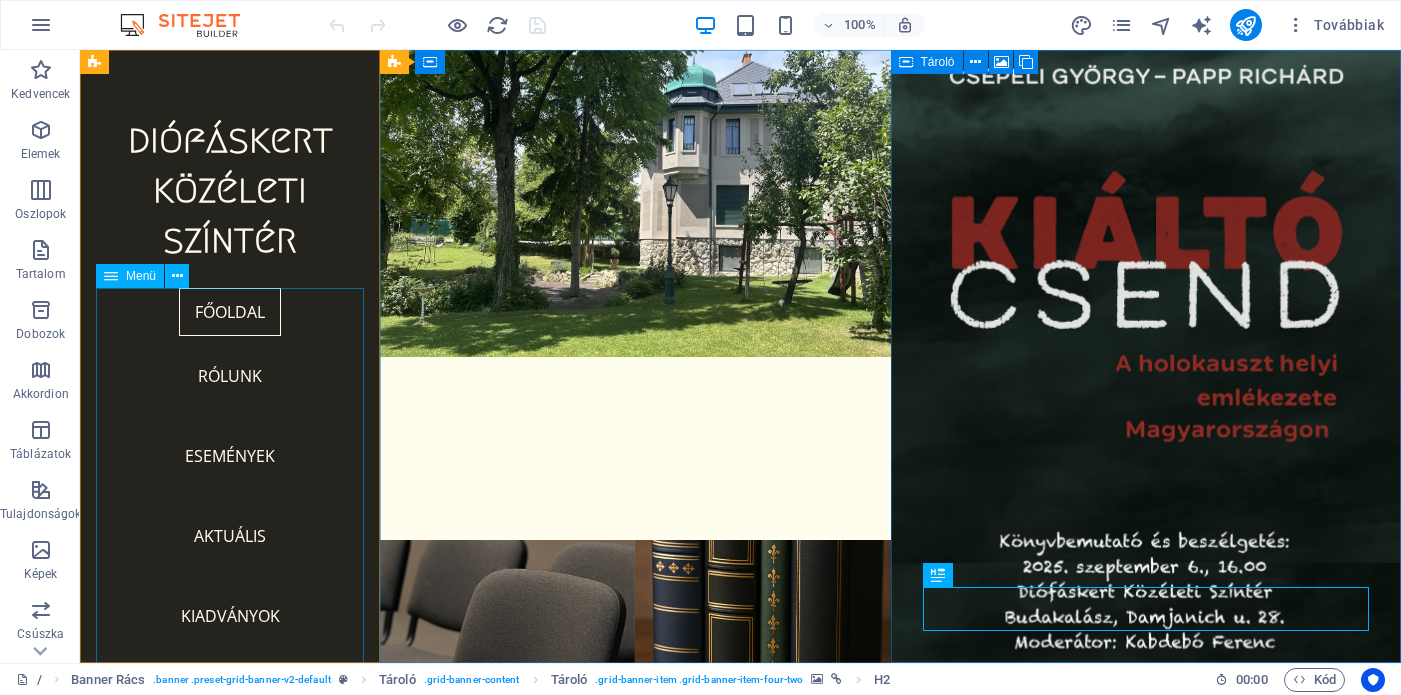 click on "FŐOLDAL RÓLUNK ESEMÉNYEK AKTUÁLIS KIADVÁNYOK KAPCSOLAT" at bounding box center (230, 512) 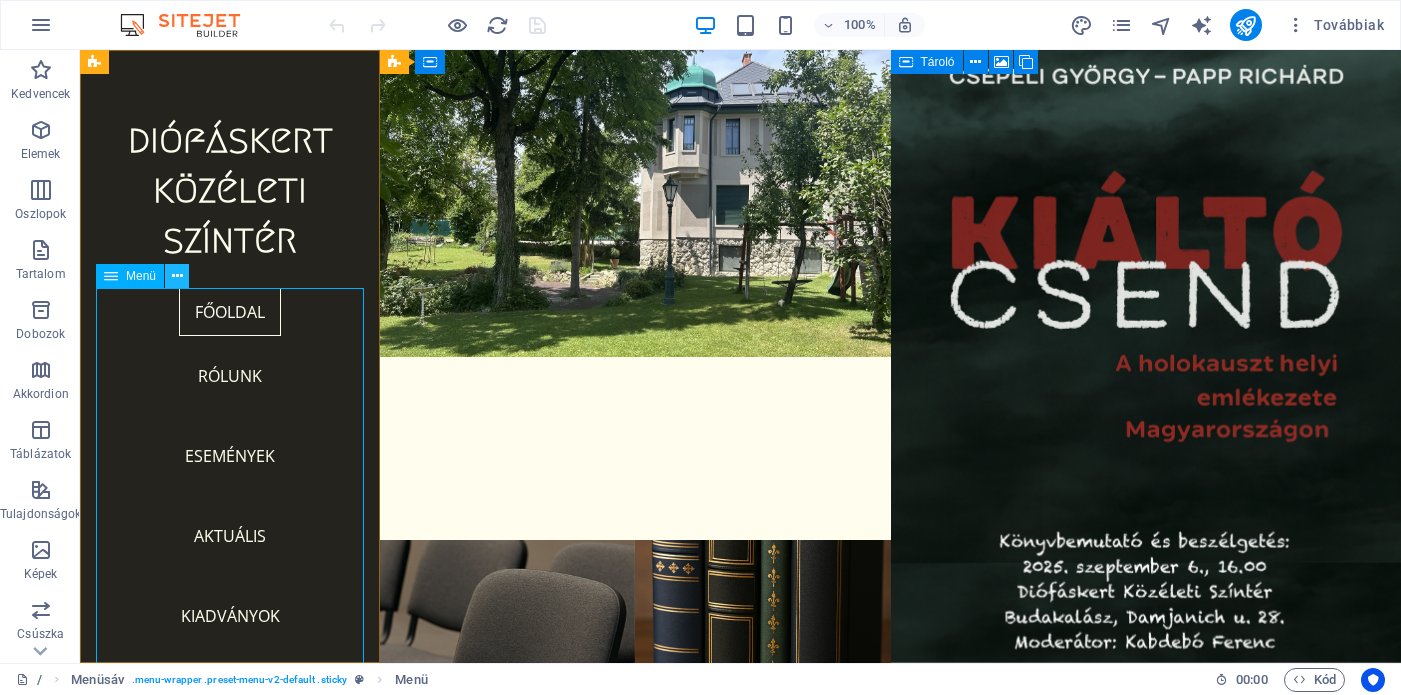 click at bounding box center [177, 276] 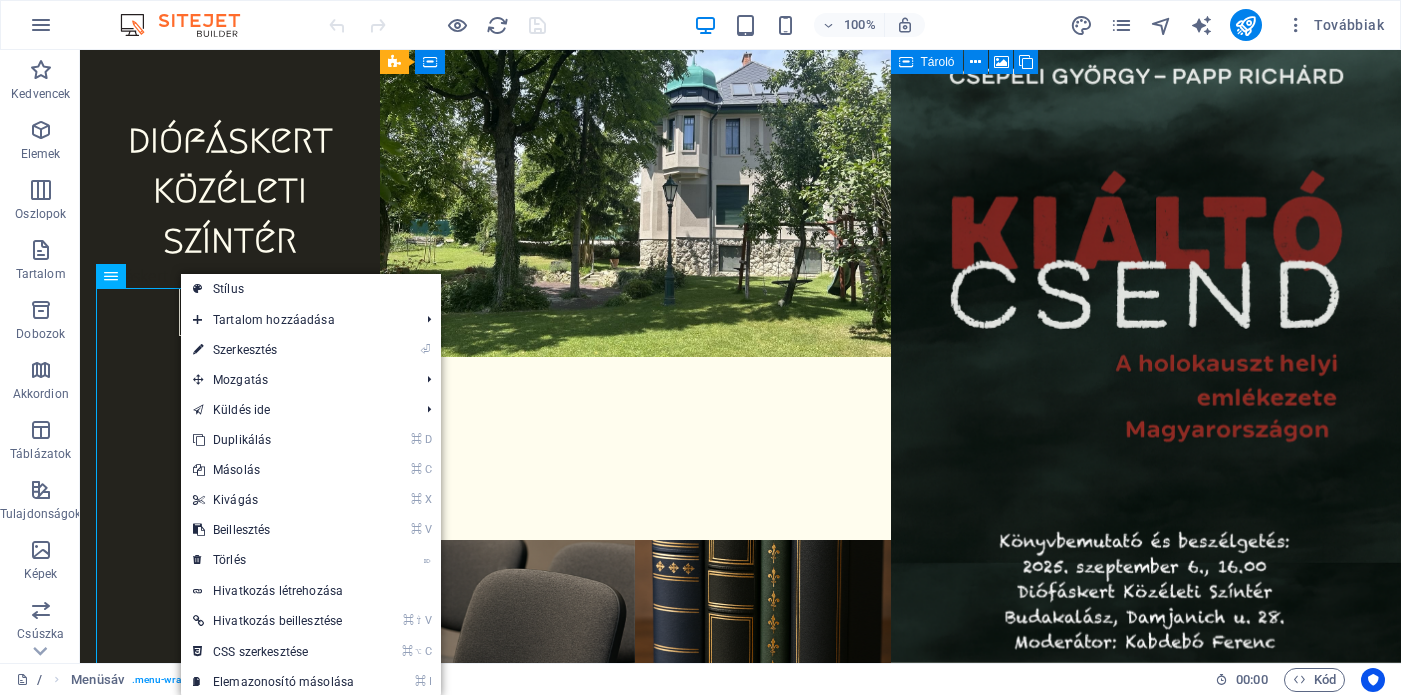 click on "100% Továbbiak" at bounding box center [700, 25] 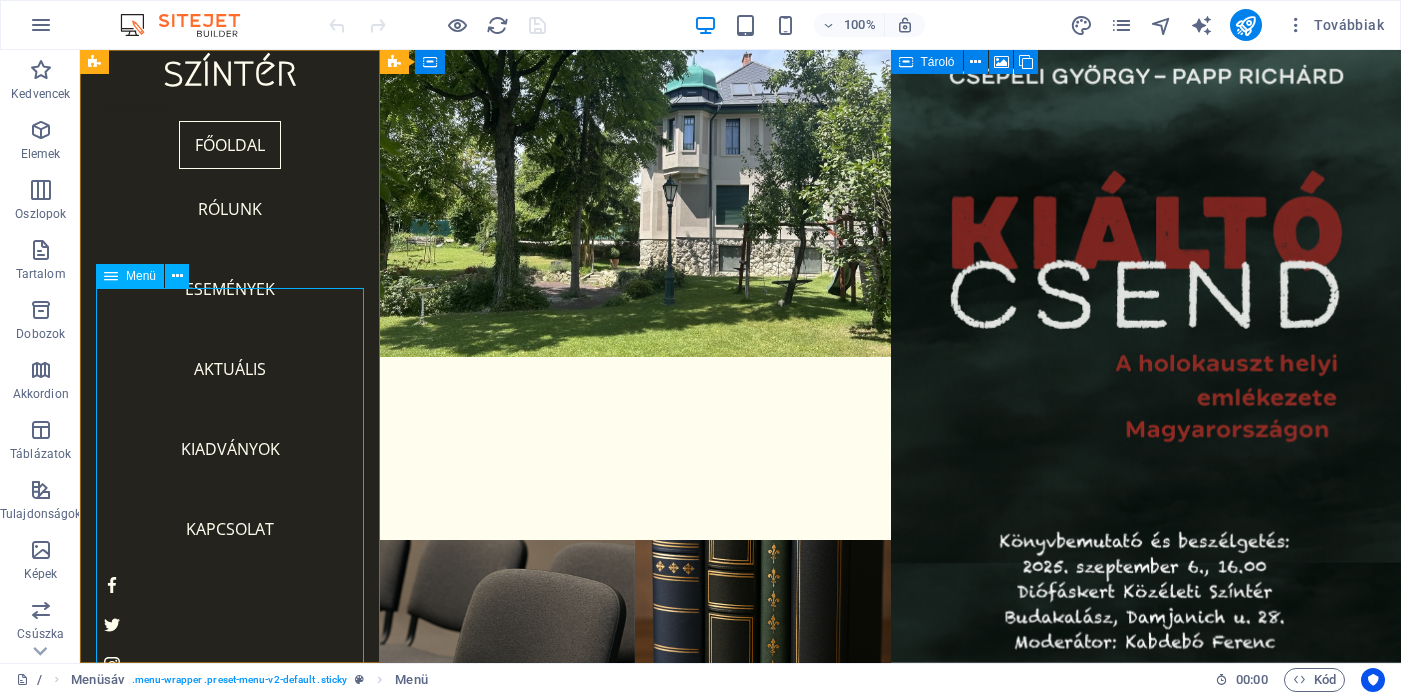 scroll, scrollTop: 169, scrollLeft: 0, axis: vertical 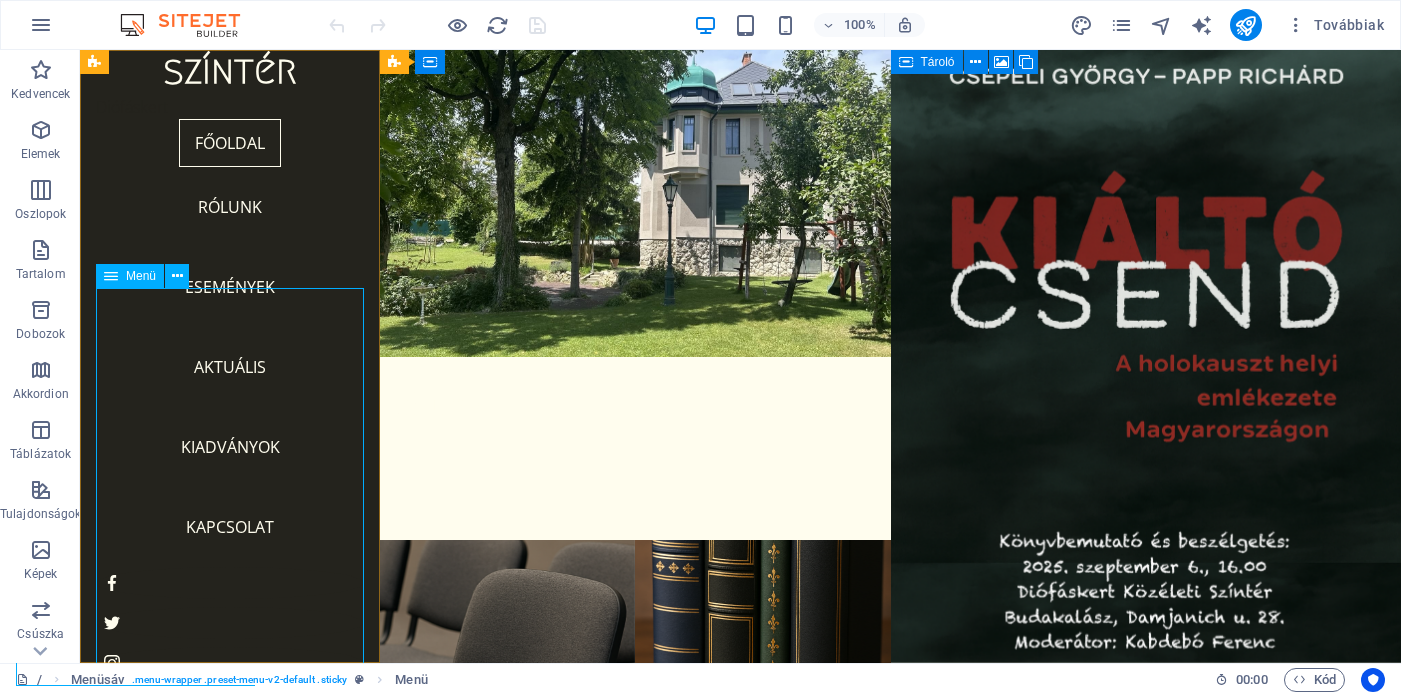 click on "FŐOLDAL RÓLUNK ESEMÉNYEK AKTUÁLIS KIADVÁNYOK KAPCSOLAT" at bounding box center (230, 343) 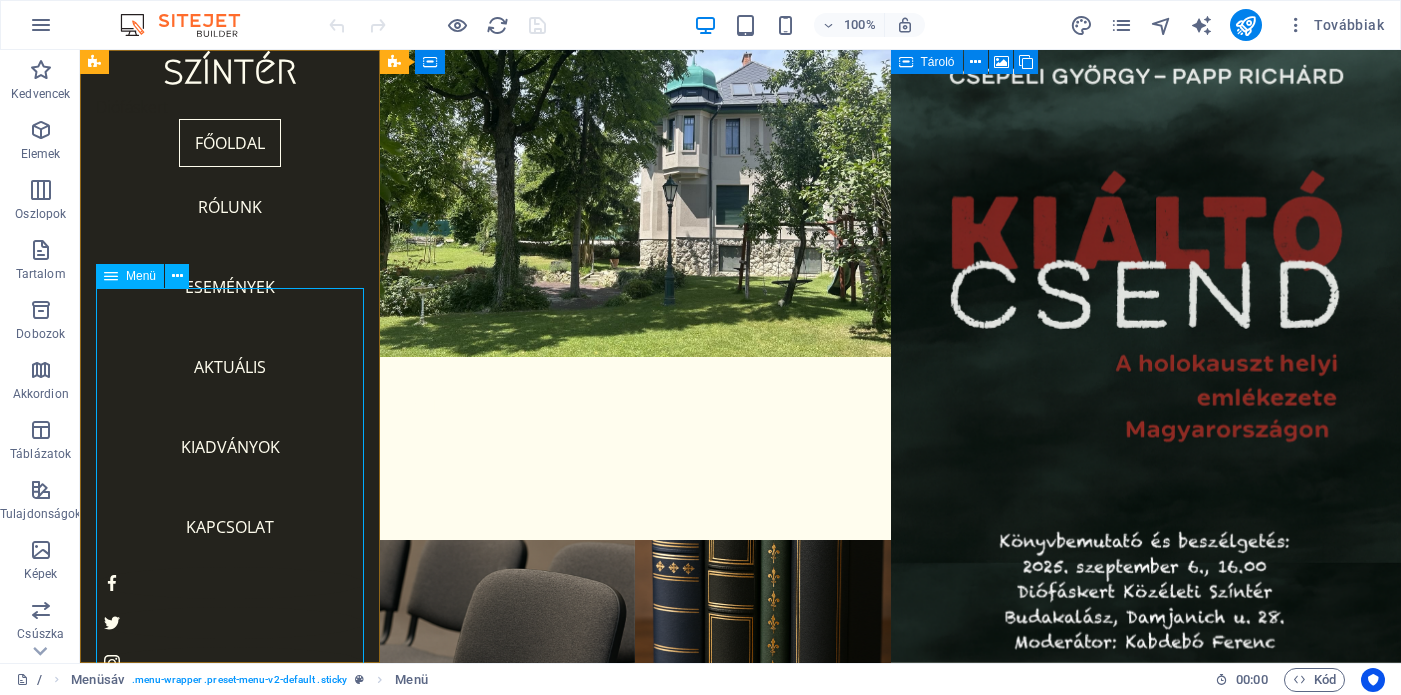 scroll, scrollTop: 0, scrollLeft: 0, axis: both 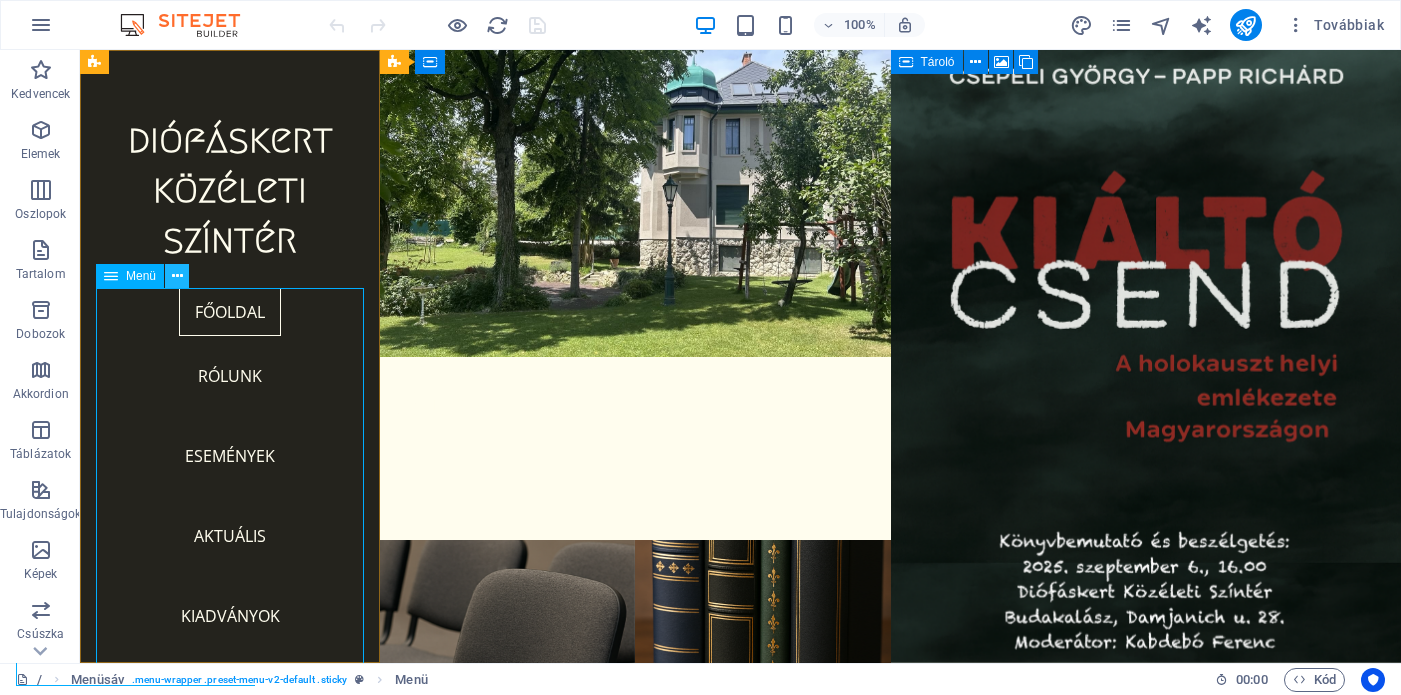 click at bounding box center [177, 276] 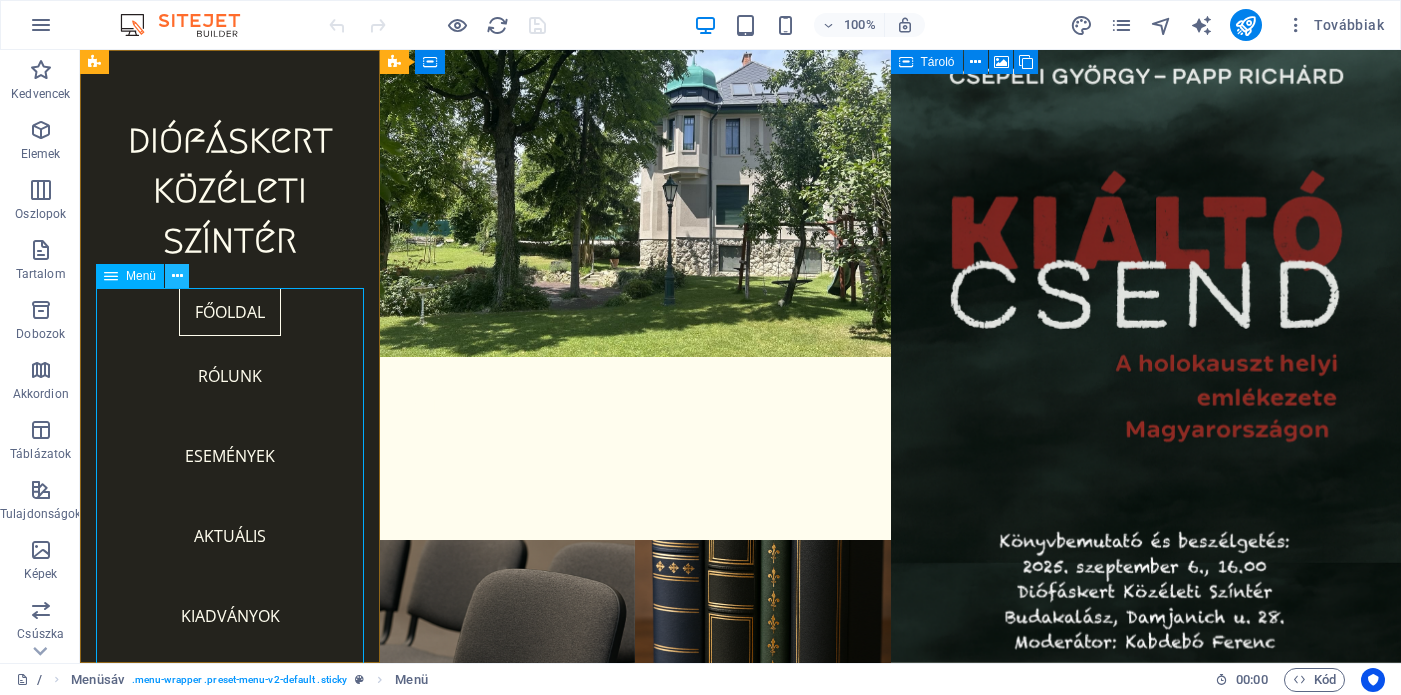 click at bounding box center (177, 276) 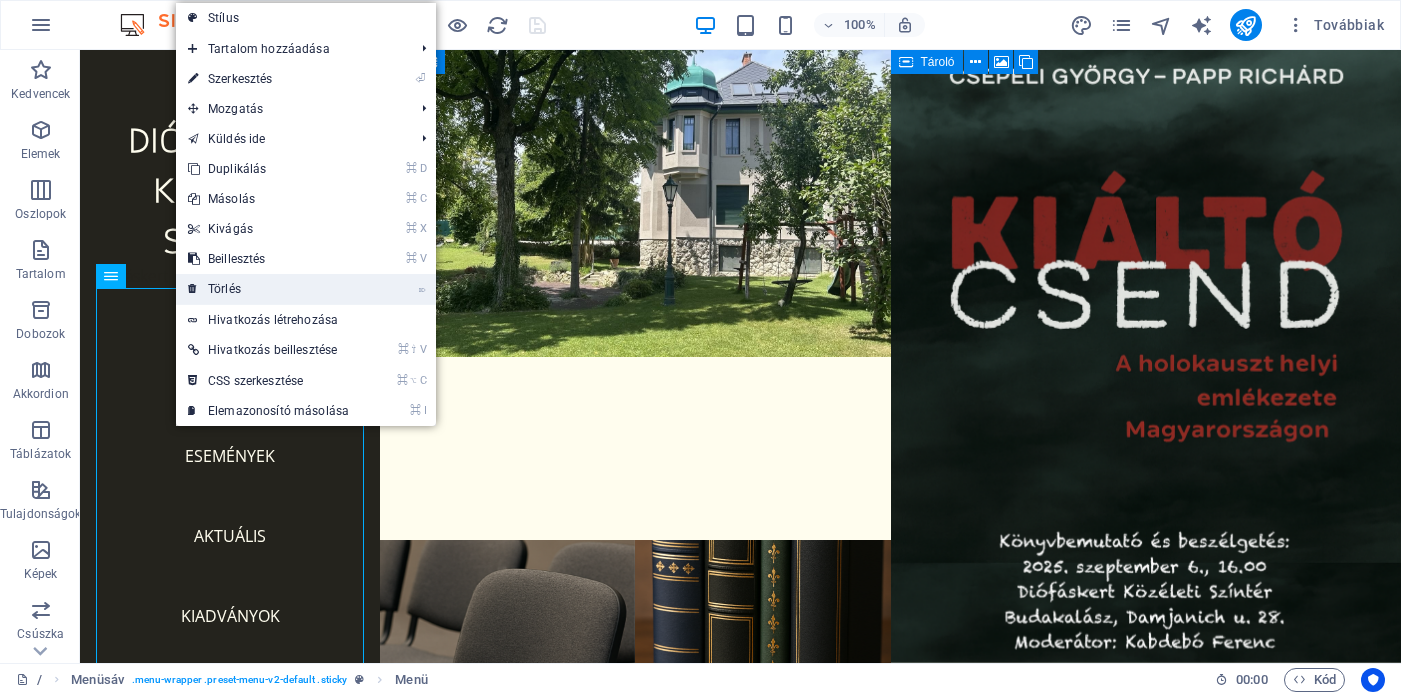 click on "⌦  Törlés" at bounding box center (268, 289) 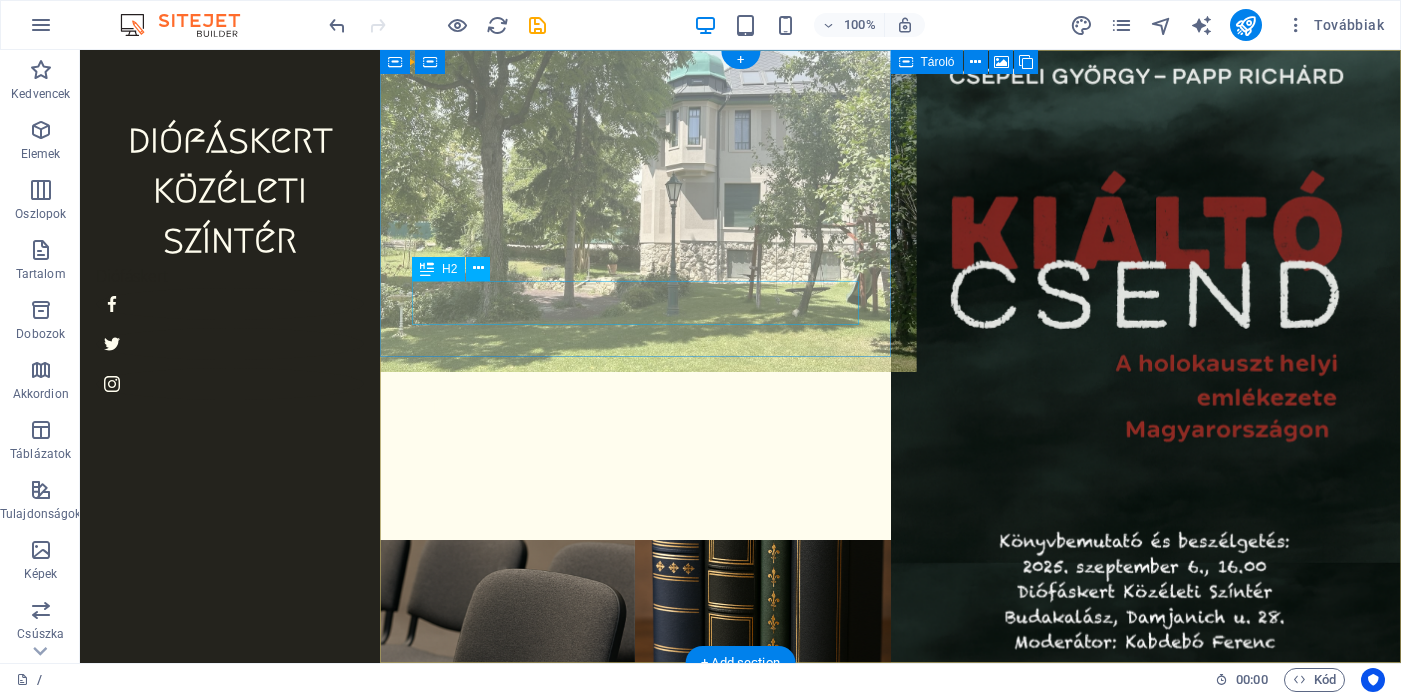 click on "Rólunk" at bounding box center (635, 403) 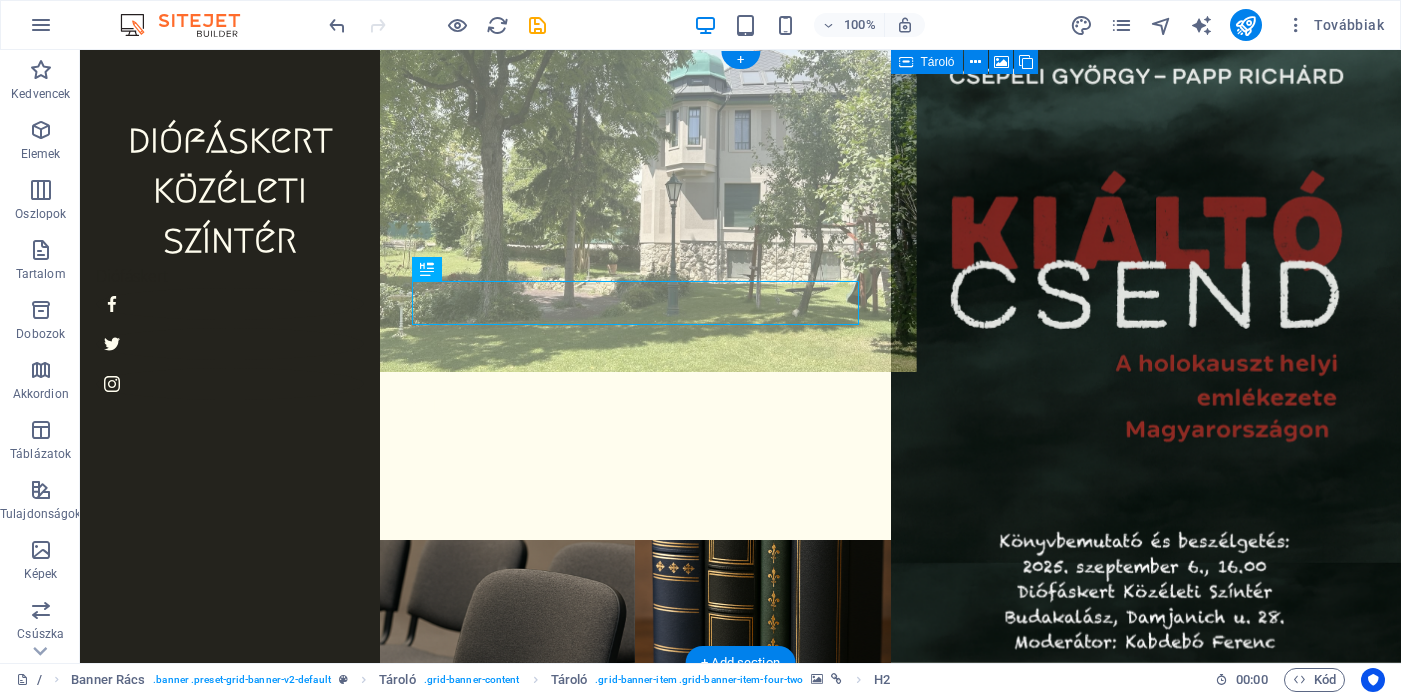click at bounding box center [635, 204] 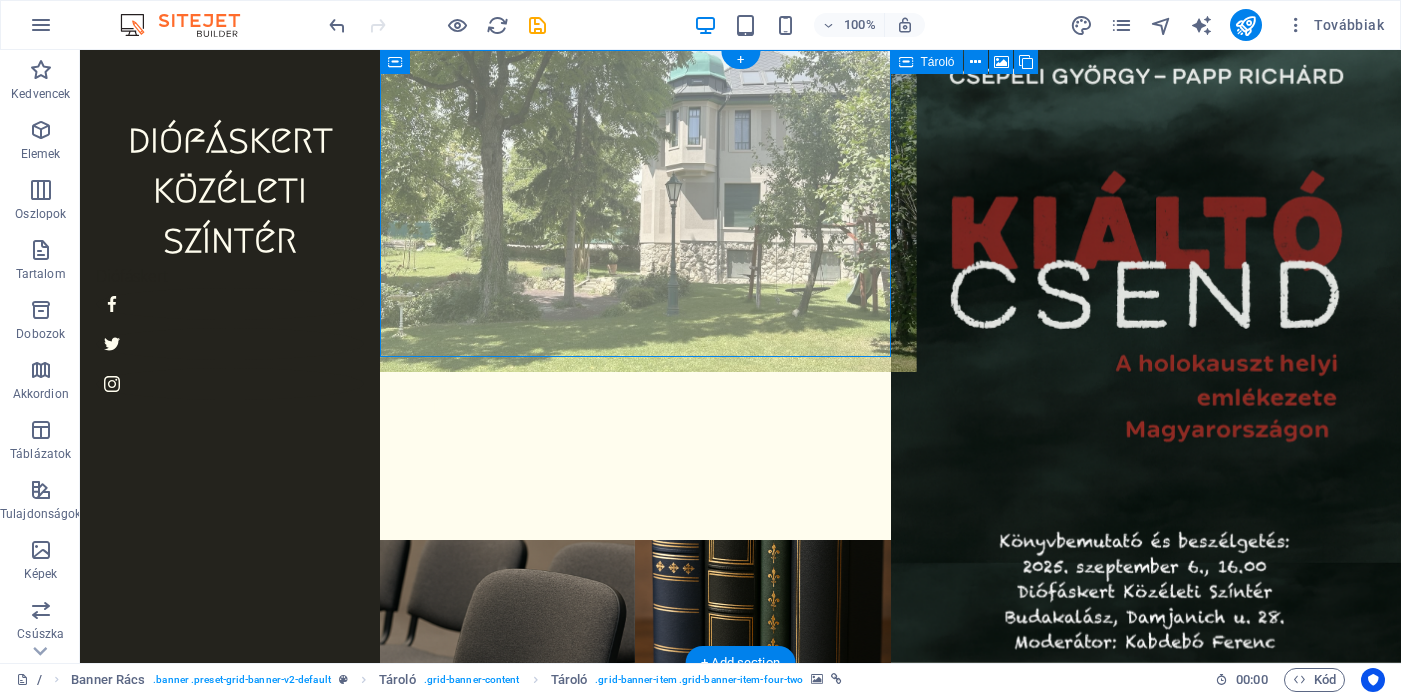 click at bounding box center (635, 204) 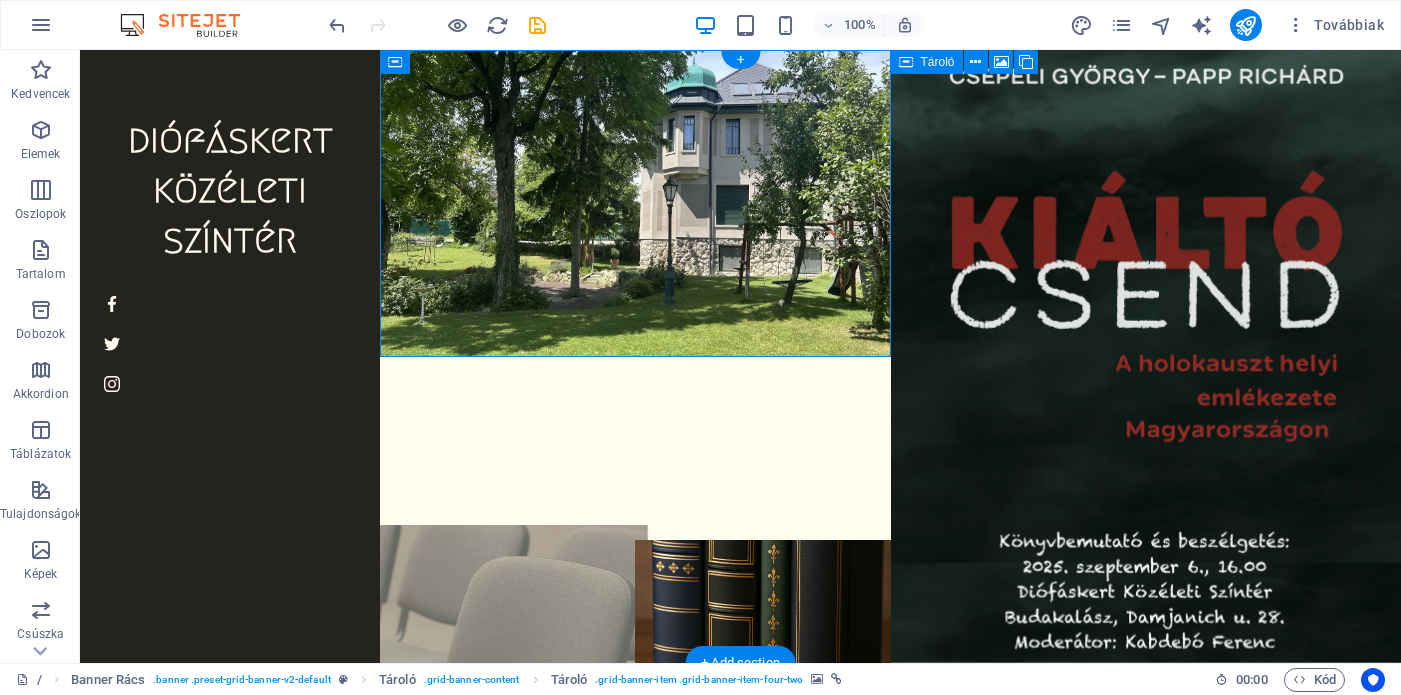 click at bounding box center [507, 694] 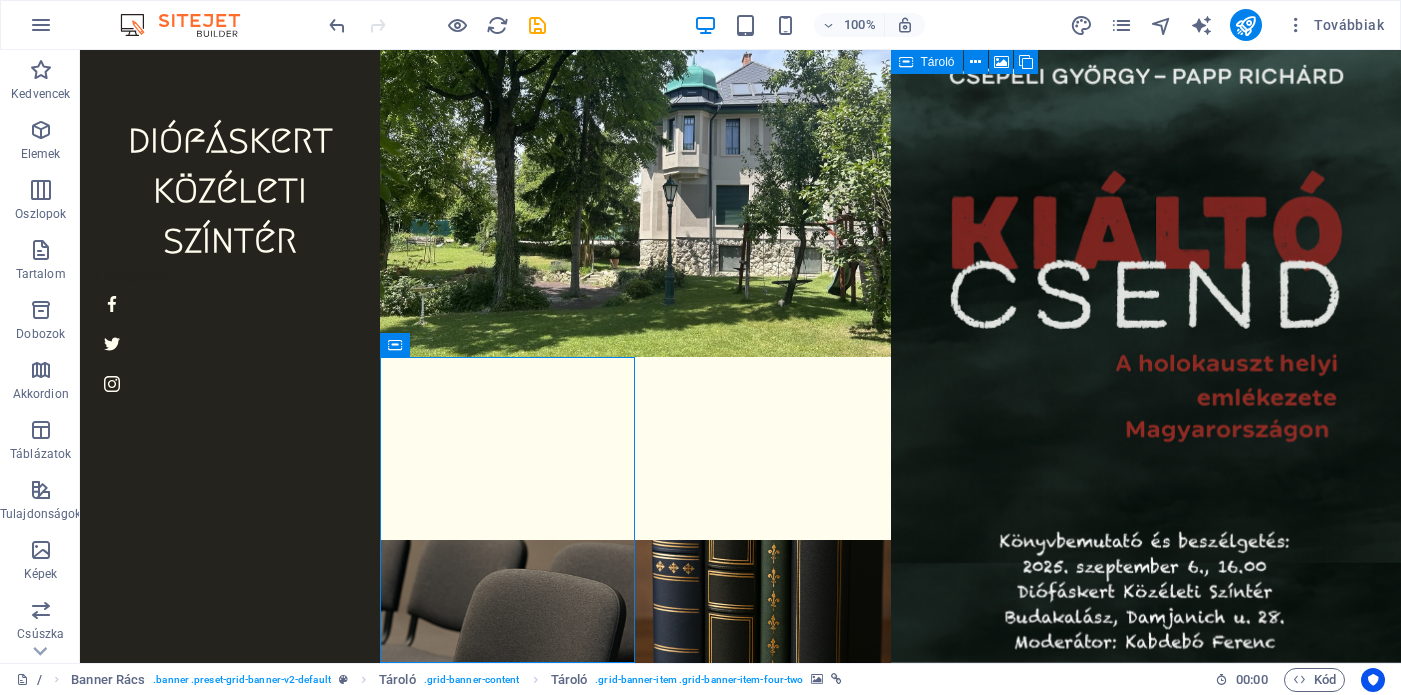 click on "100% Továbbiak" at bounding box center (858, 25) 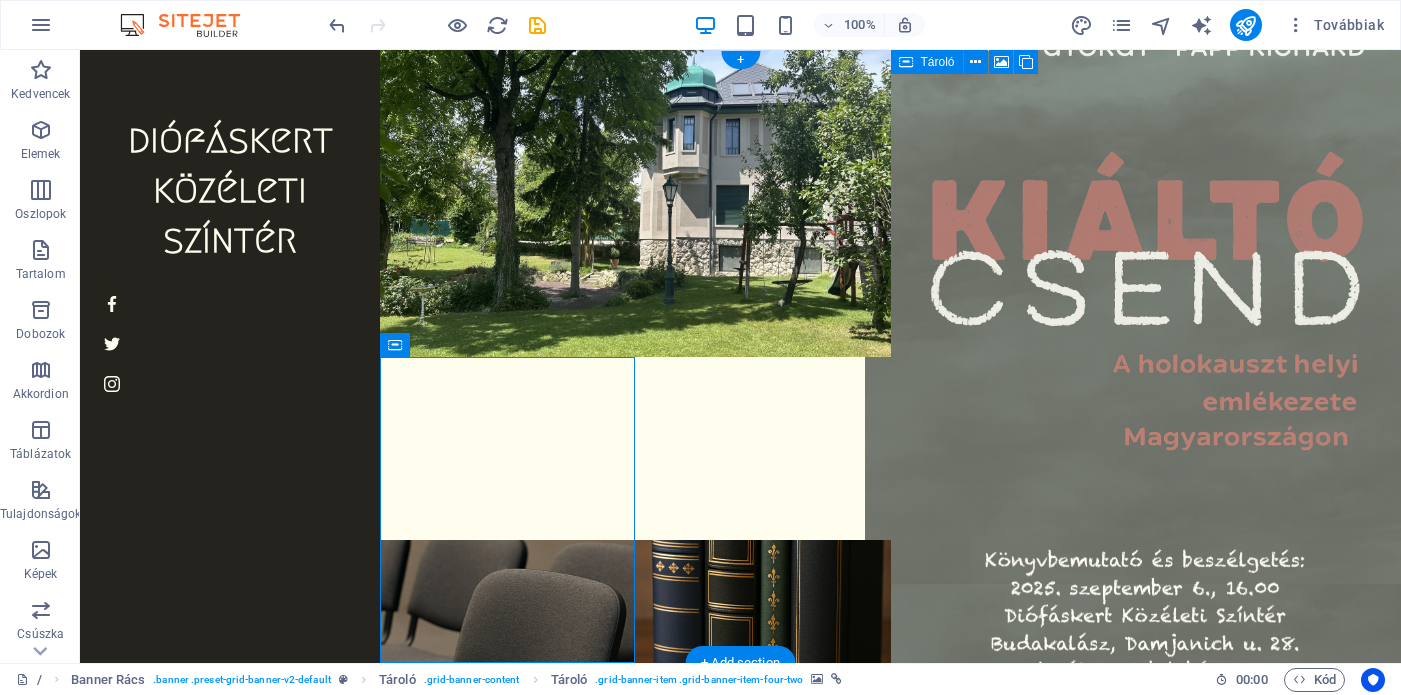 click at bounding box center (1146, 356) 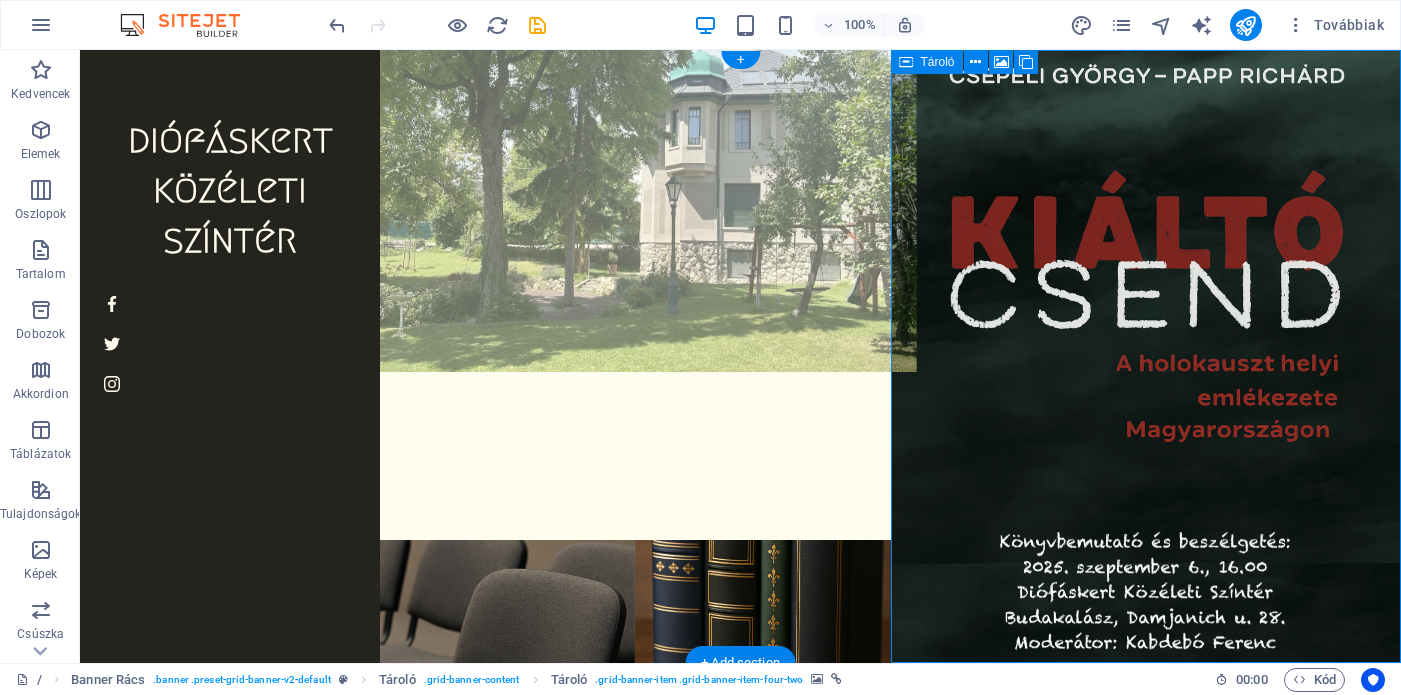 click at bounding box center (635, 204) 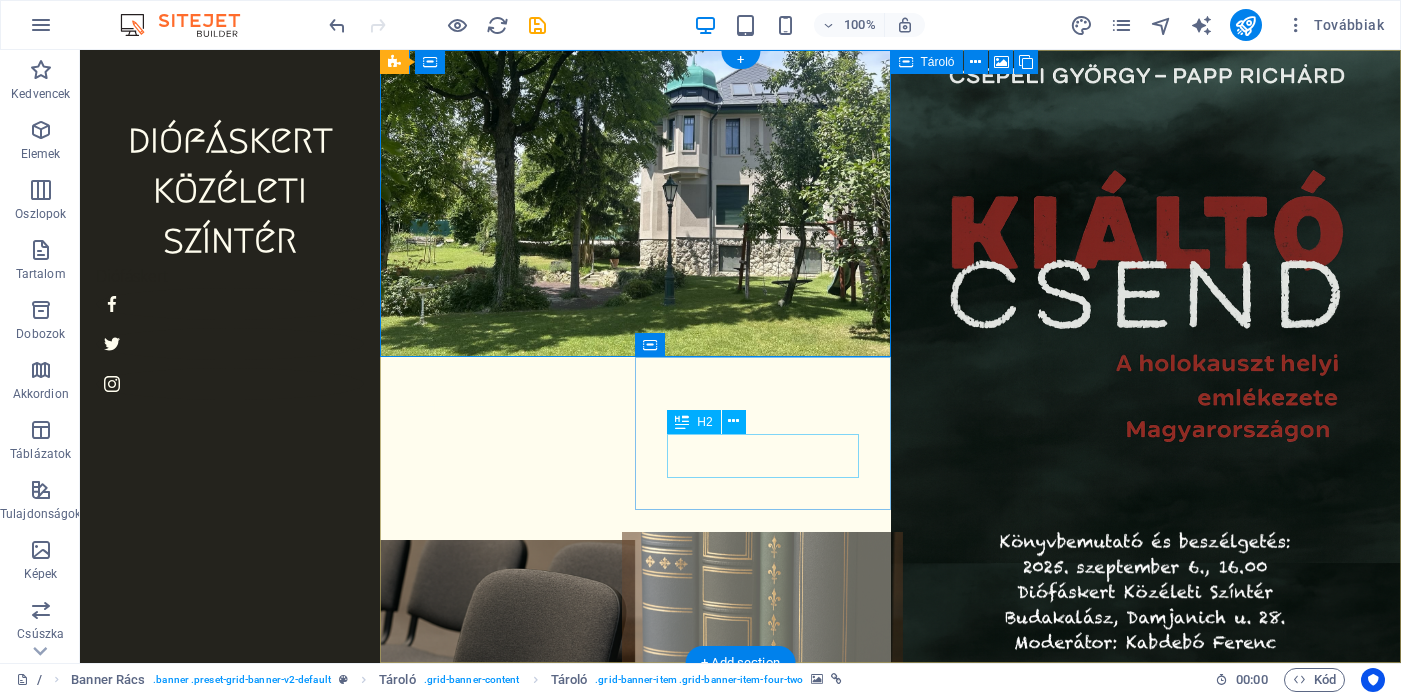 click on "Kiadványok" at bounding box center [762, 739] 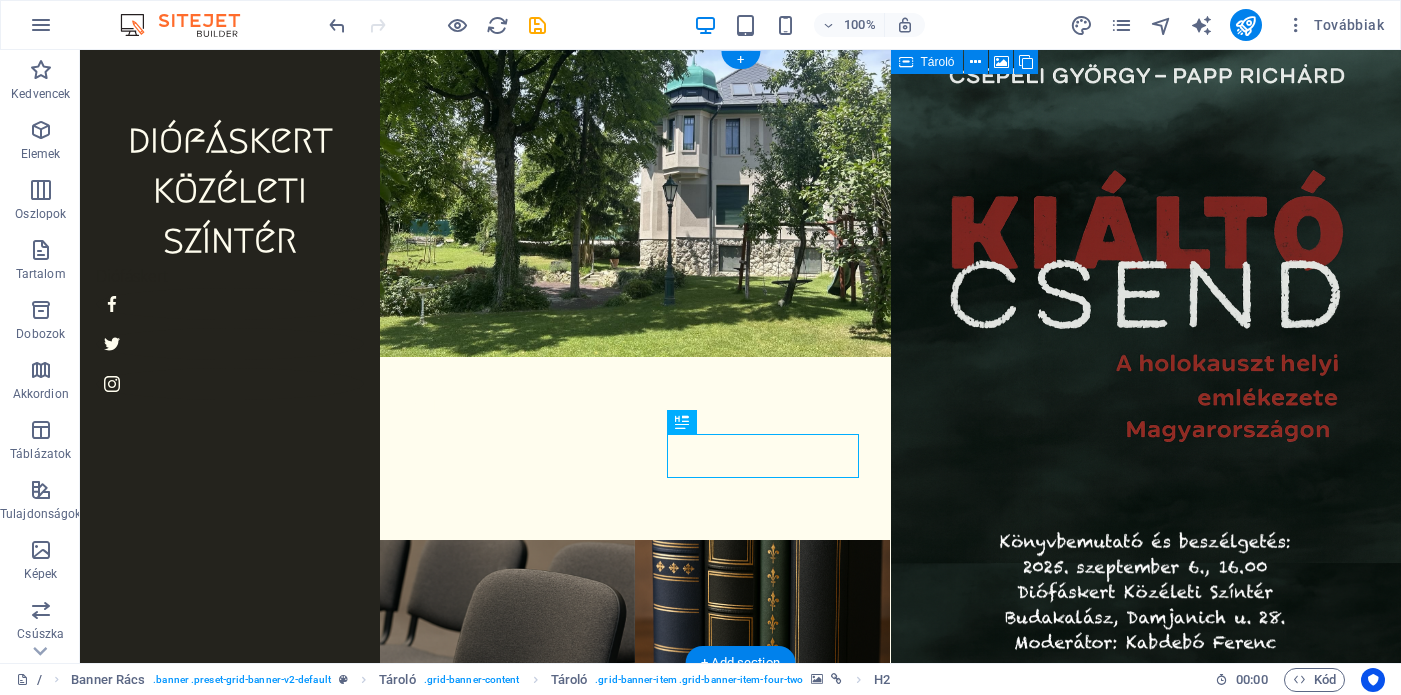 click at bounding box center [762, 861] 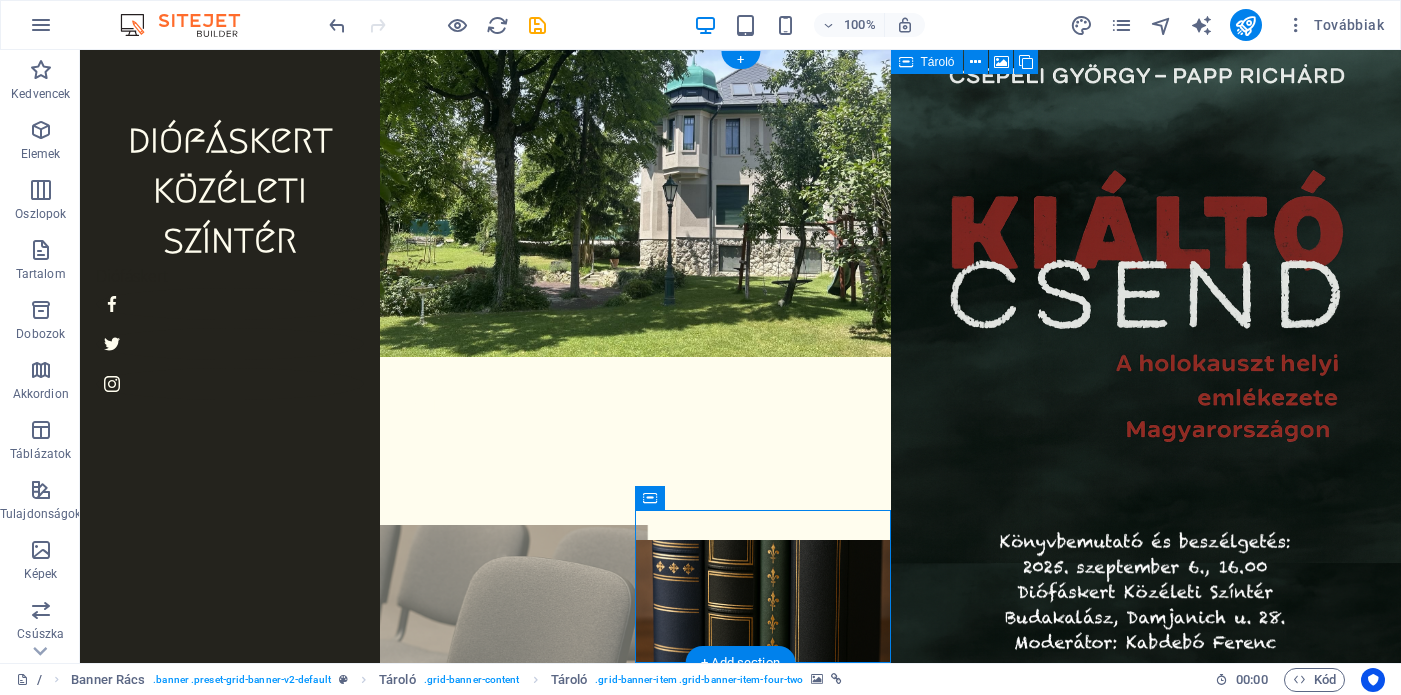 click at bounding box center [507, 694] 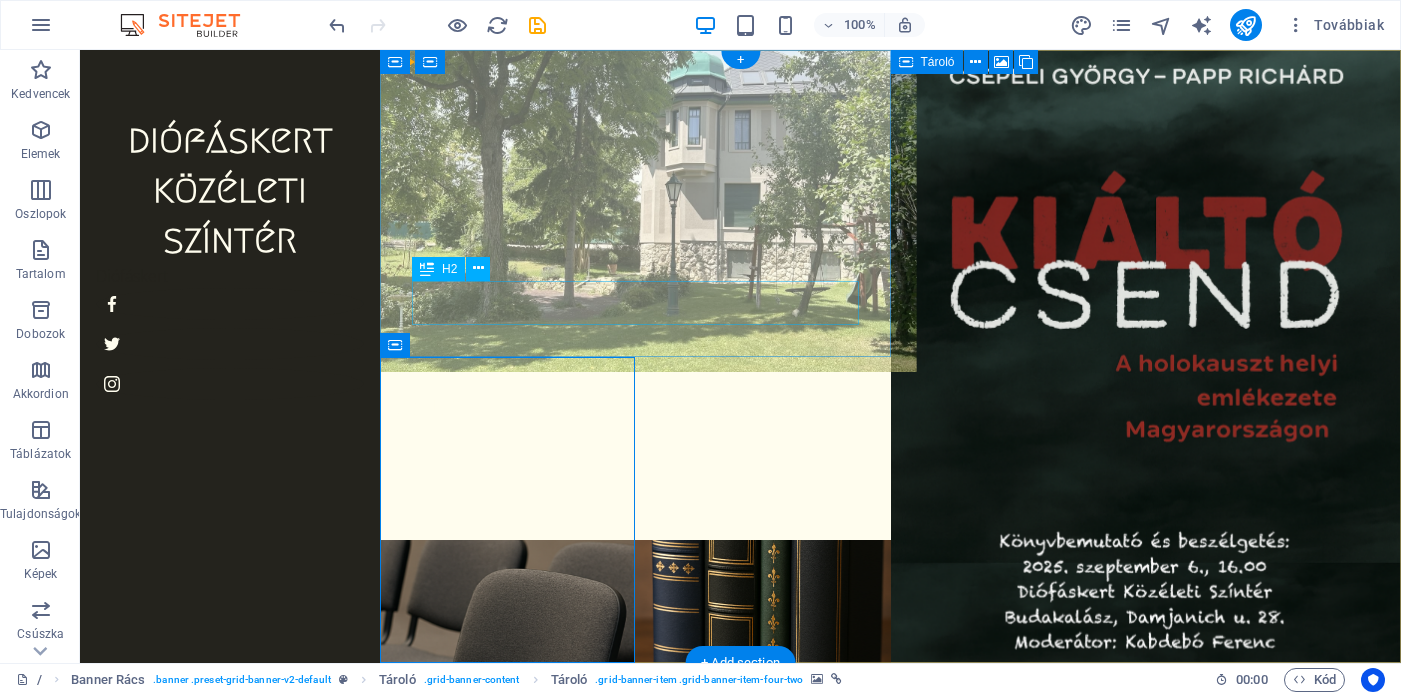 click on "Rólunk" at bounding box center [635, 403] 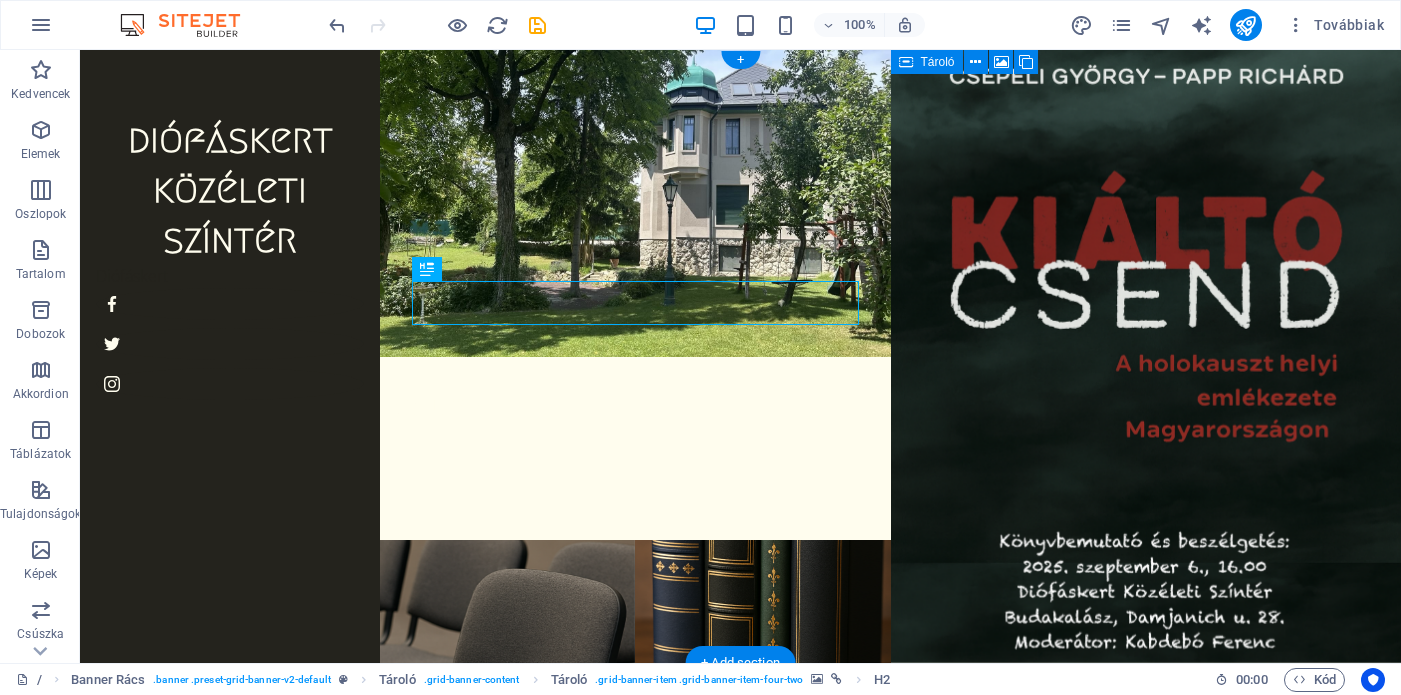 click at bounding box center (635, 203) 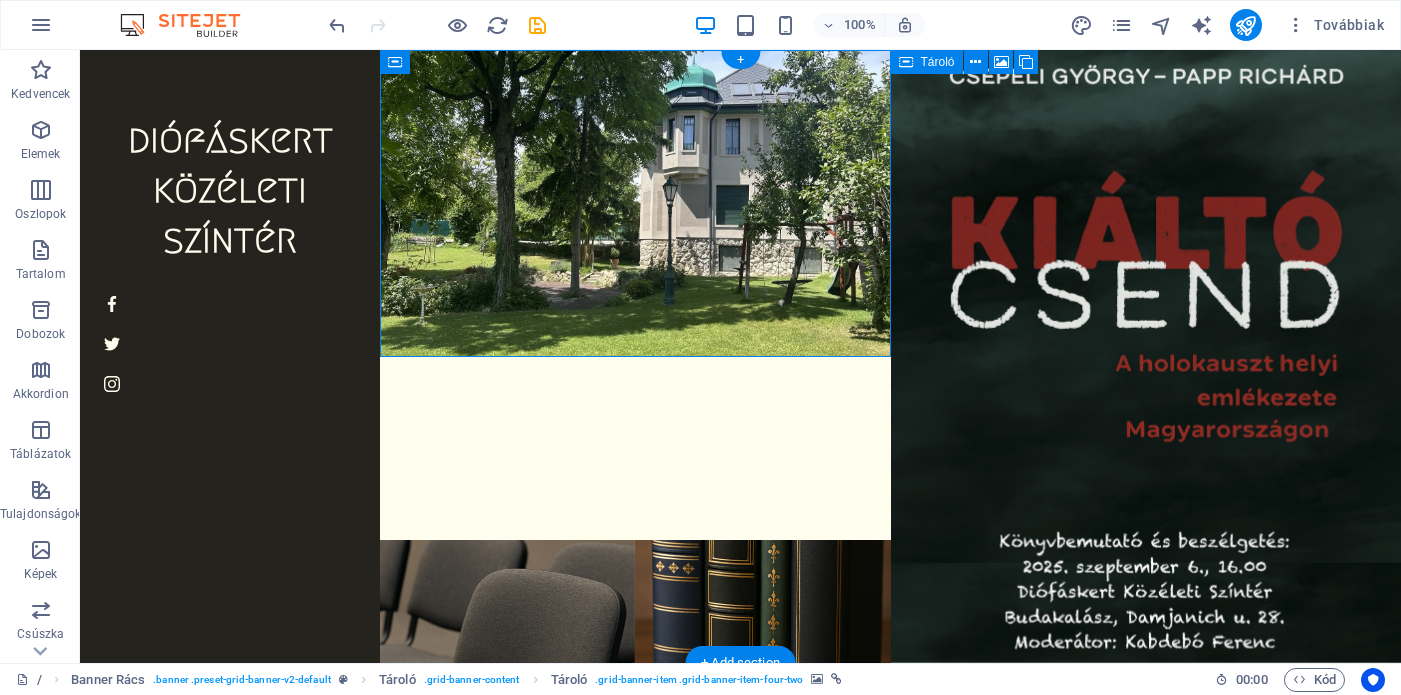 click at bounding box center (635, 203) 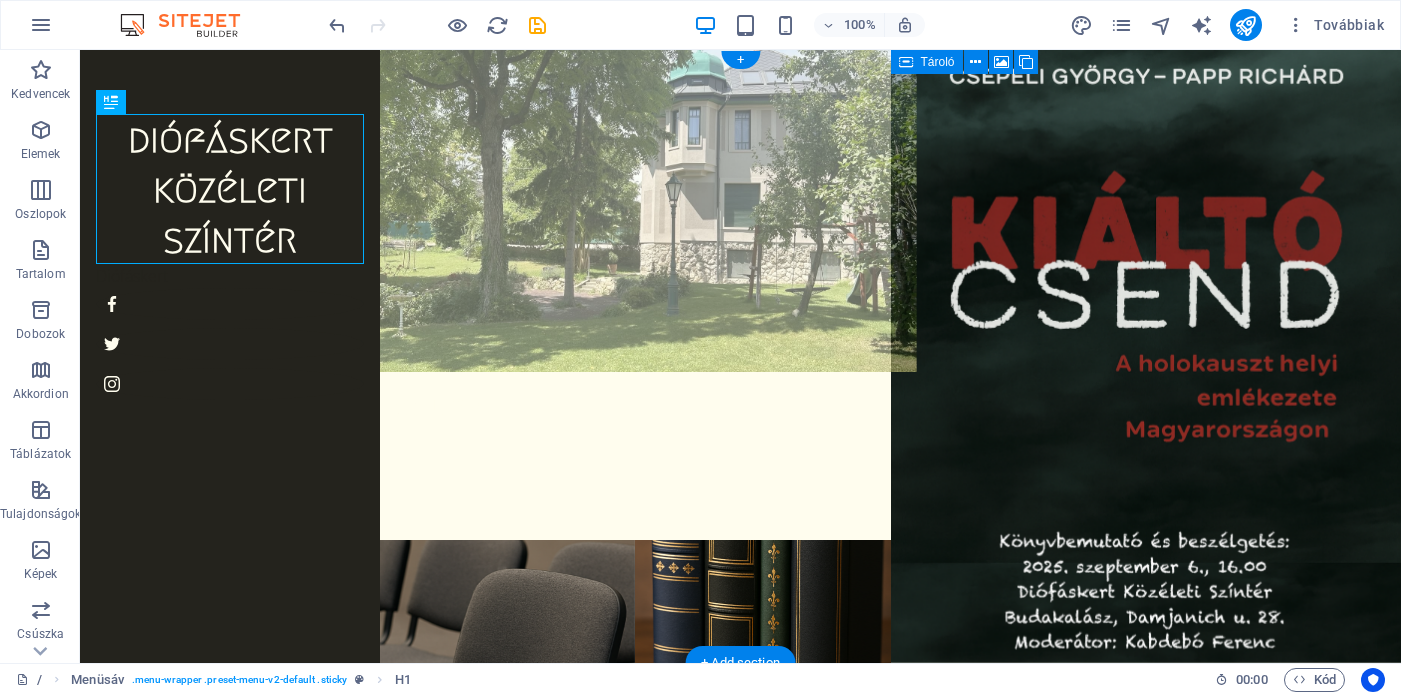 click at bounding box center (635, 204) 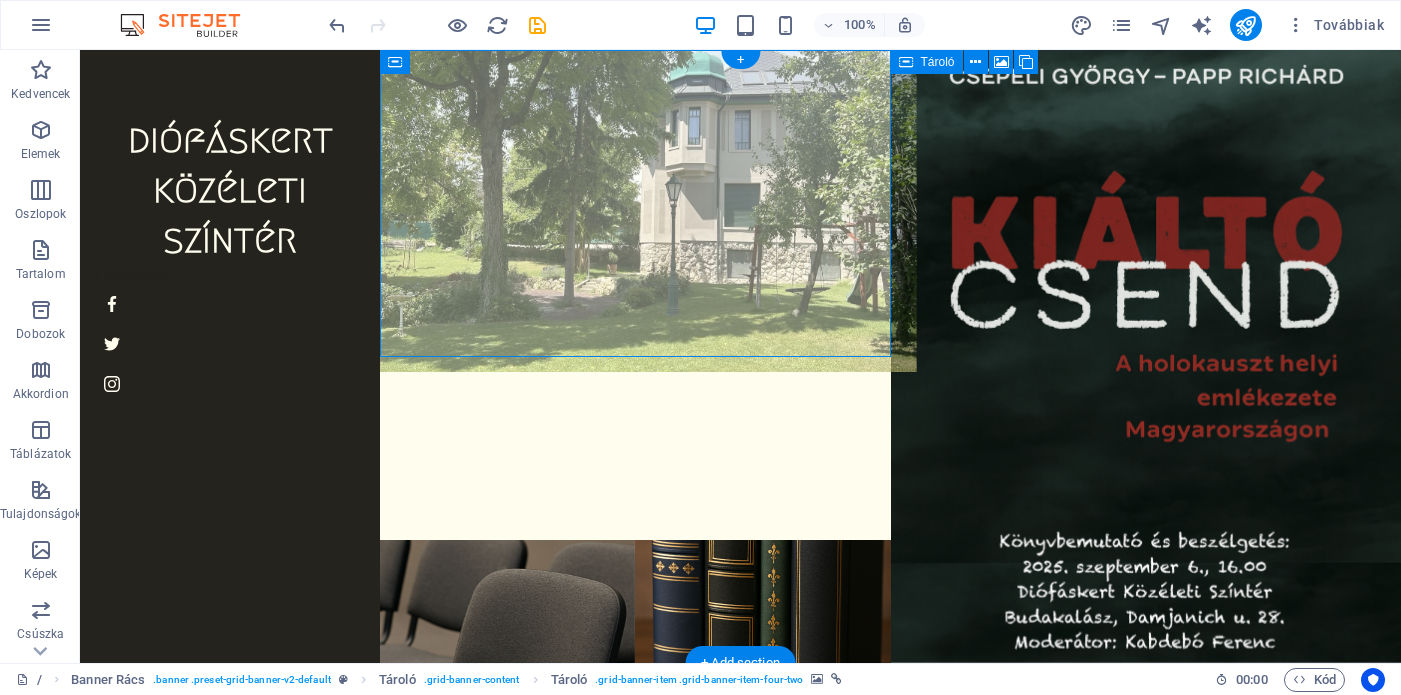 click at bounding box center (635, 204) 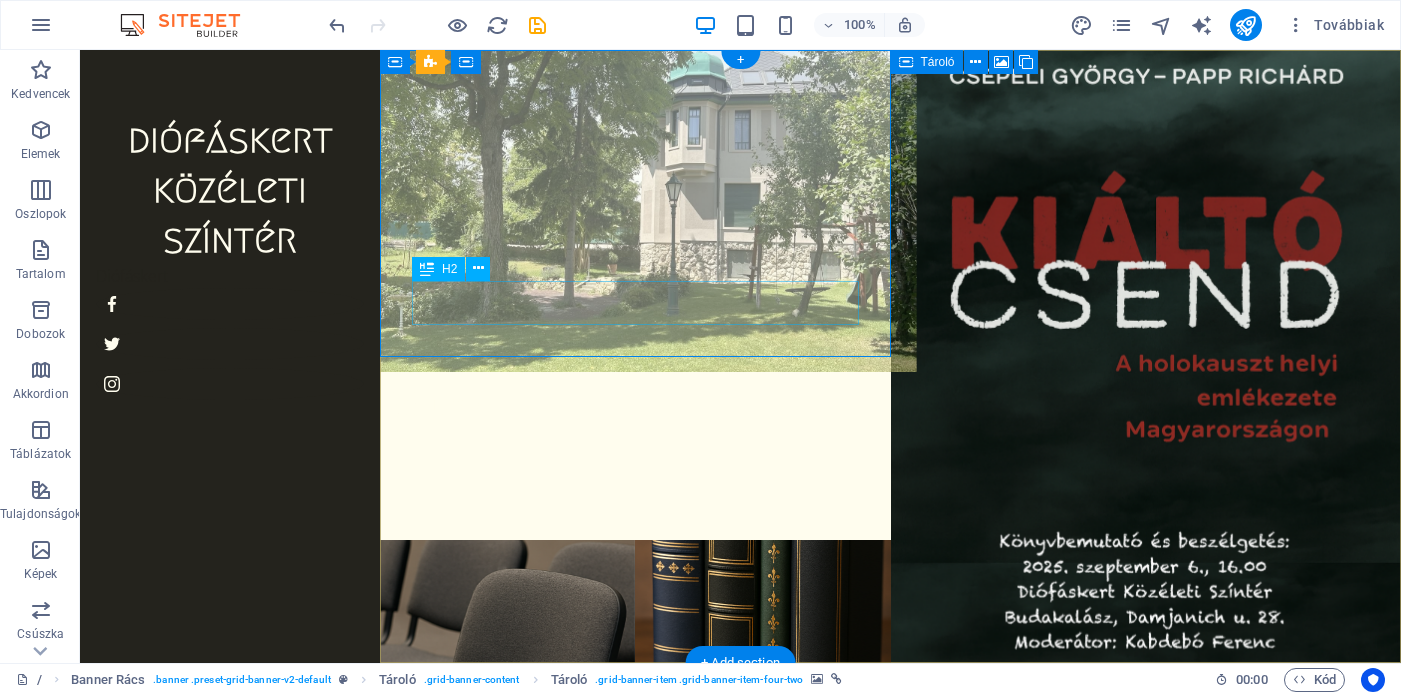 click on "Rólunk" at bounding box center [635, 403] 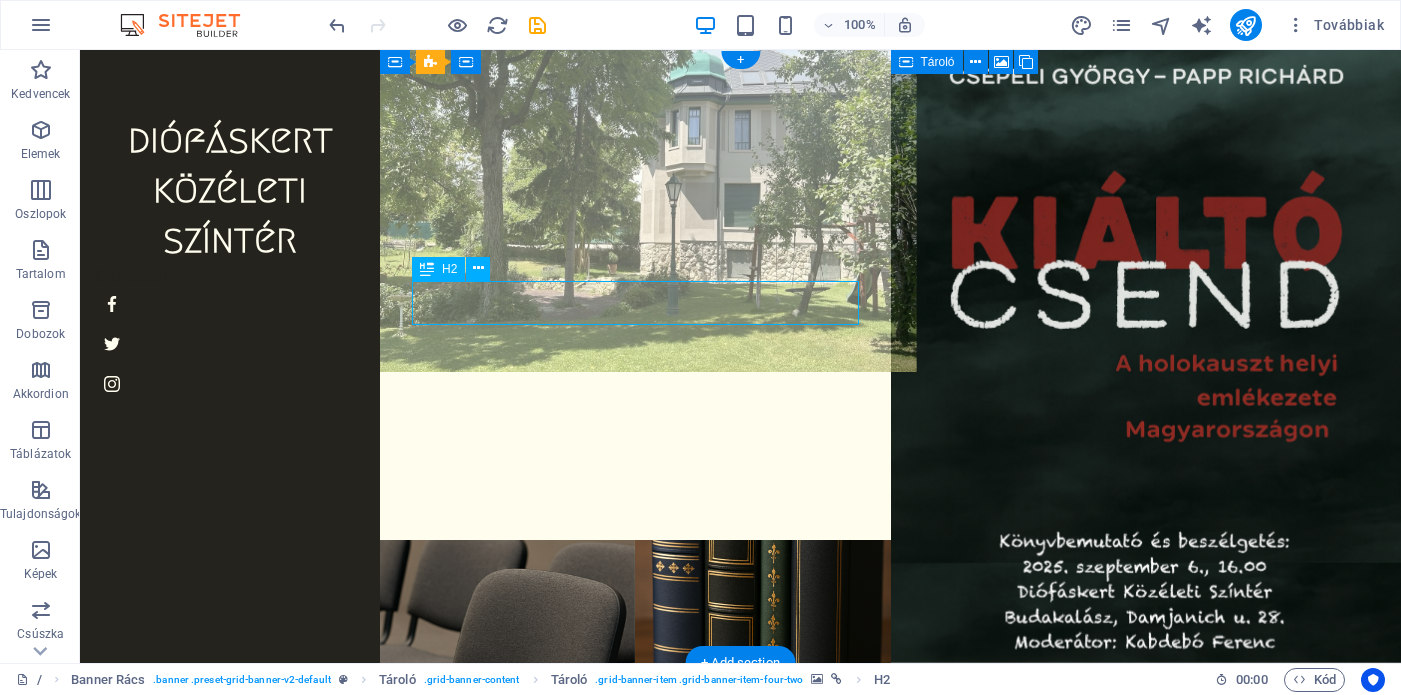 click on "Rólunk" at bounding box center [635, 403] 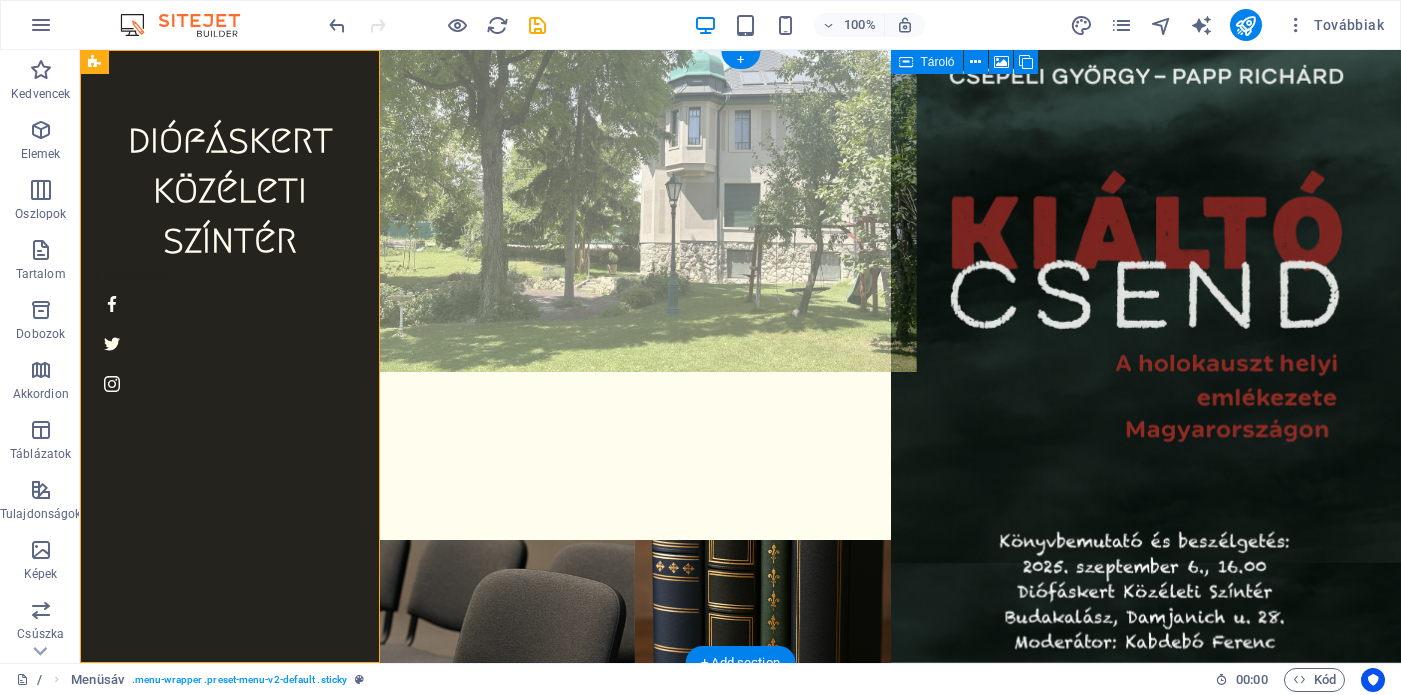 click at bounding box center [635, 204] 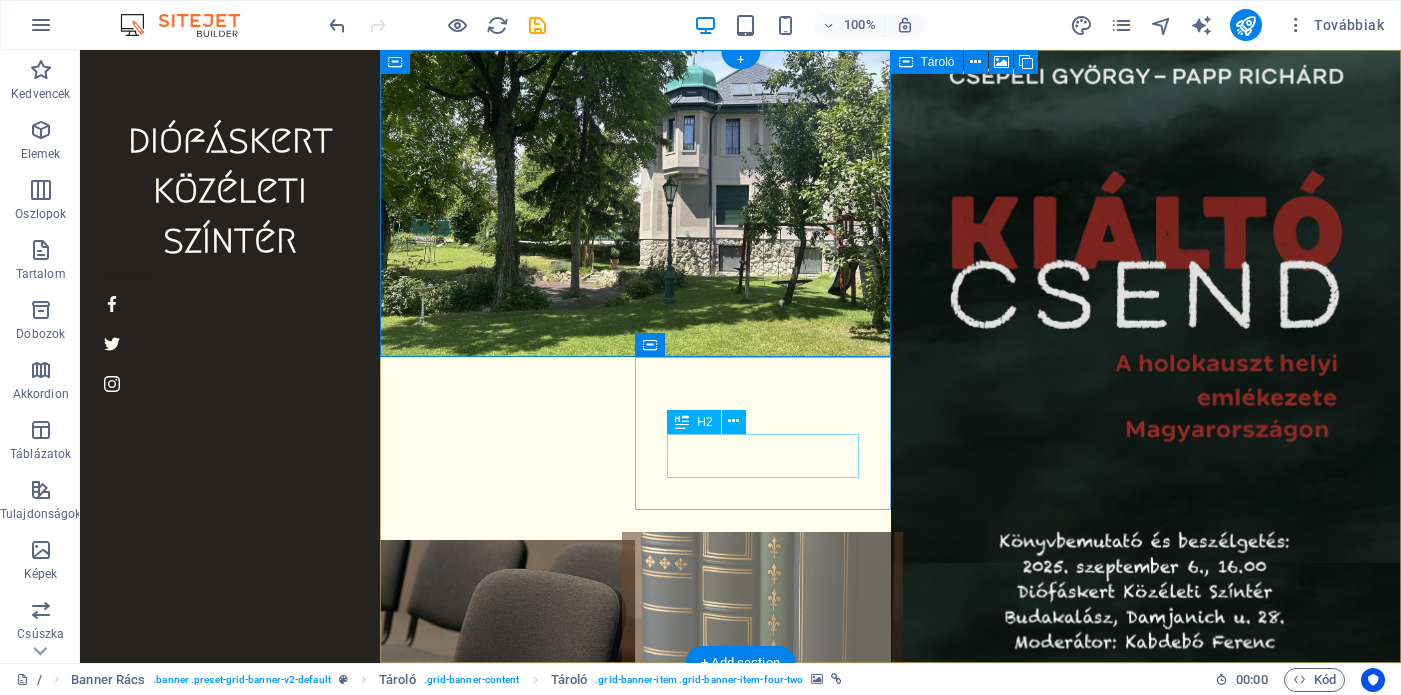 click on "Kiadványok" at bounding box center [762, 739] 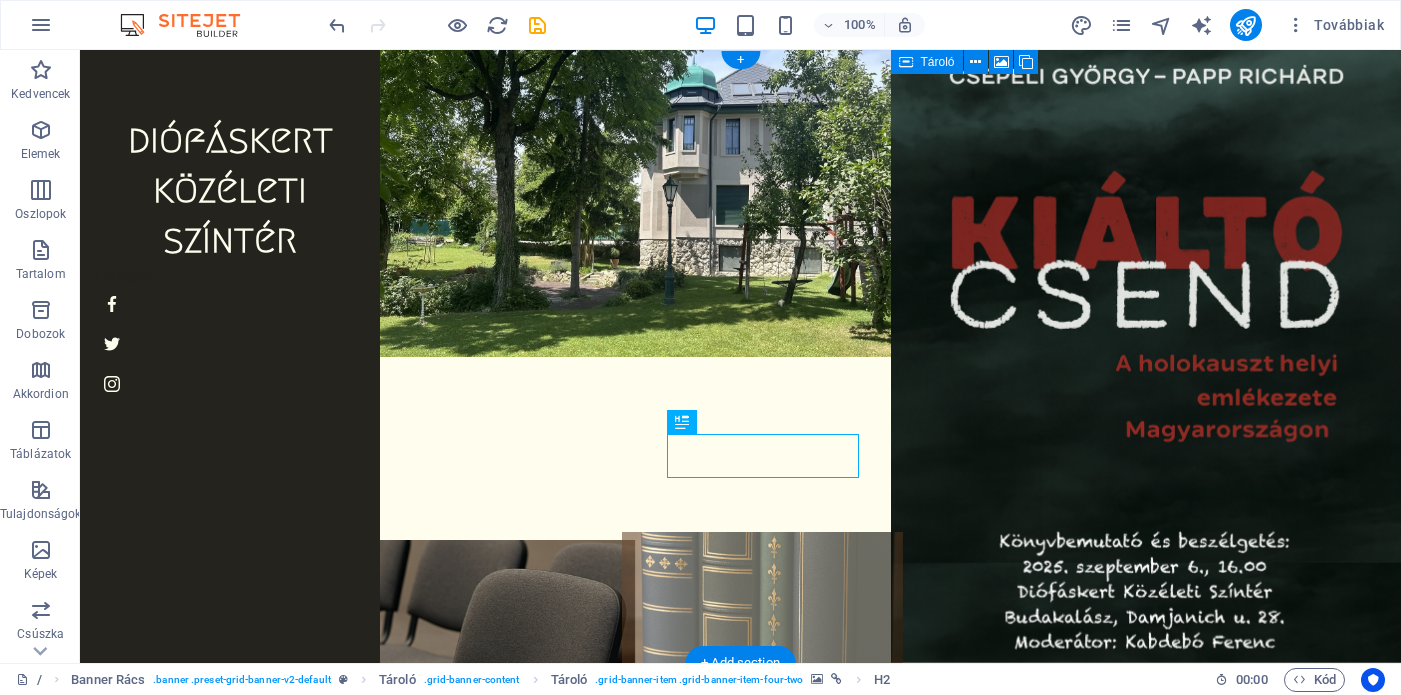 click at bounding box center (762, 616) 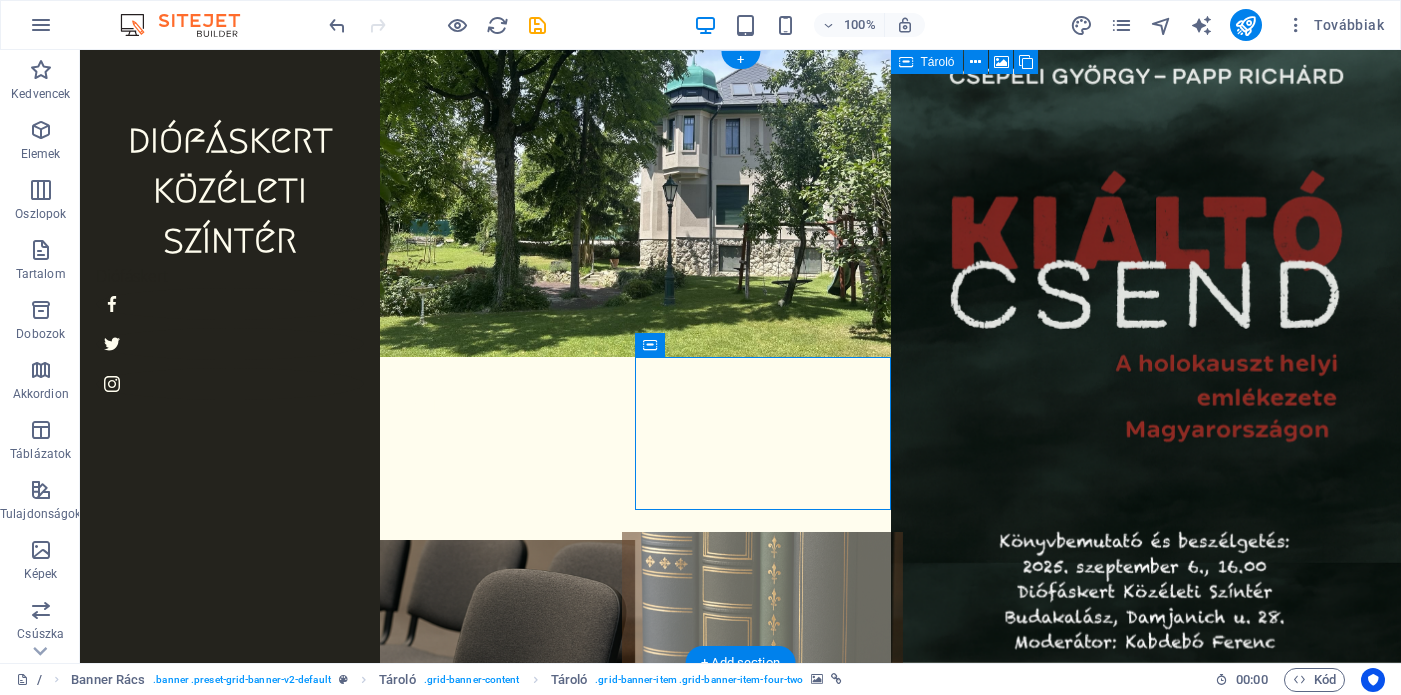 click at bounding box center [762, 616] 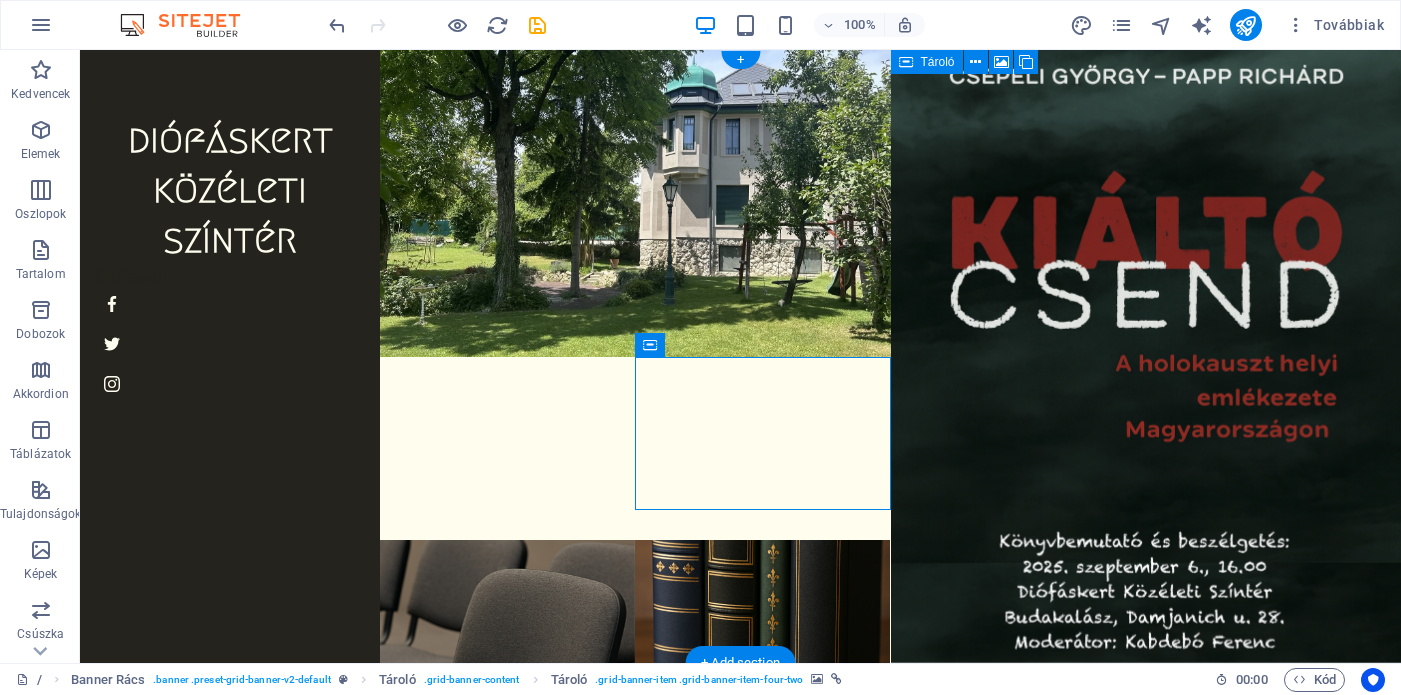 click at bounding box center (762, 861) 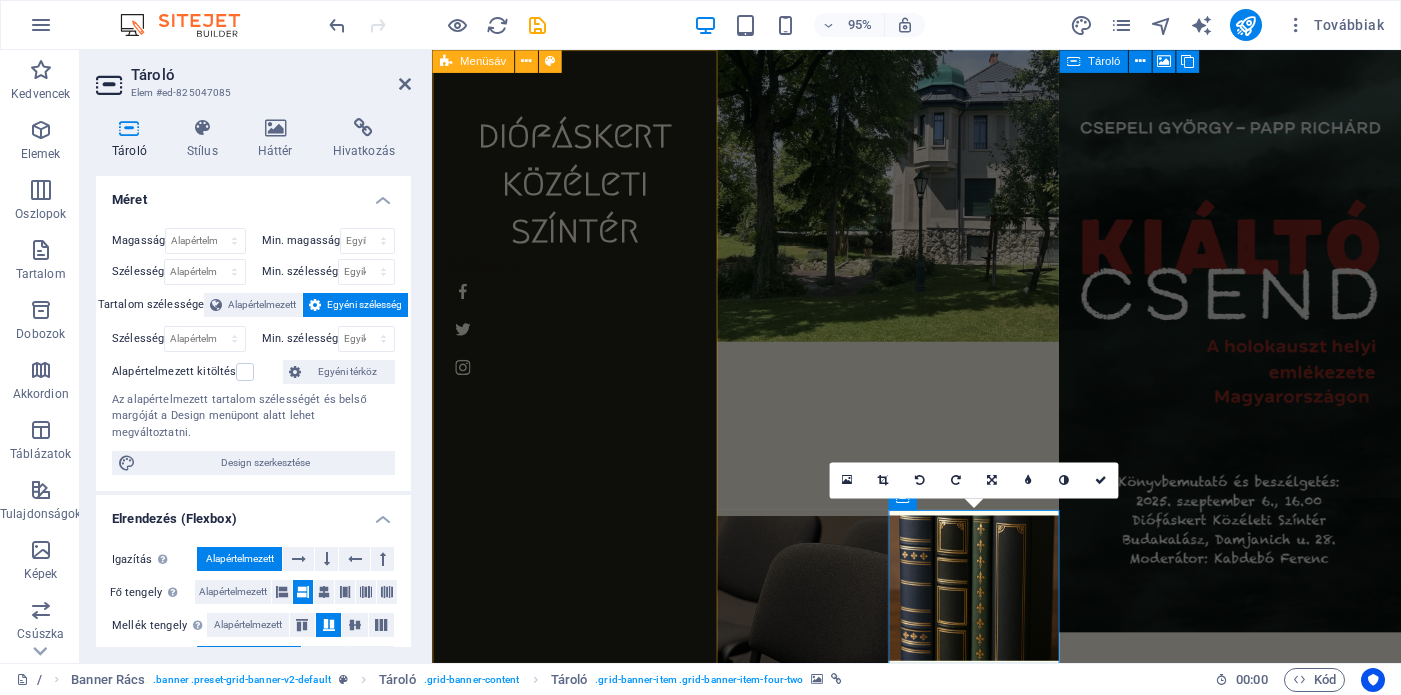 click on "diófáskert közéleti színtér Diófáskert" at bounding box center [582, 372] 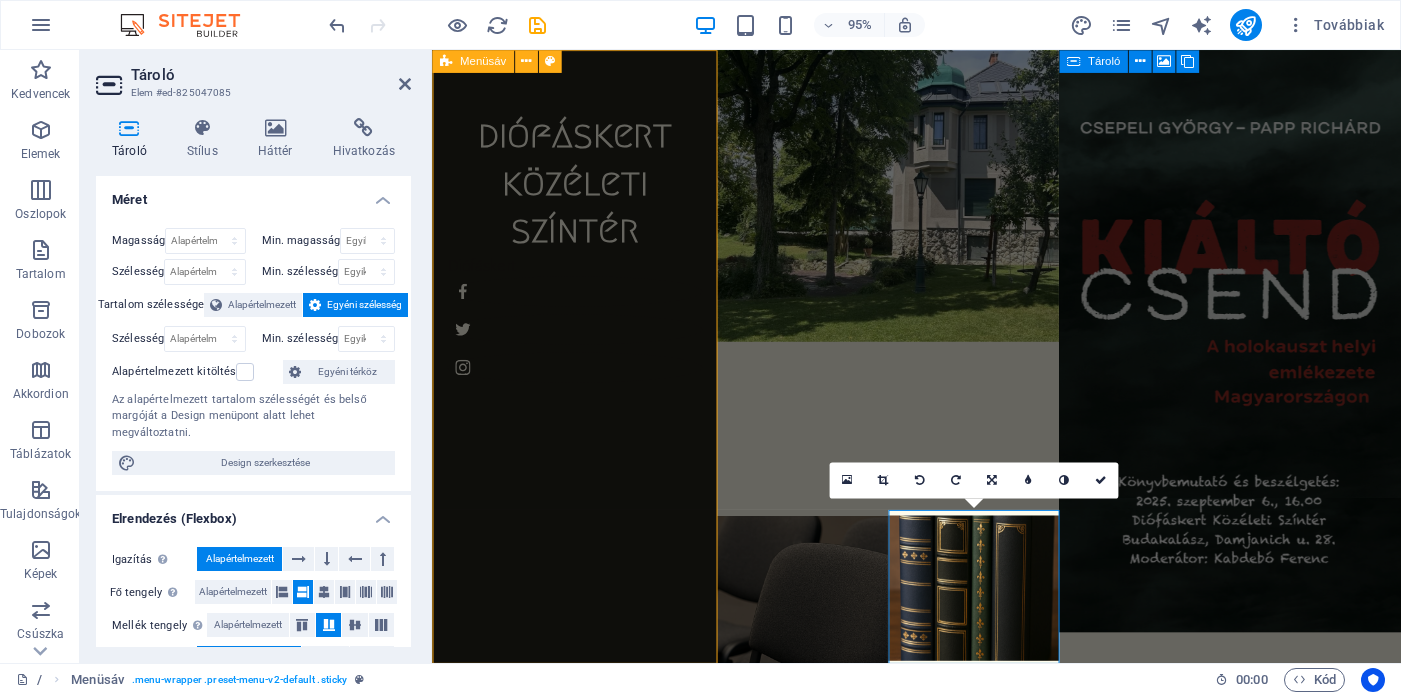 click on "diófáskert közéleti színtér Diófáskert" at bounding box center [582, 372] 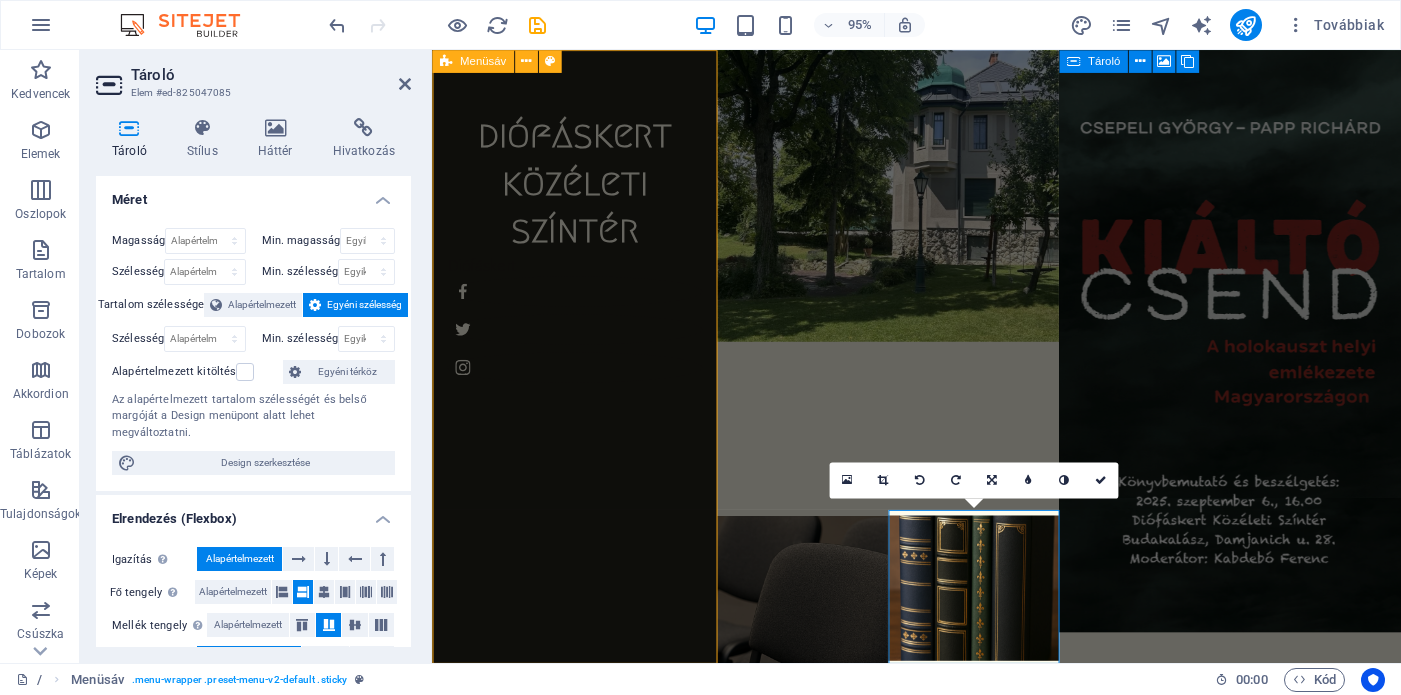 select on "vh" 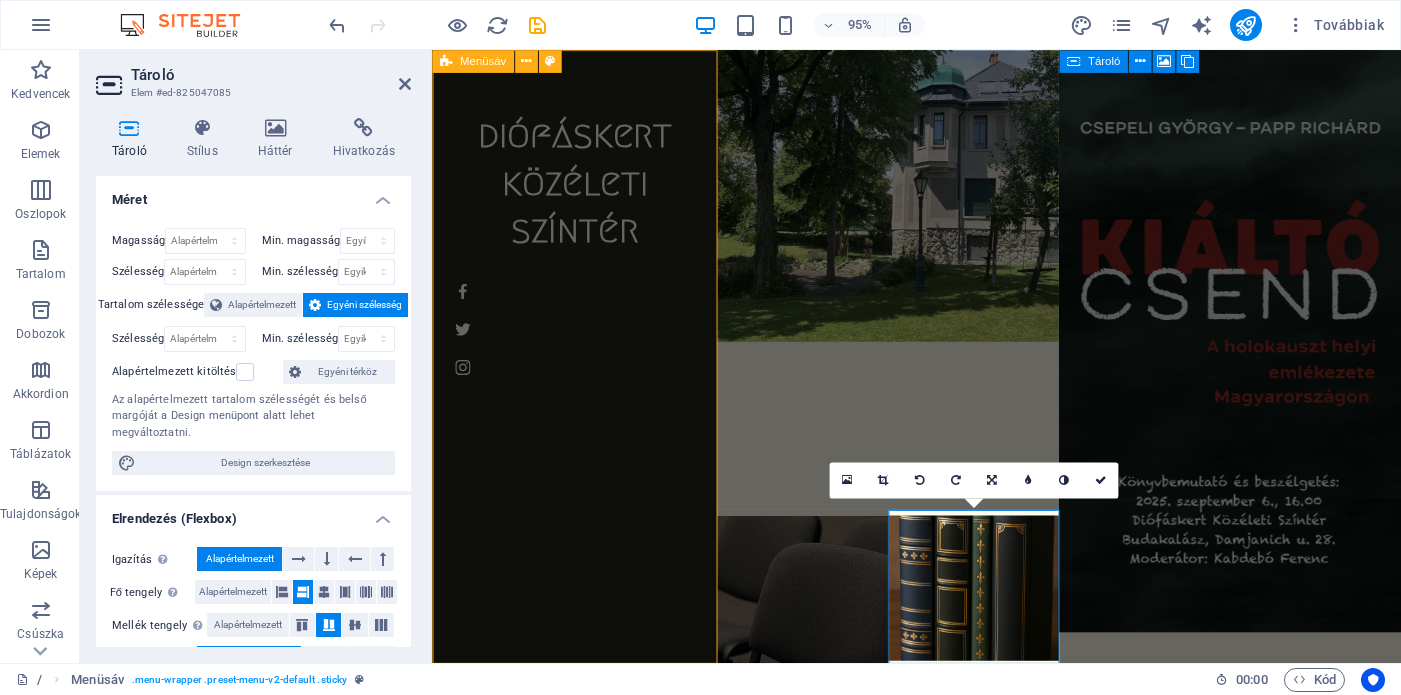 select on "px" 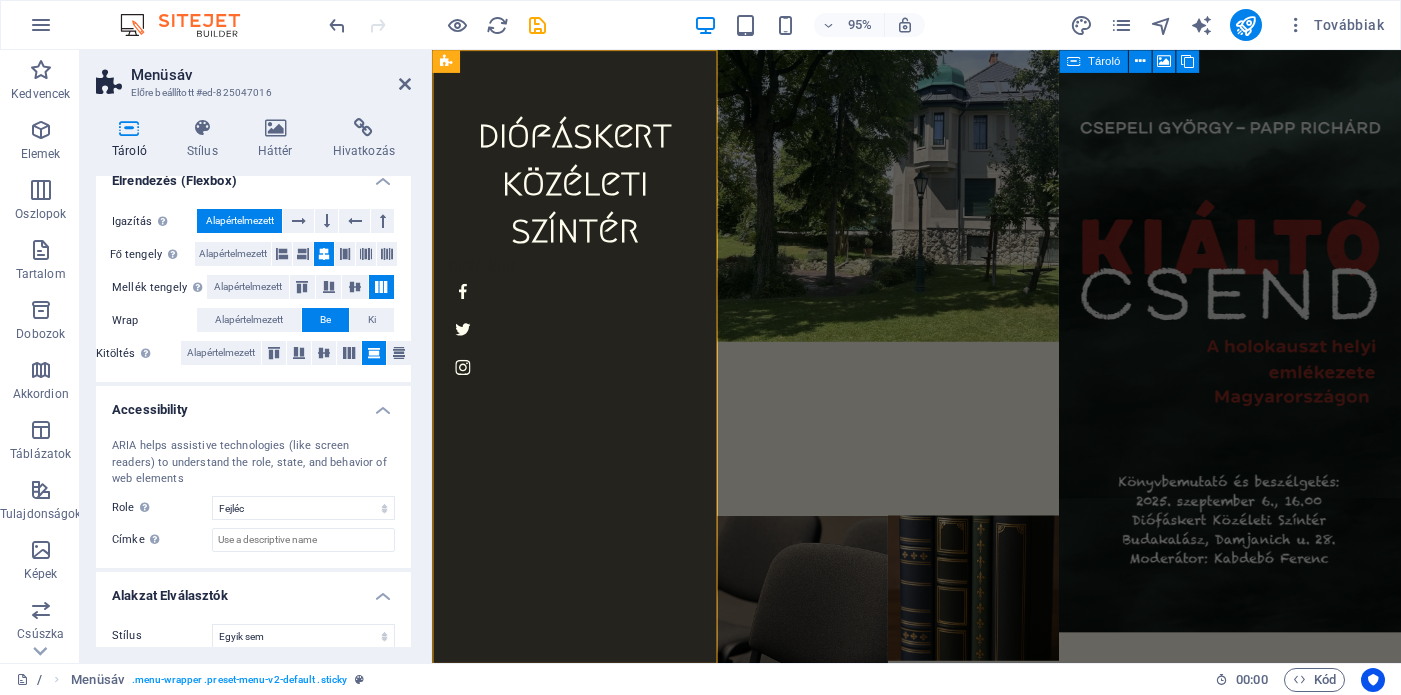 scroll, scrollTop: 0, scrollLeft: 0, axis: both 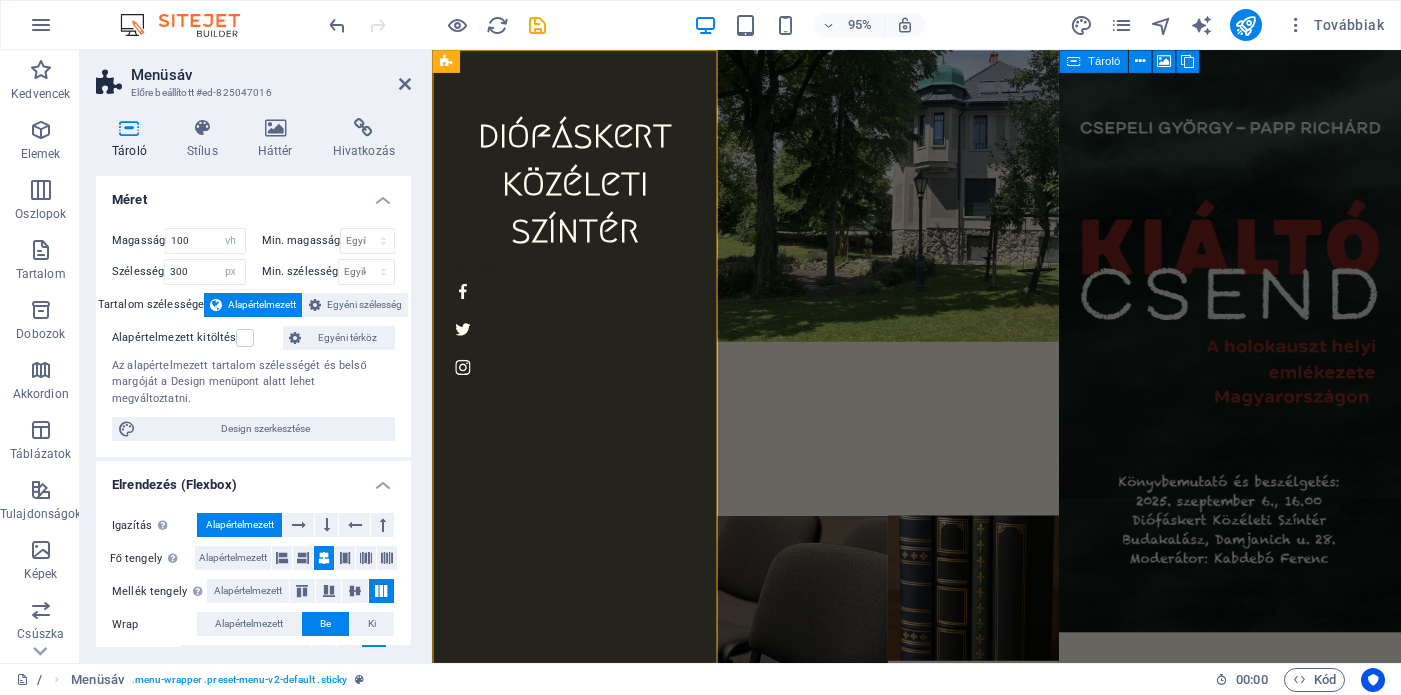 click on "95% Továbbiak" at bounding box center (700, 25) 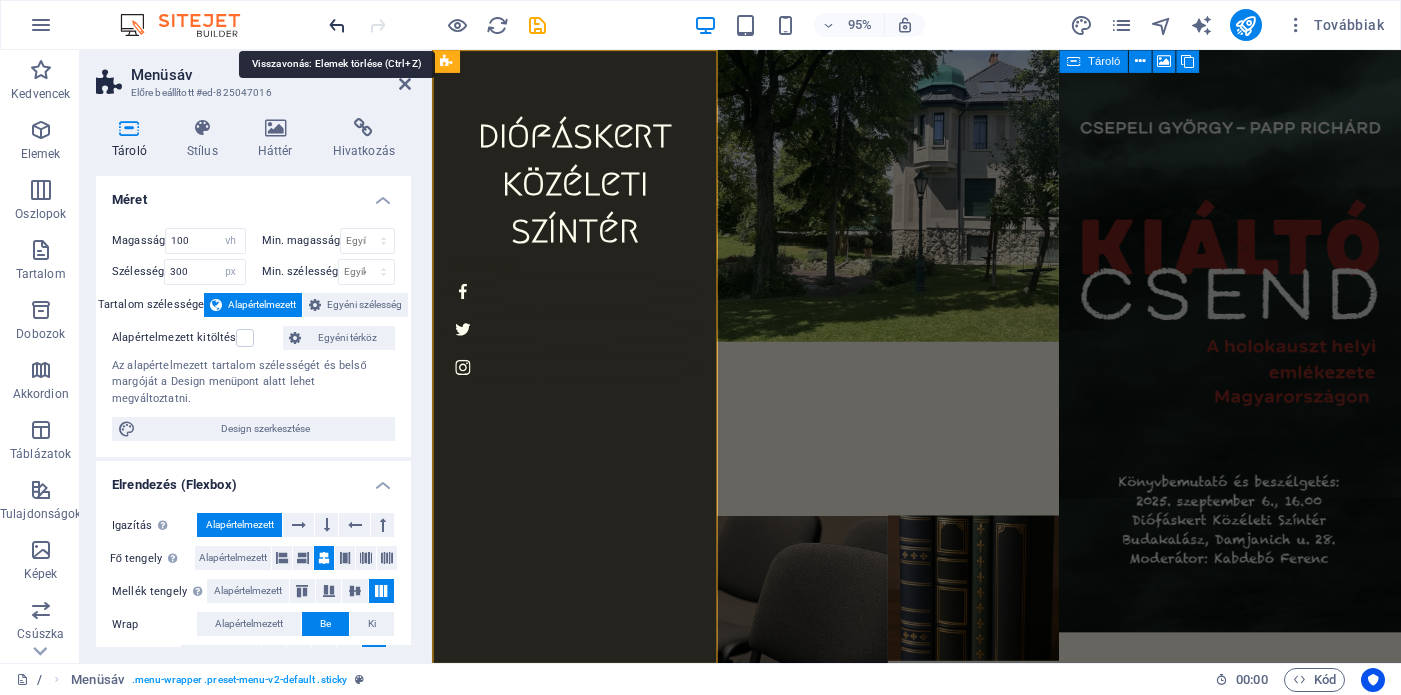 click at bounding box center (337, 25) 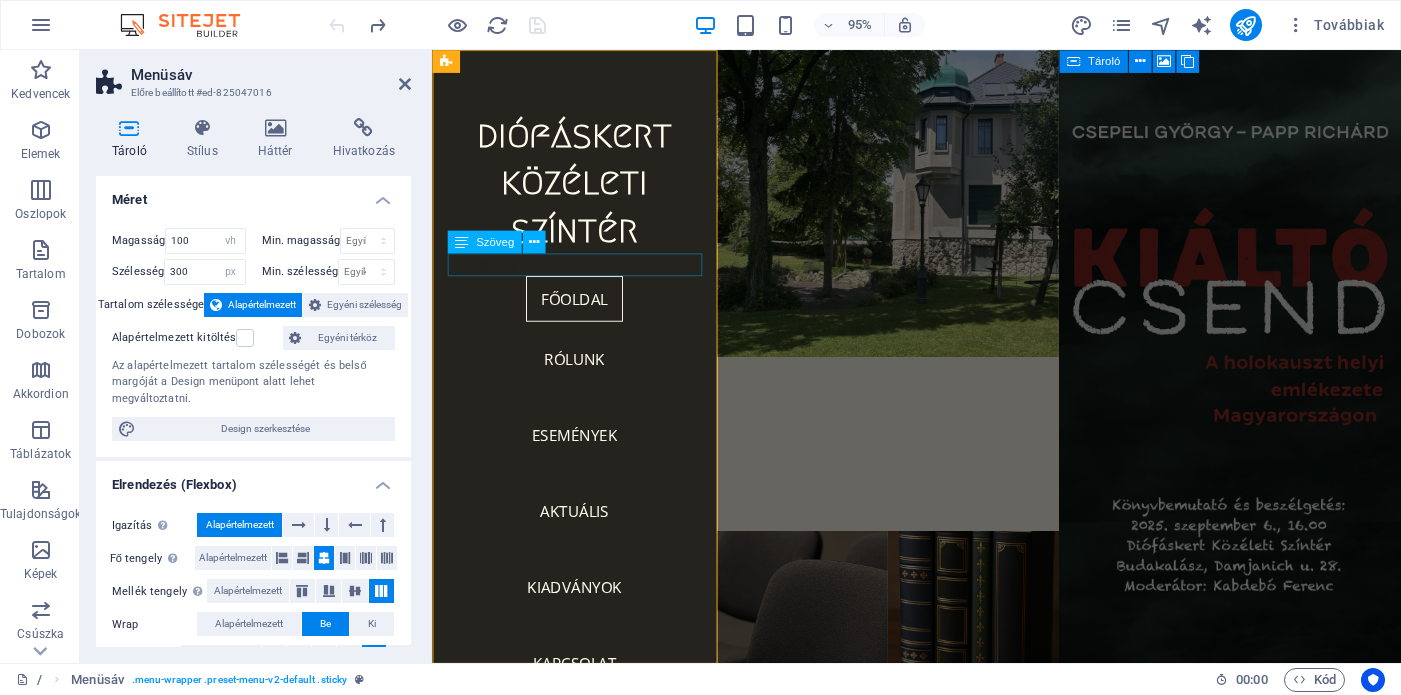 scroll, scrollTop: 136, scrollLeft: 0, axis: vertical 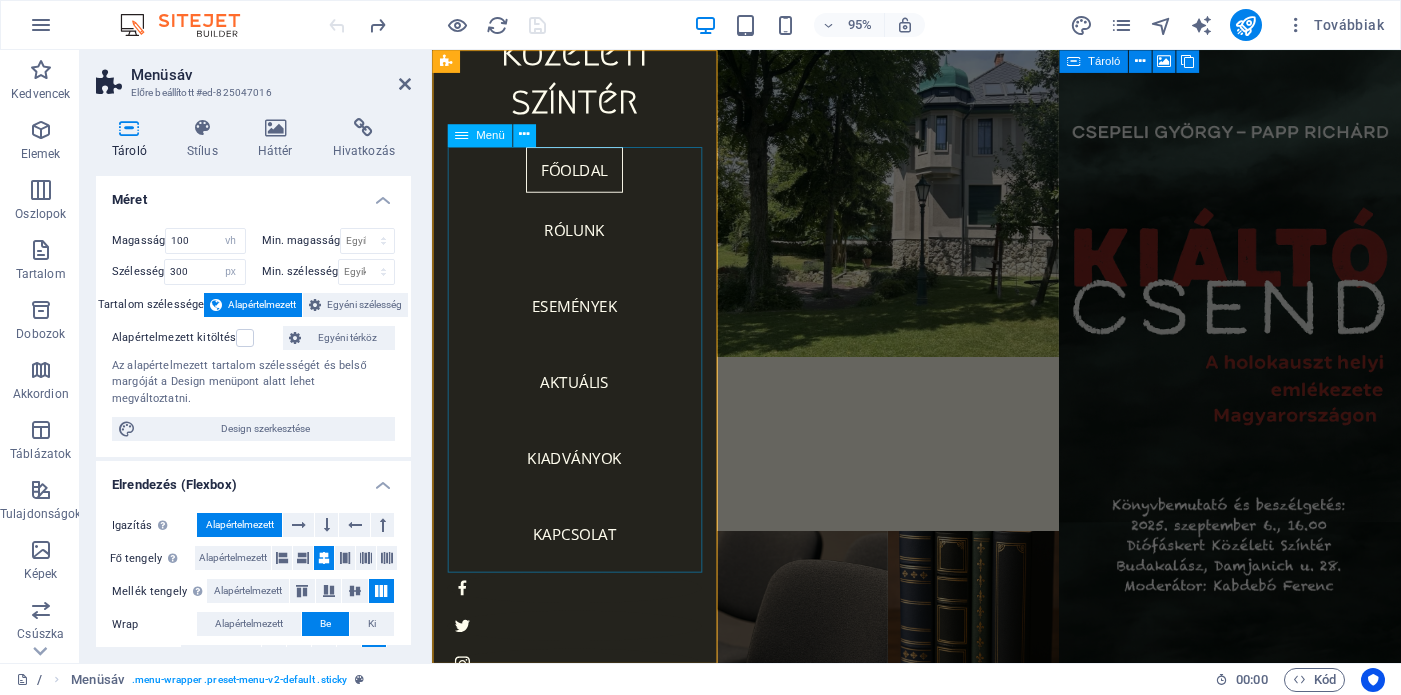 click on "FŐOLDAL RÓLUNK ESEMÉNYEK AKTUÁLIS KIADVÁNYOK KAPCSOLAT" at bounding box center (582, 376) 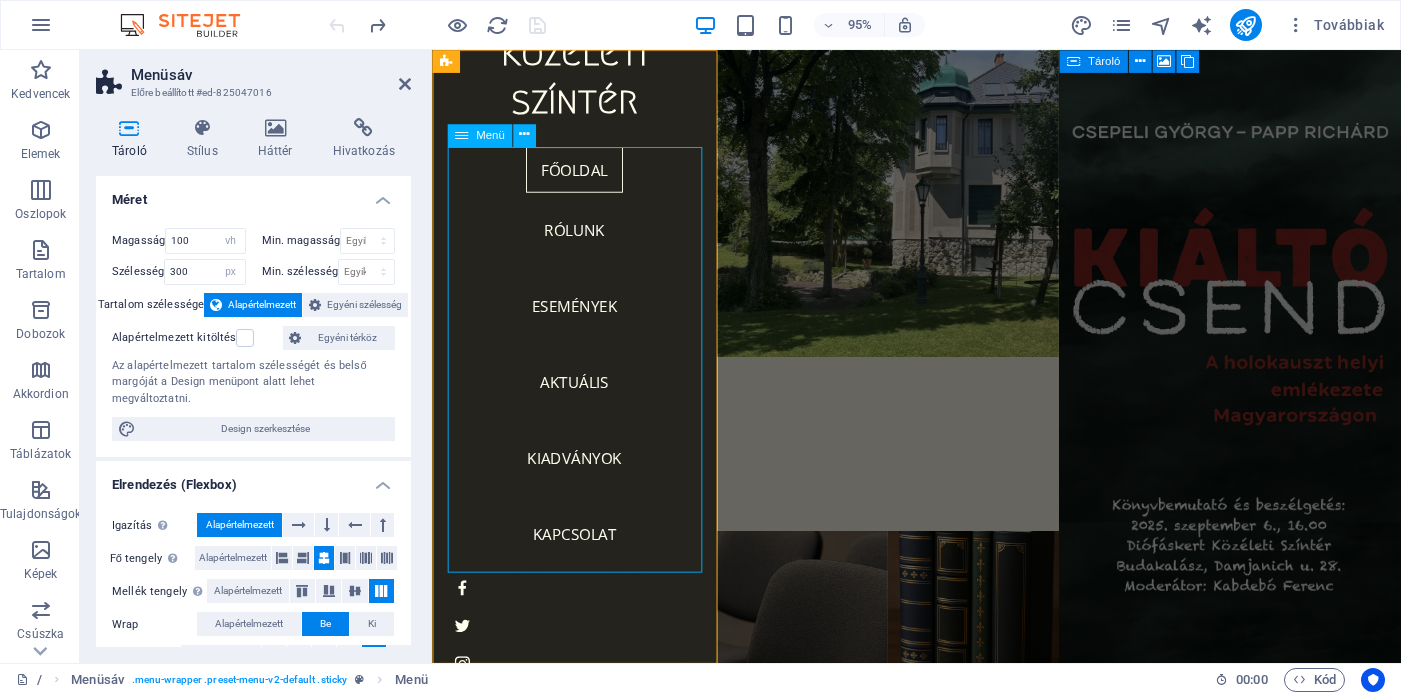 click on "FŐOLDAL RÓLUNK ESEMÉNYEK AKTUÁLIS KIADVÁNYOK KAPCSOLAT" at bounding box center (582, 376) 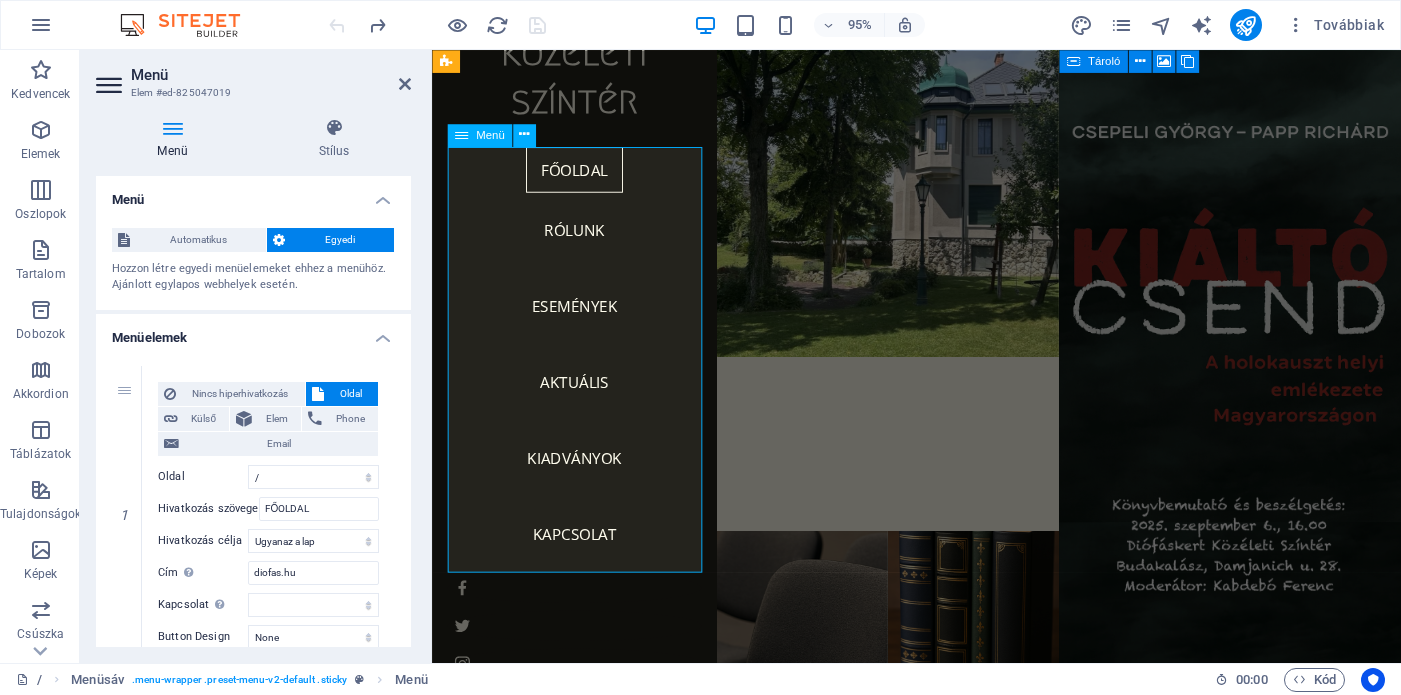 click on "FŐOLDAL RÓLUNK ESEMÉNYEK AKTUÁLIS KIADVÁNYOK KAPCSOLAT" at bounding box center (582, 376) 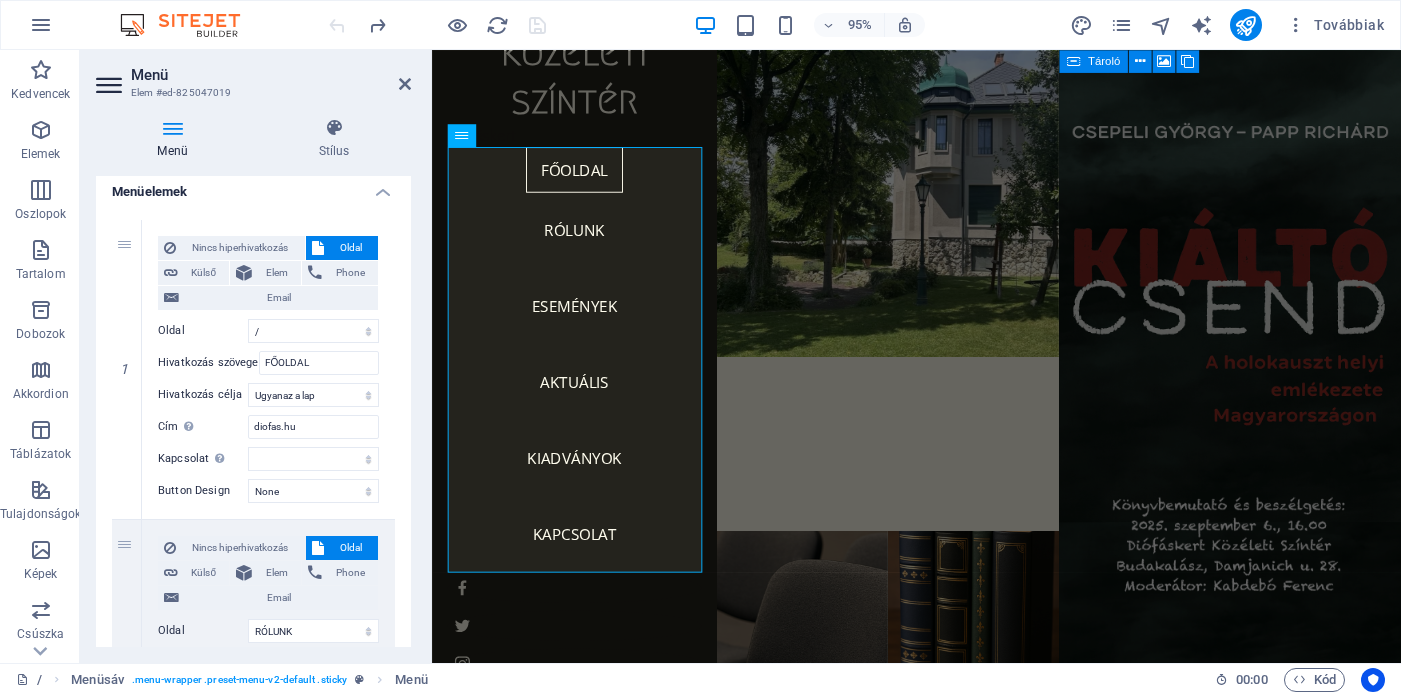 scroll, scrollTop: 155, scrollLeft: 0, axis: vertical 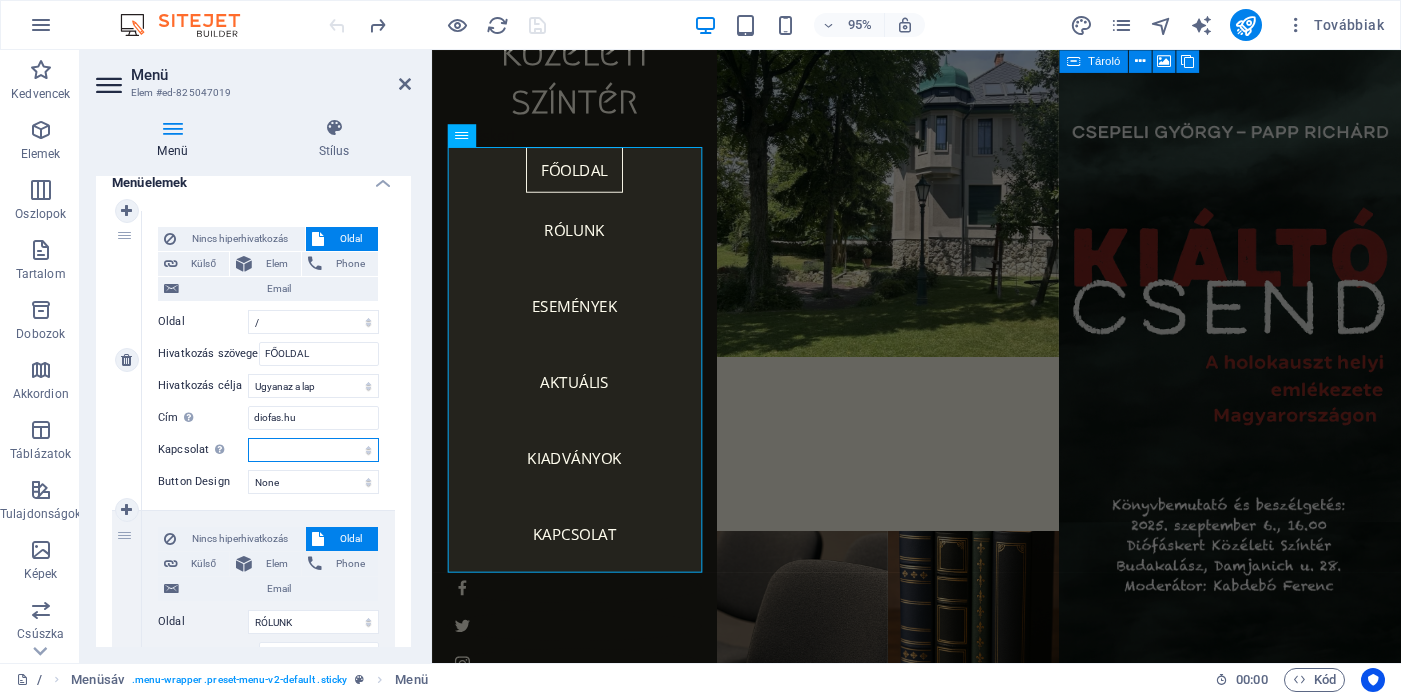 click on "alternatív szerző könyvjelző külső segítség licenc következő nofollow noreferrer noopener előző keresés címke" at bounding box center [313, 450] 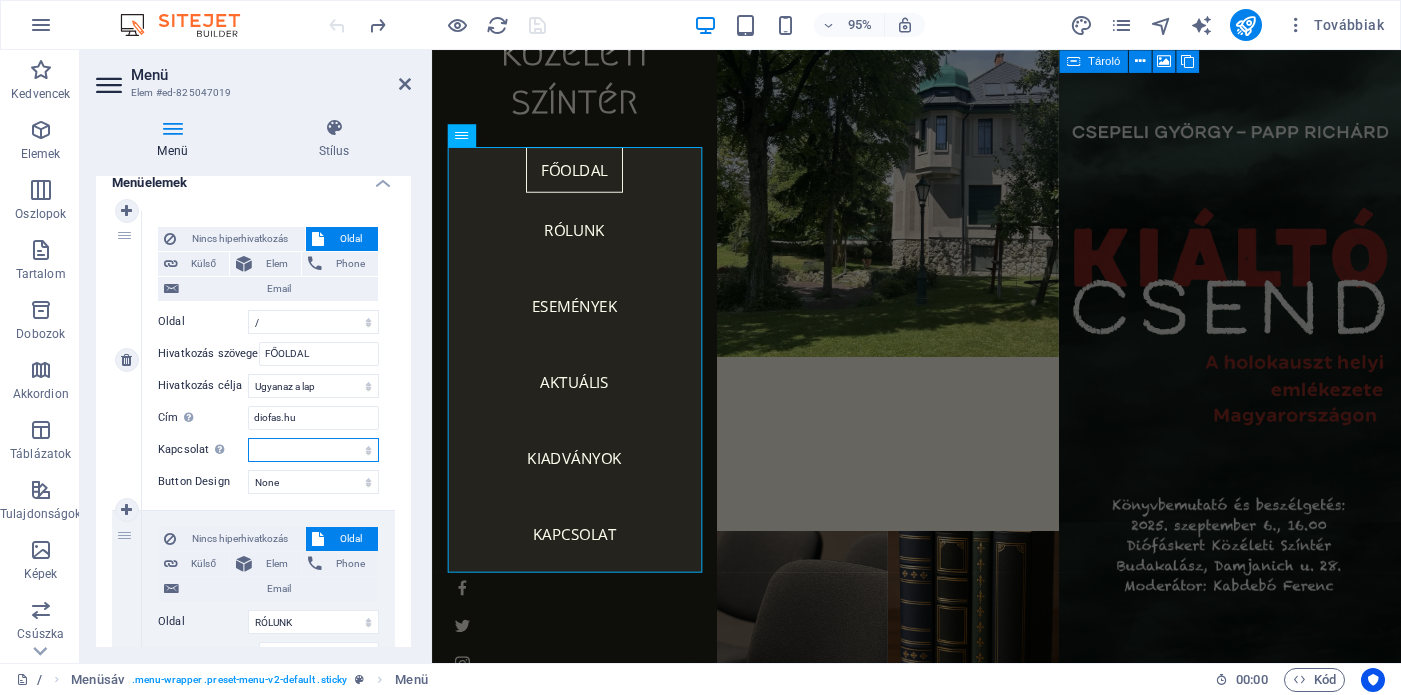 select 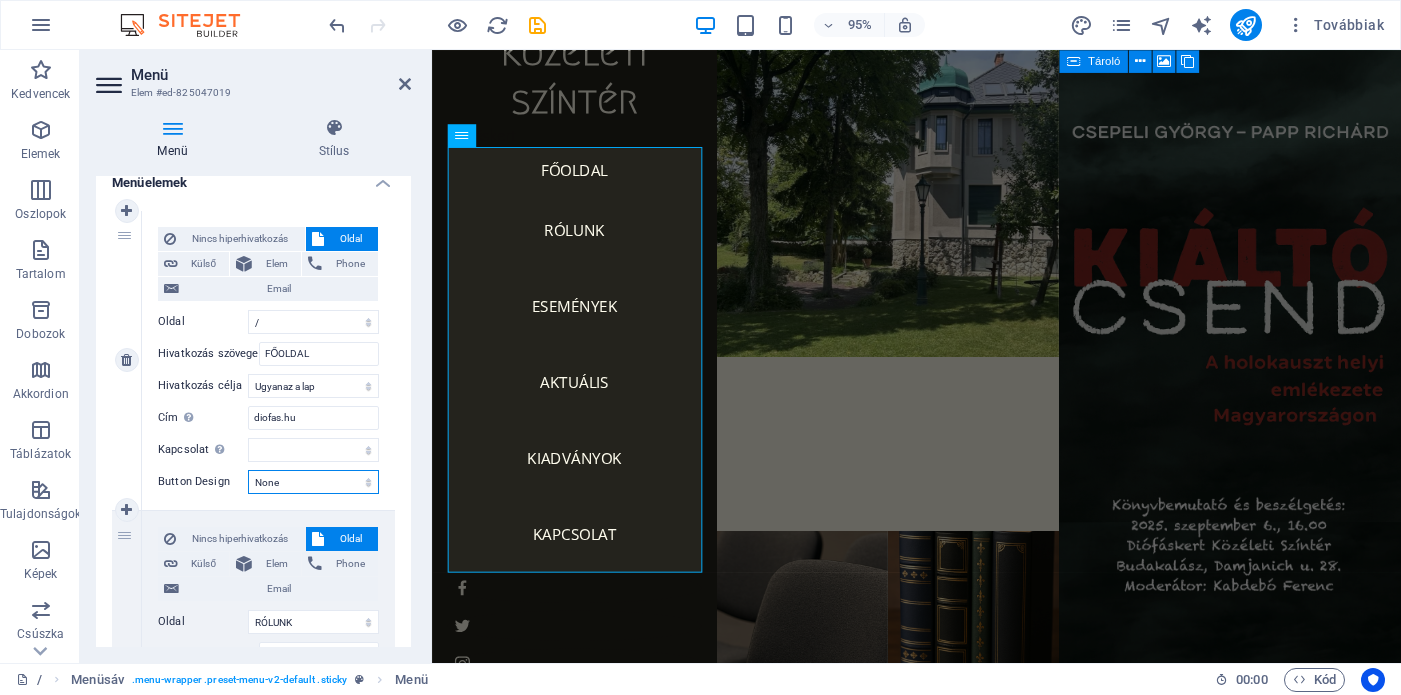 click on "None Alapértelmezett Primary Secondary" at bounding box center (313, 482) 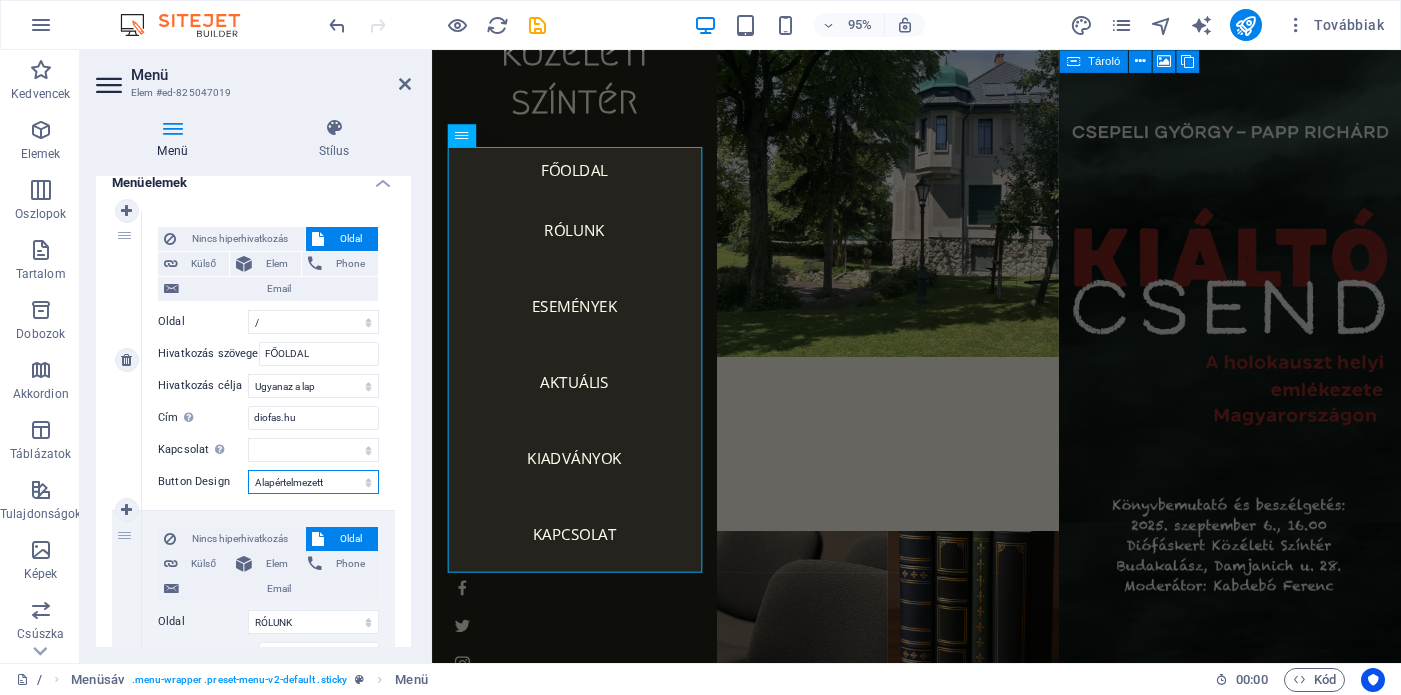 select 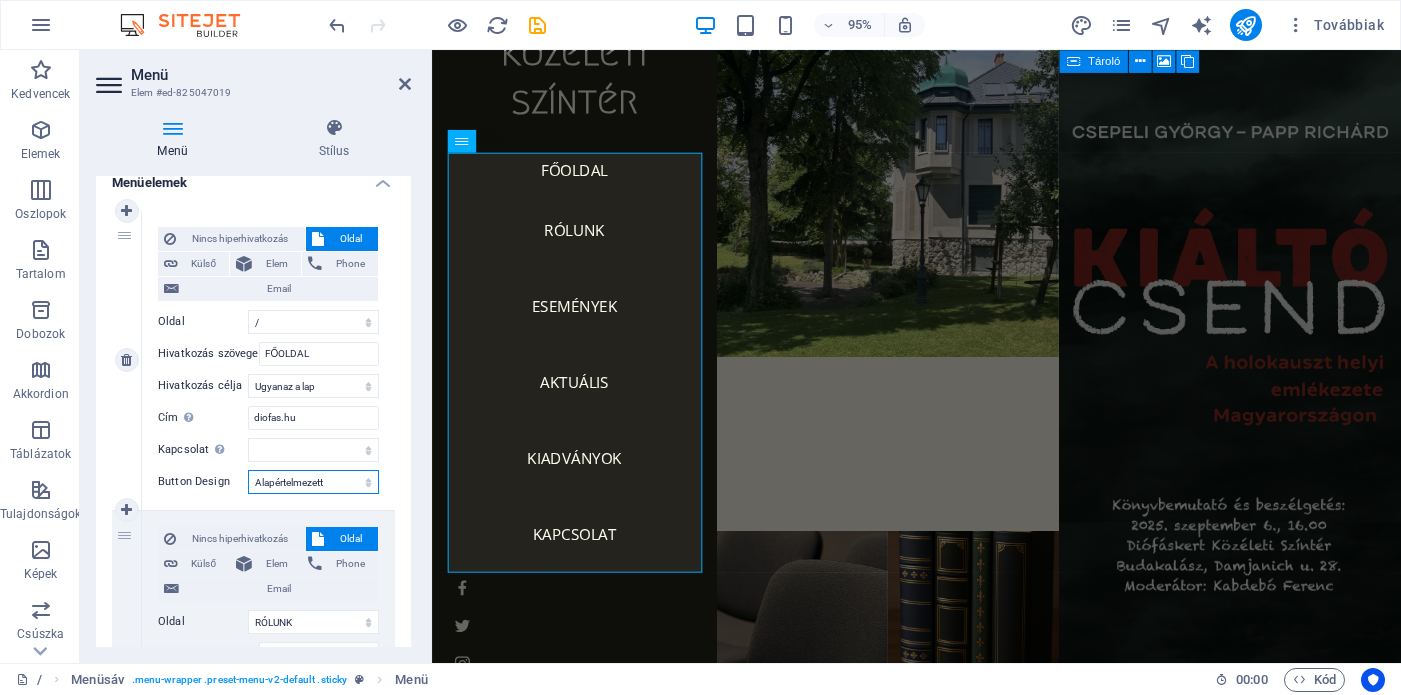 scroll, scrollTop: 130, scrollLeft: 0, axis: vertical 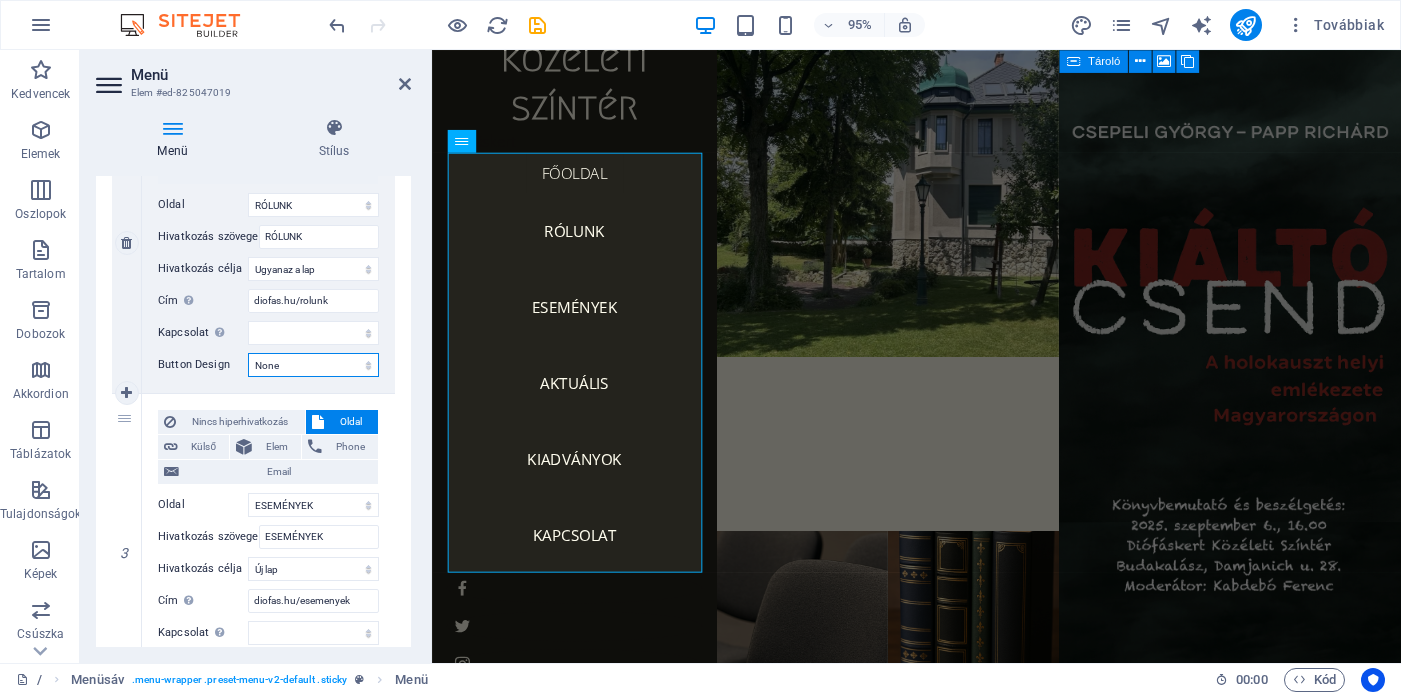click on "None Alapértelmezett Primary Secondary" at bounding box center [313, 365] 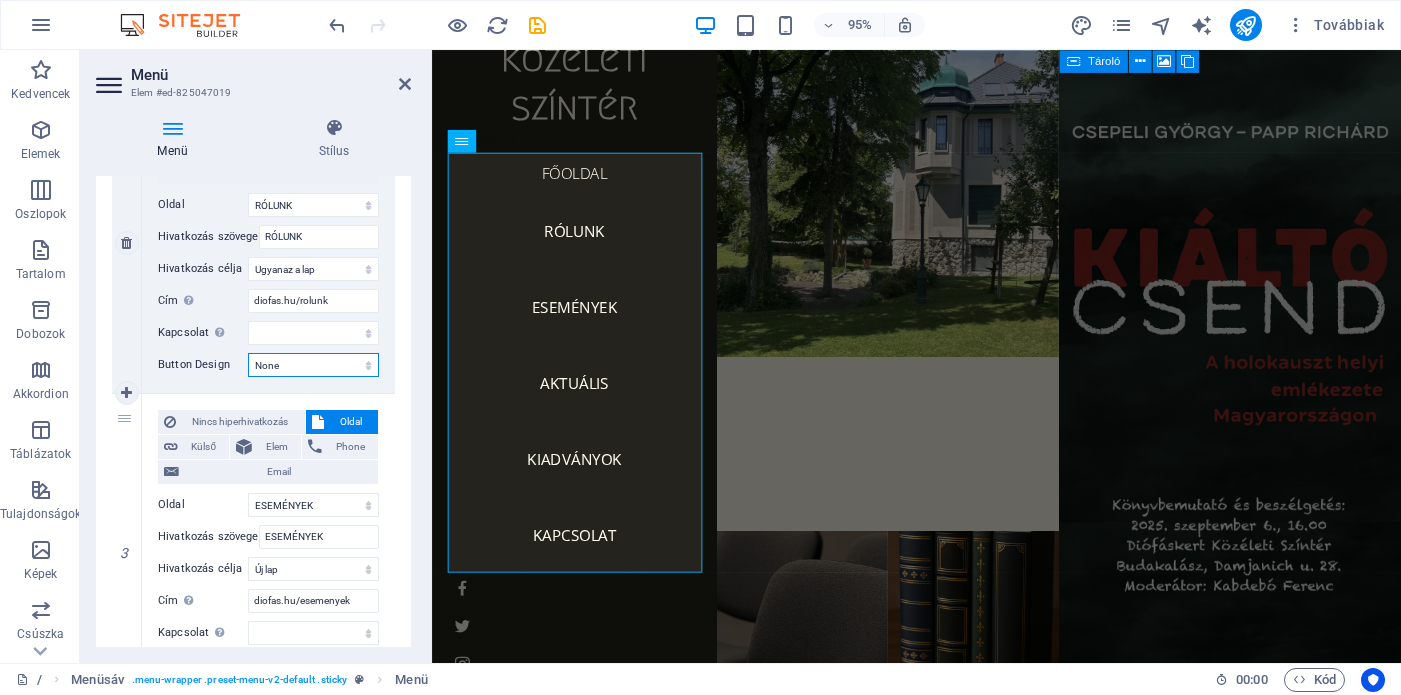 select on "default" 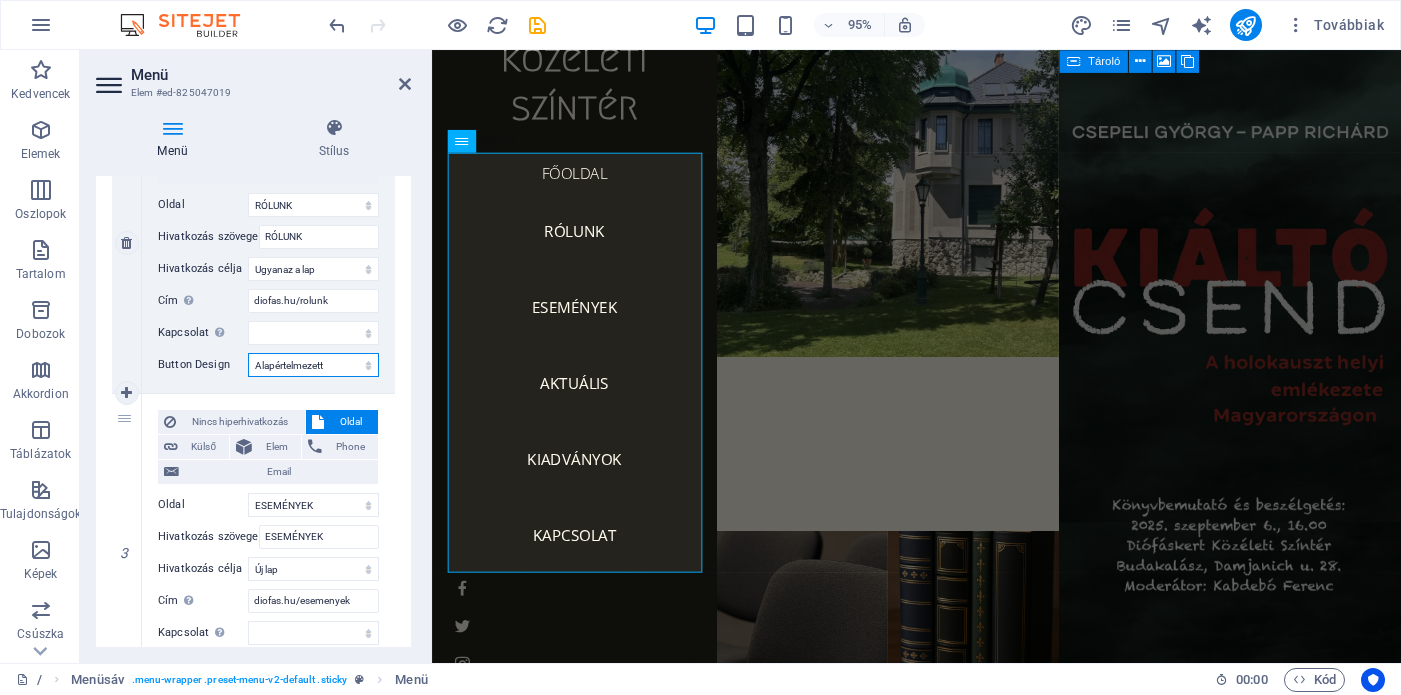 select 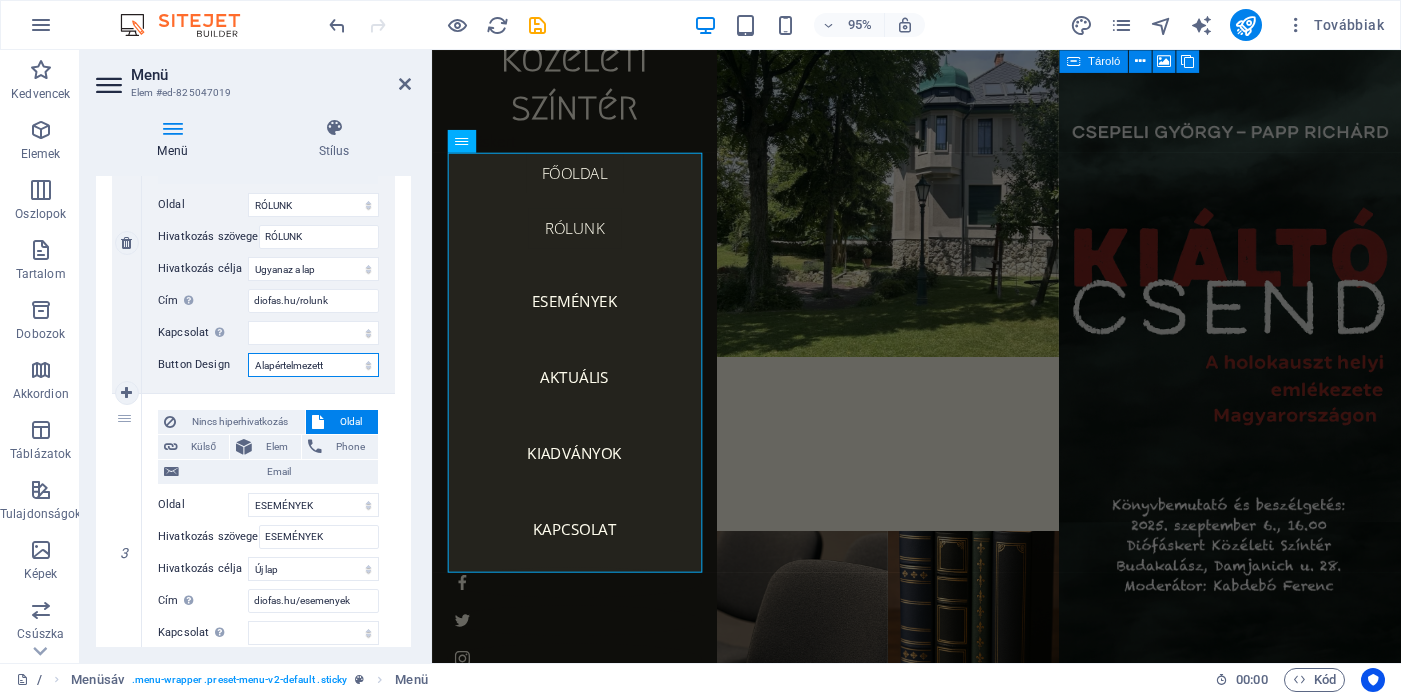 scroll, scrollTop: 124, scrollLeft: 0, axis: vertical 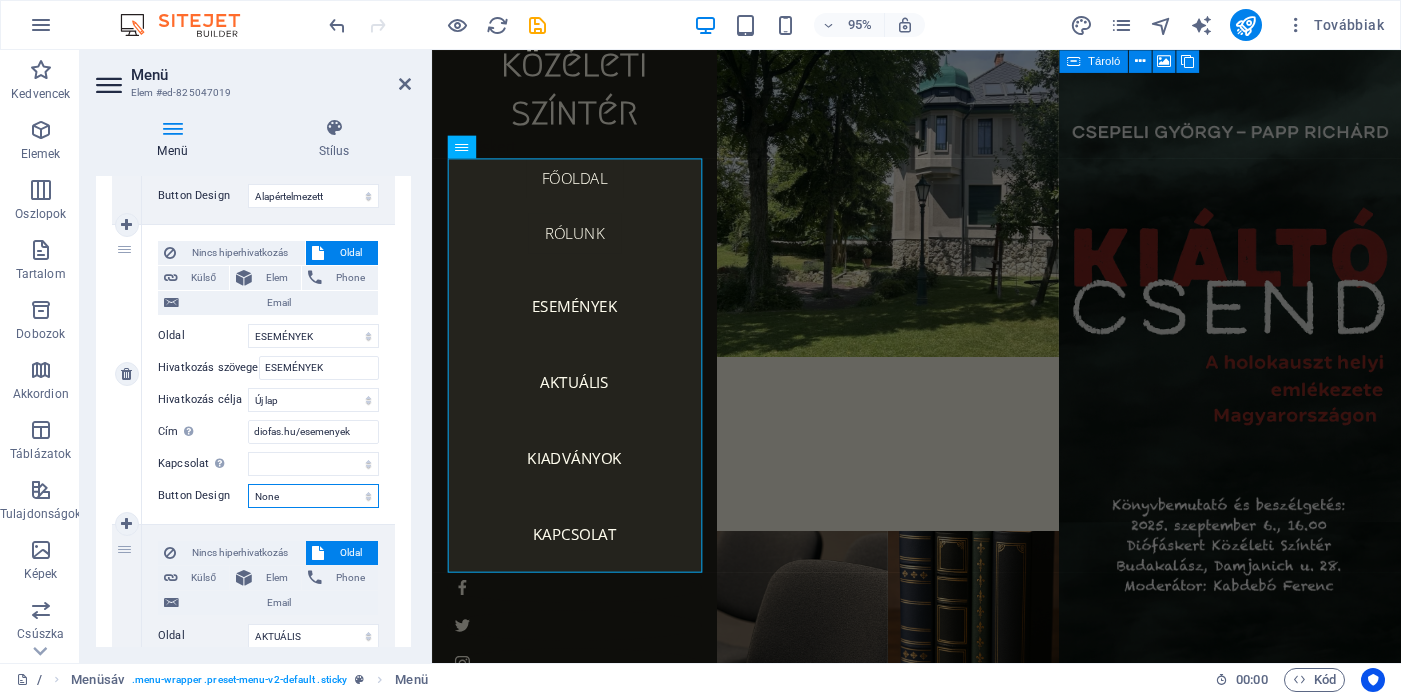 click on "None Alapértelmezett Primary Secondary" at bounding box center [313, 496] 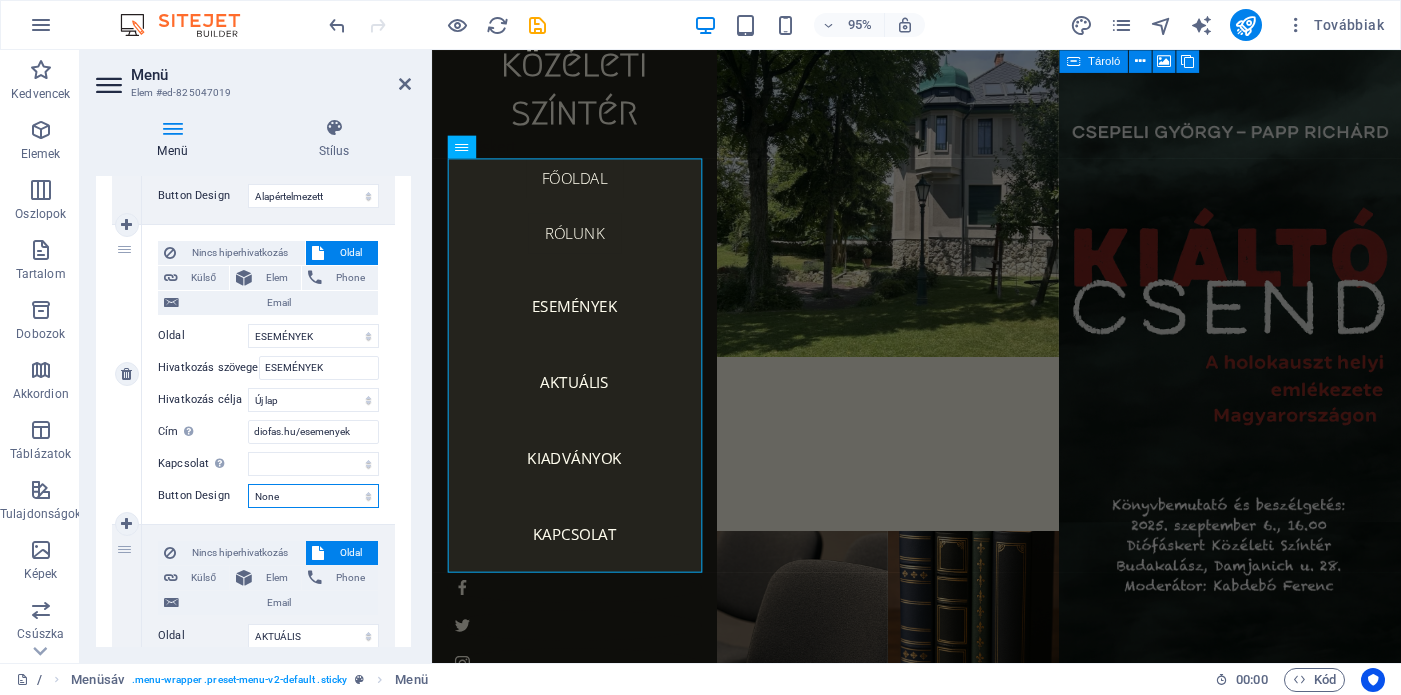 select on "default" 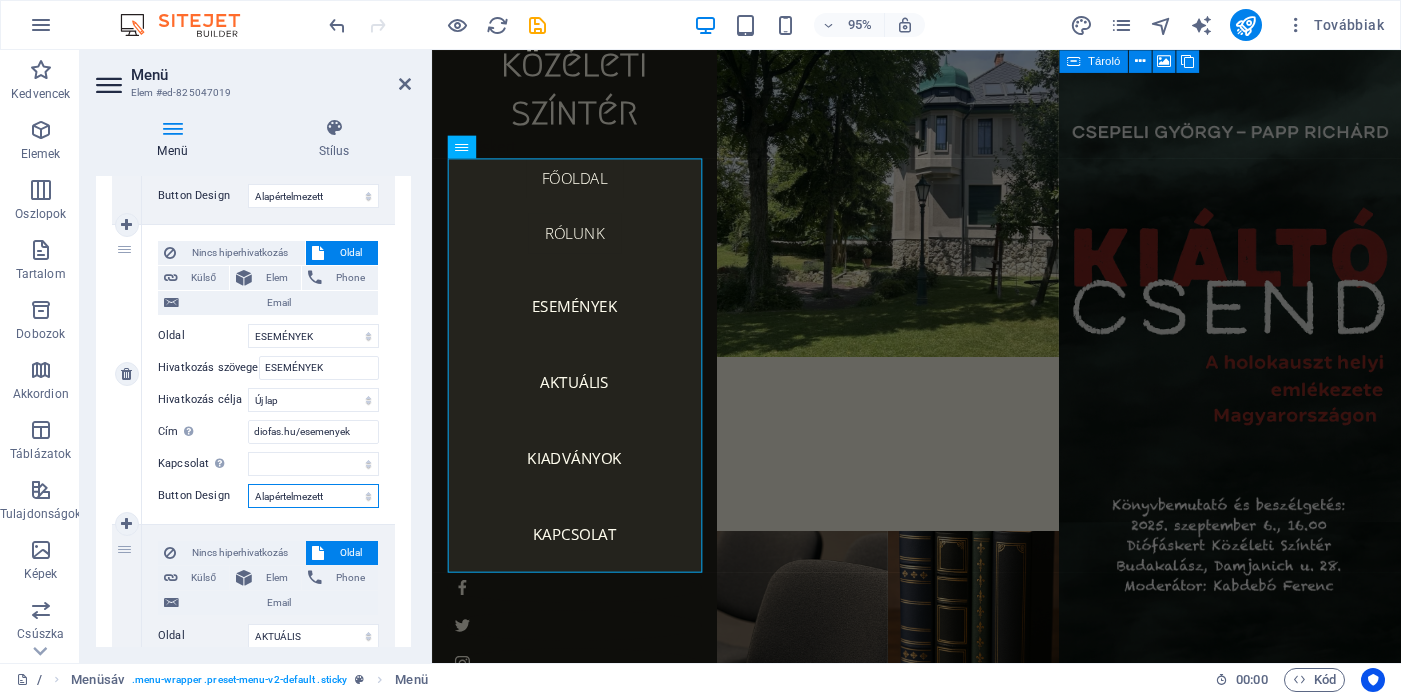 select 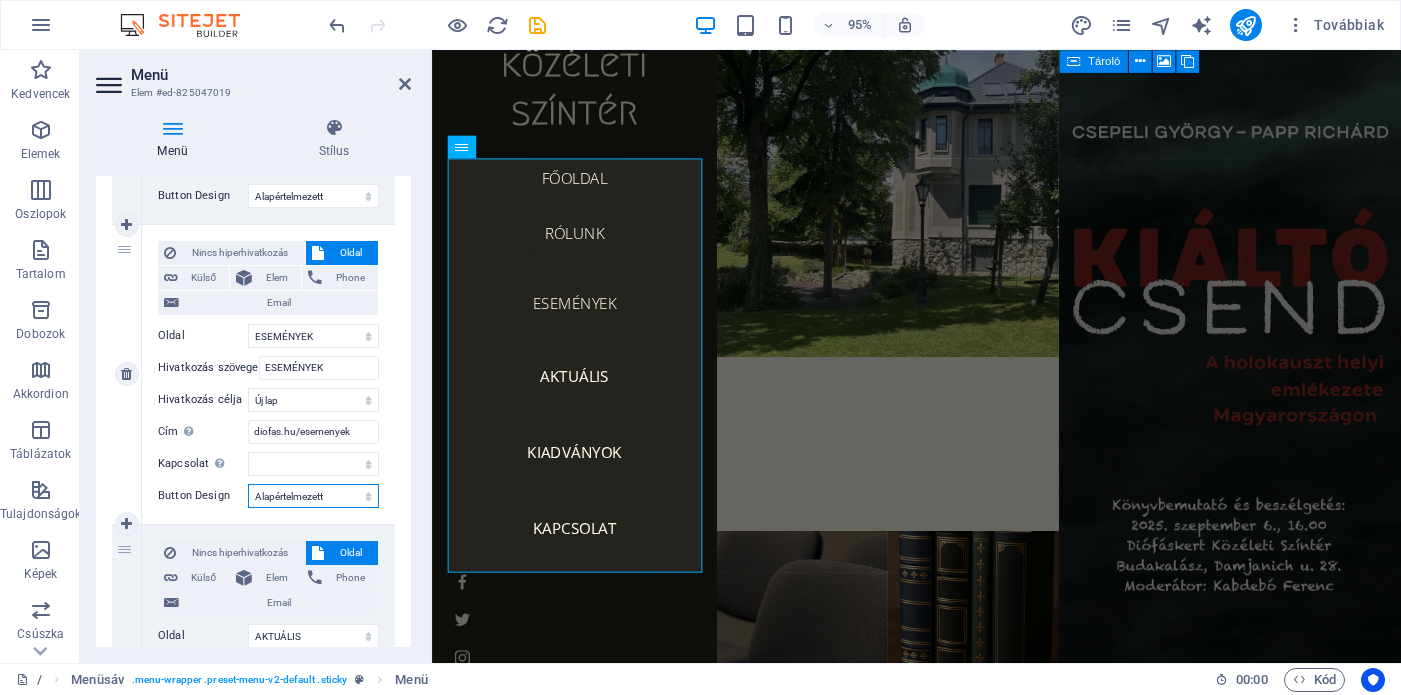 scroll, scrollTop: 118, scrollLeft: 0, axis: vertical 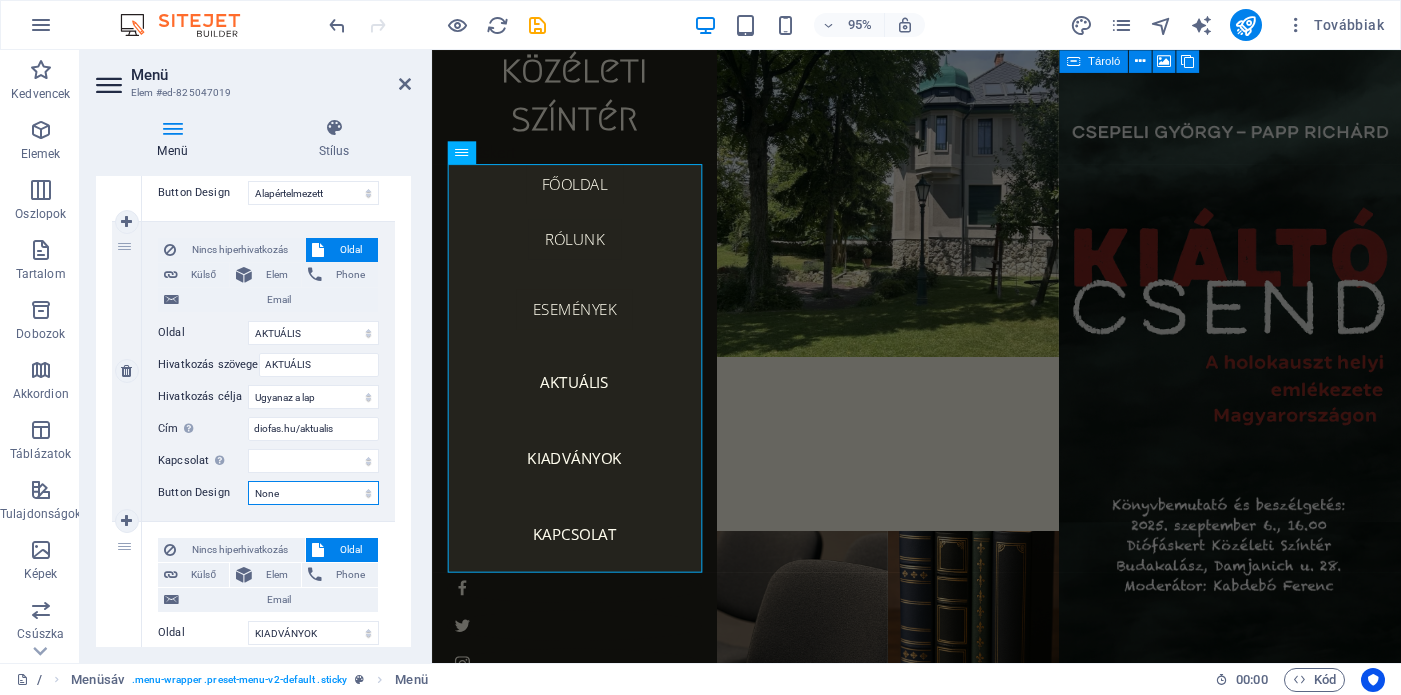 click on "None Alapértelmezett Primary Secondary" at bounding box center (313, 493) 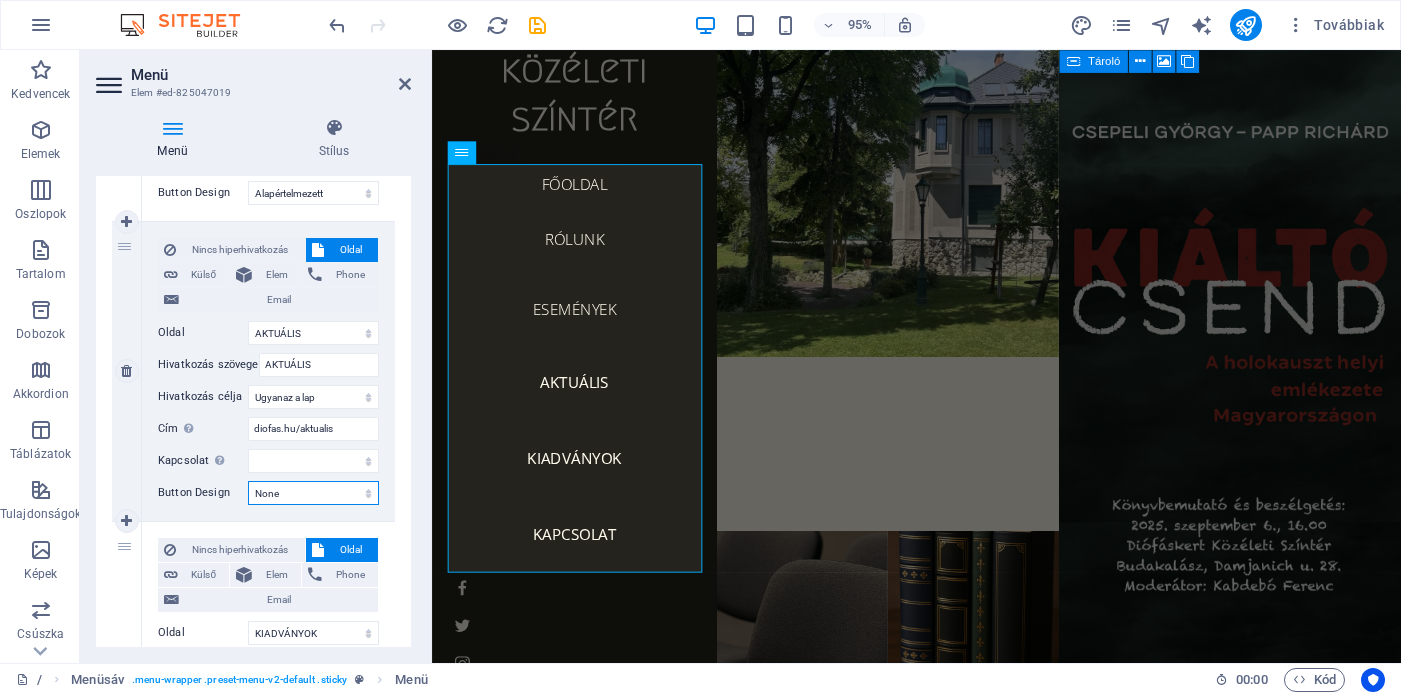 select on "default" 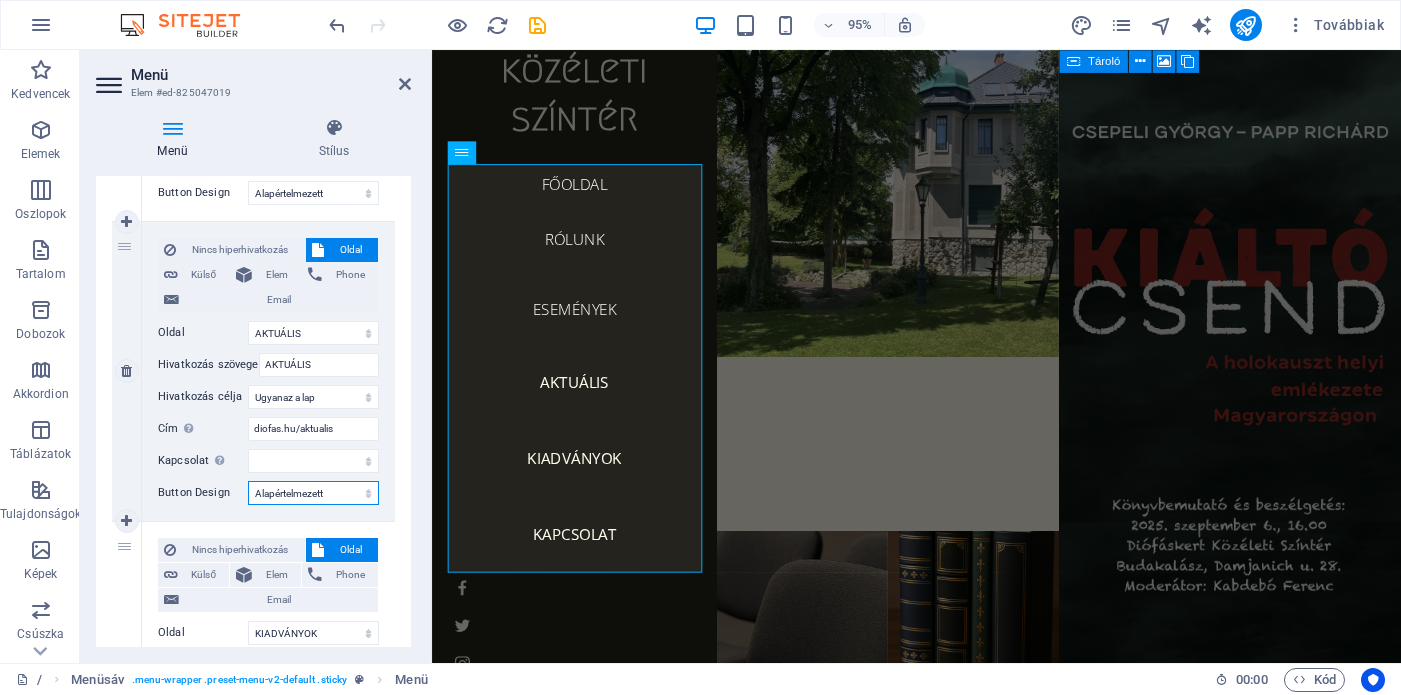 select 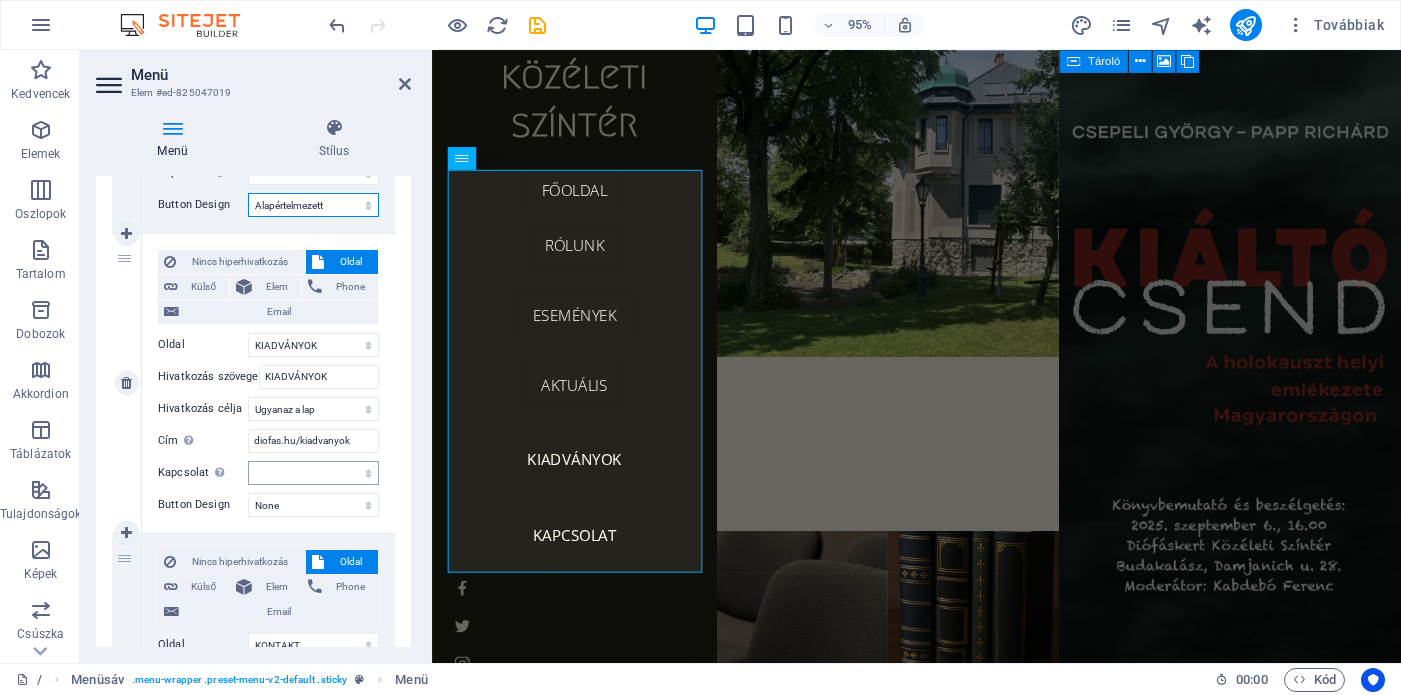 scroll, scrollTop: 1334, scrollLeft: 0, axis: vertical 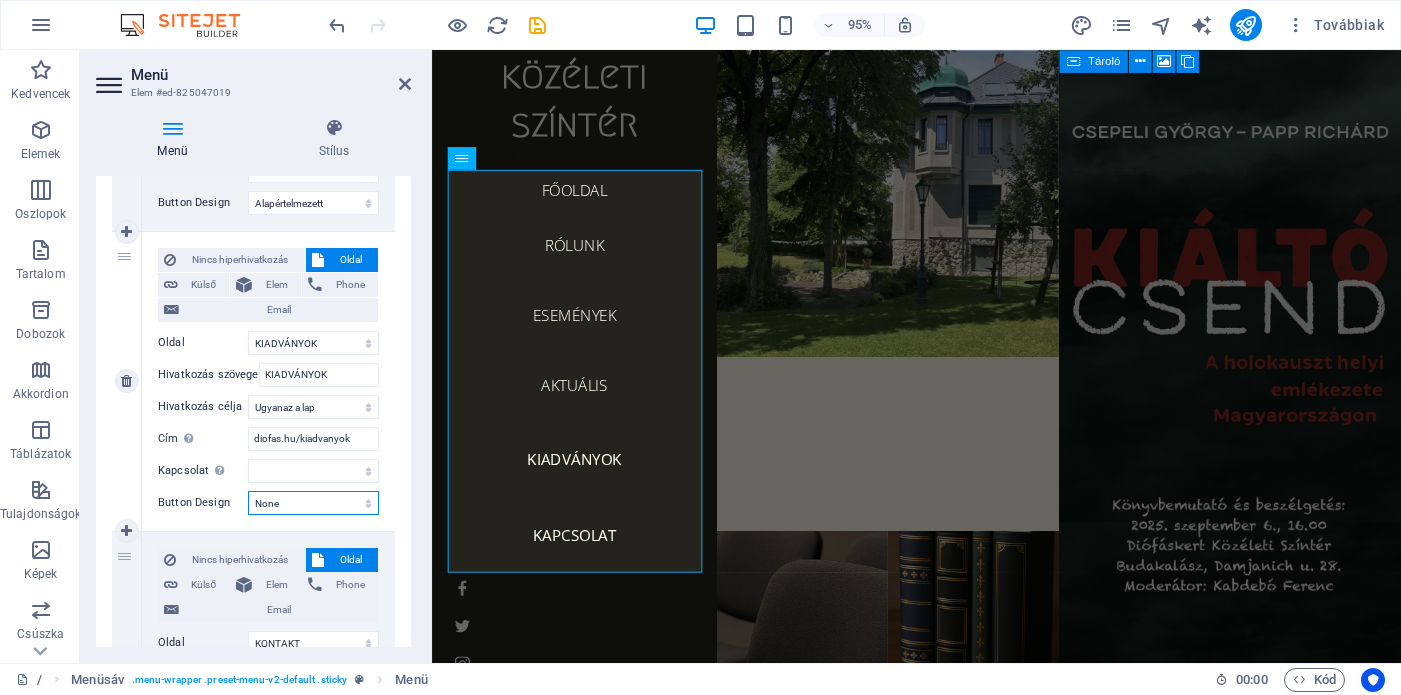 click on "None Alapértelmezett Primary Secondary" at bounding box center [313, 503] 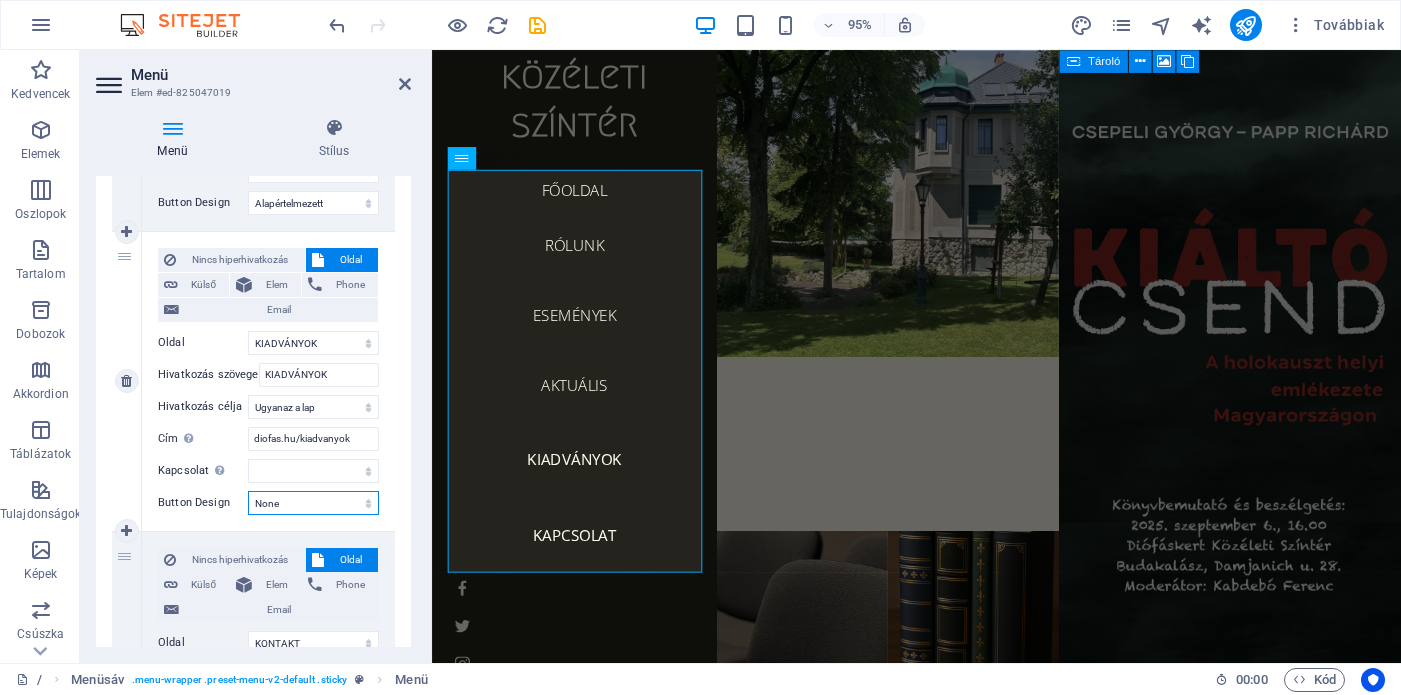 select on "default" 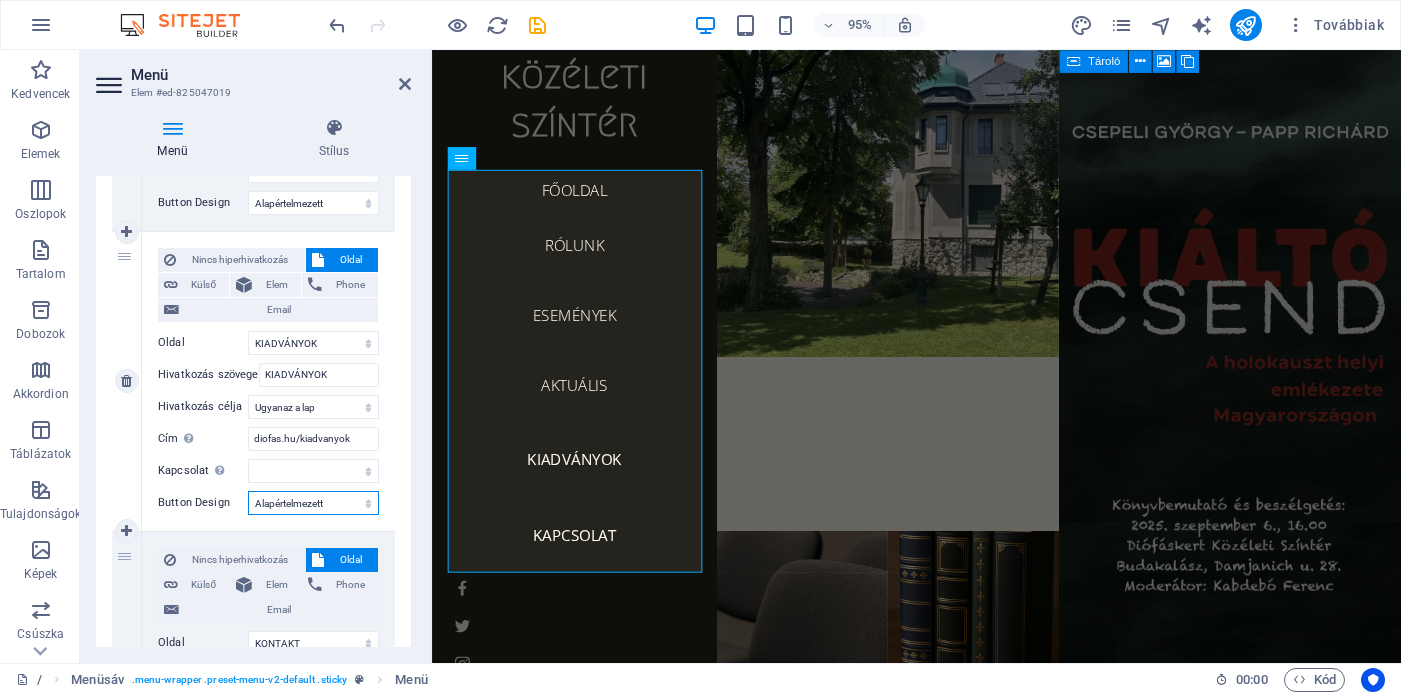 select 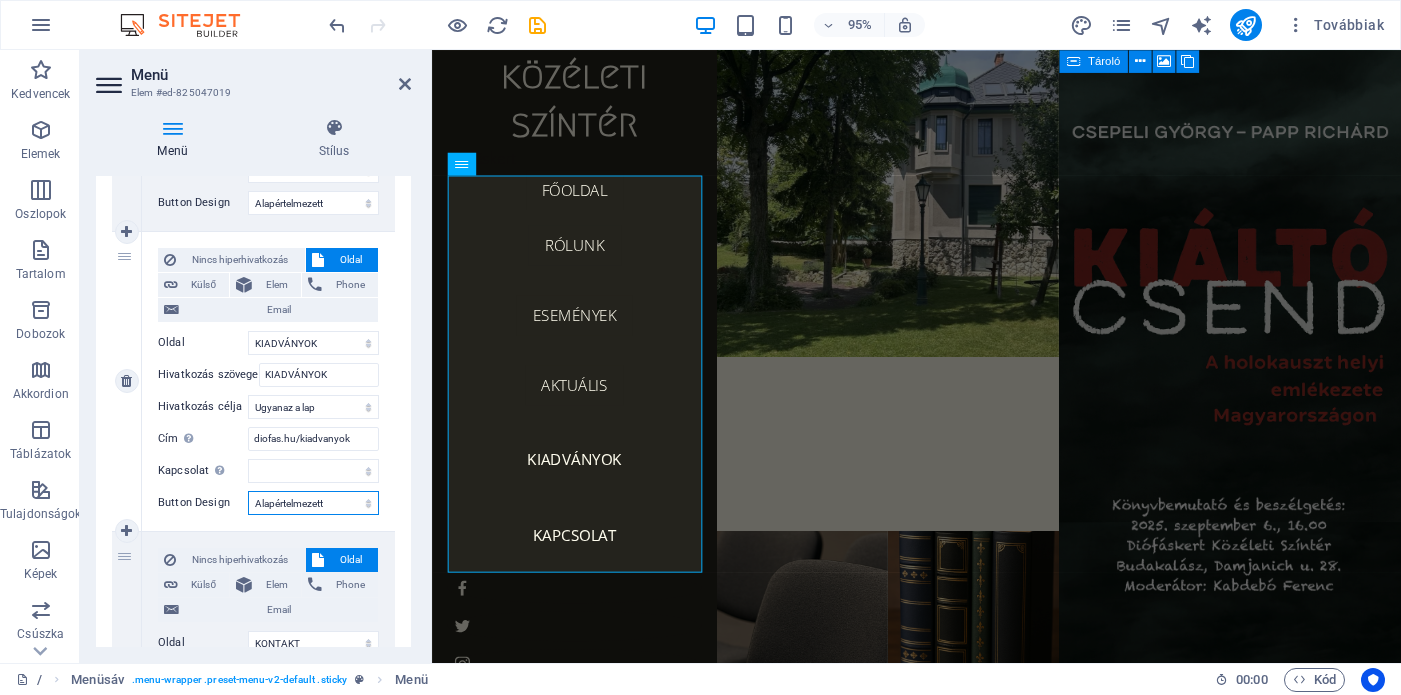 scroll, scrollTop: 106, scrollLeft: 0, axis: vertical 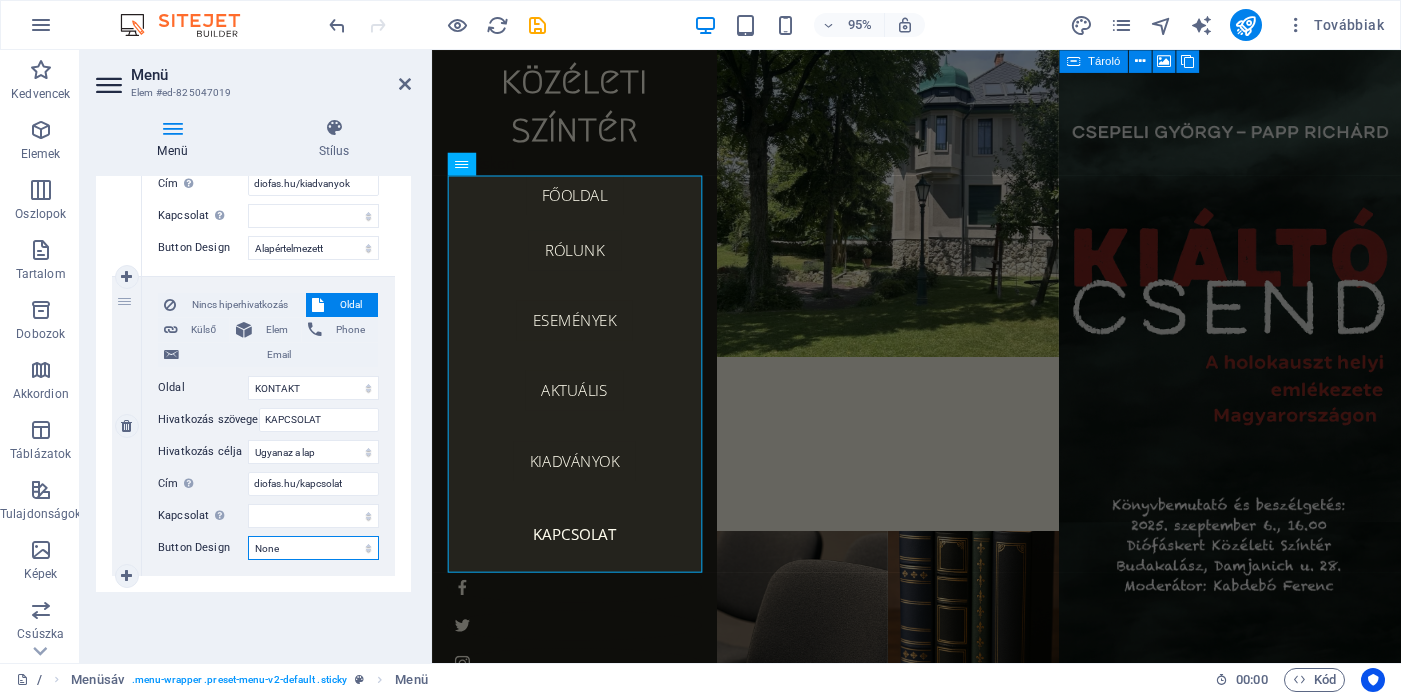 click on "None Alapértelmezett Primary Secondary" at bounding box center (313, 548) 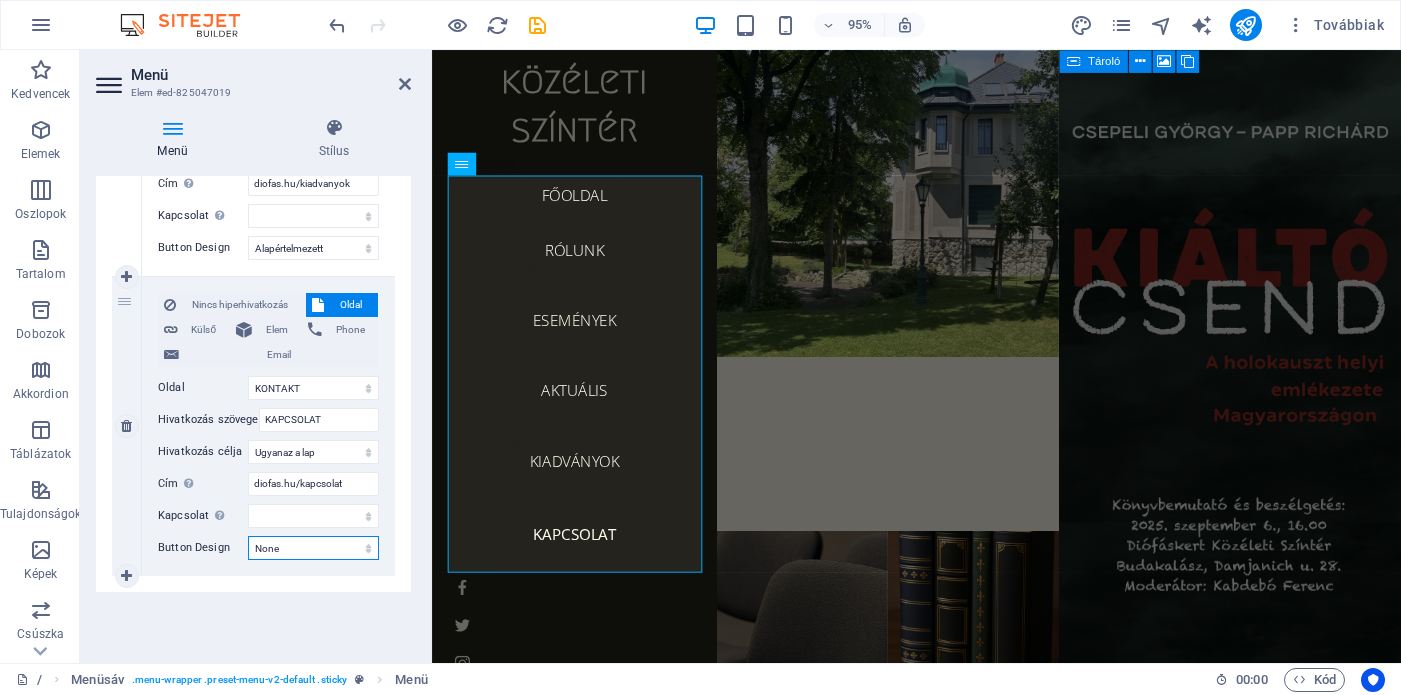 select on "default" 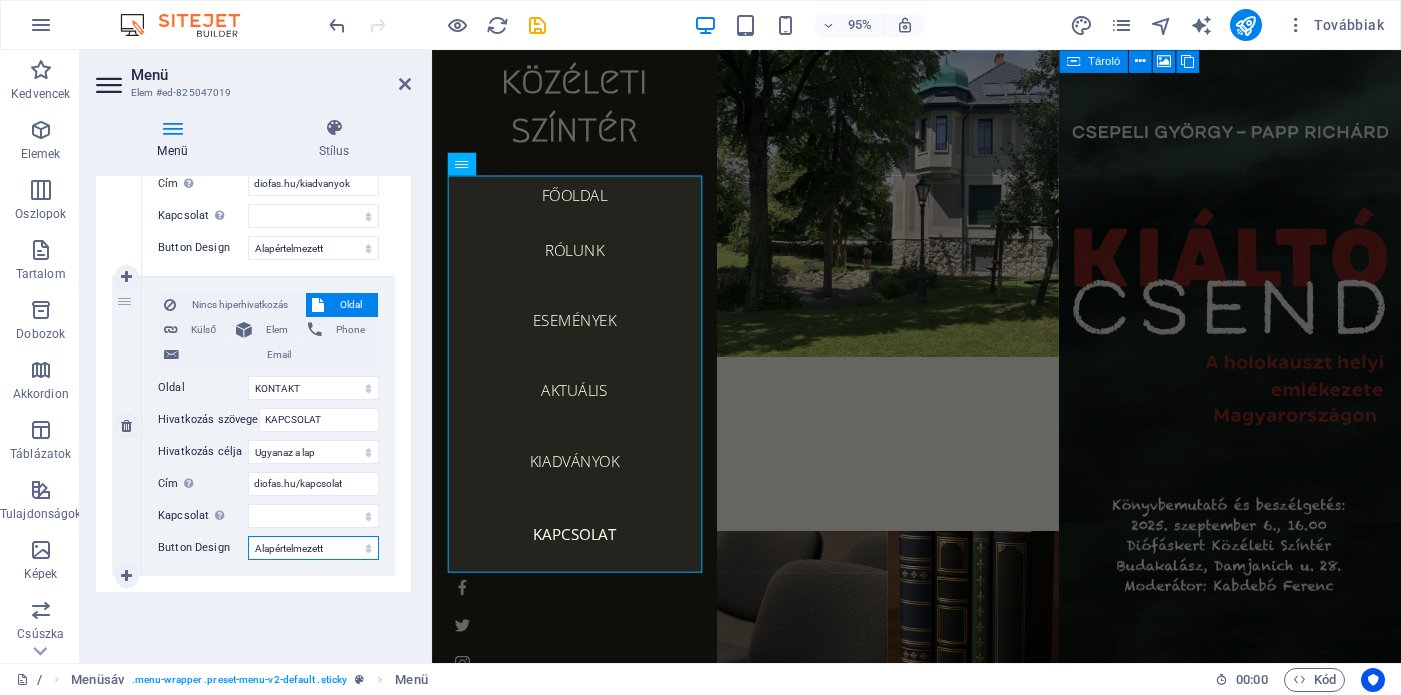 select 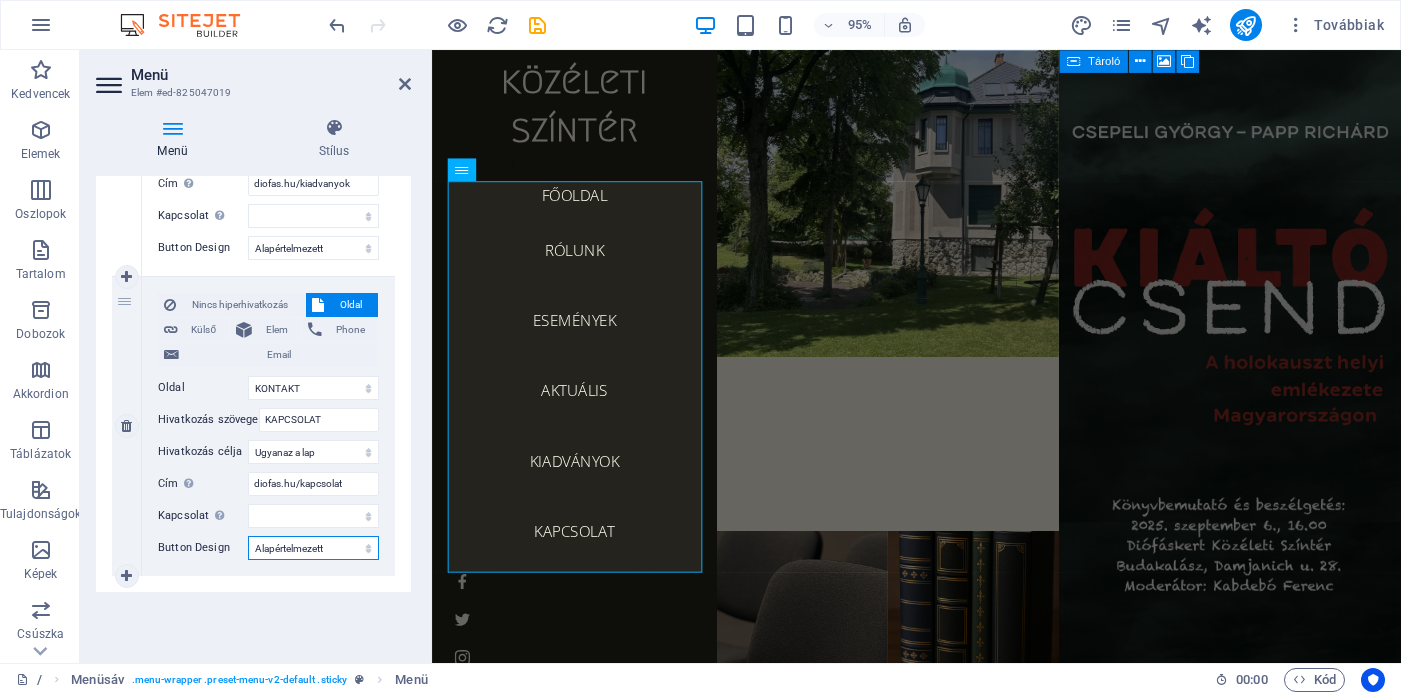 scroll, scrollTop: 100, scrollLeft: 0, axis: vertical 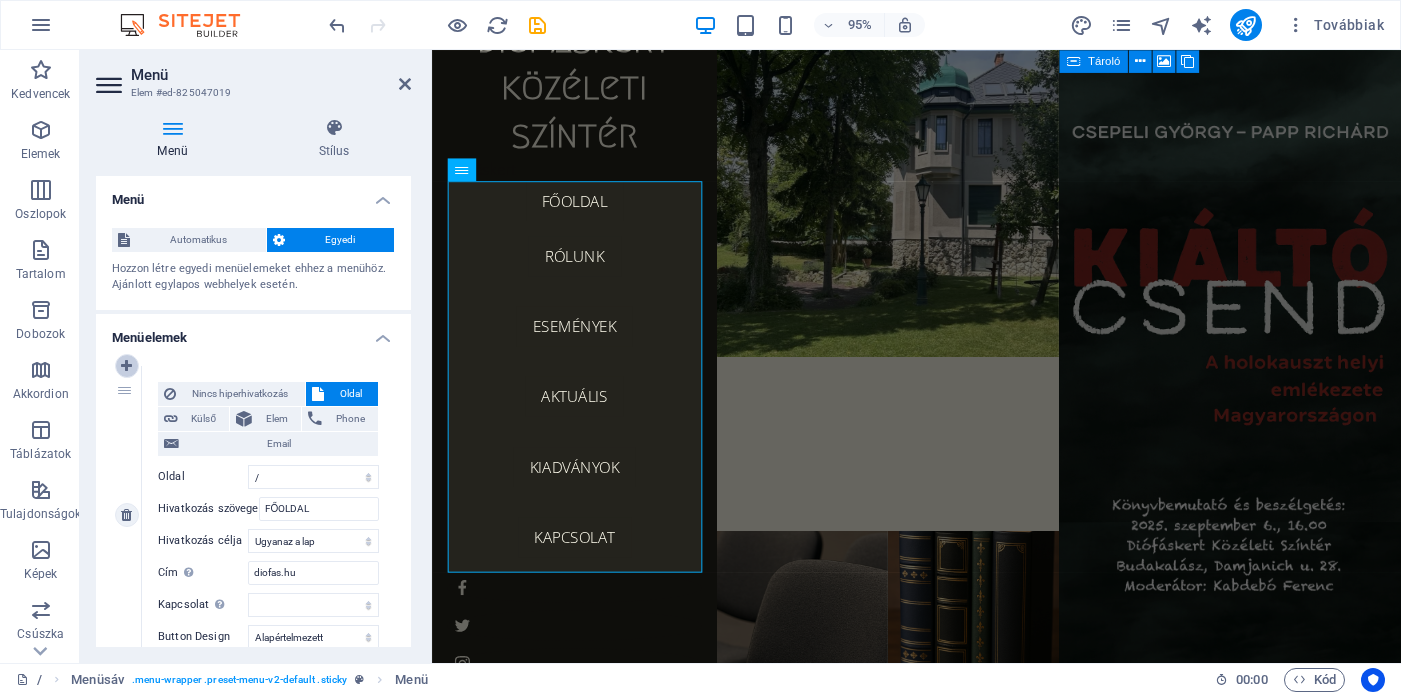 click at bounding box center (126, 366) 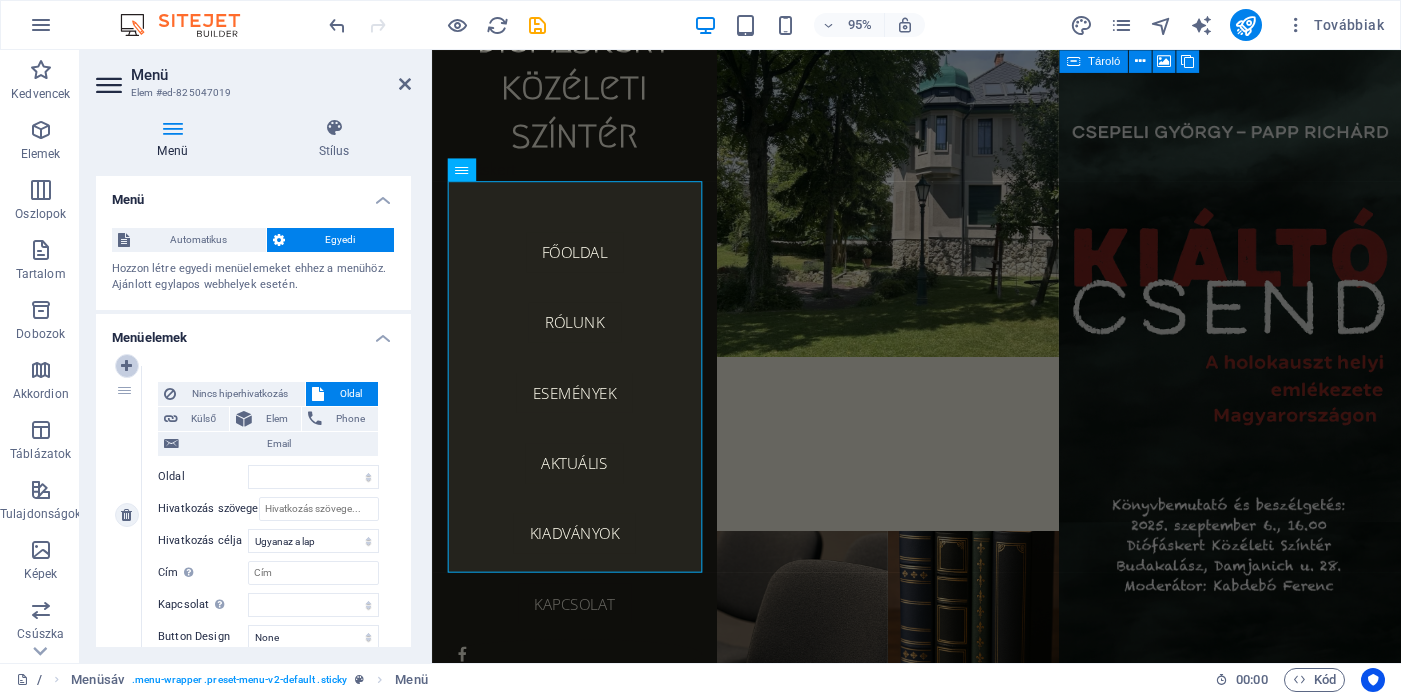 scroll, scrollTop: 136, scrollLeft: 0, axis: vertical 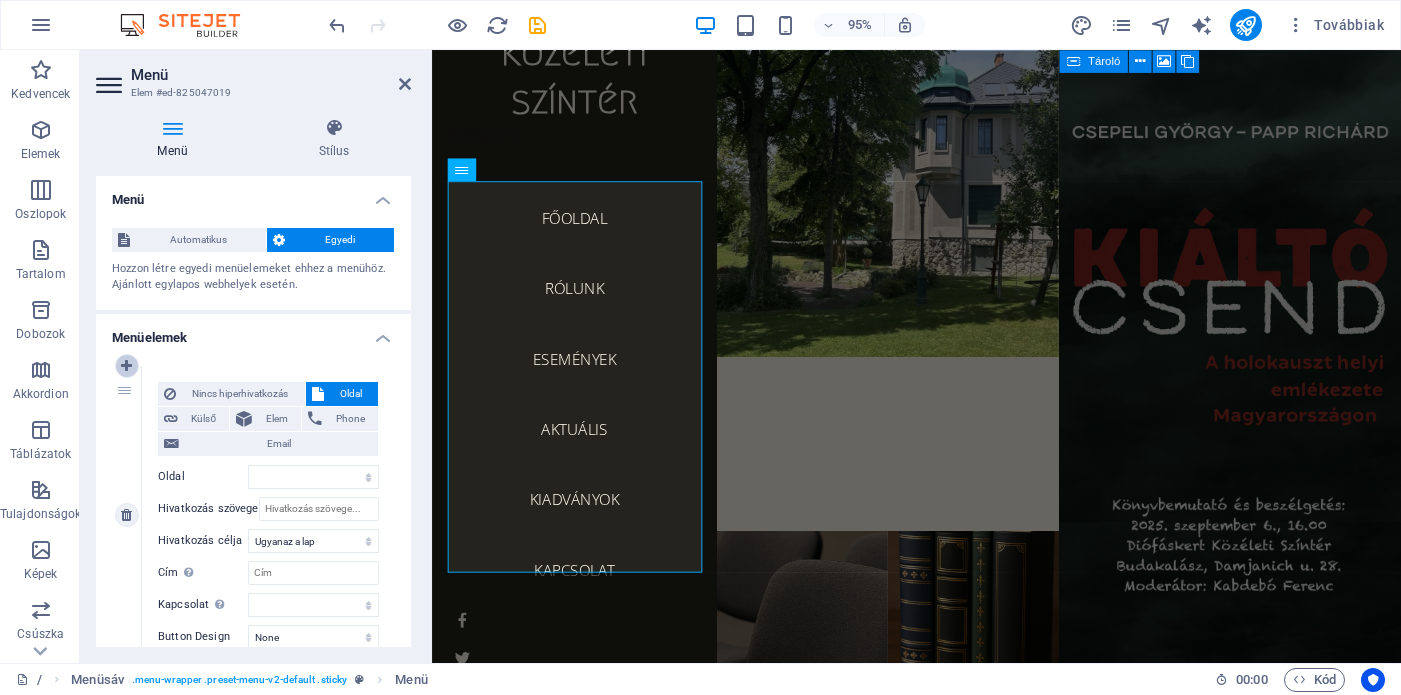 select on "5" 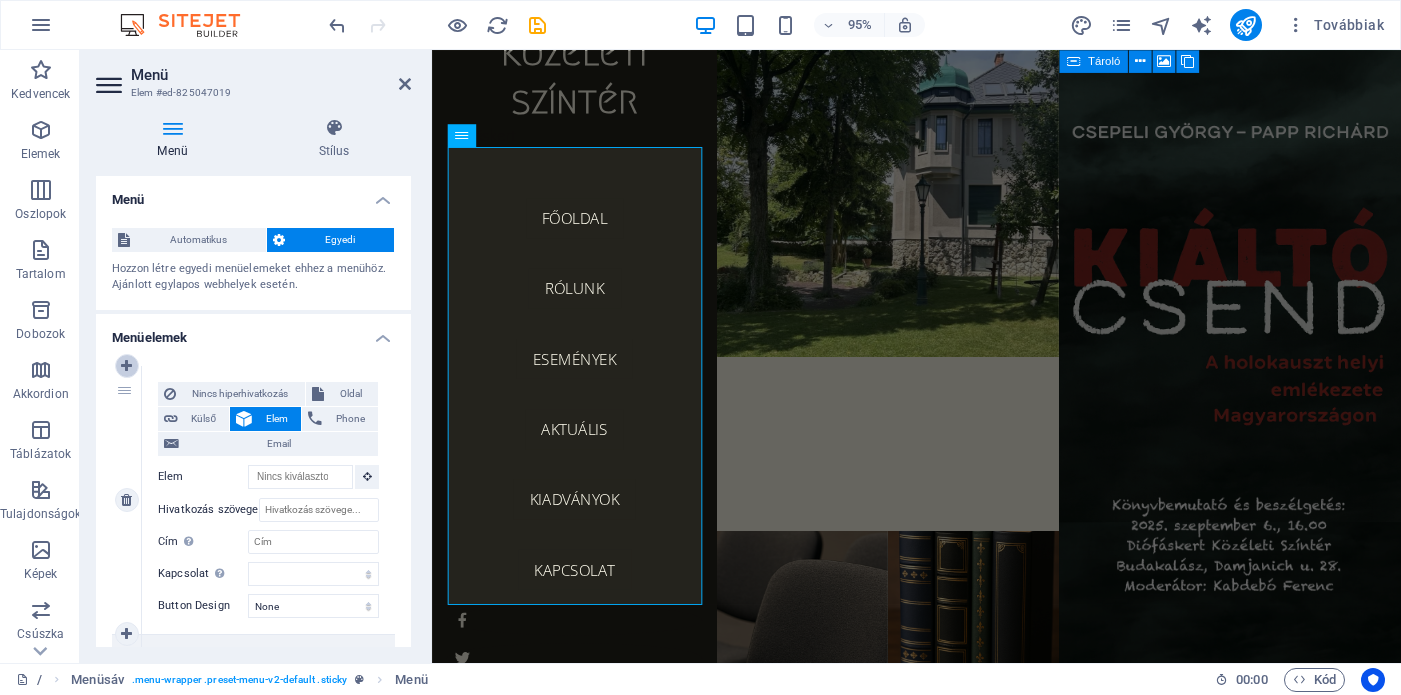 click at bounding box center (126, 366) 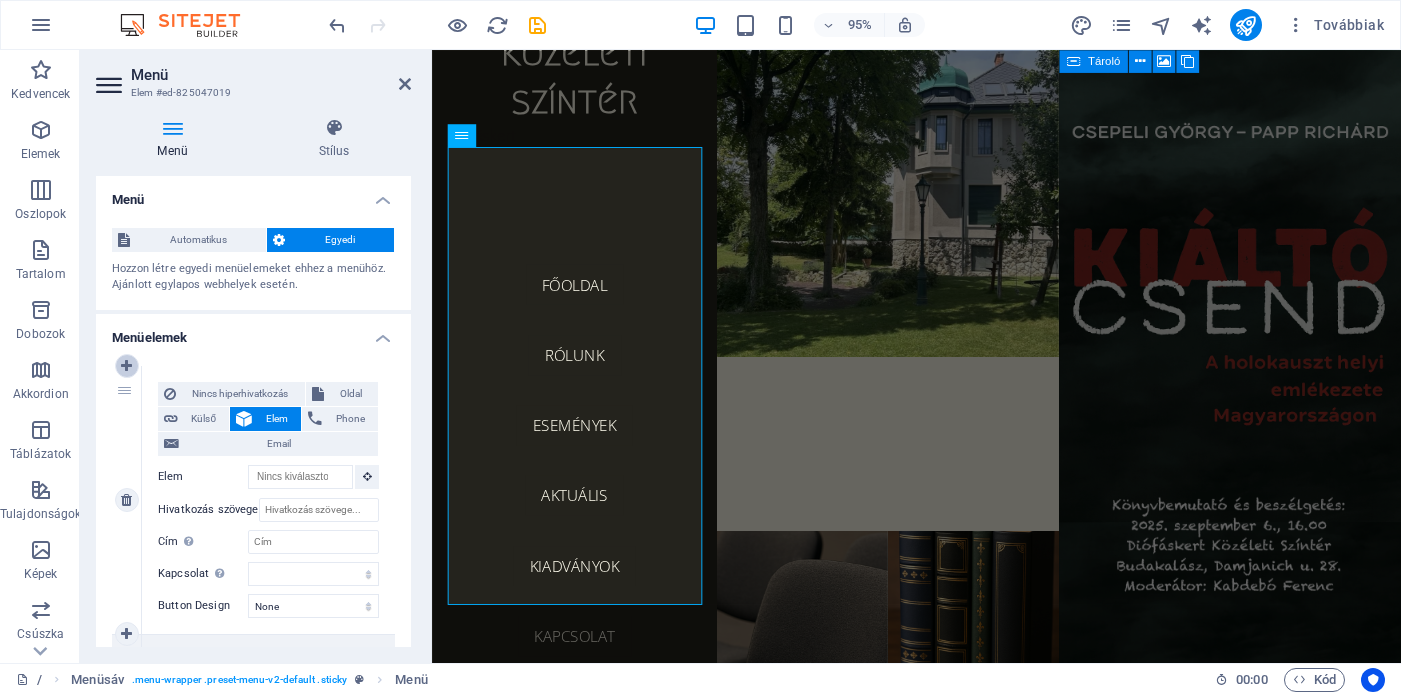 select on "5" 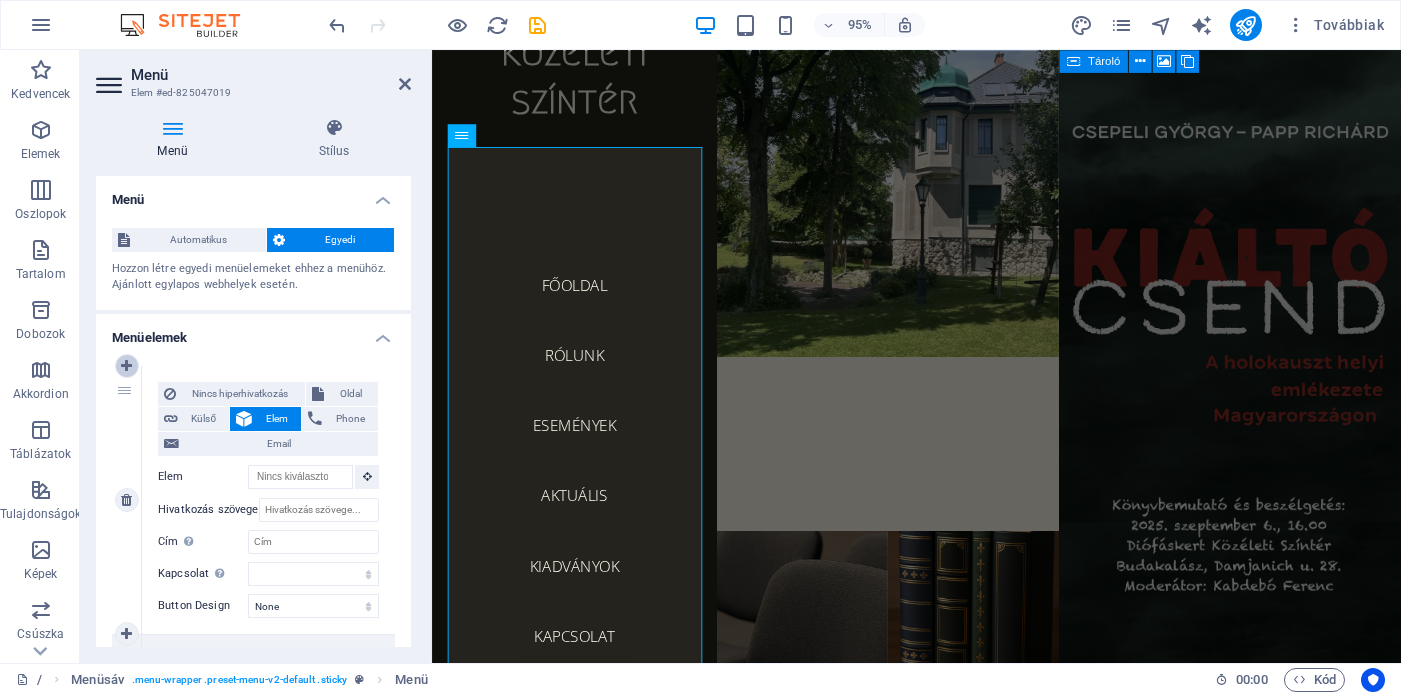 click at bounding box center (126, 366) 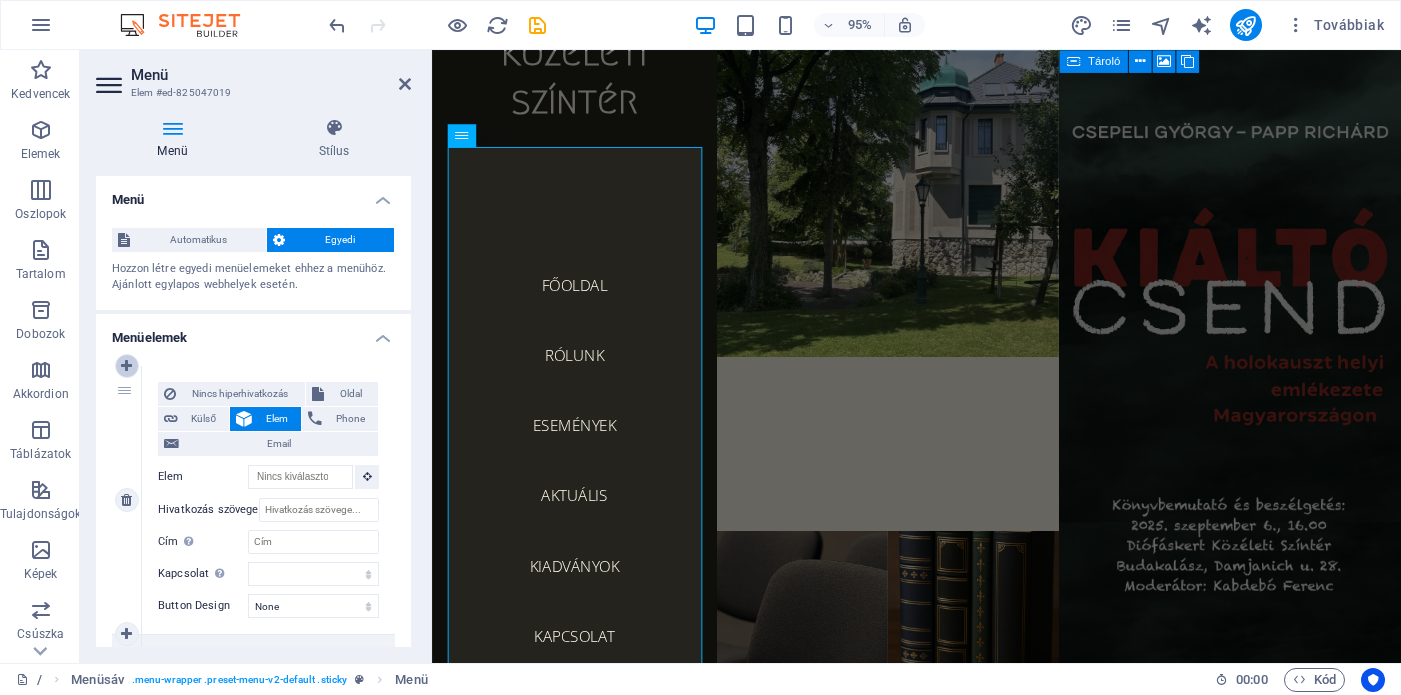 select on "5" 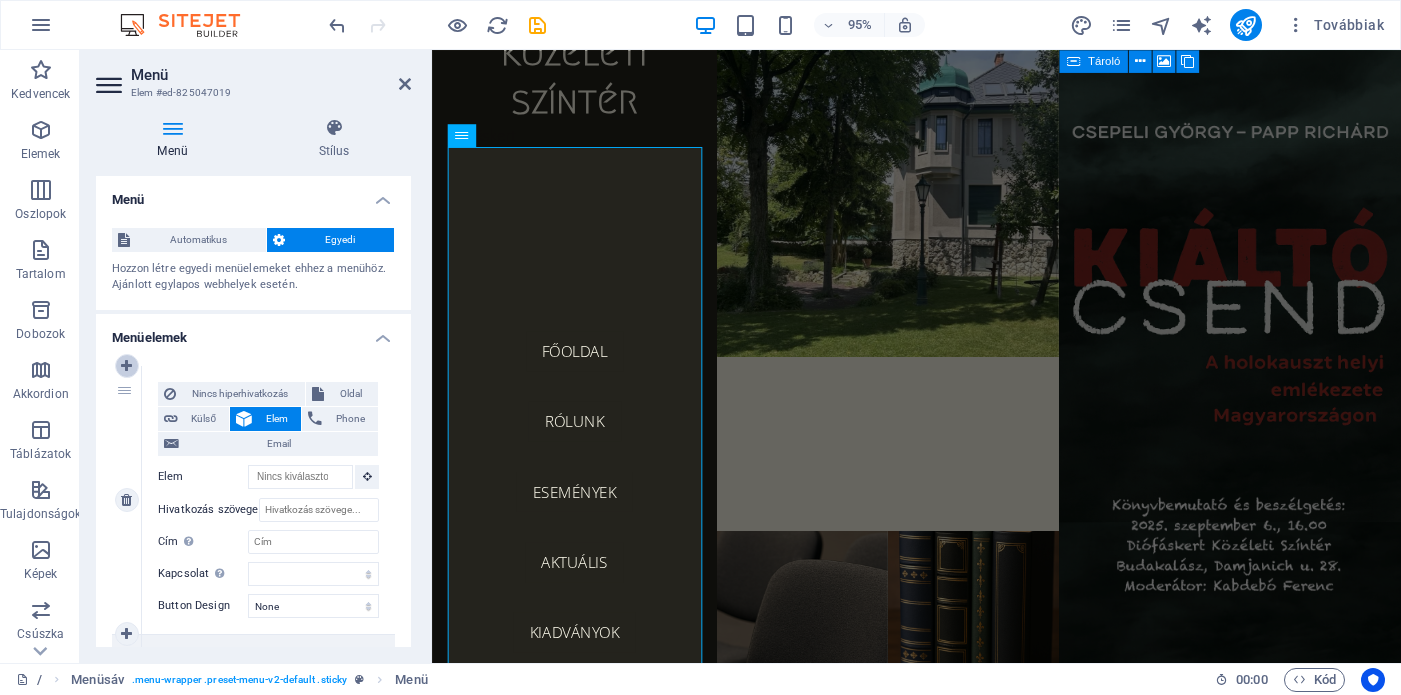 click at bounding box center [126, 366] 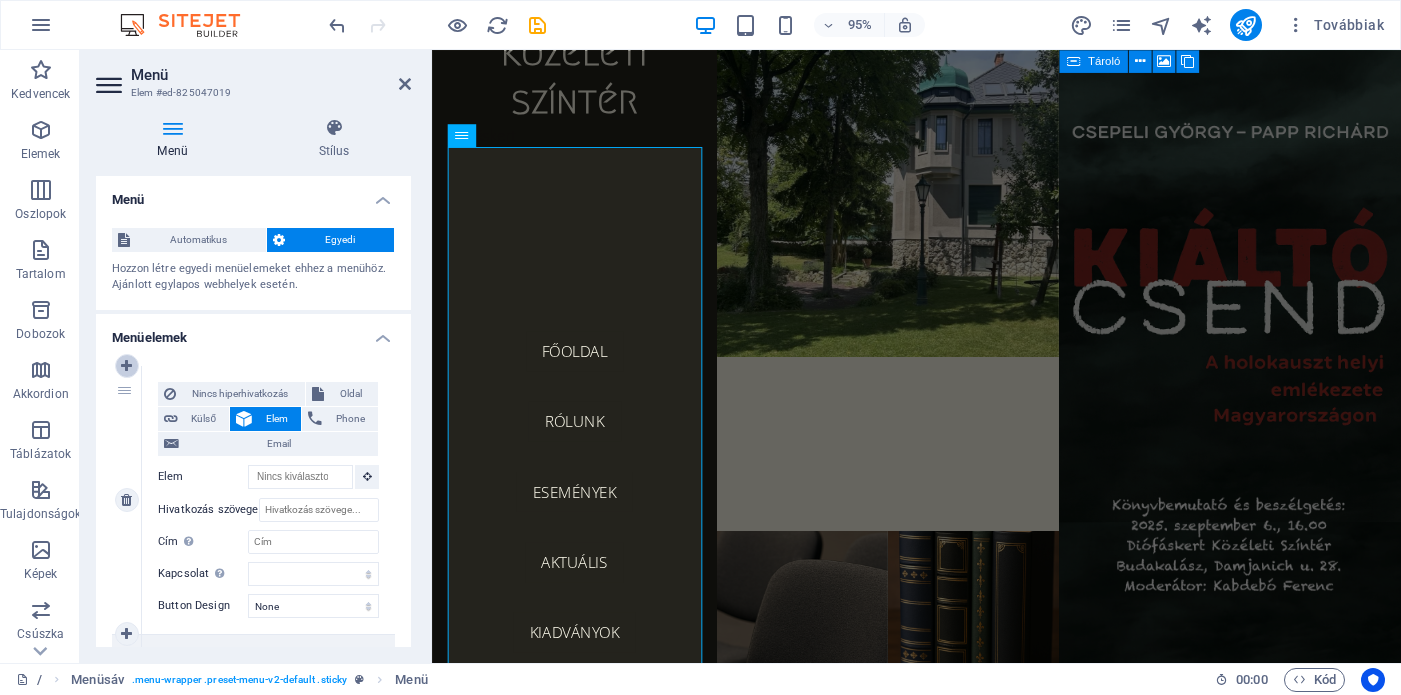 select on "5" 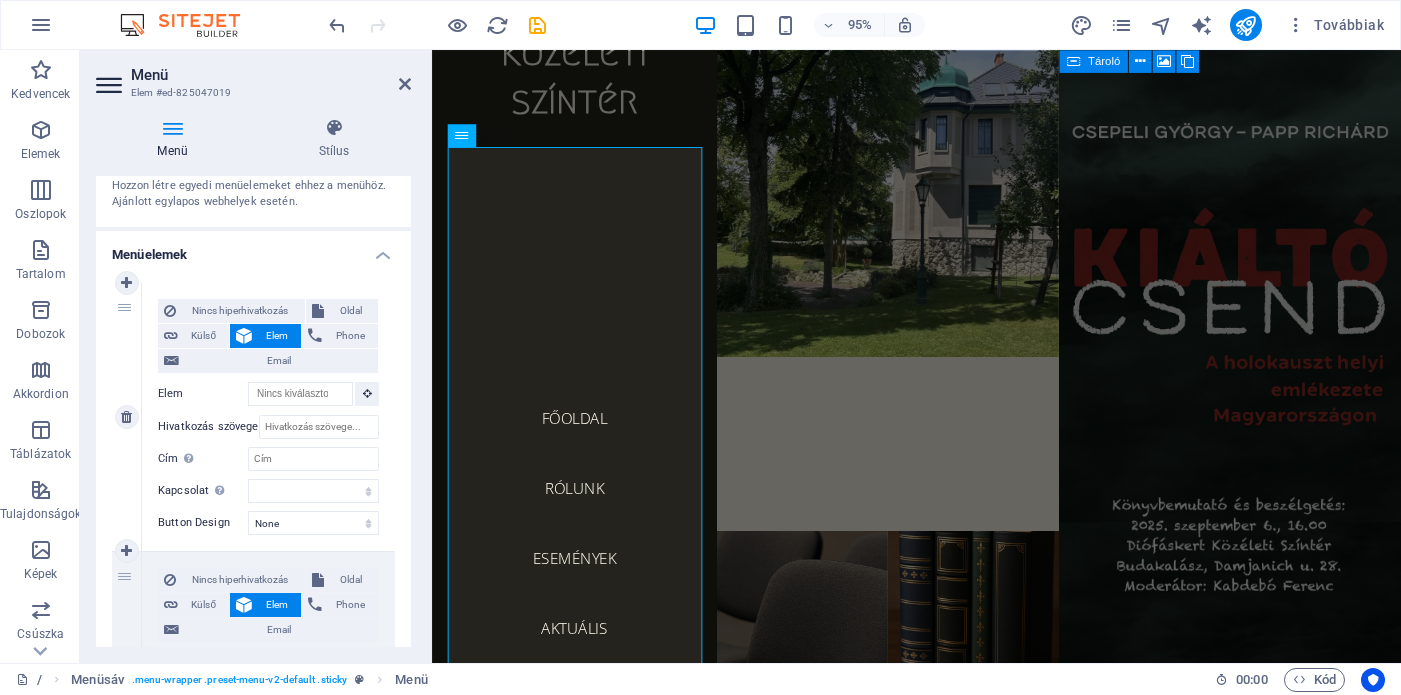 scroll, scrollTop: 61, scrollLeft: 0, axis: vertical 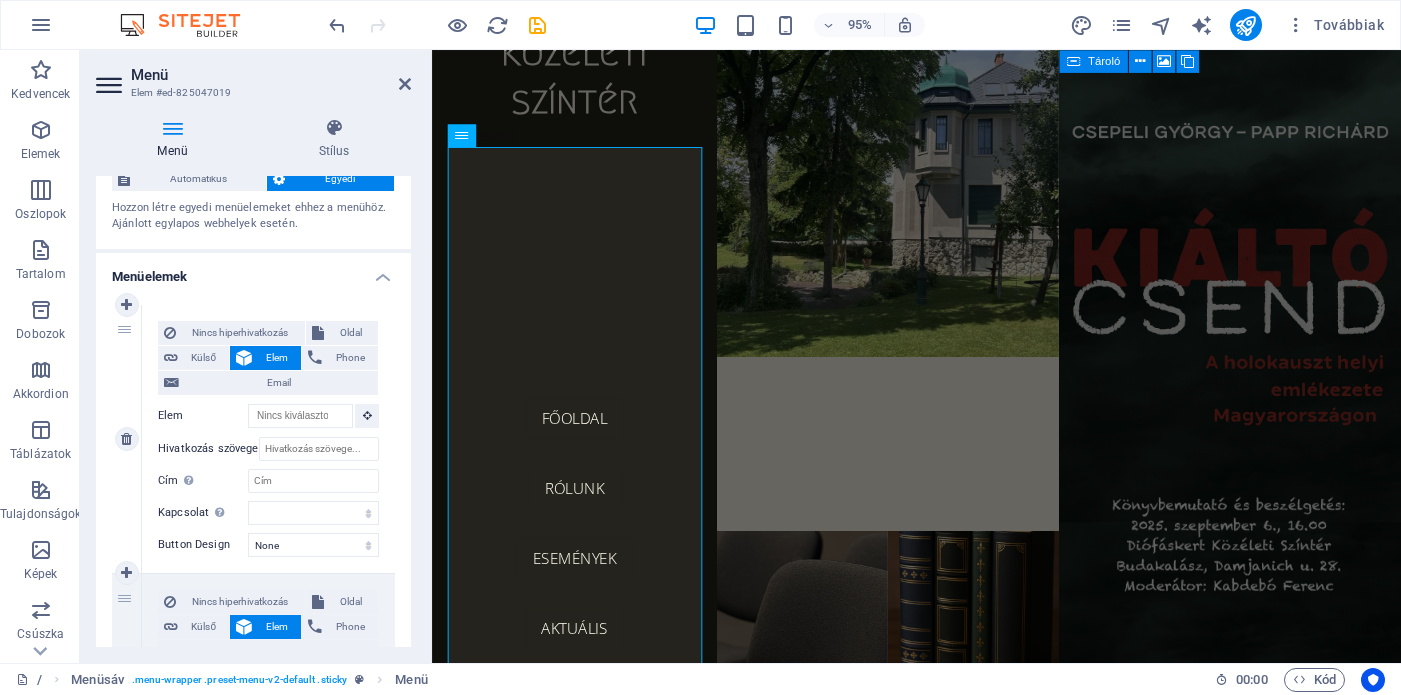 select 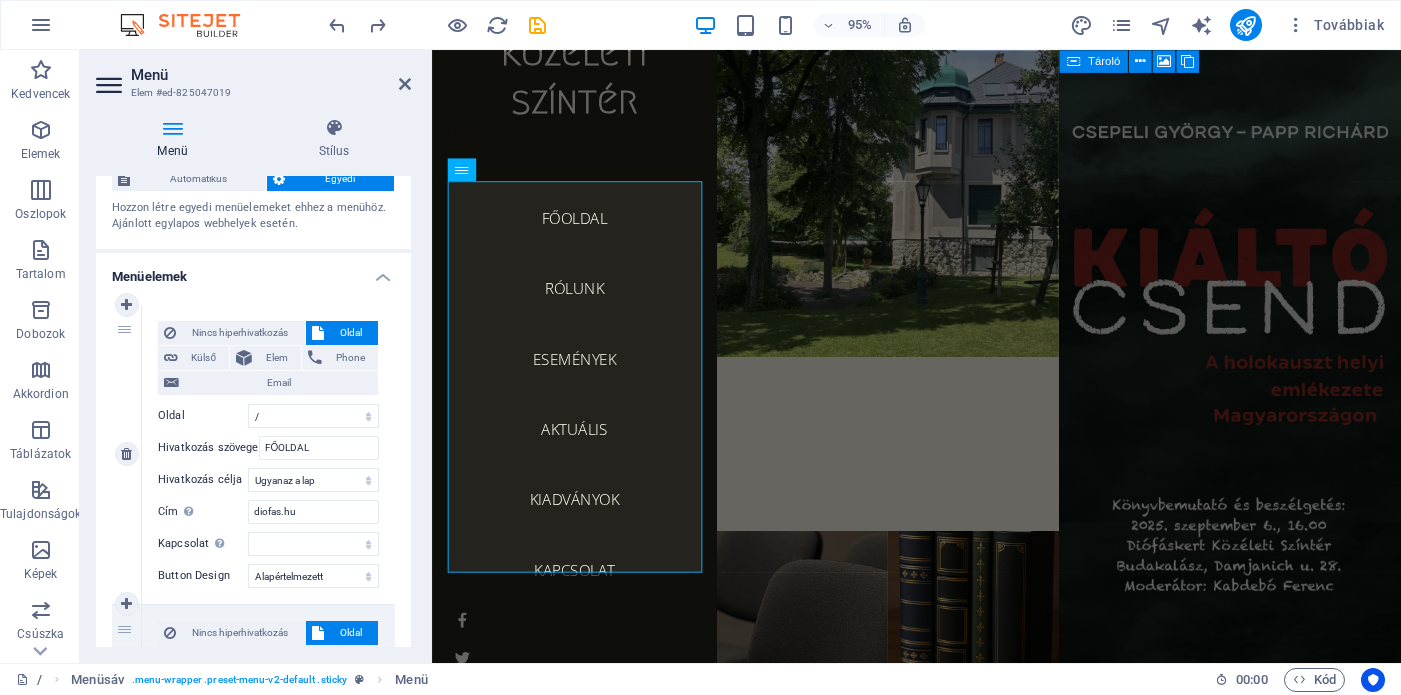 scroll, scrollTop: 100, scrollLeft: 0, axis: vertical 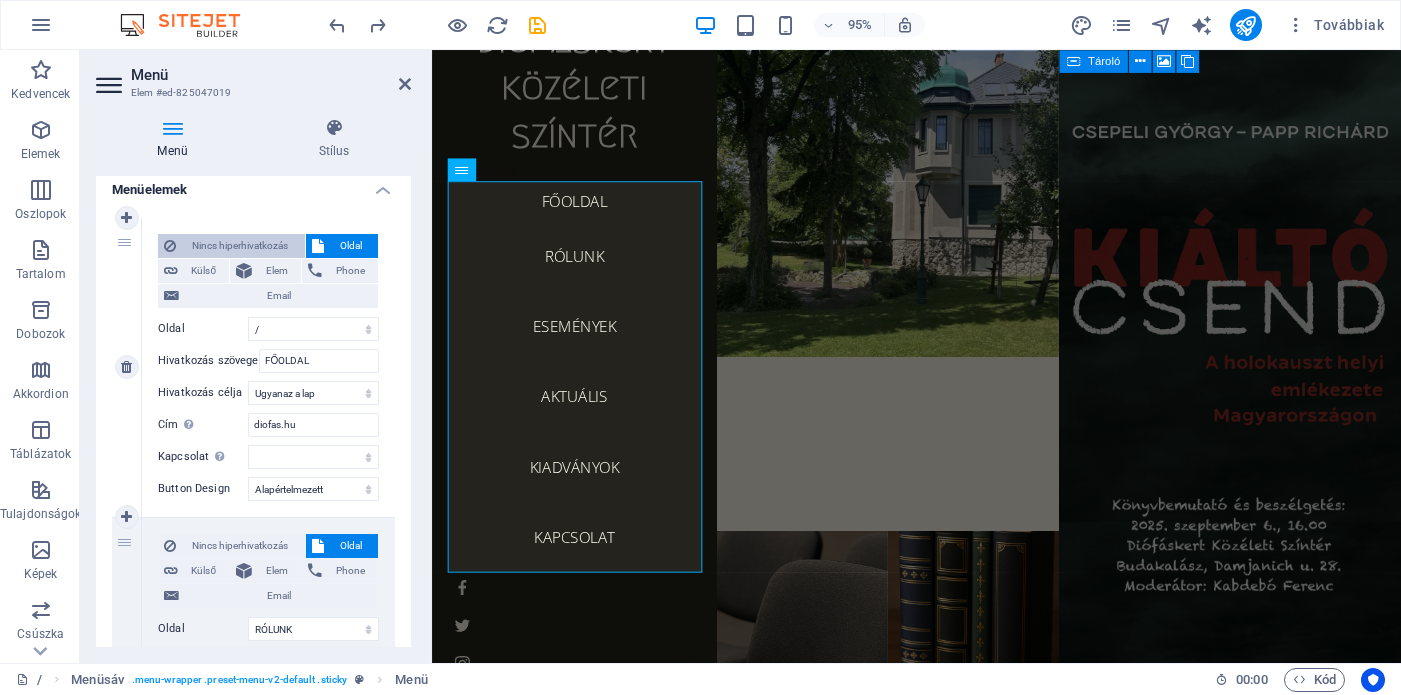 click on "Nincs hiperhivatkozás" at bounding box center [240, 246] 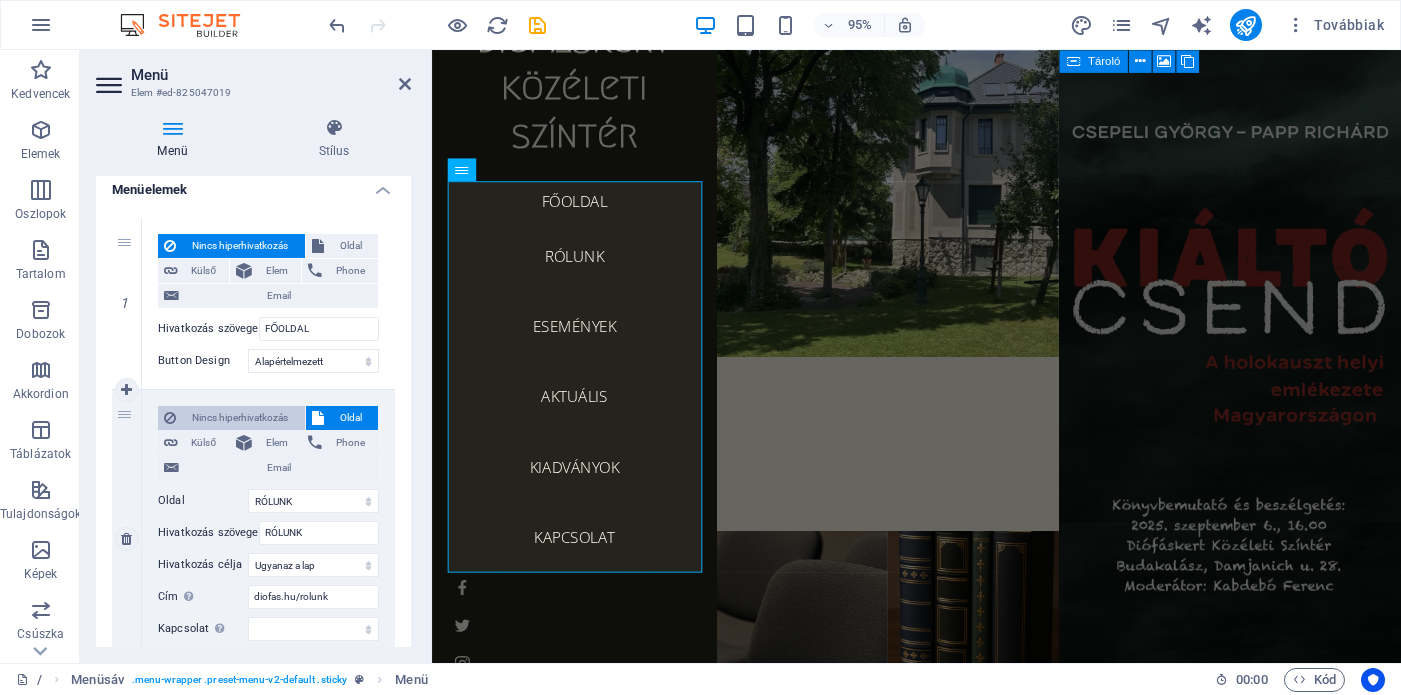 click on "Nincs hiperhivatkozás" at bounding box center [240, 418] 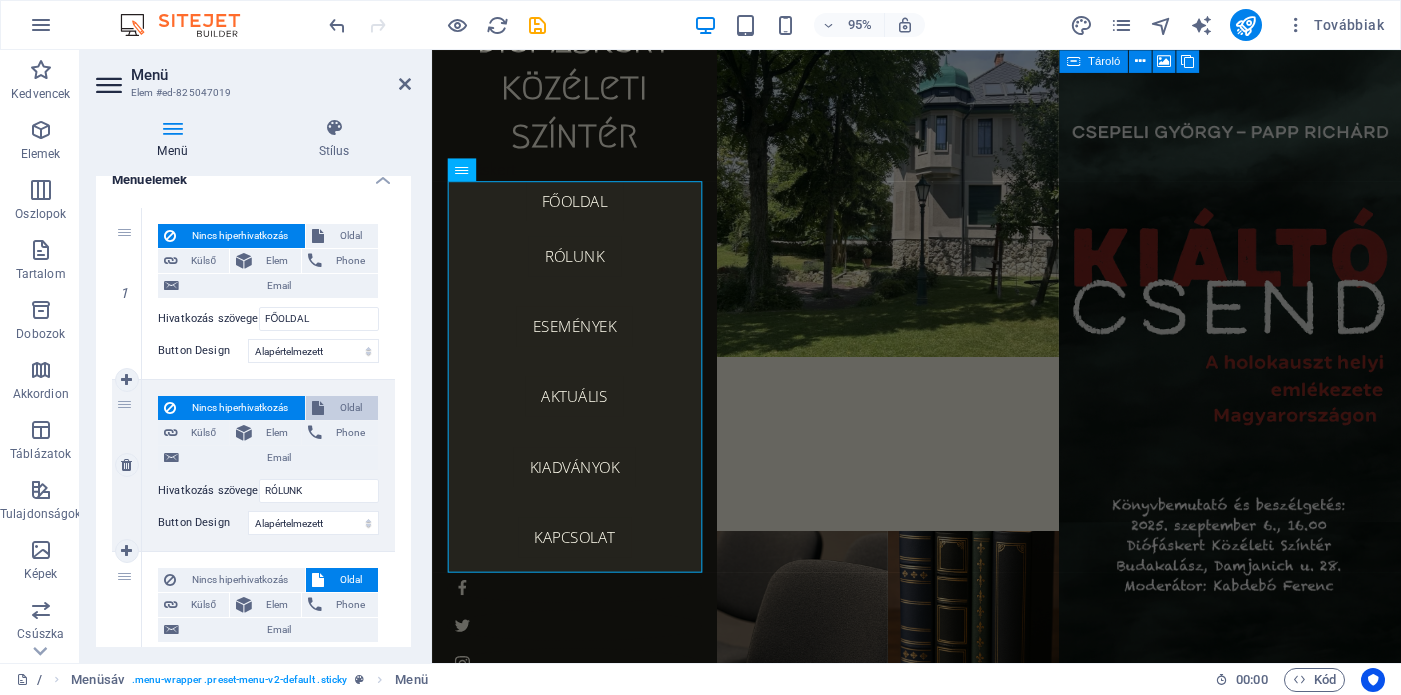 scroll, scrollTop: 140, scrollLeft: 0, axis: vertical 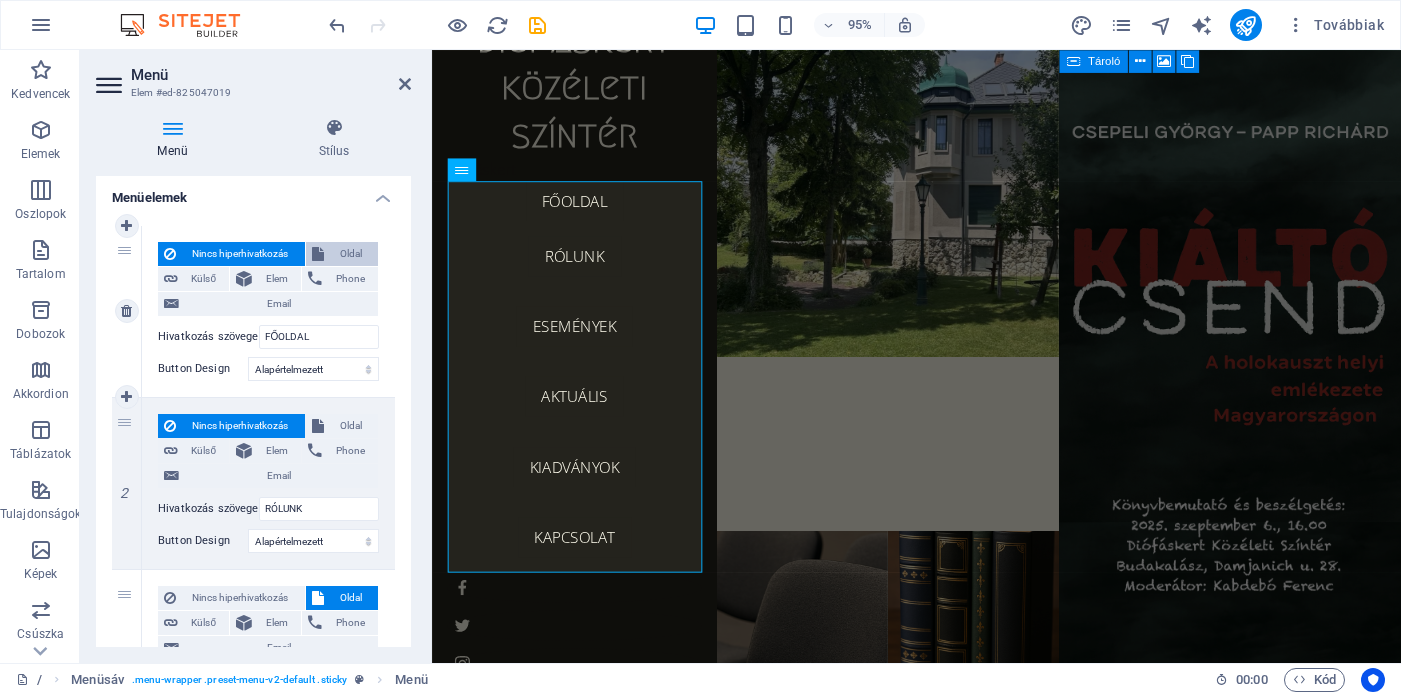 click on "Oldal" at bounding box center (351, 254) 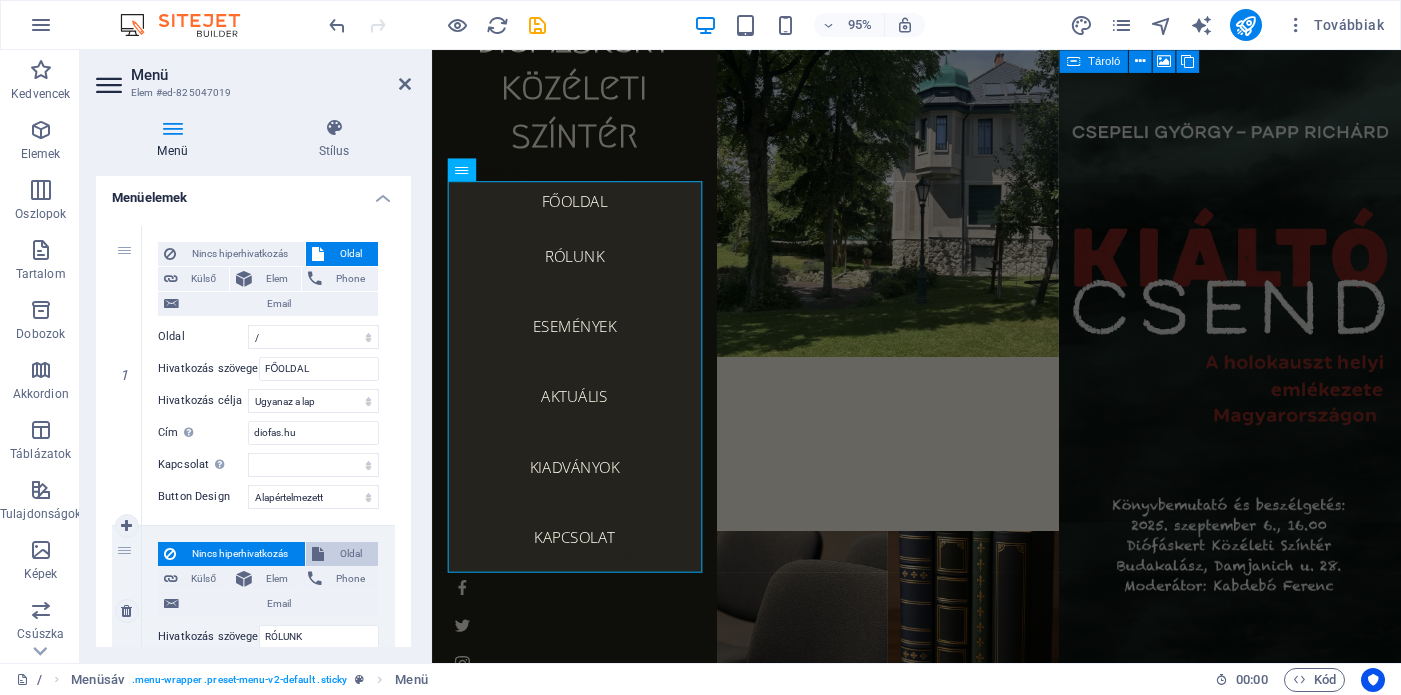 click on "Oldal" at bounding box center [351, 554] 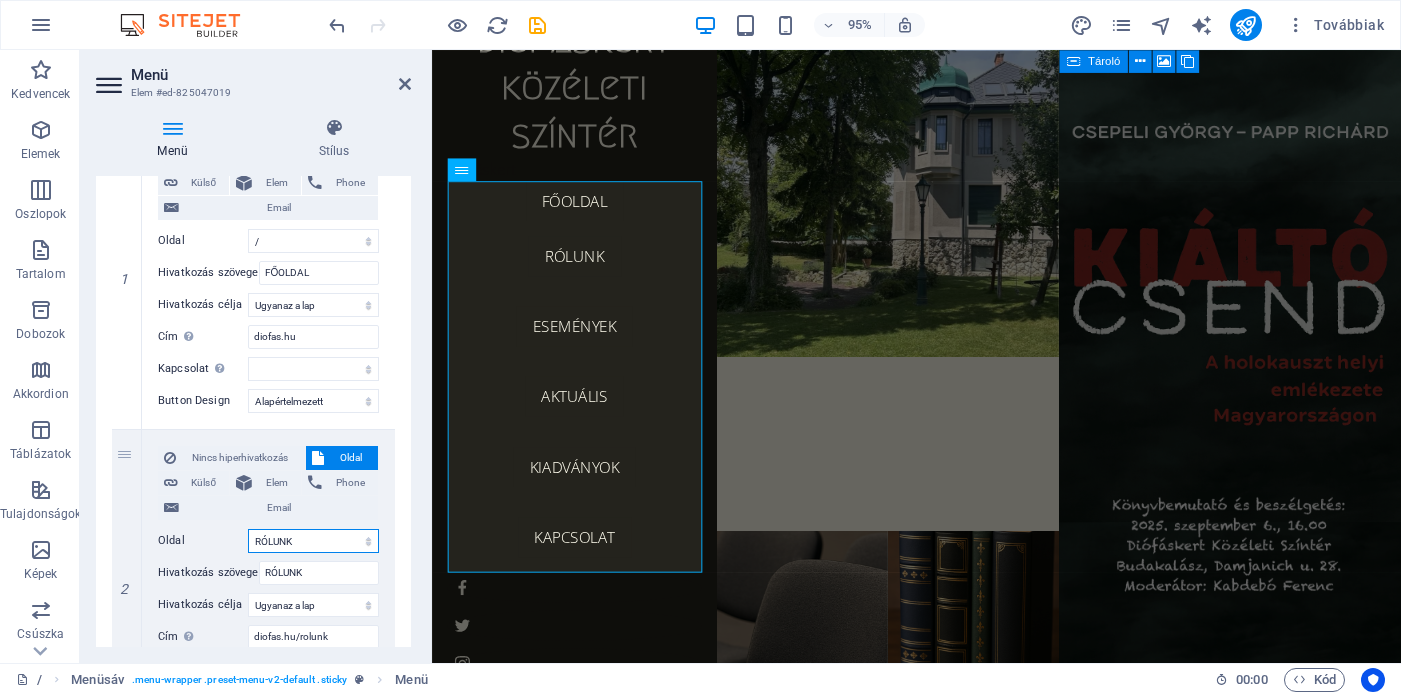 scroll, scrollTop: 240, scrollLeft: 0, axis: vertical 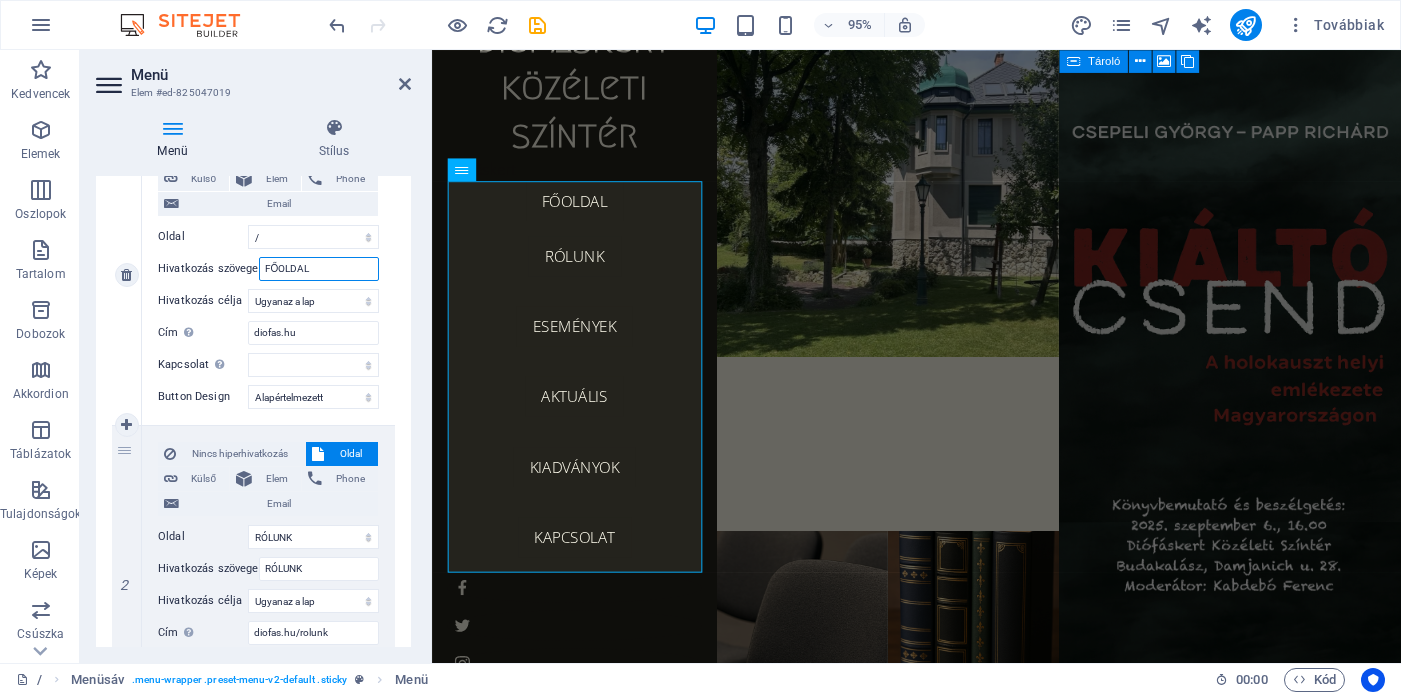 click on "FŐOLDAL" at bounding box center [319, 269] 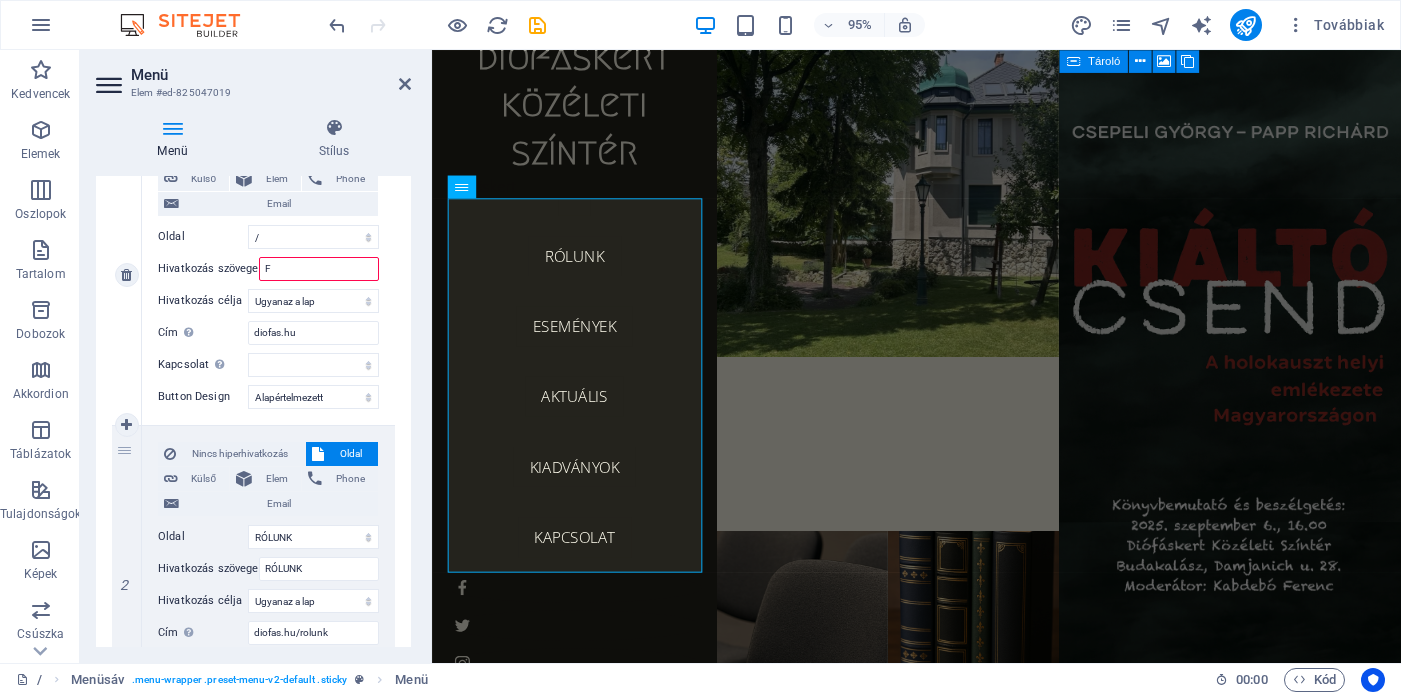 scroll, scrollTop: 100, scrollLeft: 0, axis: vertical 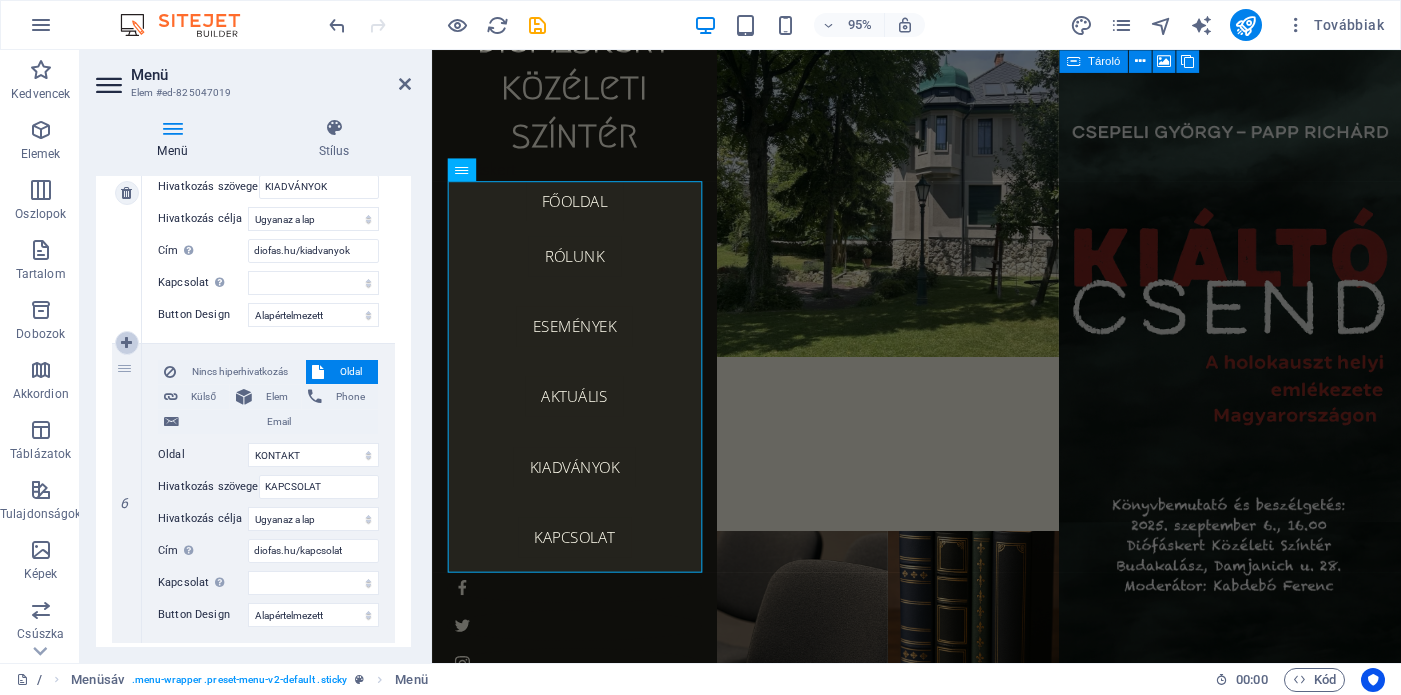 click at bounding box center [126, 343] 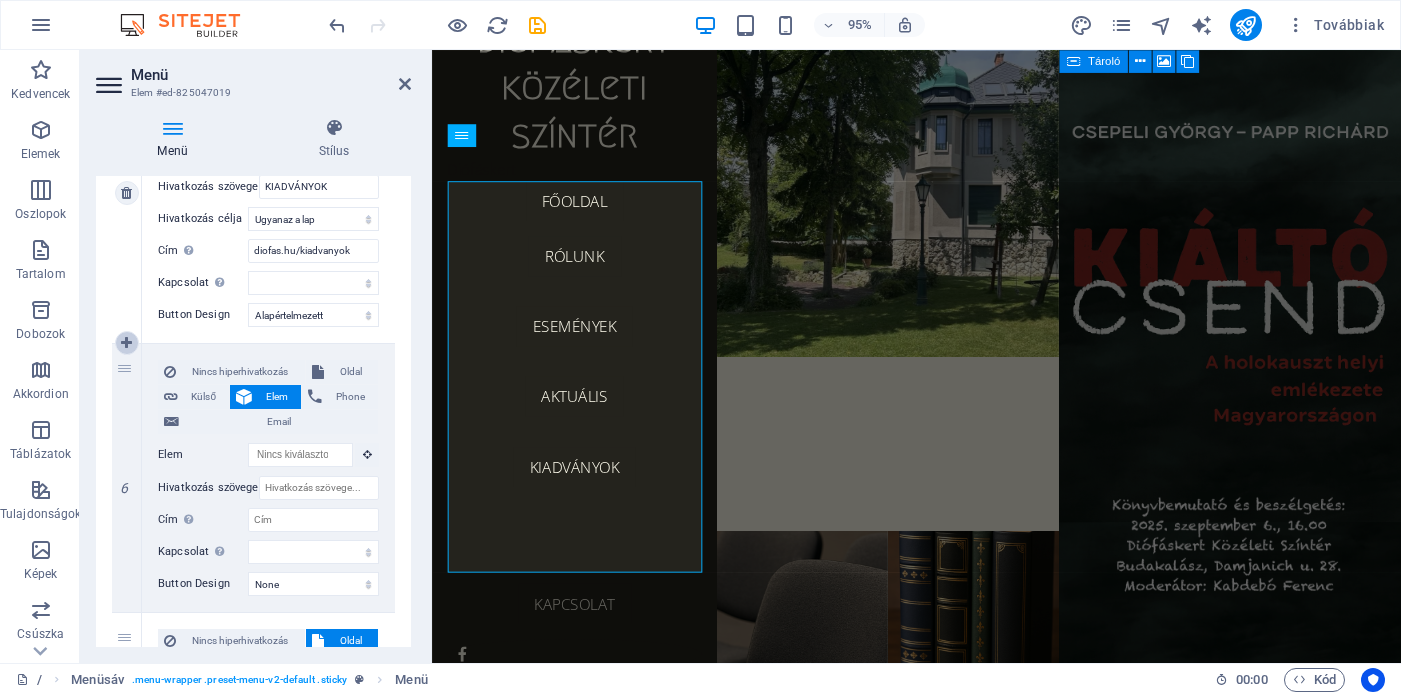 scroll, scrollTop: 136, scrollLeft: 0, axis: vertical 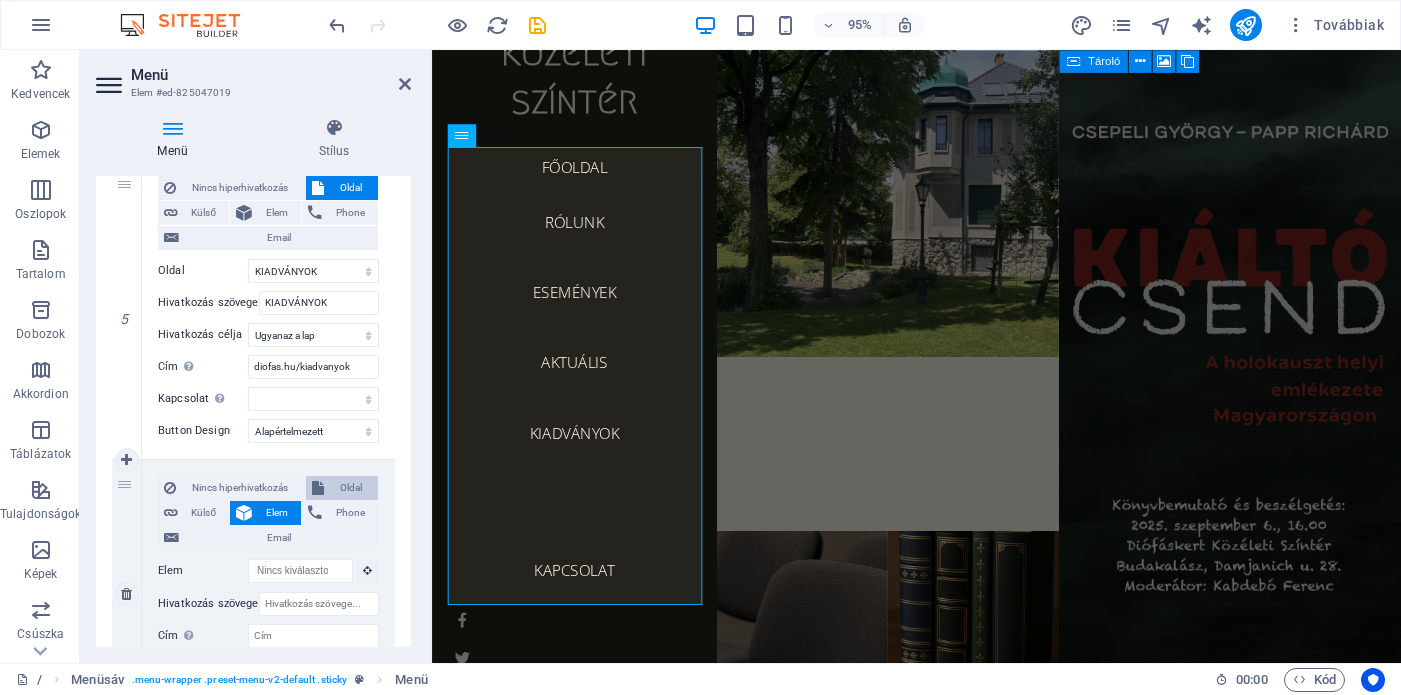 click on "Oldal" at bounding box center (351, 488) 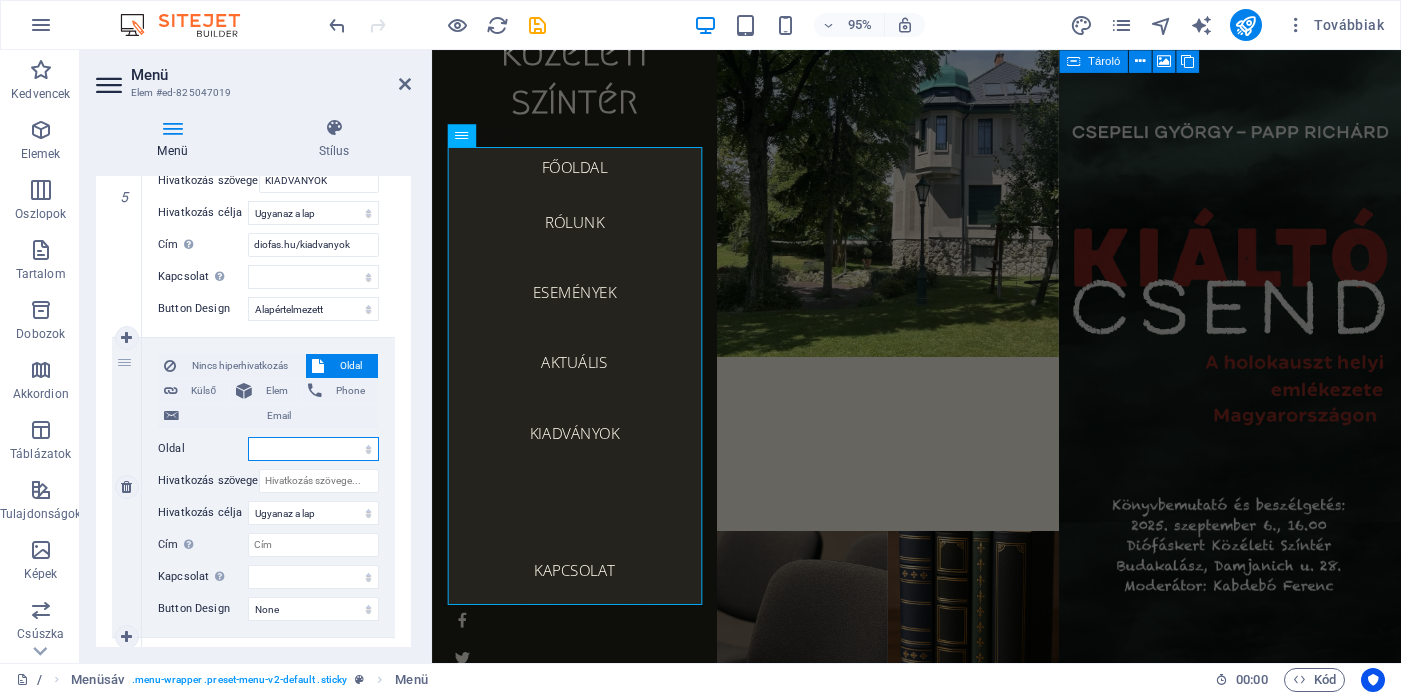 scroll, scrollTop: 1534, scrollLeft: 0, axis: vertical 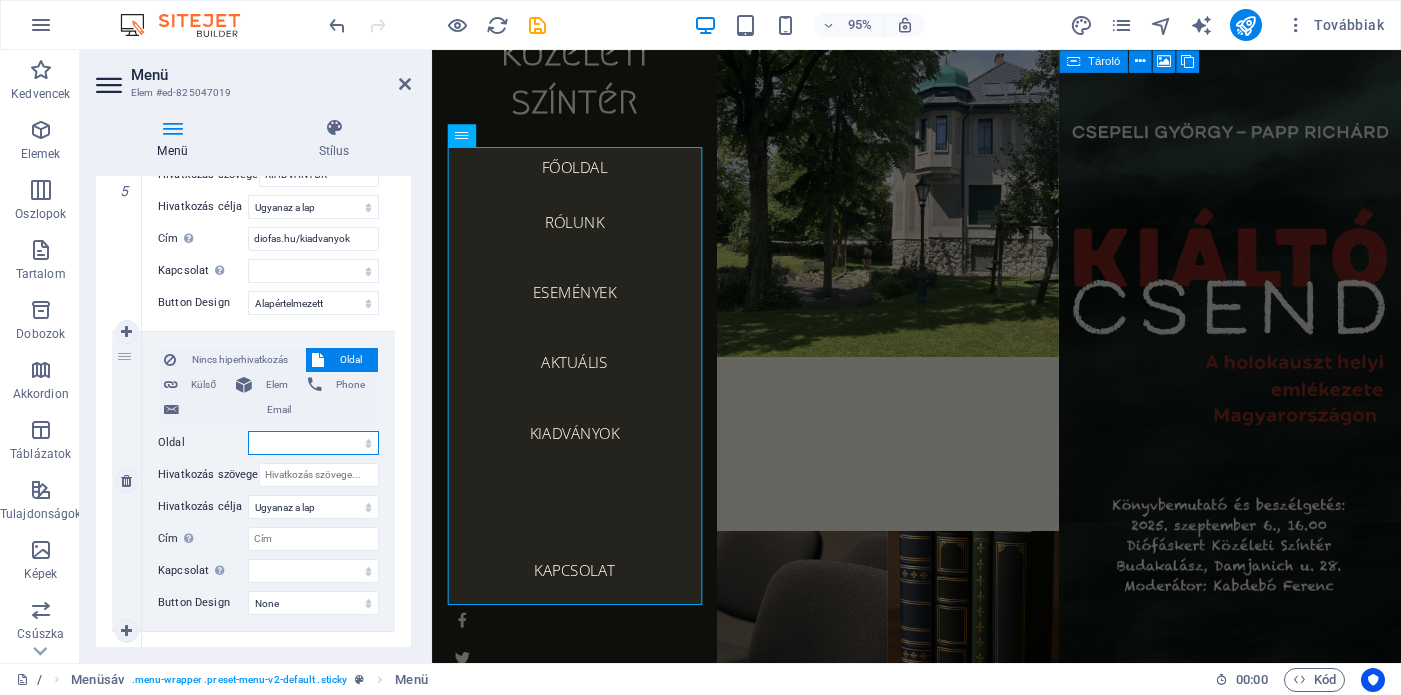 click on "/ RÓLUNK AKTUÁLIS ESEMÉNYEK KIADVÁNYOK KONTAKT" at bounding box center [313, 443] 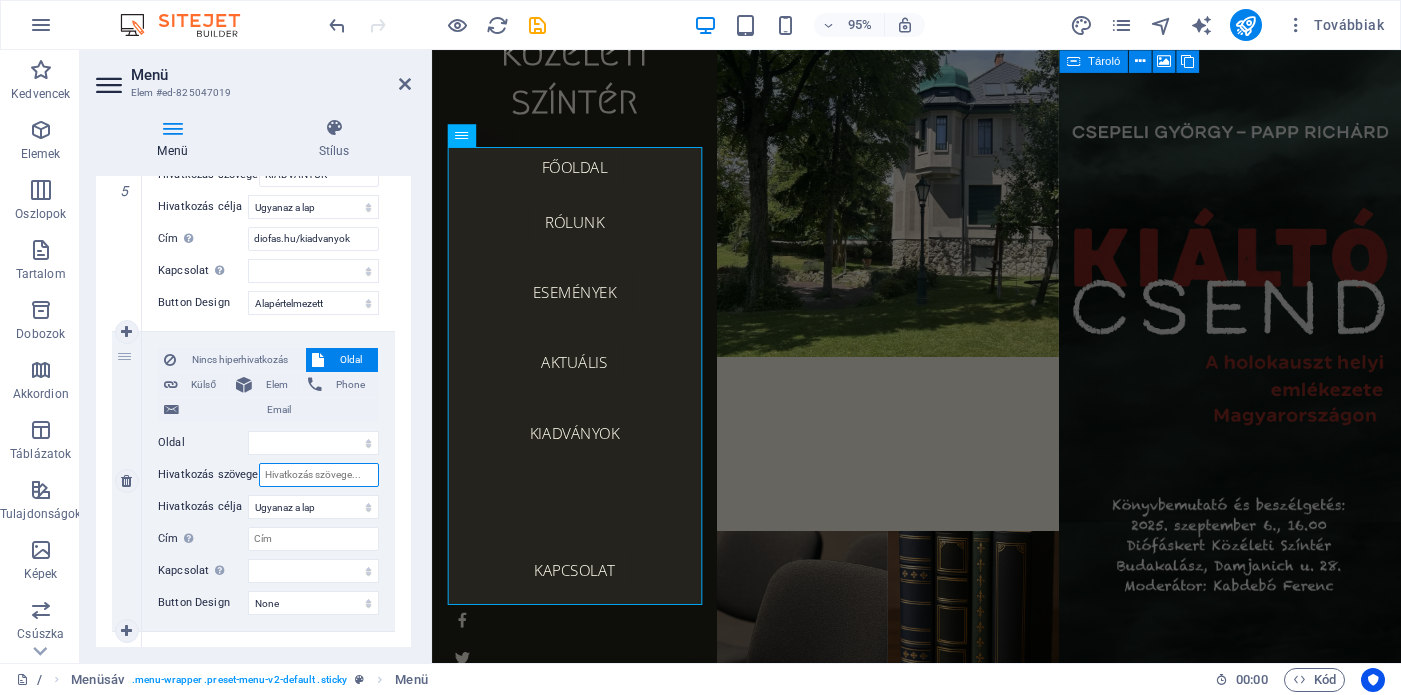 click on "Hivatkozás szövege" at bounding box center [319, 475] 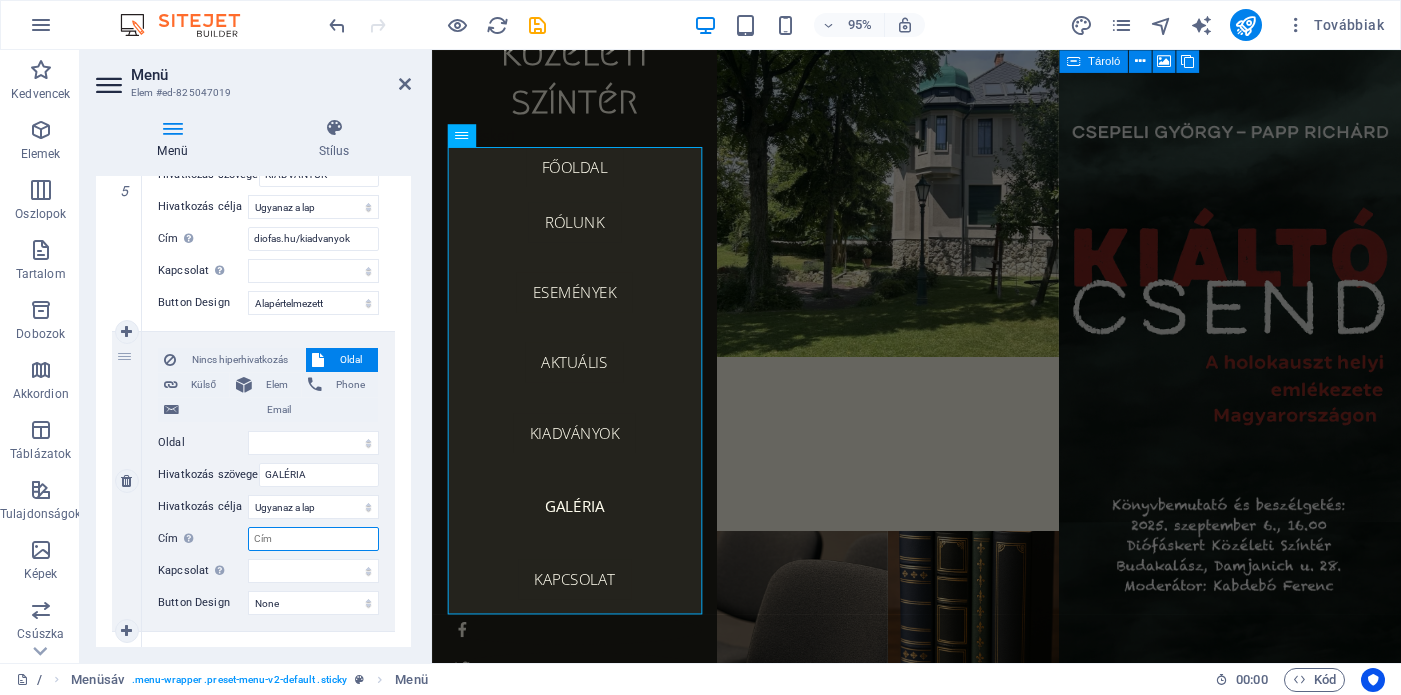 click on "Cím További hivatkozás leírás, ne legyen azonos a hivatkozás szövegével. A címet általában akkor jelenítik meg, mint egy feliratkozást, amikor az egeret az elem felett mozgatják. Hagyd üresen, ha bizonytalan vagy." at bounding box center [313, 539] 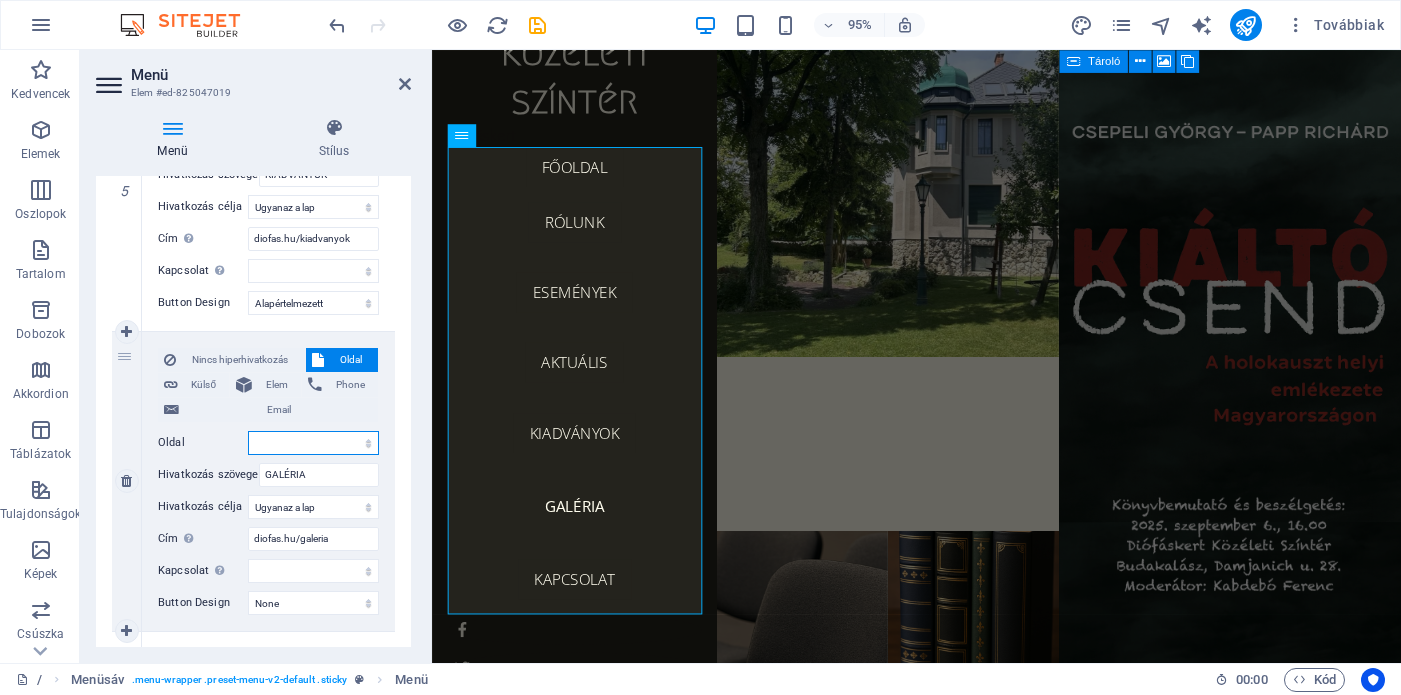 click on "/ RÓLUNK AKTUÁLIS ESEMÉNYEK KIADVÁNYOK KONTAKT" at bounding box center [313, 443] 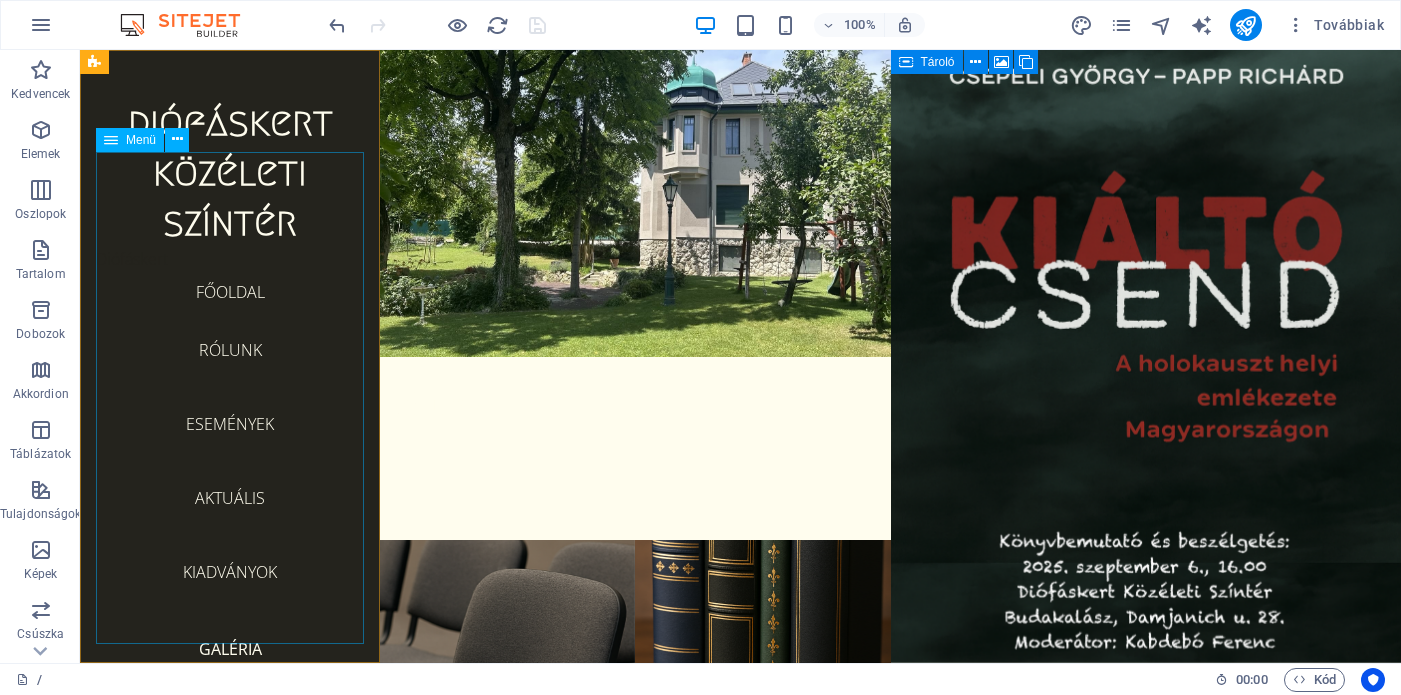 scroll, scrollTop: 0, scrollLeft: 0, axis: both 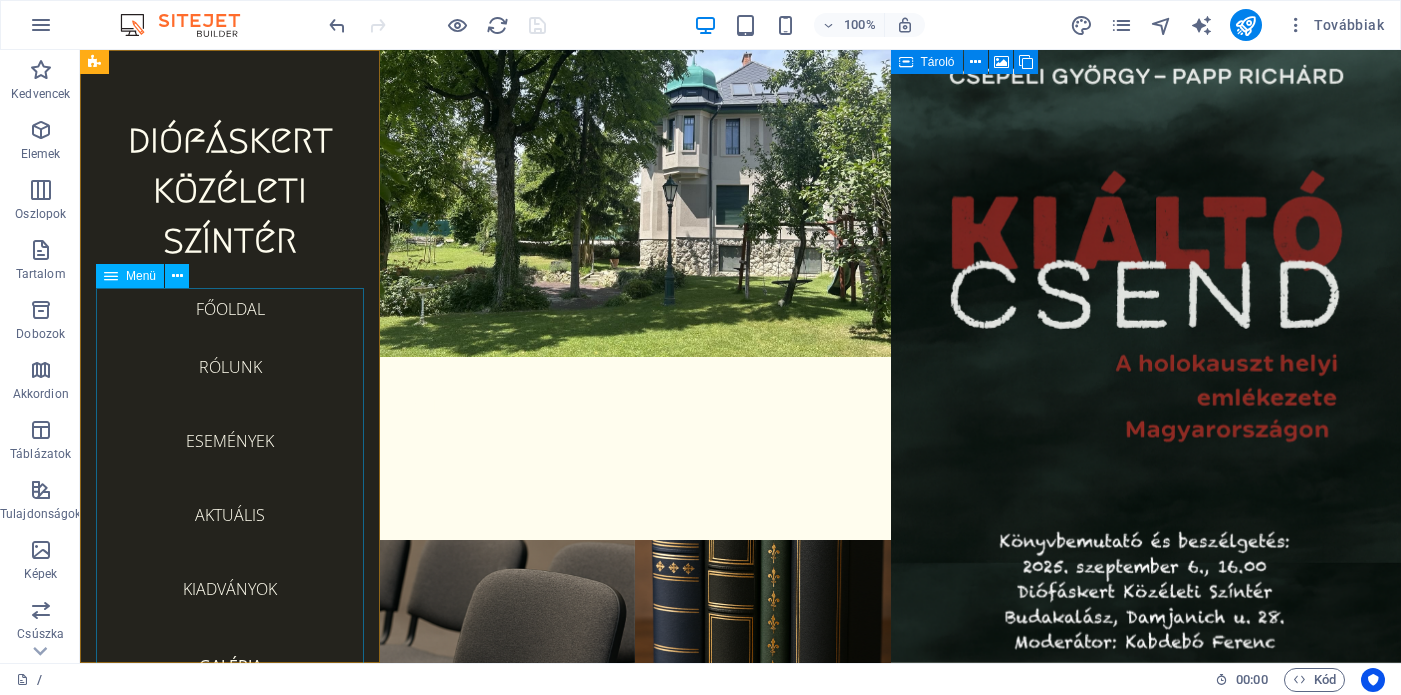 click on "FŐOLDAL RÓLUNK ESEMÉNYEK AKTUÁLIS KIADVÁNYOK GALÉRIA KAPCSOLAT" at bounding box center (230, 534) 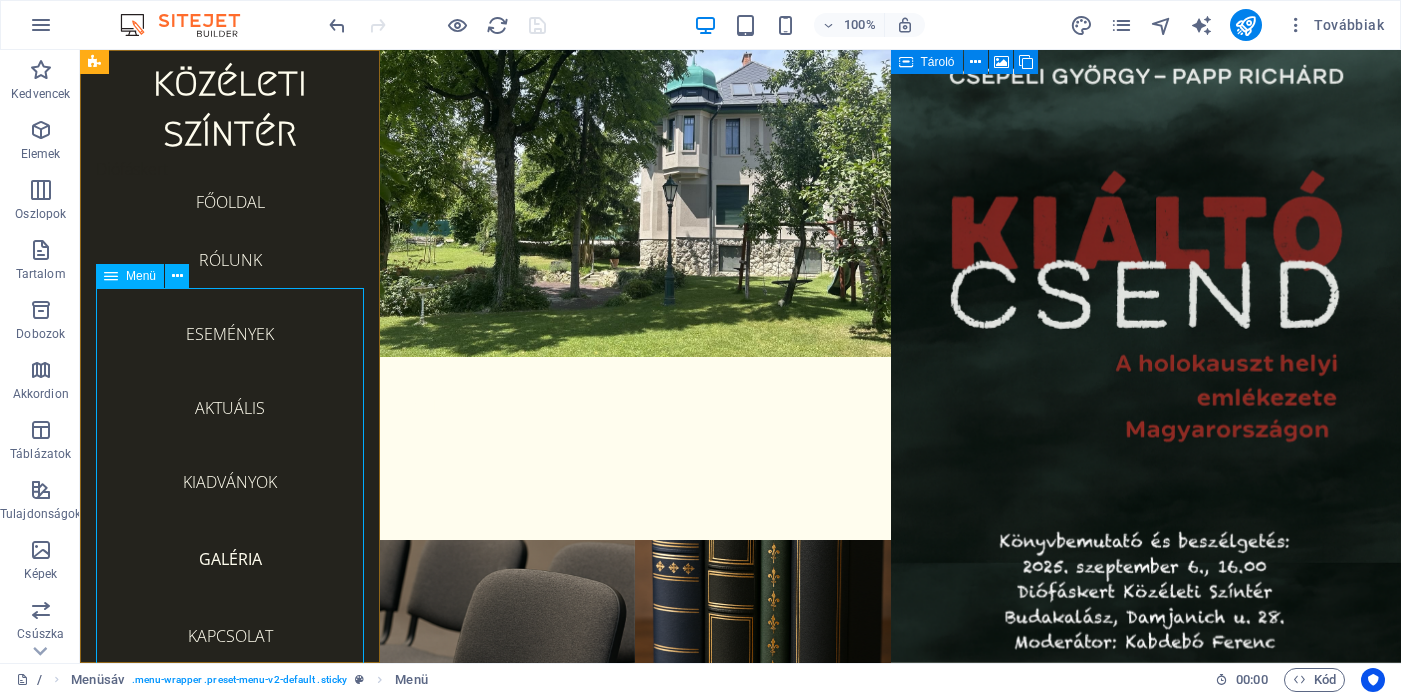 scroll, scrollTop: 0, scrollLeft: 0, axis: both 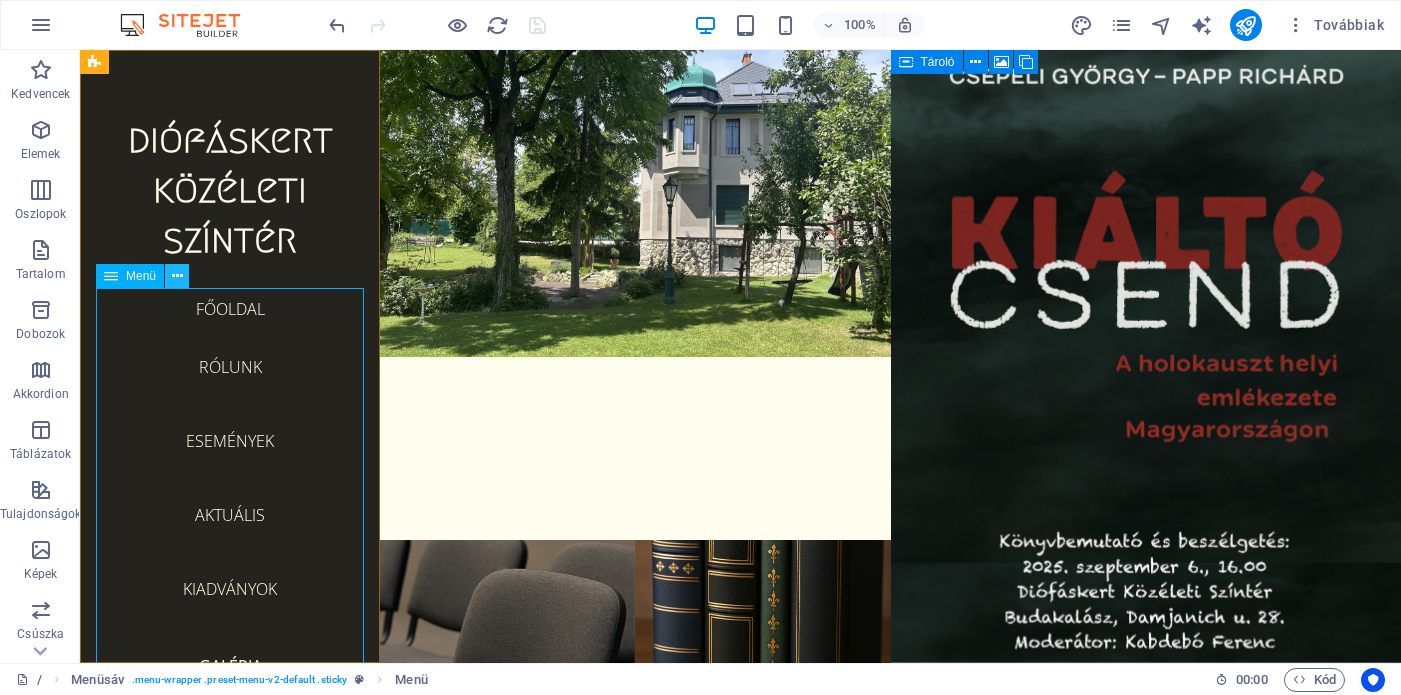 click at bounding box center [177, 276] 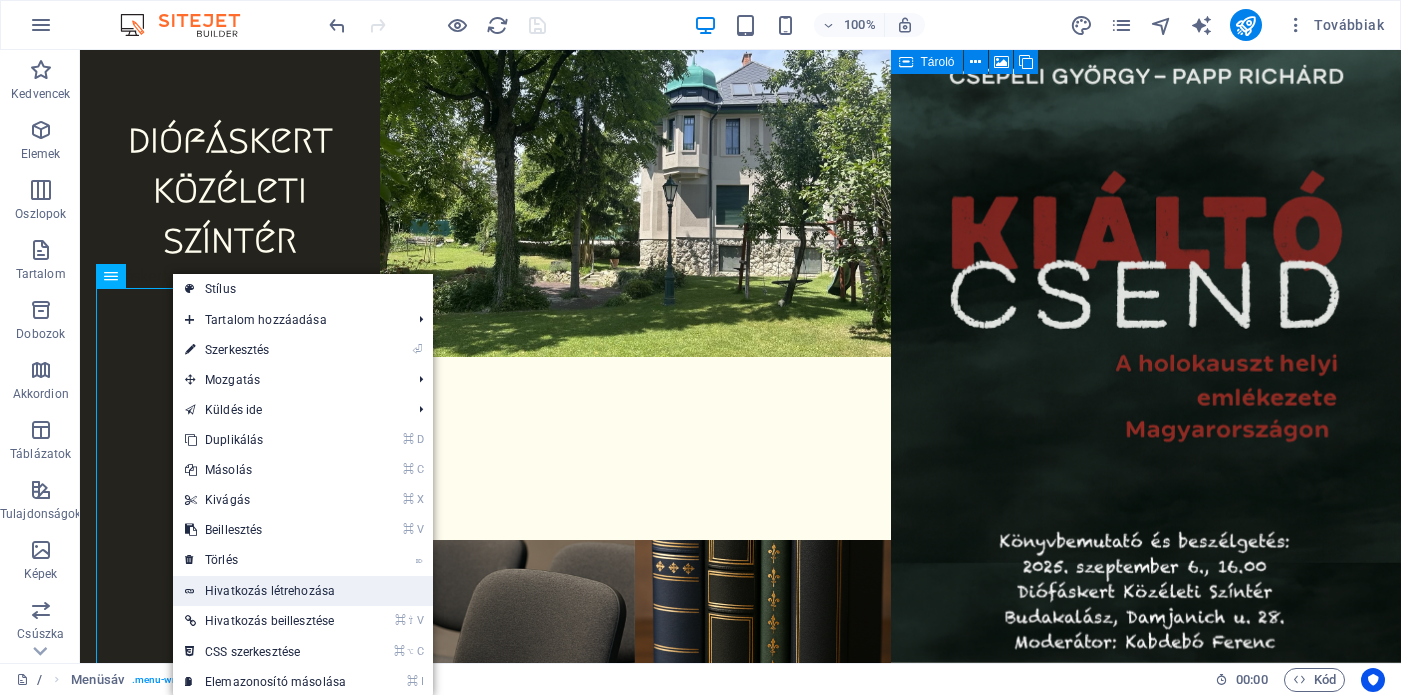 click on "Hivatkozás létrehozása" at bounding box center [303, 591] 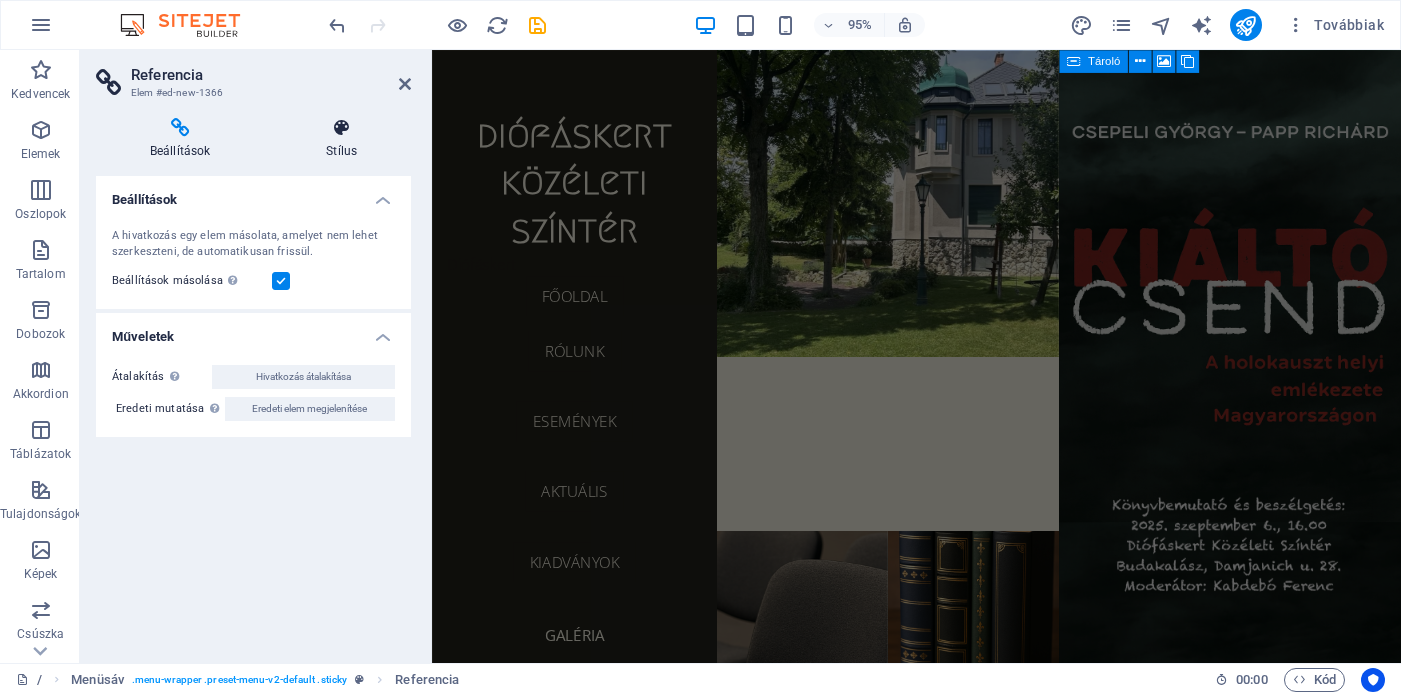 click on "Stílus" at bounding box center (341, 139) 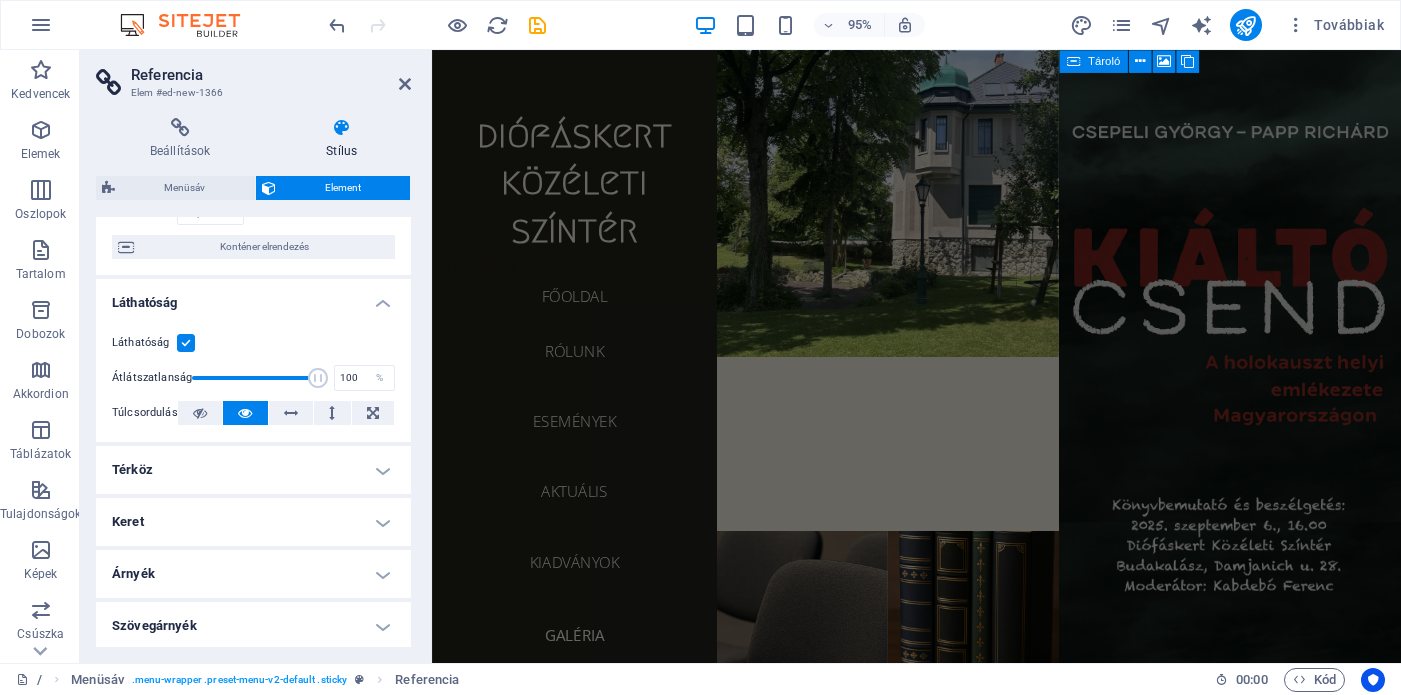 scroll, scrollTop: 0, scrollLeft: 0, axis: both 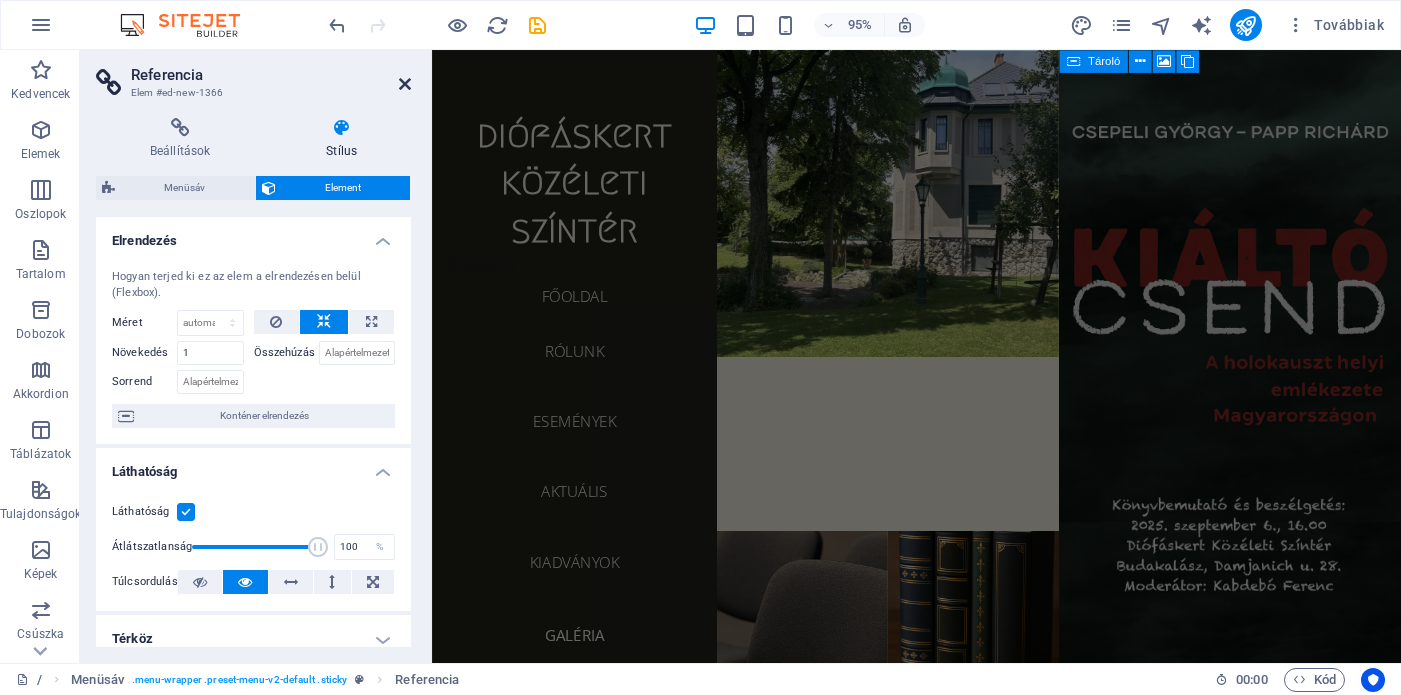 click at bounding box center (405, 84) 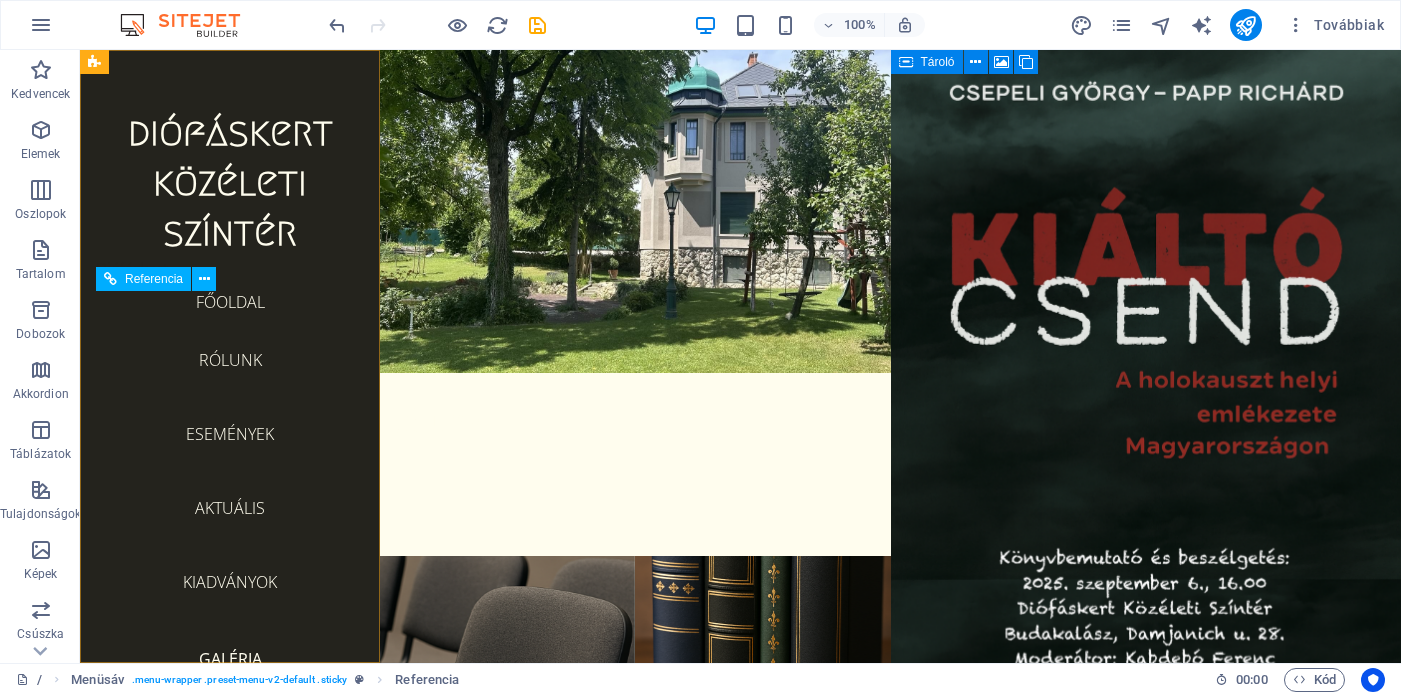 scroll, scrollTop: 0, scrollLeft: 0, axis: both 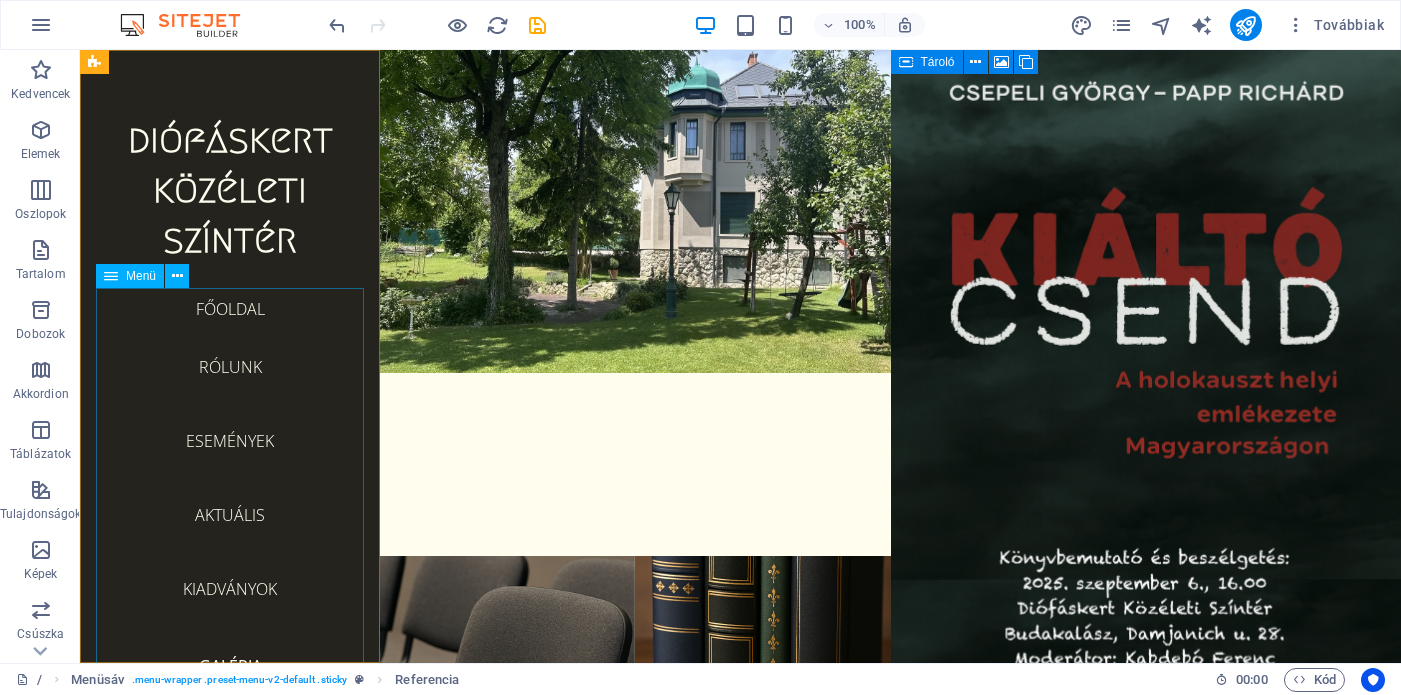 click on "FŐOLDAL RÓLUNK ESEMÉNYEK AKTUÁLIS KIADVÁNYOK GALÉRIA KAPCSOLAT" at bounding box center (230, 534) 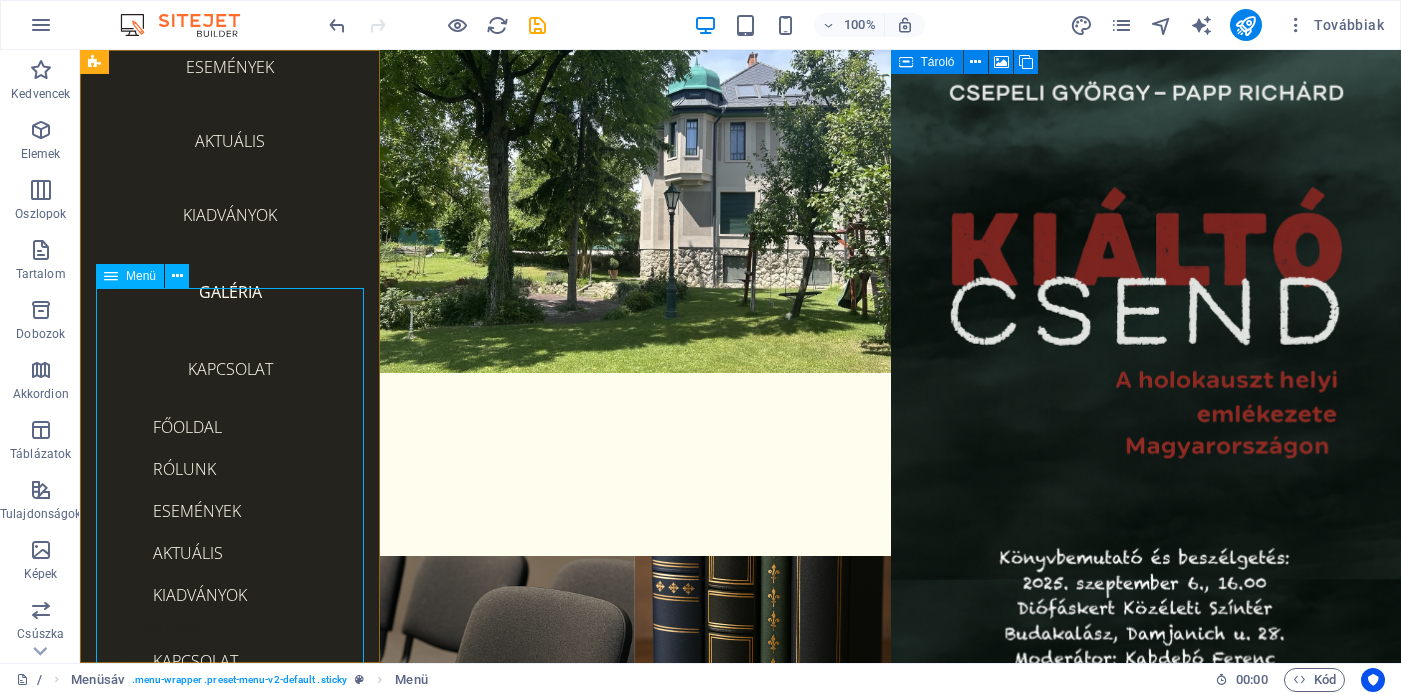 scroll, scrollTop: 489, scrollLeft: 0, axis: vertical 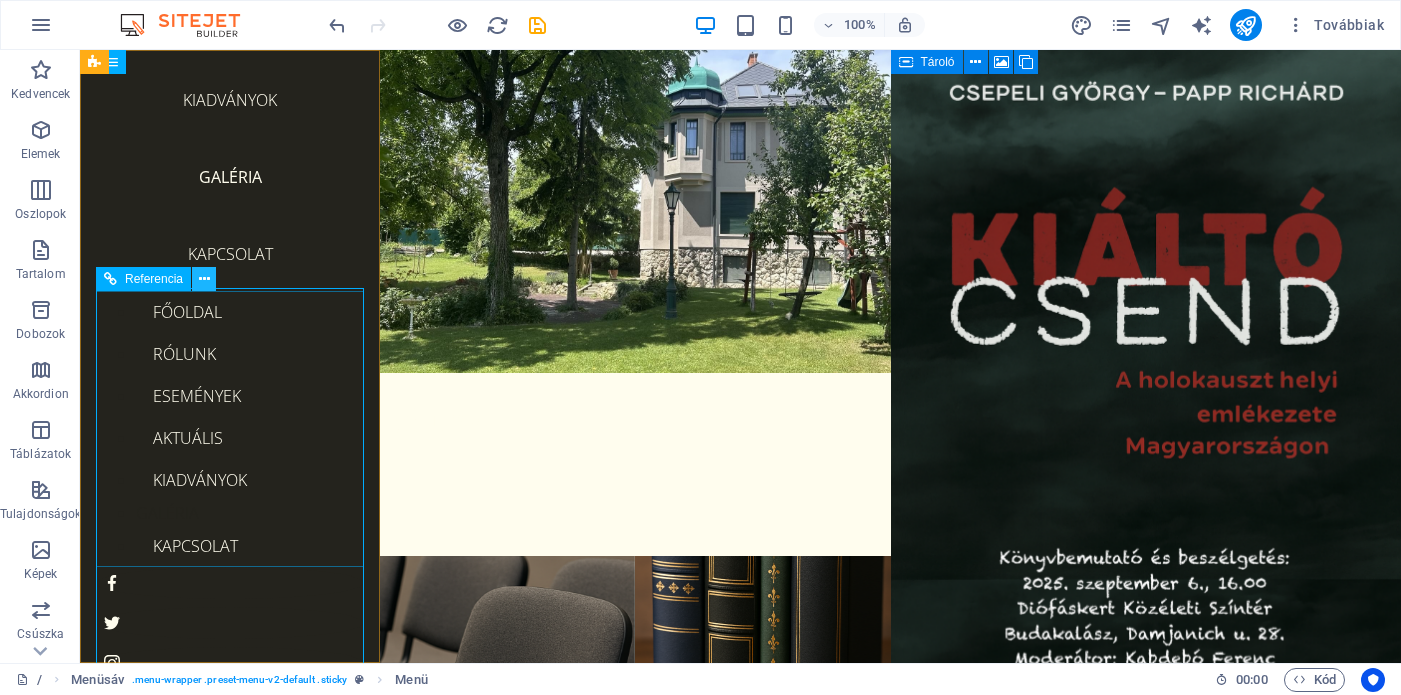 click at bounding box center (204, 279) 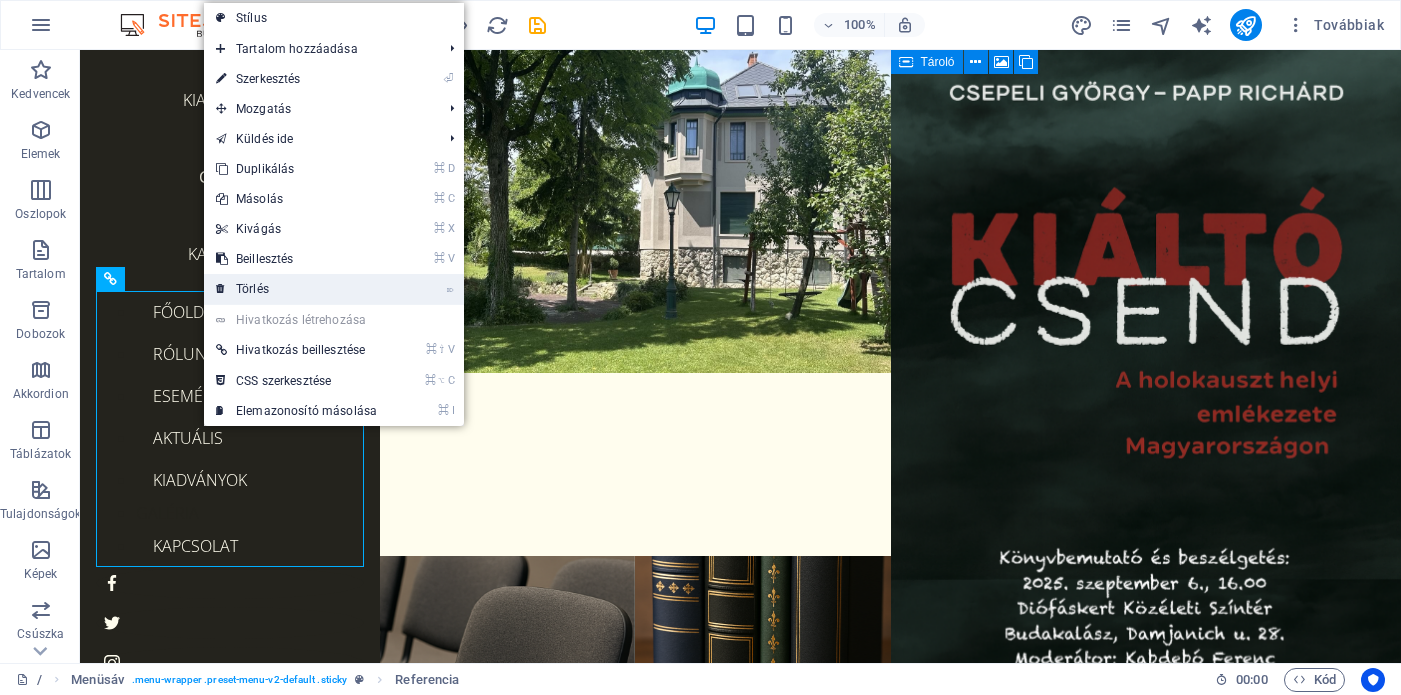 click at bounding box center (221, 289) 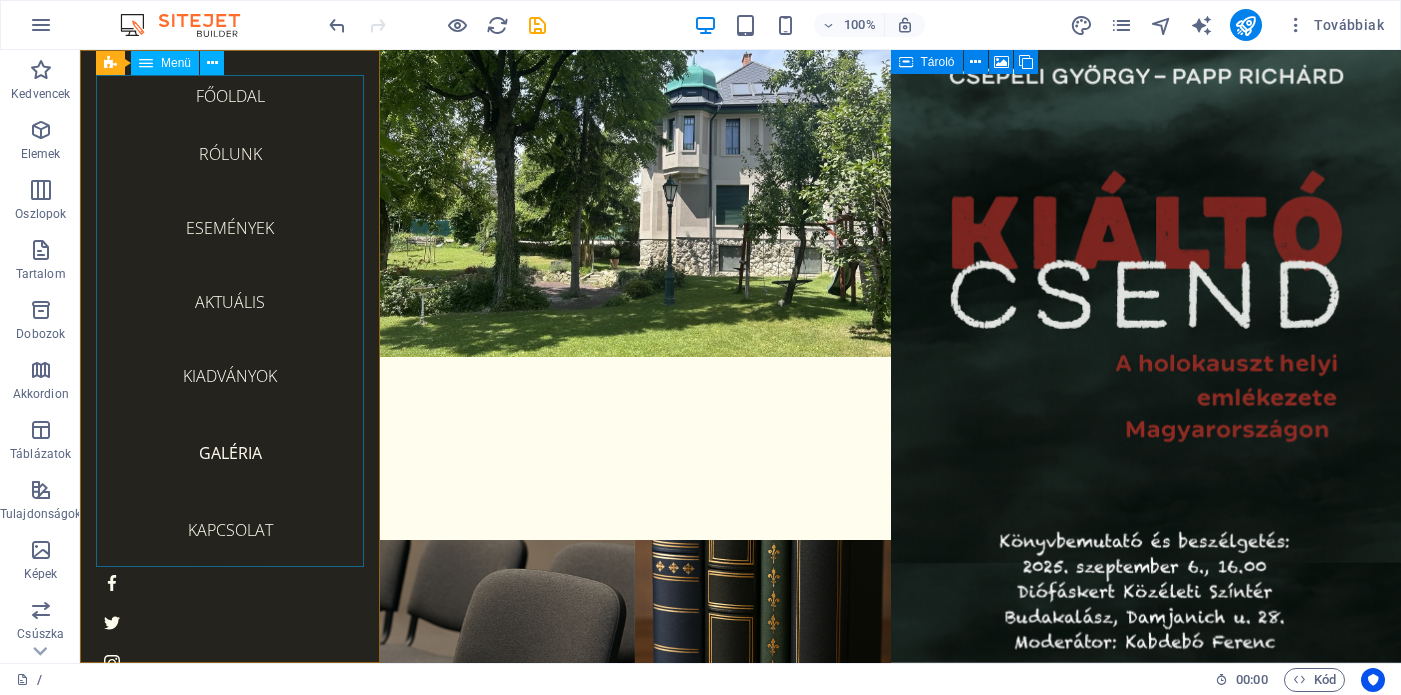 scroll, scrollTop: 0, scrollLeft: 0, axis: both 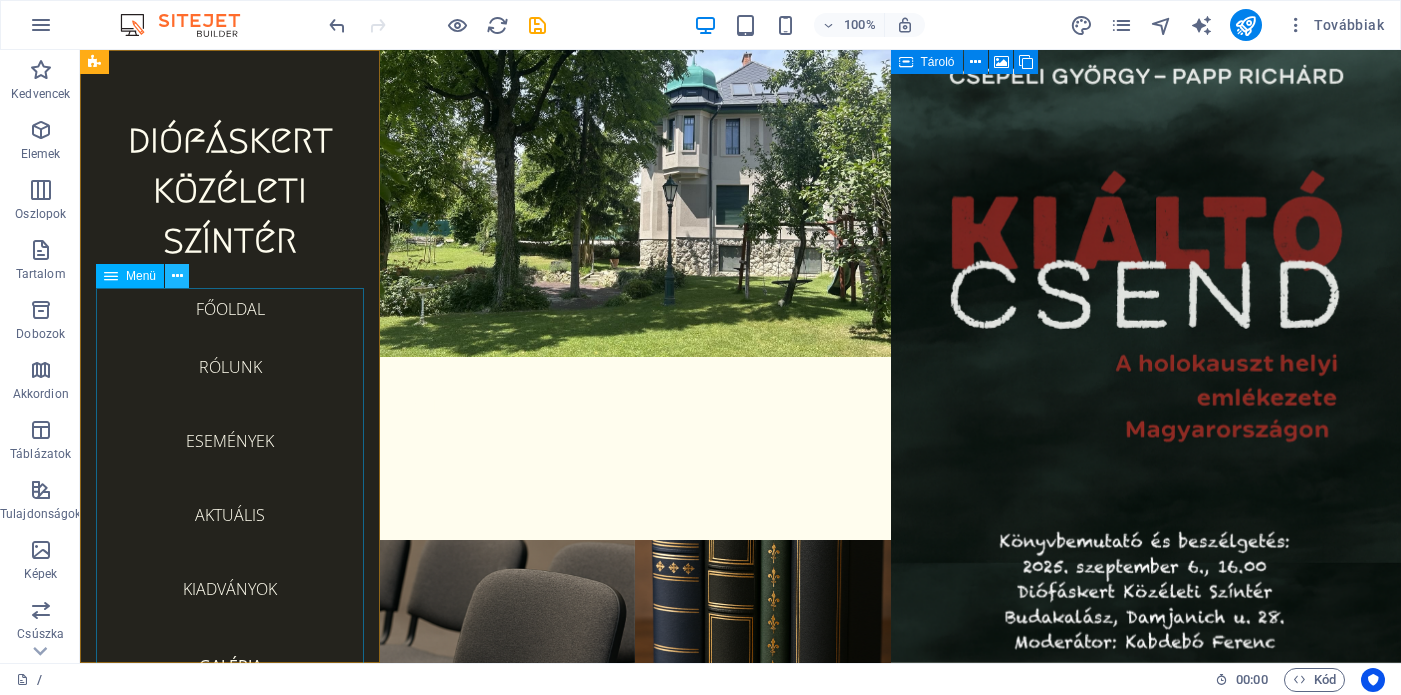 click at bounding box center [177, 276] 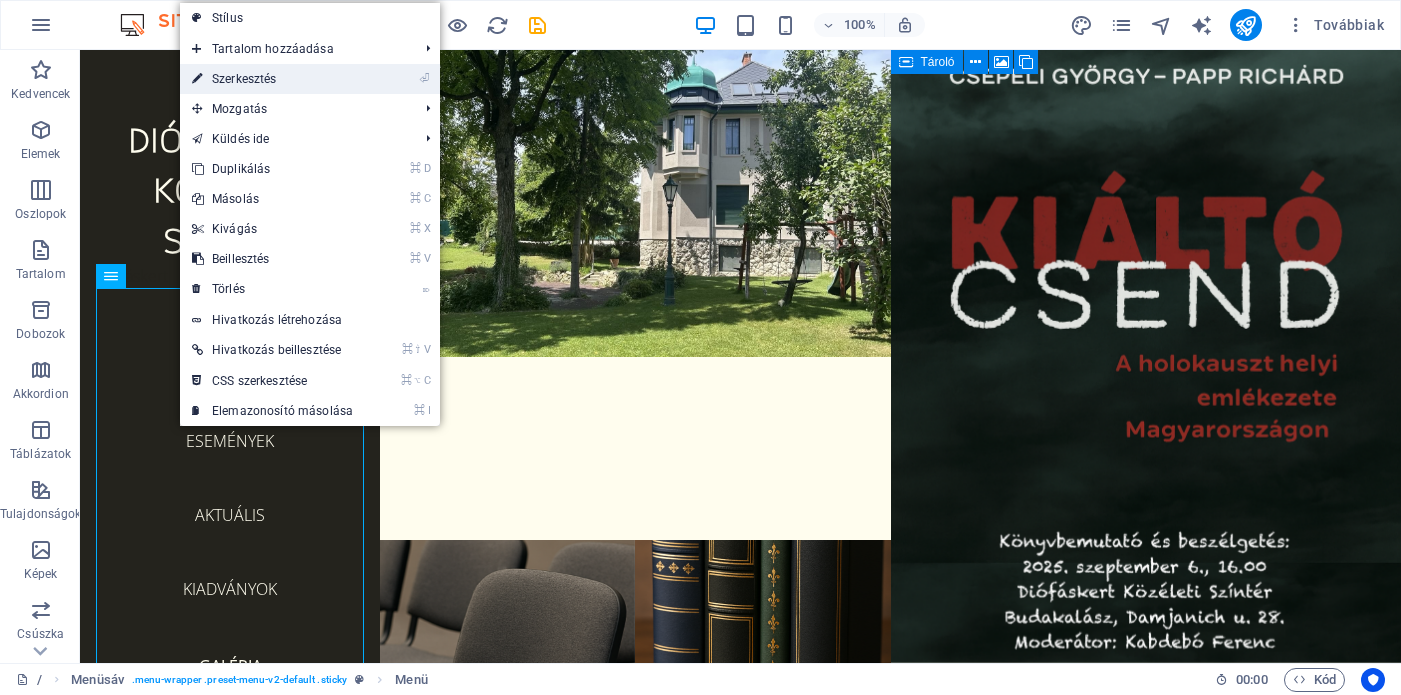 click on "⏎  Szerkesztés" at bounding box center (272, 79) 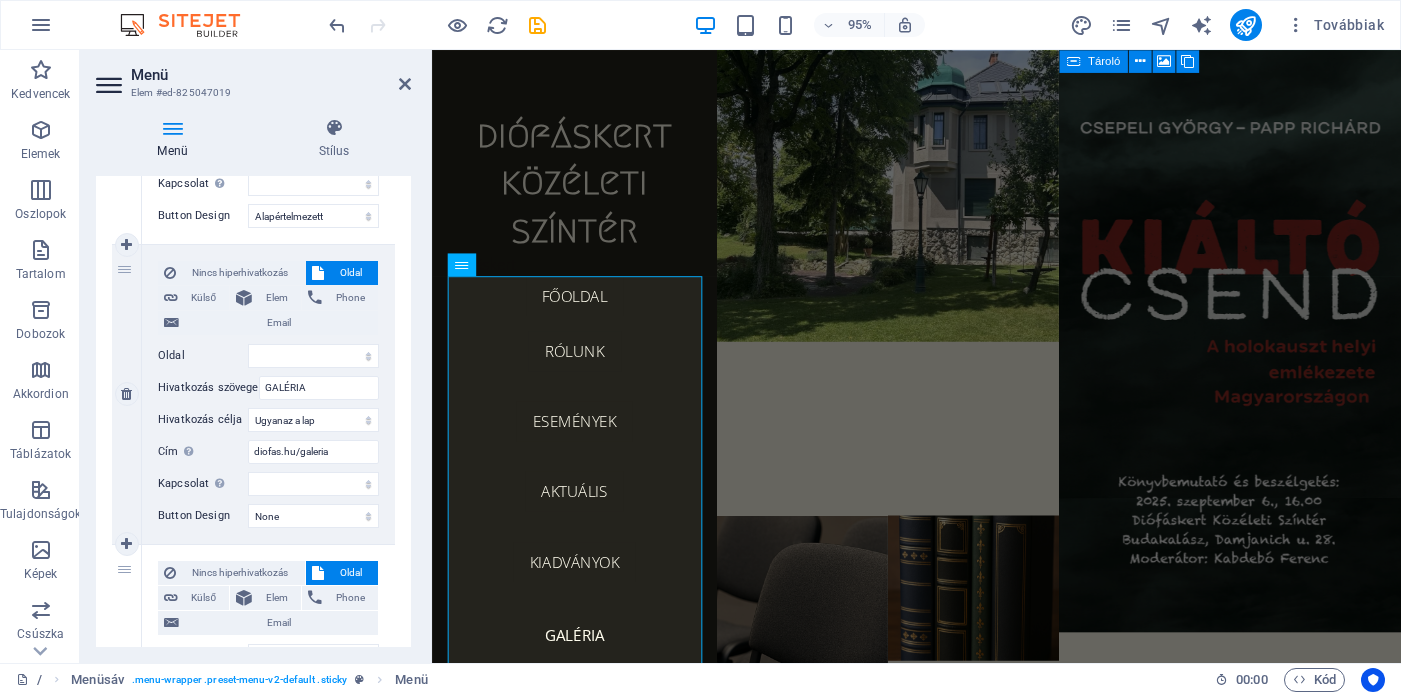scroll, scrollTop: 1622, scrollLeft: 0, axis: vertical 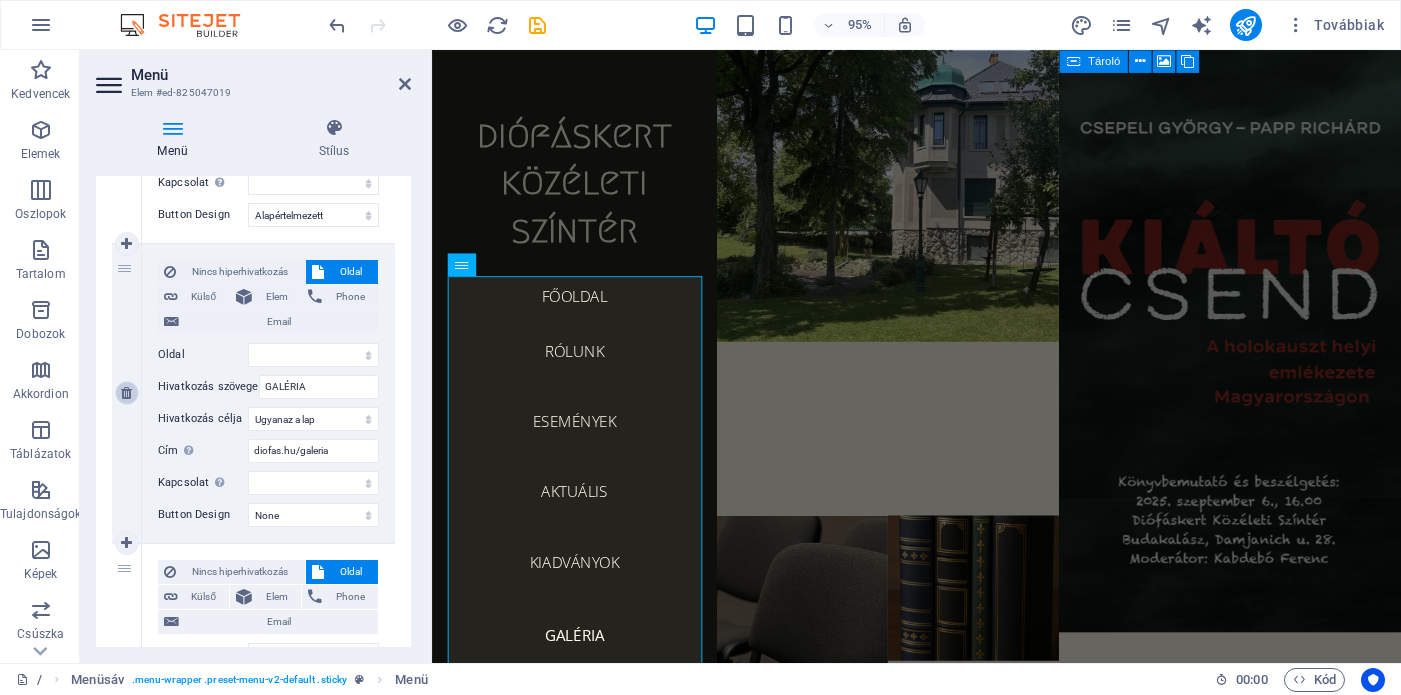 click at bounding box center [126, 393] 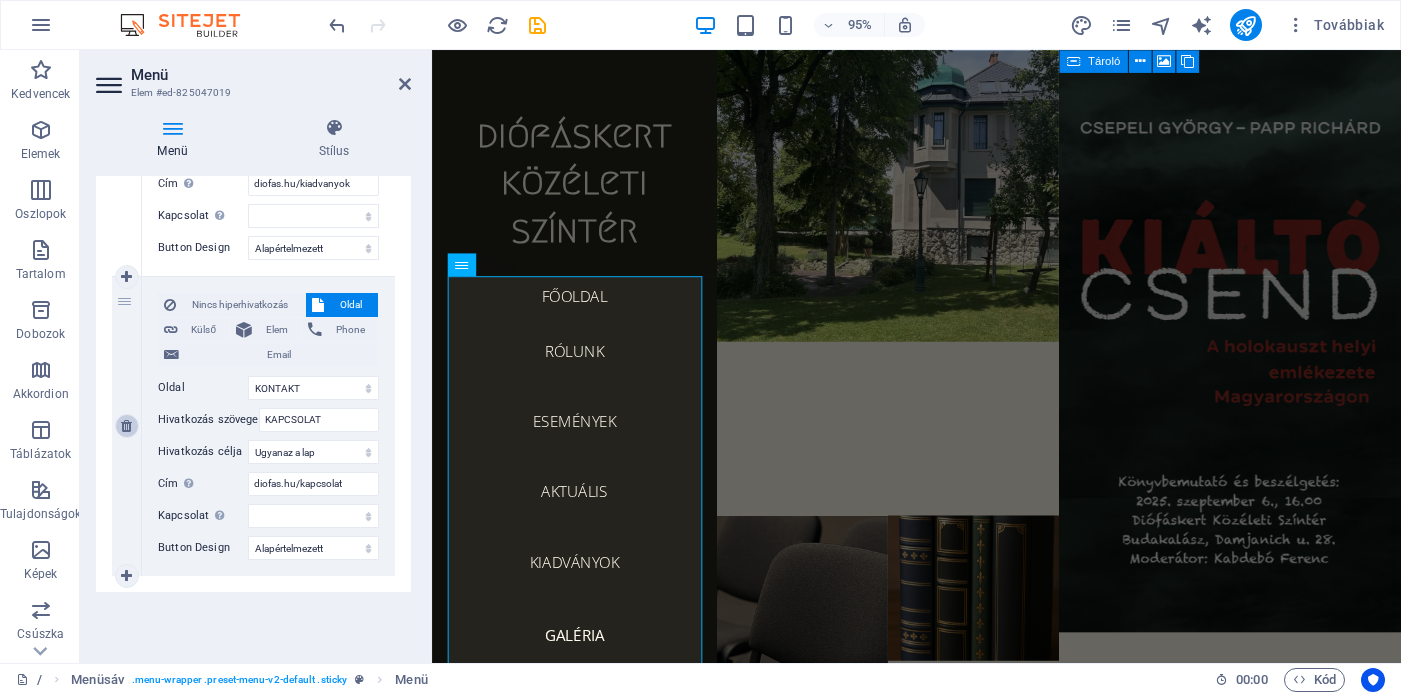 scroll, scrollTop: 1589, scrollLeft: 0, axis: vertical 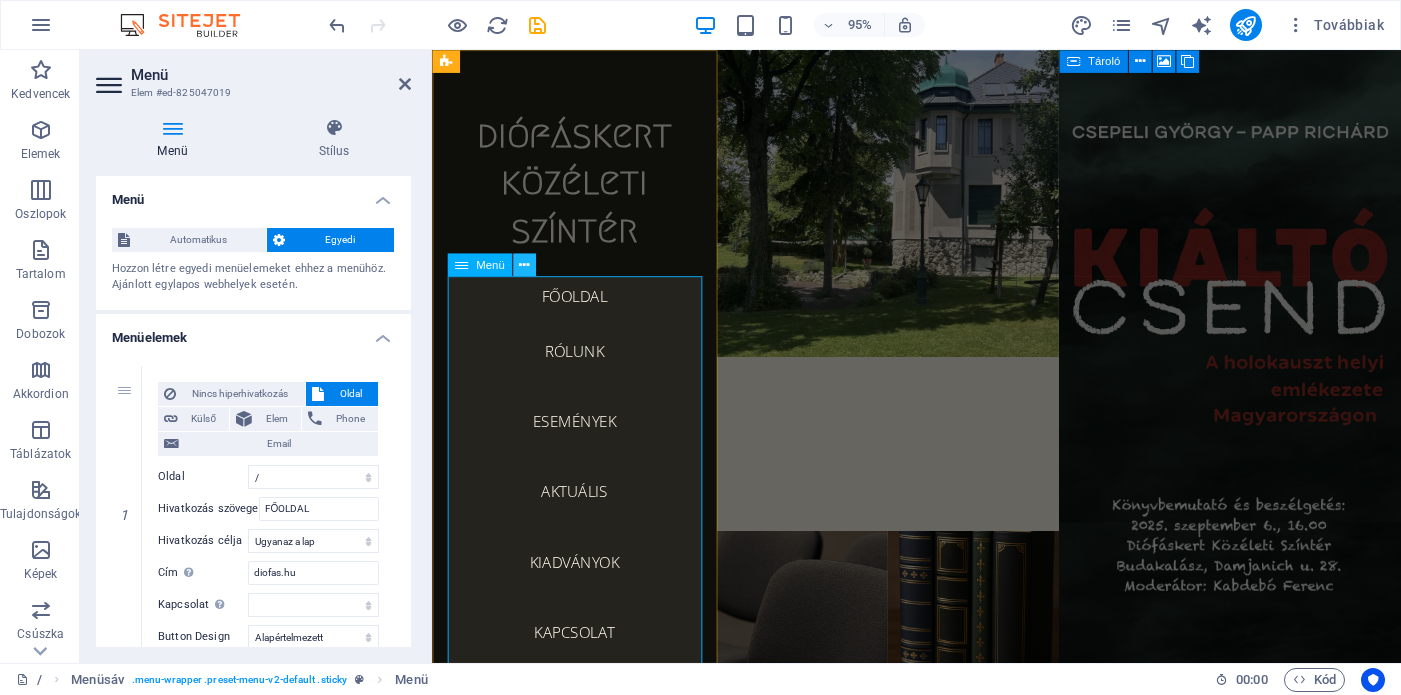 click at bounding box center [524, 265] 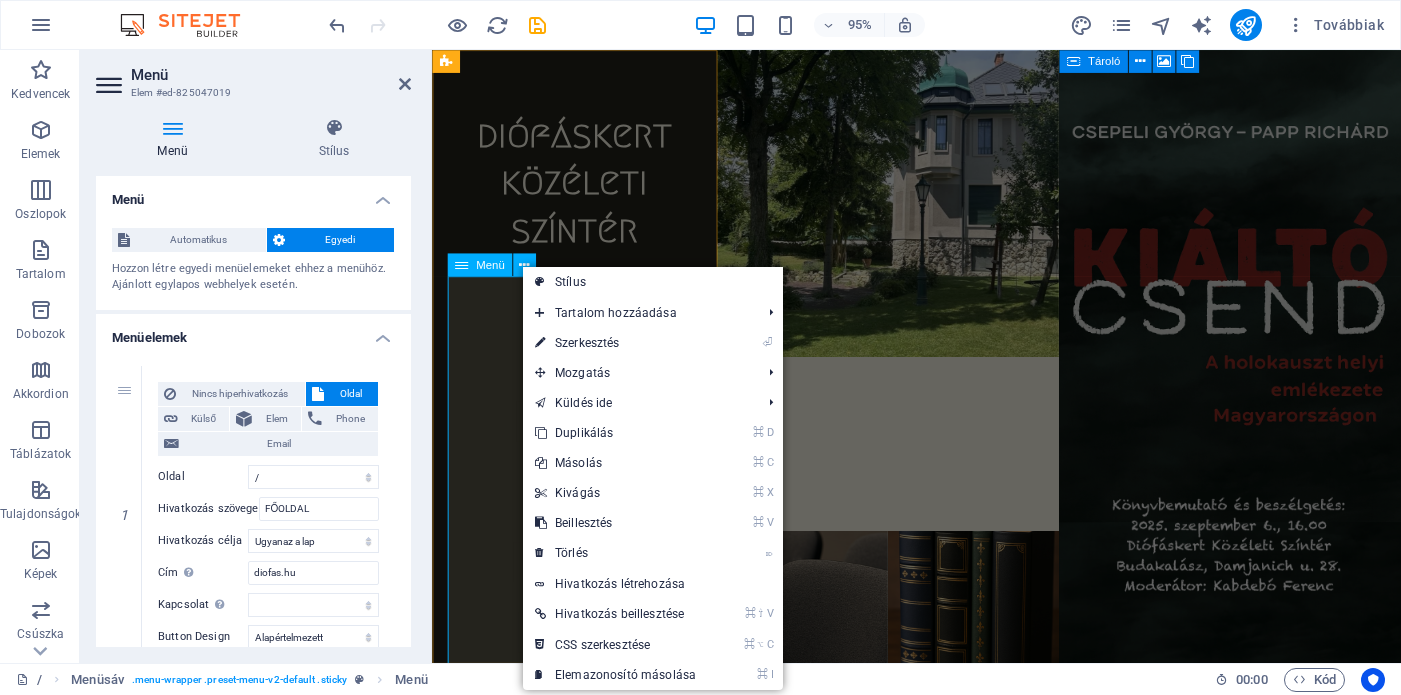 click on "FŐOLDAL RÓLUNK ESEMÉNYEK AKTUÁLIS KIADVÁNYOK KAPCSOLAT" at bounding box center (582, 494) 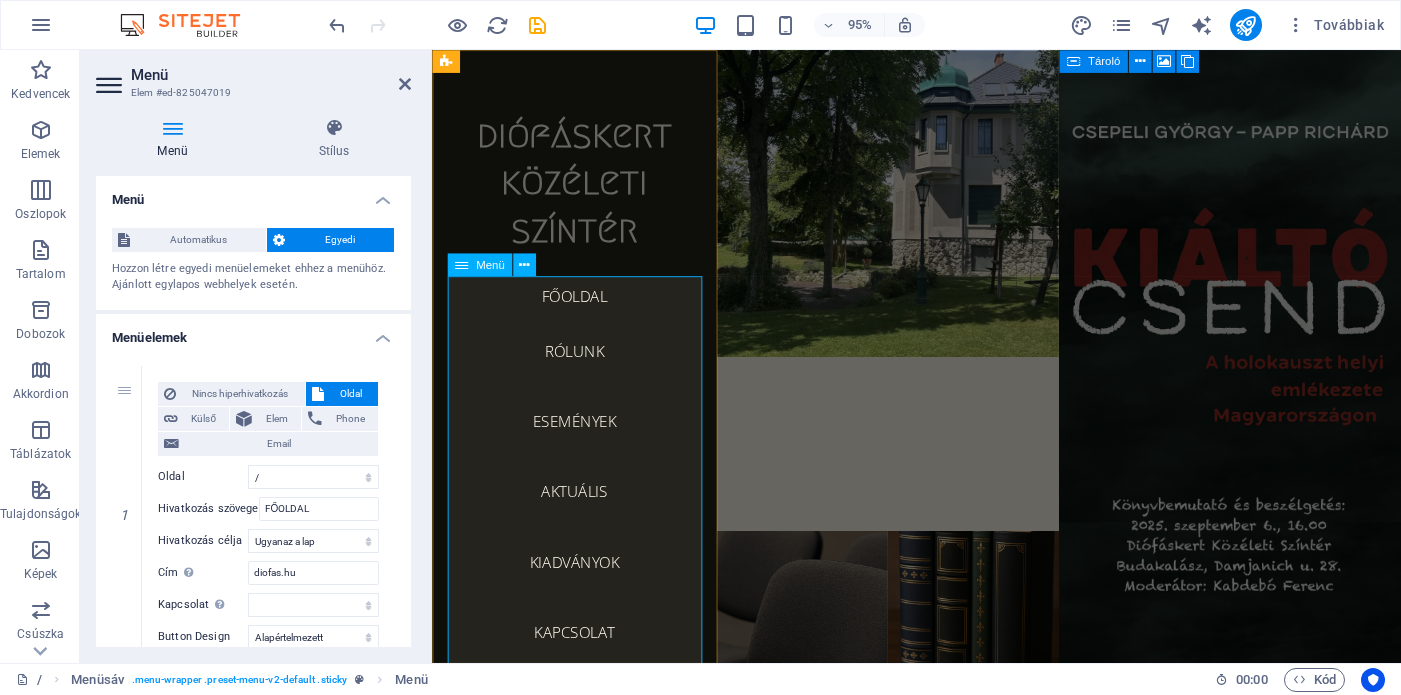 scroll, scrollTop: 100, scrollLeft: 0, axis: vertical 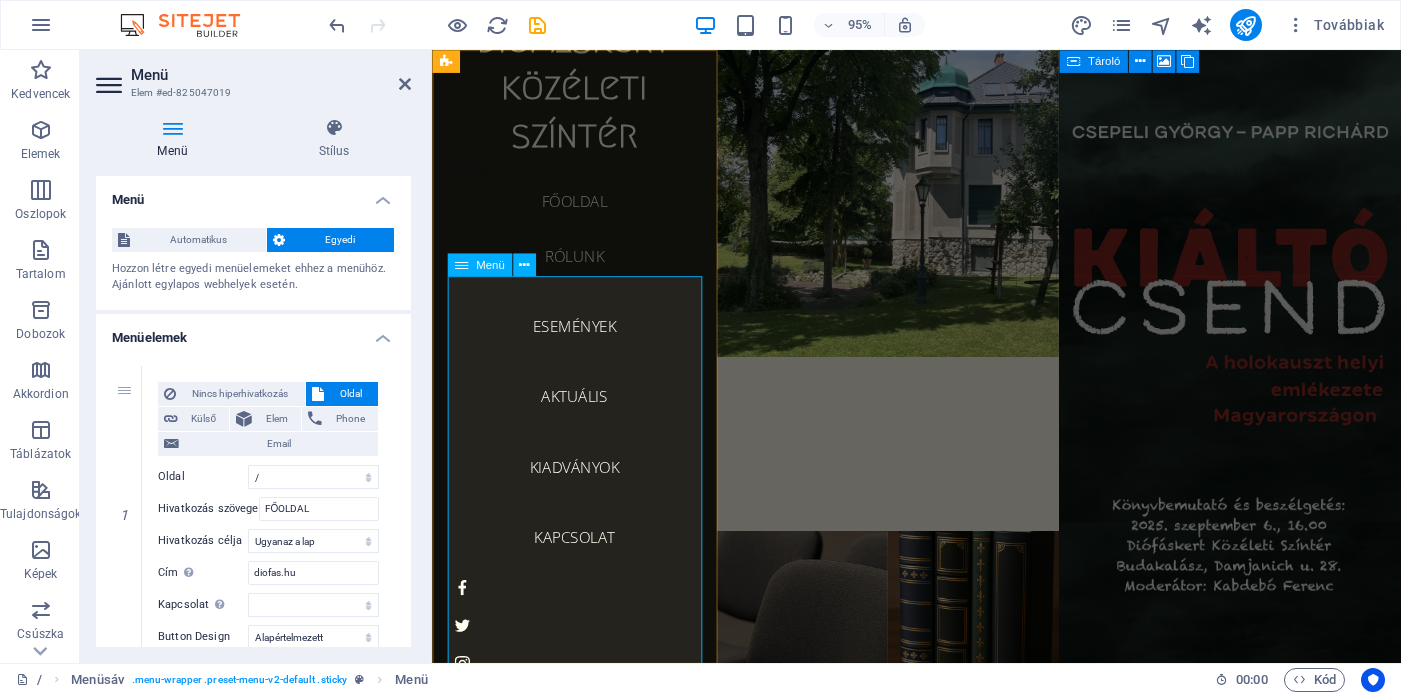 click on "FŐOLDAL RÓLUNK ESEMÉNYEK AKTUÁLIS KIADVÁNYOK KAPCSOLAT" at bounding box center [582, 394] 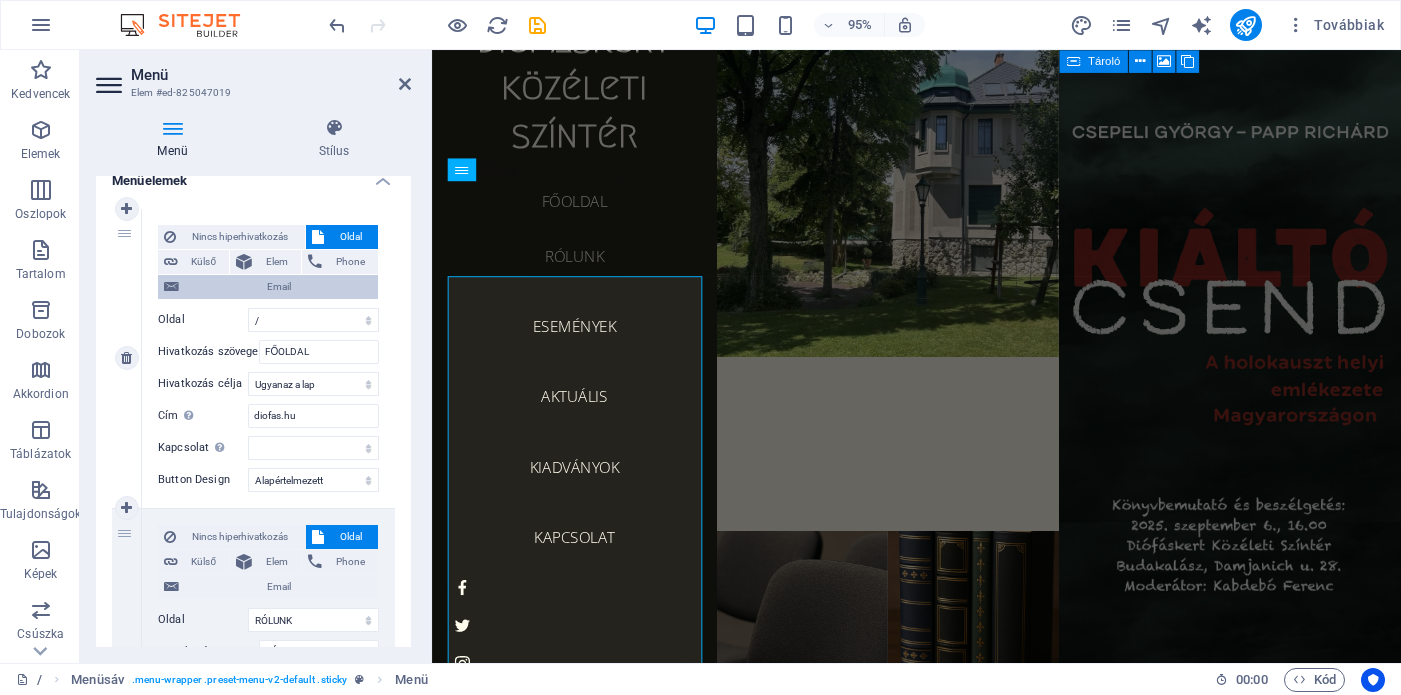 scroll, scrollTop: 158, scrollLeft: 0, axis: vertical 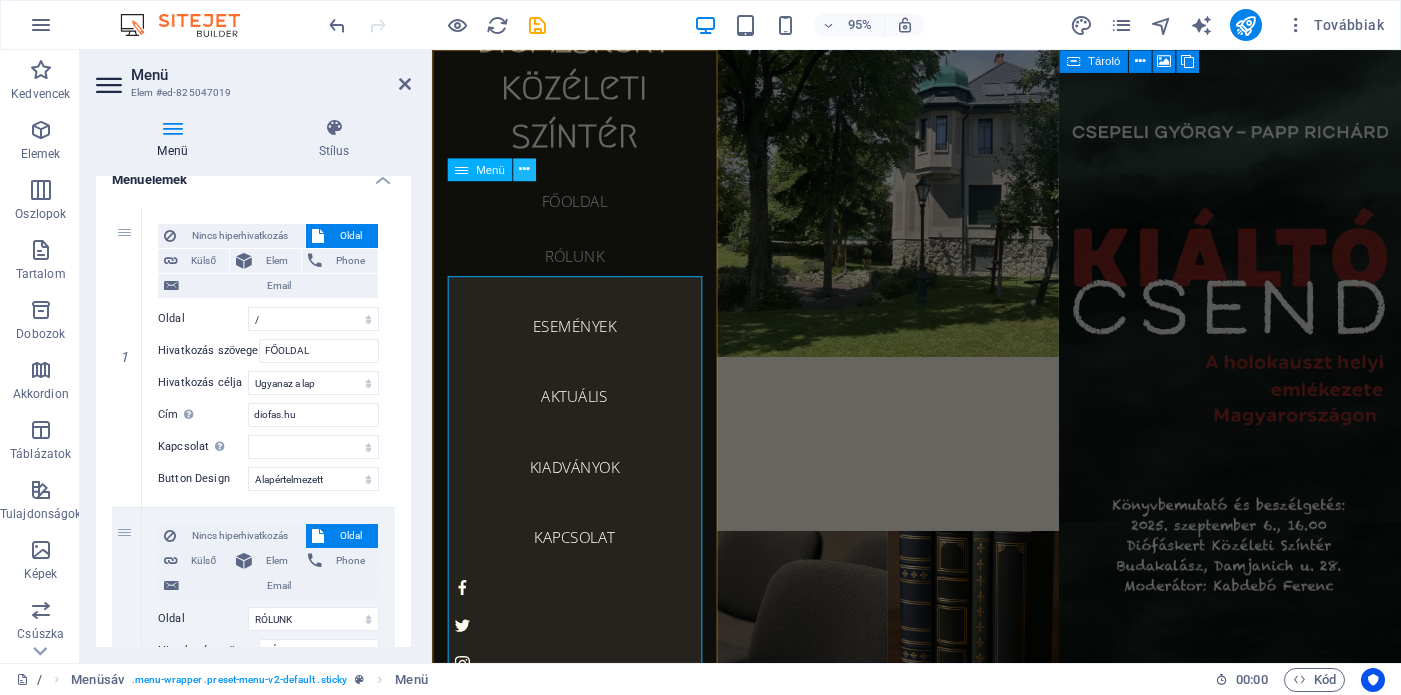click at bounding box center [524, 169] 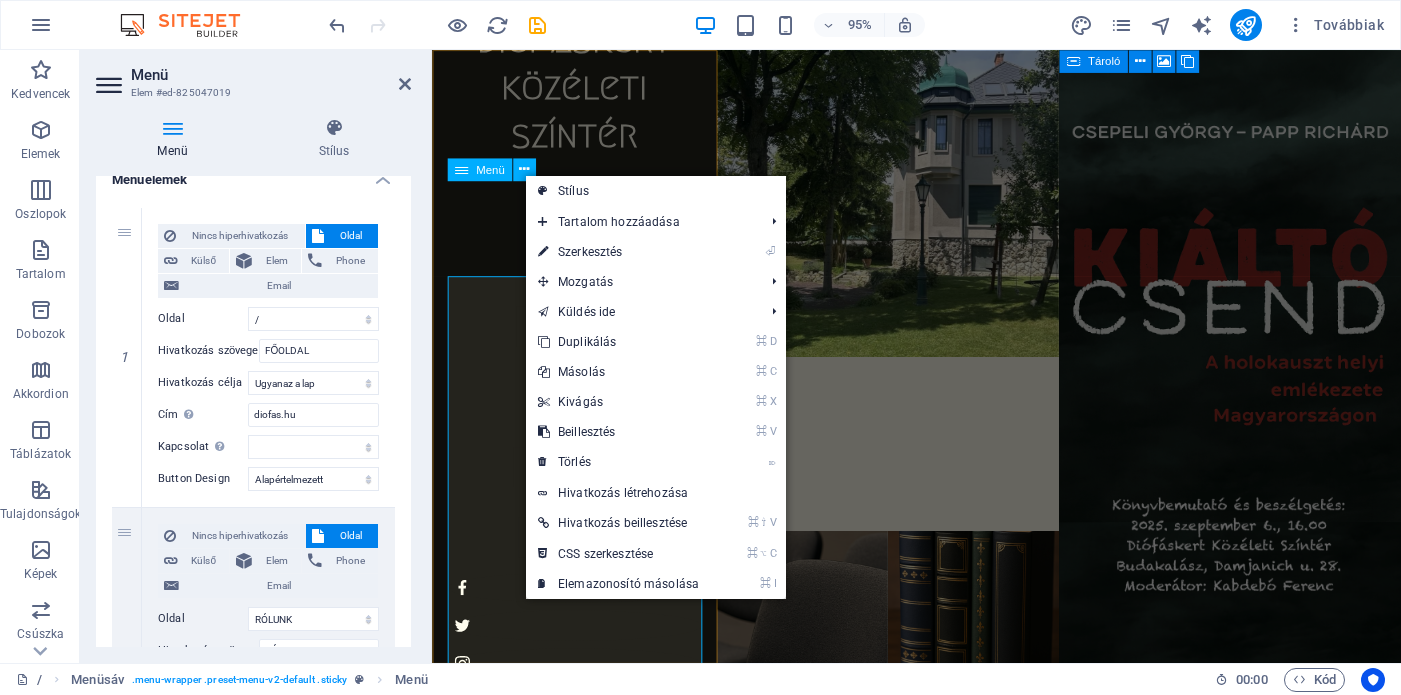 click on "FŐOLDAL RÓLUNK ESEMÉNYEK AKTUÁLIS KIADVÁNYOK KAPCSOLAT" at bounding box center (582, 394) 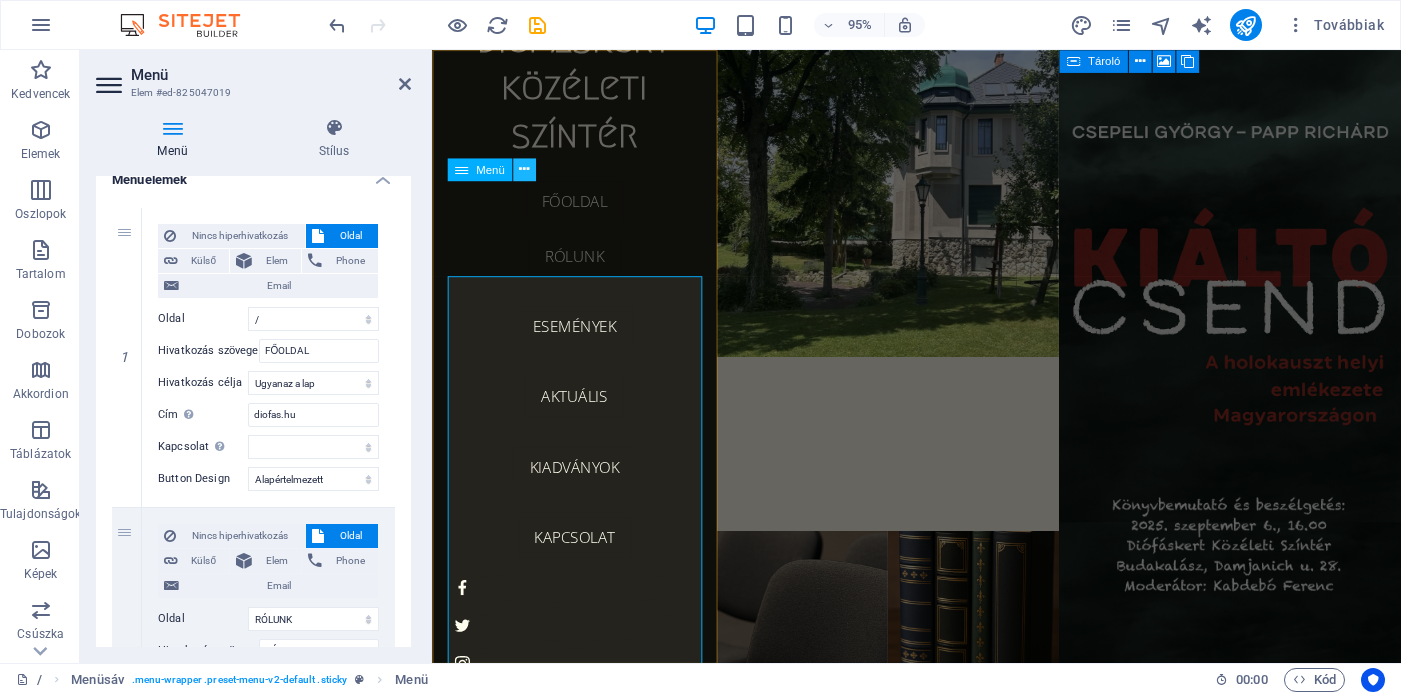 click at bounding box center (524, 169) 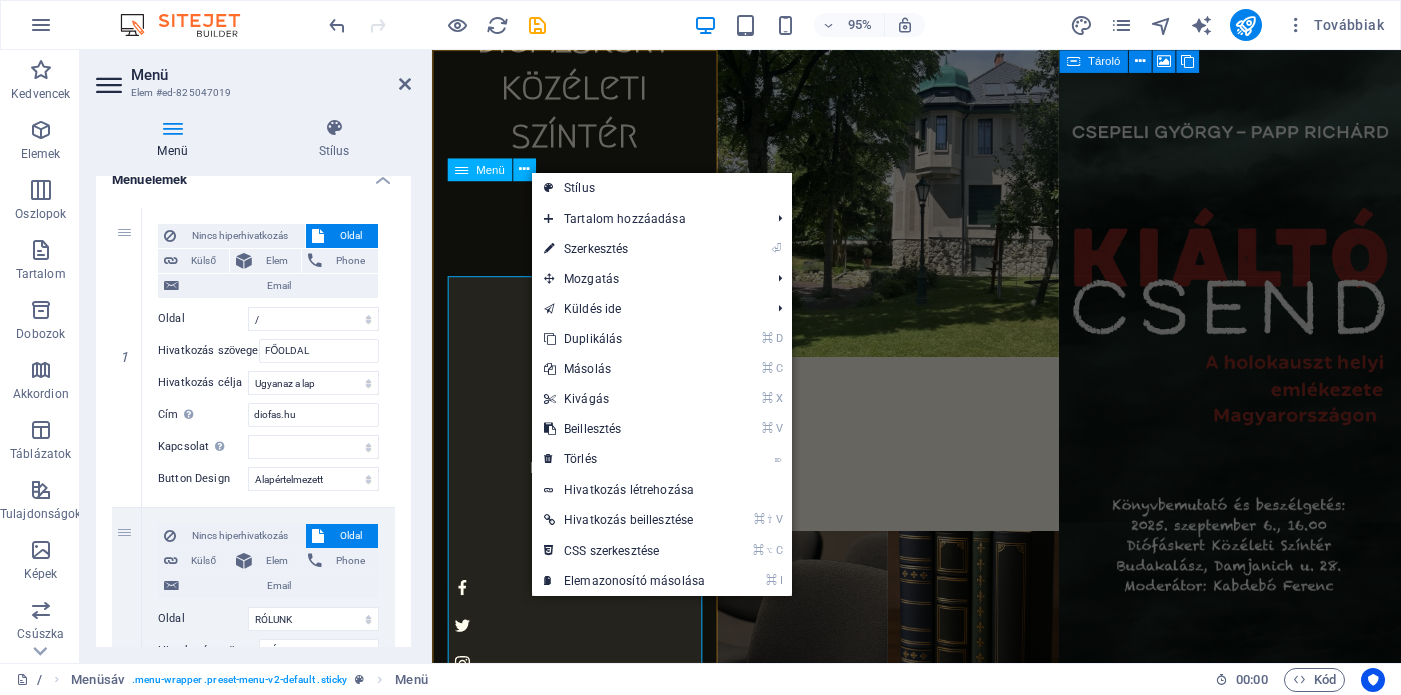 click at bounding box center [461, 169] 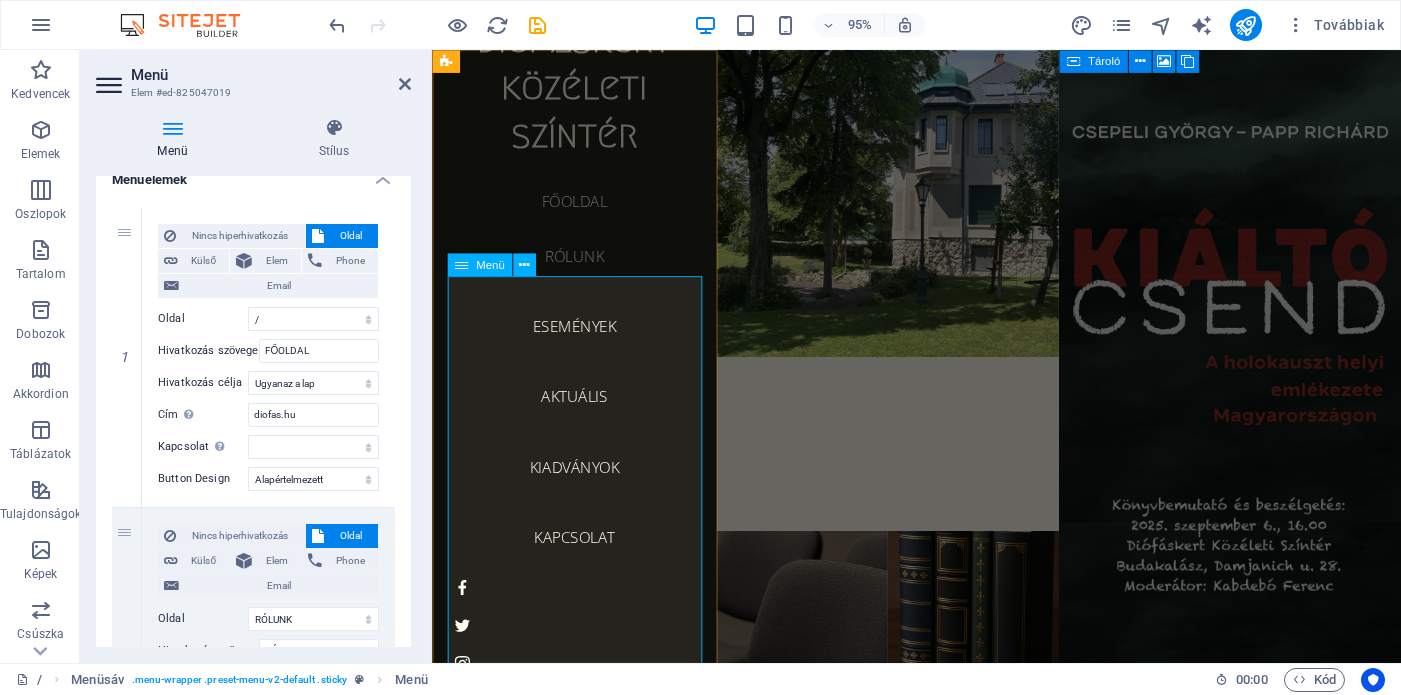 scroll, scrollTop: 0, scrollLeft: 0, axis: both 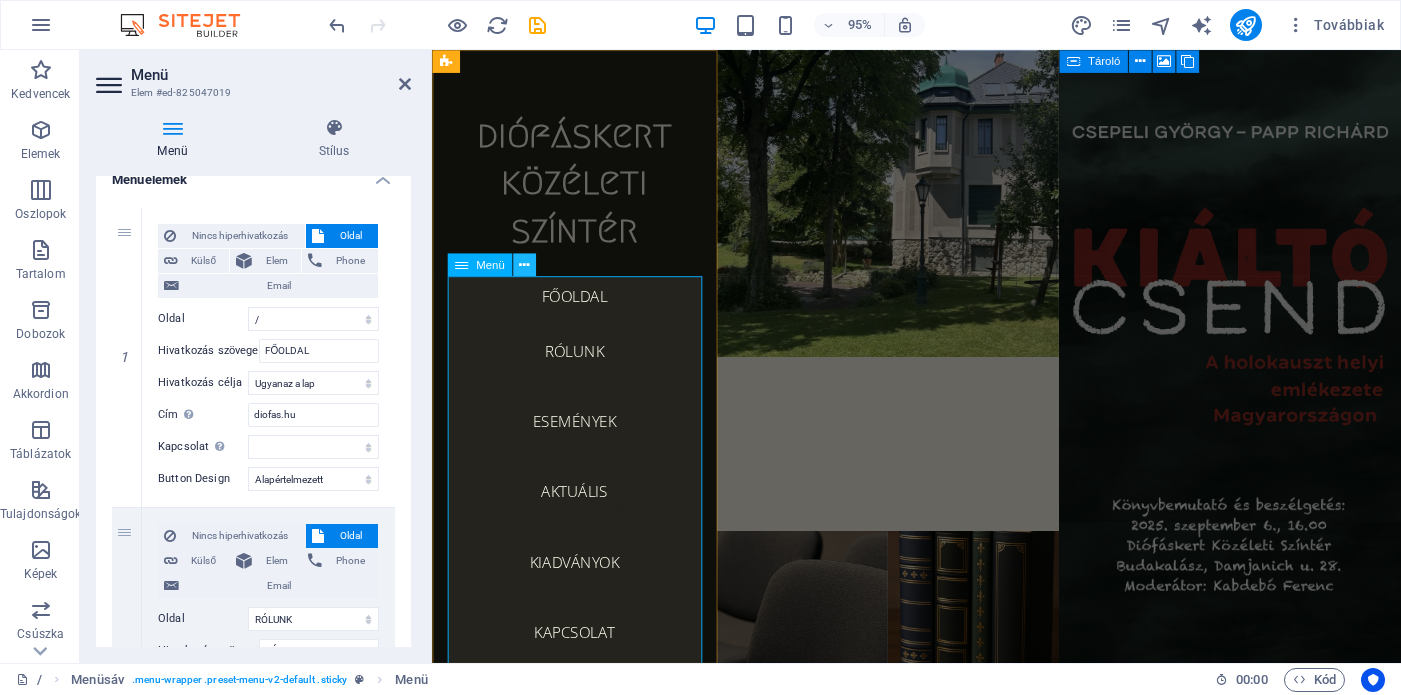 click at bounding box center [524, 265] 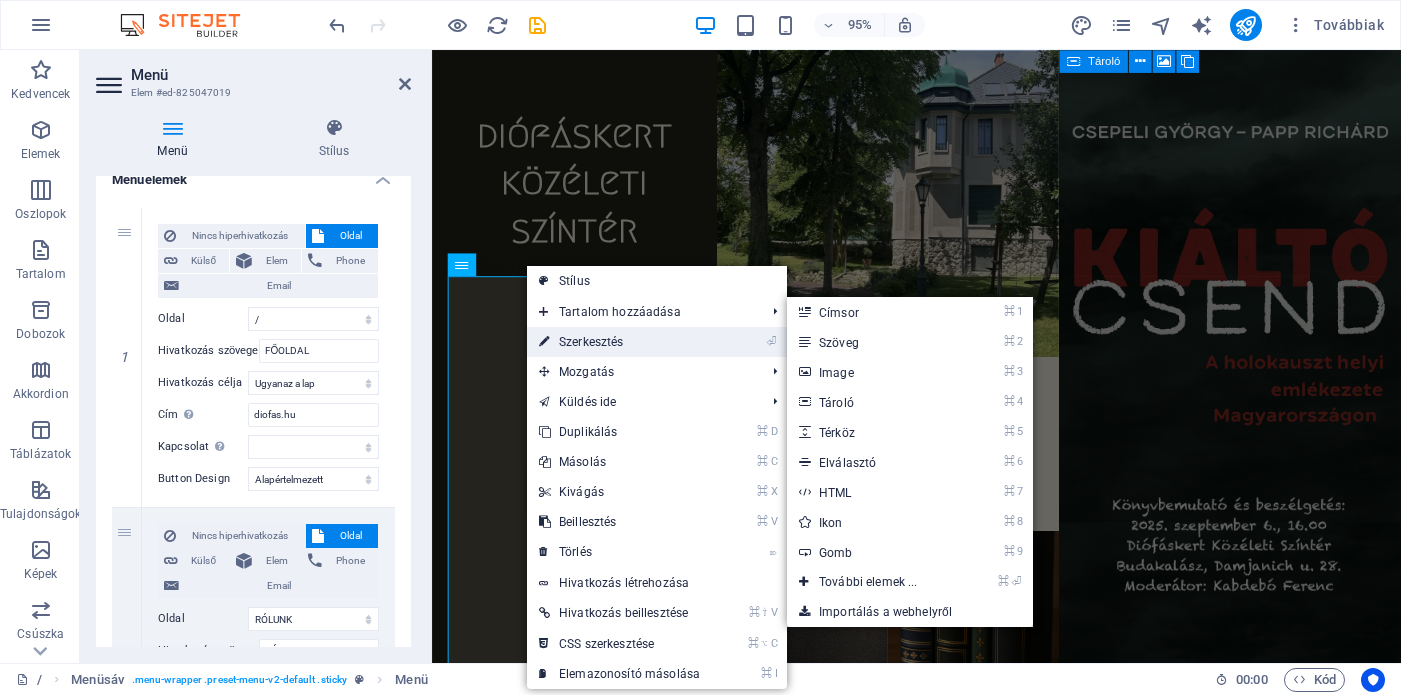 click on "⏎  Szerkesztés" at bounding box center [619, 342] 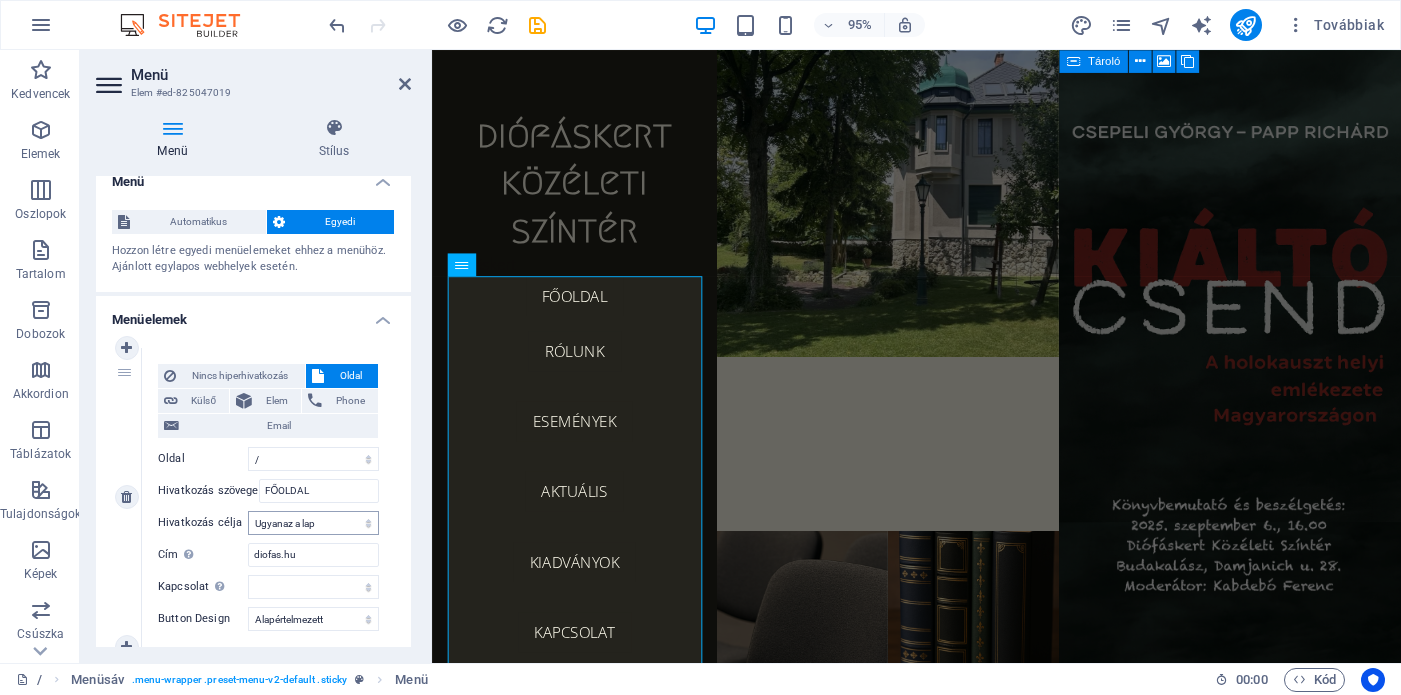 scroll, scrollTop: 0, scrollLeft: 0, axis: both 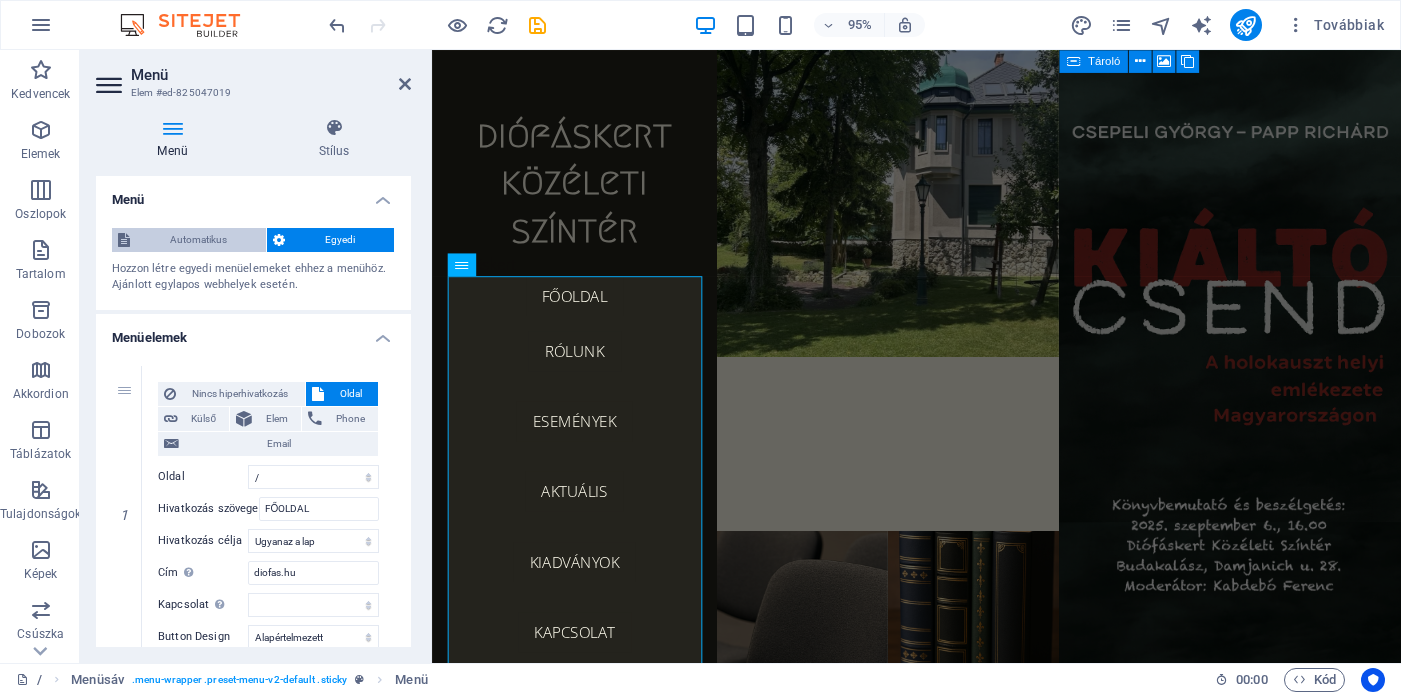 click on "Automatikus" at bounding box center (198, 240) 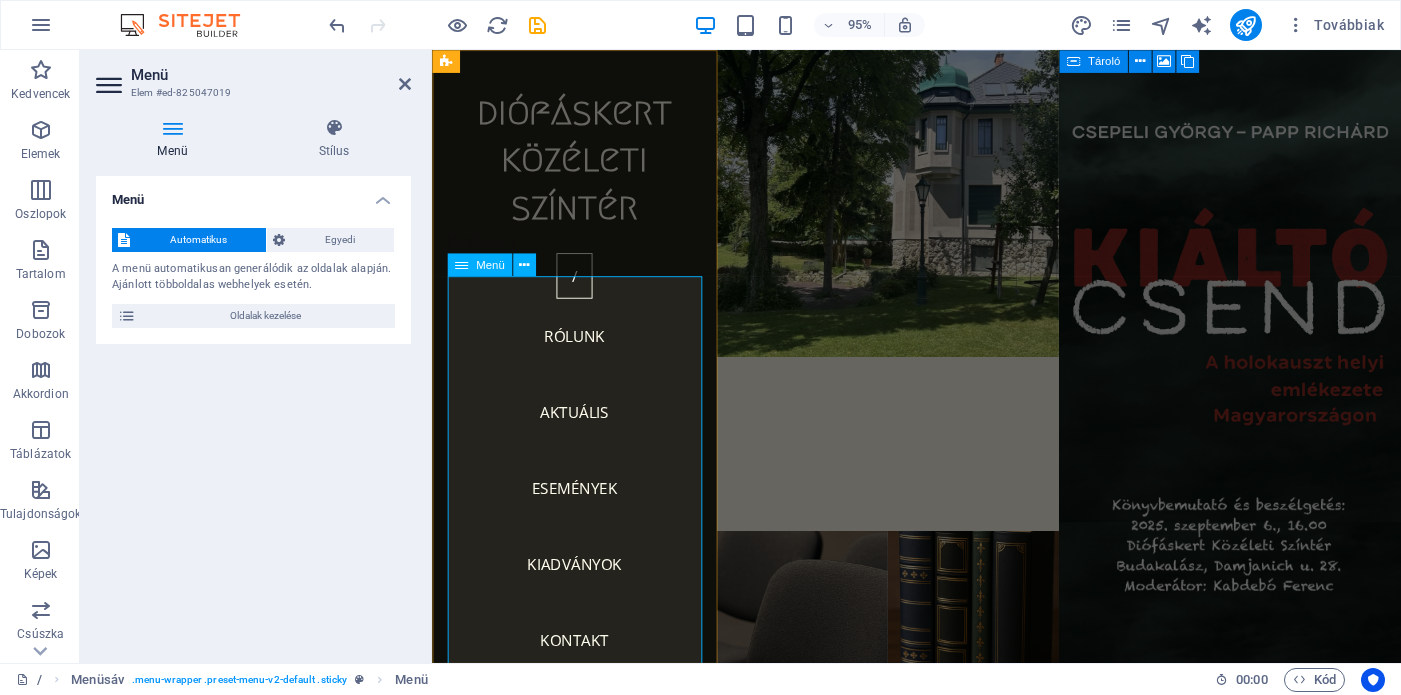 scroll, scrollTop: 0, scrollLeft: 0, axis: both 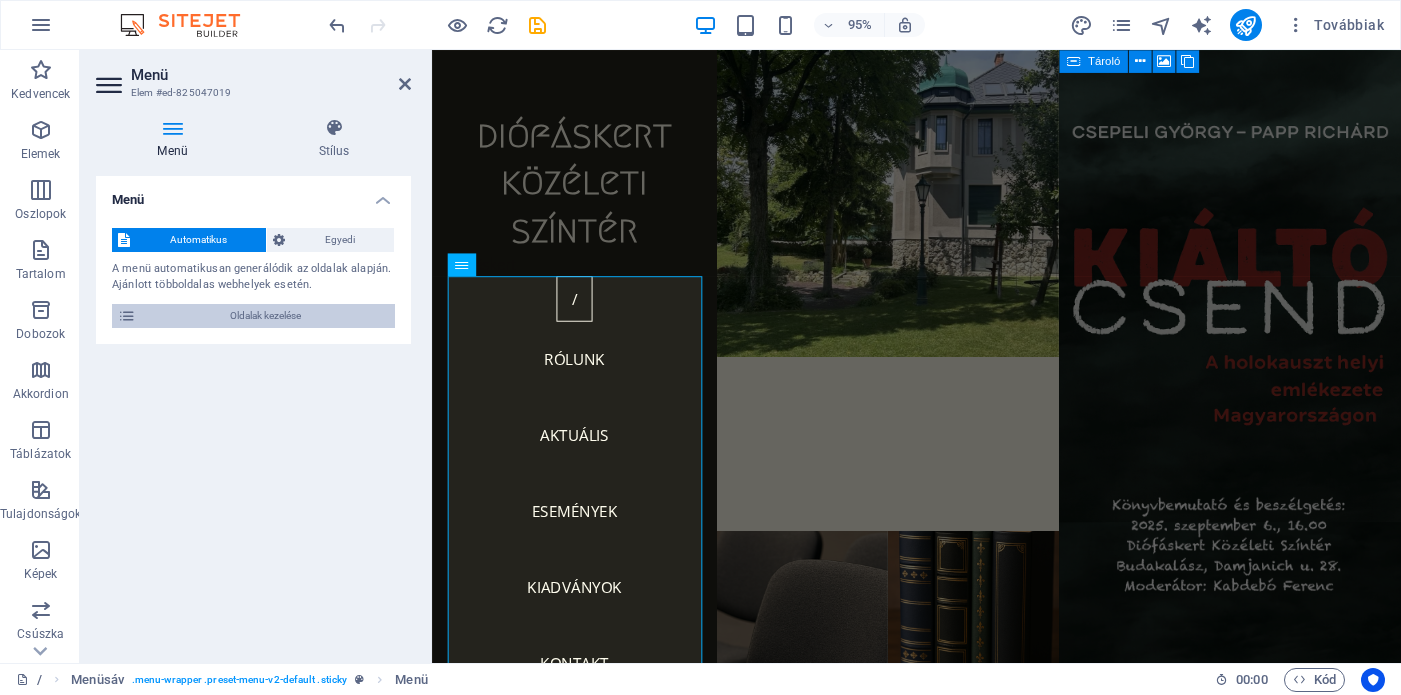 click on "Oldalak kezelése" at bounding box center [265, 316] 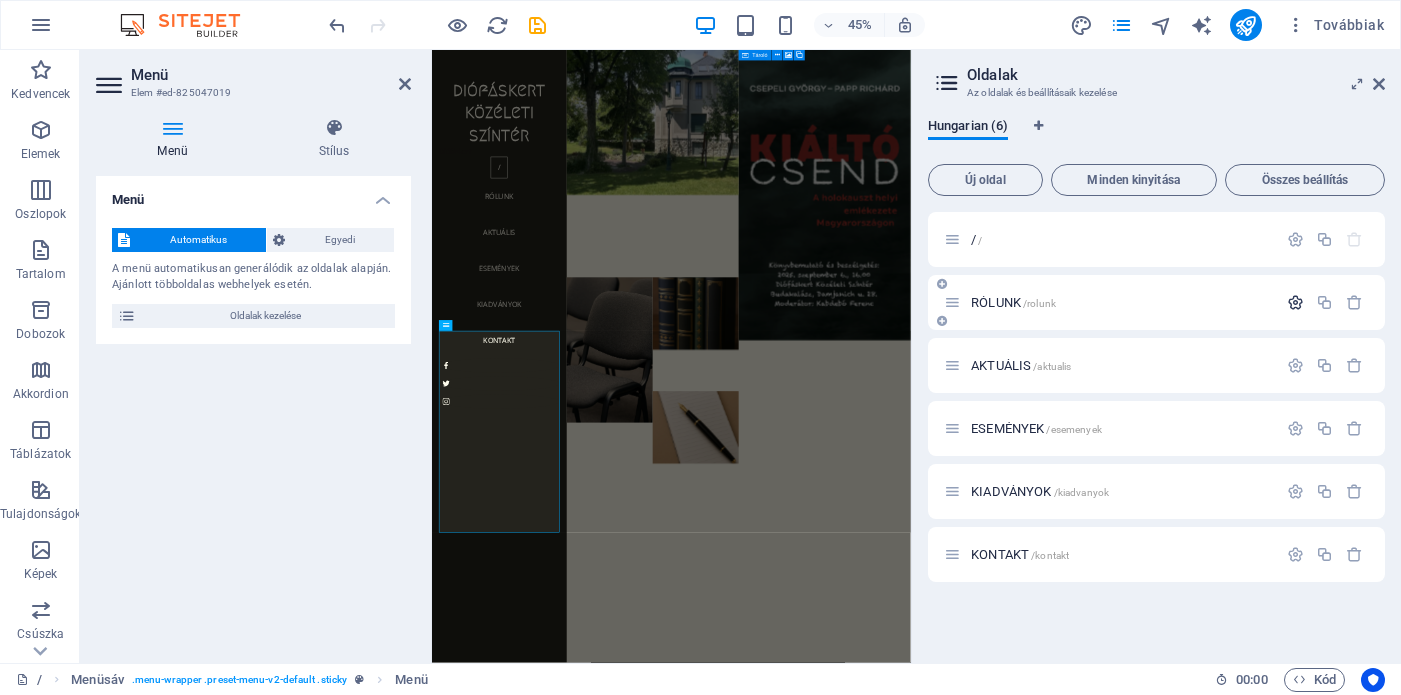 click at bounding box center [1295, 302] 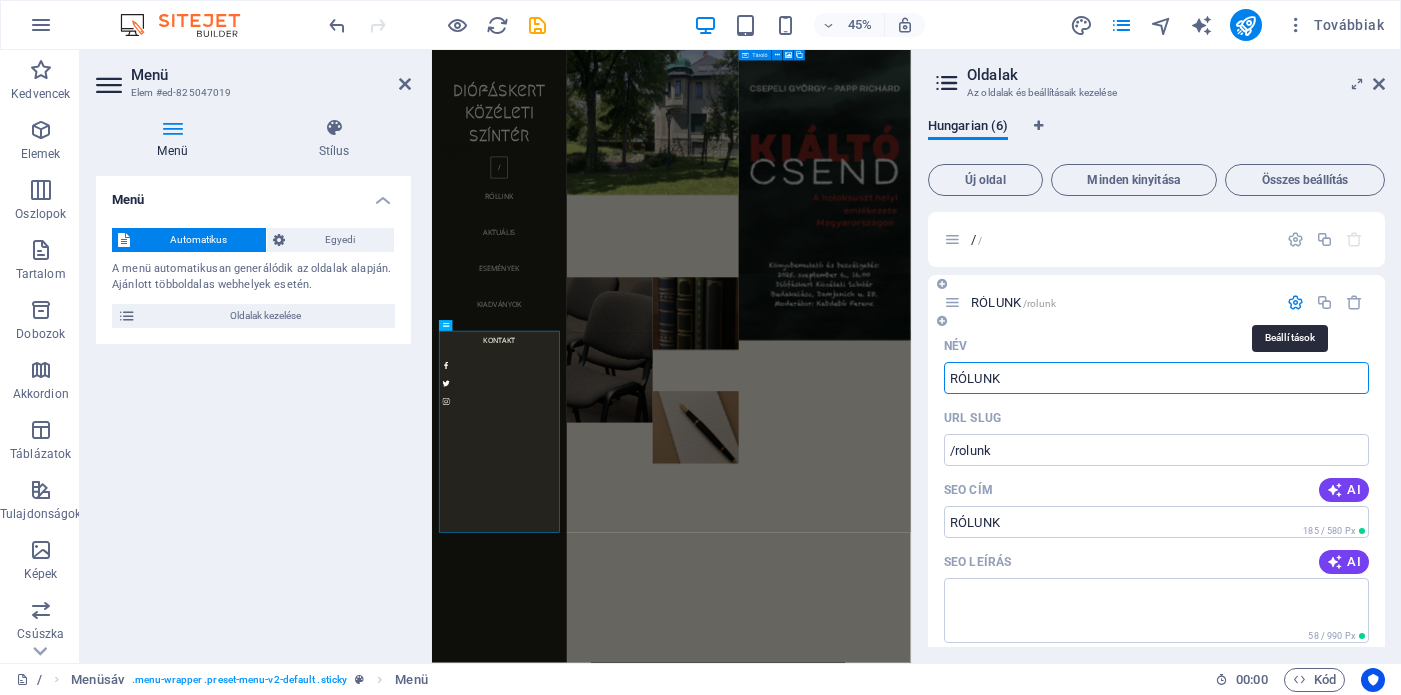 click at bounding box center [1295, 302] 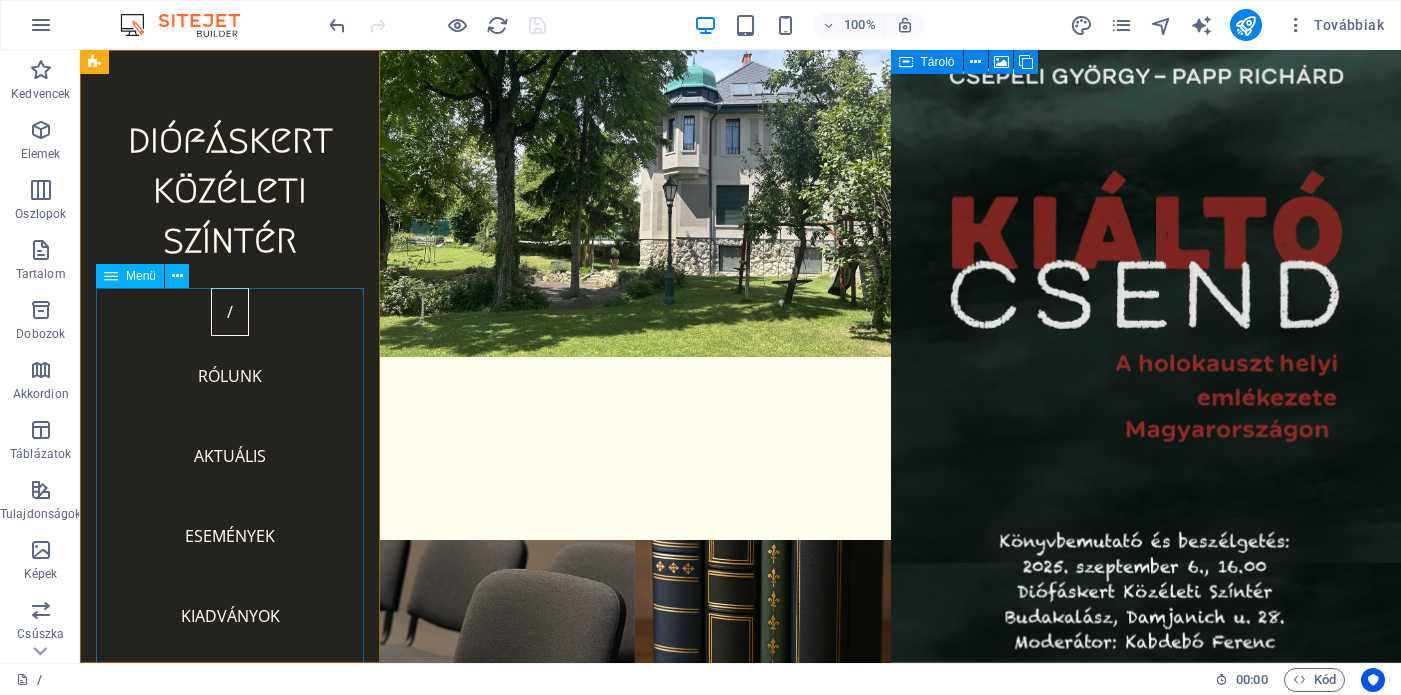 click on "/ RÓLUNK AKTUÁLIS ESEMÉNYEK KIADVÁNYOK KONTAKT" at bounding box center [230, 512] 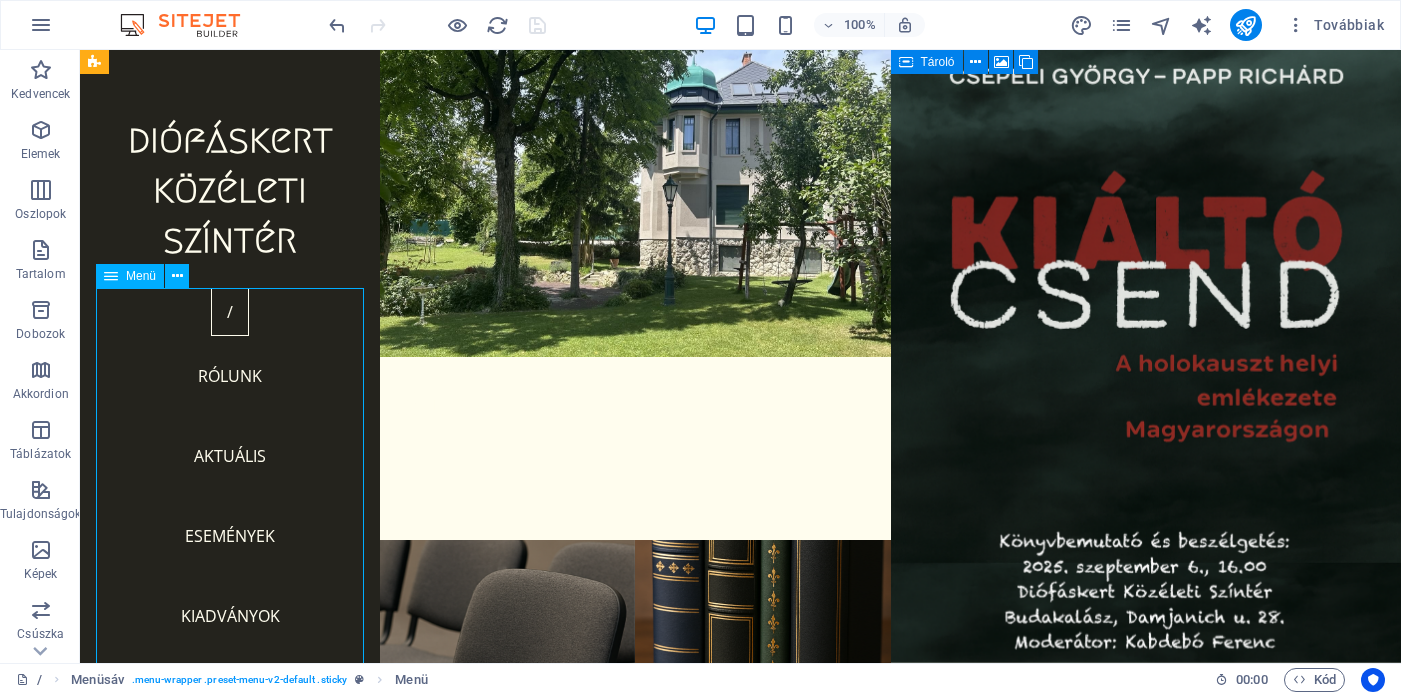 click on "/ RÓLUNK AKTUÁLIS ESEMÉNYEK KIADVÁNYOK KONTAKT" at bounding box center (230, 512) 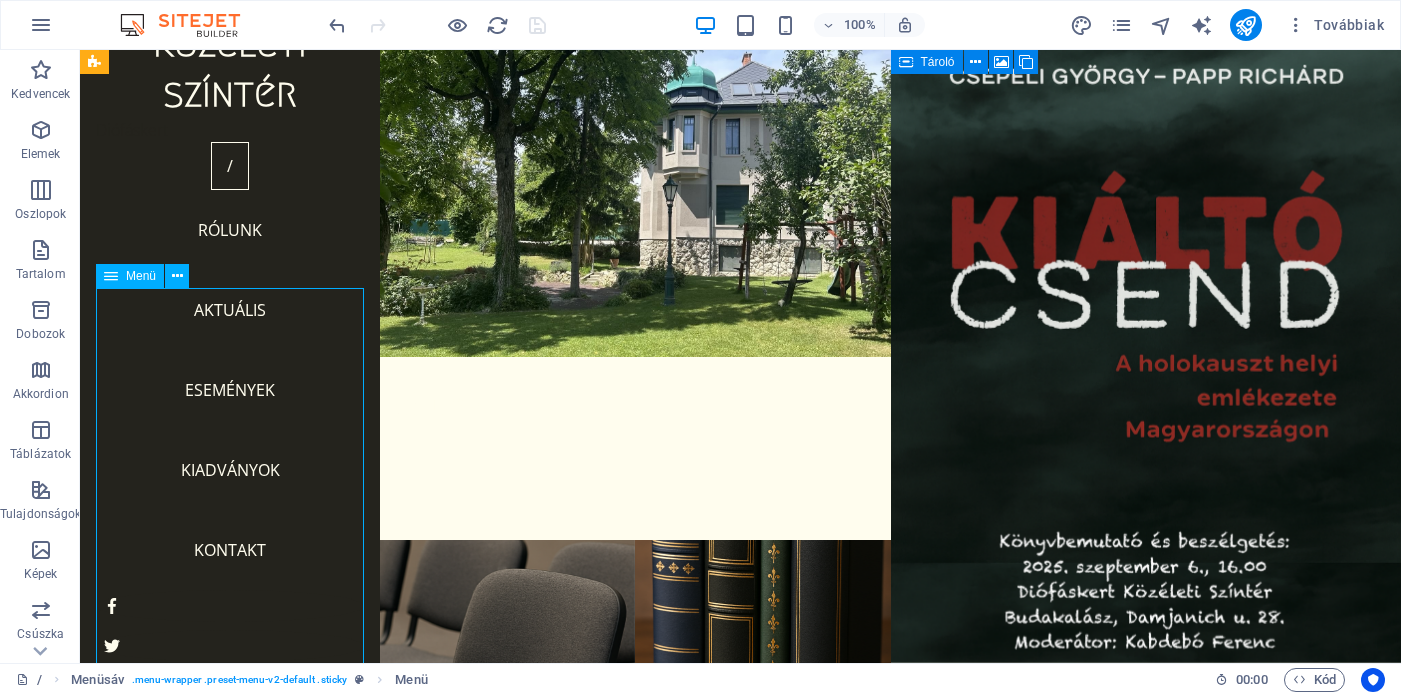 scroll, scrollTop: 169, scrollLeft: 0, axis: vertical 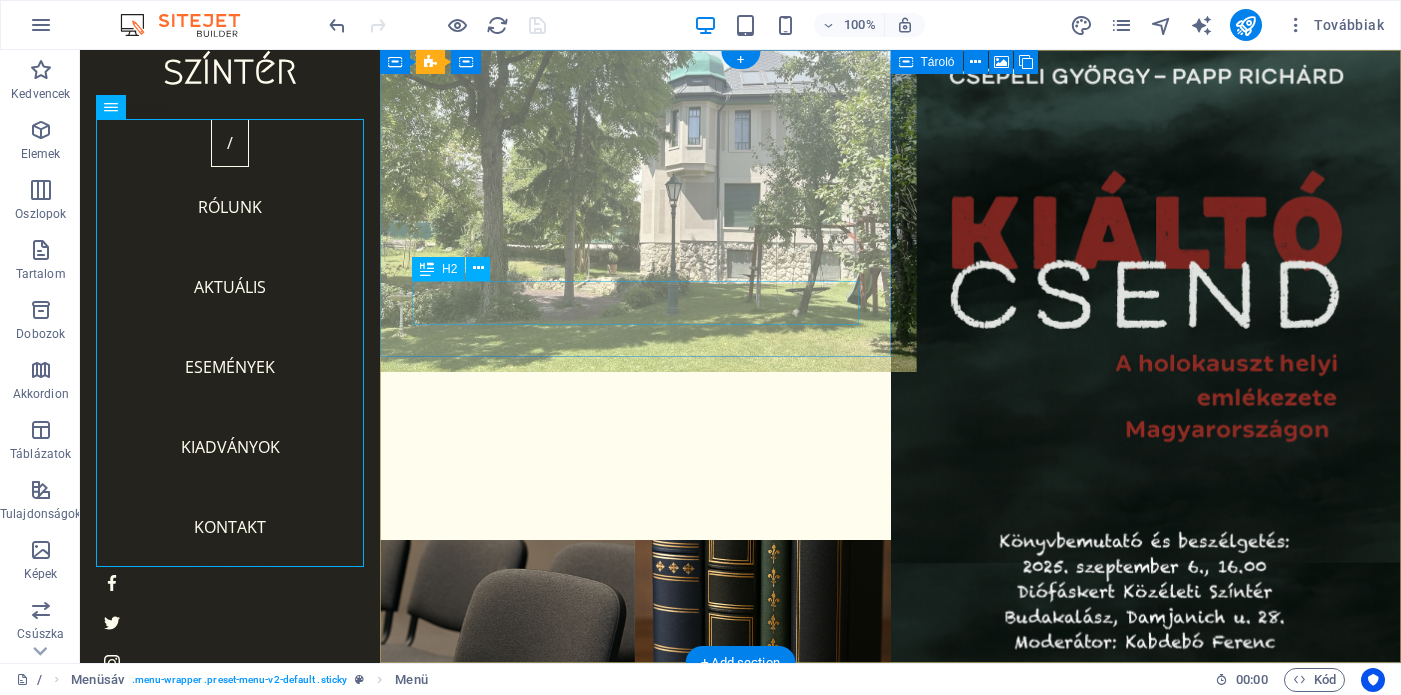 click on "Rólunk" at bounding box center (635, 403) 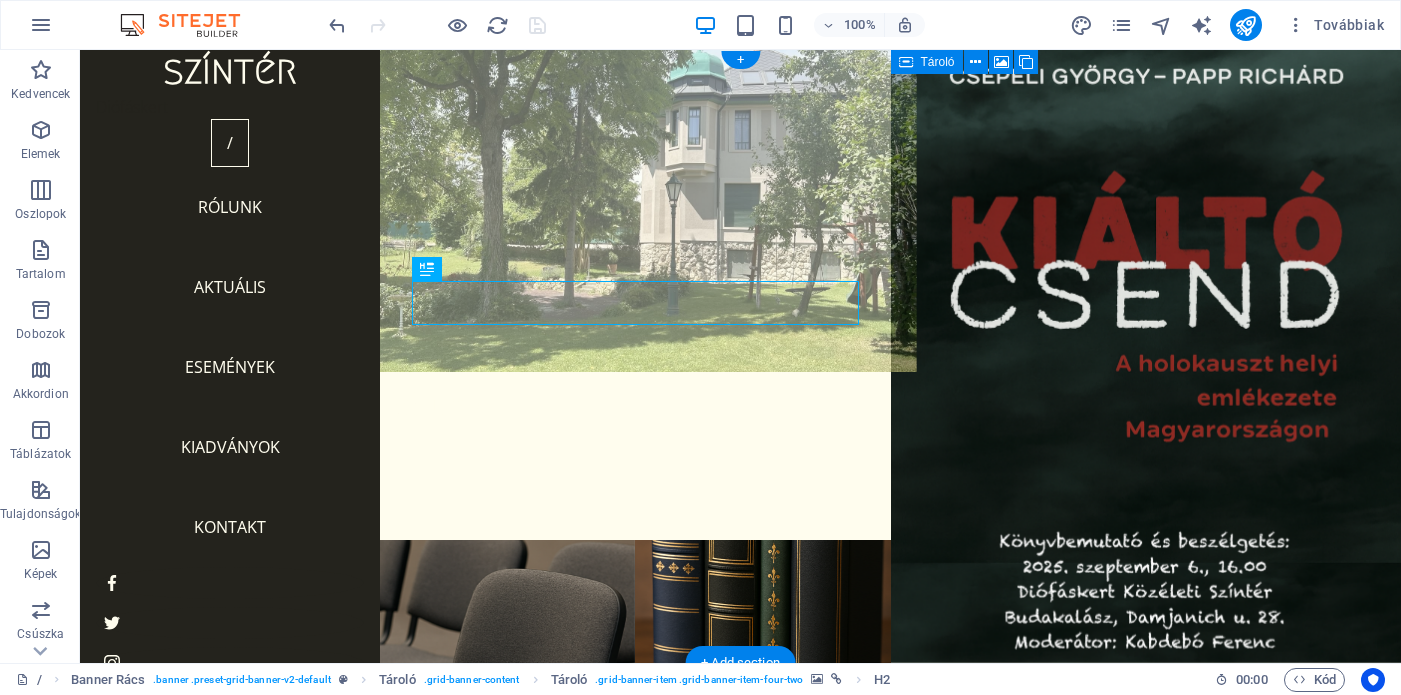 click at bounding box center (635, 204) 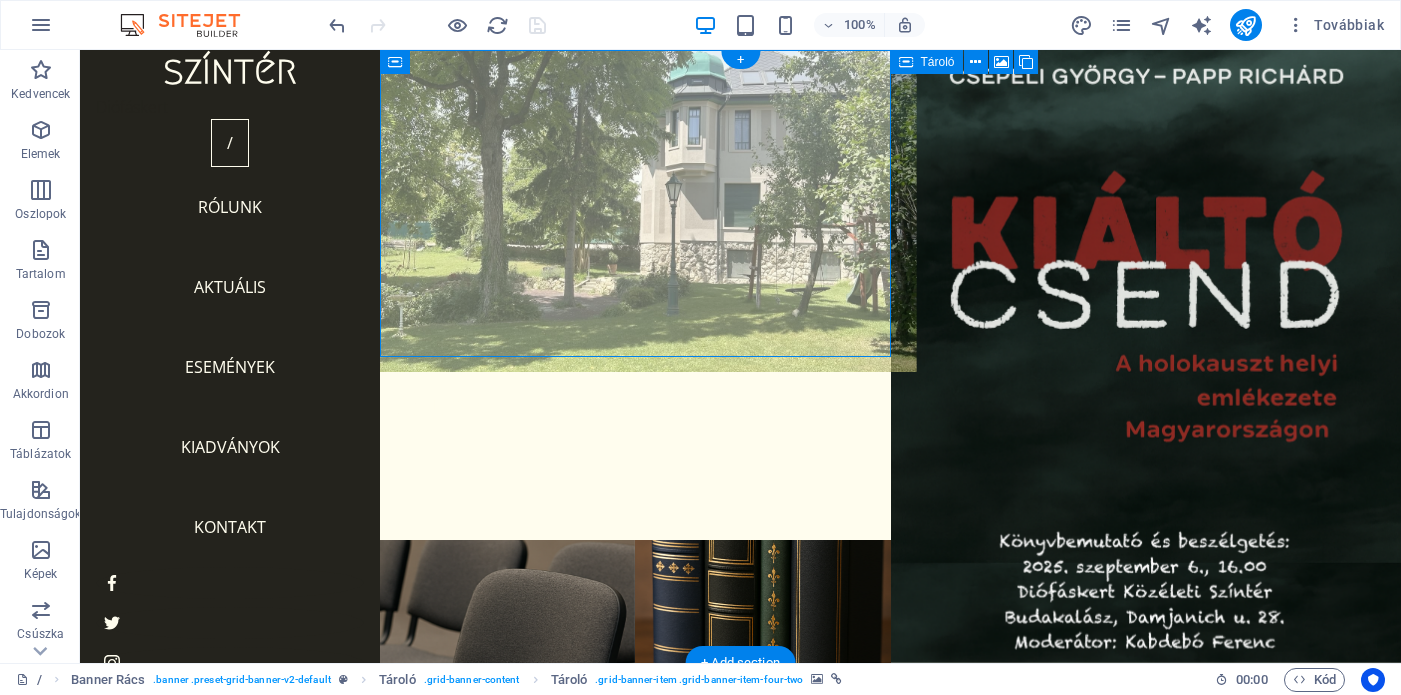 click at bounding box center (635, 204) 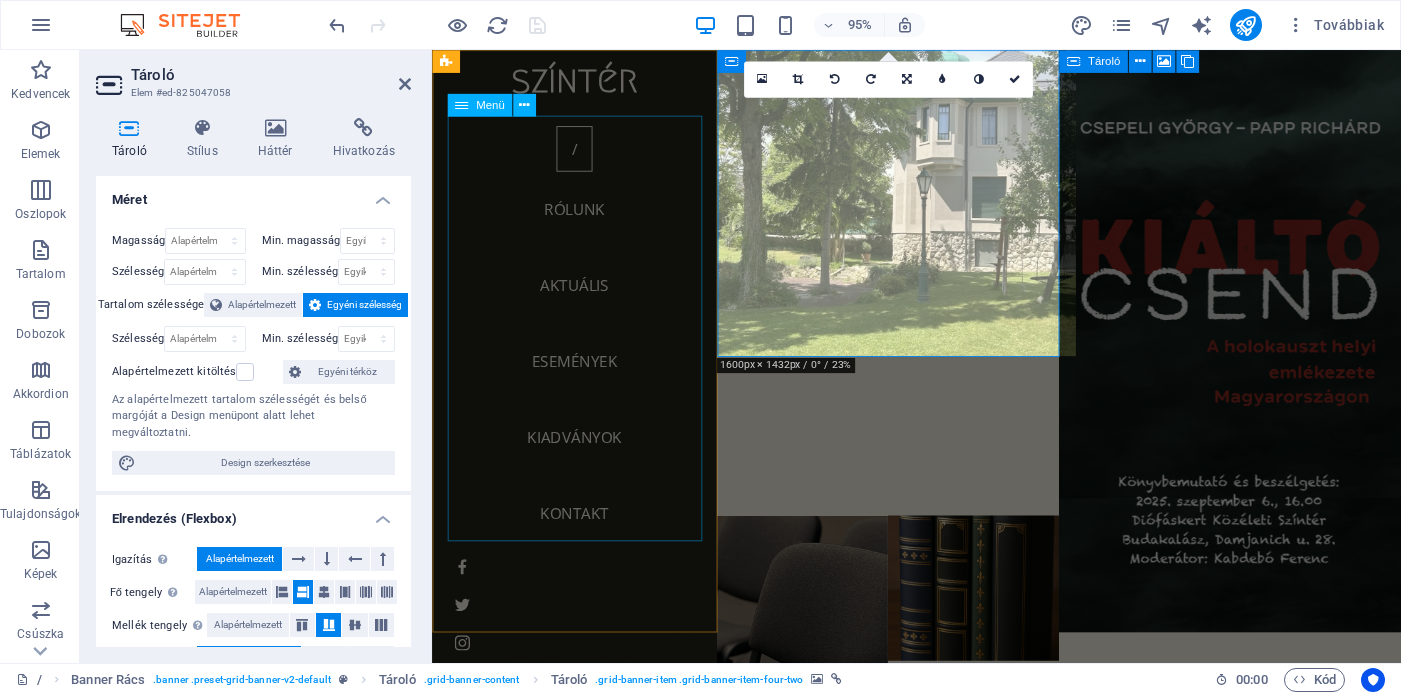 scroll, scrollTop: 136, scrollLeft: 0, axis: vertical 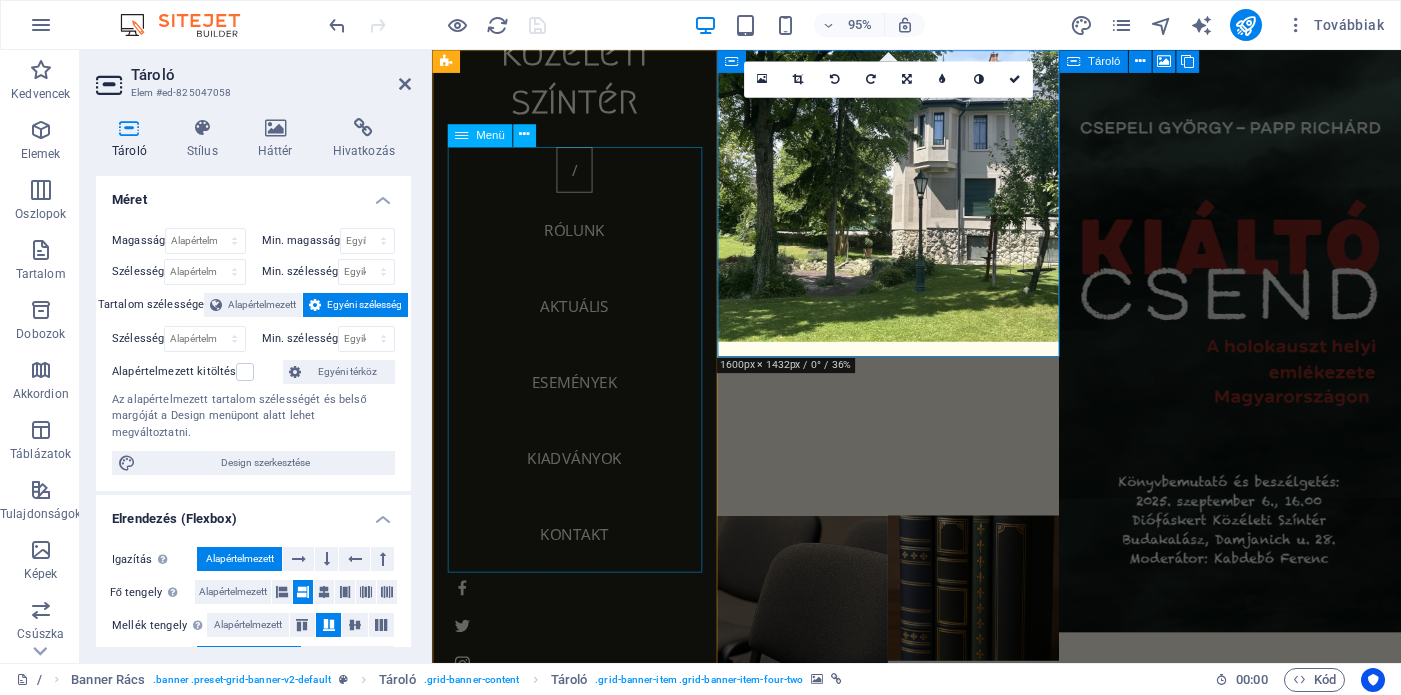 click on "/ RÓLUNK AKTUÁLIS ESEMÉNYEK KIADVÁNYOK KONTAKT" at bounding box center (582, 376) 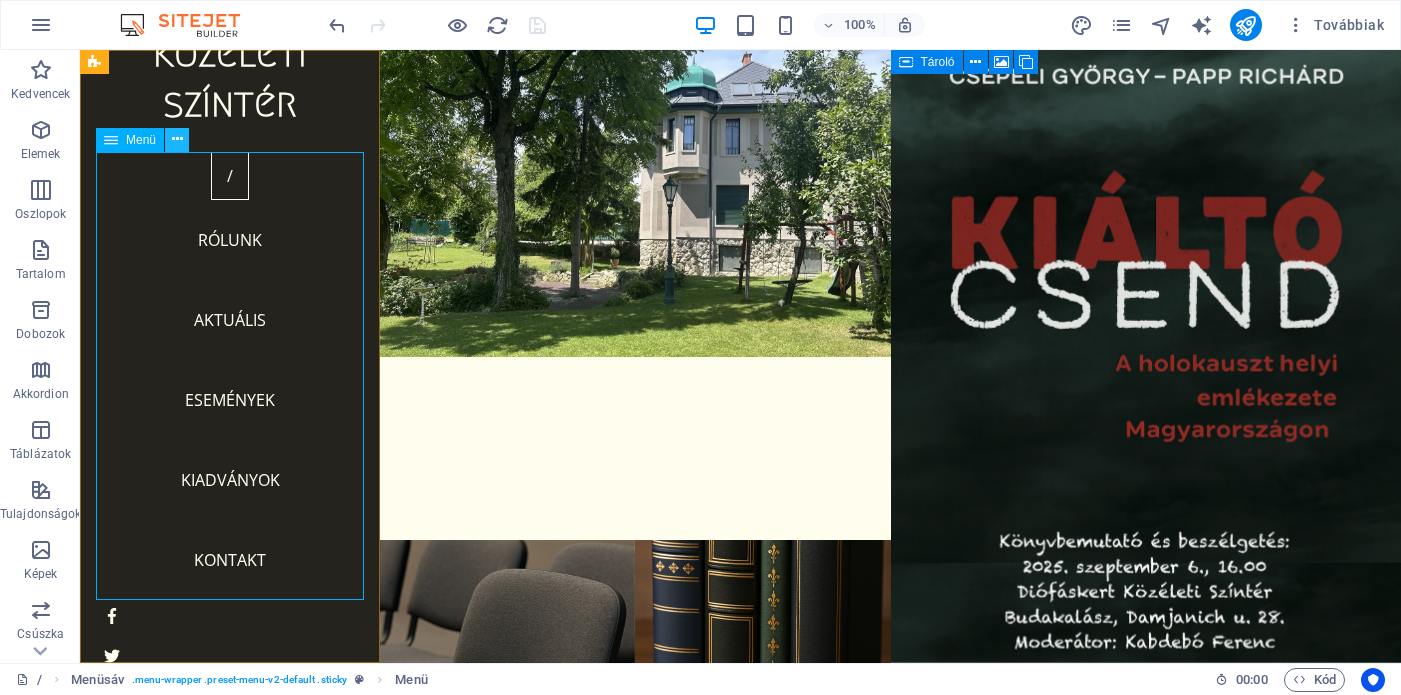 click at bounding box center (177, 139) 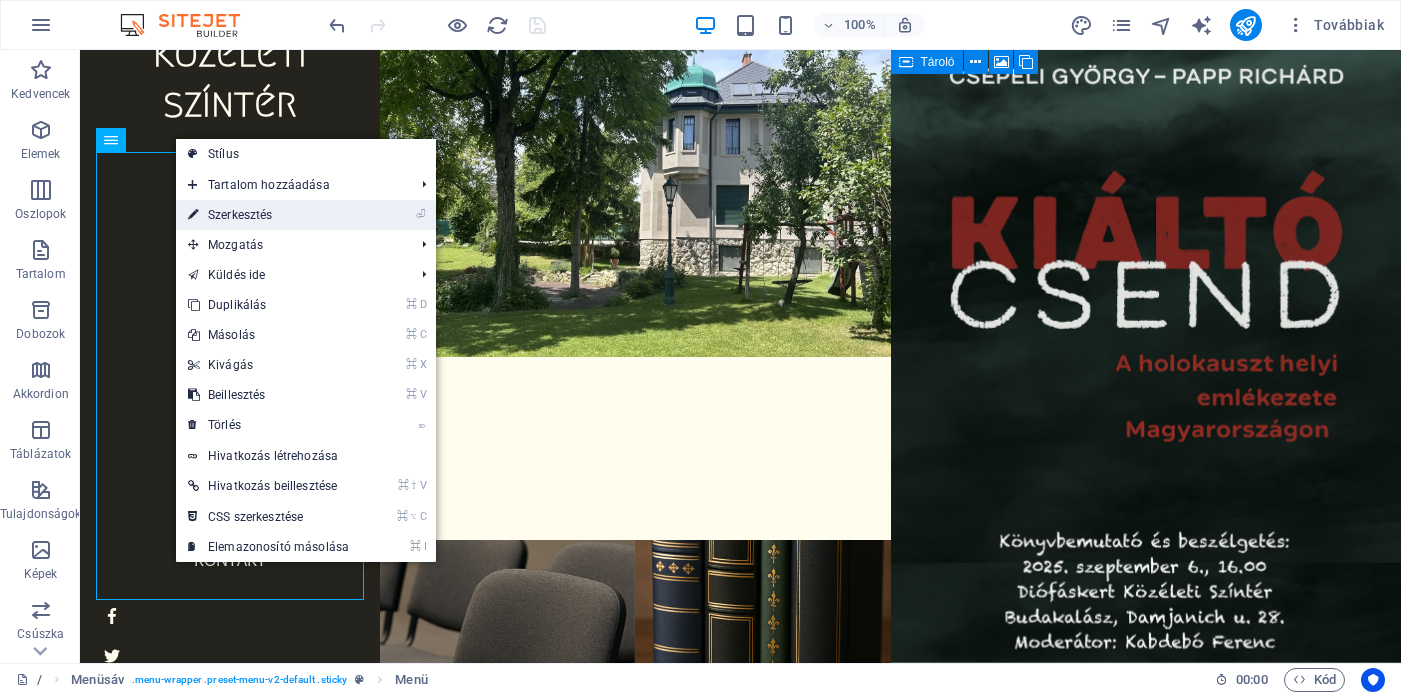click on "⏎  Szerkesztés" at bounding box center [268, 215] 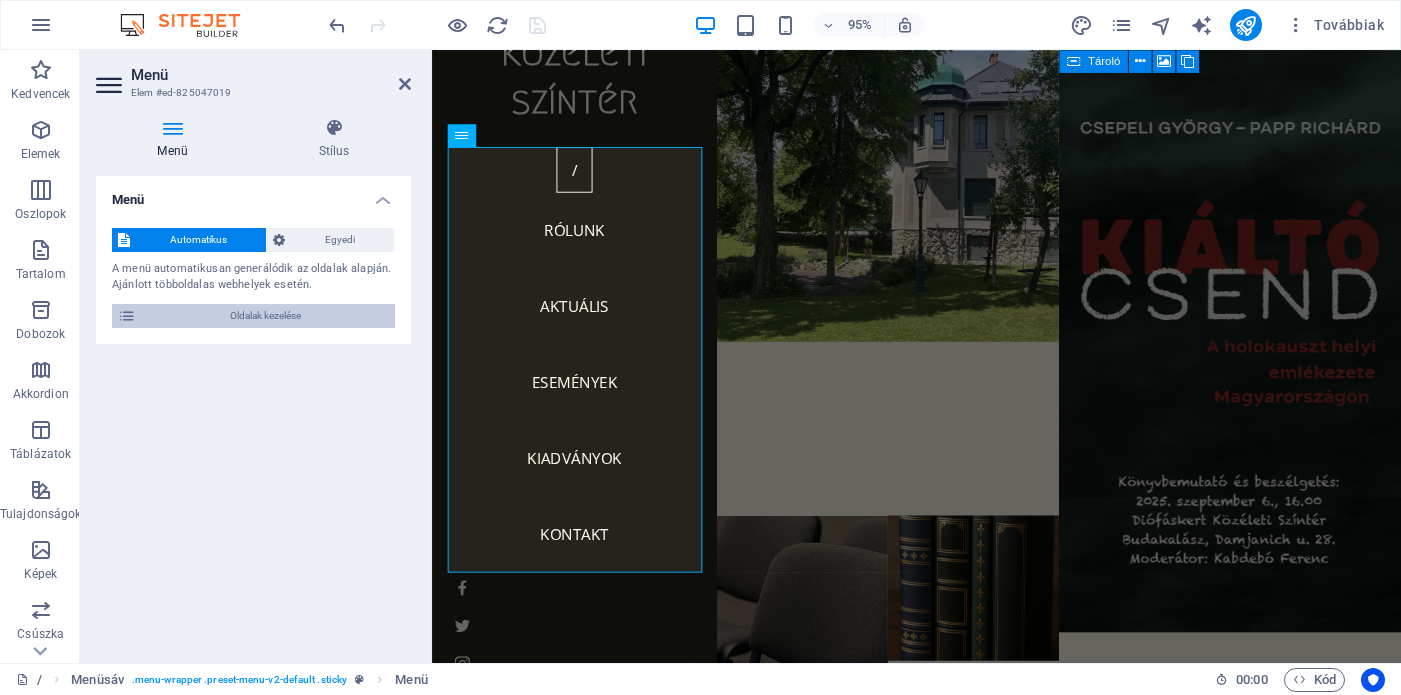 click on "Oldalak kezelése" at bounding box center (265, 316) 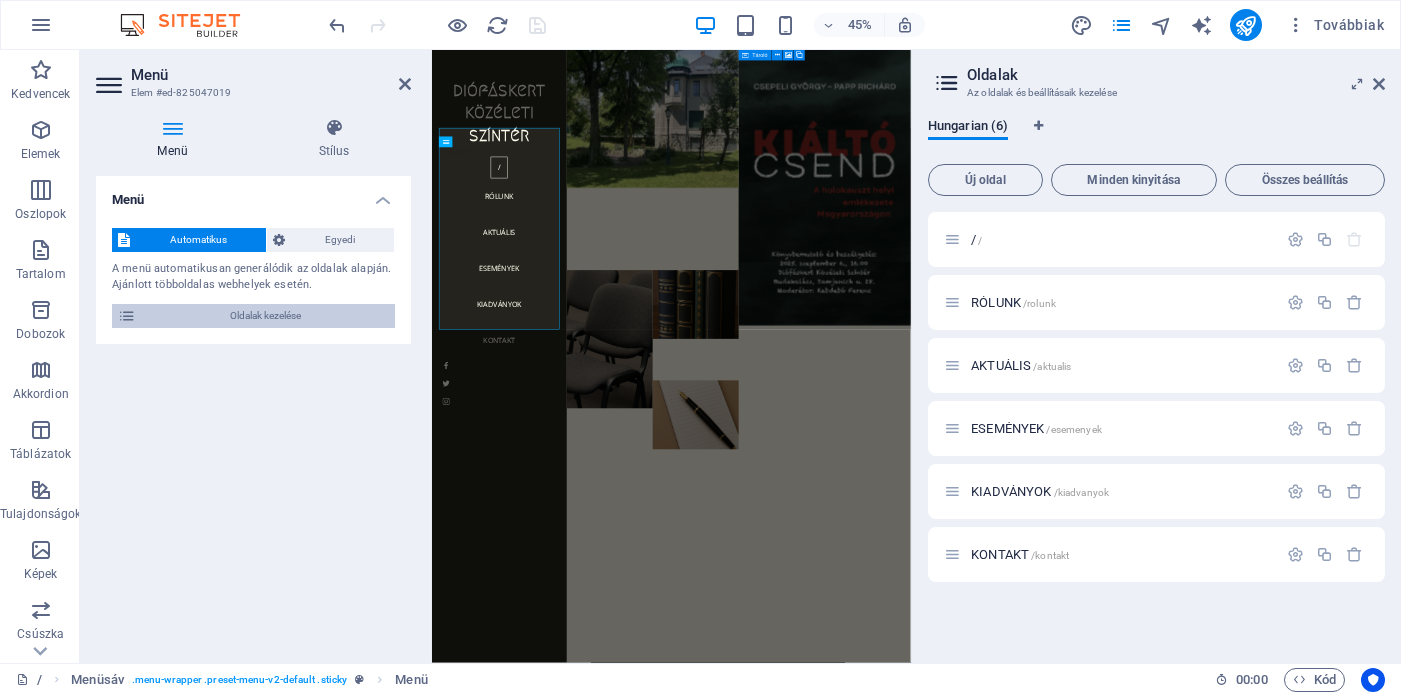 scroll, scrollTop: 0, scrollLeft: 0, axis: both 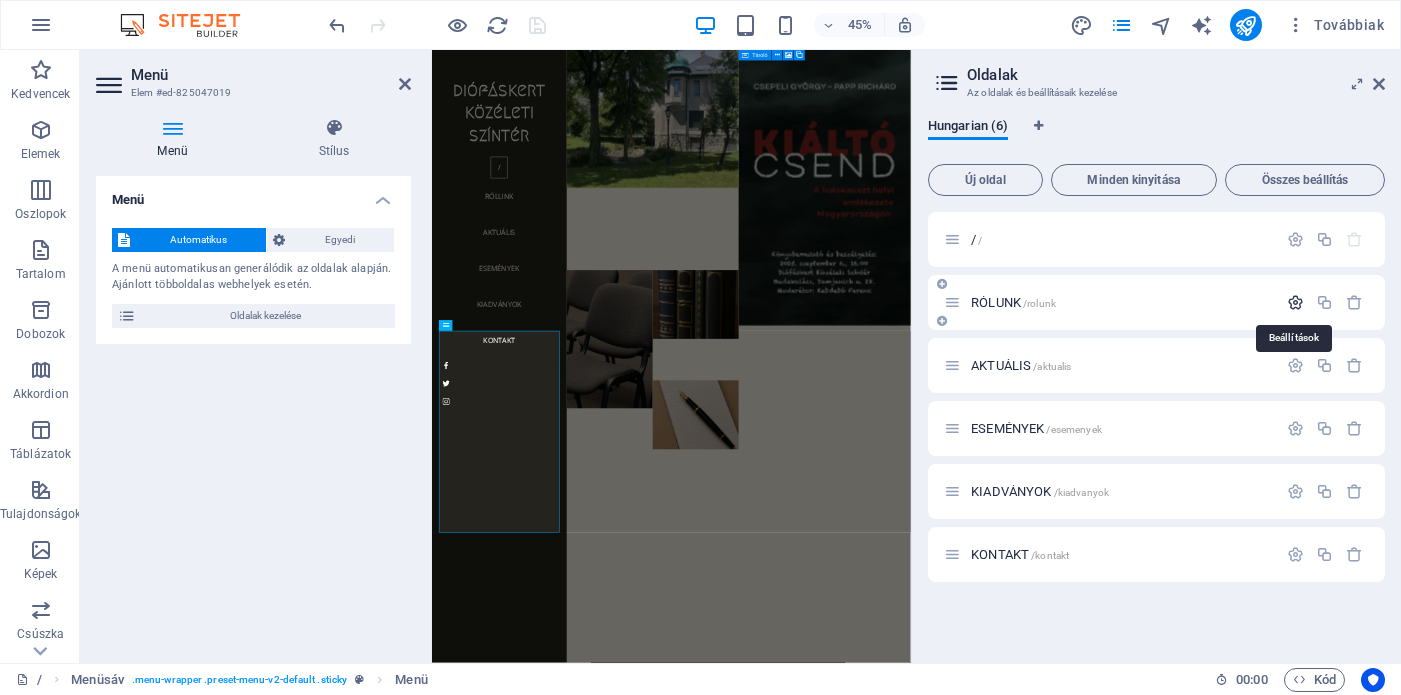 click at bounding box center [1295, 302] 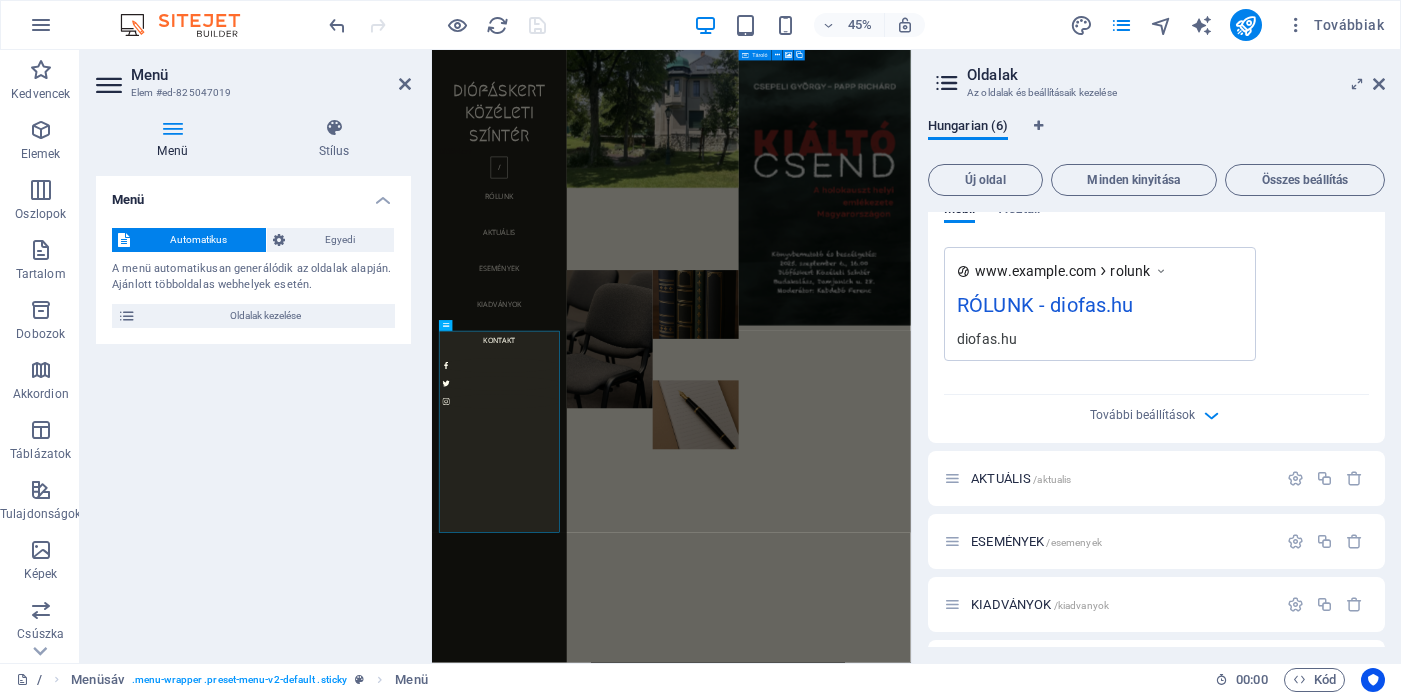 scroll, scrollTop: 633, scrollLeft: 0, axis: vertical 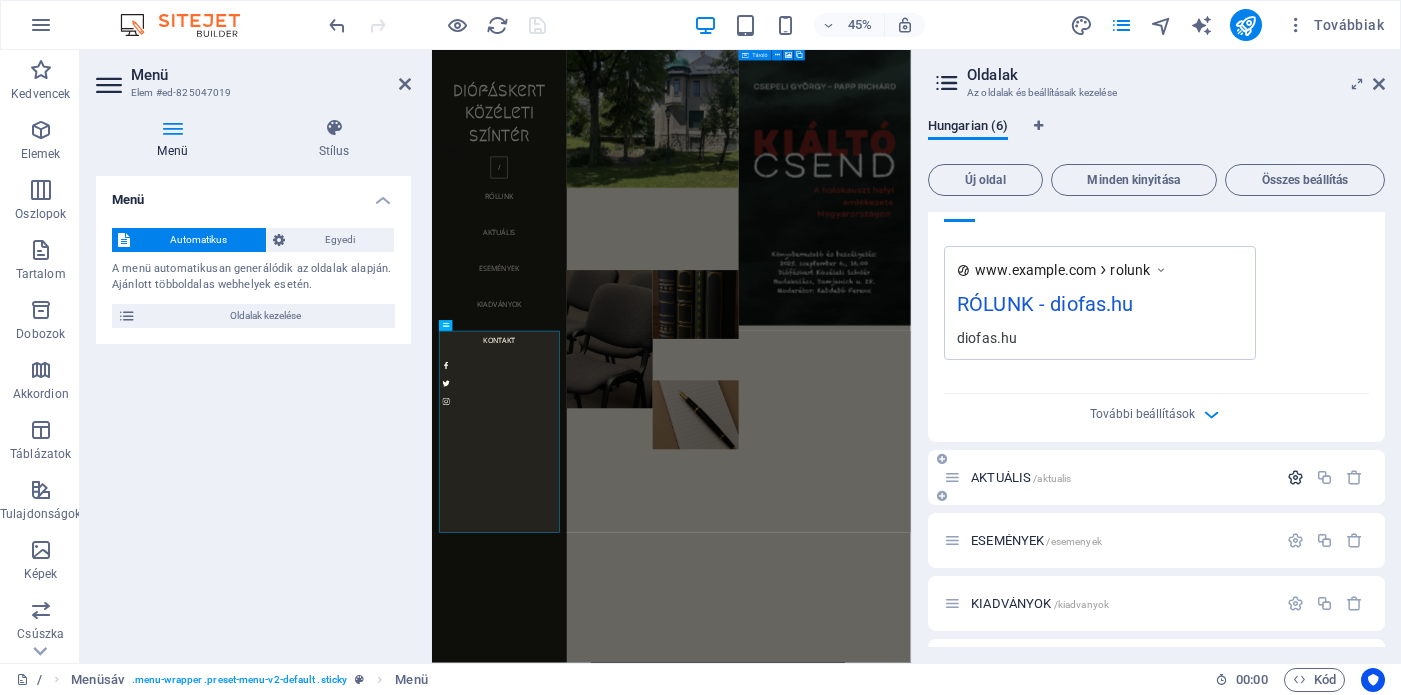 click at bounding box center (1295, 477) 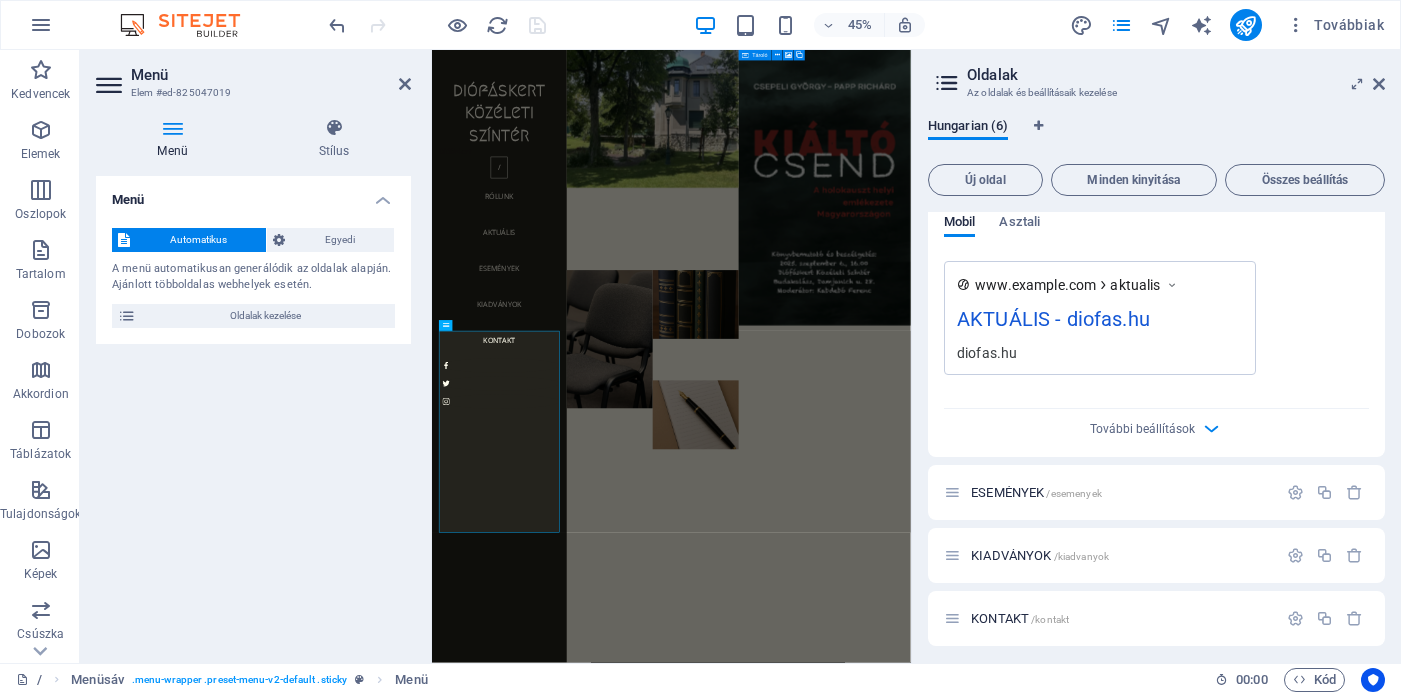 scroll, scrollTop: 1434, scrollLeft: 0, axis: vertical 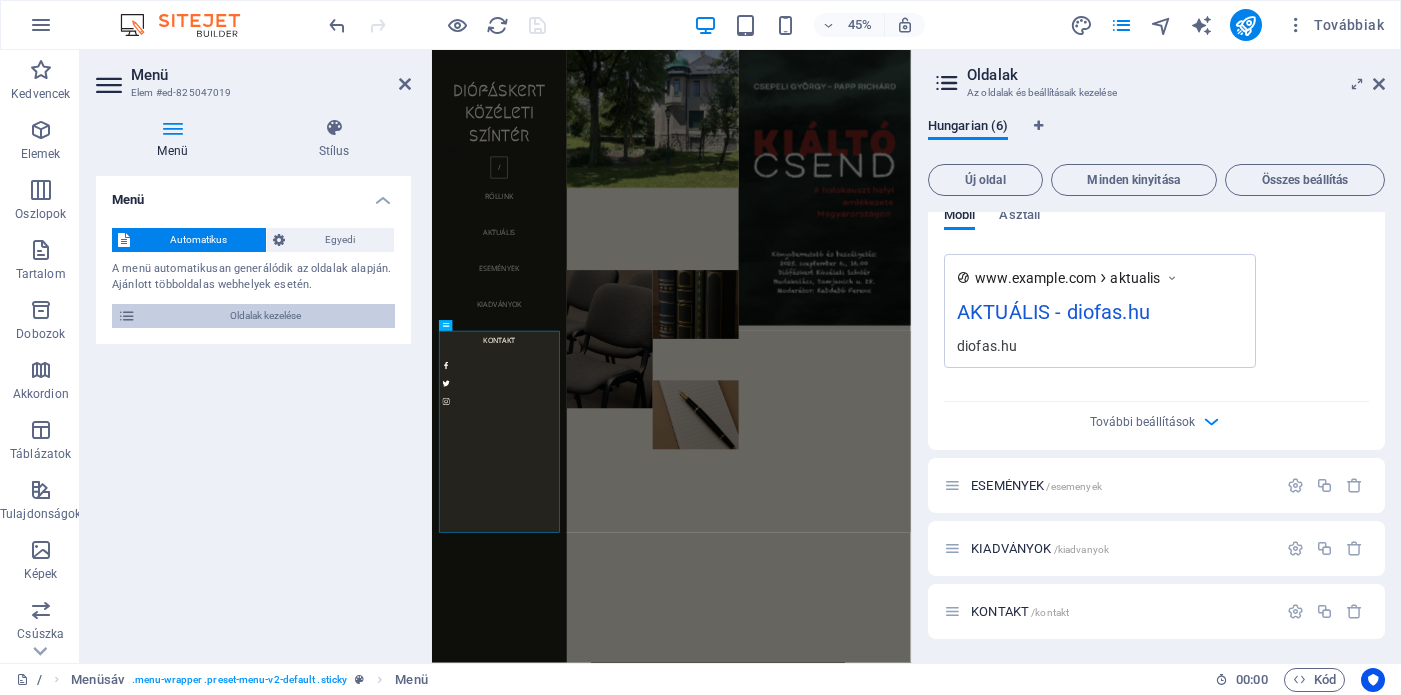 click on "Oldalak kezelése" at bounding box center [265, 316] 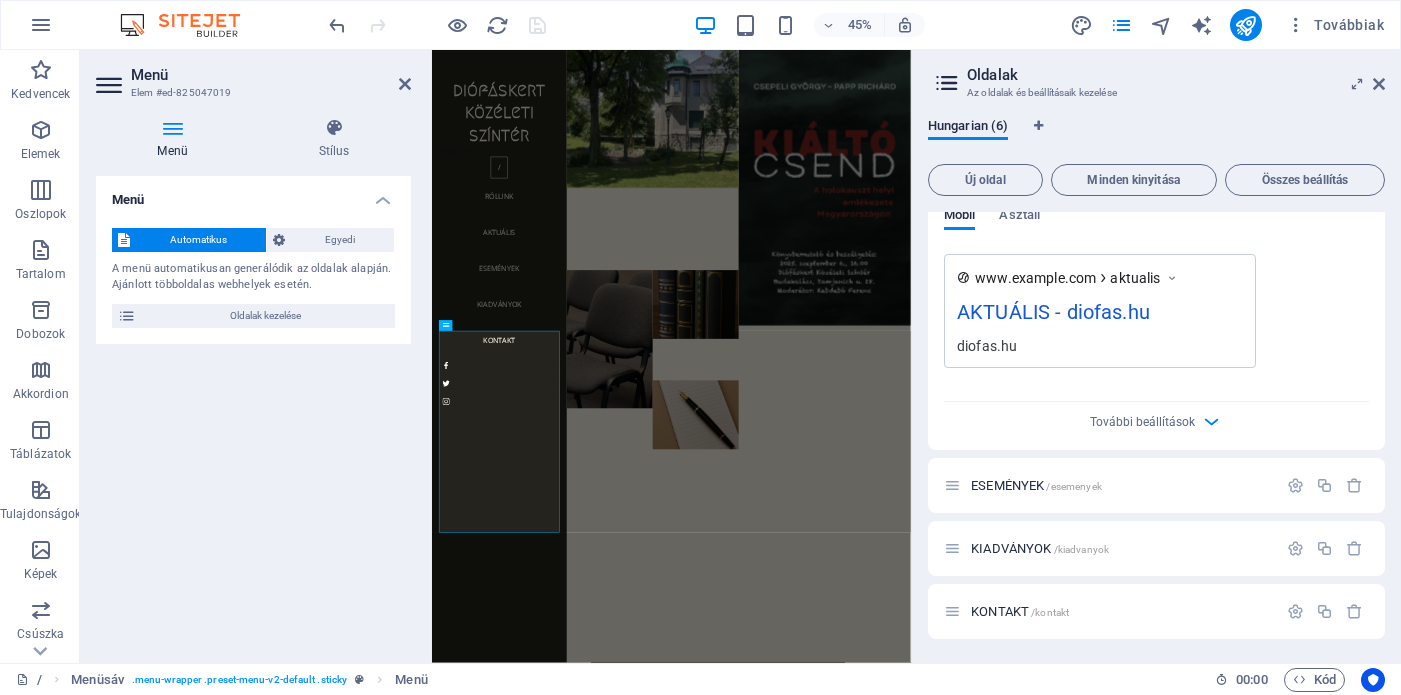 click on "Menü" at bounding box center [253, 194] 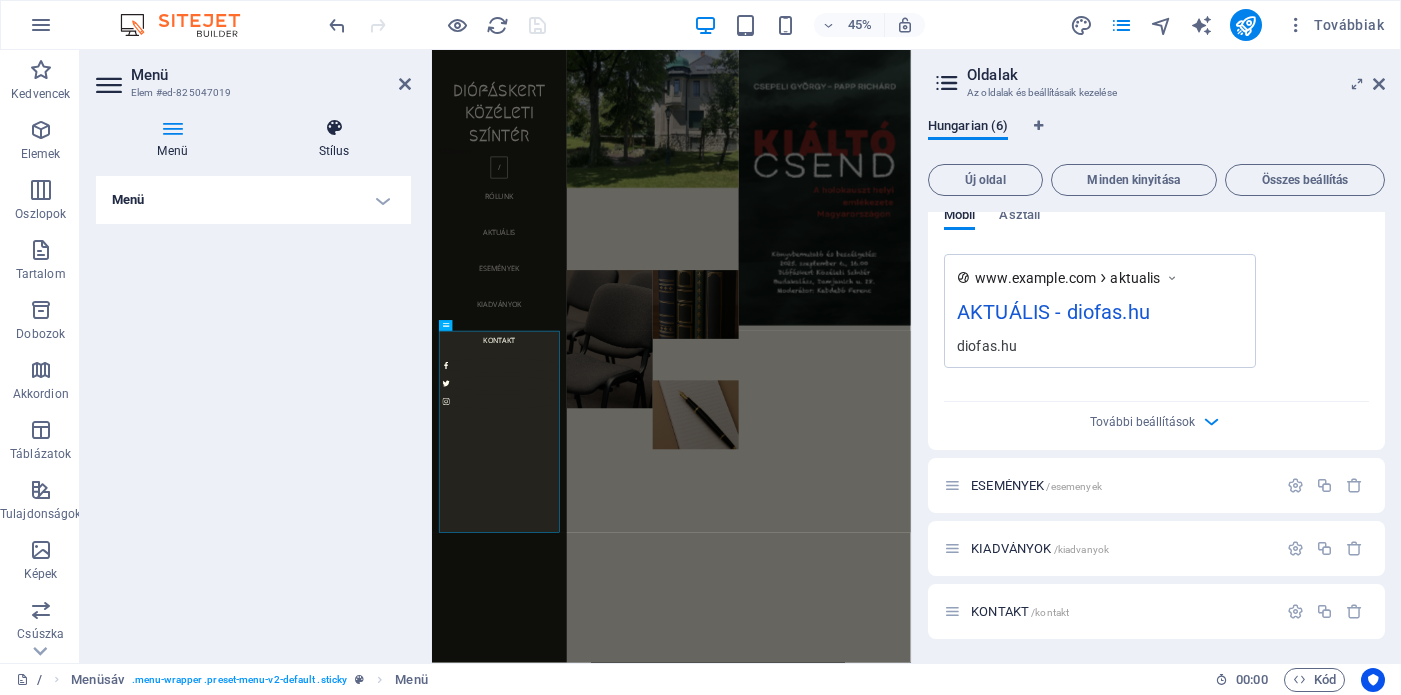 click on "Stílus" at bounding box center [334, 139] 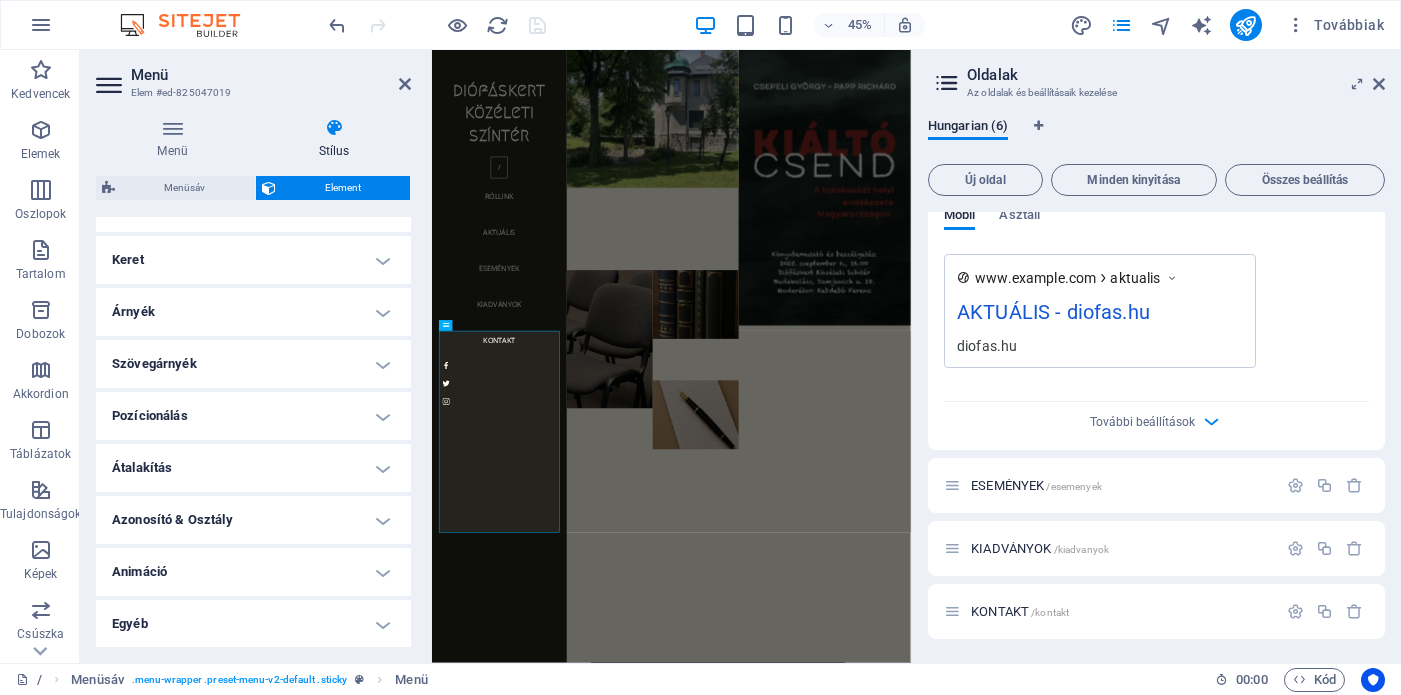 scroll, scrollTop: 0, scrollLeft: 0, axis: both 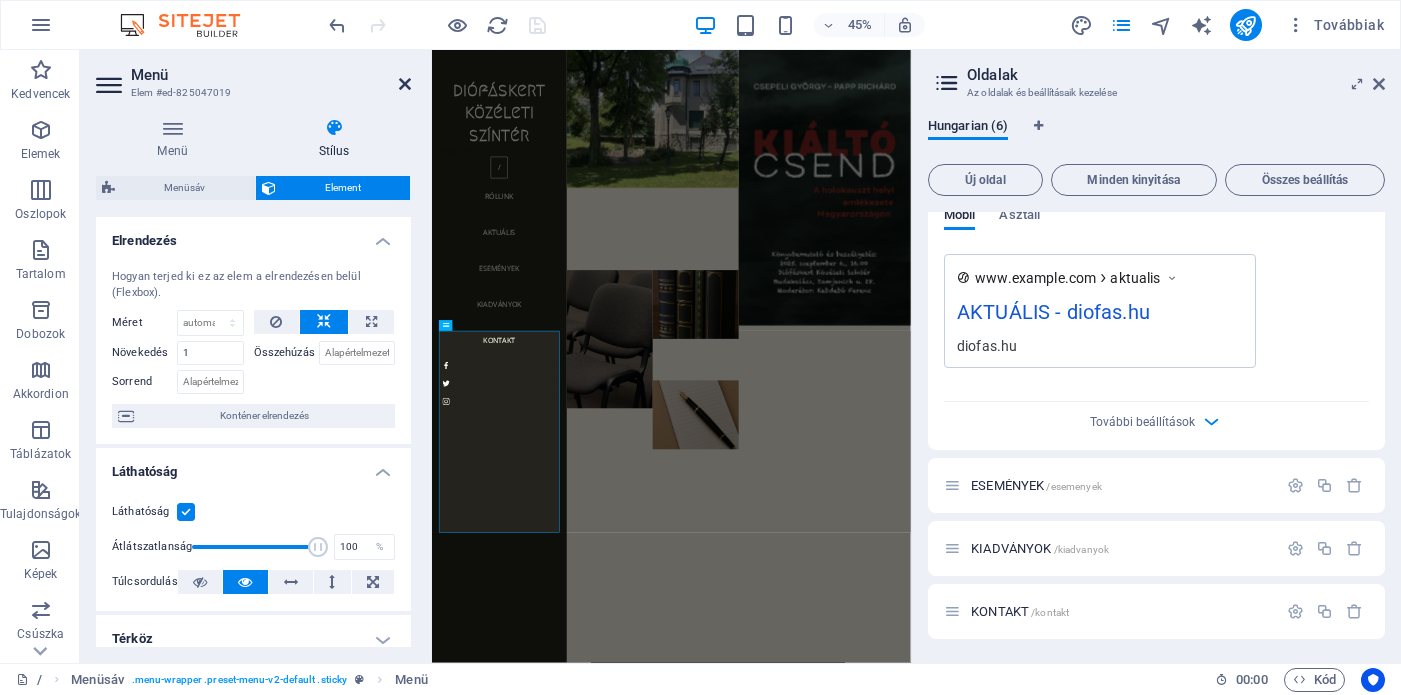click at bounding box center (405, 84) 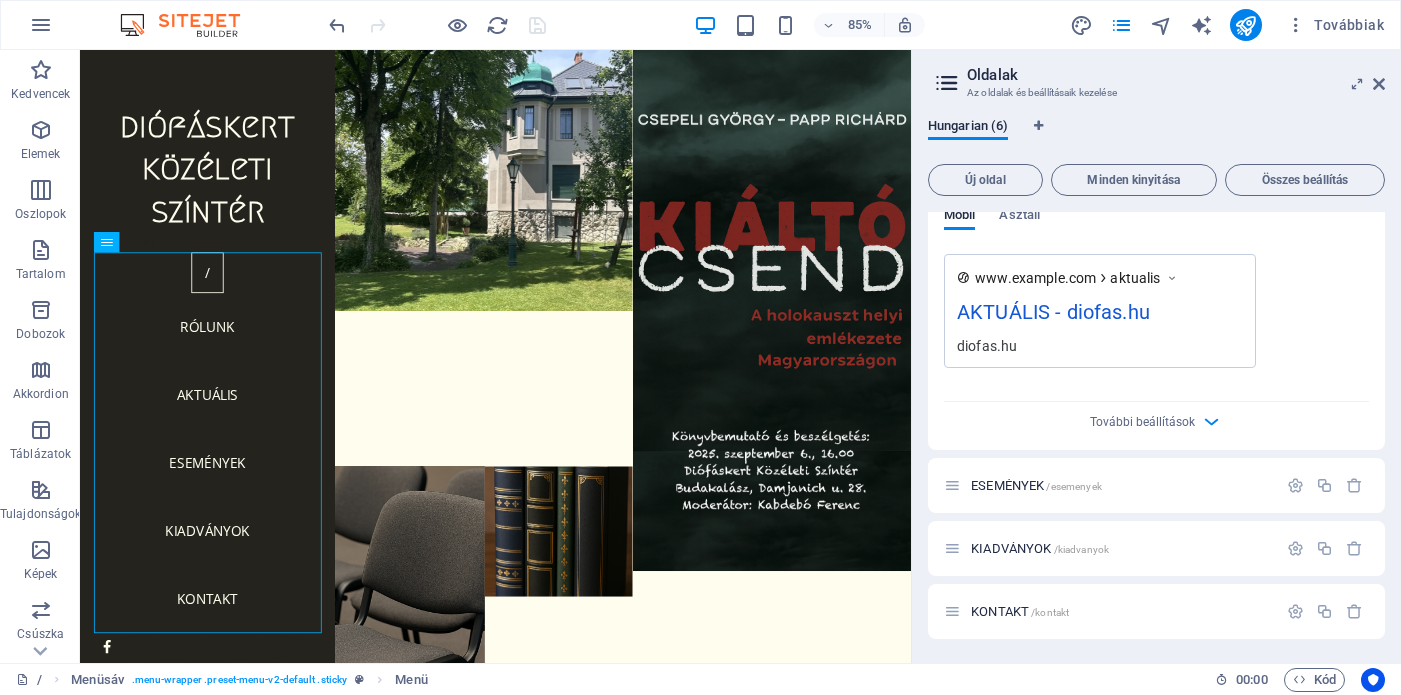 click on "85% Továbbiak" at bounding box center [858, 25] 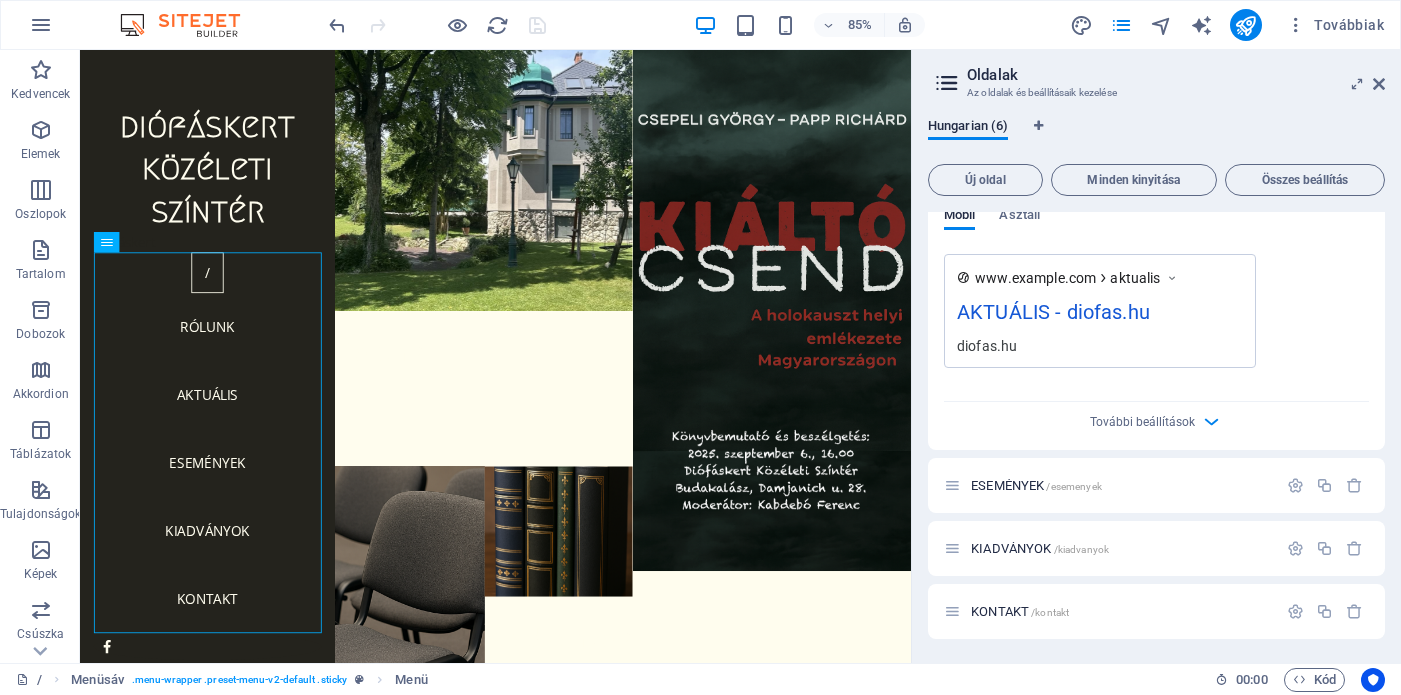 click on "85% Továbbiak" at bounding box center (858, 25) 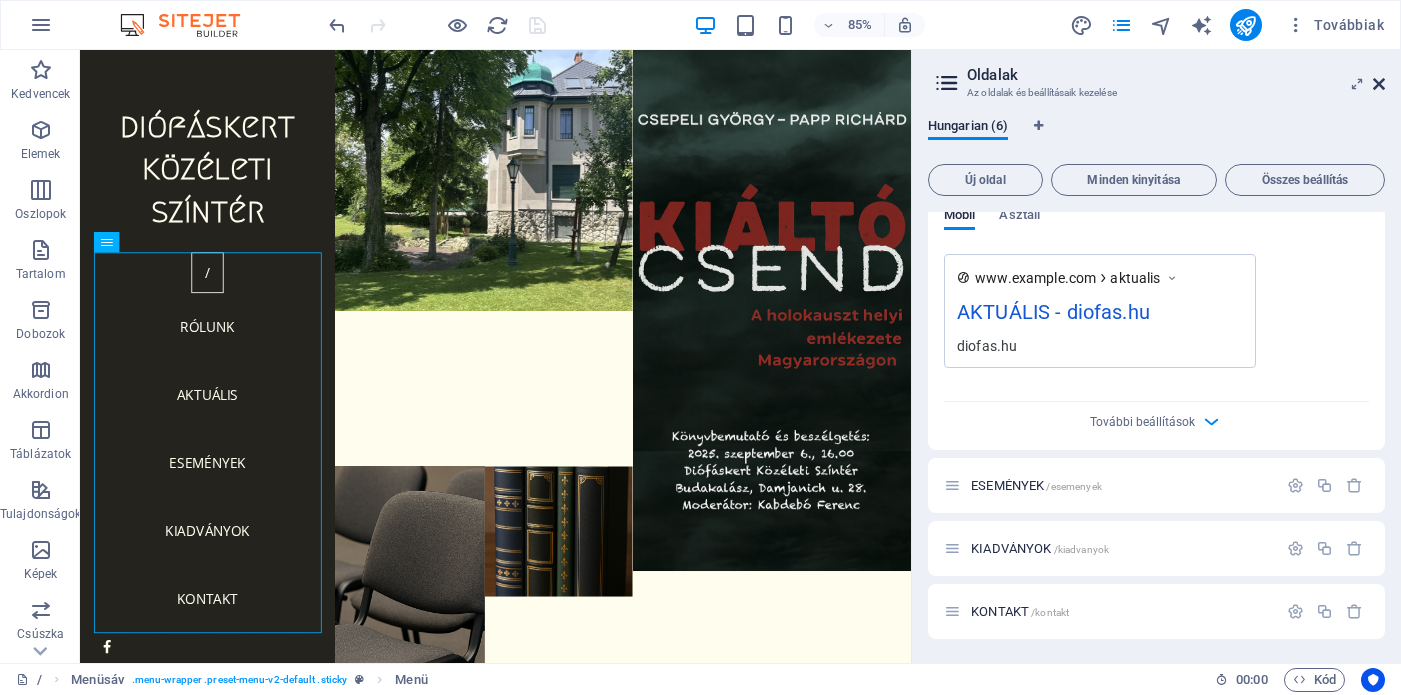 click at bounding box center (1379, 84) 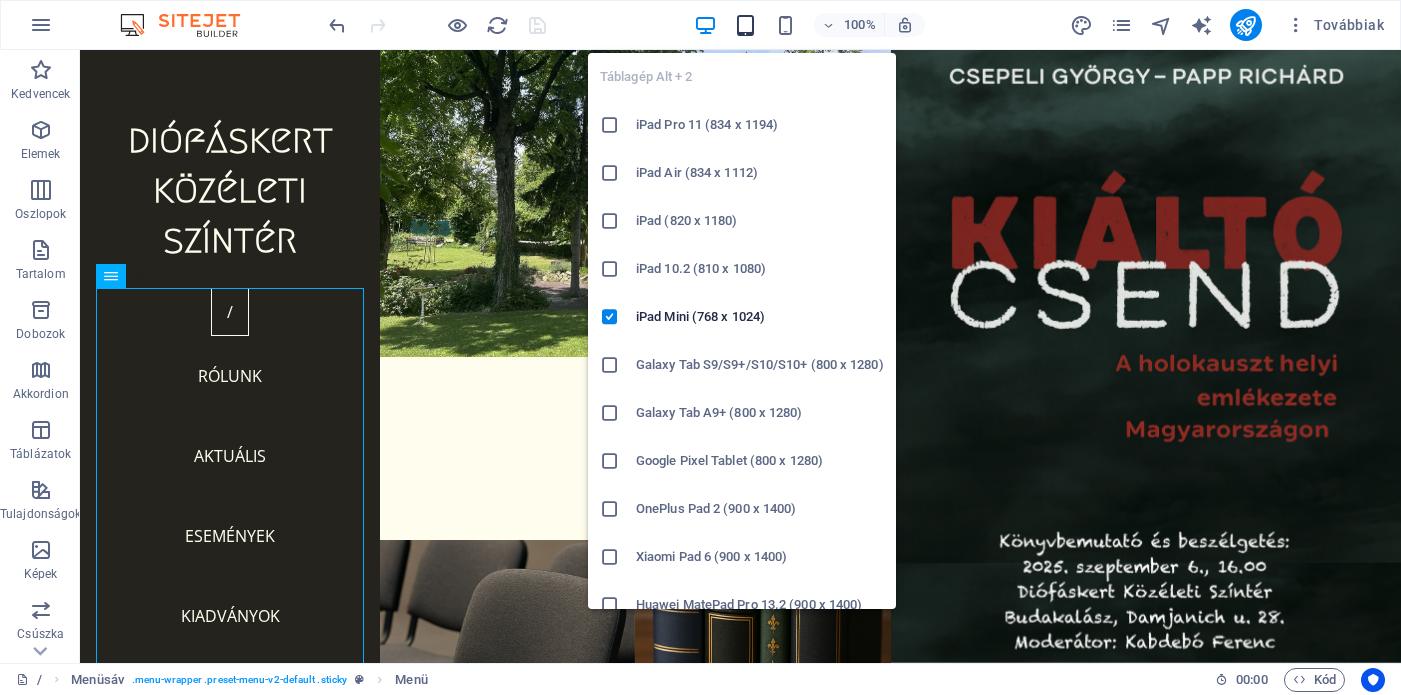 click at bounding box center [745, 25] 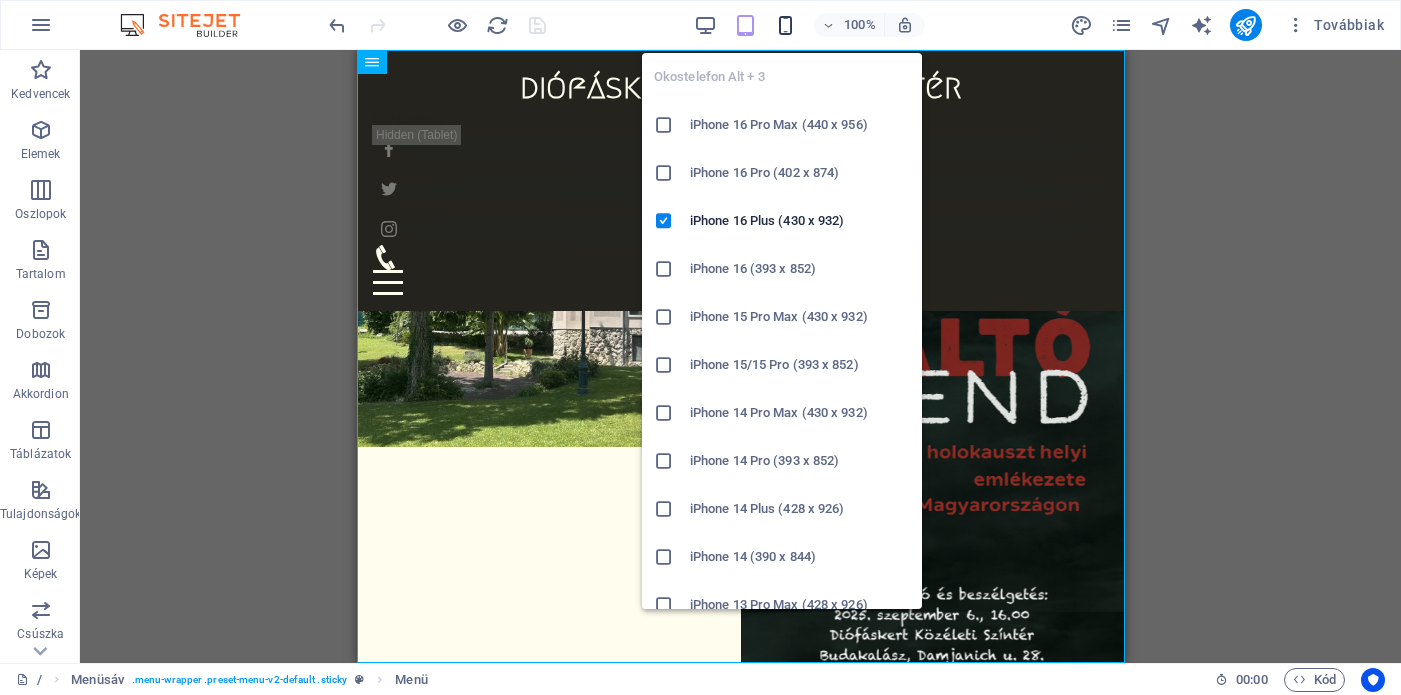 click at bounding box center [785, 25] 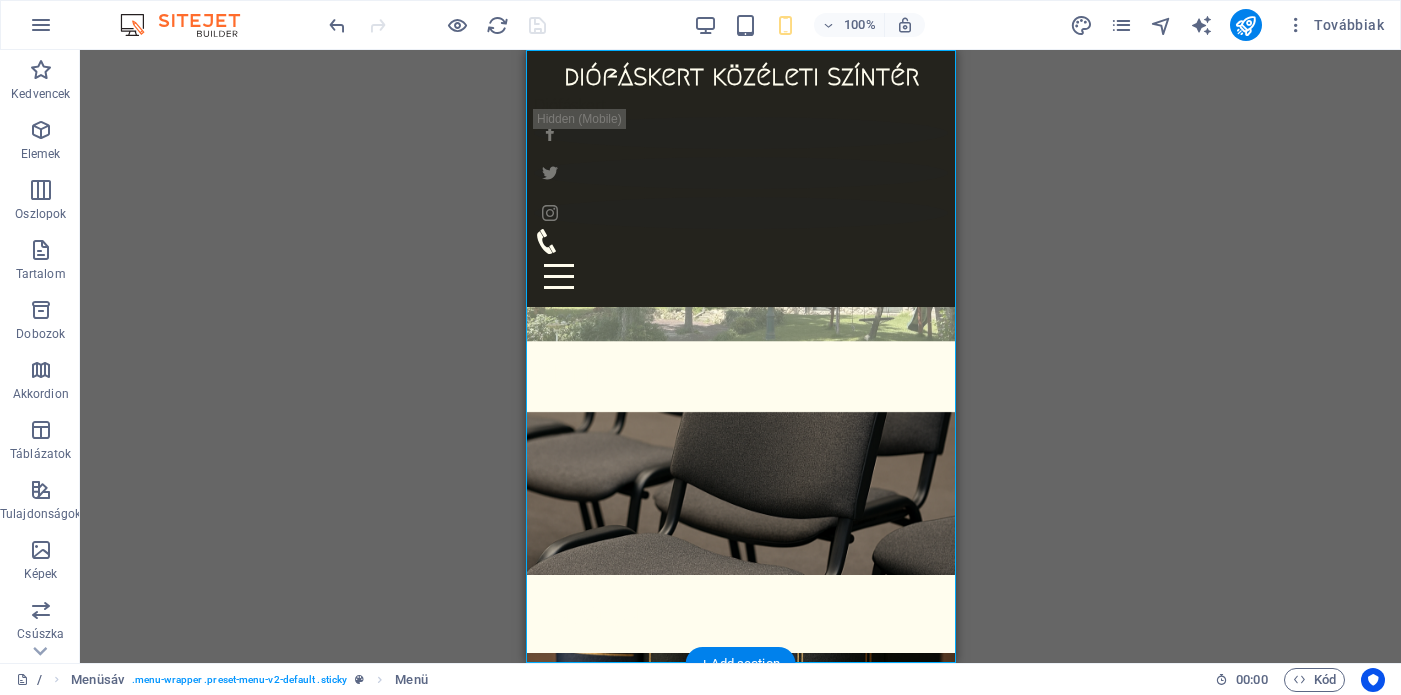 scroll, scrollTop: 0, scrollLeft: 0, axis: both 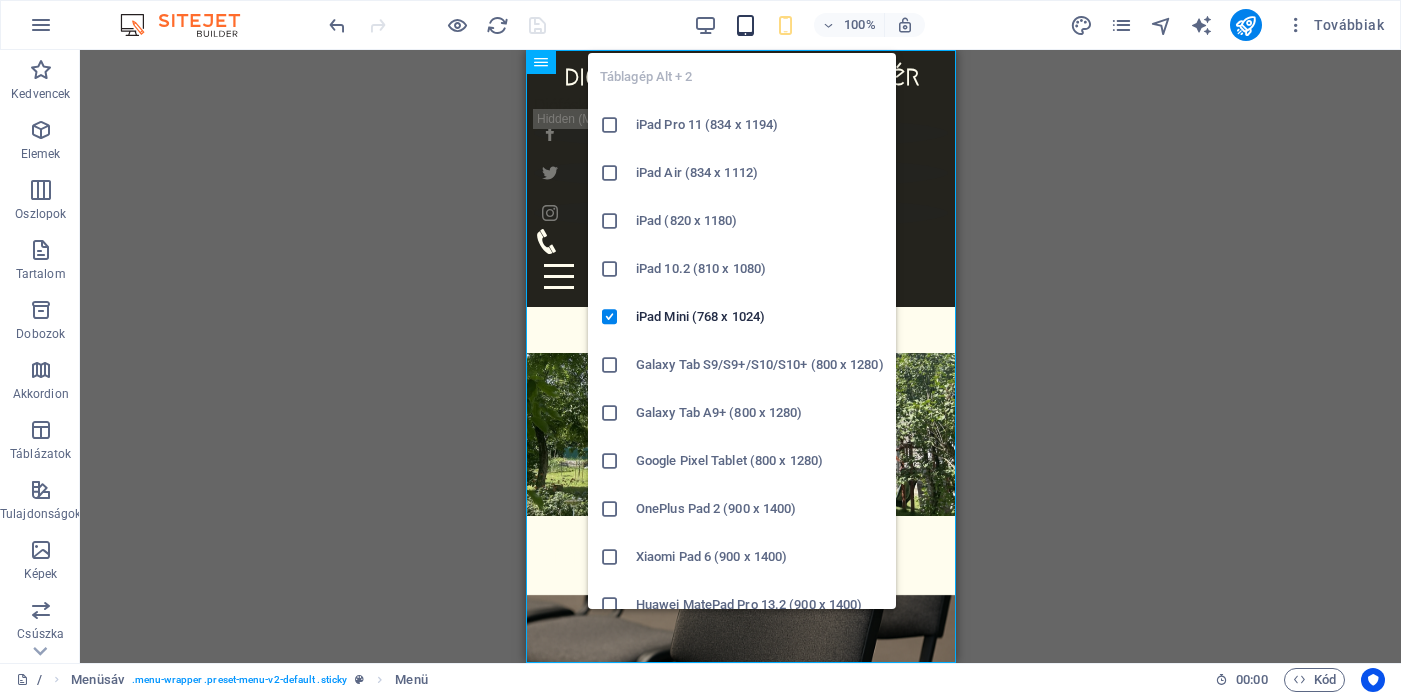 click at bounding box center [745, 25] 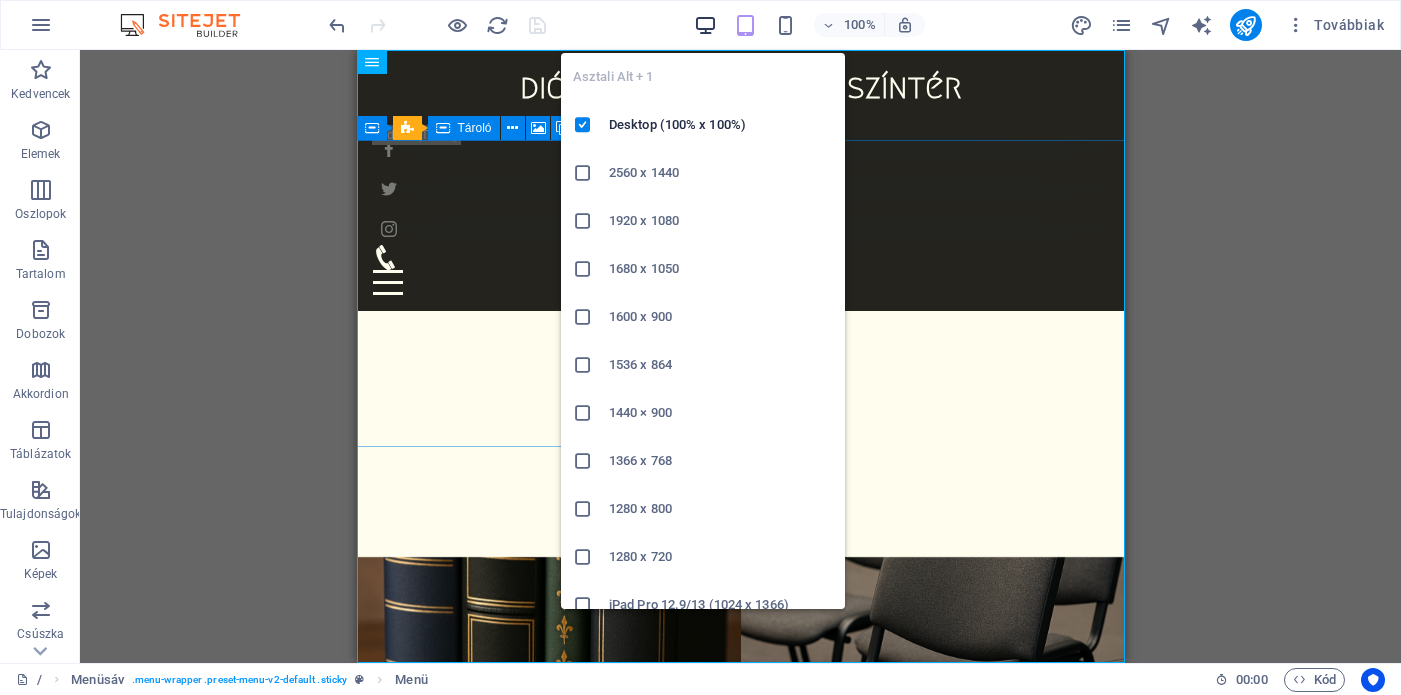 click at bounding box center [705, 25] 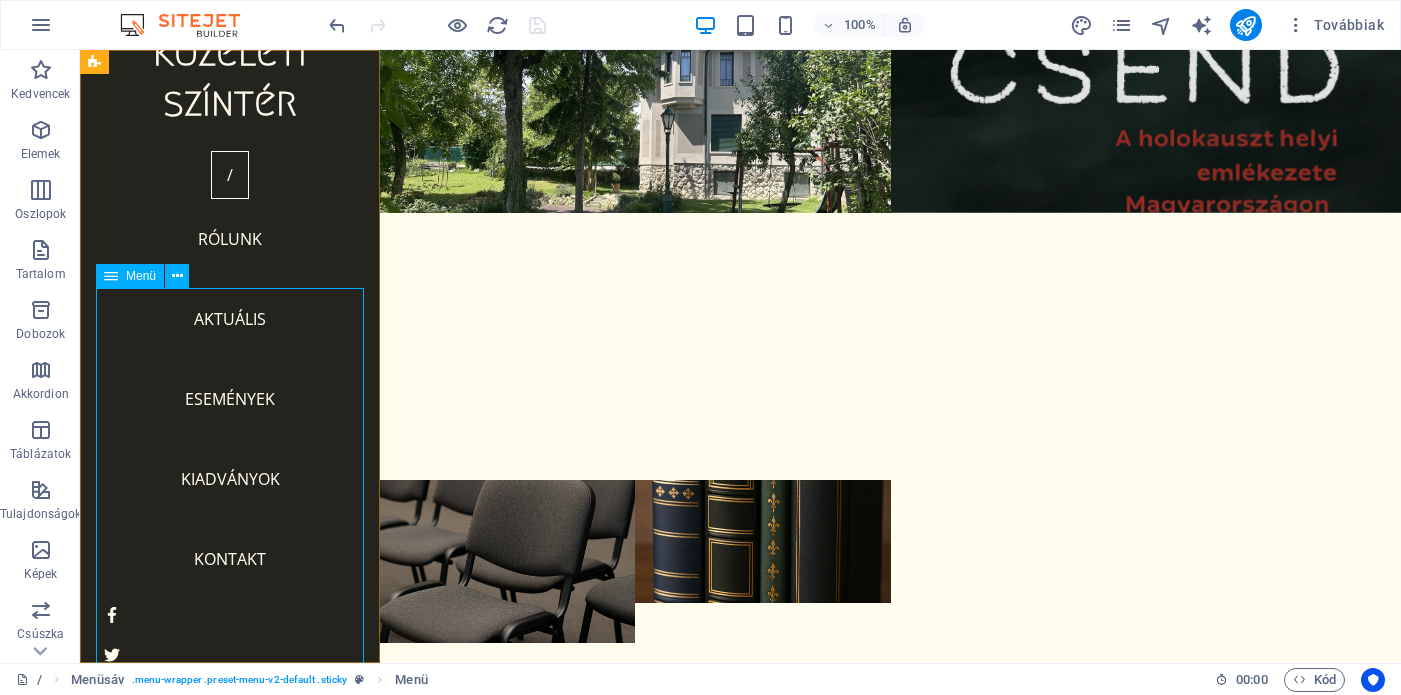 scroll, scrollTop: 169, scrollLeft: 0, axis: vertical 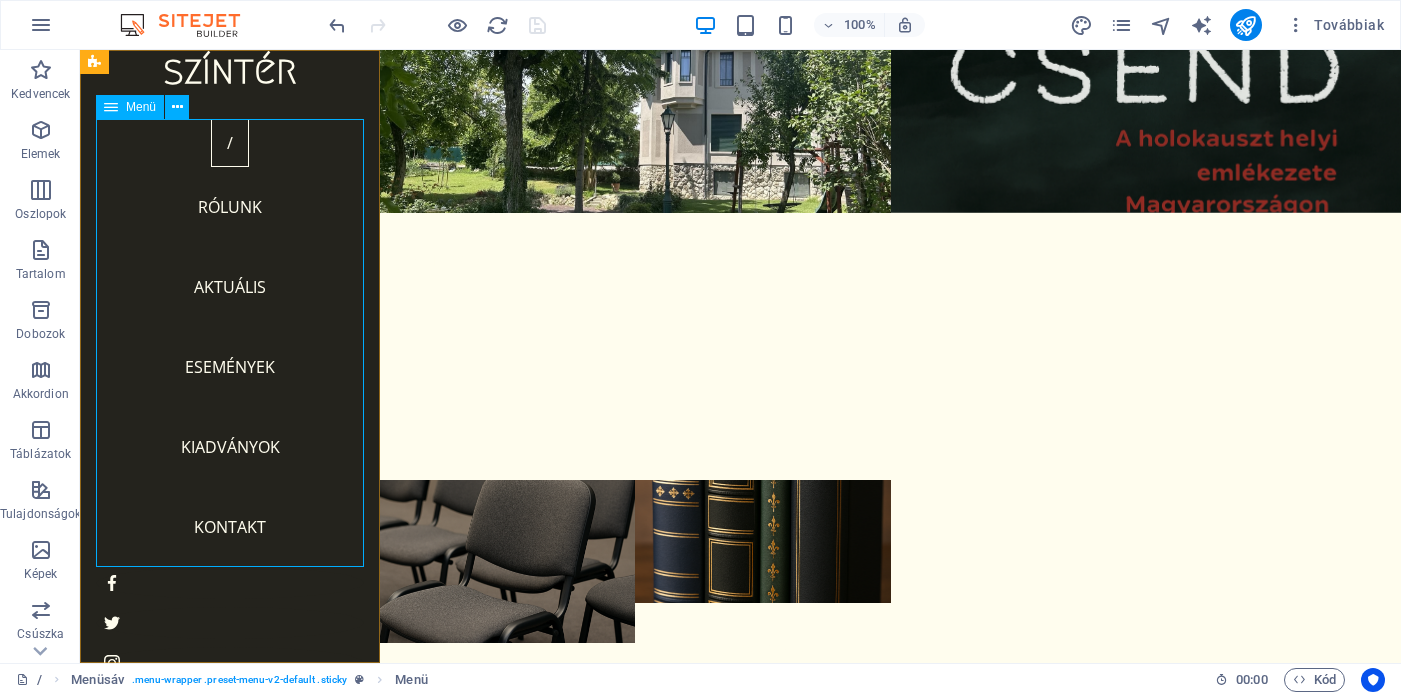 click on "/ RÓLUNK AKTUÁLIS ESEMÉNYEK KIADVÁNYOK KONTAKT" at bounding box center [230, 343] 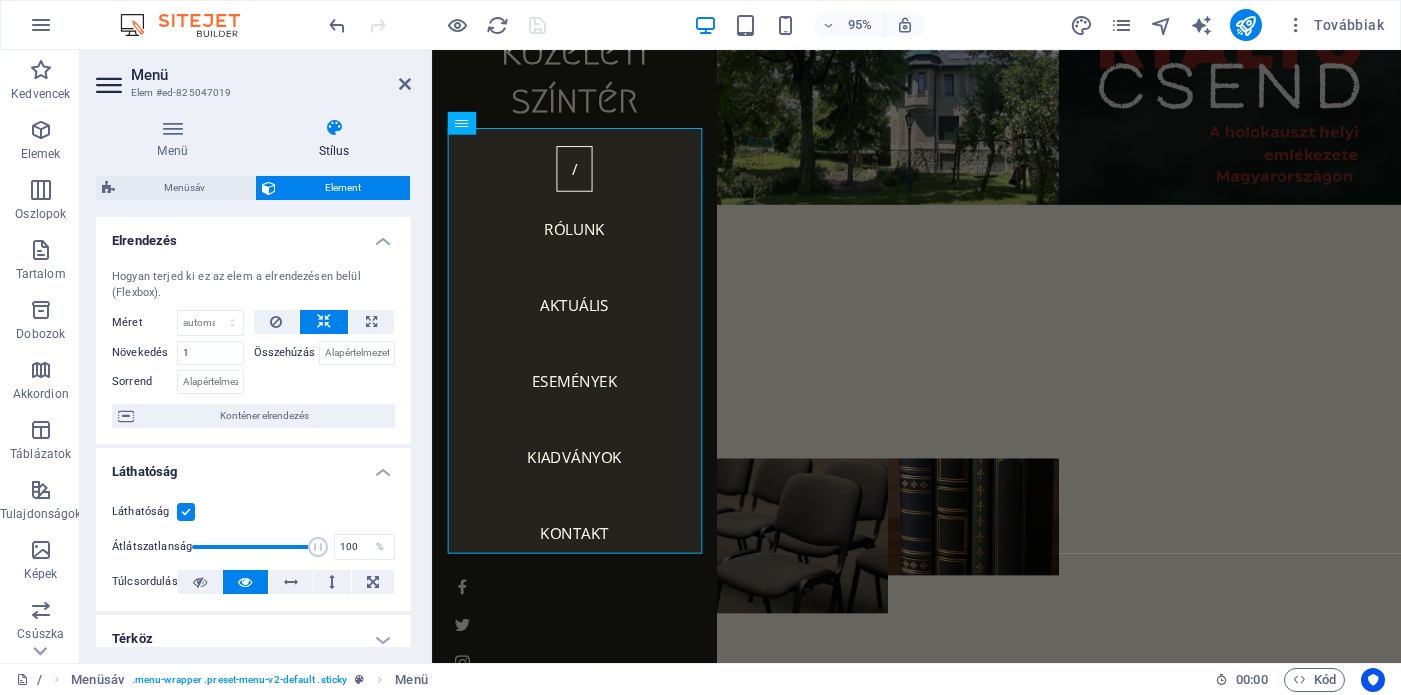 scroll, scrollTop: 136, scrollLeft: 0, axis: vertical 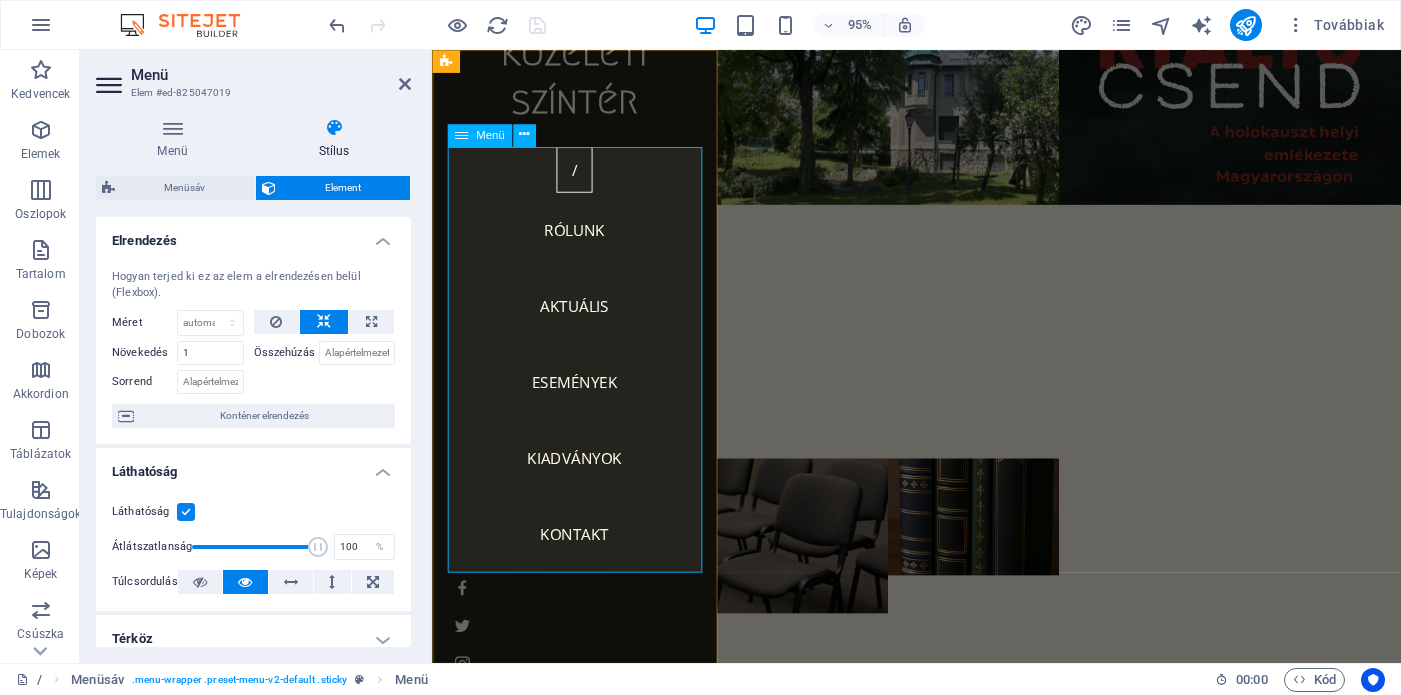 click on "/ RÓLUNK AKTUÁLIS ESEMÉNYEK KIADVÁNYOK KONTAKT" at bounding box center [582, 376] 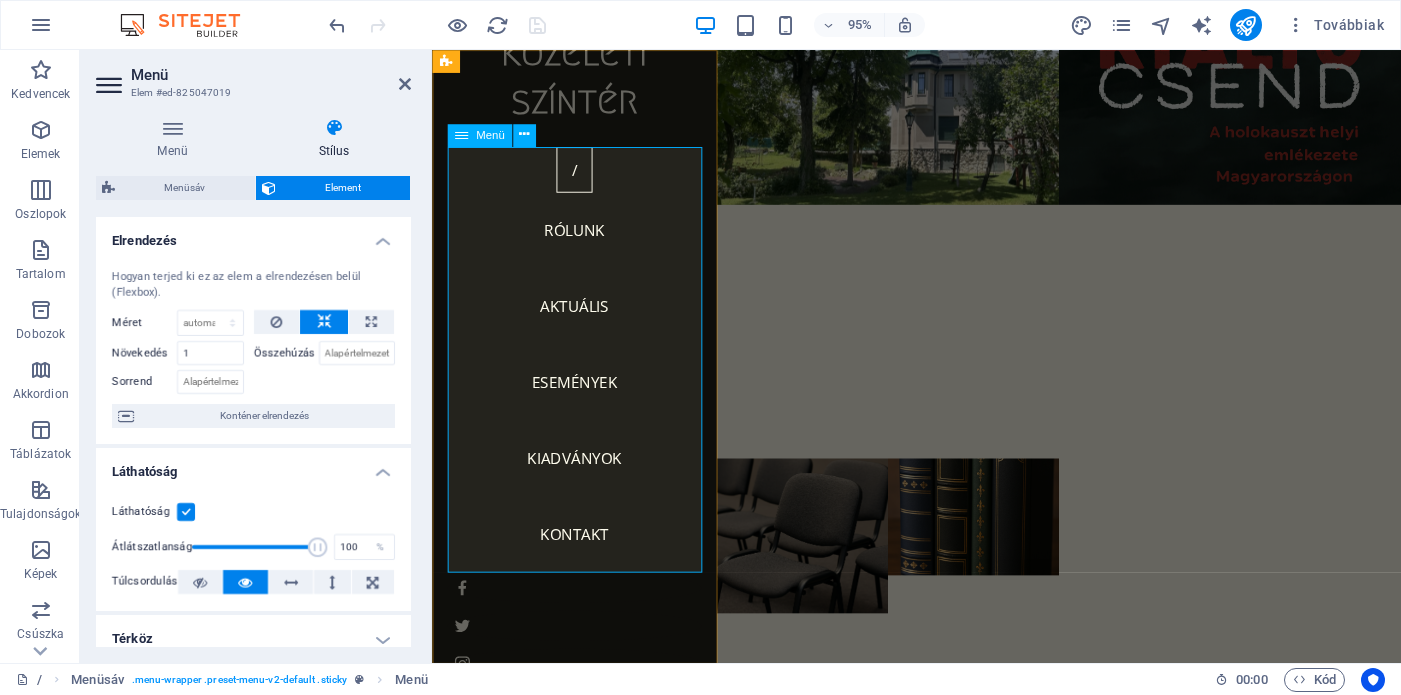 click on "/ RÓLUNK AKTUÁLIS ESEMÉNYEK KIADVÁNYOK KONTAKT" at bounding box center [582, 376] 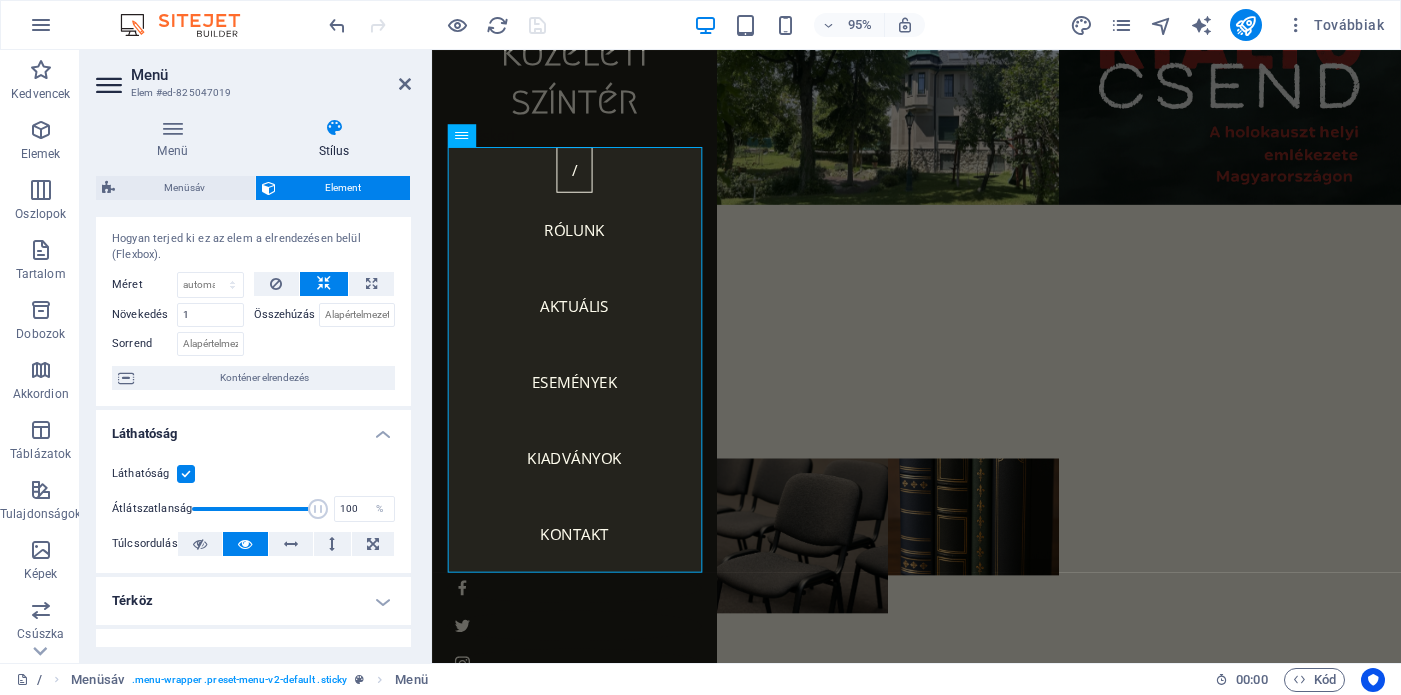 scroll, scrollTop: 0, scrollLeft: 0, axis: both 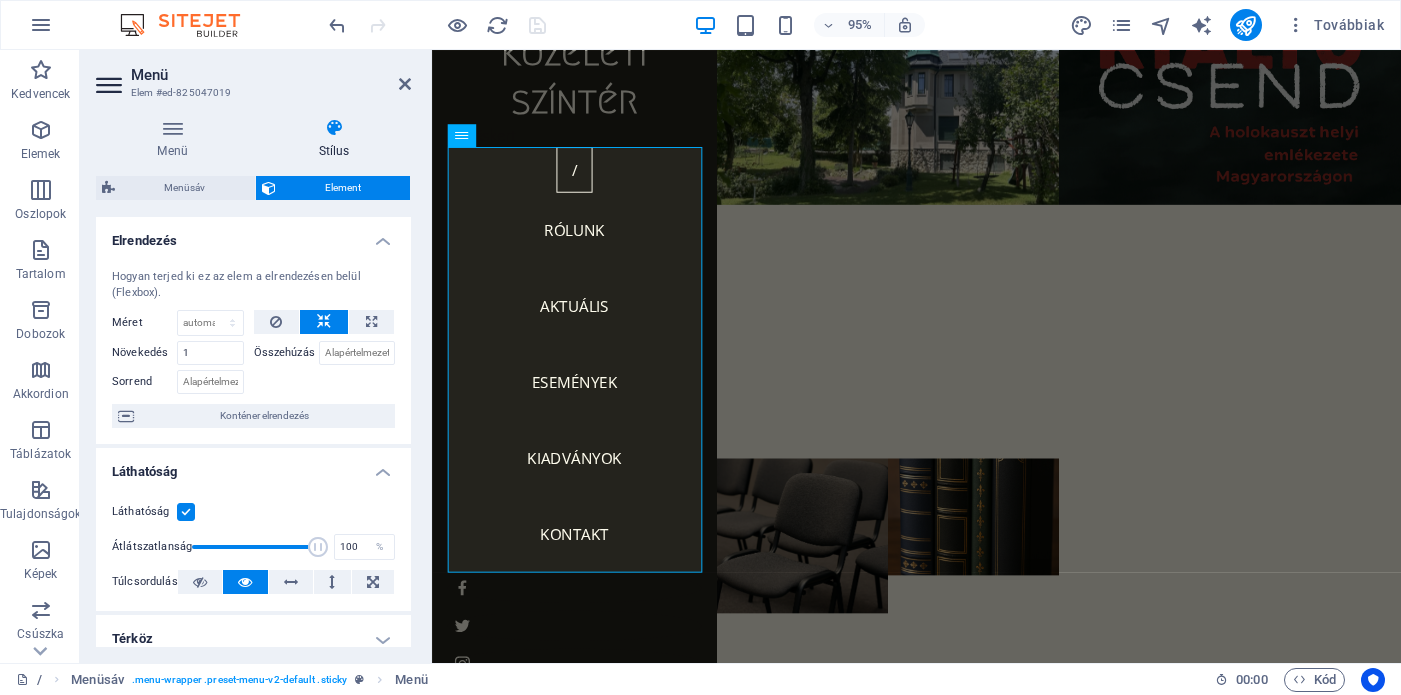 click on "Menü Stílus Menü Automatikus Egyedi A menü automatikusan generálódik az oldalak alapján. Ajánlott többoldalas webhelyek esetén. Oldalak kezelése Menüelemek 1 Nincs hiperhivatkozás Oldal Külső Elem Phone Email Oldal / RÓLUNK AKTUÁLIS ESEMÉNYEK KIADVÁNYOK KONTAKT Elem
URL /15880431 Telefon Email Hivatkozás szövege FŐOLDAL Hivatkozás célja Új lap Ugyanaz a lap Átfedés Cím További hivatkozás leírás, ne legyen azonos a hivatkozás szövegével. A címet általában akkor jelenítik meg, mint egy feliratkozást, amikor az egeret az elem felett mozgatják. Hagyd üresen, ha bizonytalan vagy. diofas.hu Kapcsolat Beállítja a hivatkozás kapcsolatát a hivatkozási célhoz. Például a "nofollow" érték utasítja a keresőmotort, hogy ne kövesse a hivatkozást. Hagyható üresen. alternatív szerző könyvjelző külső segítség licenc következő nofollow noreferrer noopener előző keresés címke Button Design None Alapértelmezett Primary Secondary 2 / 3" at bounding box center [253, 382] 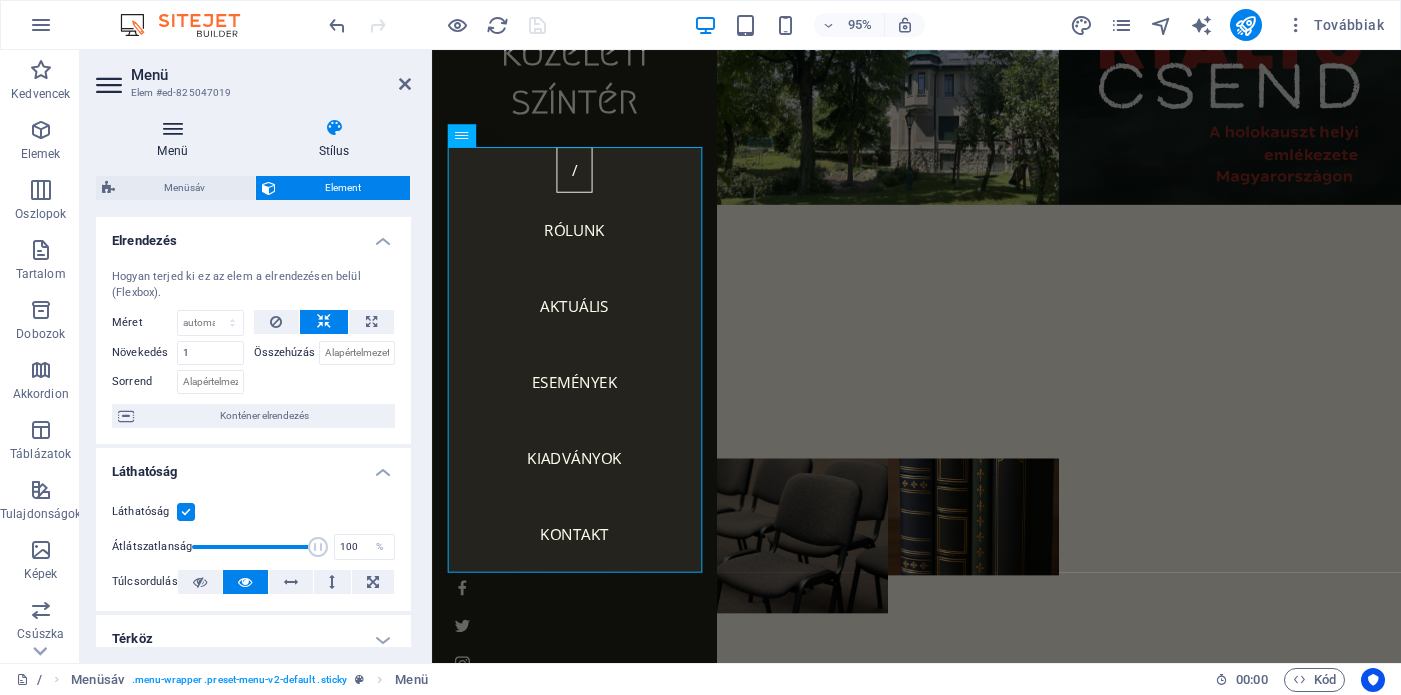 click on "Menü" at bounding box center (176, 139) 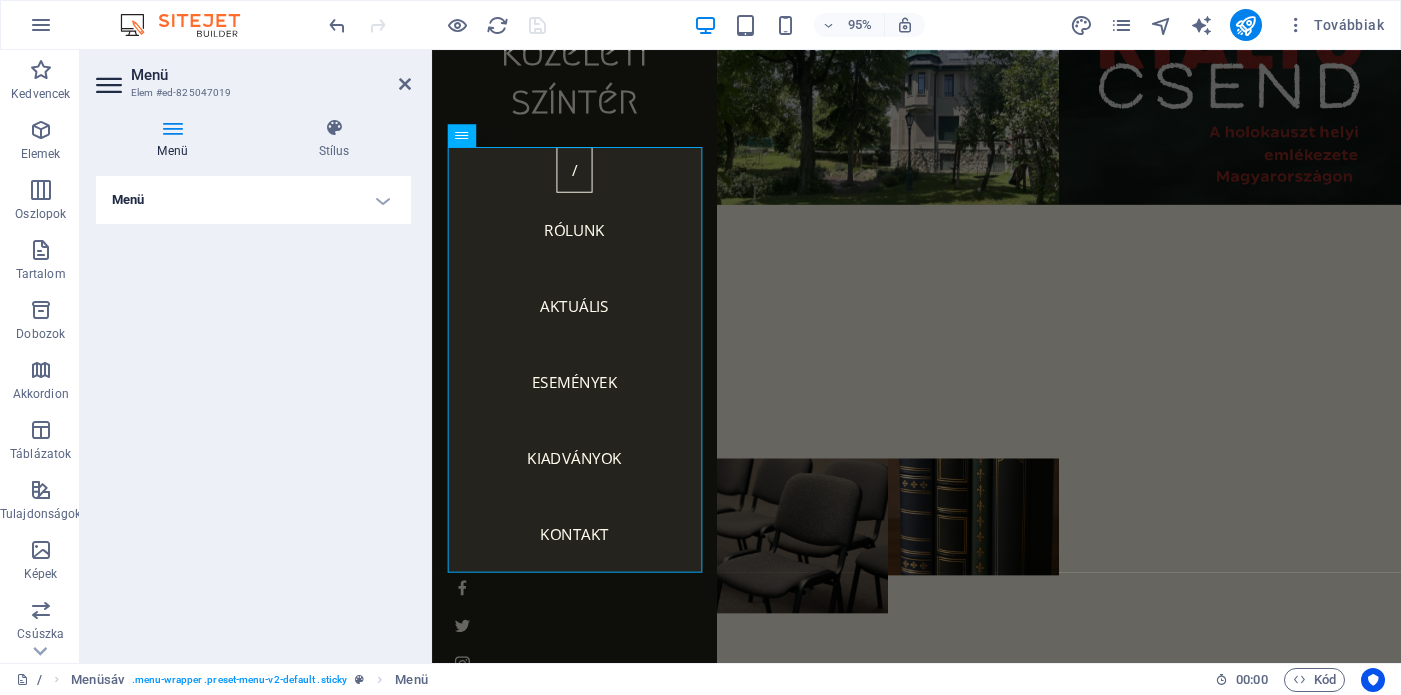 click on "Menü" at bounding box center (253, 200) 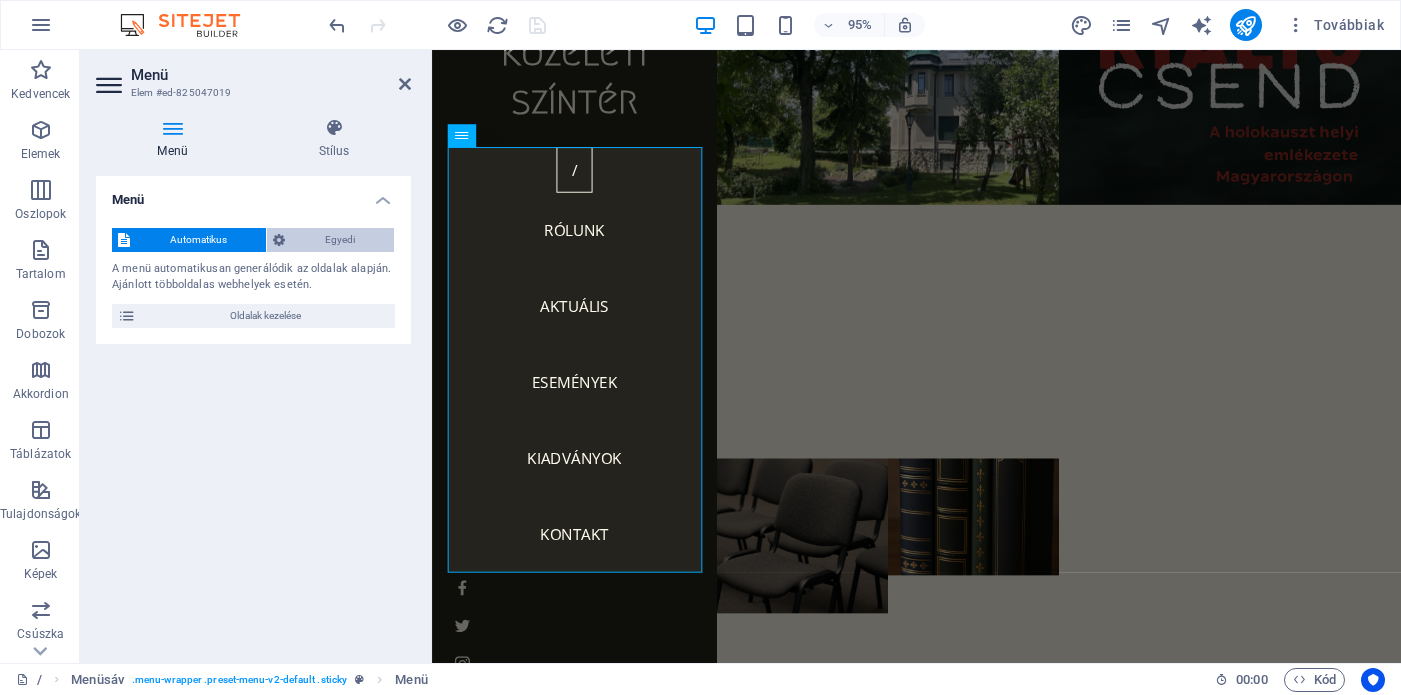click on "Egyedi" at bounding box center (339, 240) 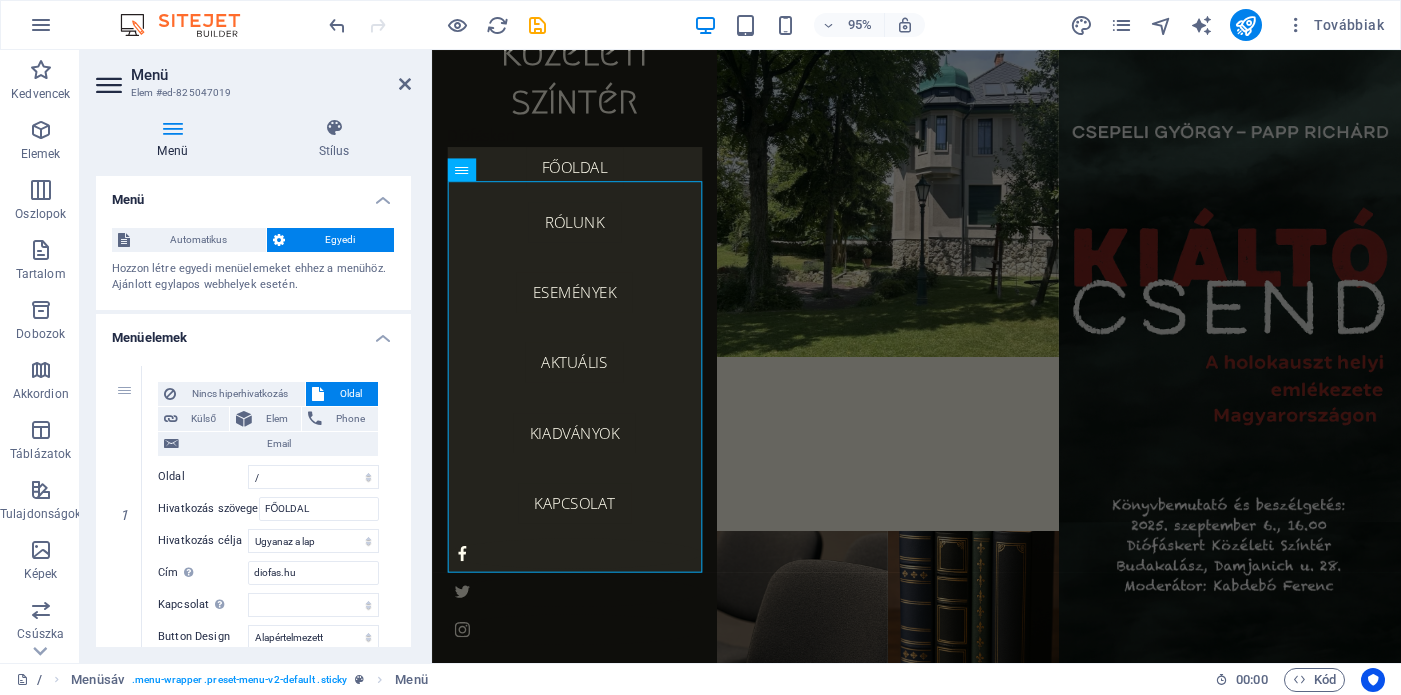 scroll, scrollTop: 100, scrollLeft: 0, axis: vertical 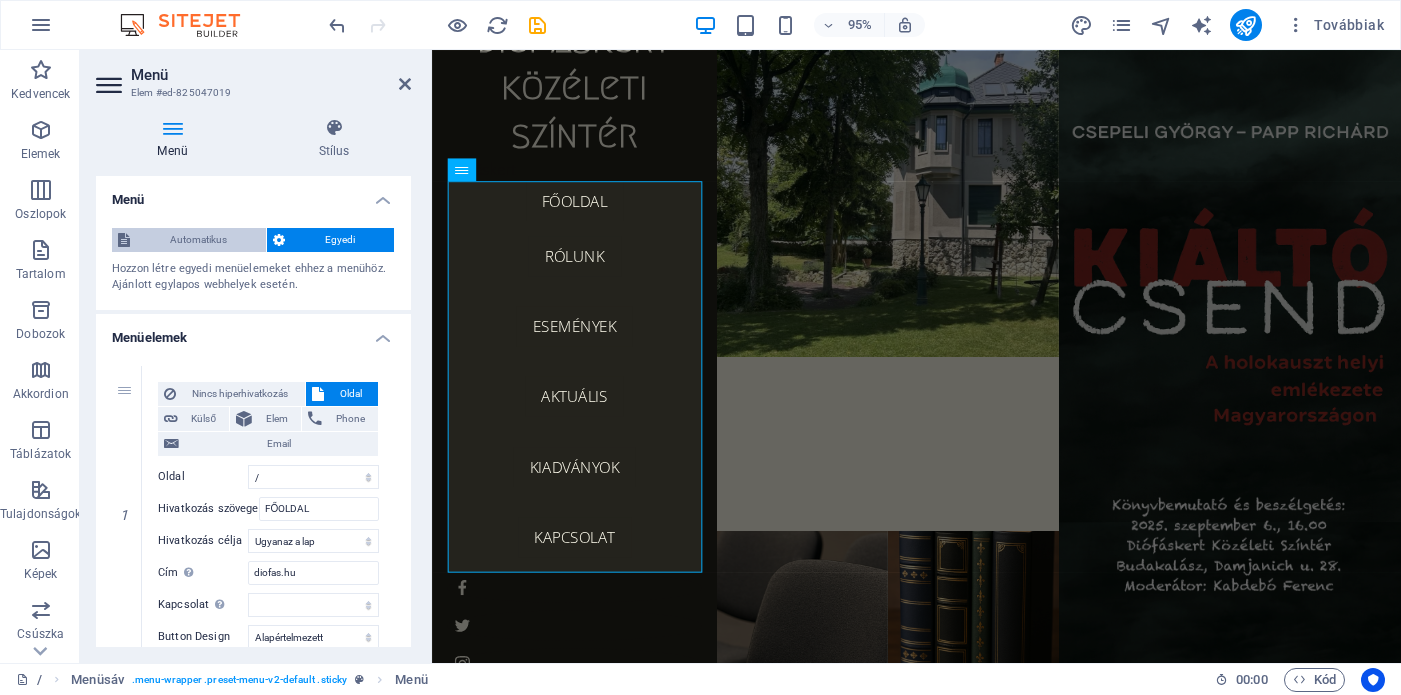 click on "Automatikus" at bounding box center (198, 240) 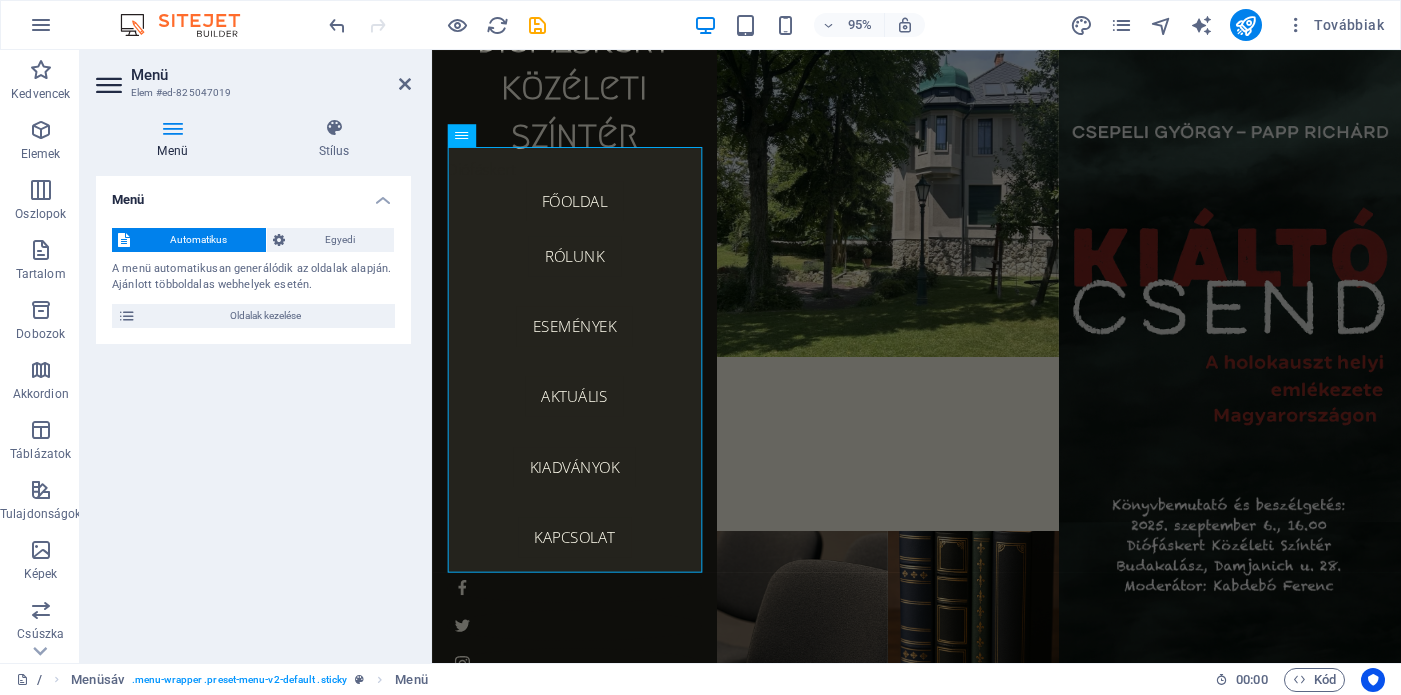 scroll, scrollTop: 136, scrollLeft: 0, axis: vertical 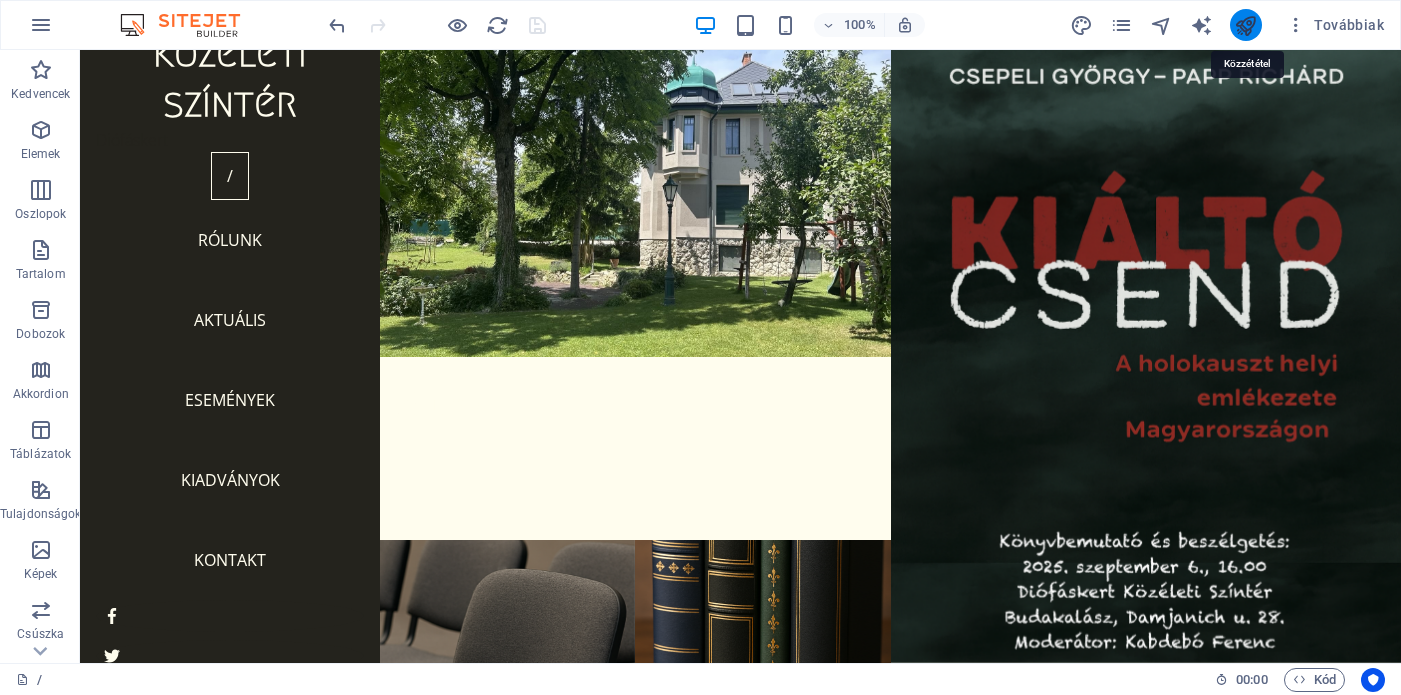 click at bounding box center [1245, 25] 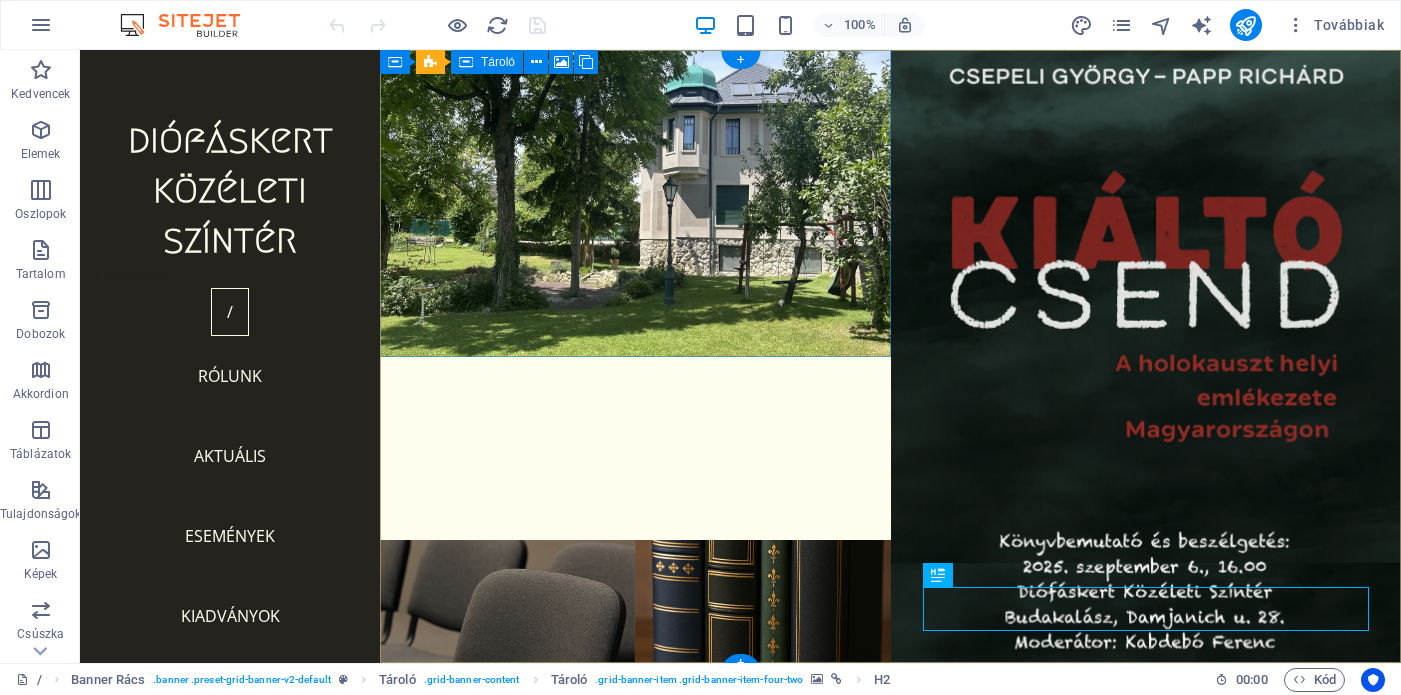 scroll, scrollTop: 0, scrollLeft: 0, axis: both 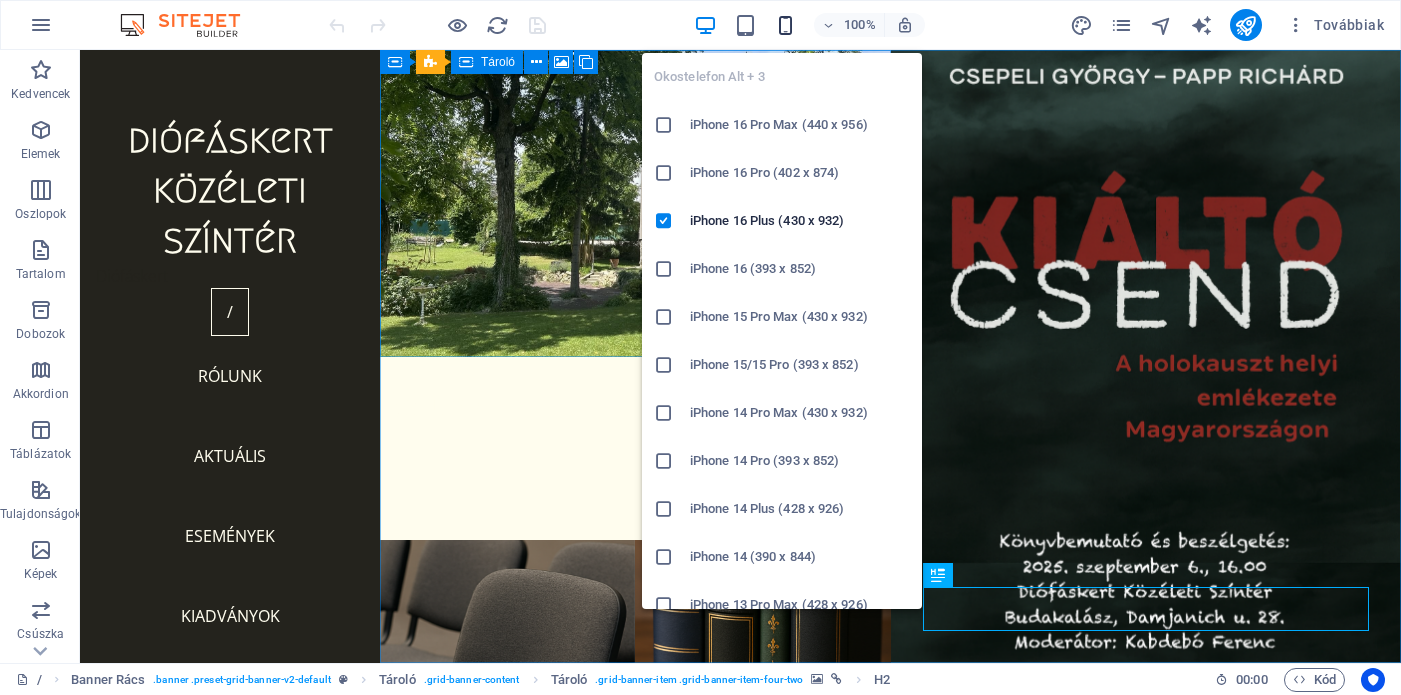 click at bounding box center [785, 25] 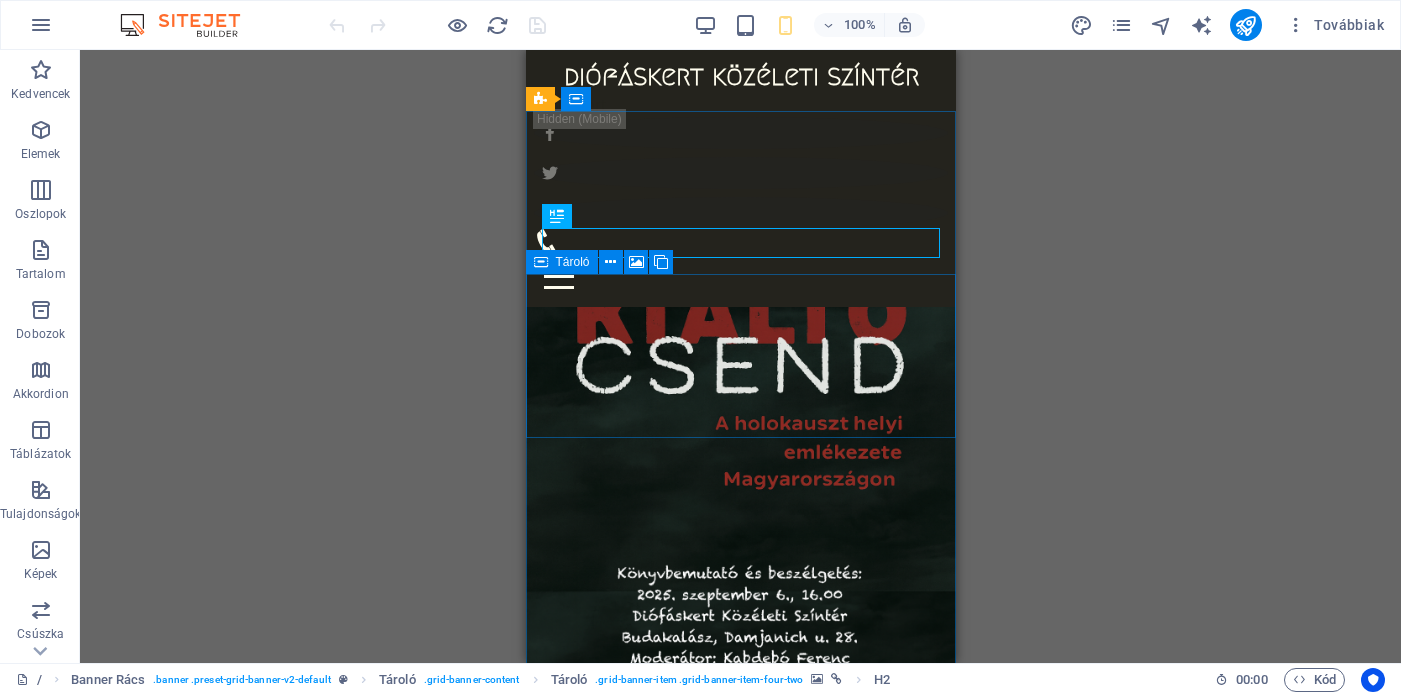 click on "Drag here to replace the existing content. Press “Ctrl” if you want to create a new element.
H2   Banner Rács   Banner Rács   Tároló   Tároló   Tároló   Menüsáv   H1   Tároló" at bounding box center (740, 356) 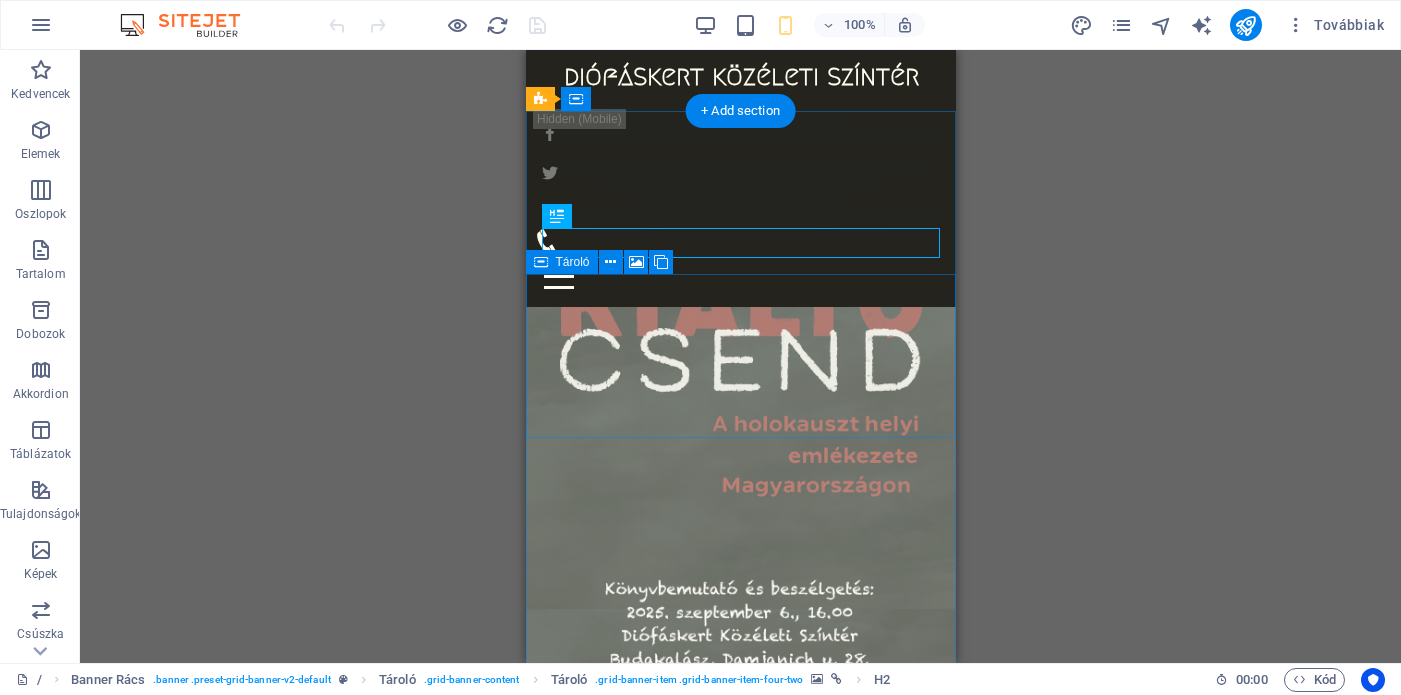 click at bounding box center (740, 417) 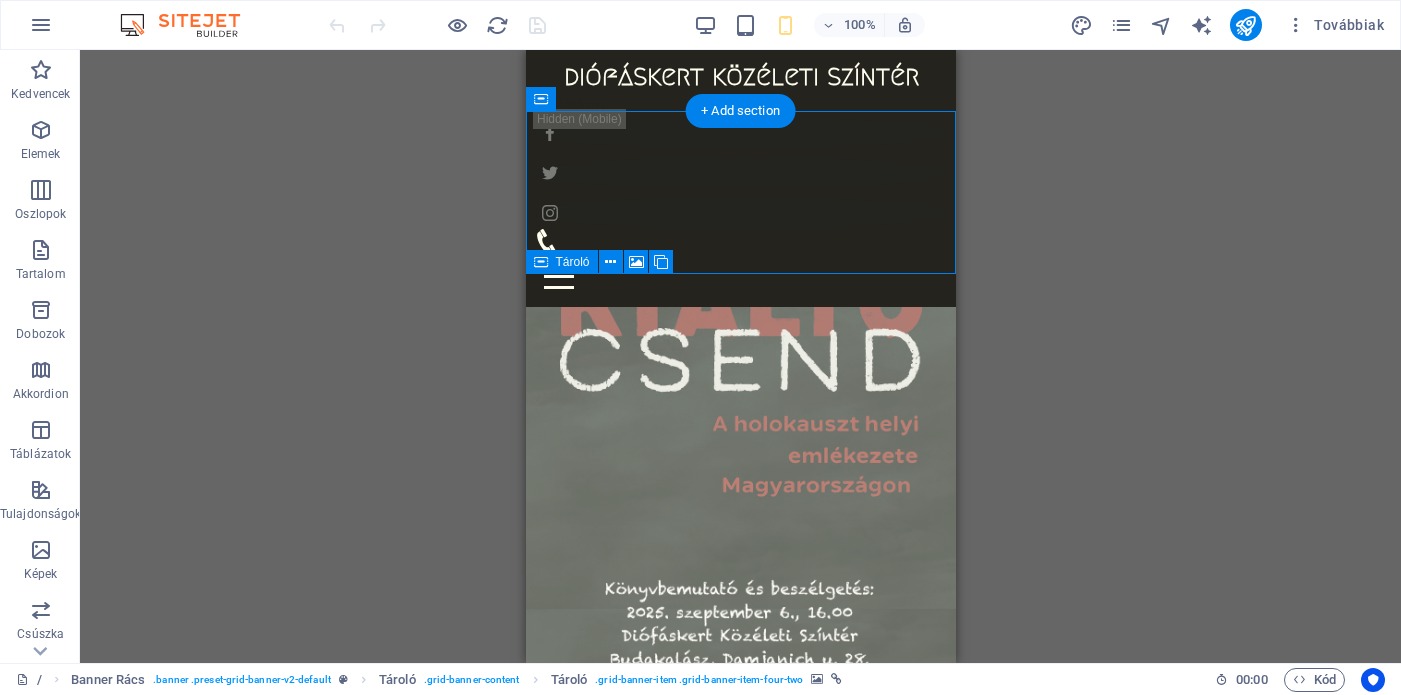 click at bounding box center (740, 417) 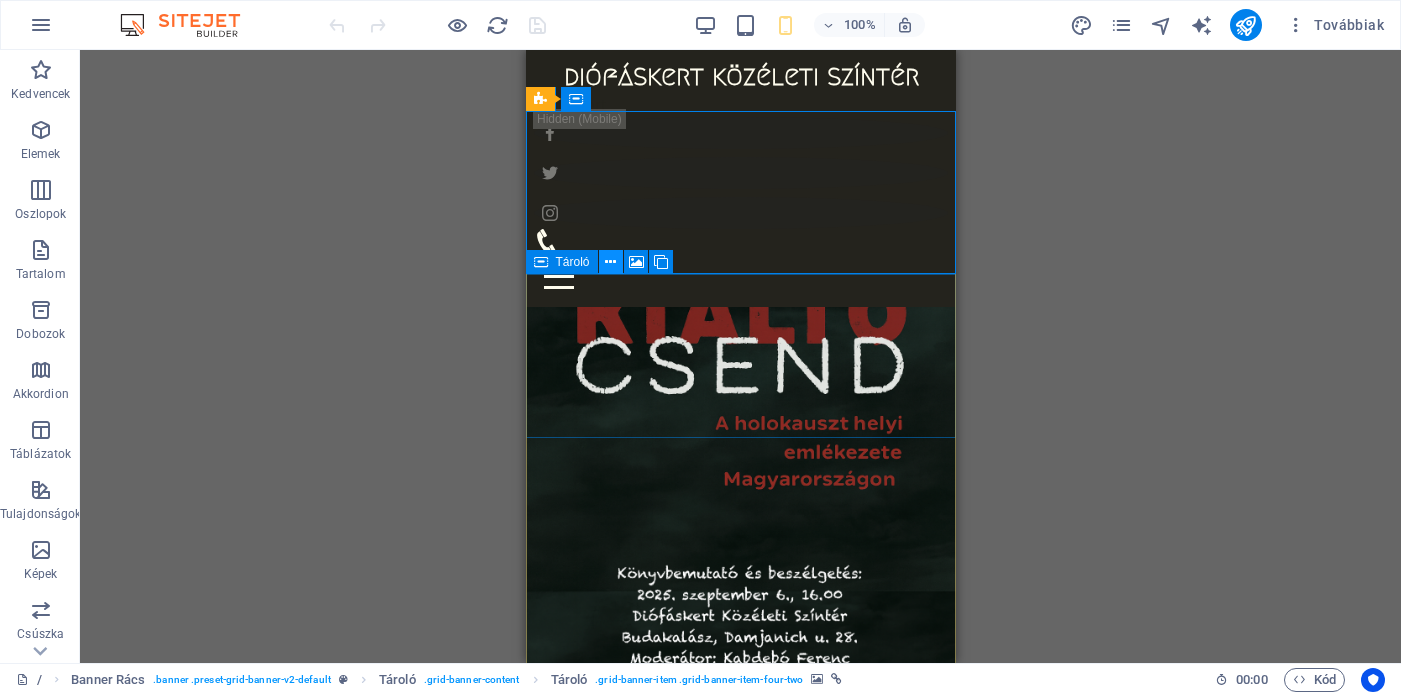click at bounding box center (610, 262) 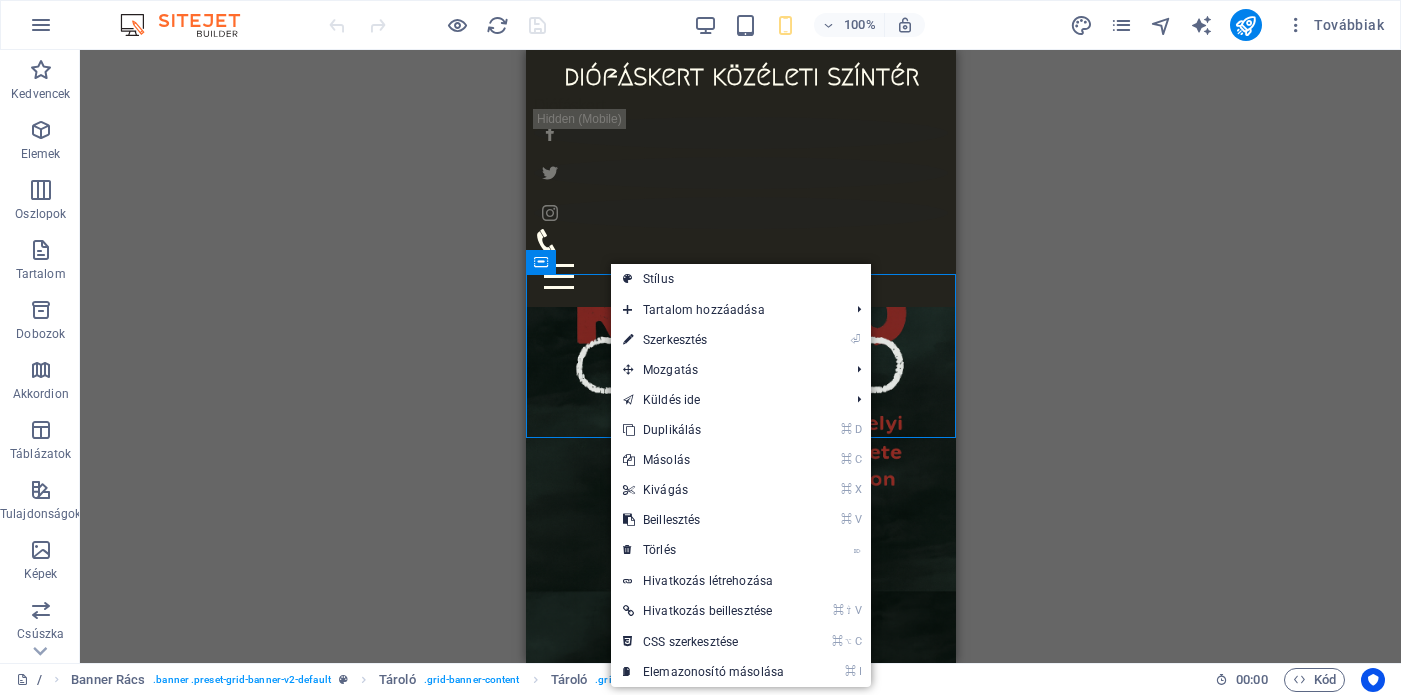 click on "Drag here to replace the existing content. Press “Ctrl” if you want to create a new element.
H2   Banner Rács   Banner Rács   Tároló   Tároló   Tároló   Menüsáv   H1   Tároló" at bounding box center (740, 356) 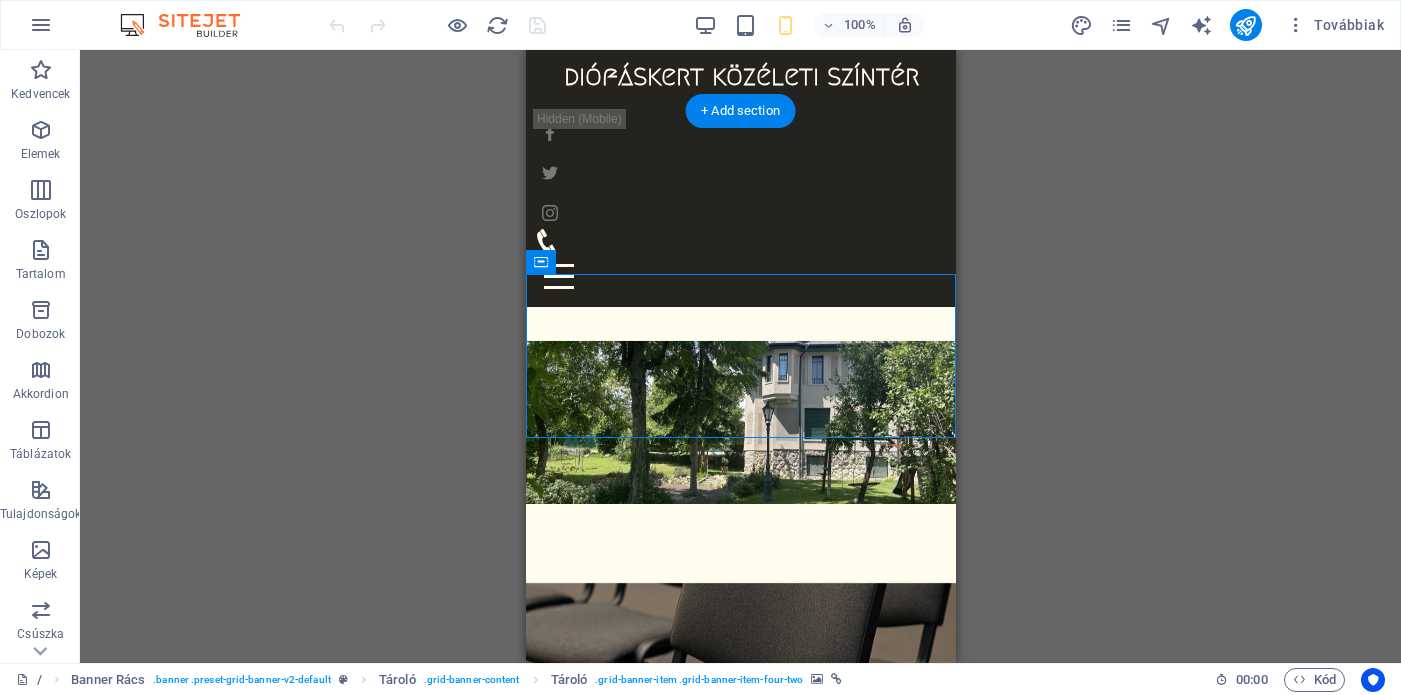 scroll, scrollTop: 0, scrollLeft: 0, axis: both 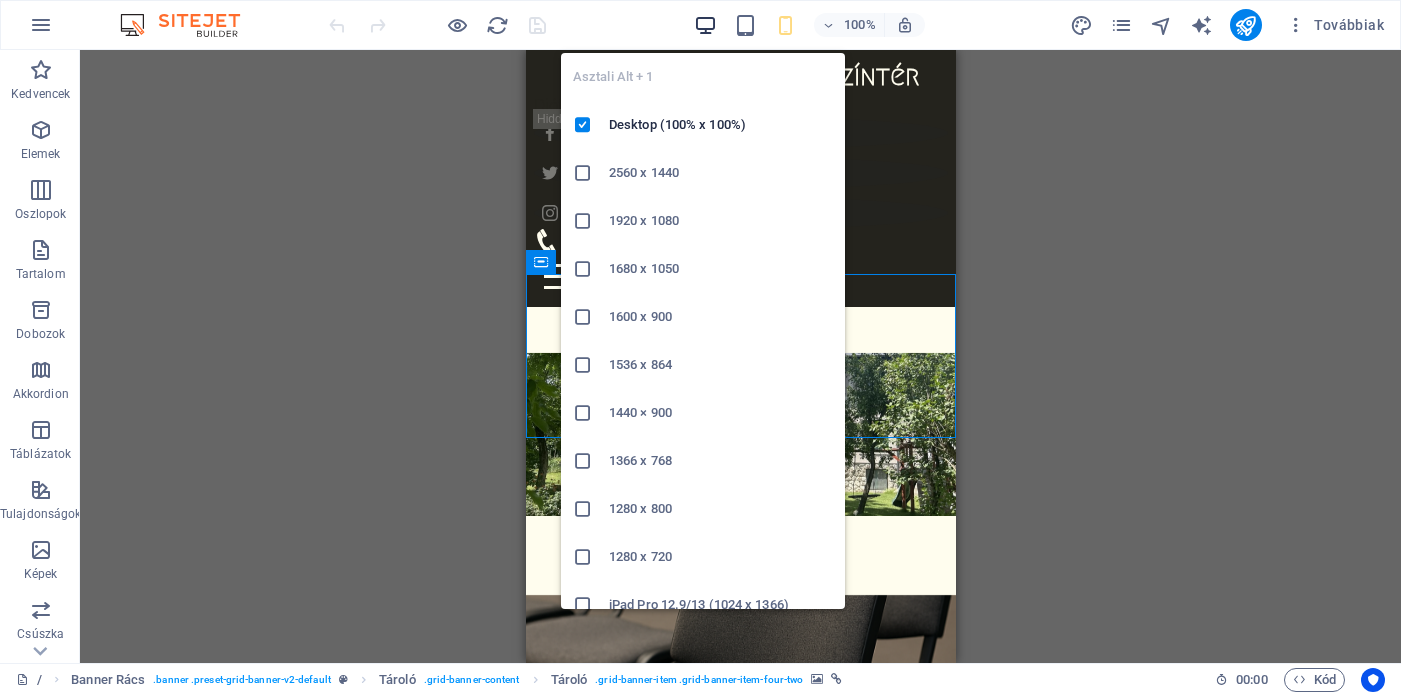 click at bounding box center [705, 25] 